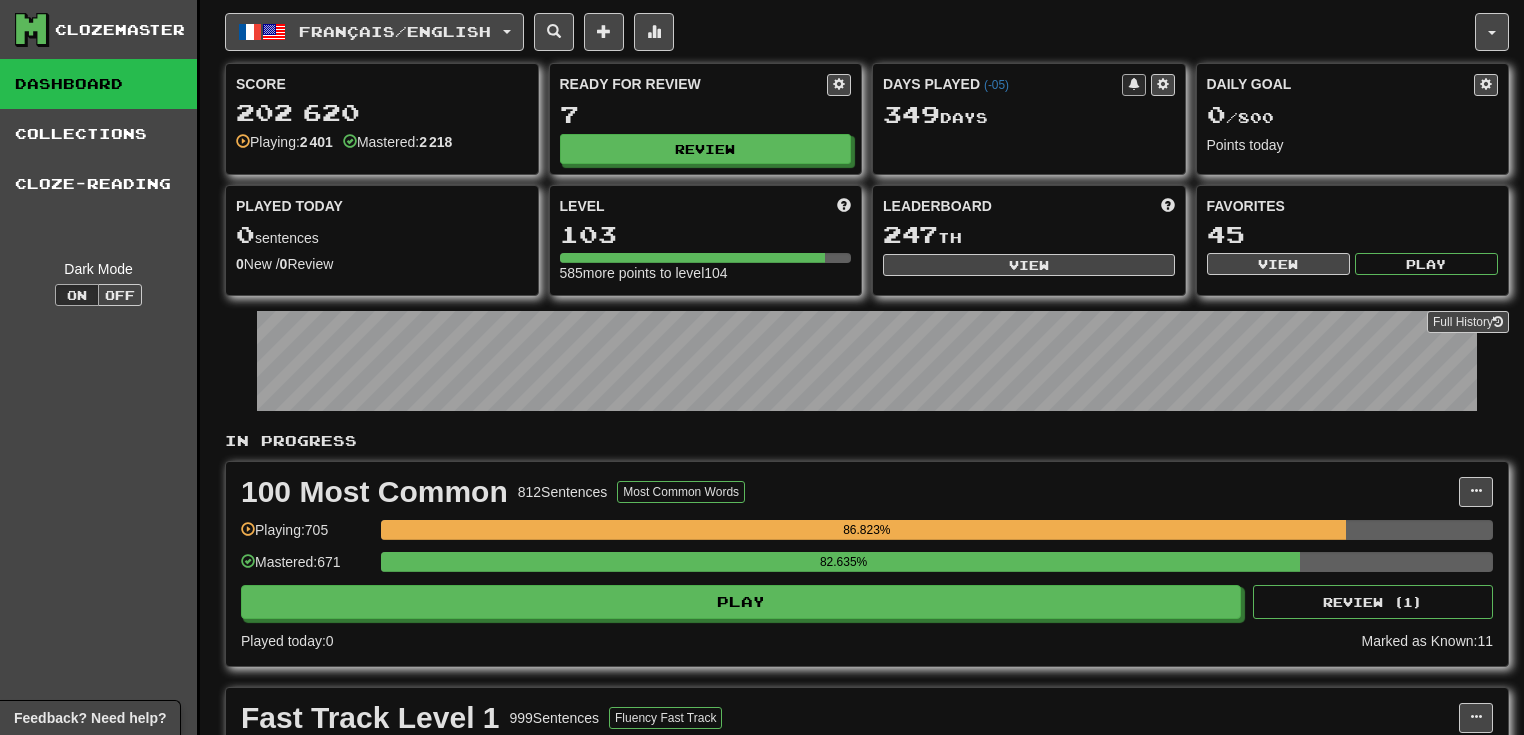 scroll, scrollTop: 0, scrollLeft: 0, axis: both 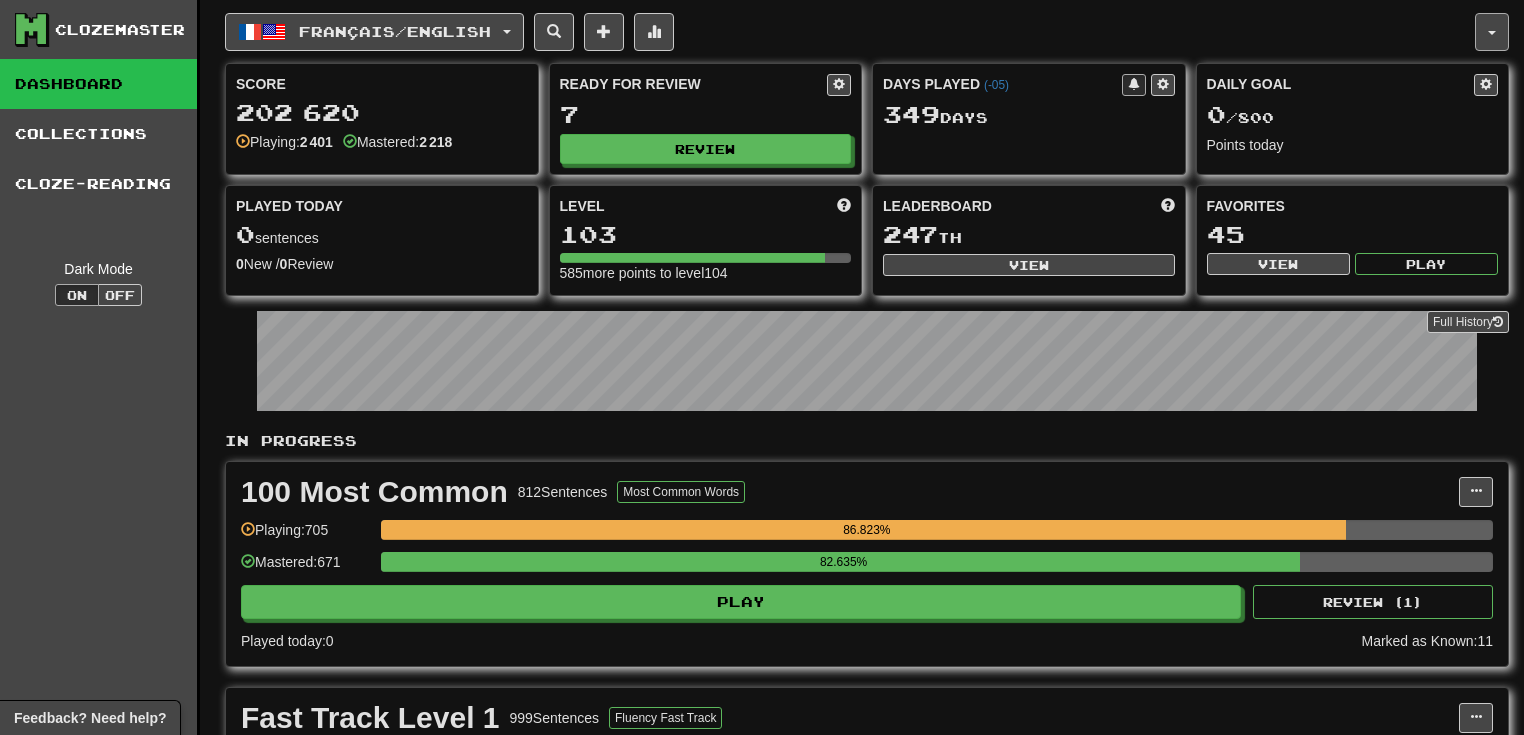 click at bounding box center [1492, 32] 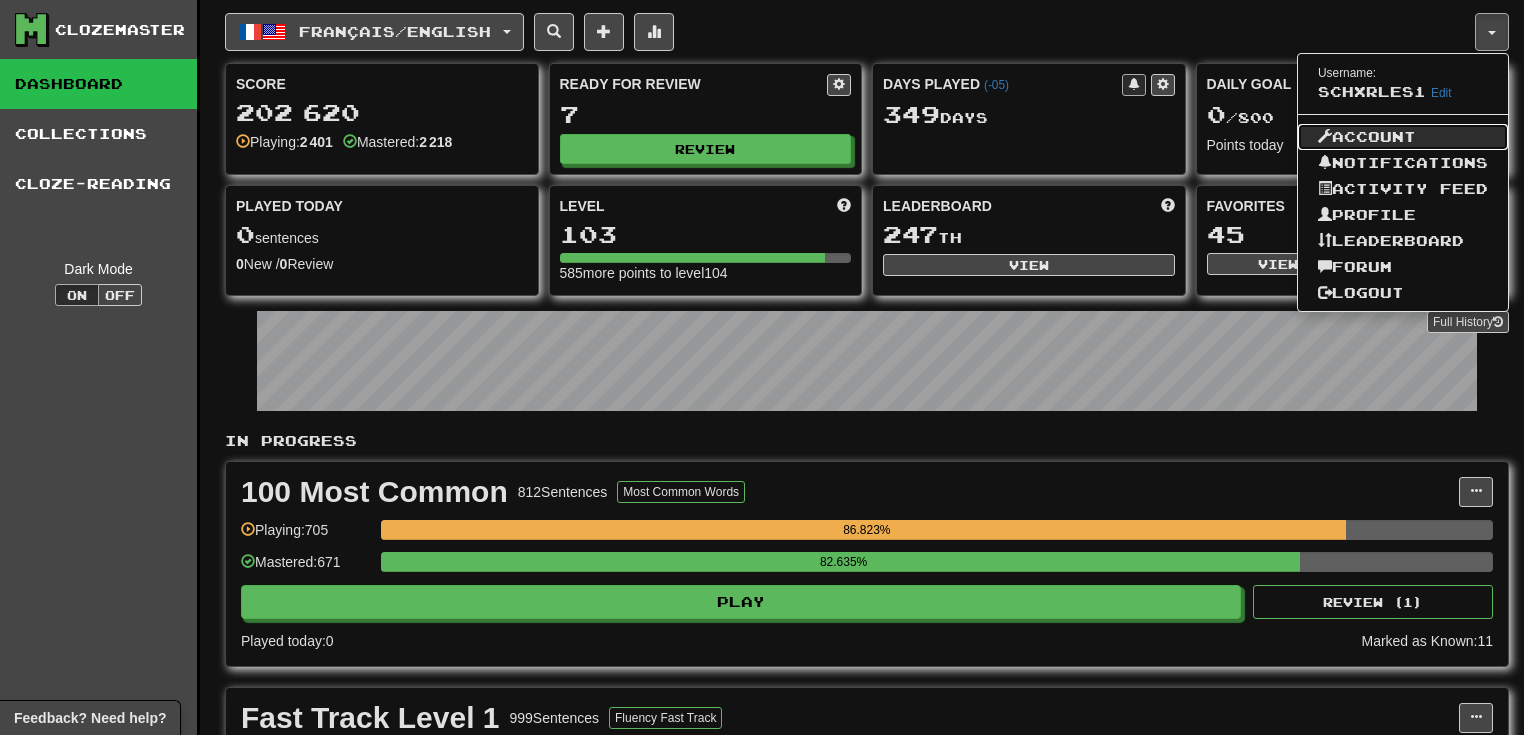 click on "Account" at bounding box center (1403, 137) 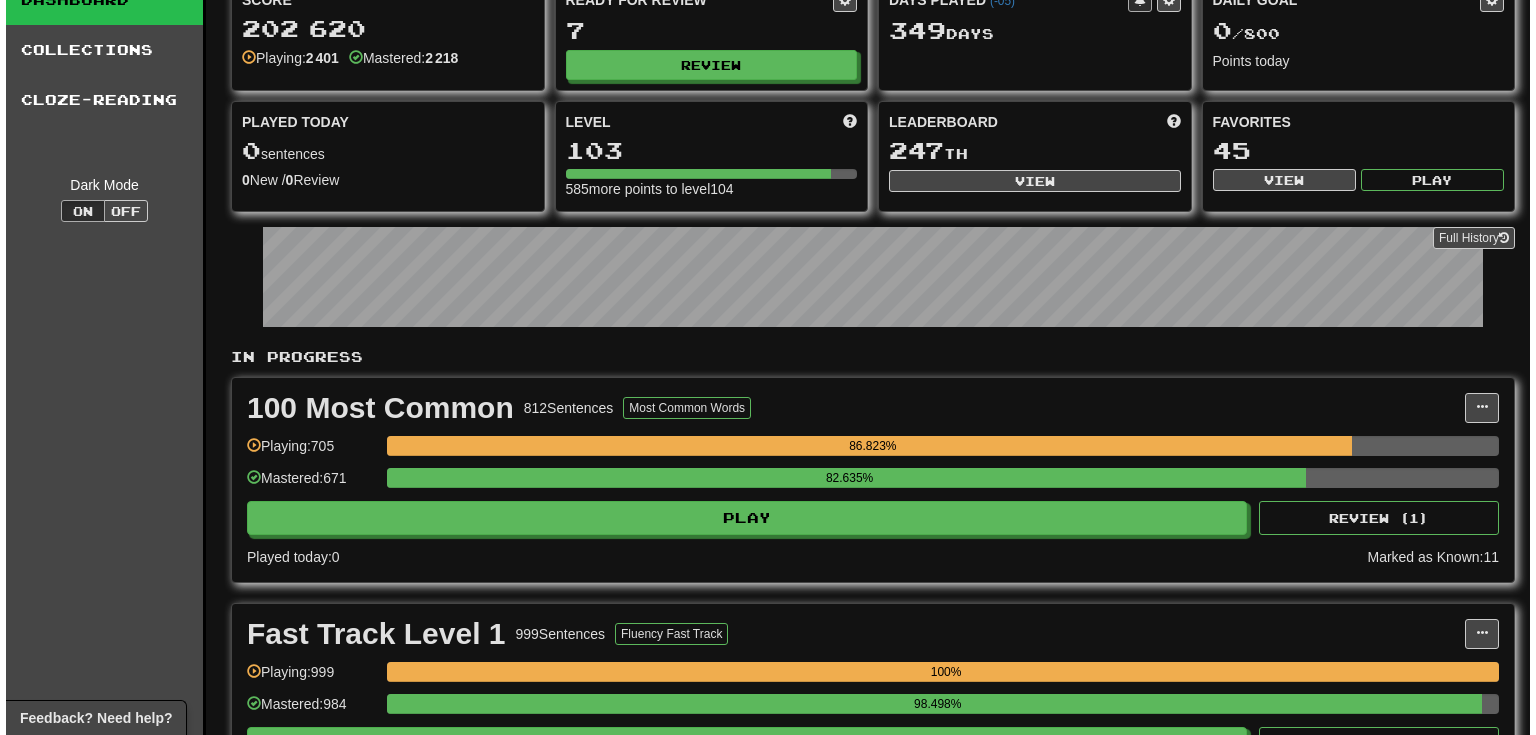 scroll, scrollTop: 213, scrollLeft: 0, axis: vertical 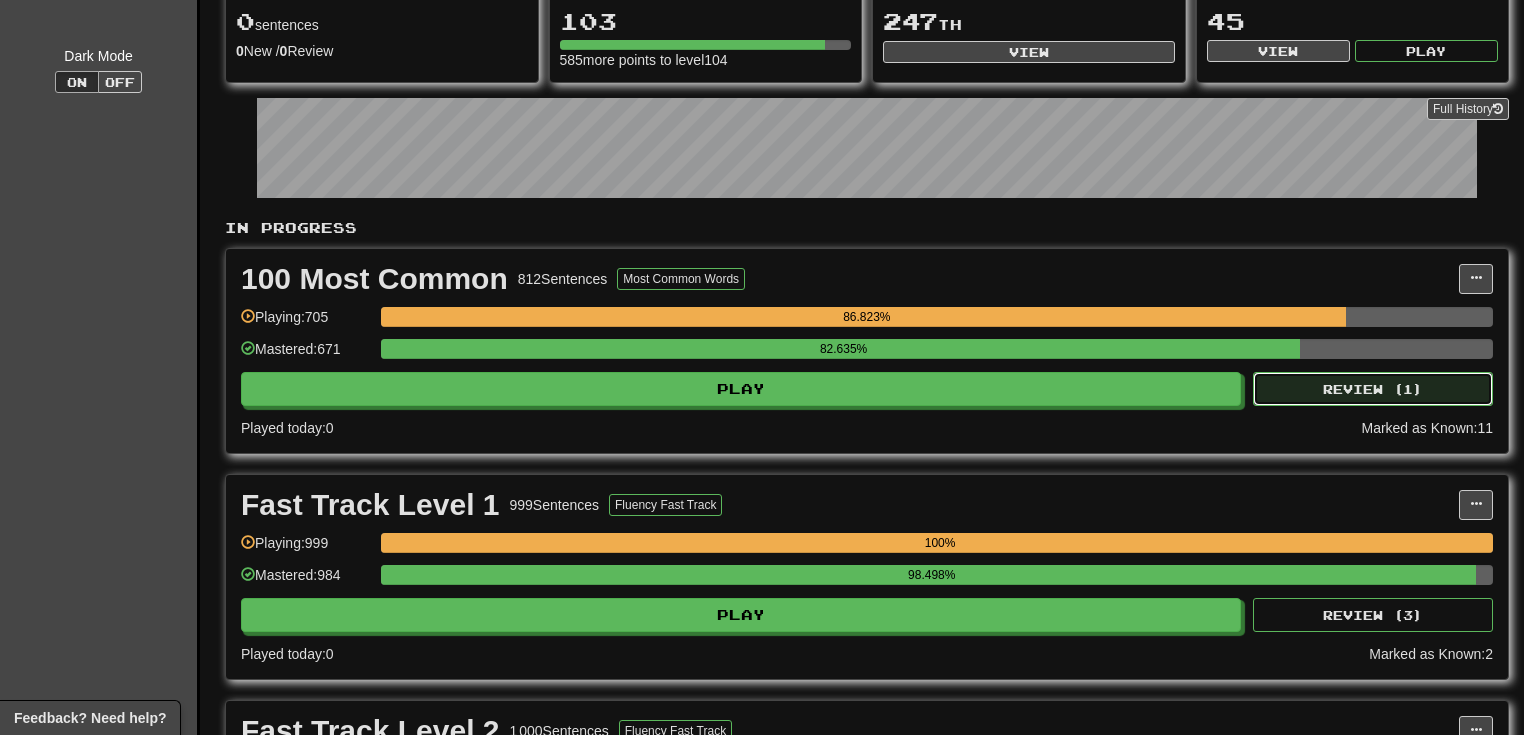 click on "Review ( 1 )" at bounding box center [1373, 389] 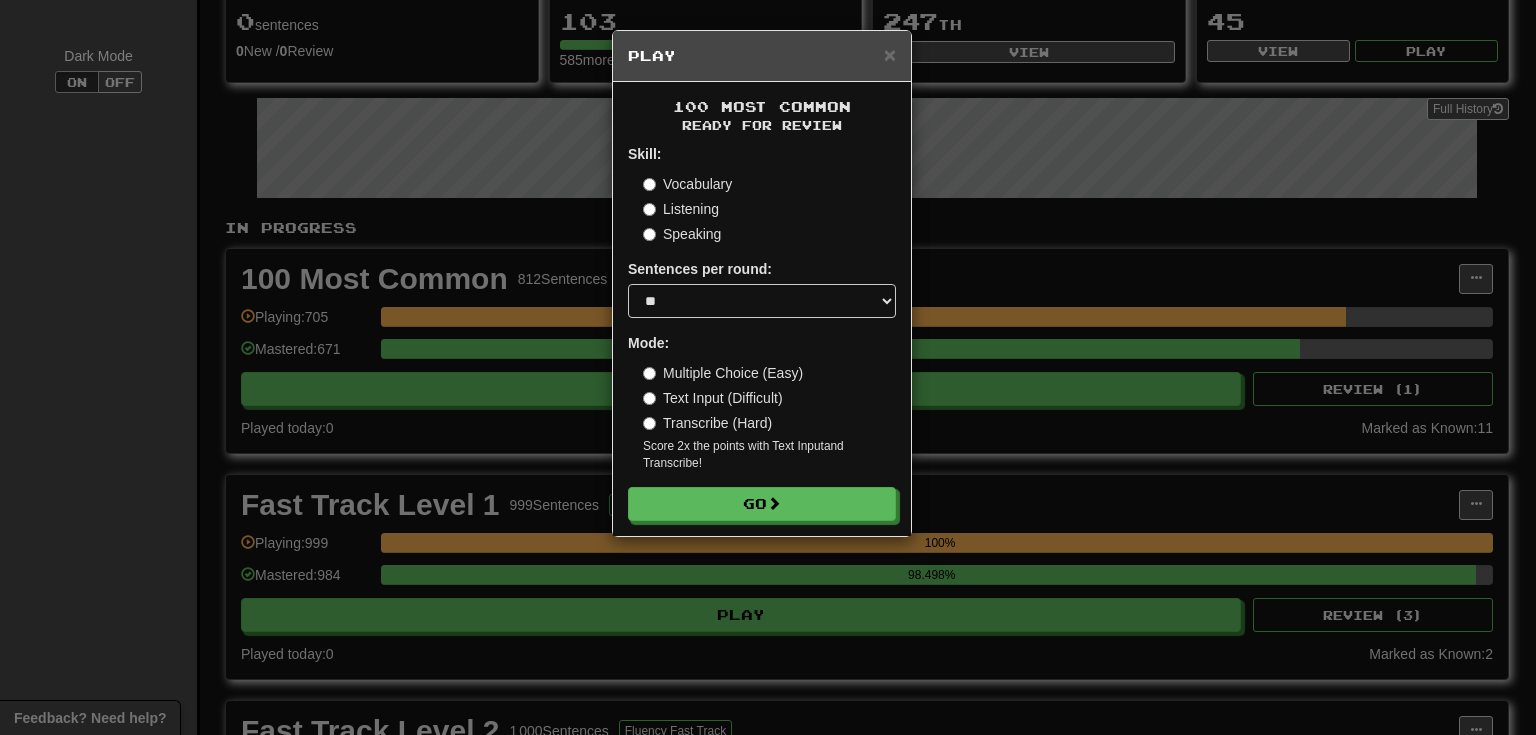 click on "× Play 100 Most Common Ready for Review Skill: Vocabulary Listening Speaking Sentences per round: * ** ** ** ** ** *** ******** Mode: Multiple Choice (Easy) Text Input (Difficult) Transcribe (Hard) Score 2x the points with Text Input  and Transcribe ! Go" at bounding box center (768, 367) 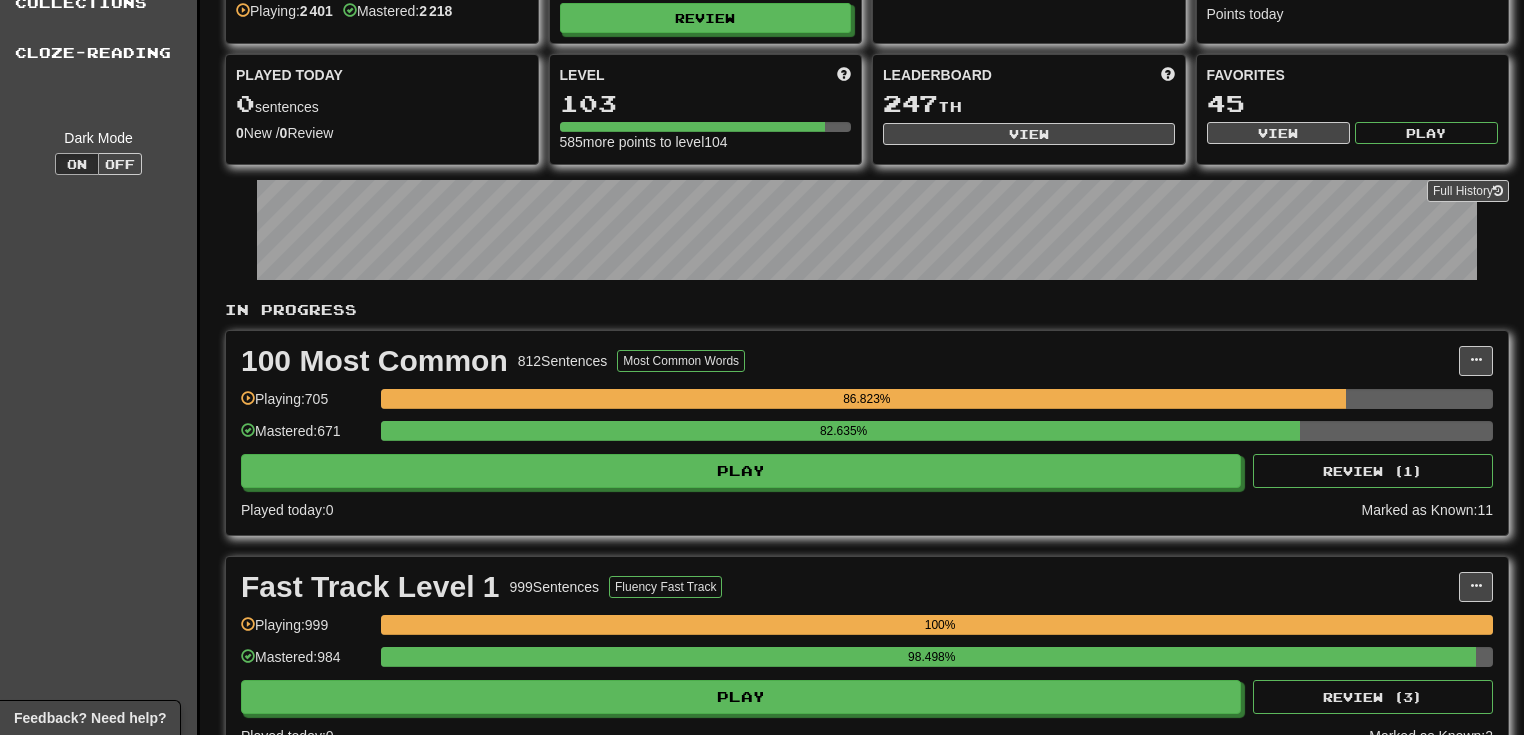 scroll, scrollTop: 0, scrollLeft: 0, axis: both 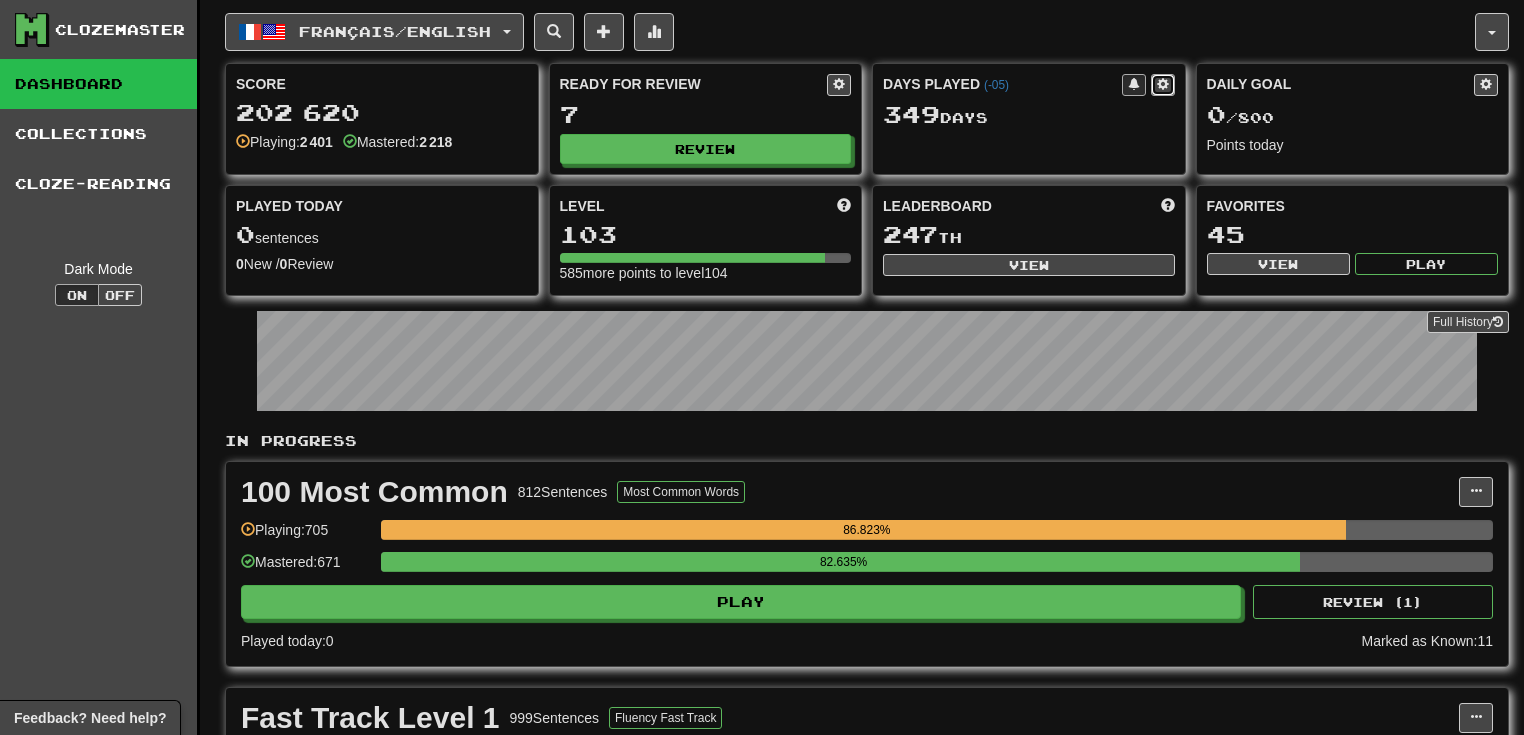 click at bounding box center (1163, 85) 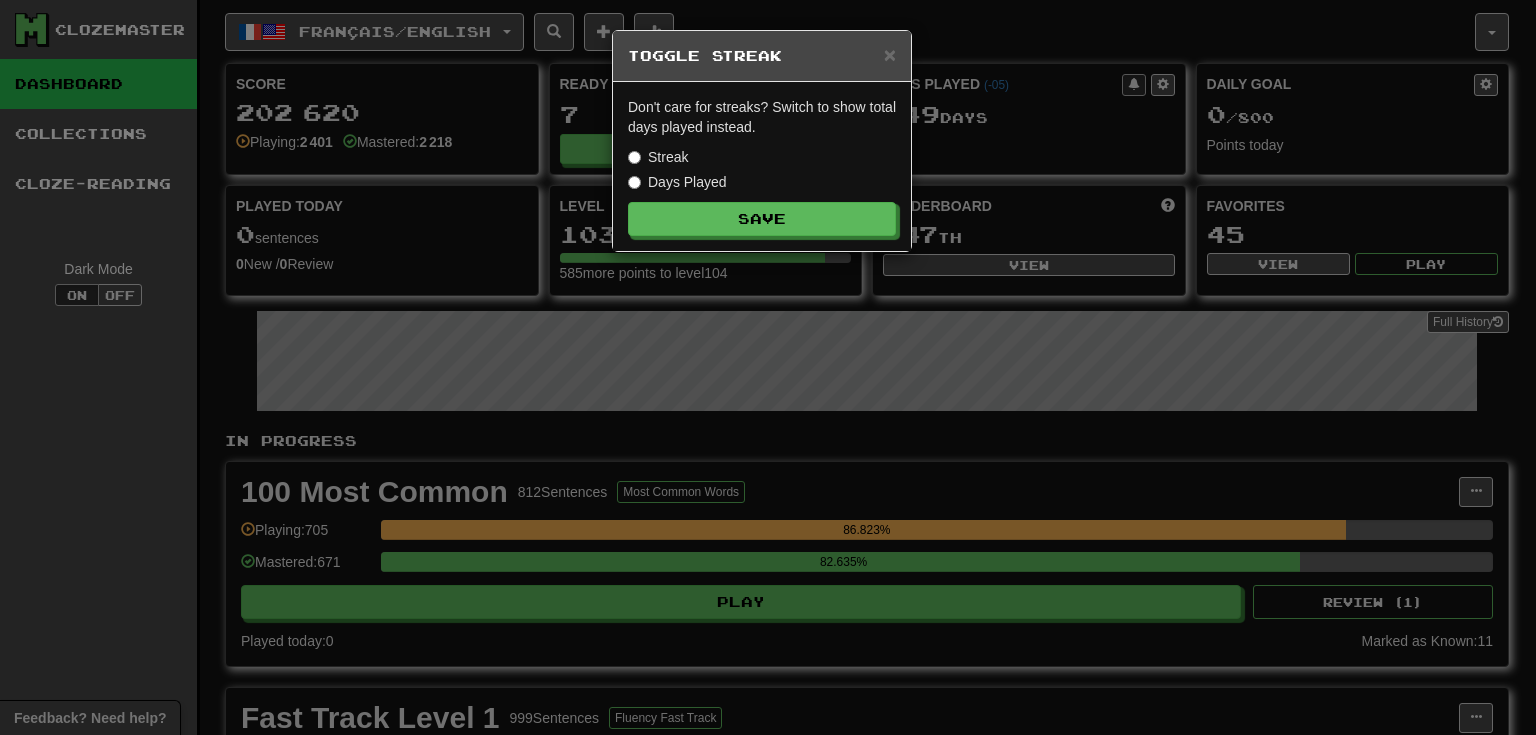 click on "× Toggle Streak Don't care for streaks? Switch to show total days played instead. Streak Days Played Save" at bounding box center [768, 367] 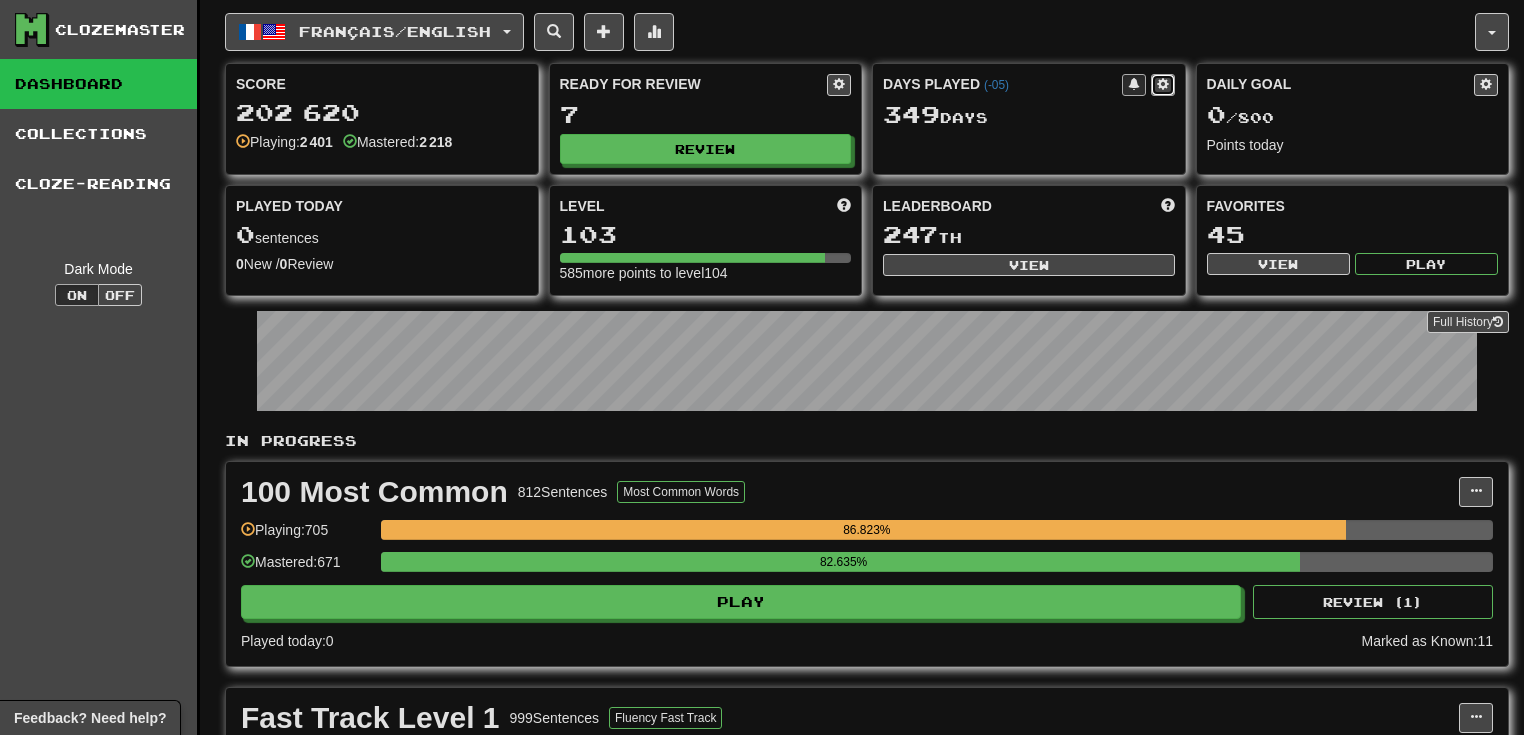 click at bounding box center (1163, 84) 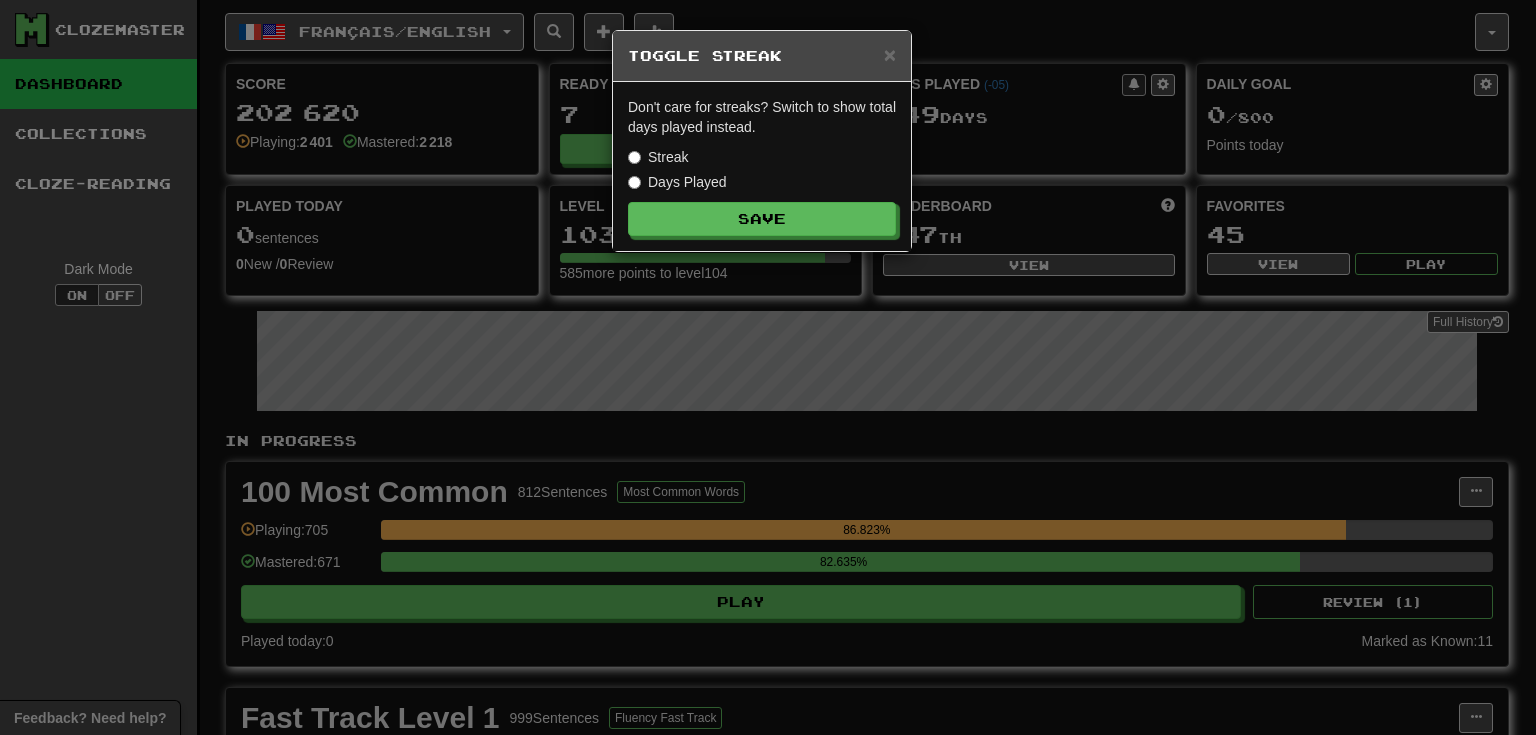 click on "Streak" at bounding box center (658, 157) 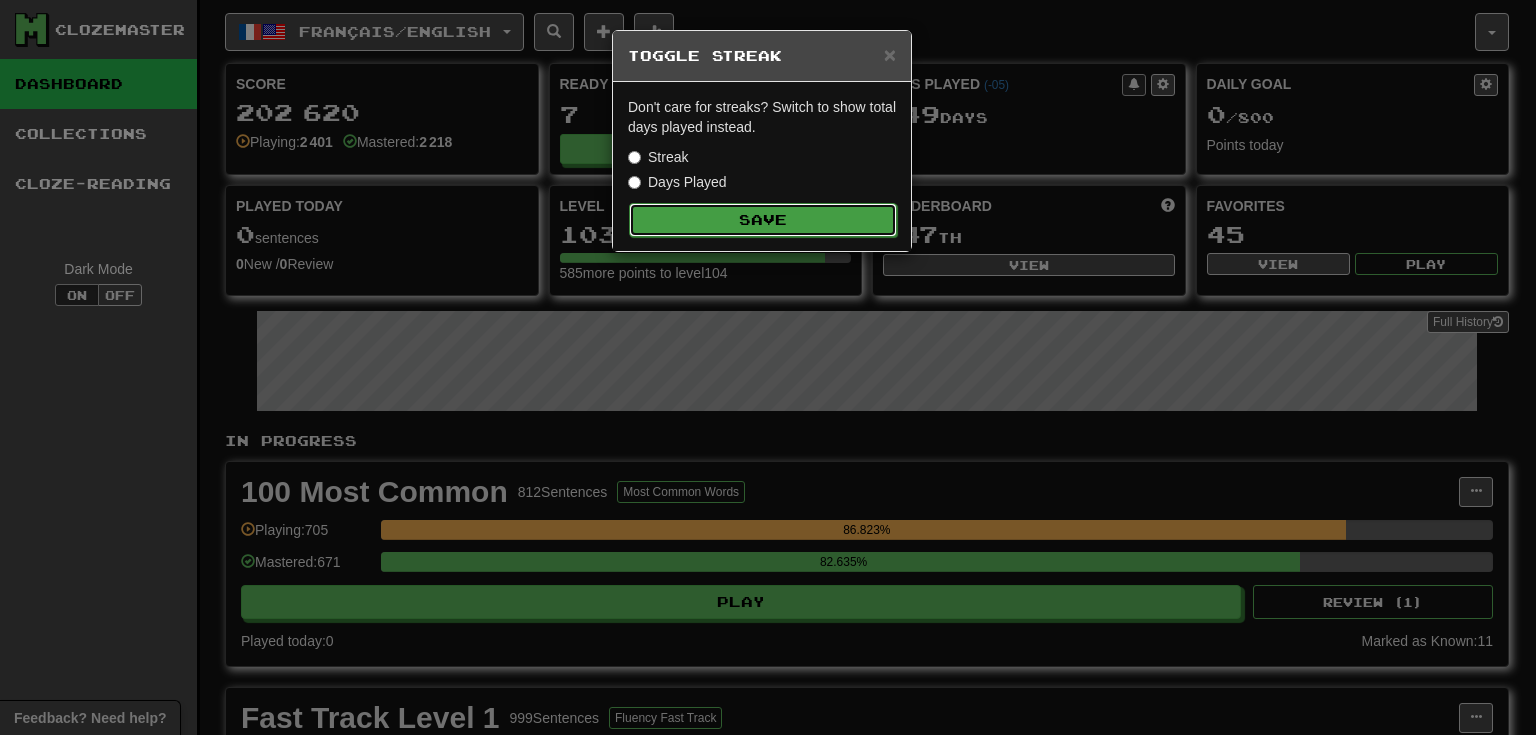 click on "Save" at bounding box center (763, 220) 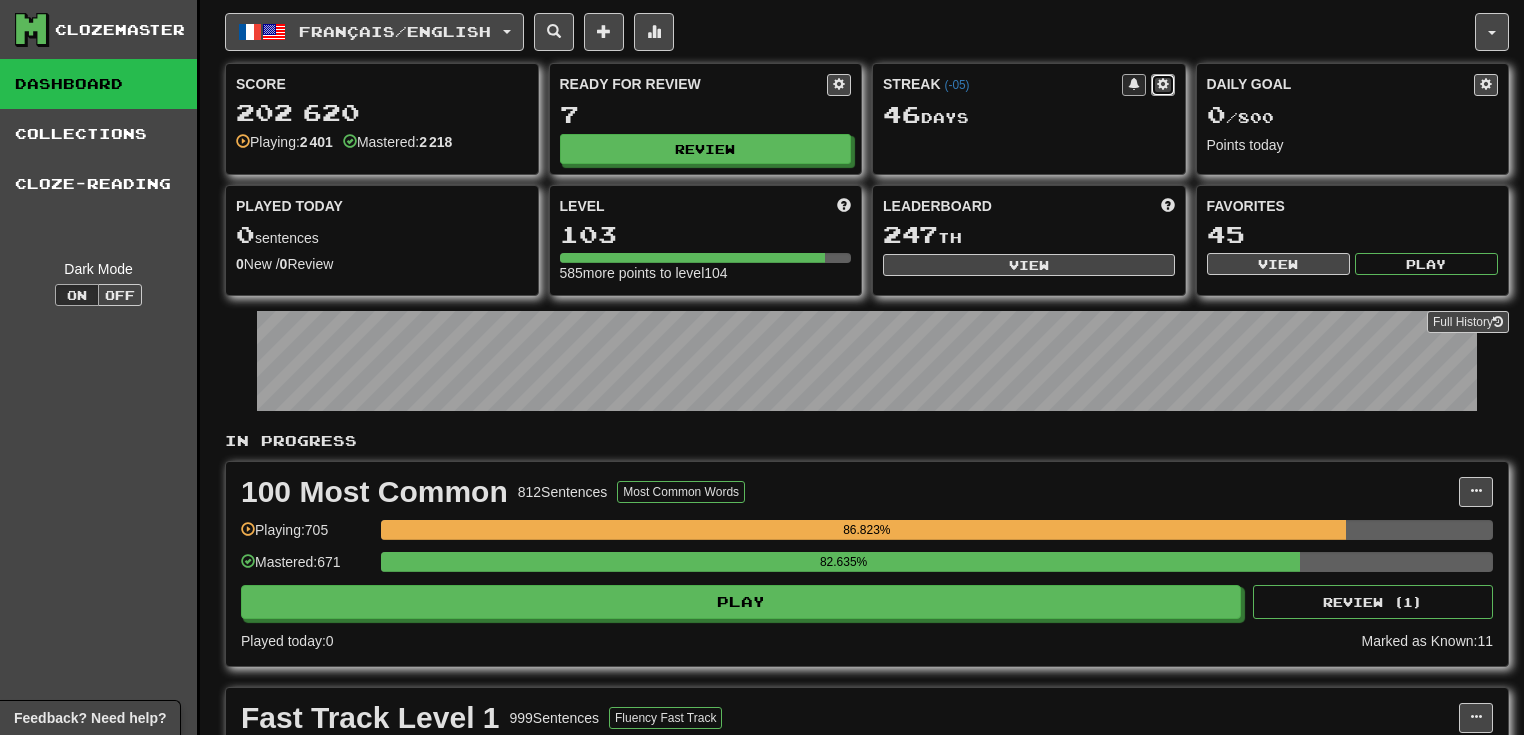 click at bounding box center [1163, 85] 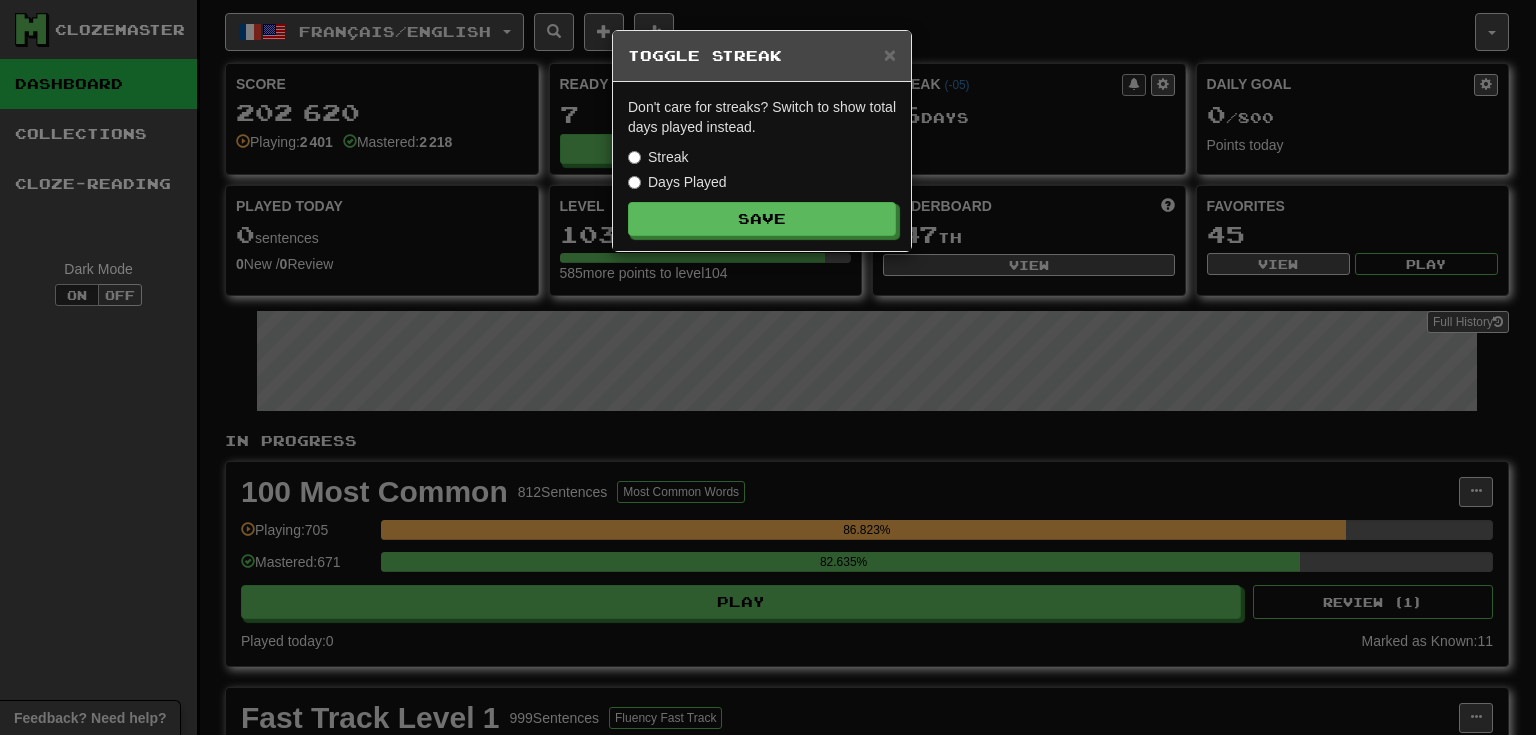 drag, startPoint x: 673, startPoint y: 180, endPoint x: 705, endPoint y: 199, distance: 37.215588 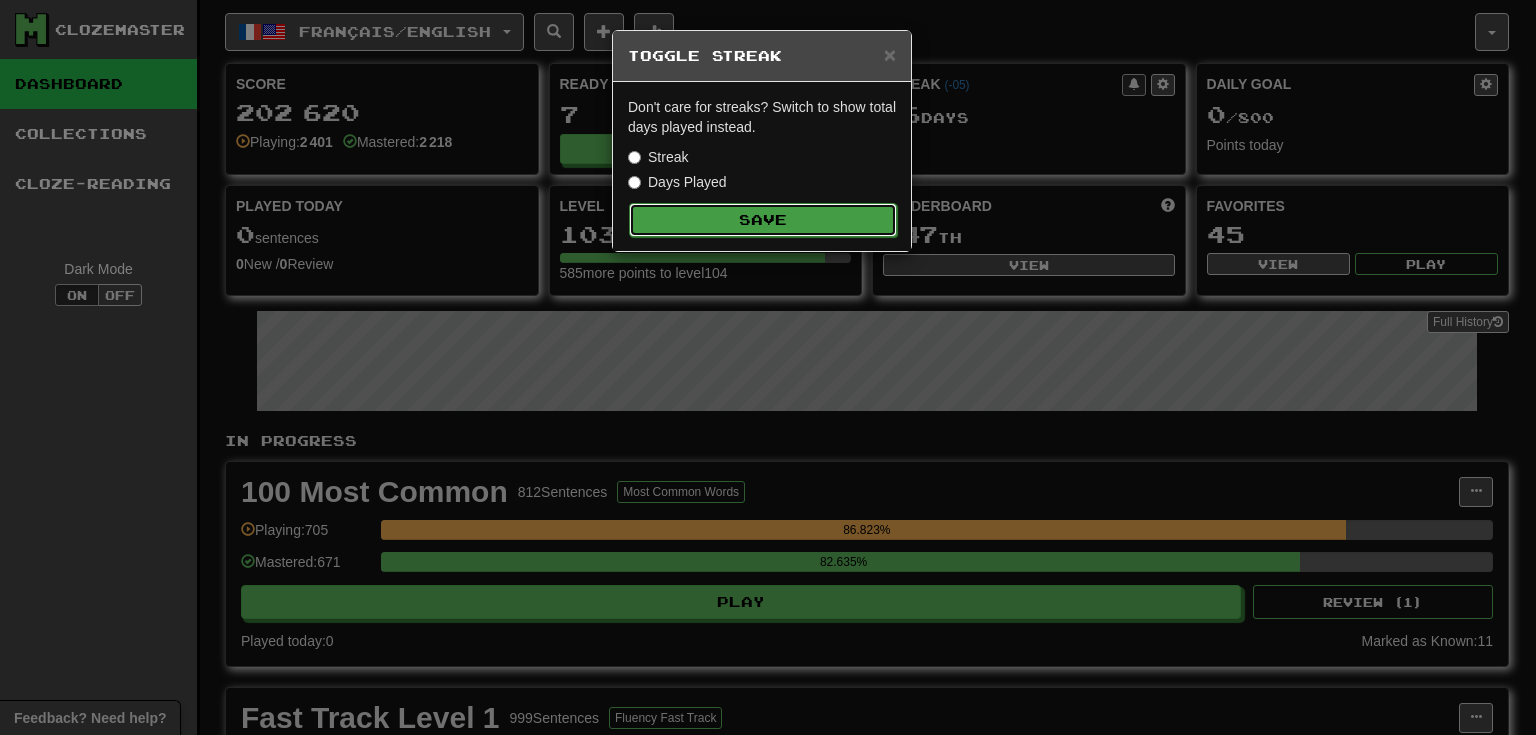 click on "Save" at bounding box center [763, 220] 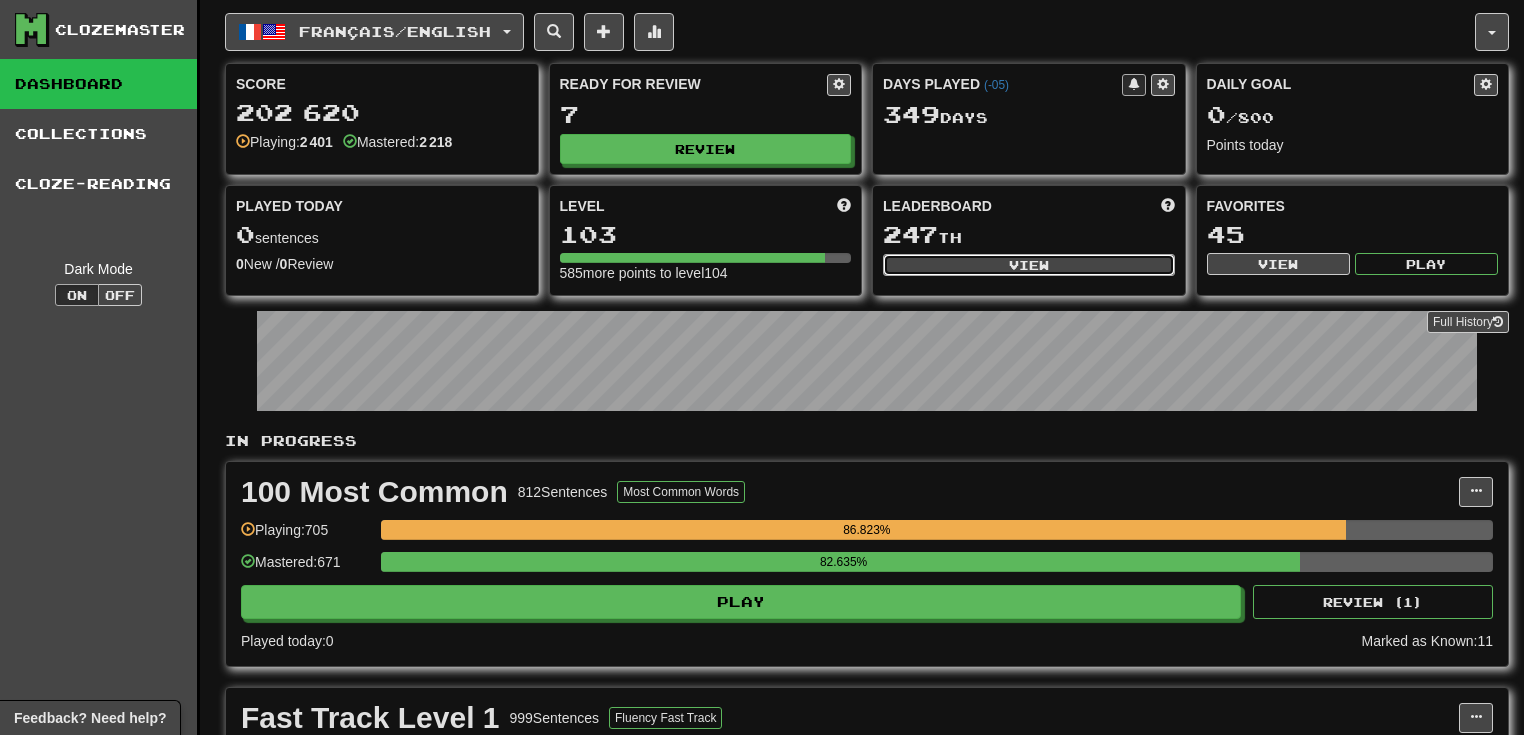 click on "View" at bounding box center [1029, 265] 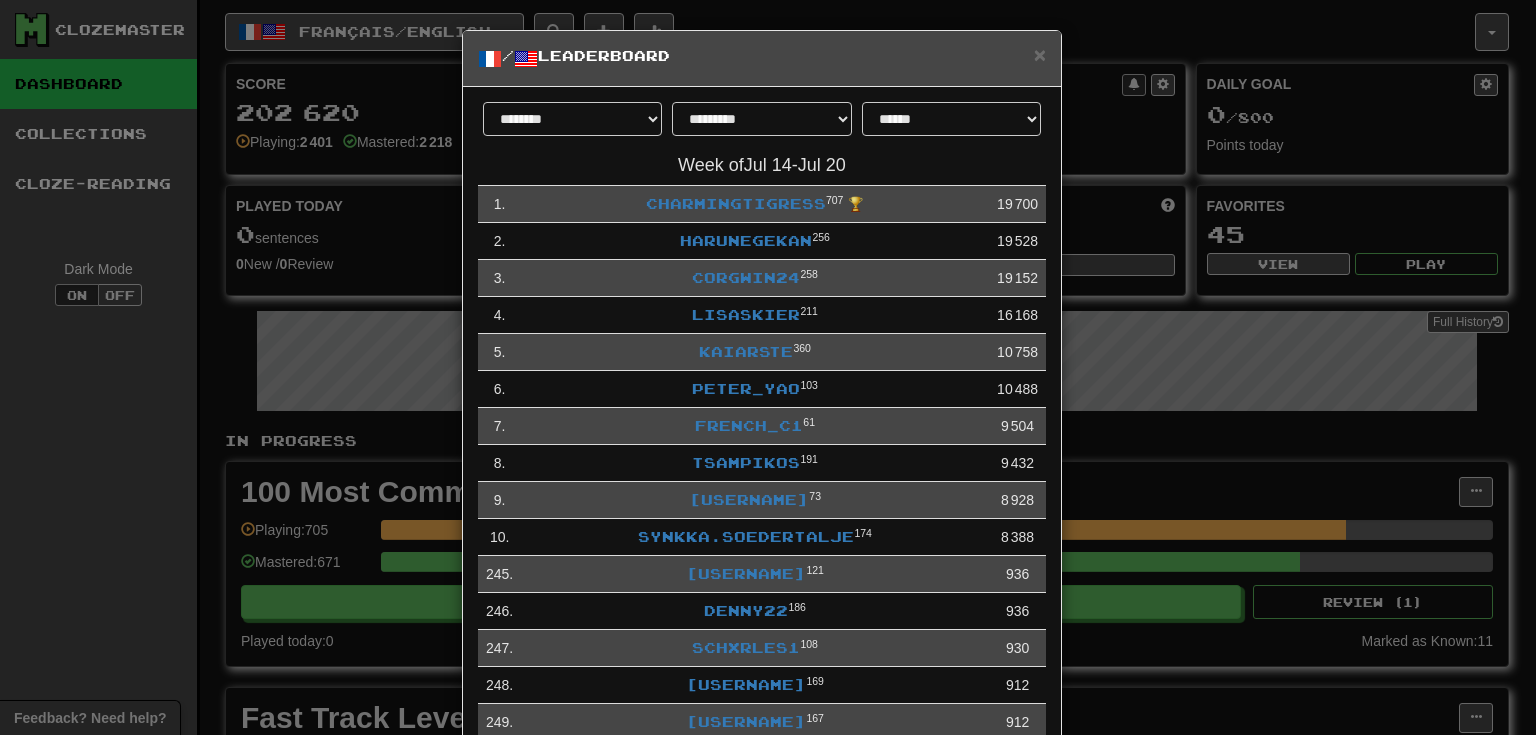 click on "**********" at bounding box center [768, 367] 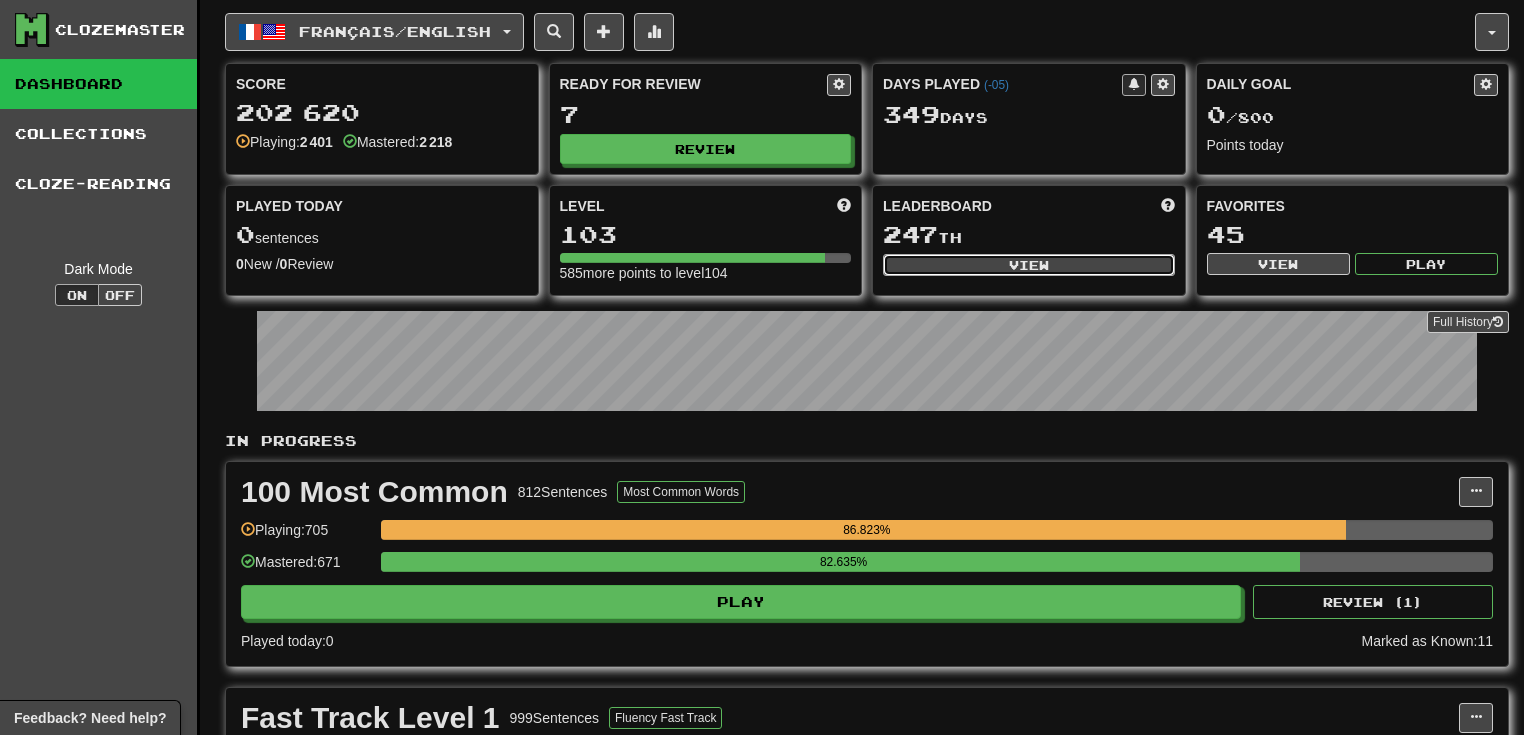 click on "View" at bounding box center (1029, 265) 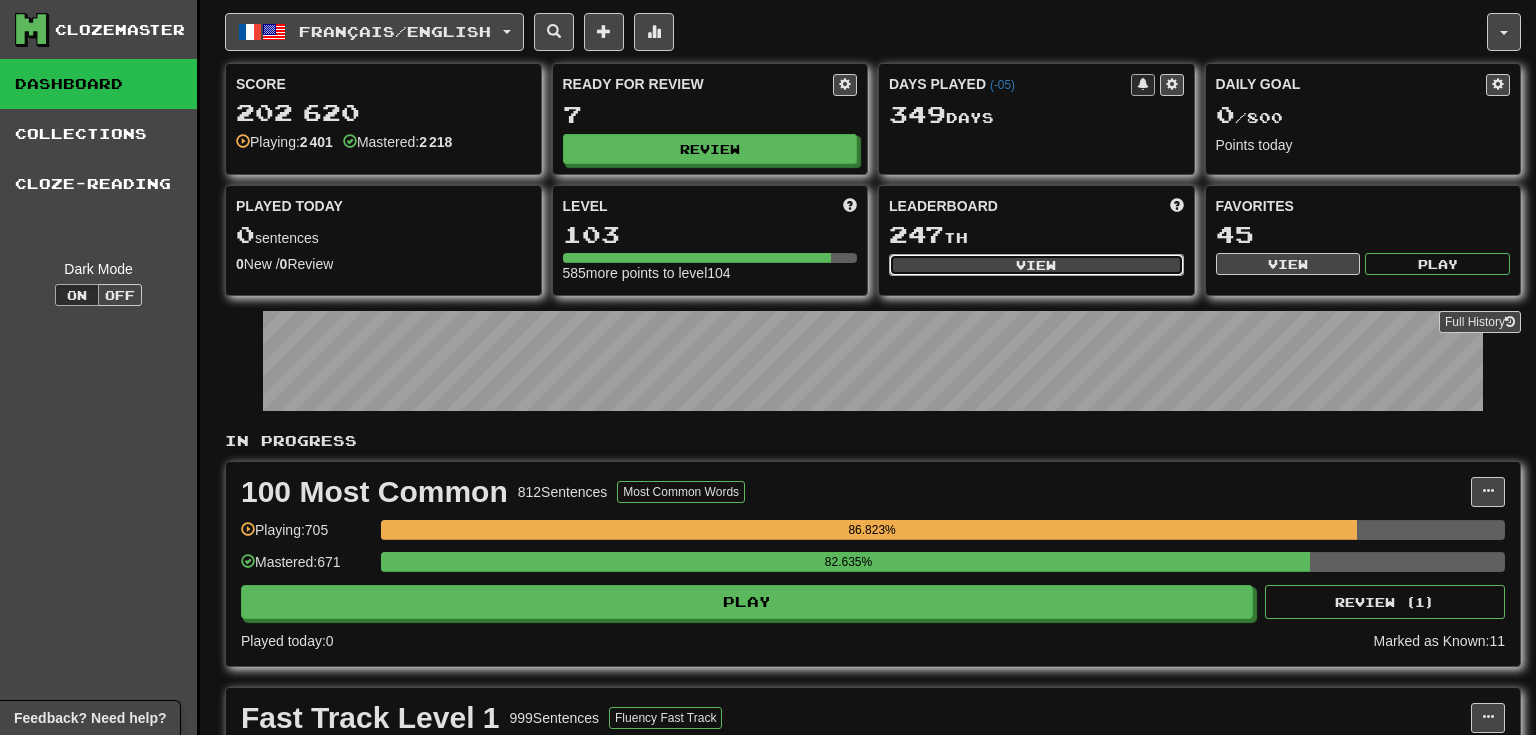 select on "**********" 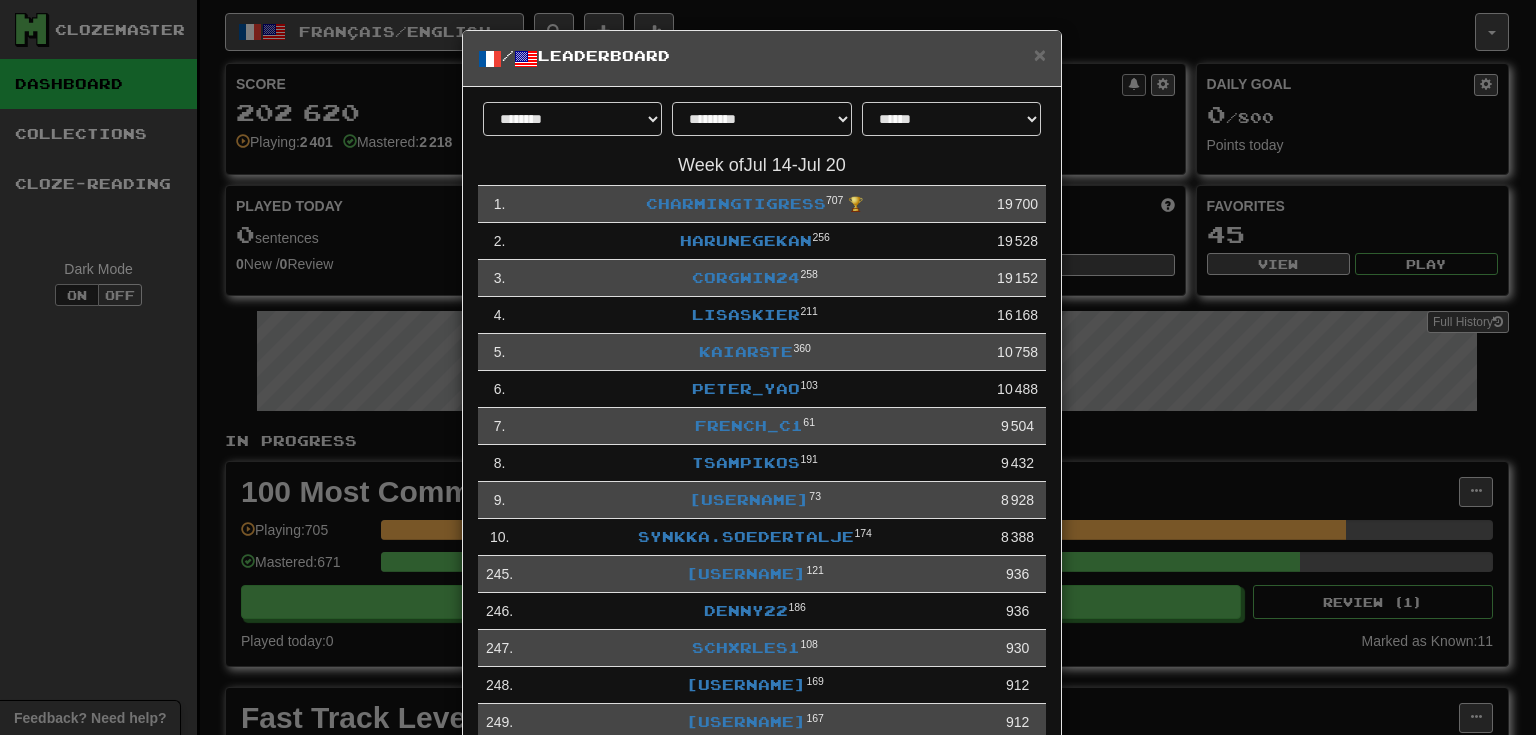 click on "**********" at bounding box center [768, 367] 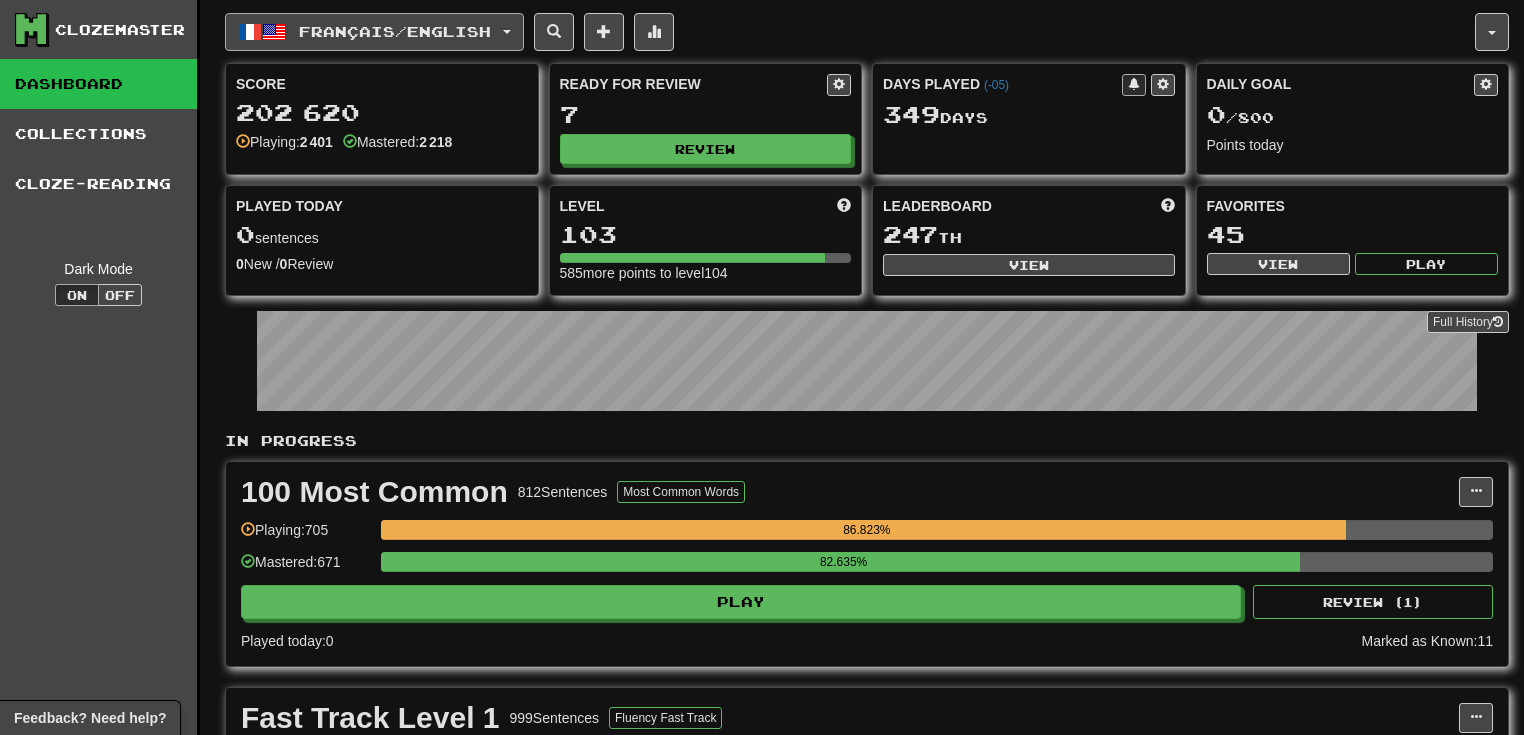 click on "Français  /  English" at bounding box center [395, 31] 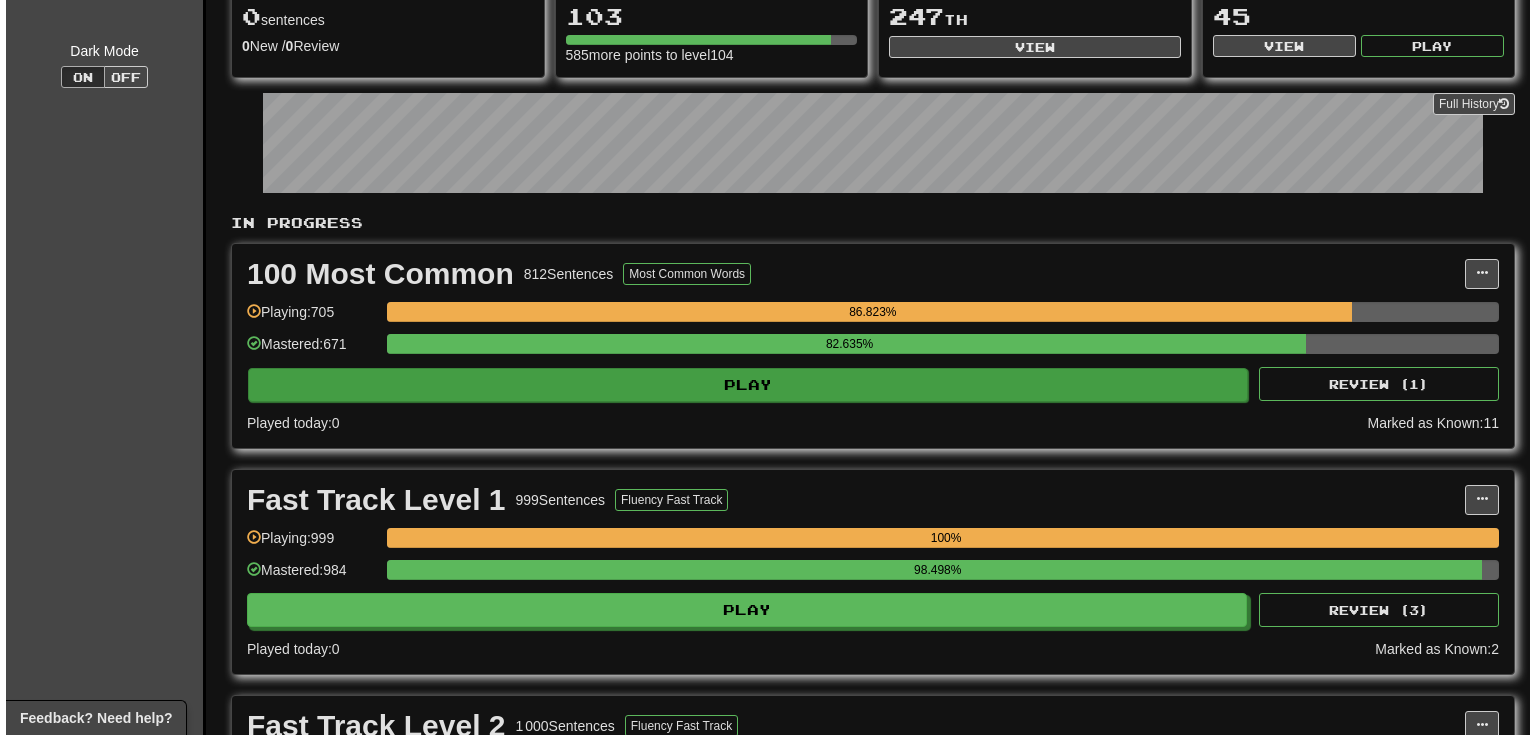 scroll, scrollTop: 213, scrollLeft: 0, axis: vertical 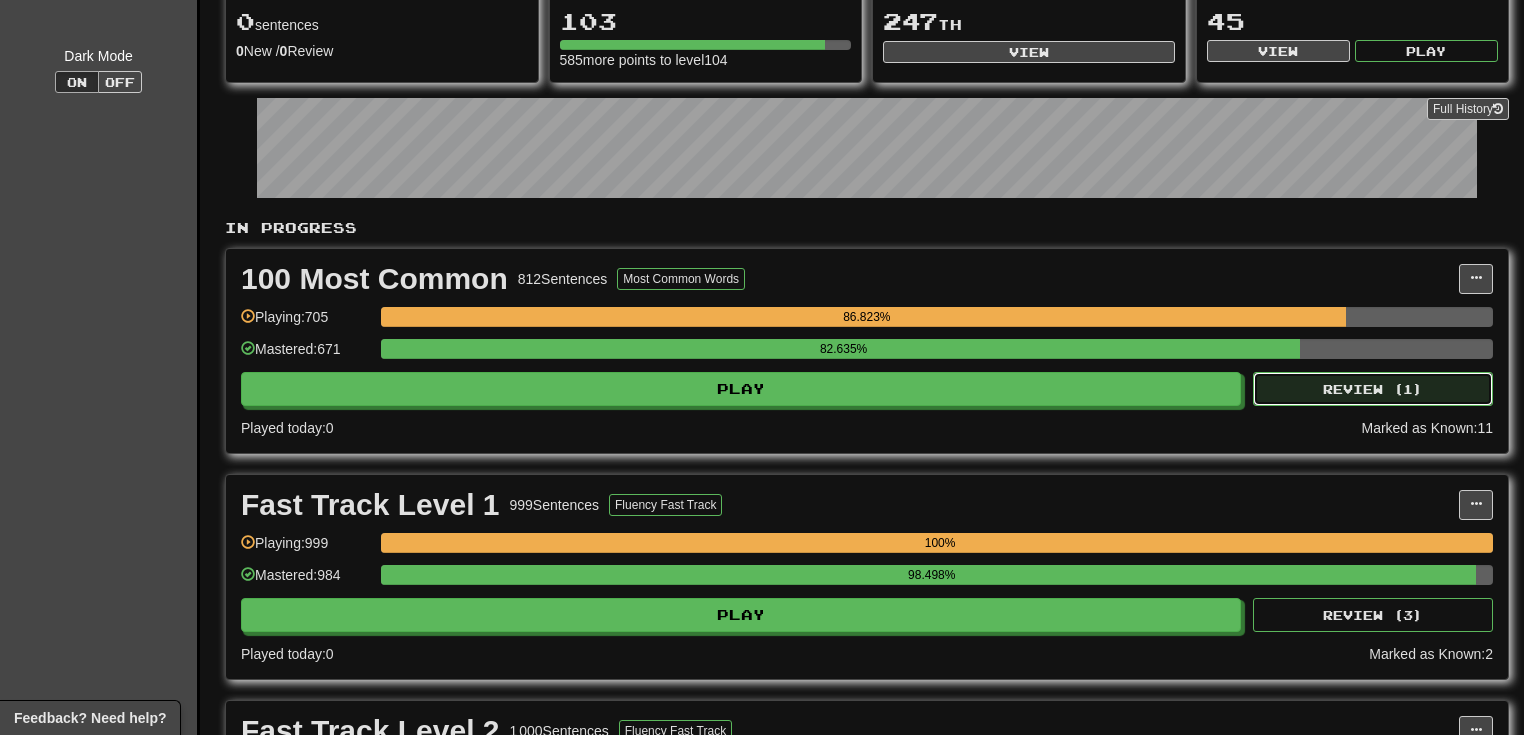 click on "Review ( 1 )" at bounding box center [1373, 389] 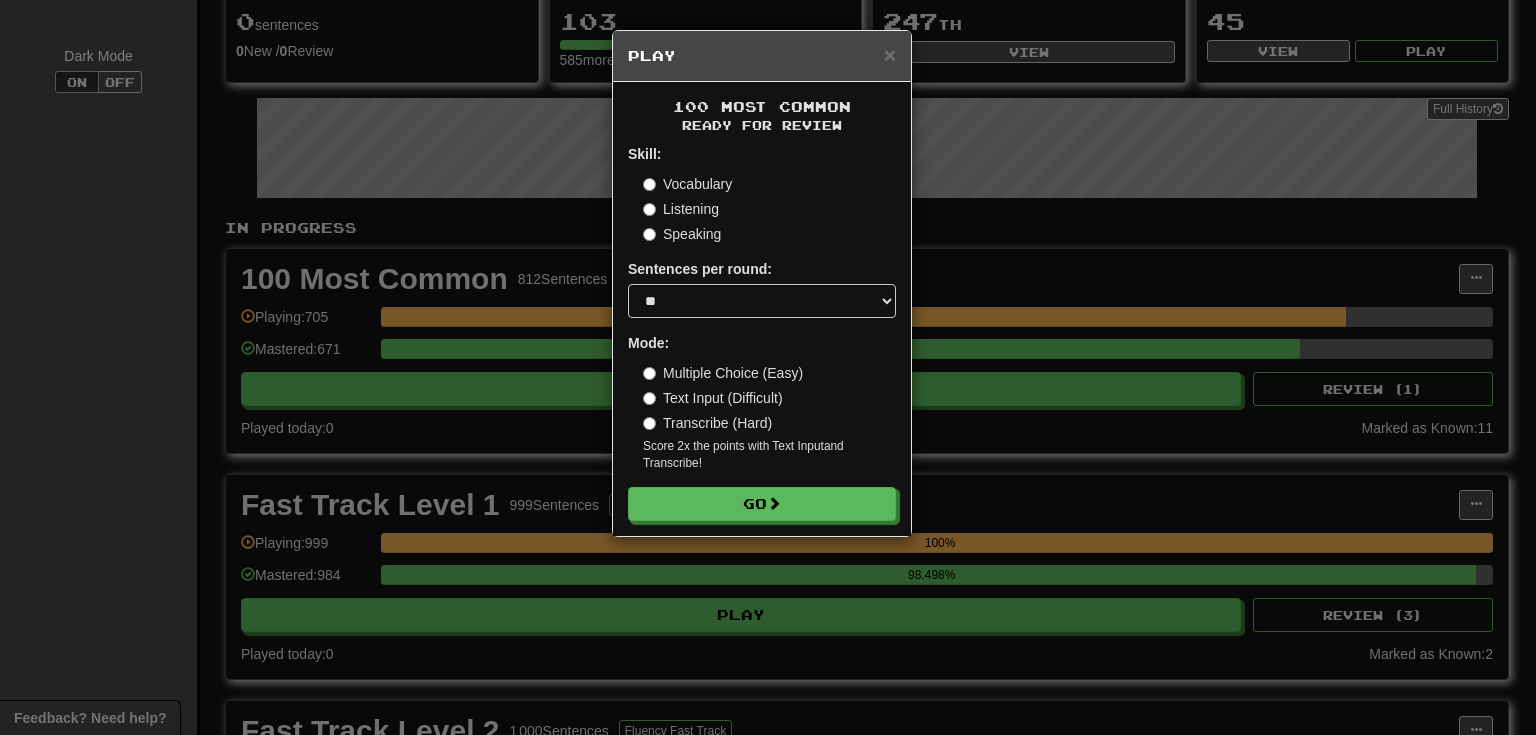 click on "× Play 100 Most Common Ready for Review Skill: Vocabulary Listening Speaking Sentences per round: * ** ** ** ** ** *** ******** Mode: Multiple Choice (Easy) Text Input (Difficult) Transcribe (Hard) Score 2x the points with Text Input  and Transcribe ! Go" at bounding box center (768, 367) 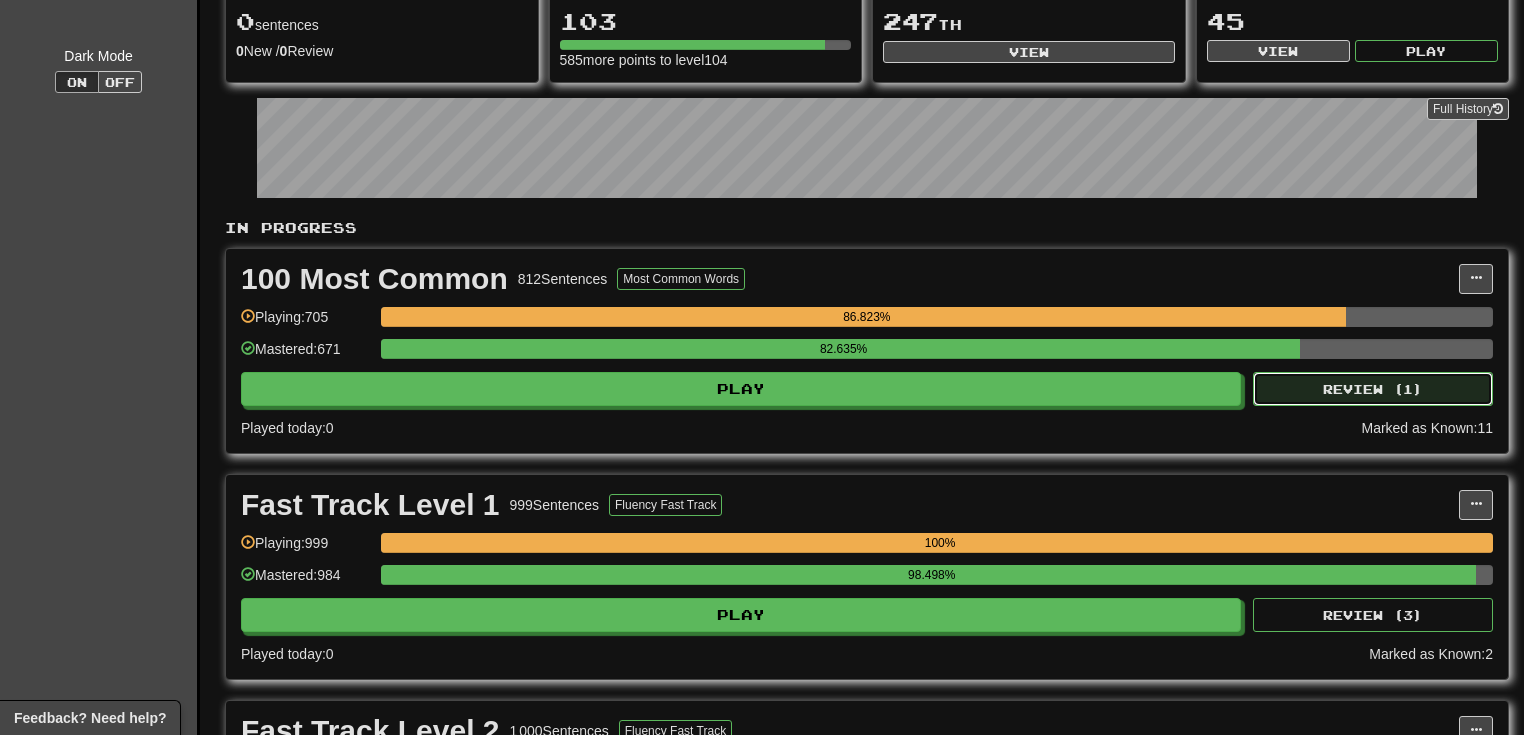 click on "Review ( 1 )" at bounding box center [1373, 389] 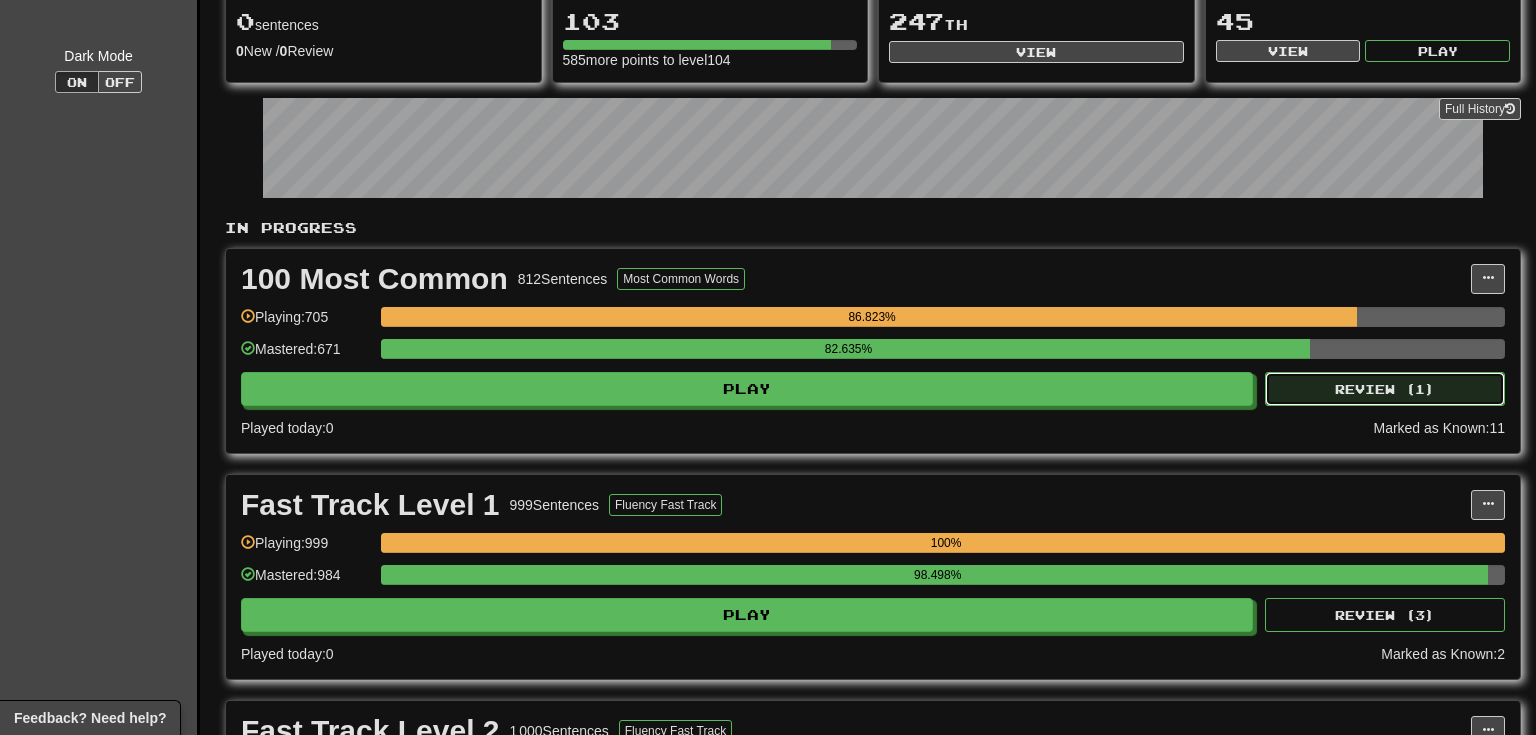 select on "**" 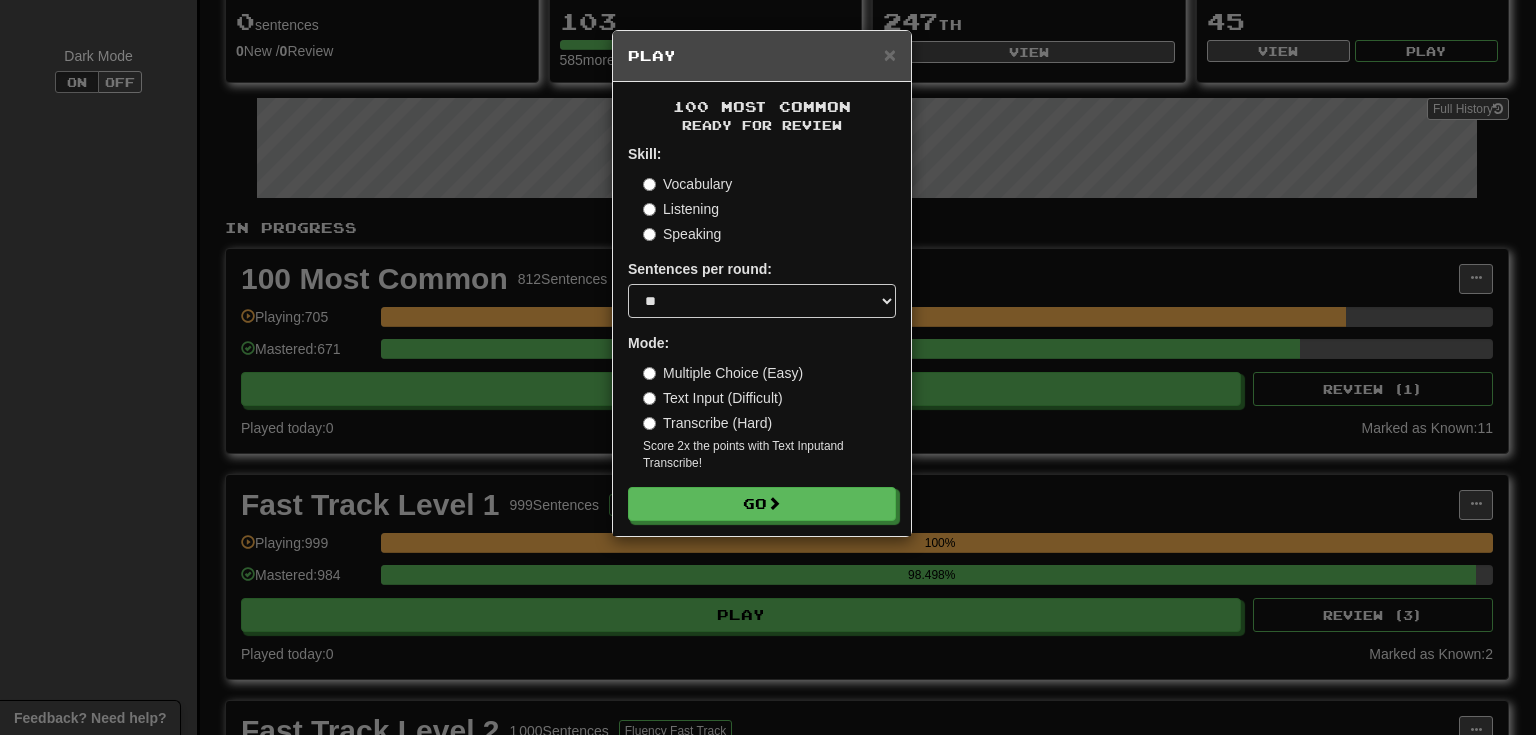 click on "Transcribe (Hard)" at bounding box center [707, 423] 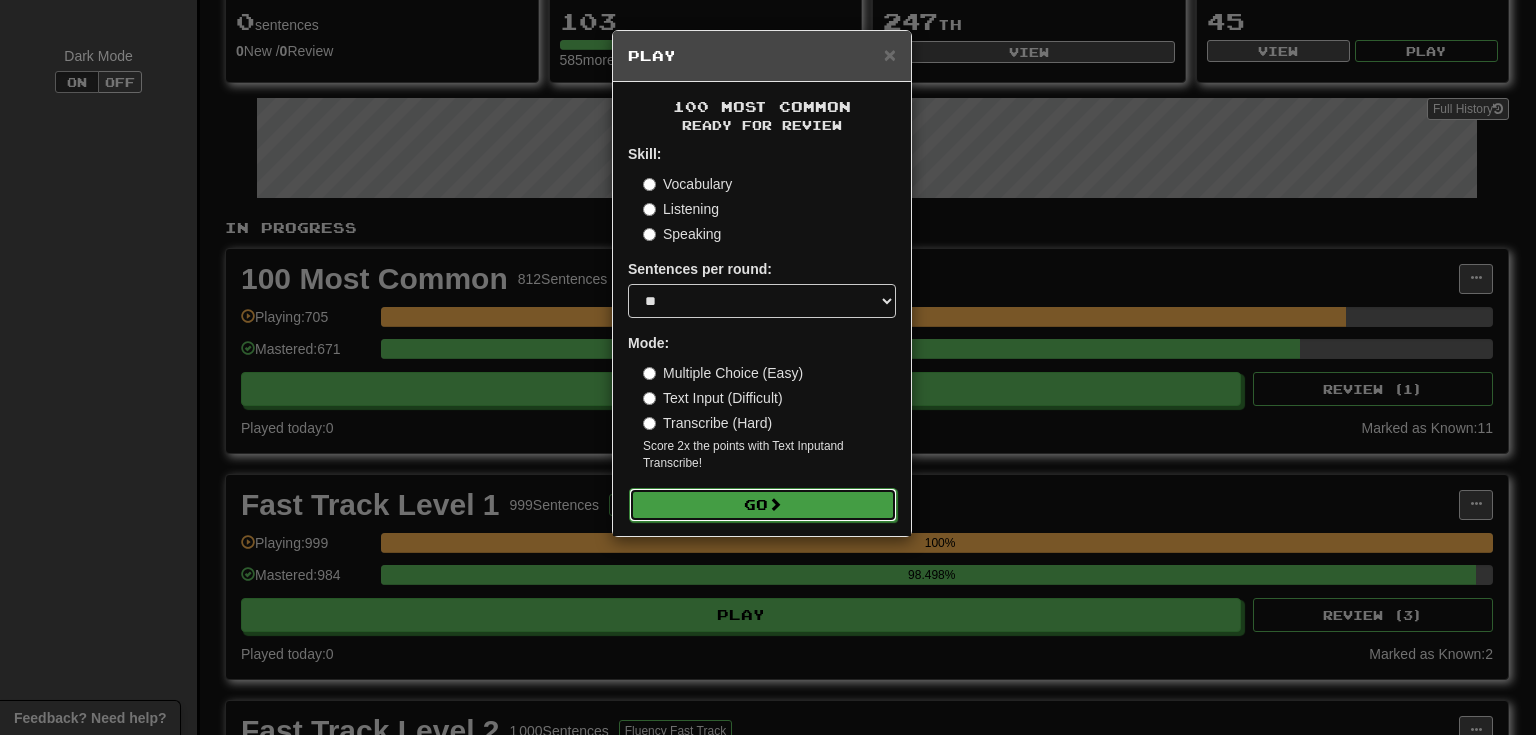 click on "Go" at bounding box center (763, 505) 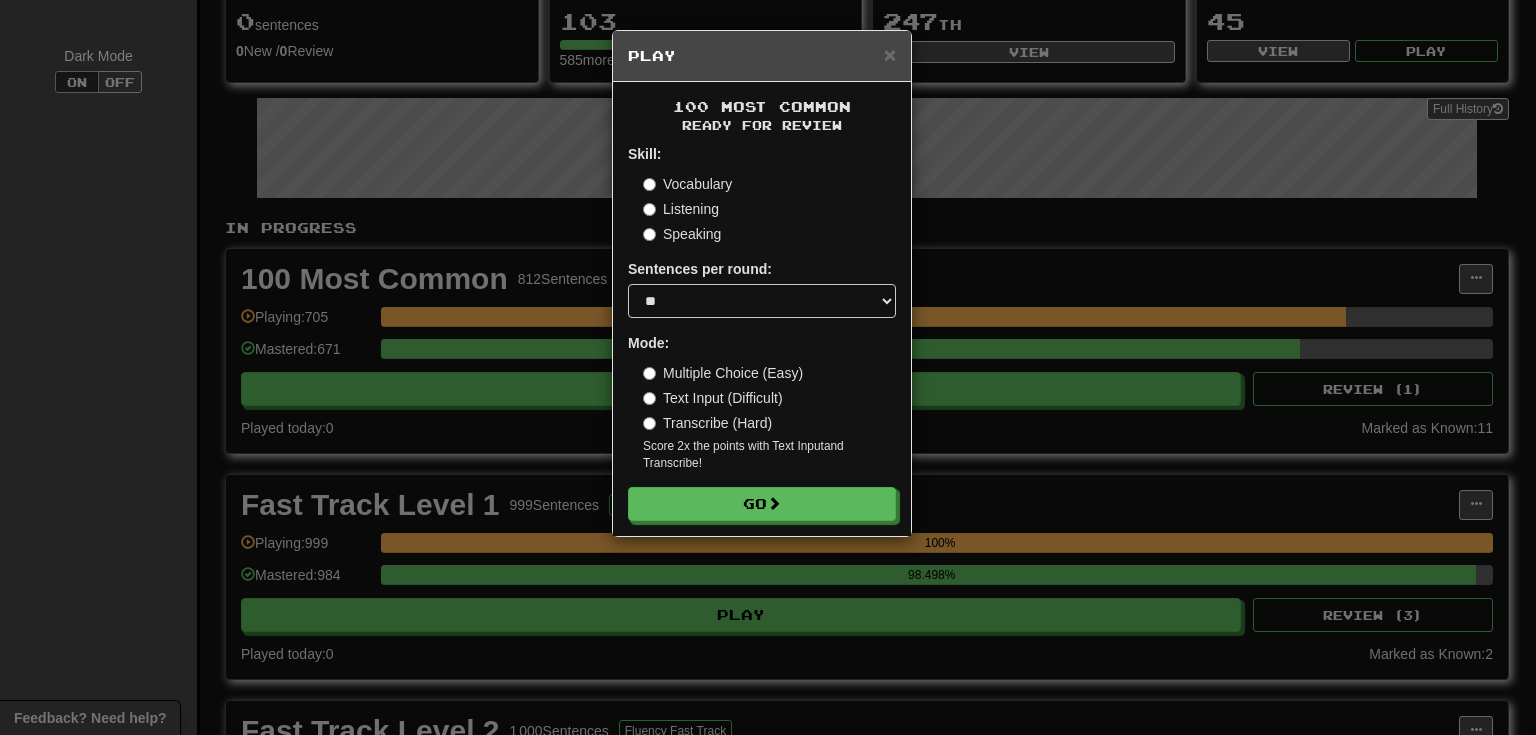 click on "× Play 100 Most Common Ready for Review Skill: Vocabulary Listening Speaking Sentences per round: * ** ** ** ** ** *** ******** Mode: Multiple Choice (Easy) Text Input (Difficult) Transcribe (Hard) Score 2x the points with Text Input  and Transcribe ! Go" at bounding box center [768, 367] 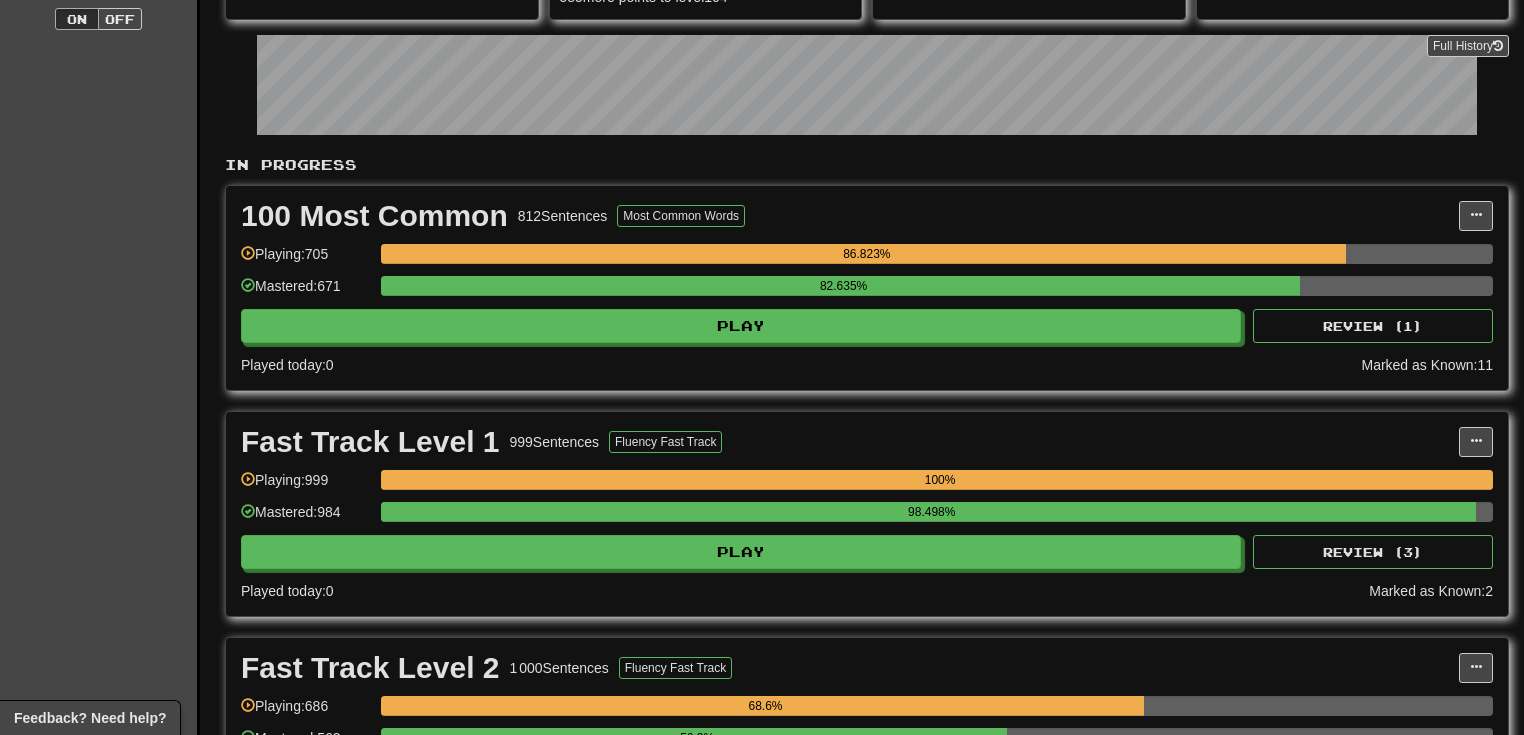 scroll, scrollTop: 320, scrollLeft: 0, axis: vertical 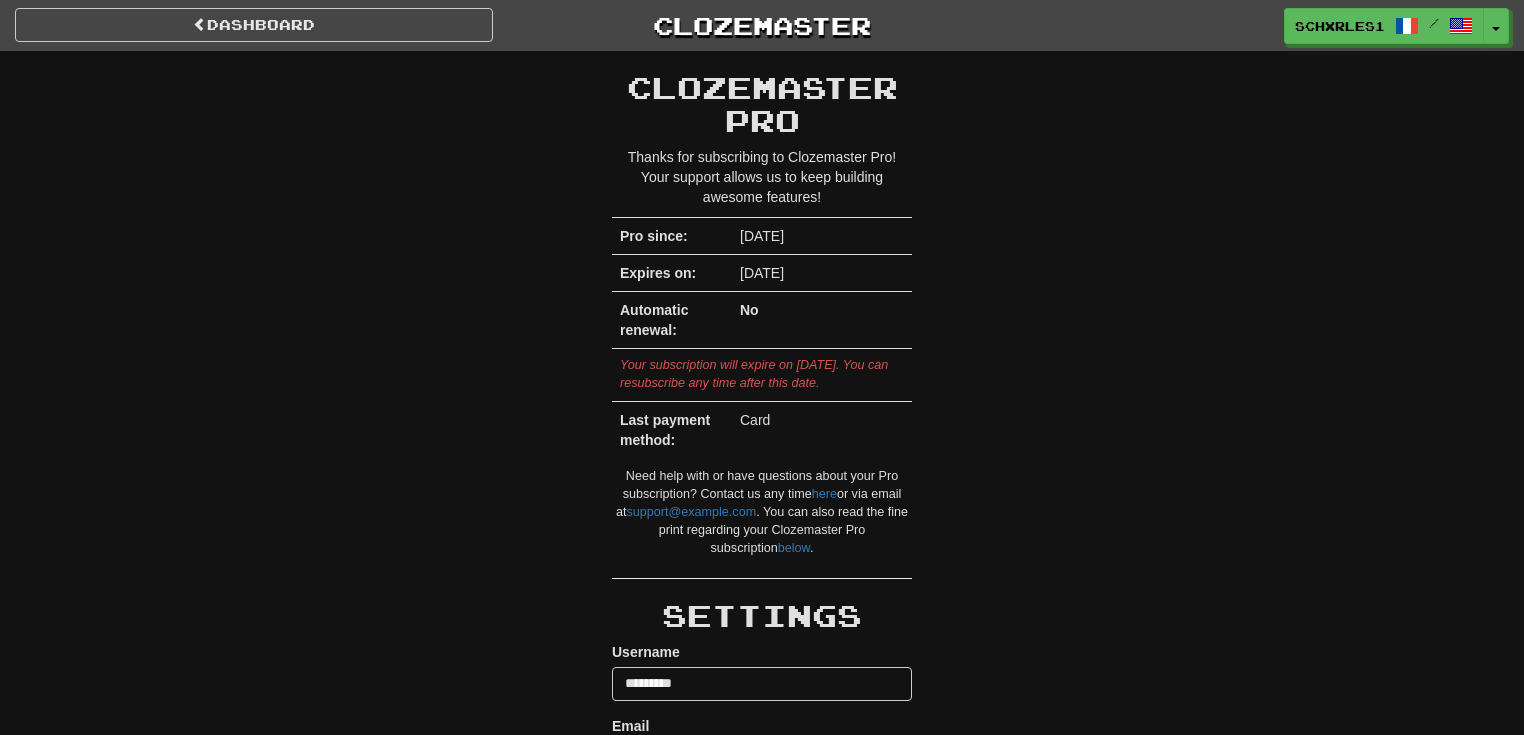 click on "**********" at bounding box center [762, 1407] 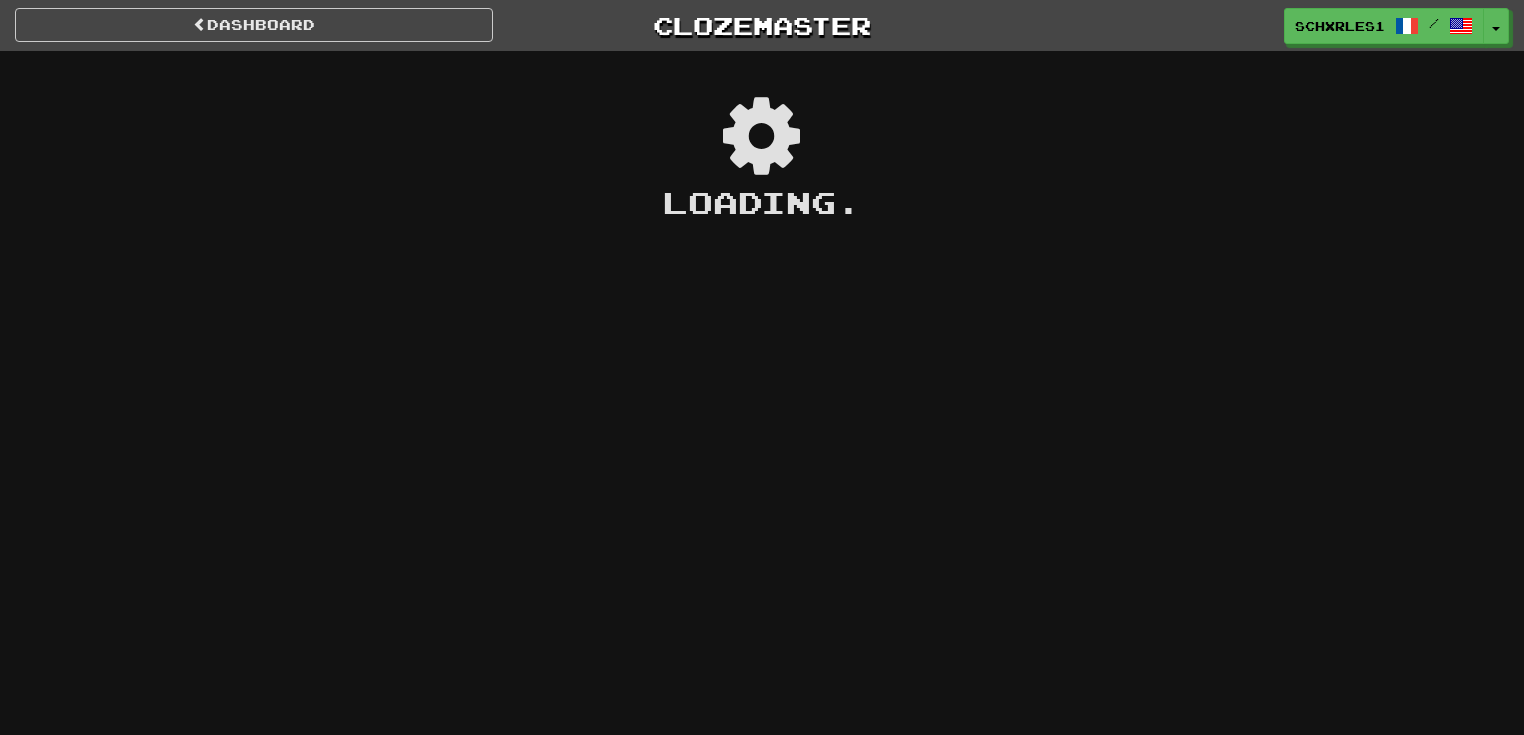 scroll, scrollTop: 0, scrollLeft: 0, axis: both 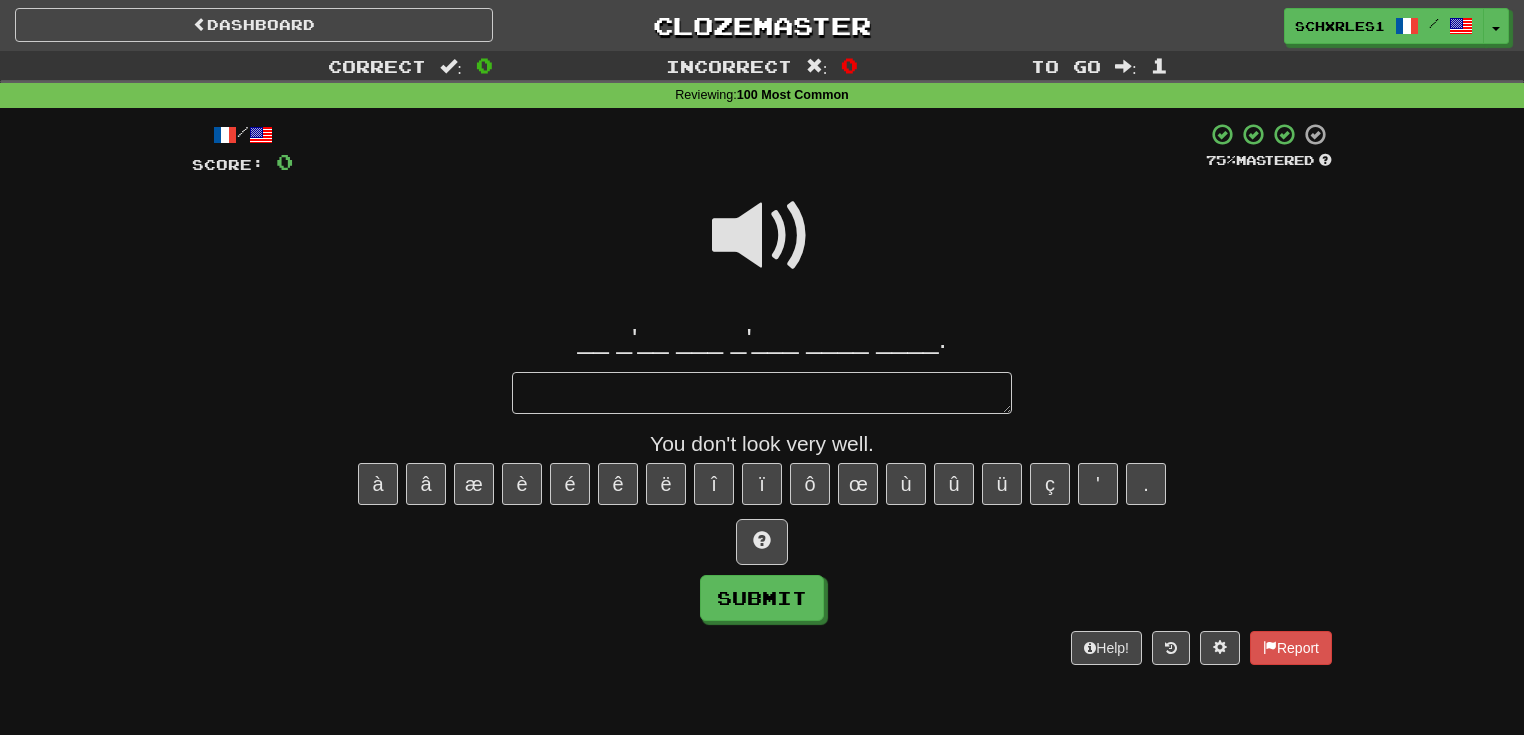 type on "*" 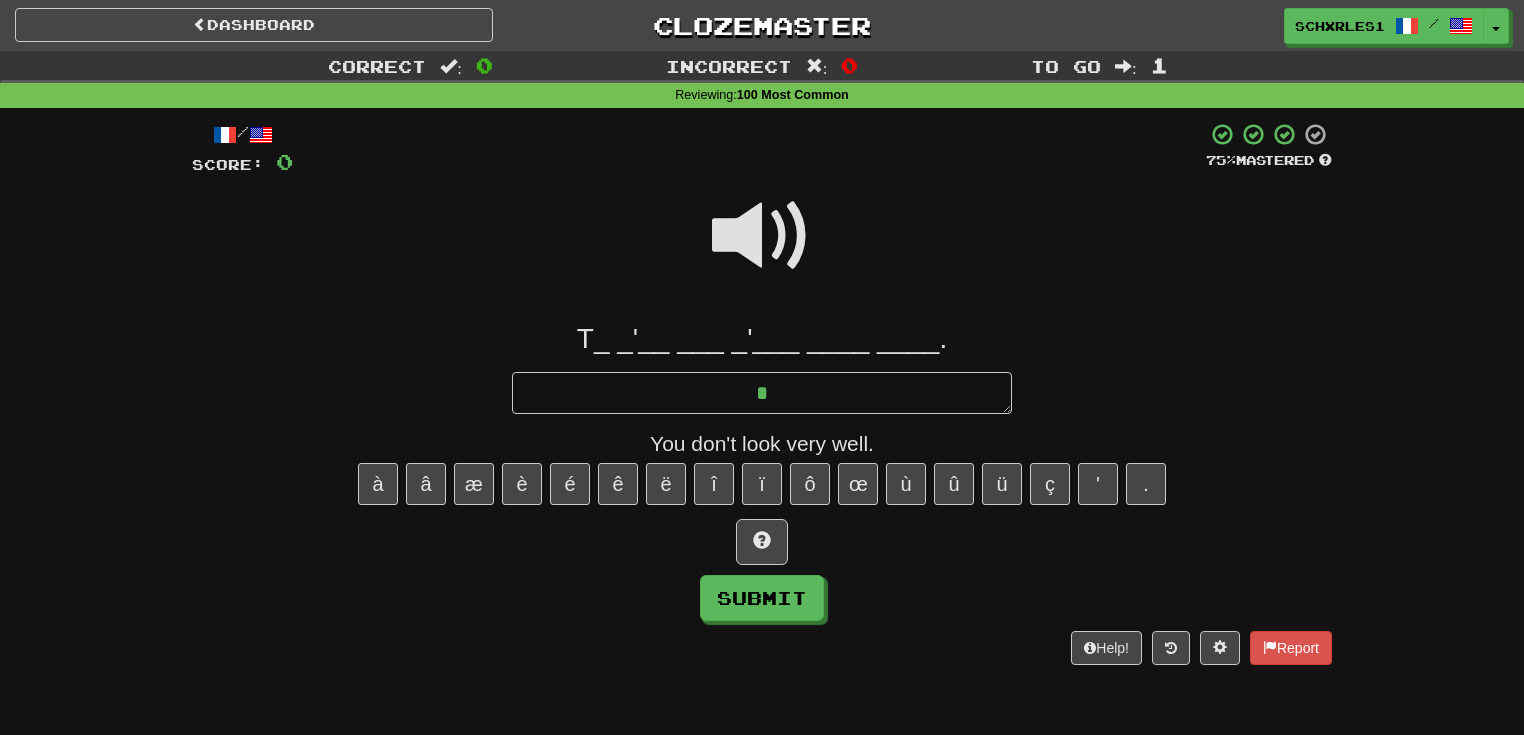type on "*" 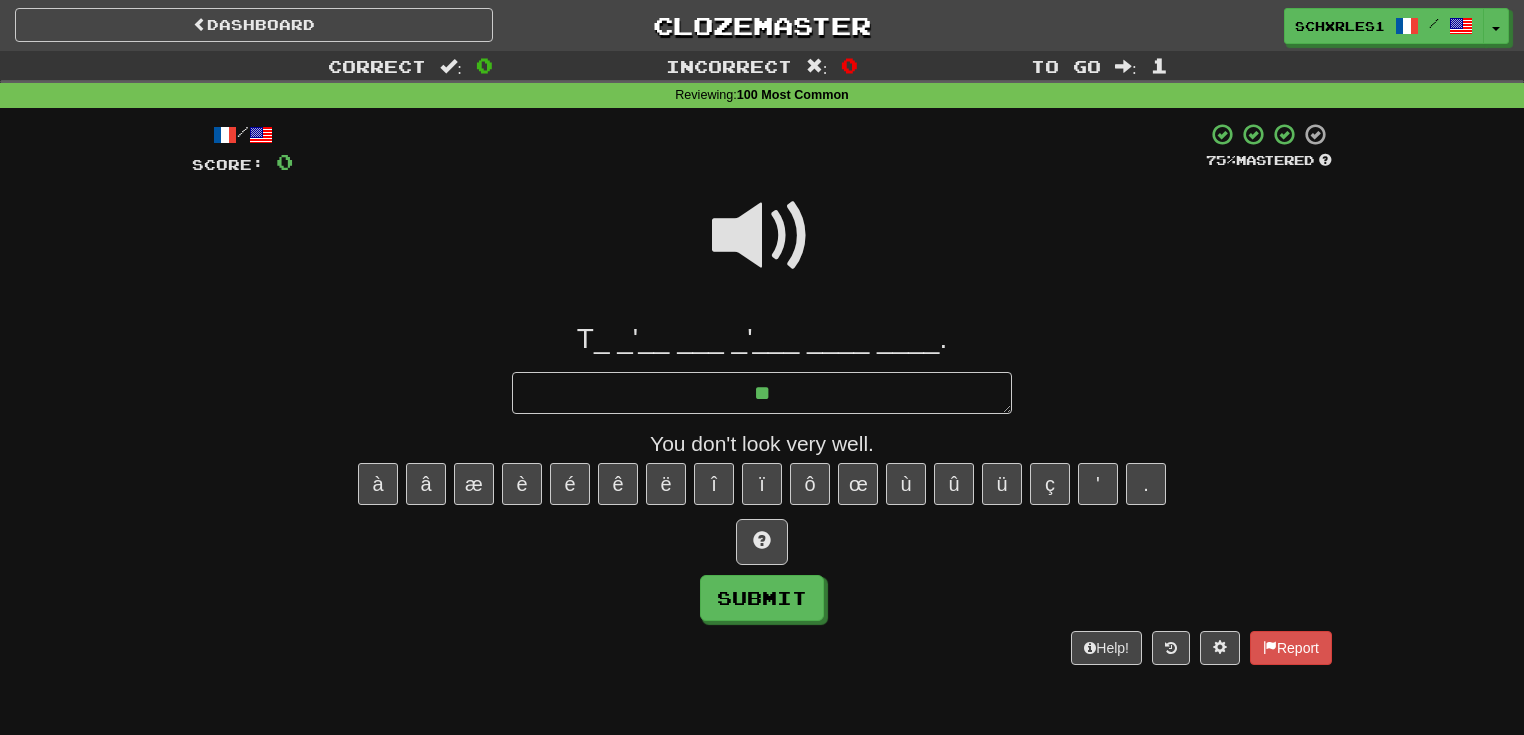 type on "*" 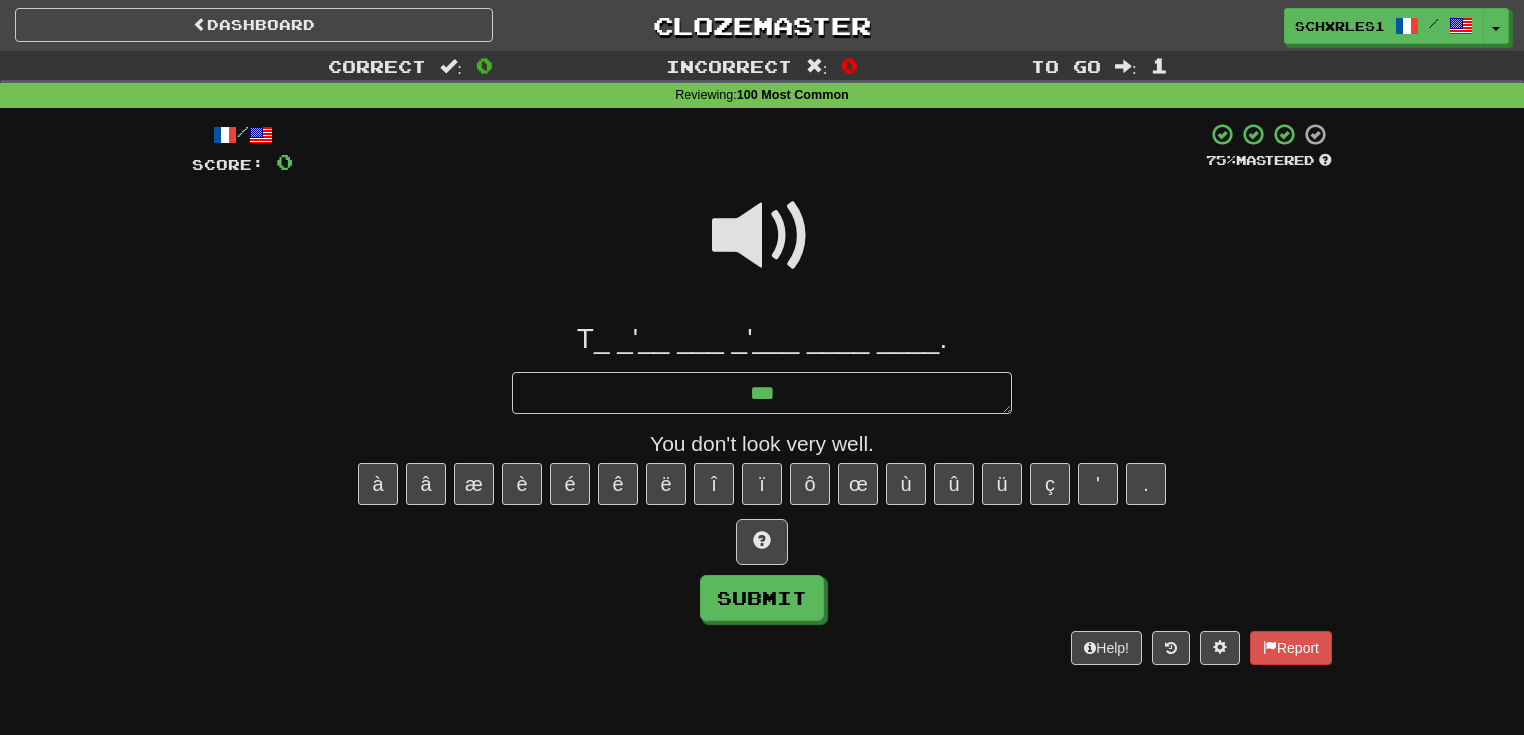 type on "*" 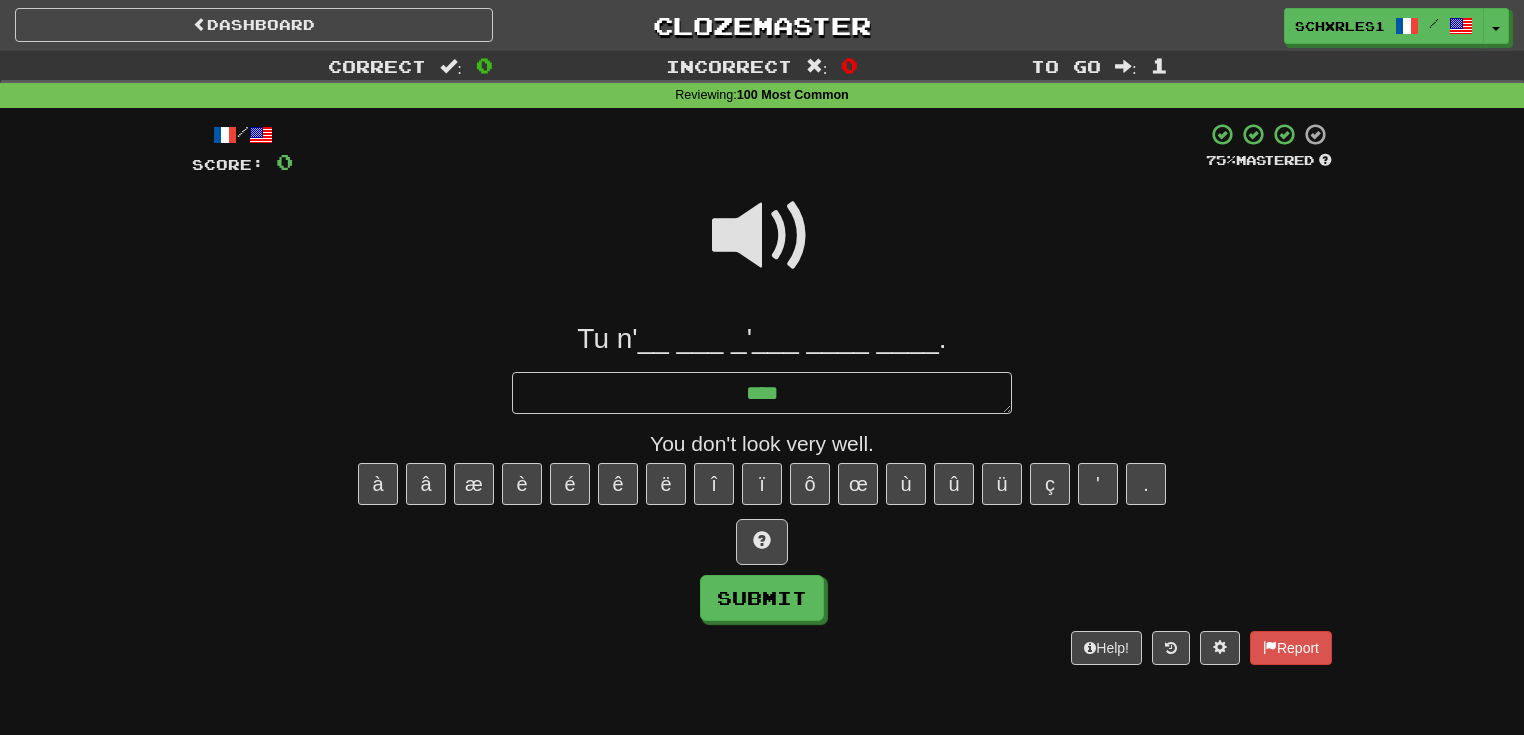 type on "*" 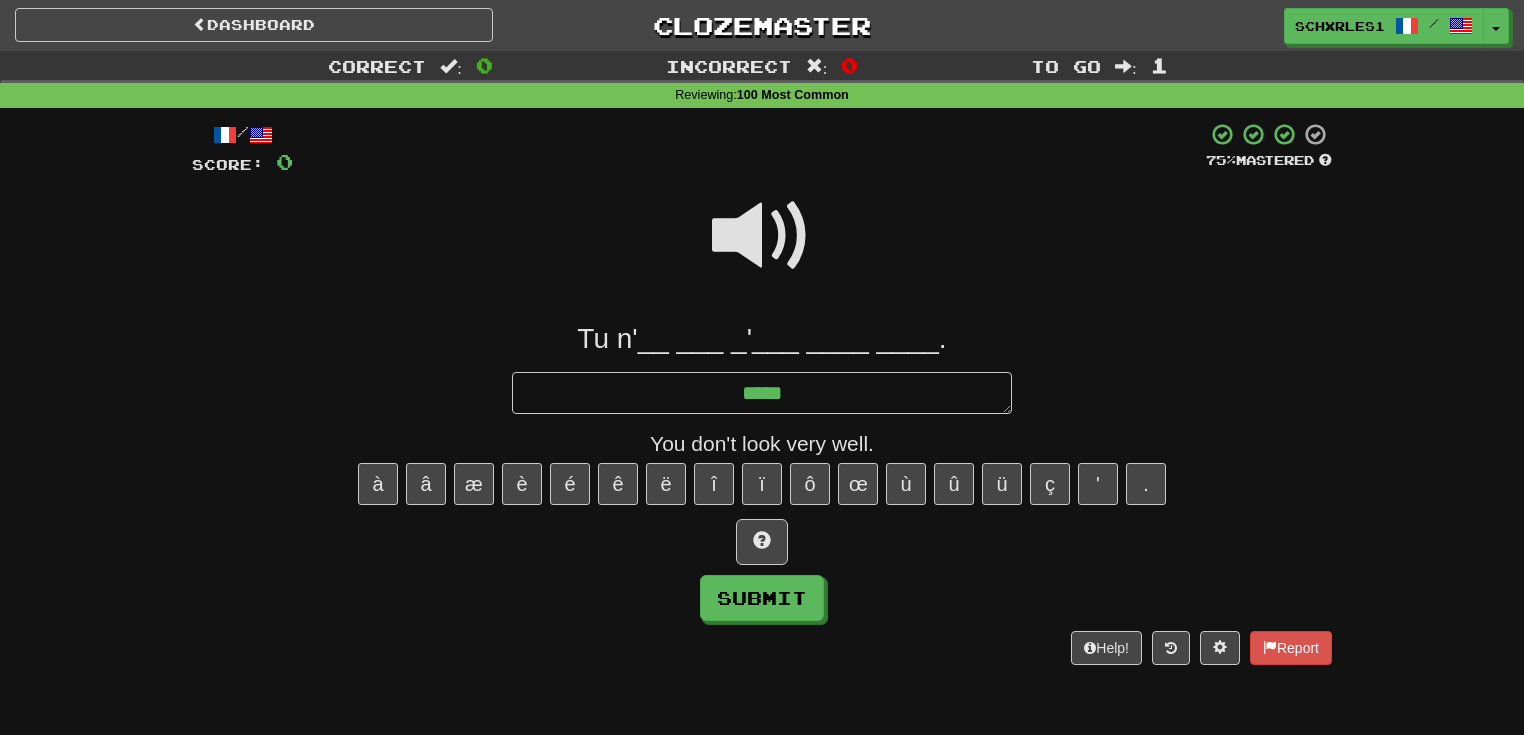 type on "*" 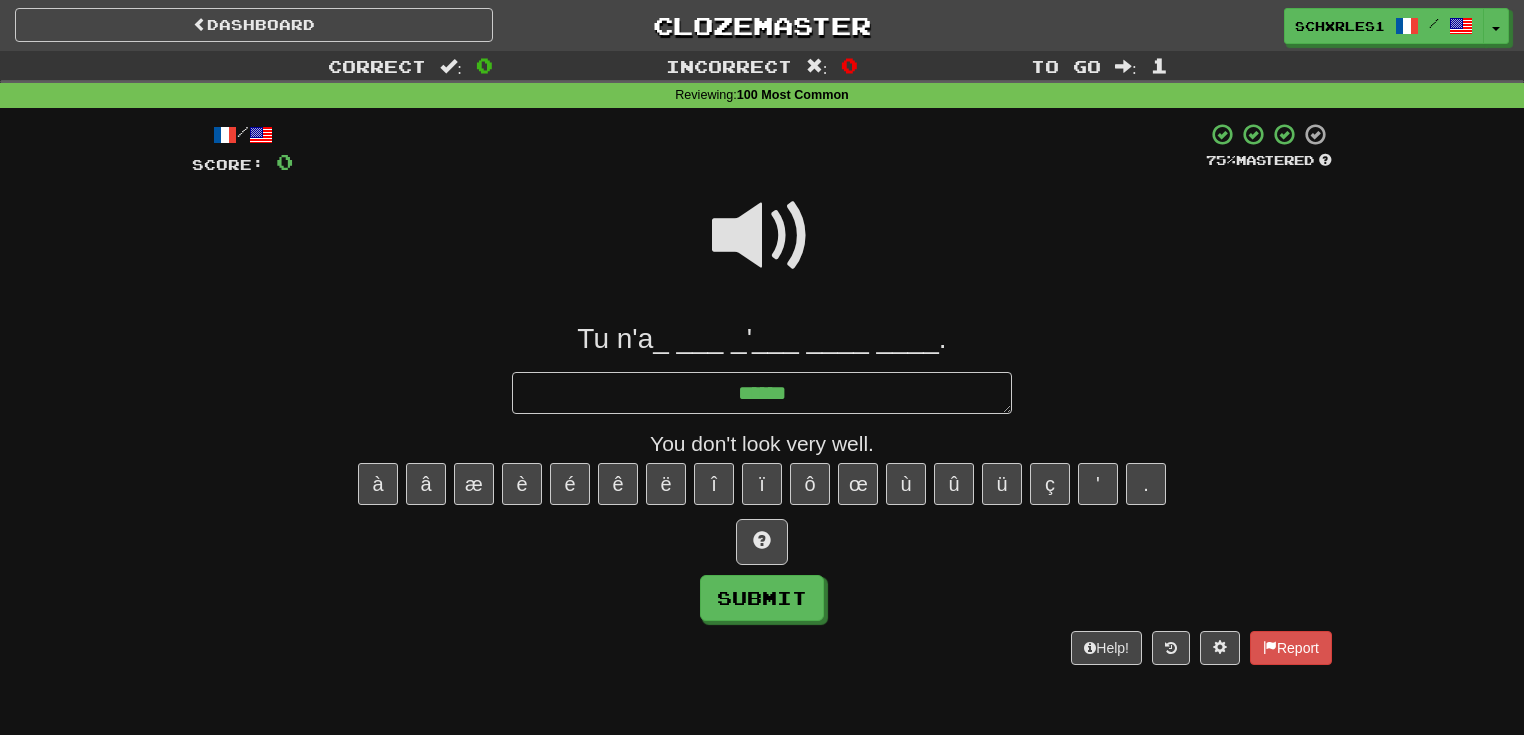 type on "*" 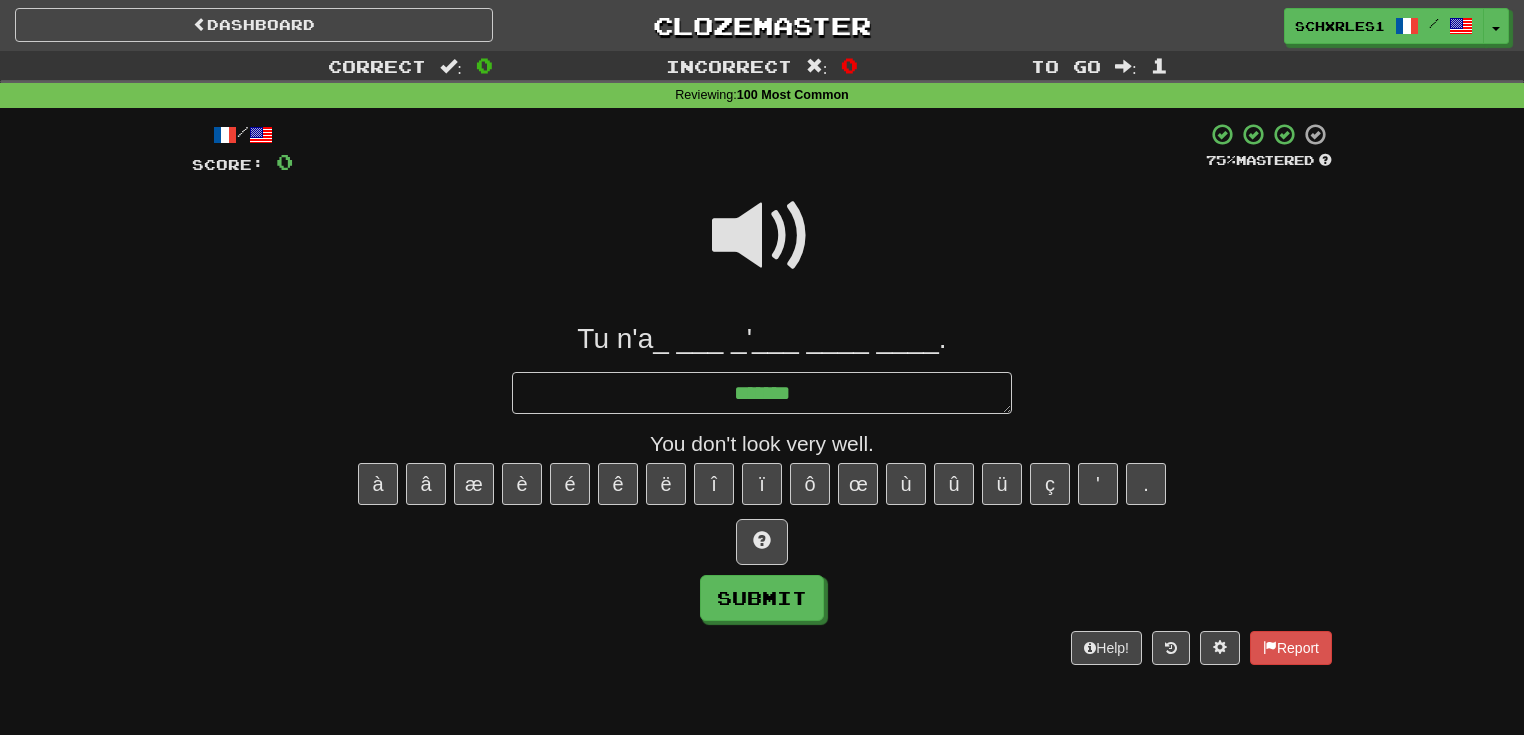 type on "*" 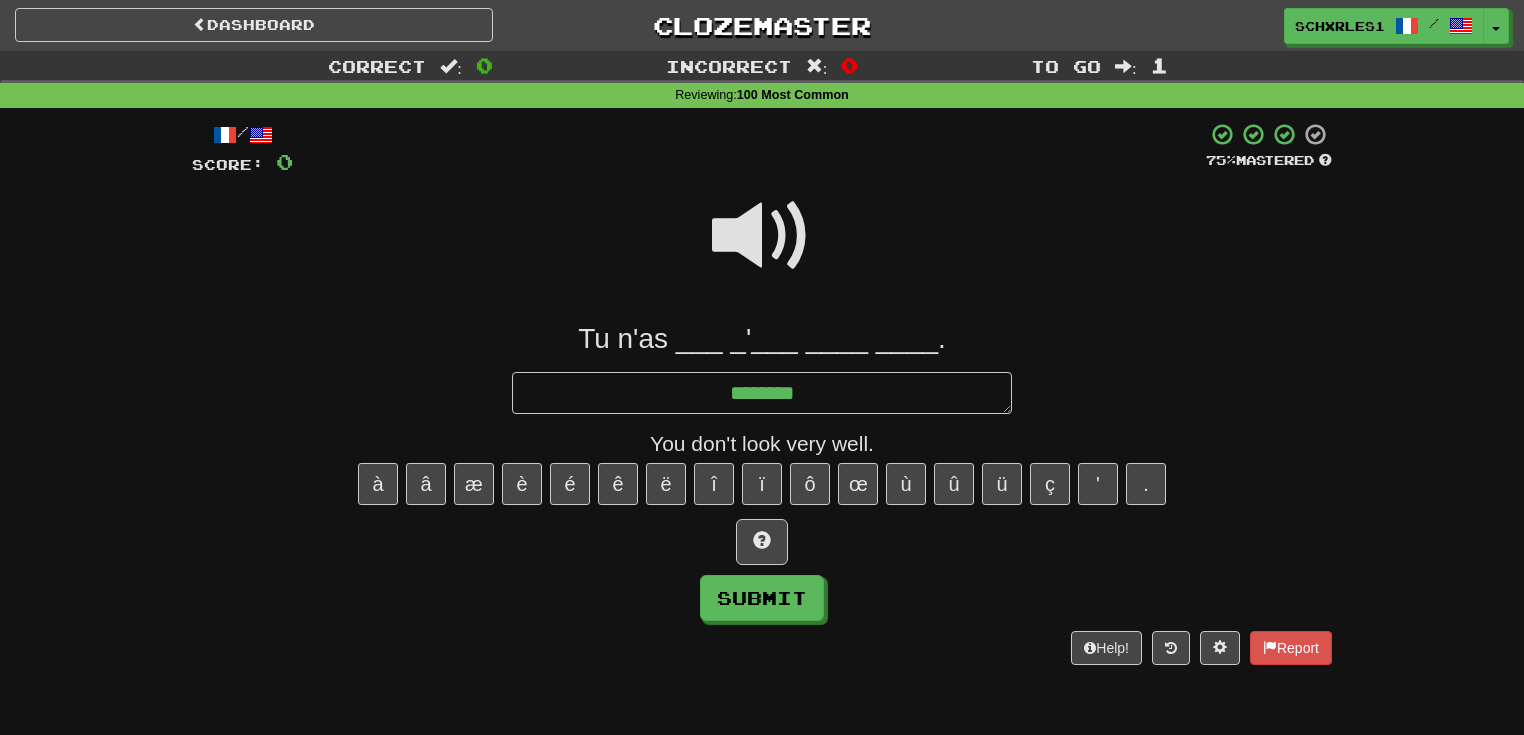 type on "*" 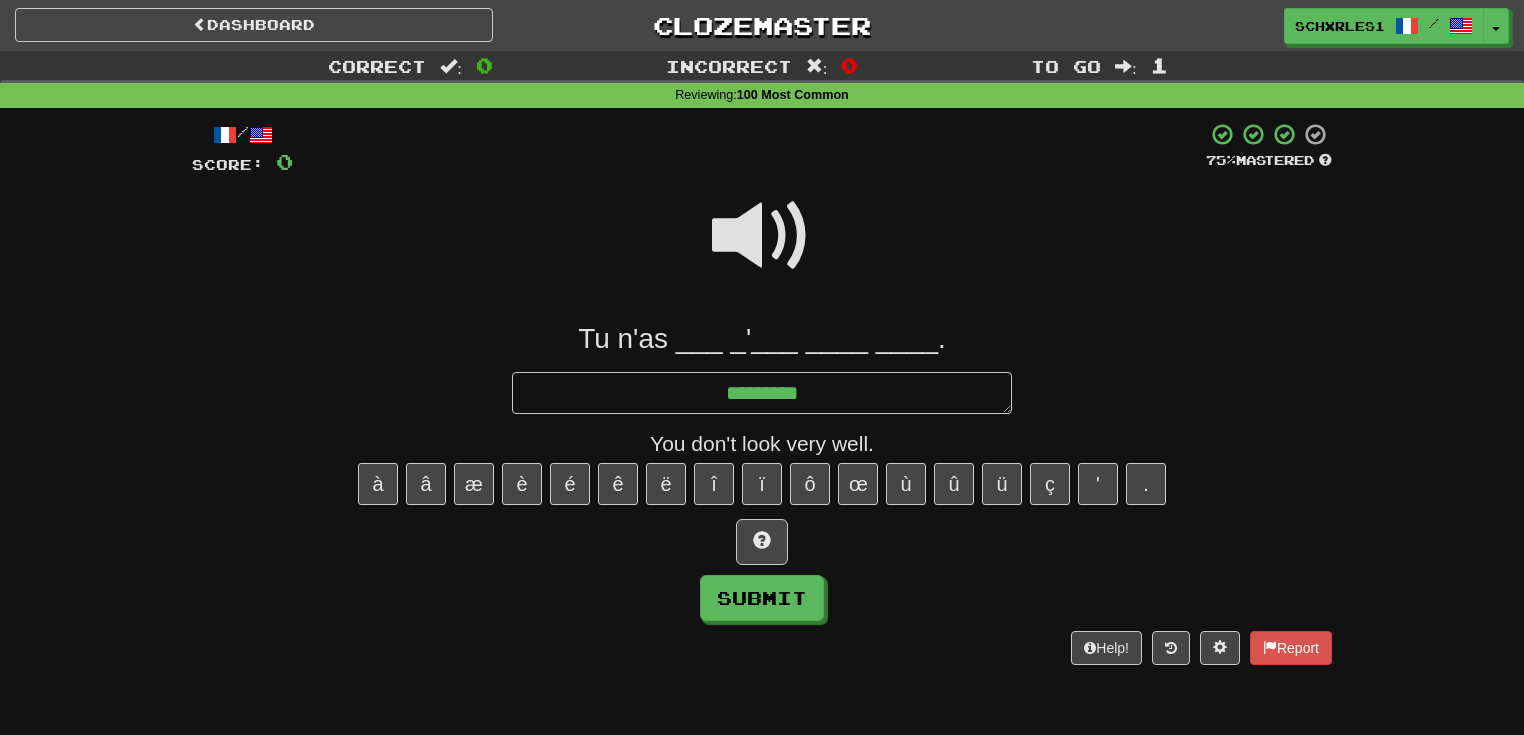 type on "*" 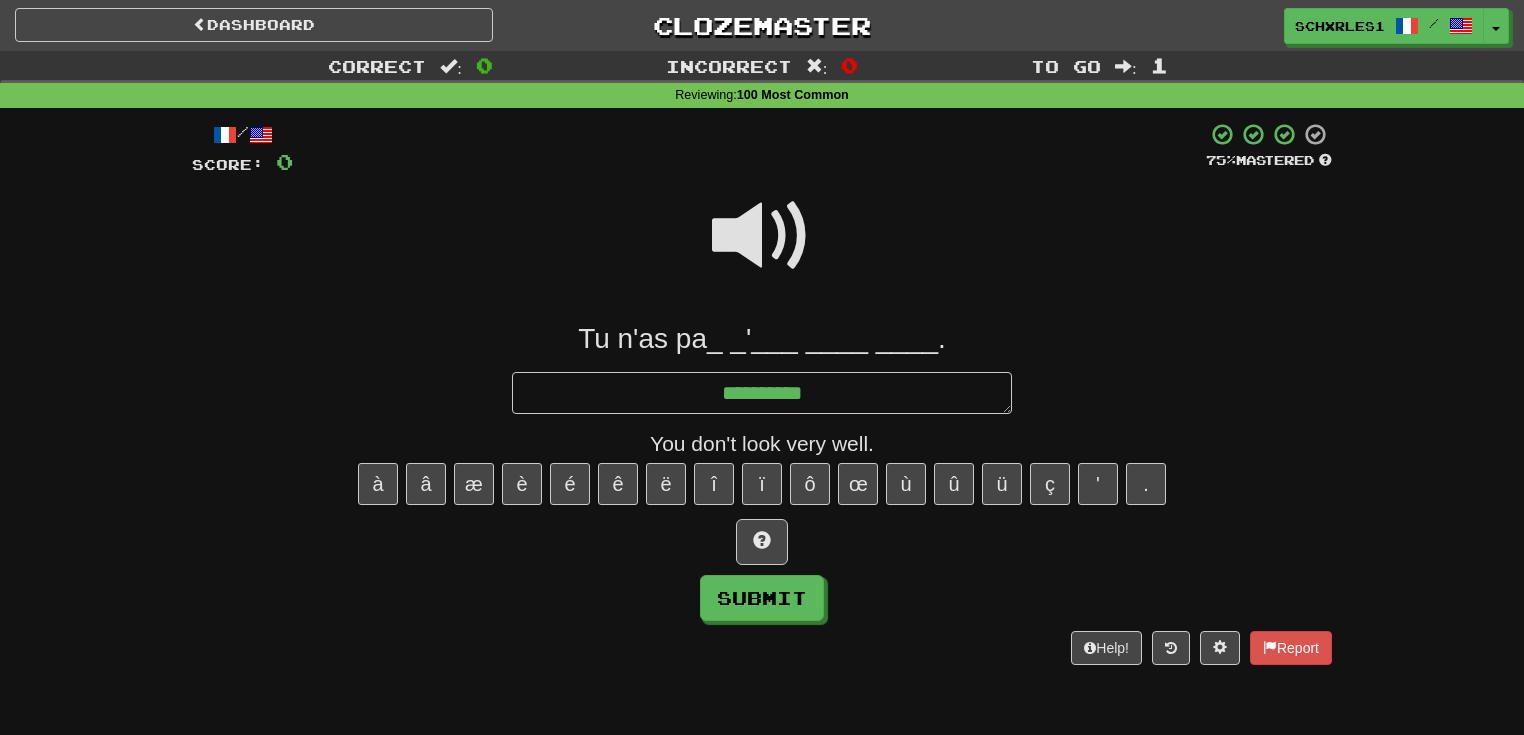 type on "*" 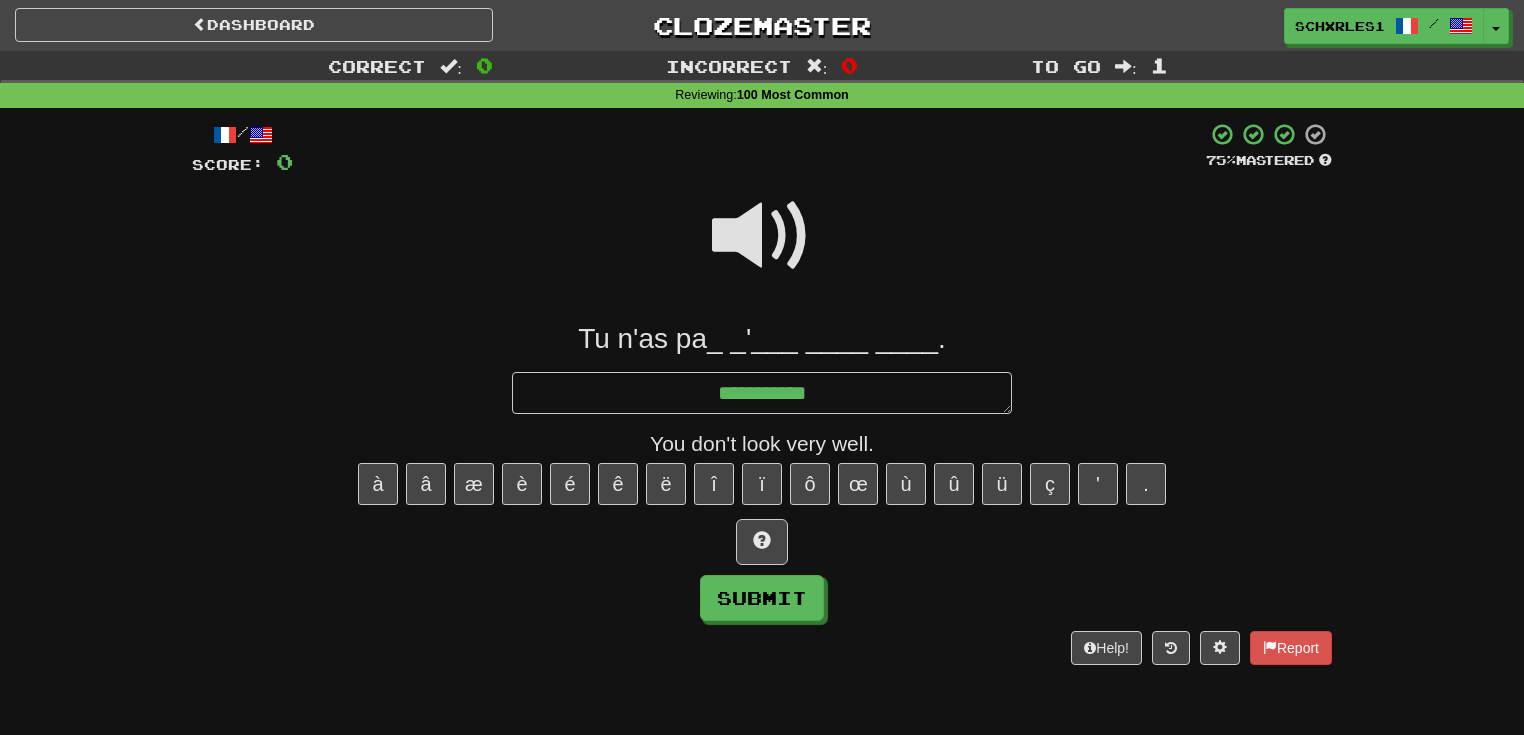 type on "*" 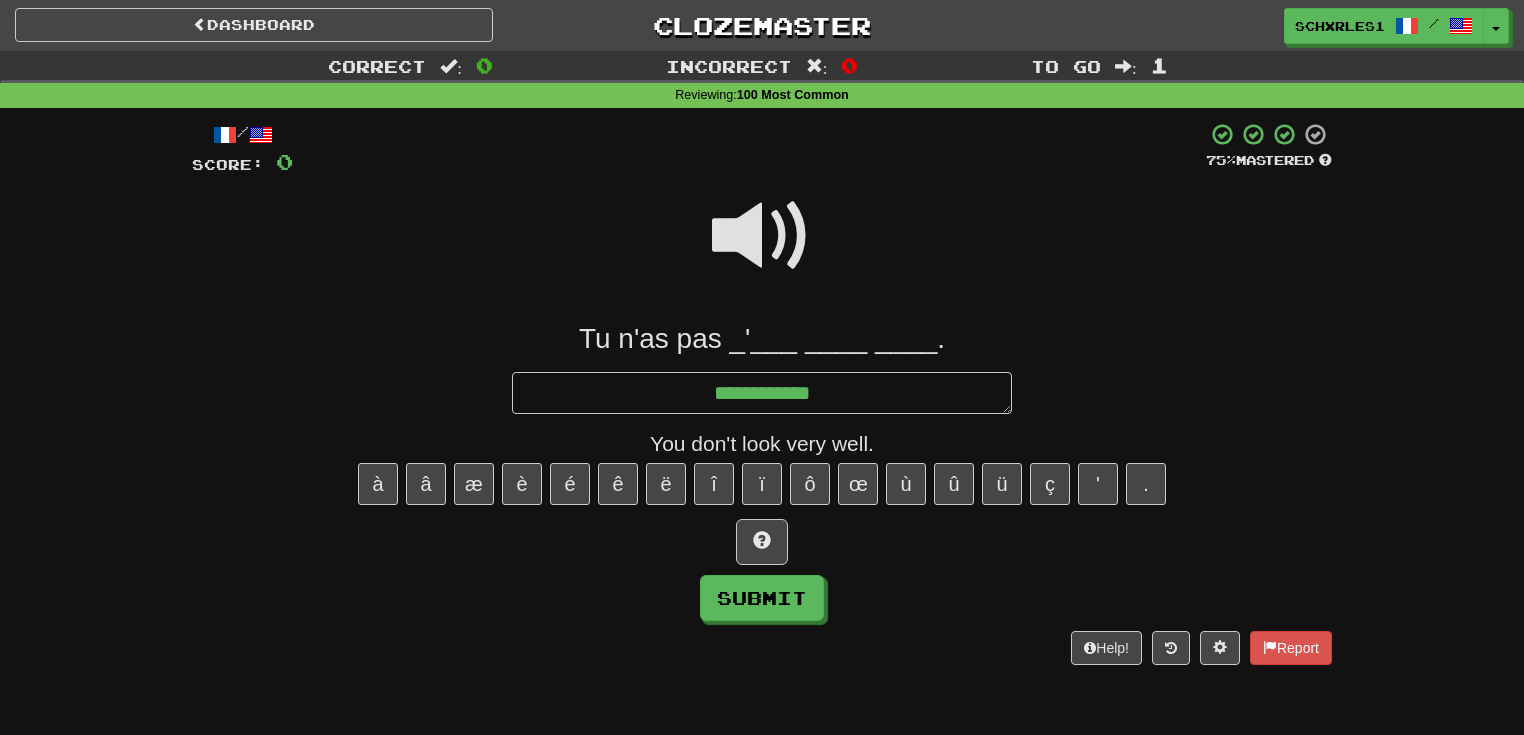 type on "*" 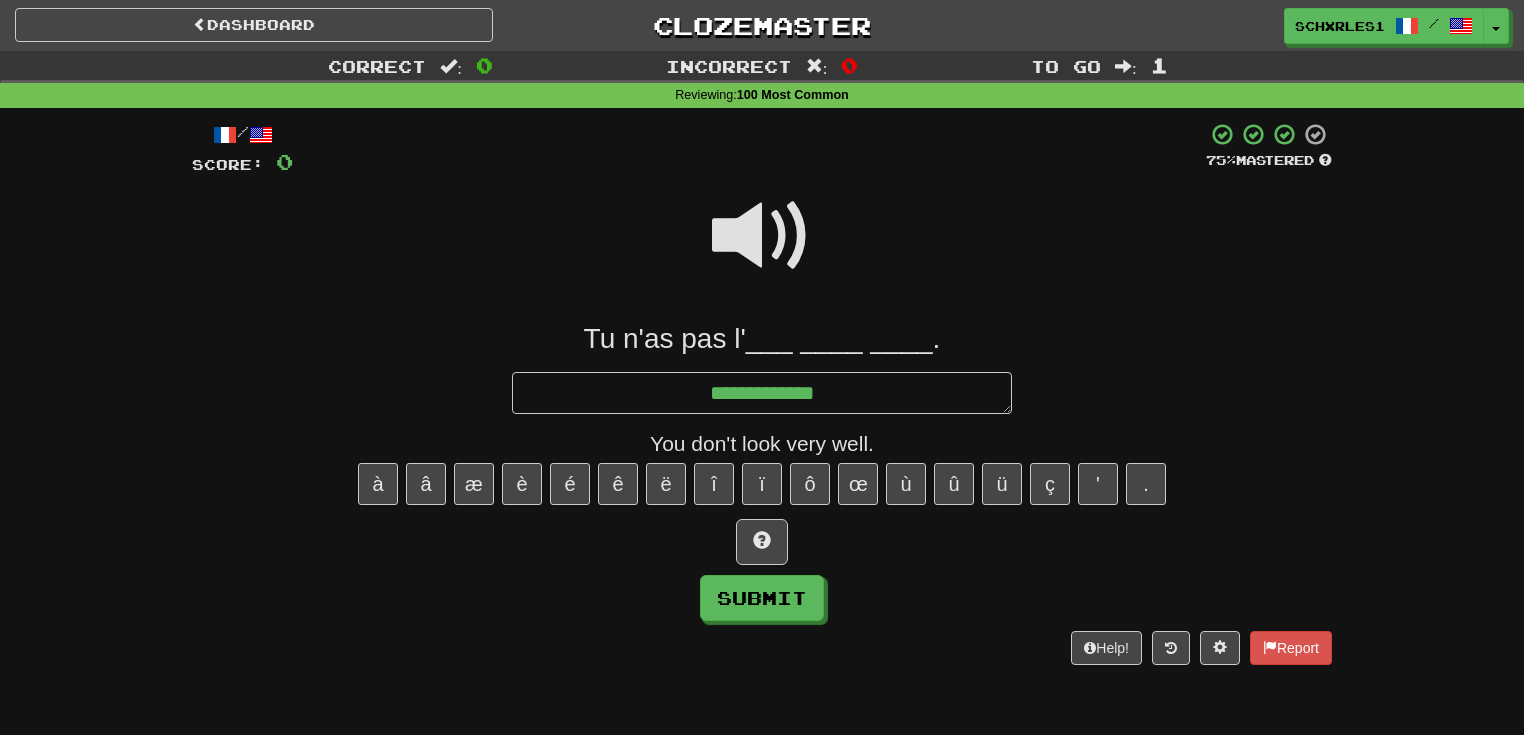 type on "*" 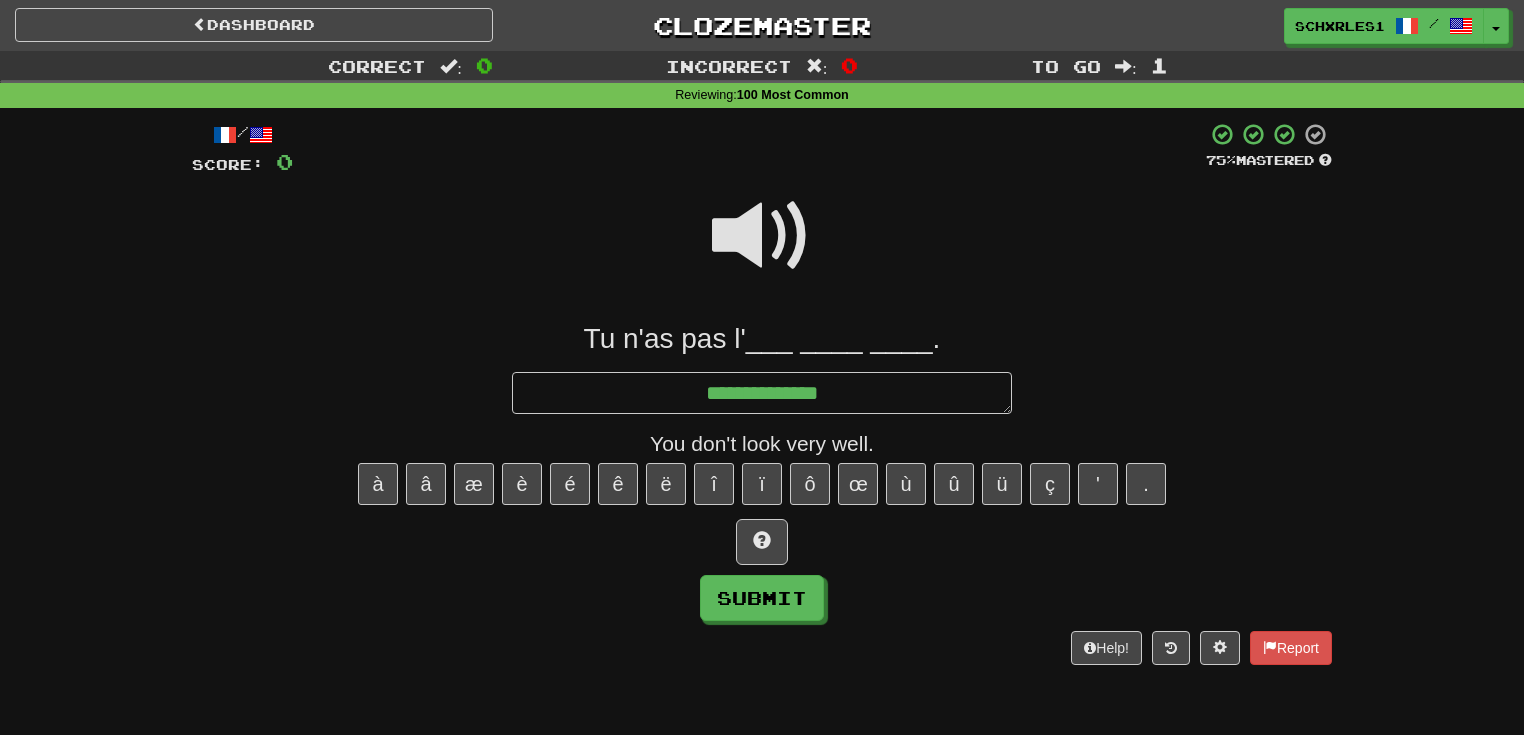 type on "*" 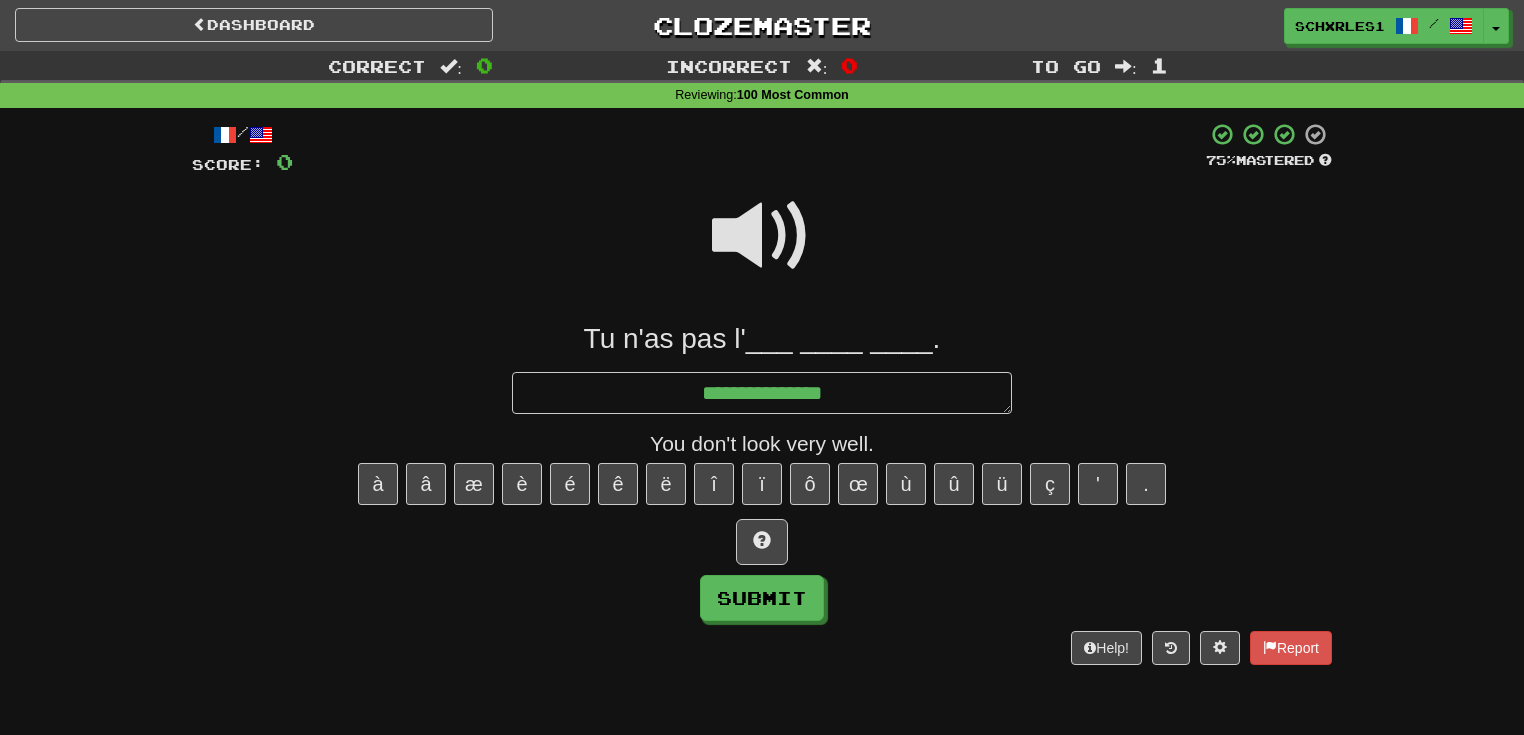 type on "*" 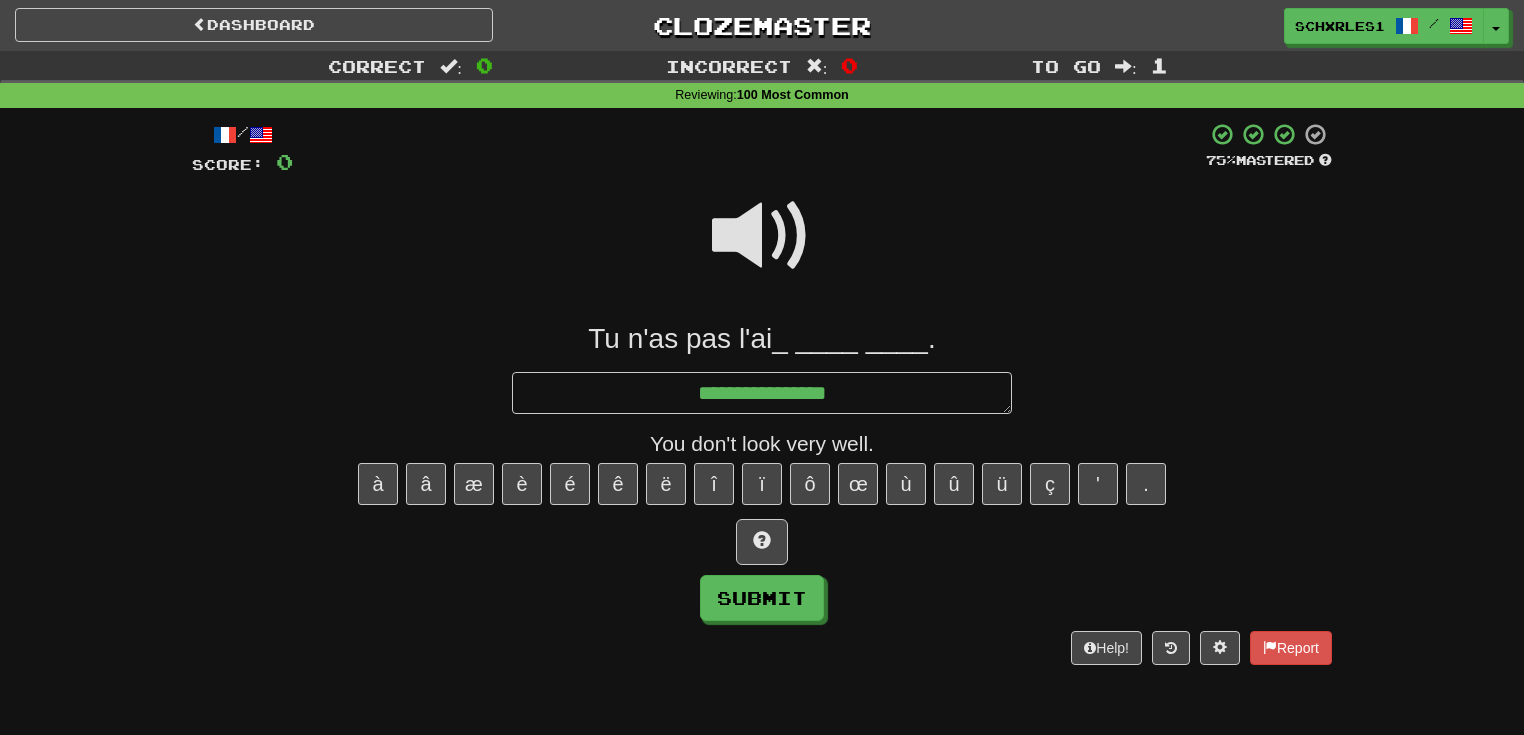 type on "*" 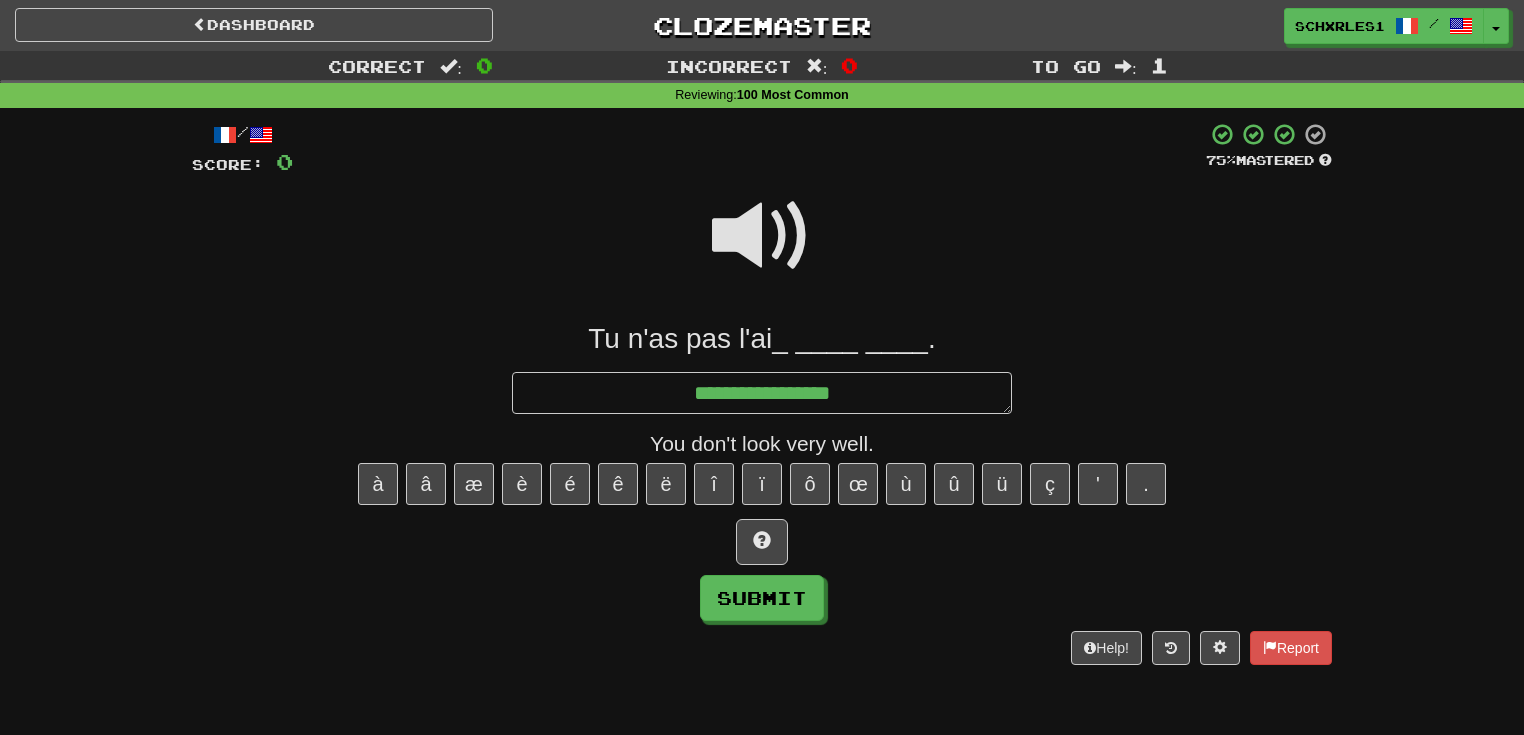 type on "*" 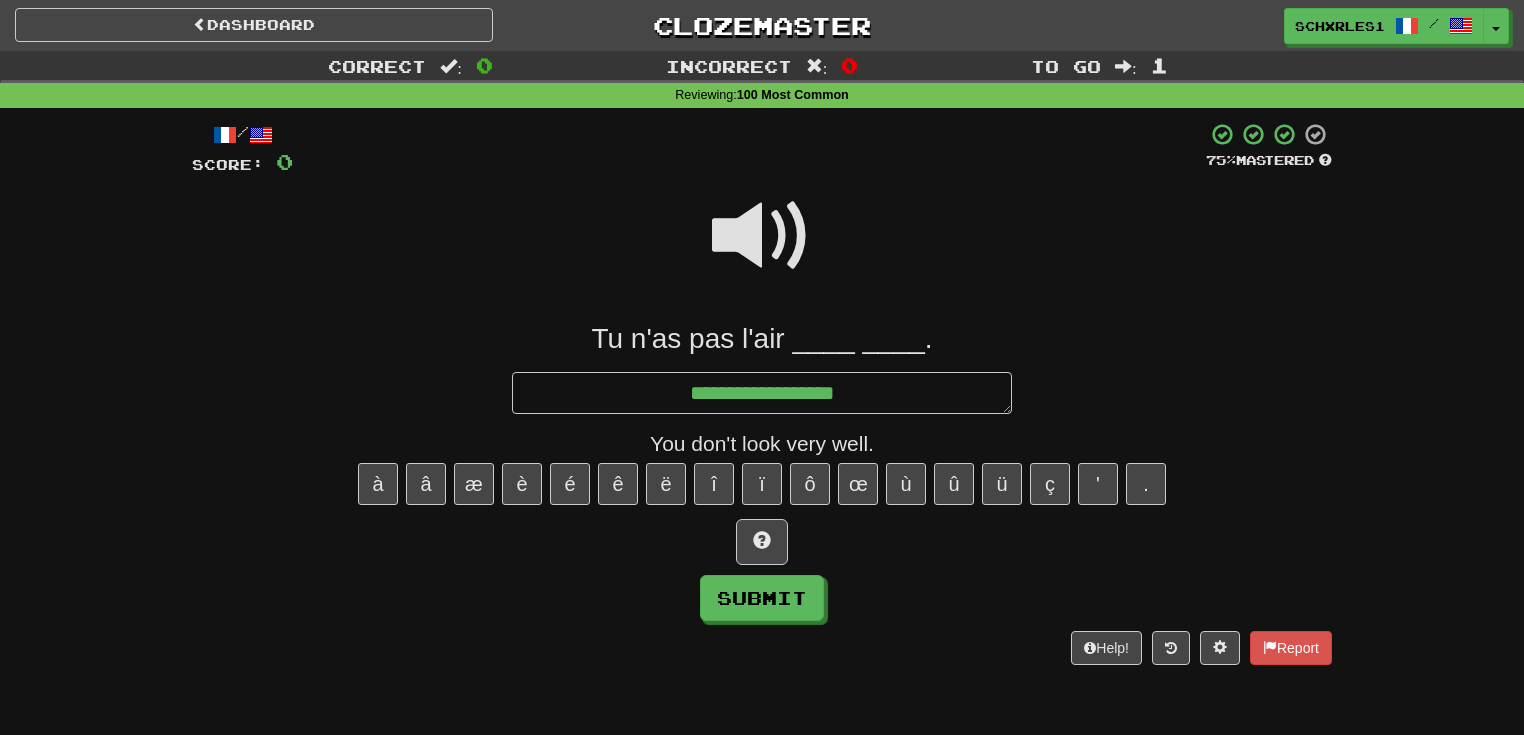 type on "*" 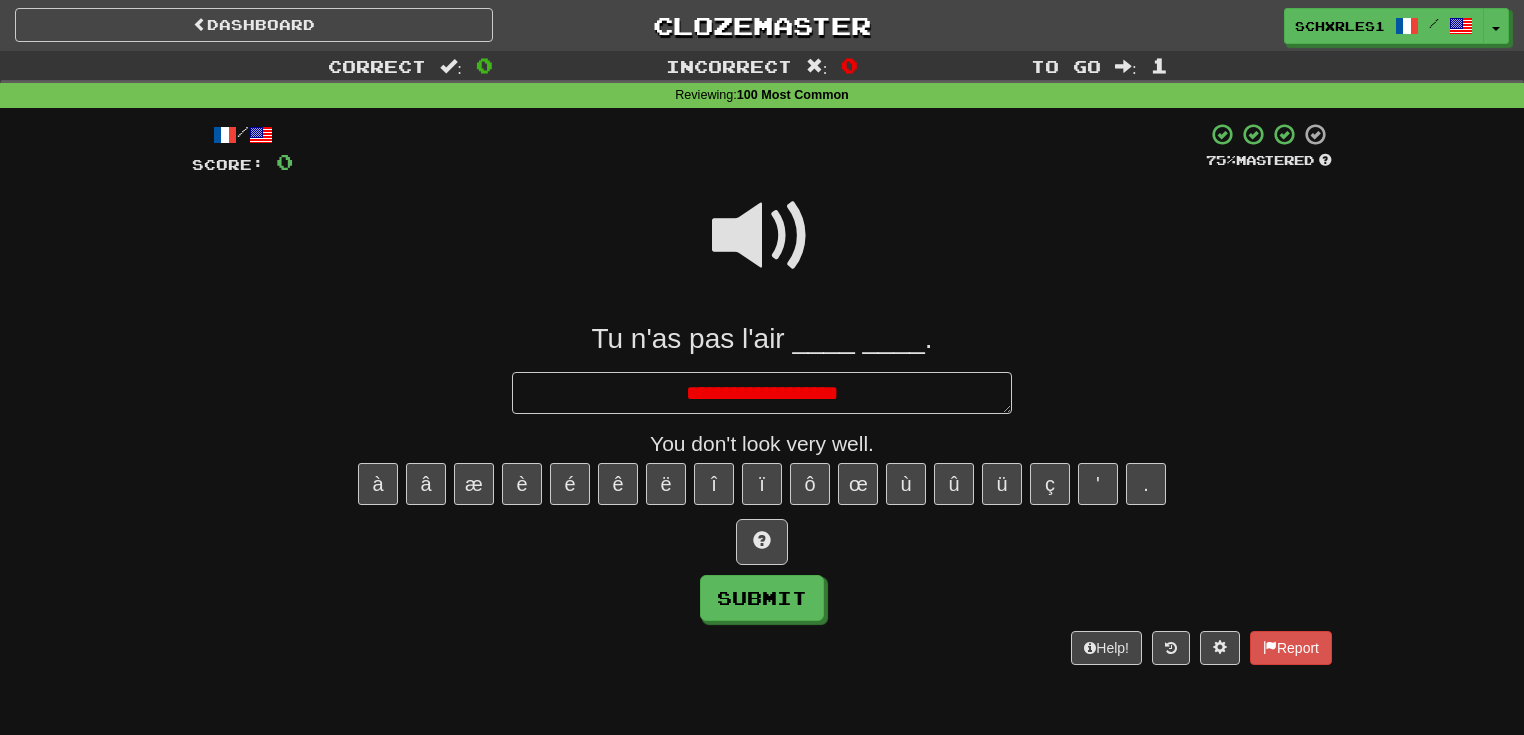 type on "*" 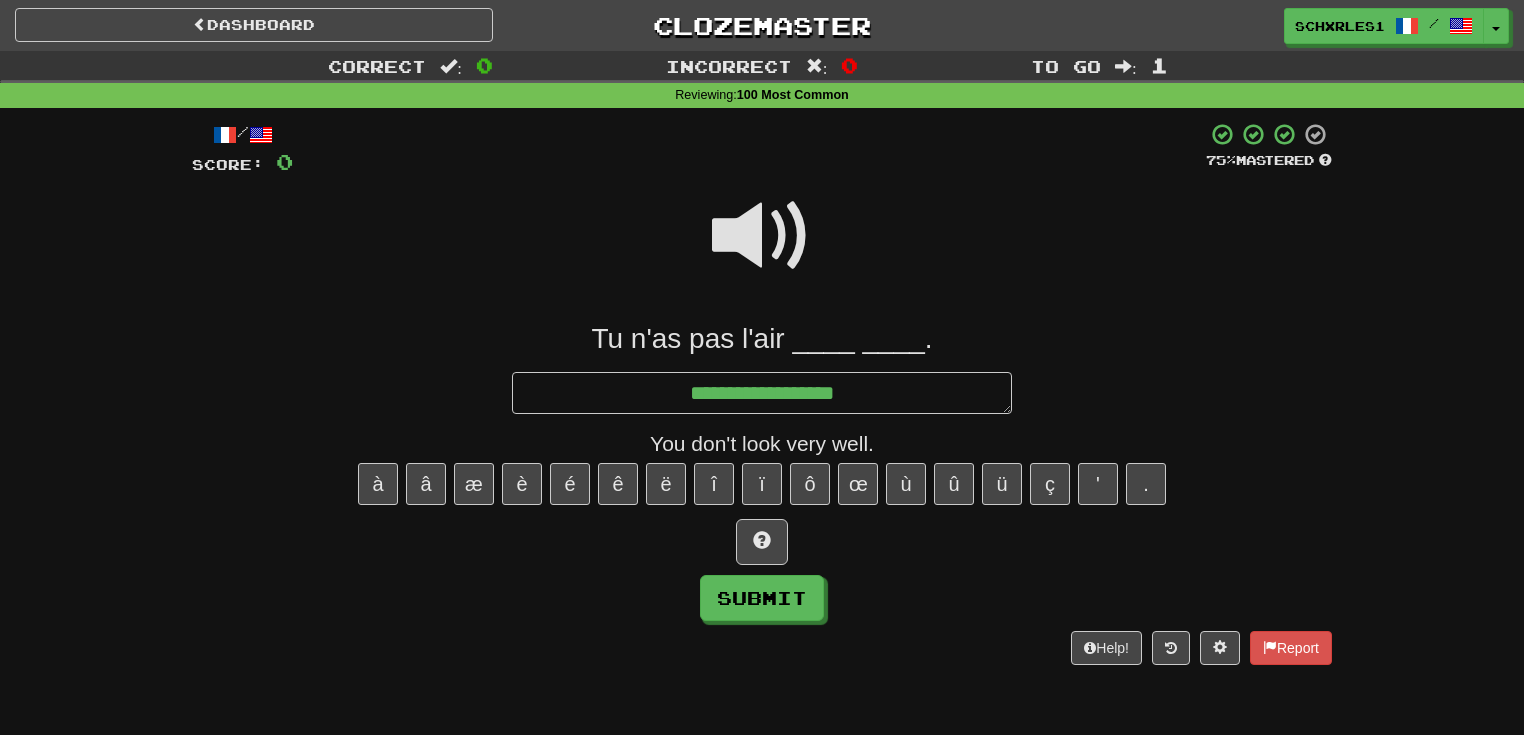 type on "*" 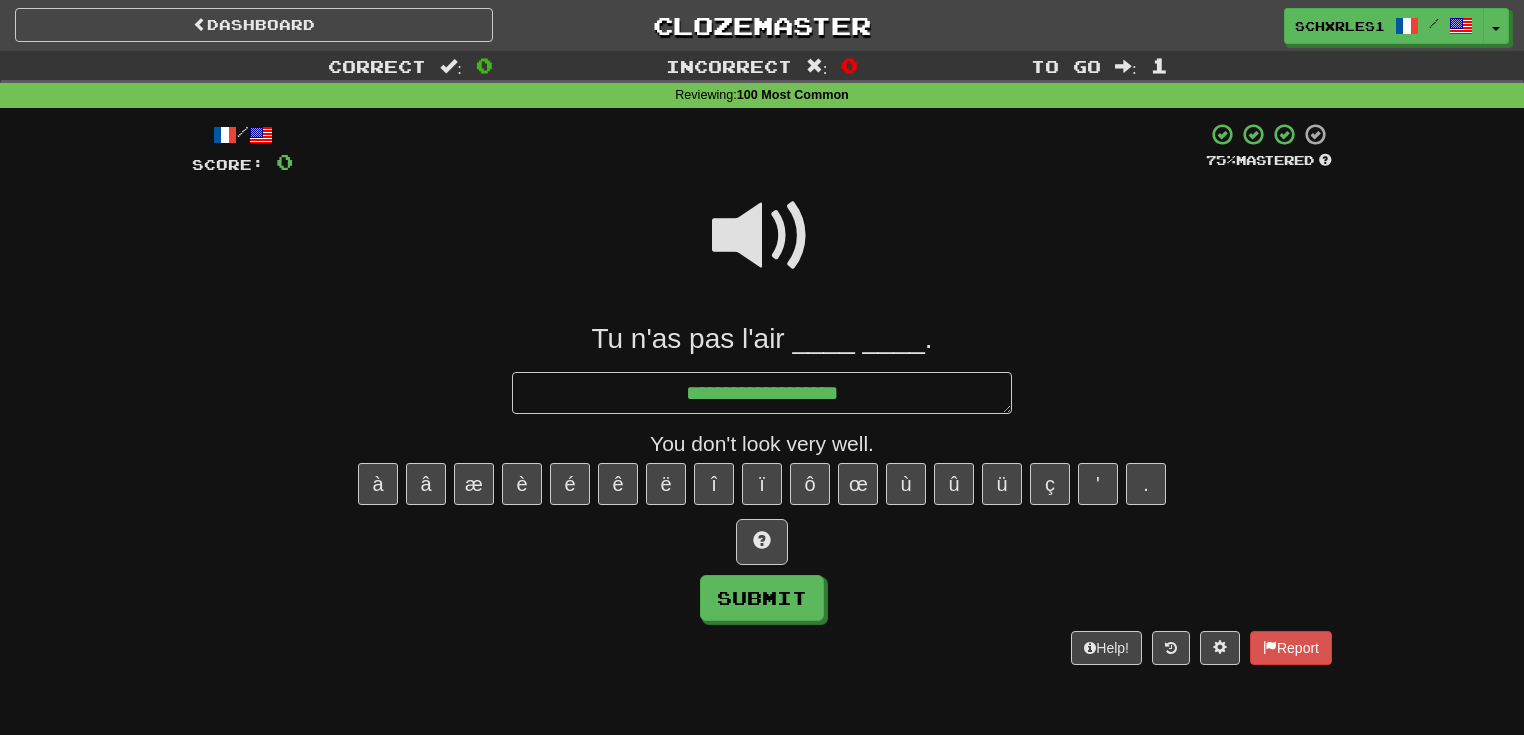 type on "*" 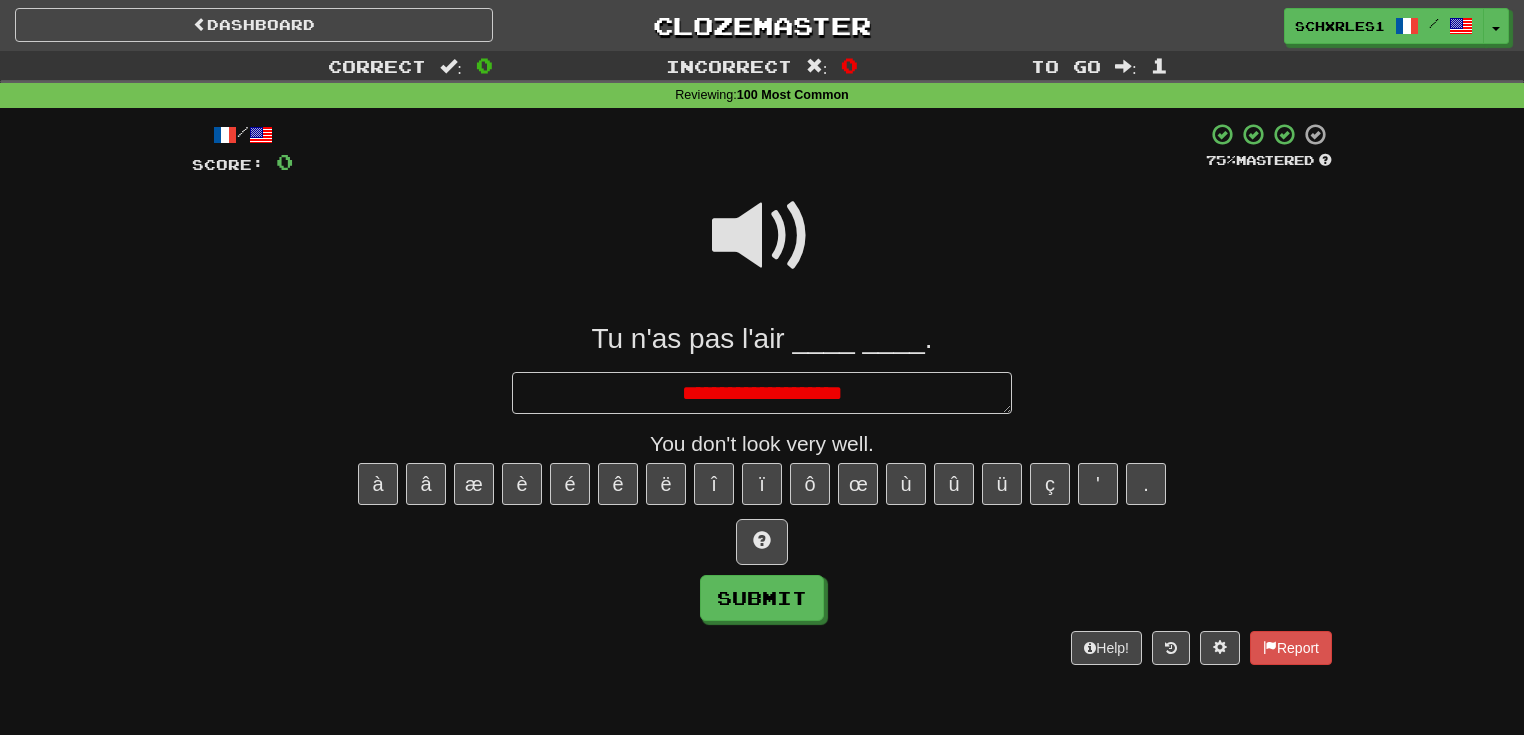 type on "*" 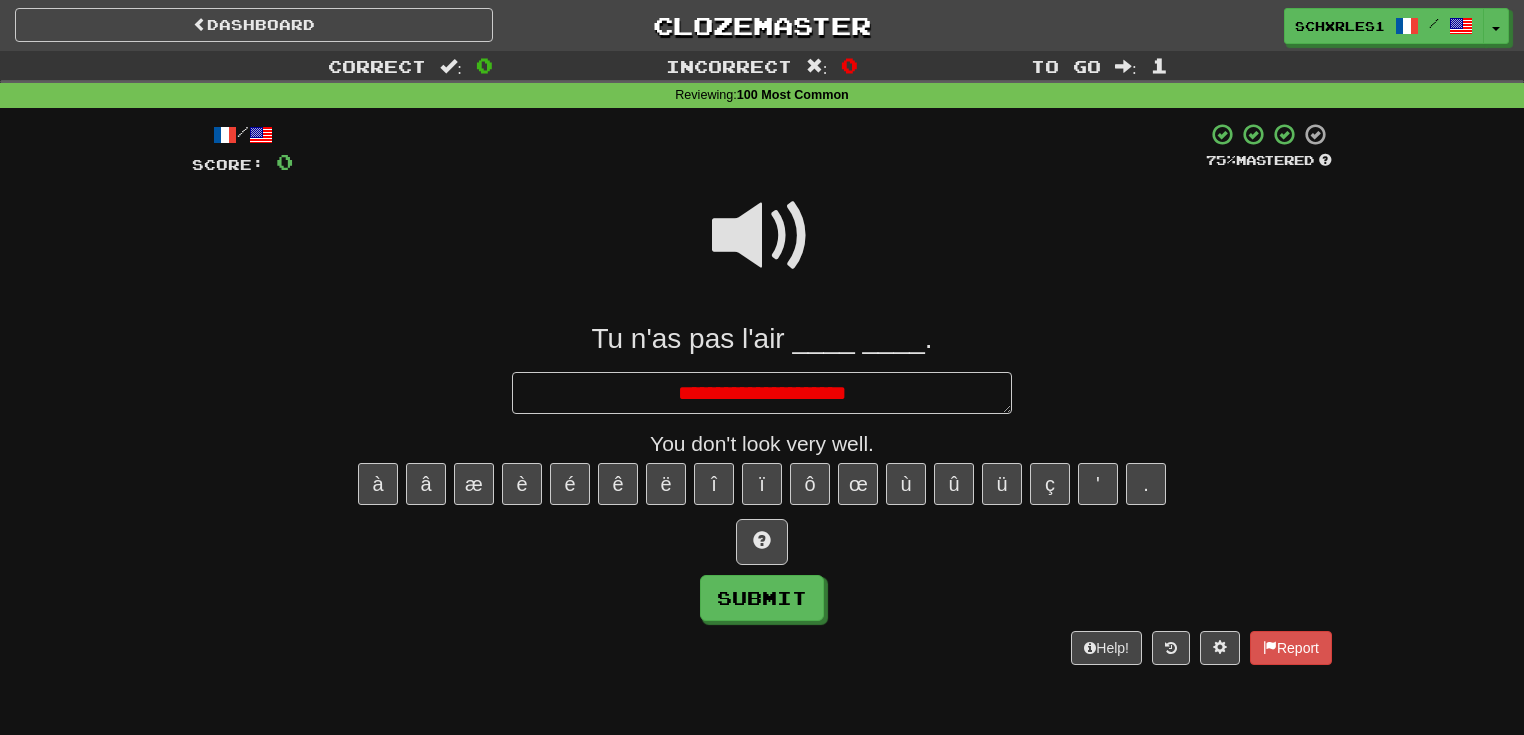type on "*" 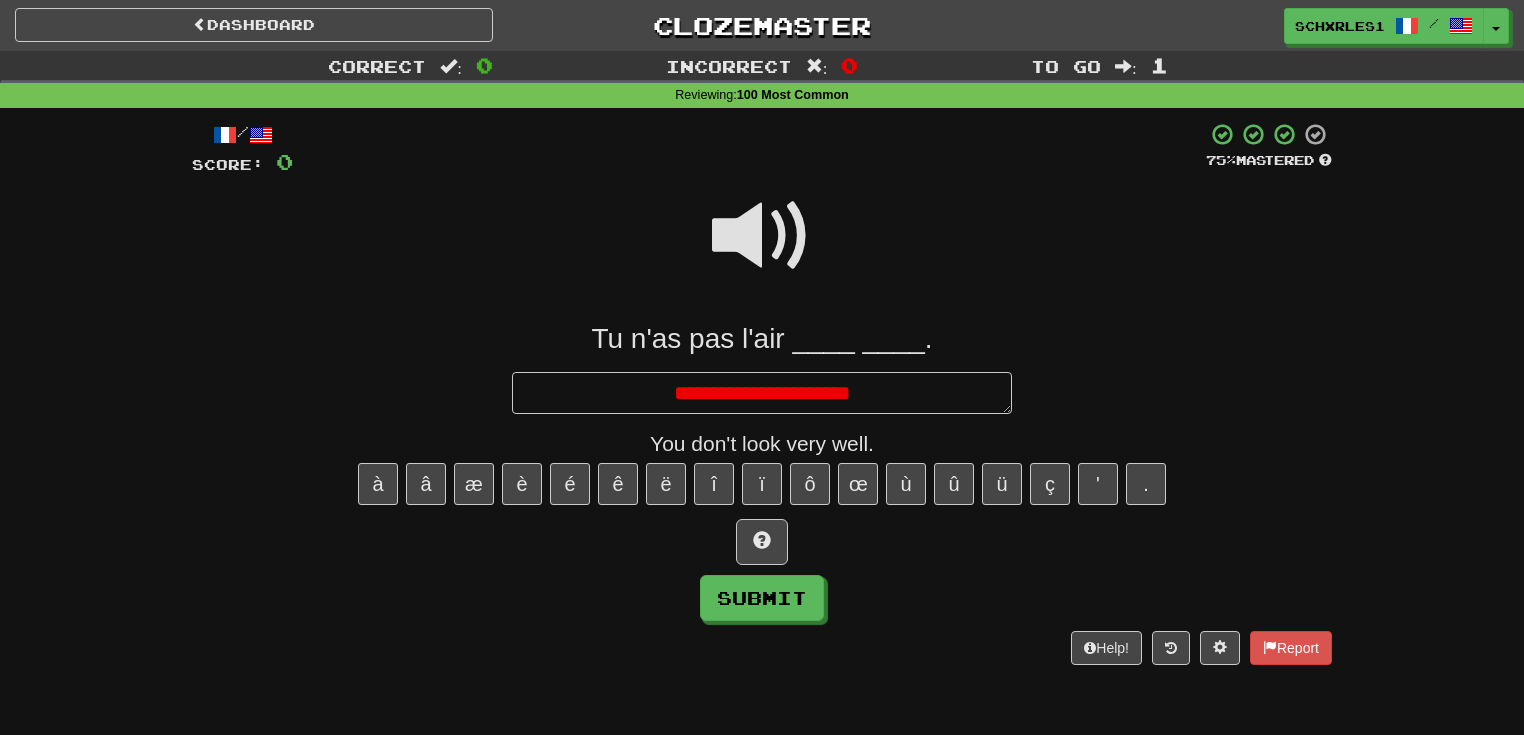 type on "*" 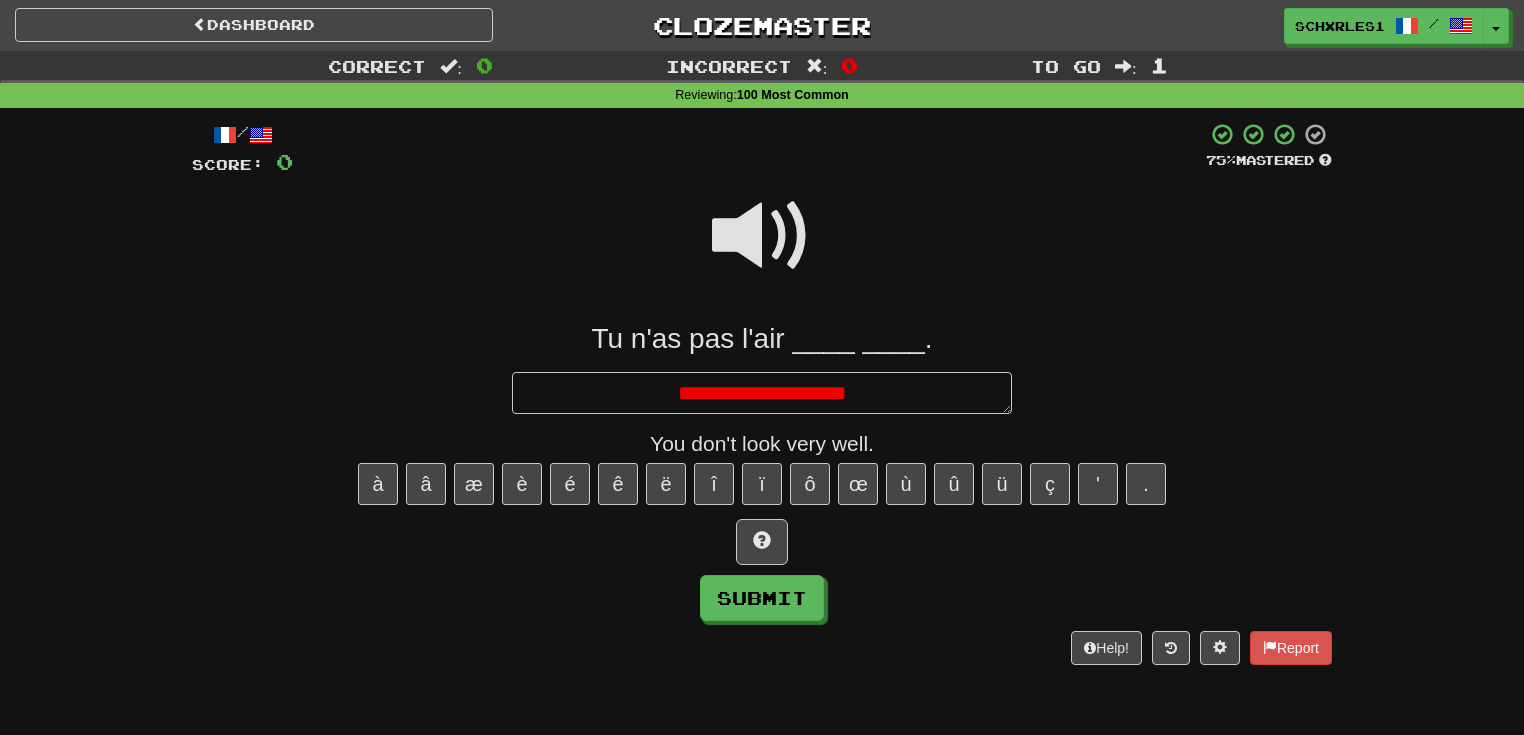 type on "*" 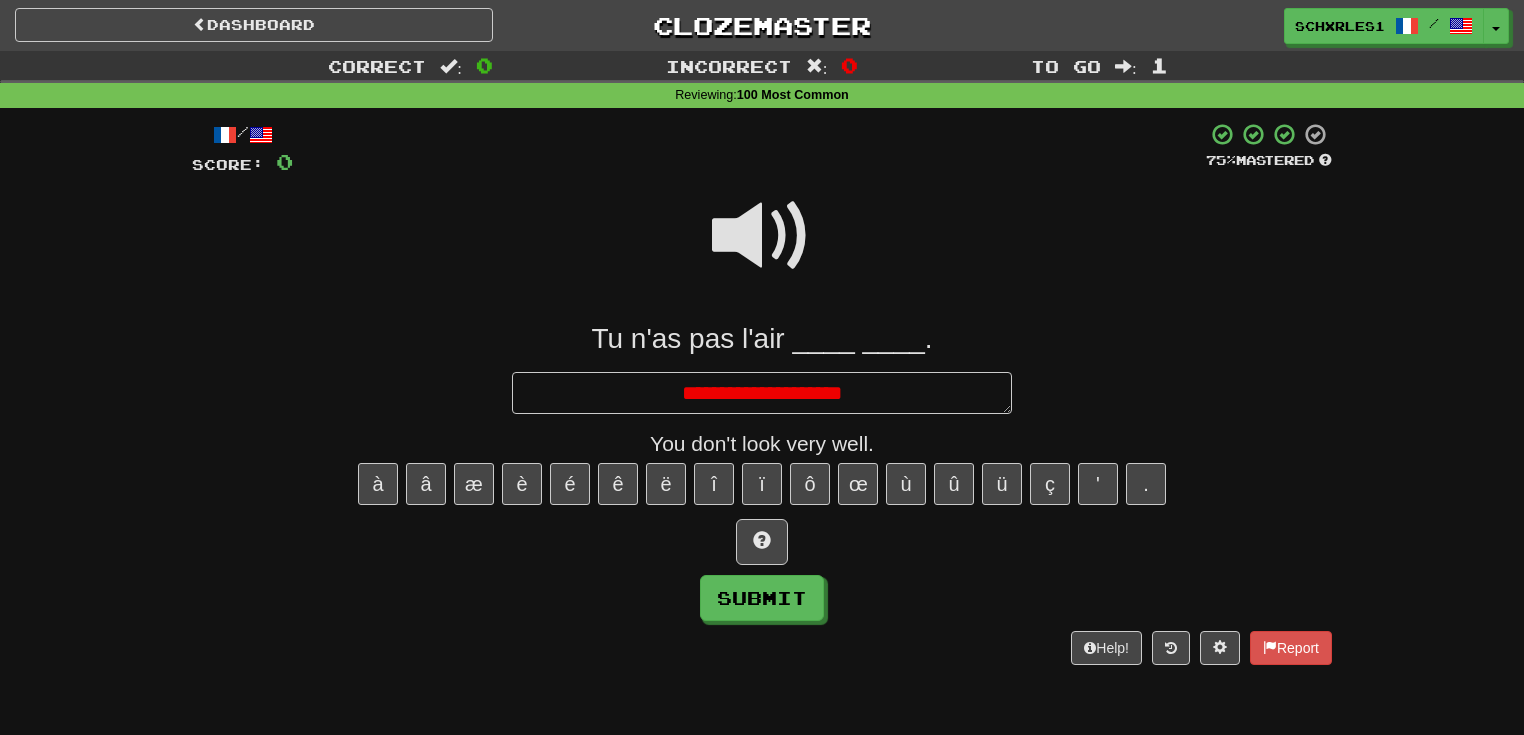 type on "*" 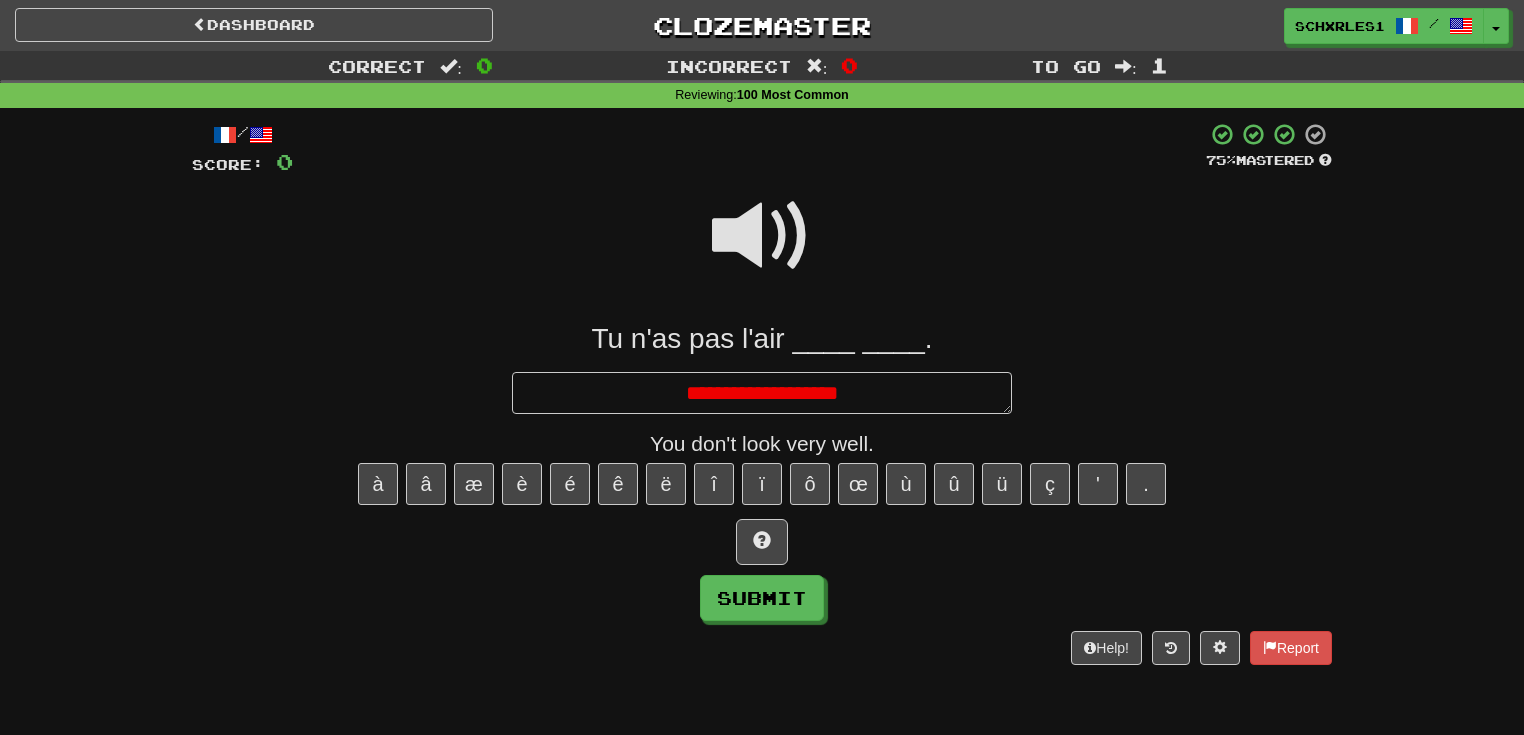 type on "*" 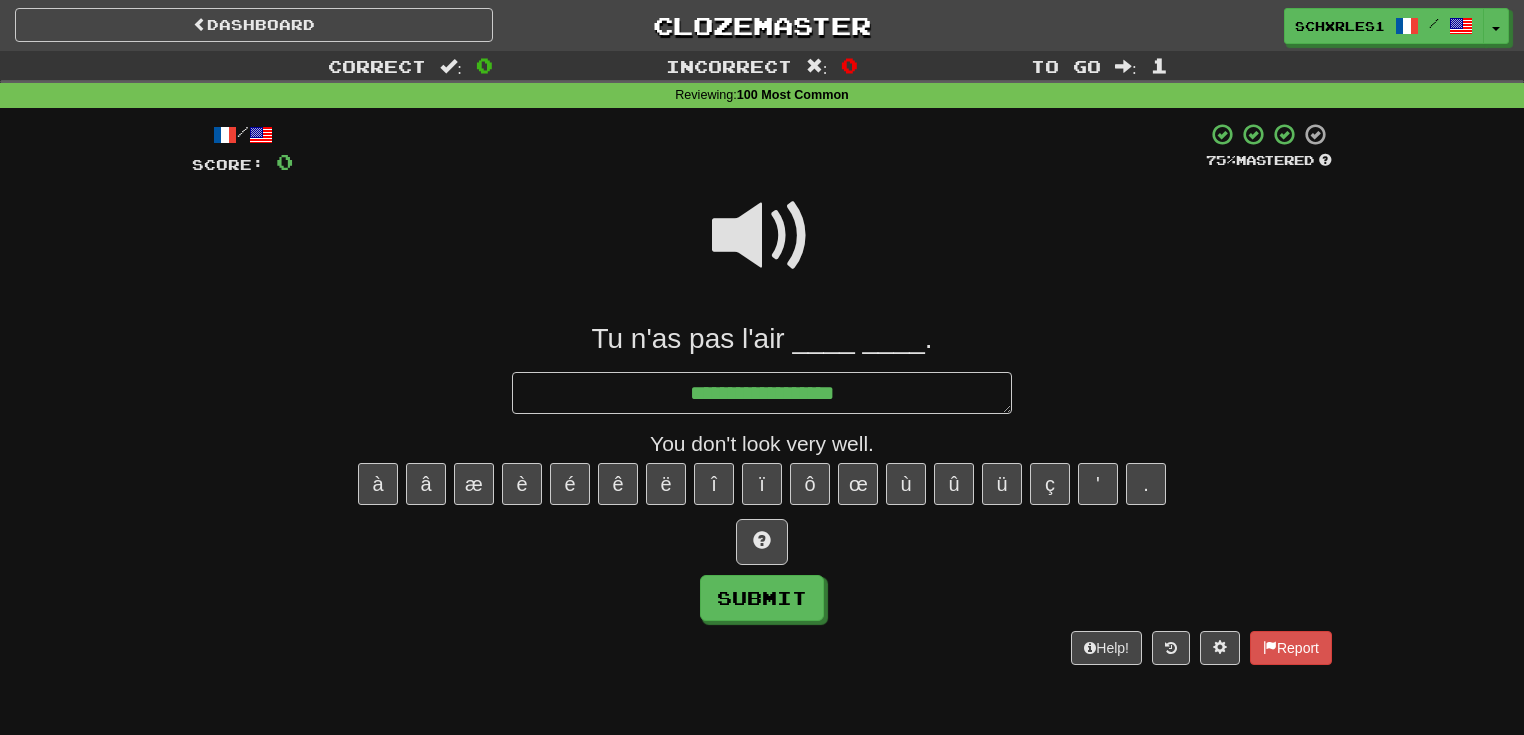 type on "*" 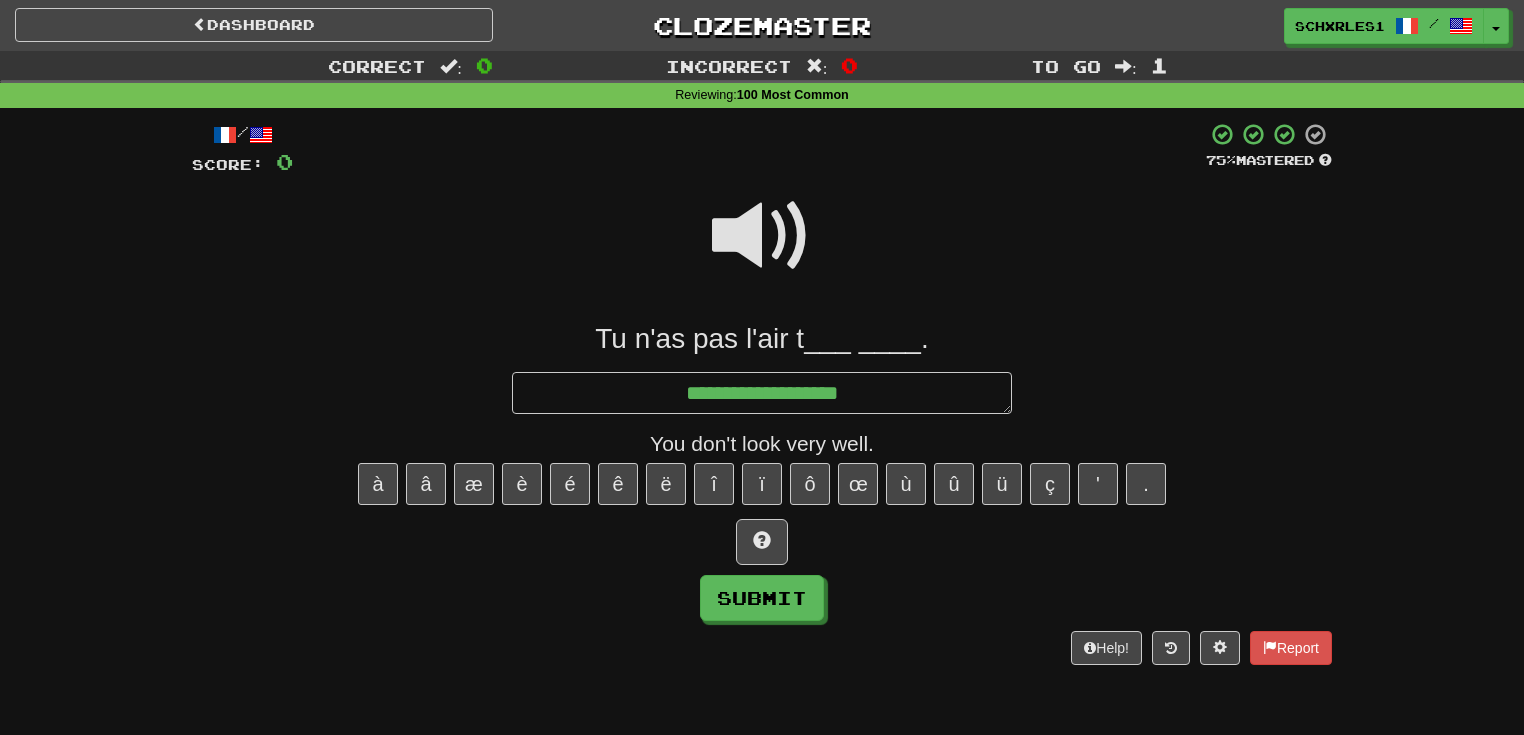 type on "*" 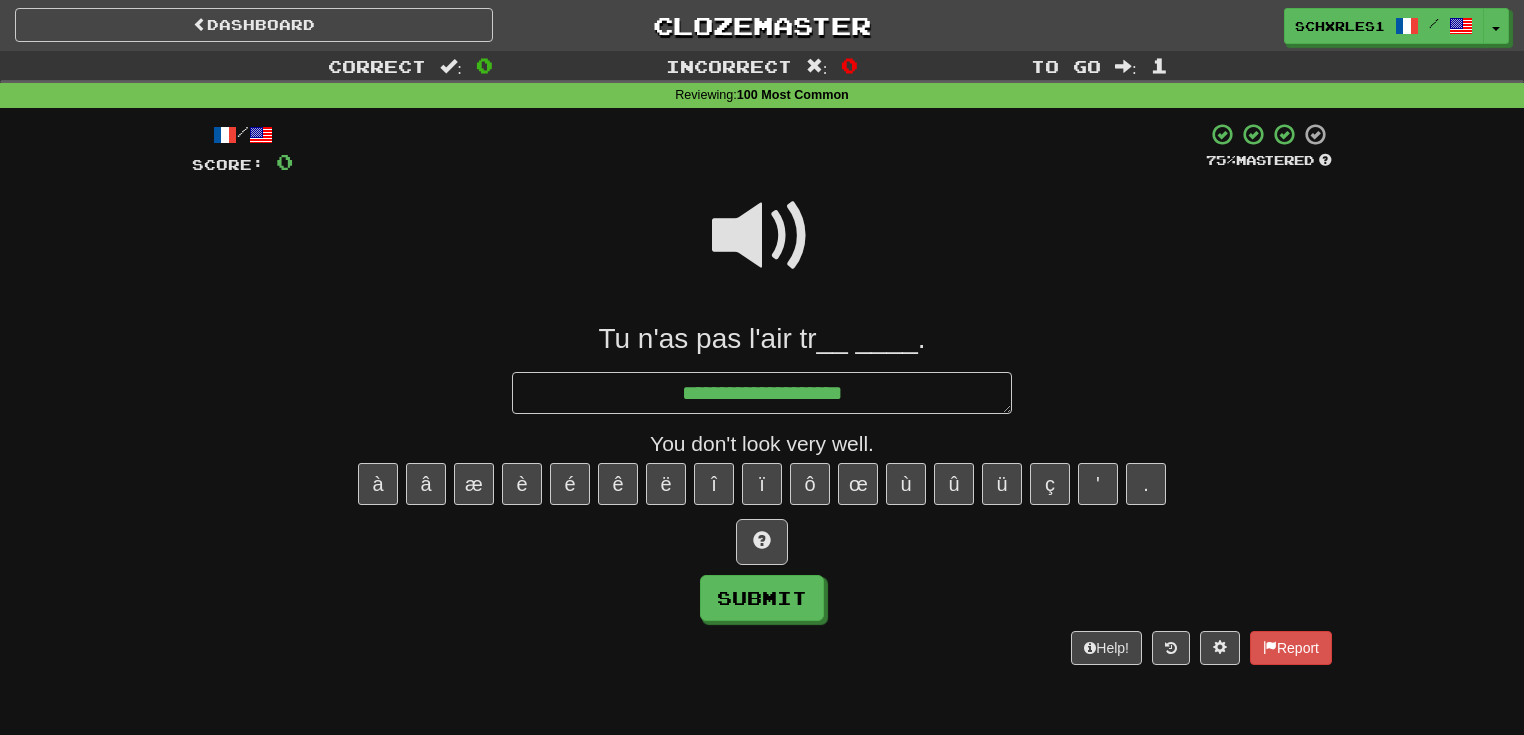 type on "*" 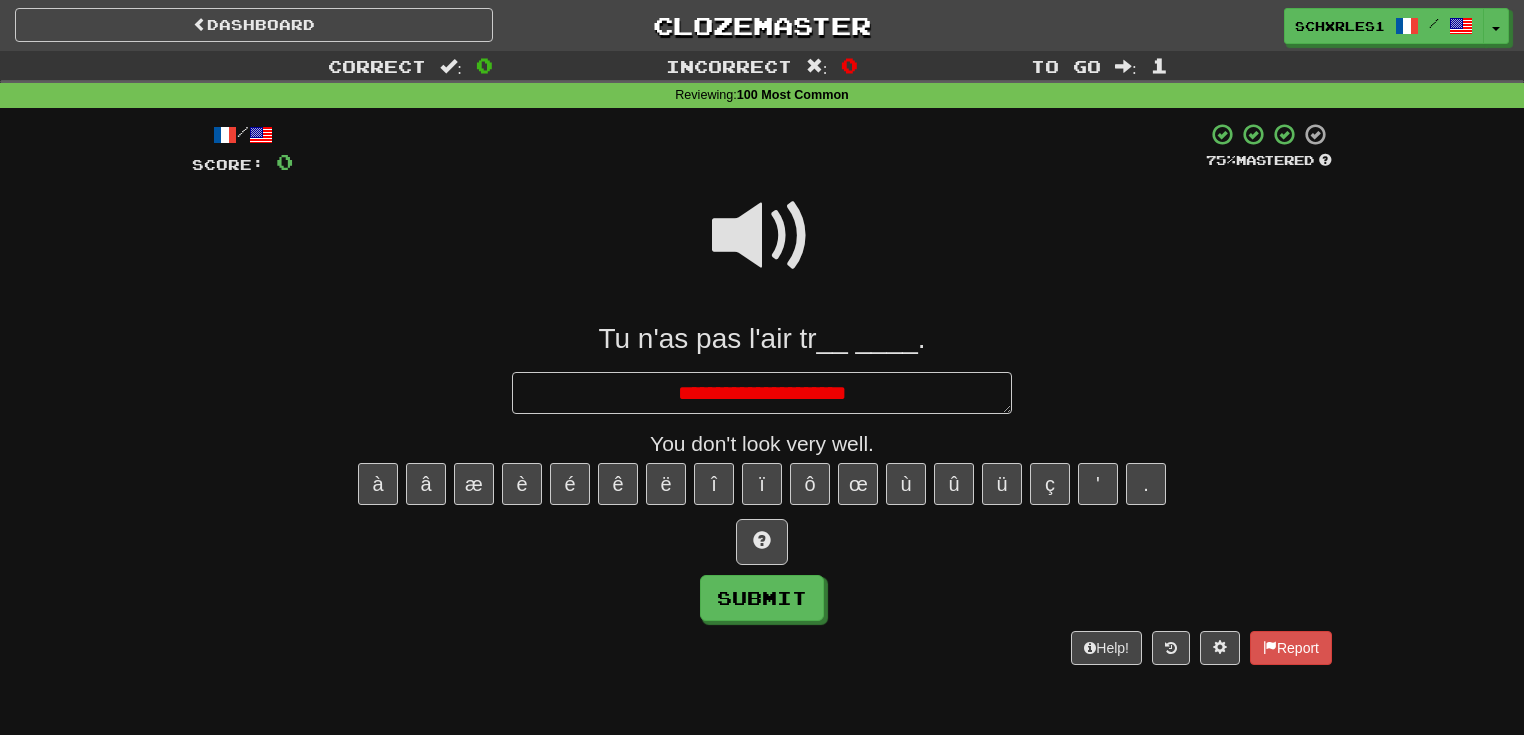 type on "*" 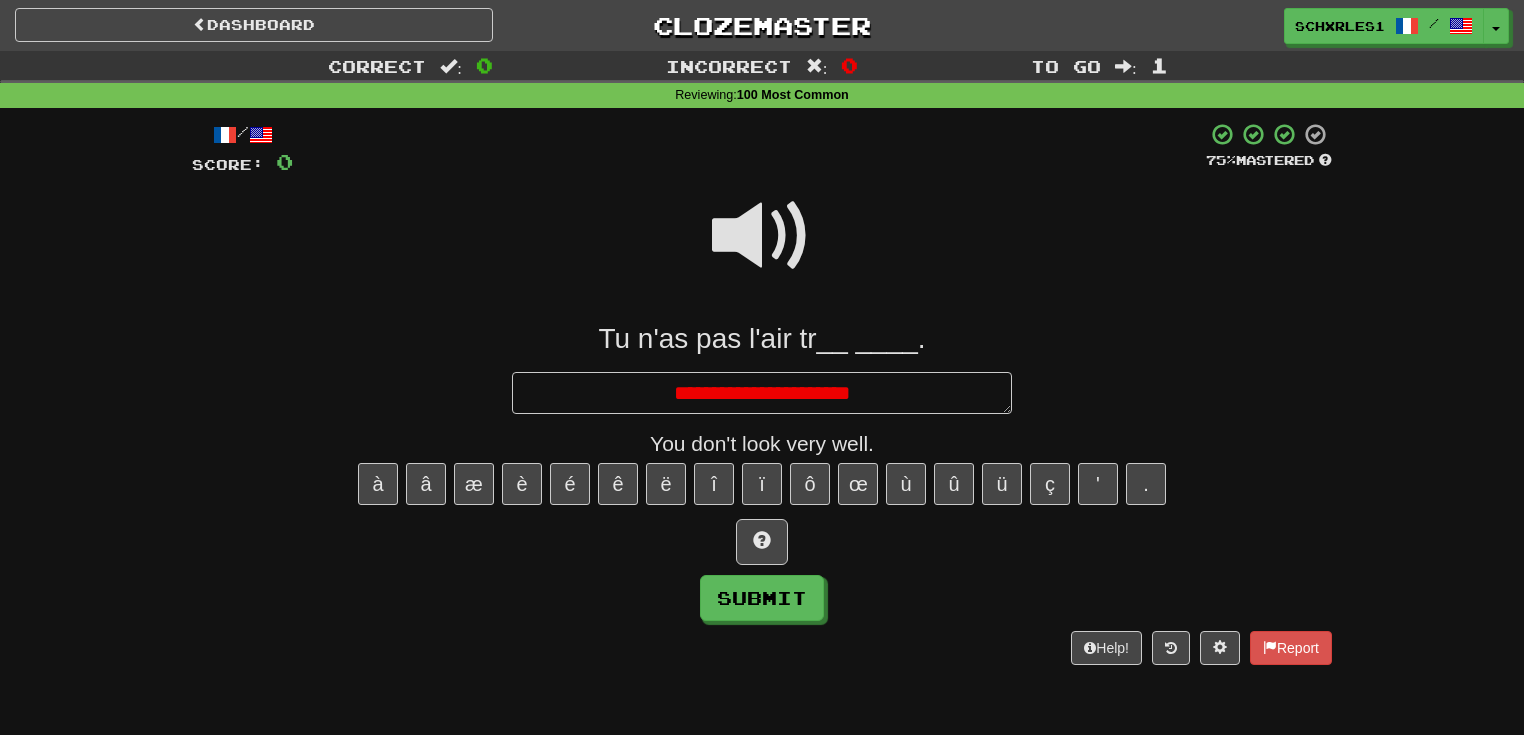 type on "*" 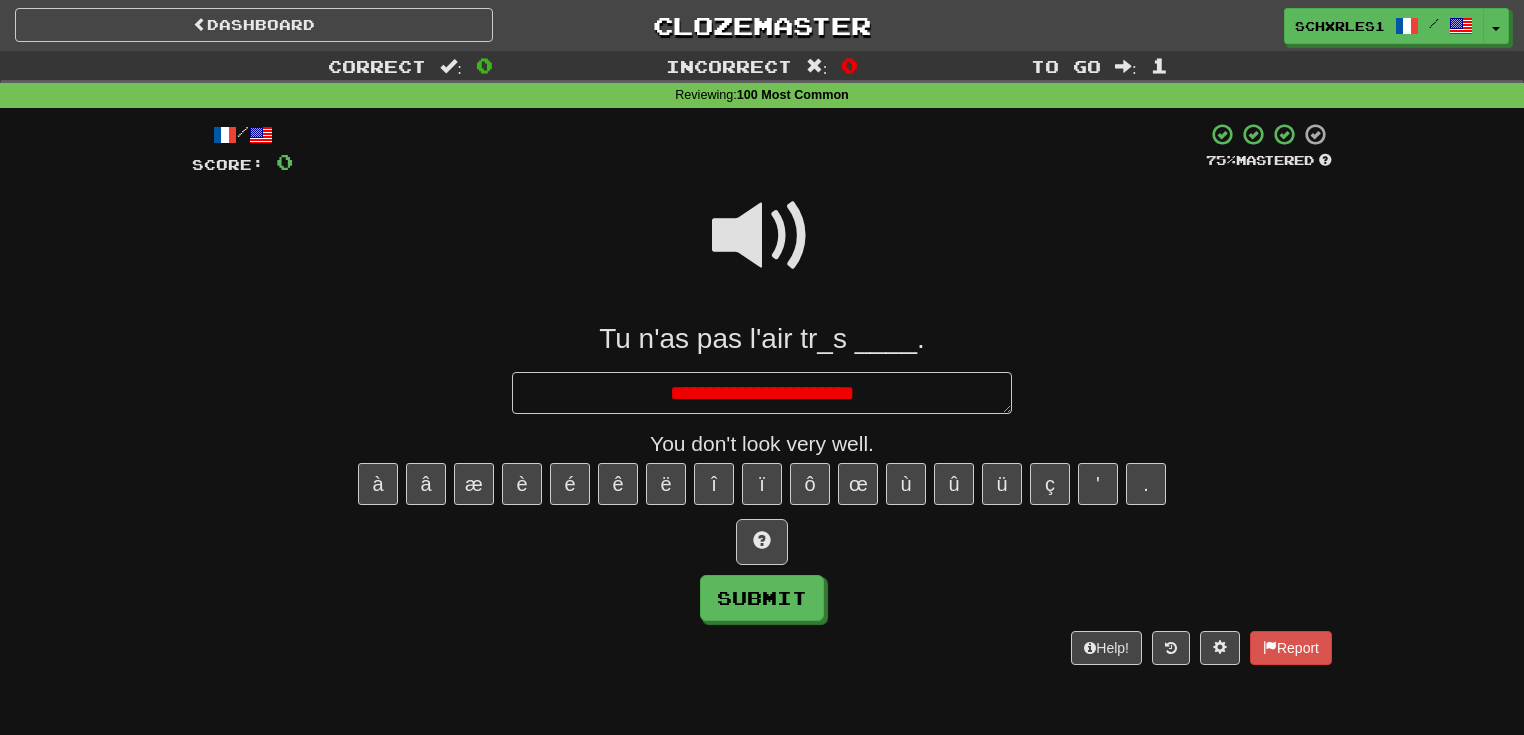 type on "*" 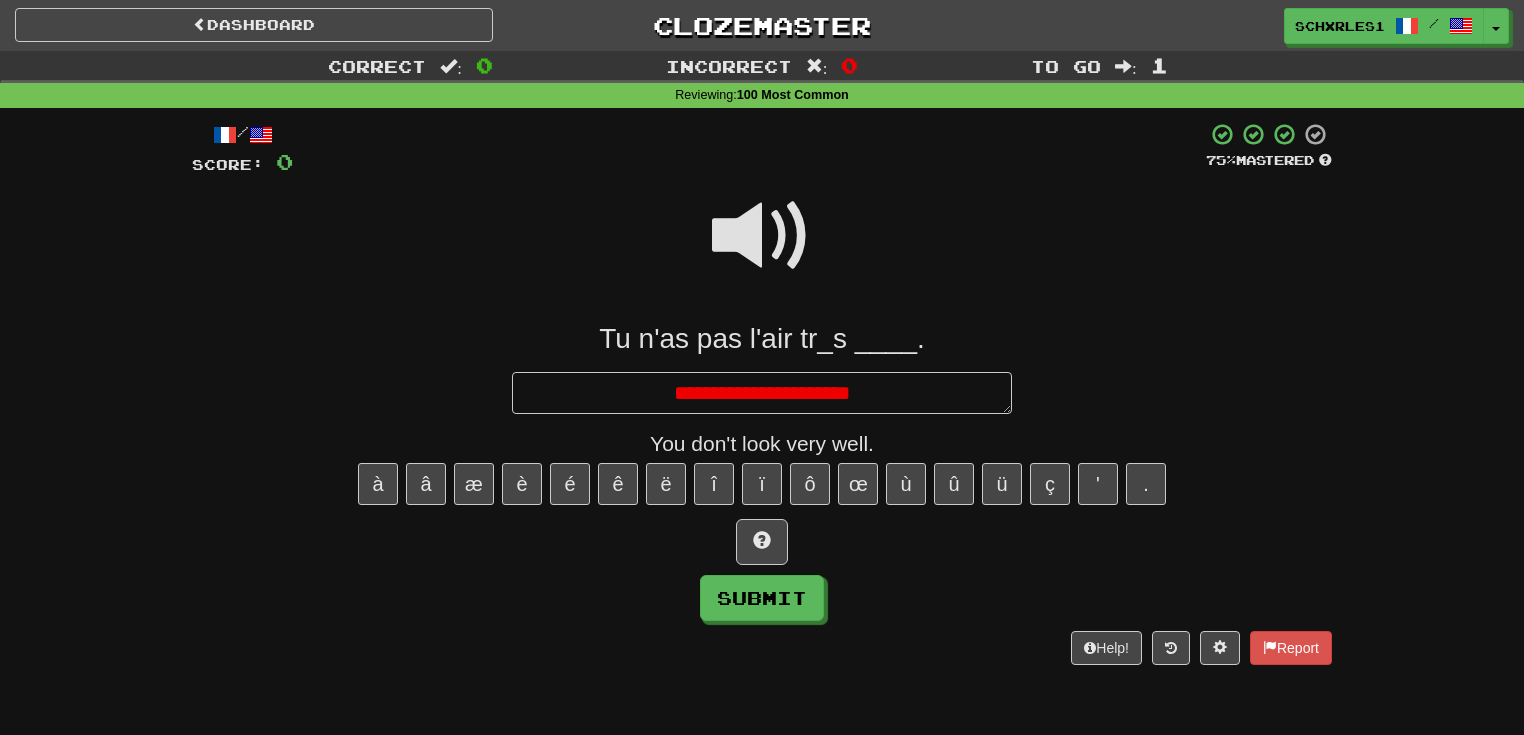 type on "*" 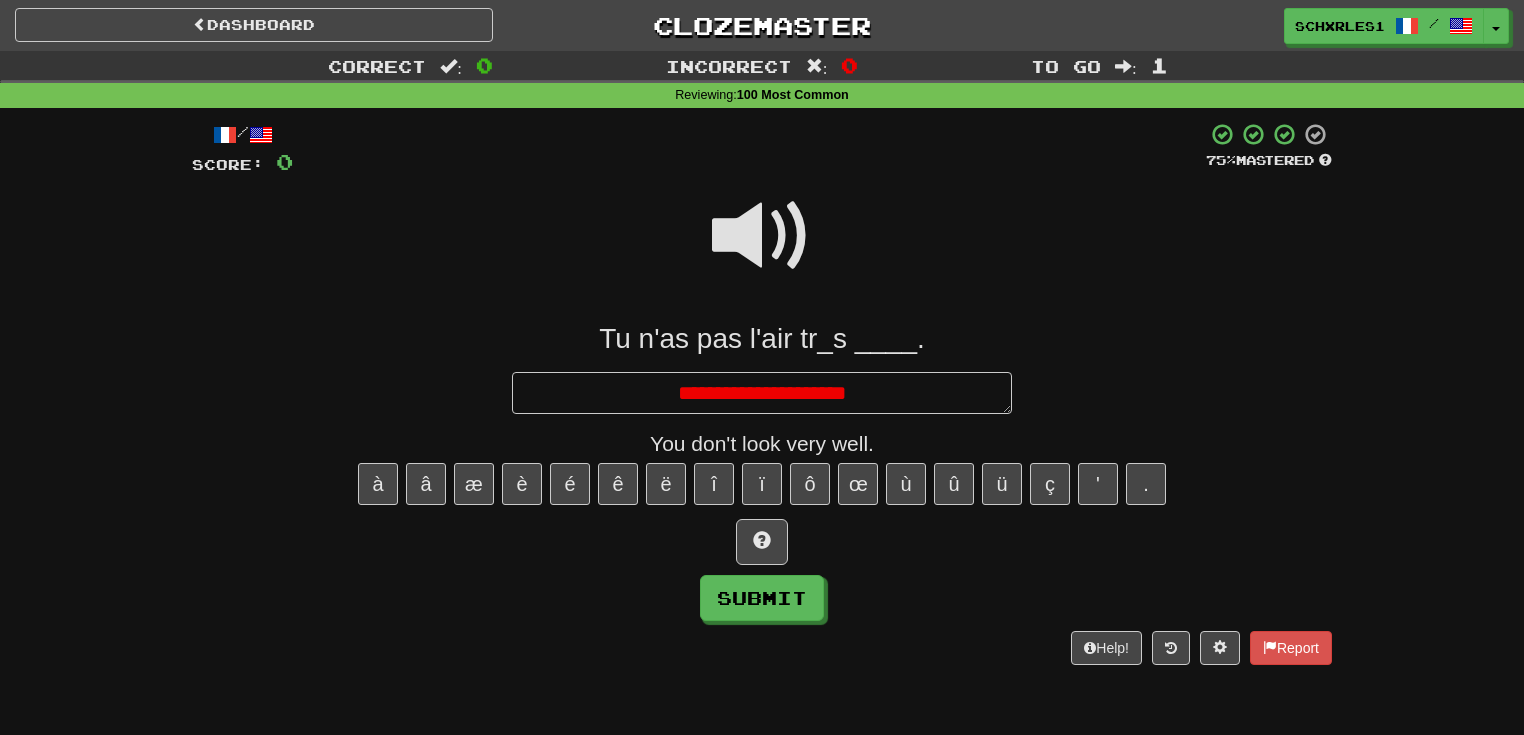 type on "*" 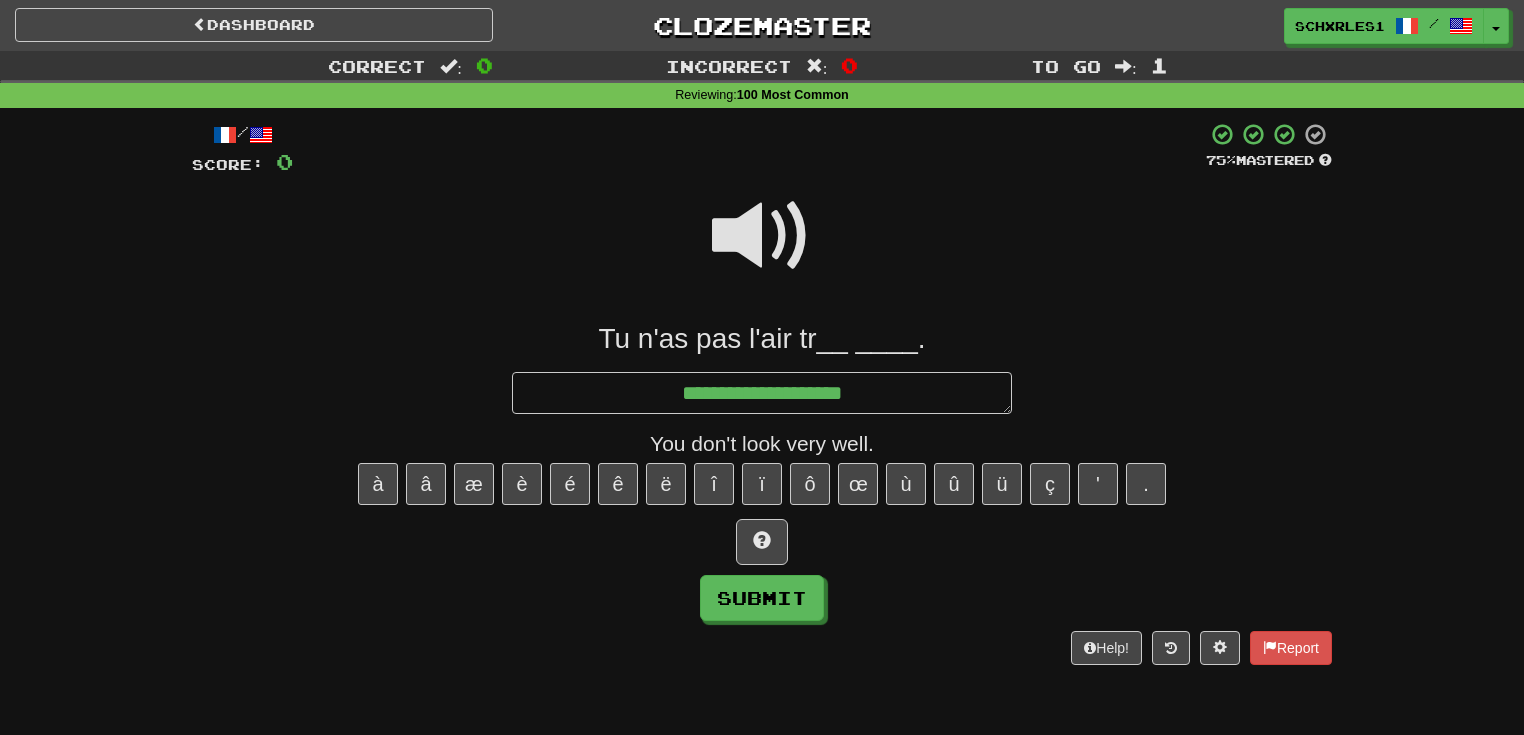 type on "*" 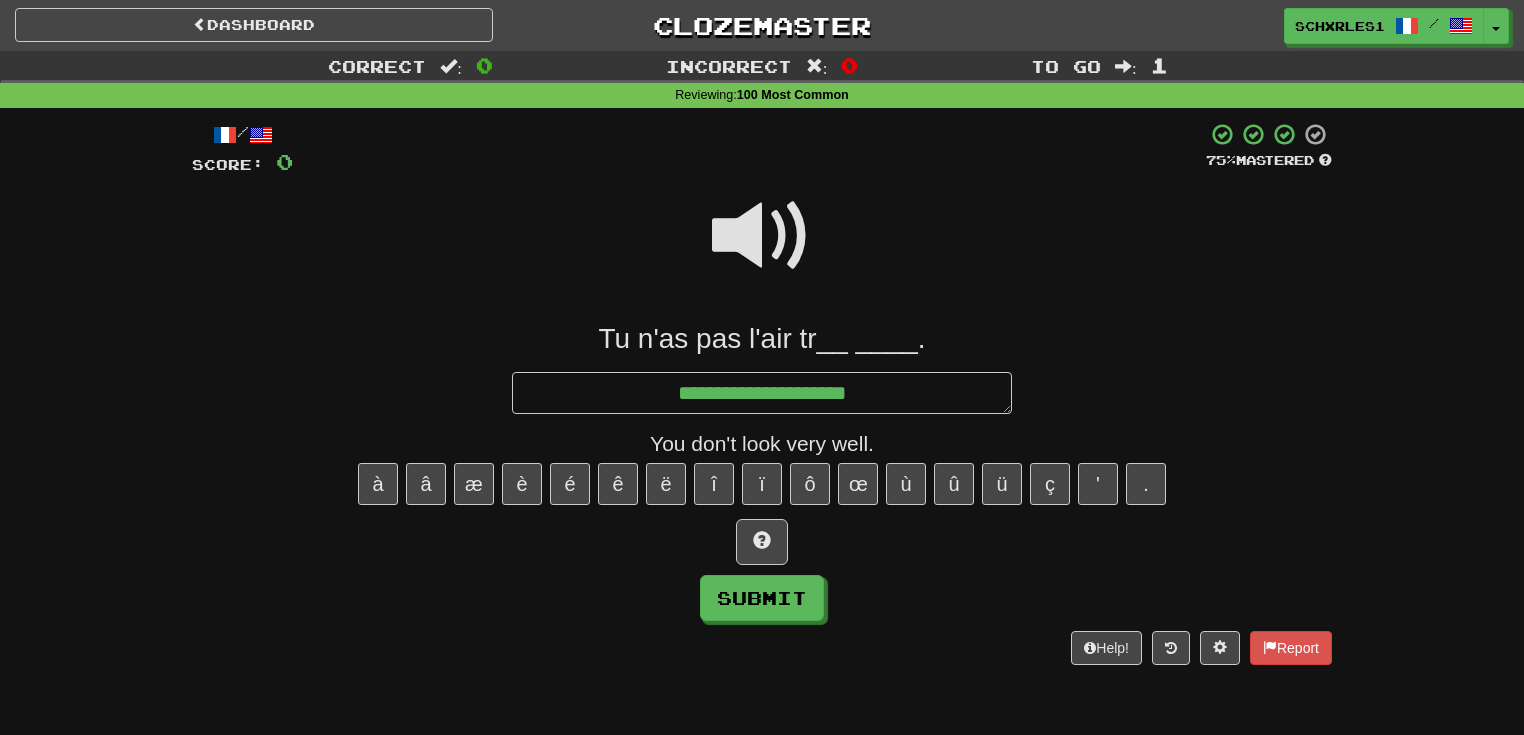 type on "*" 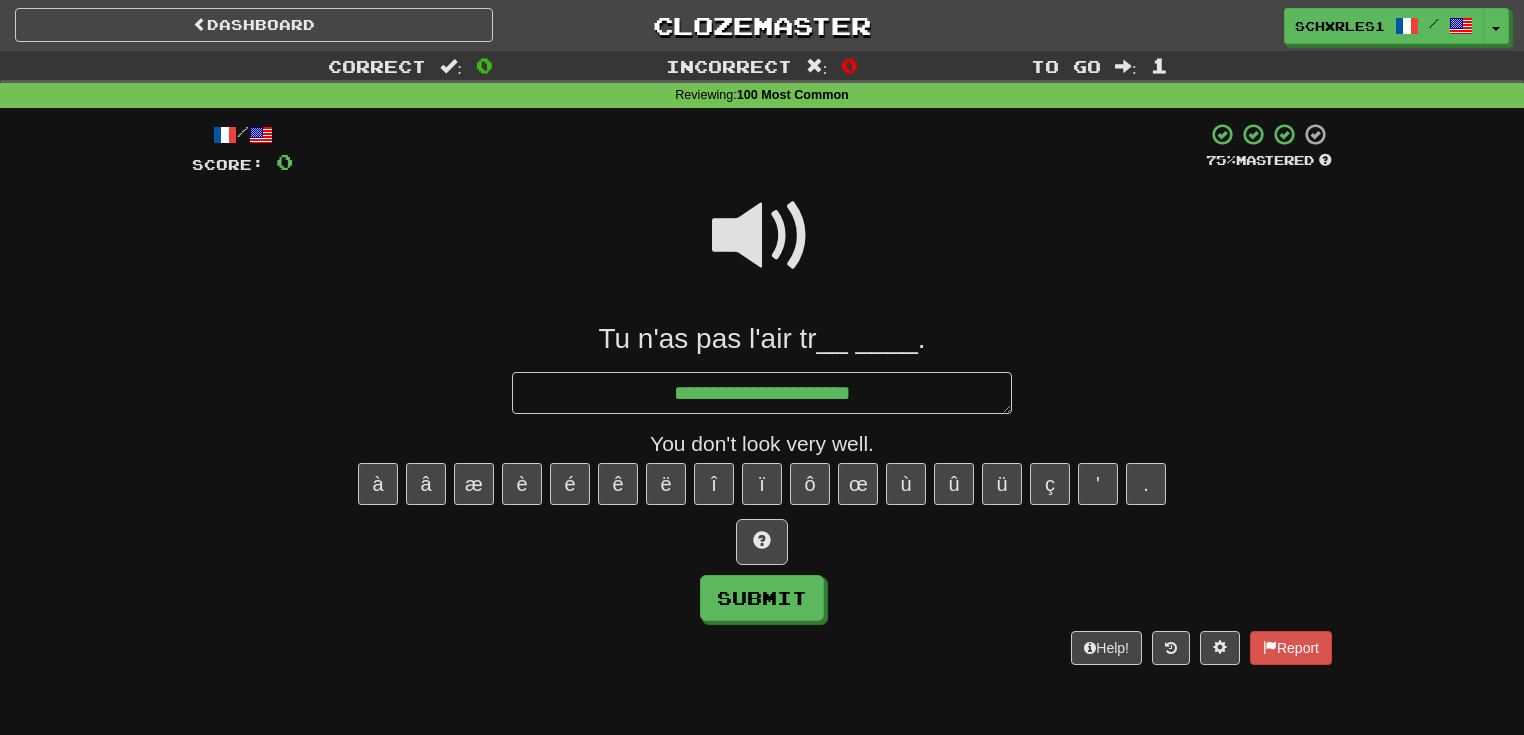type on "*" 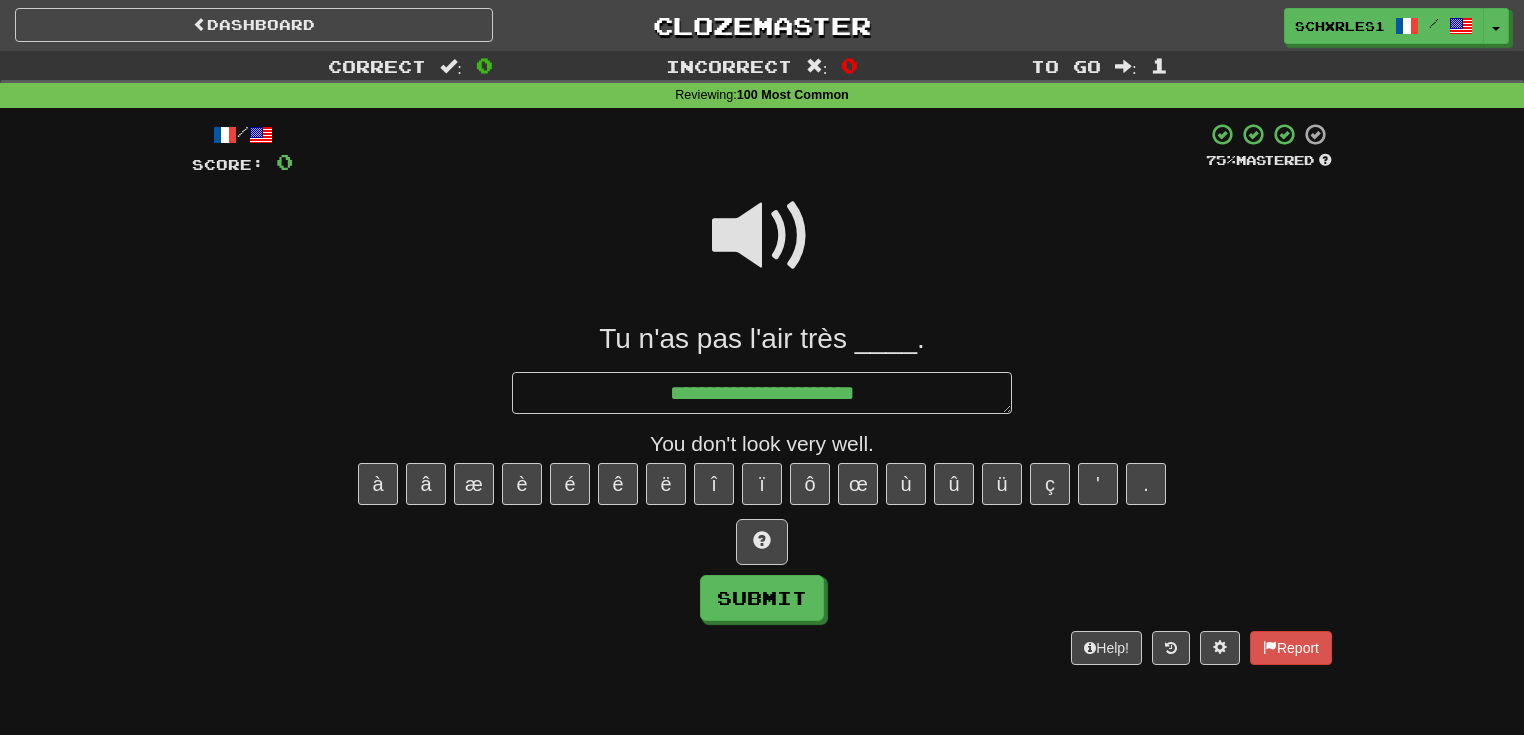 type on "*" 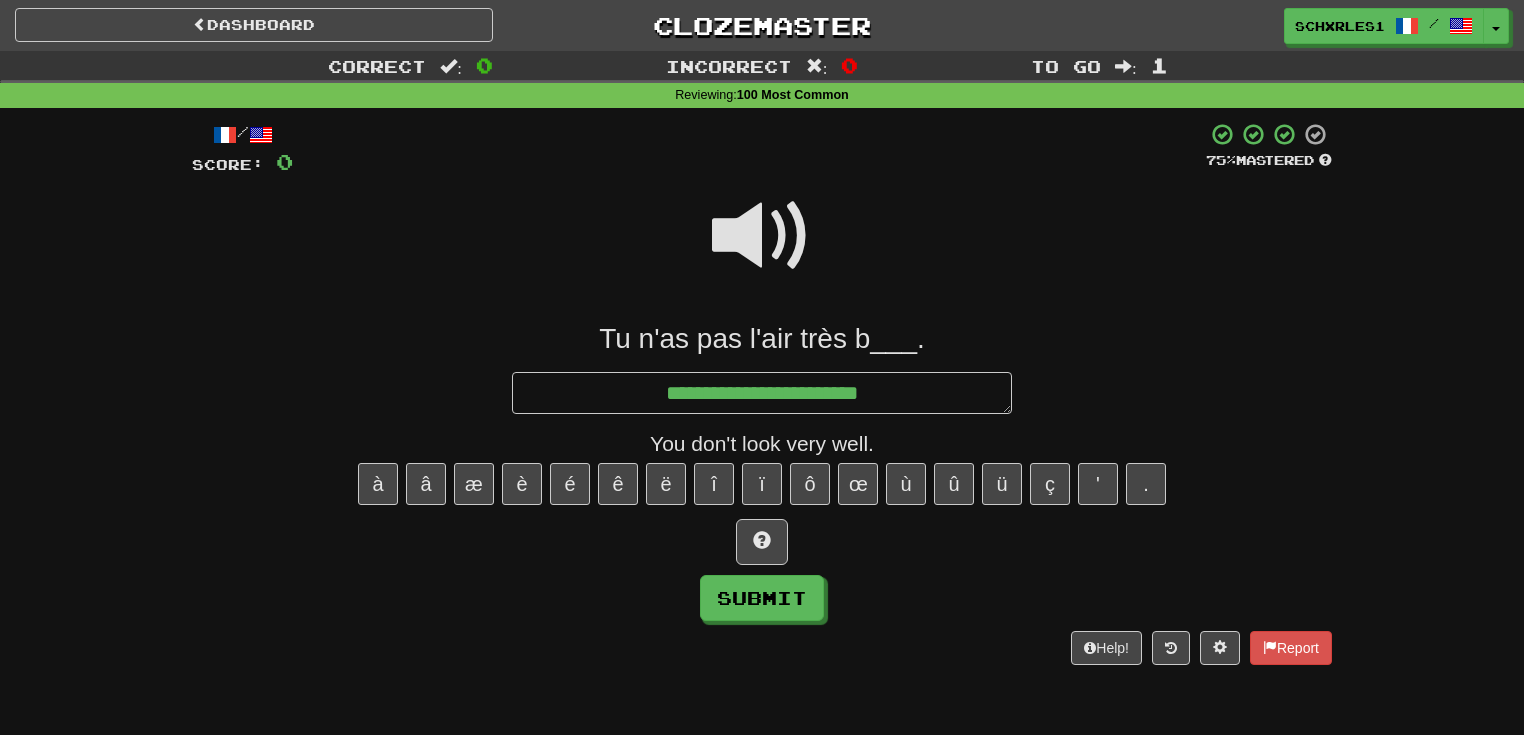 type on "*" 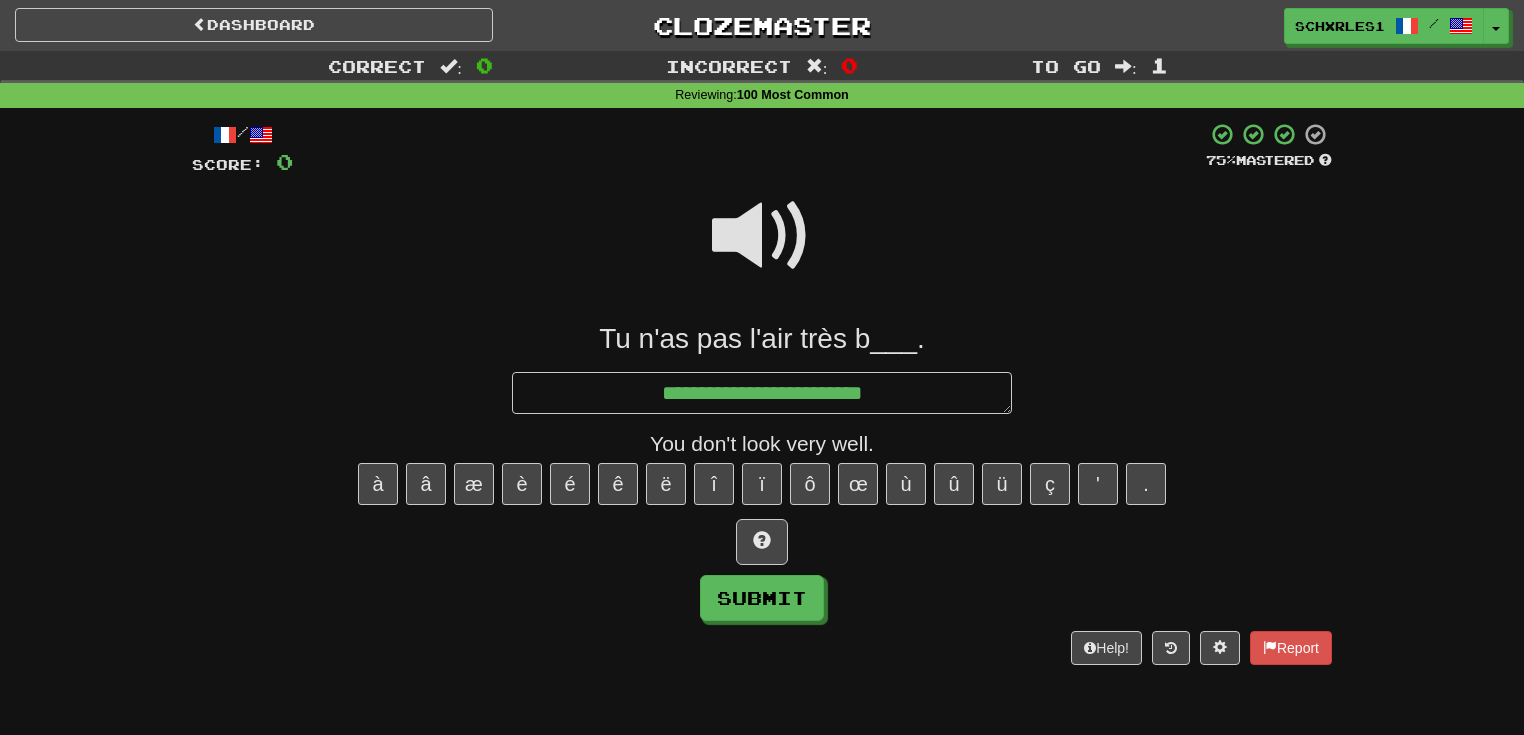 type on "*" 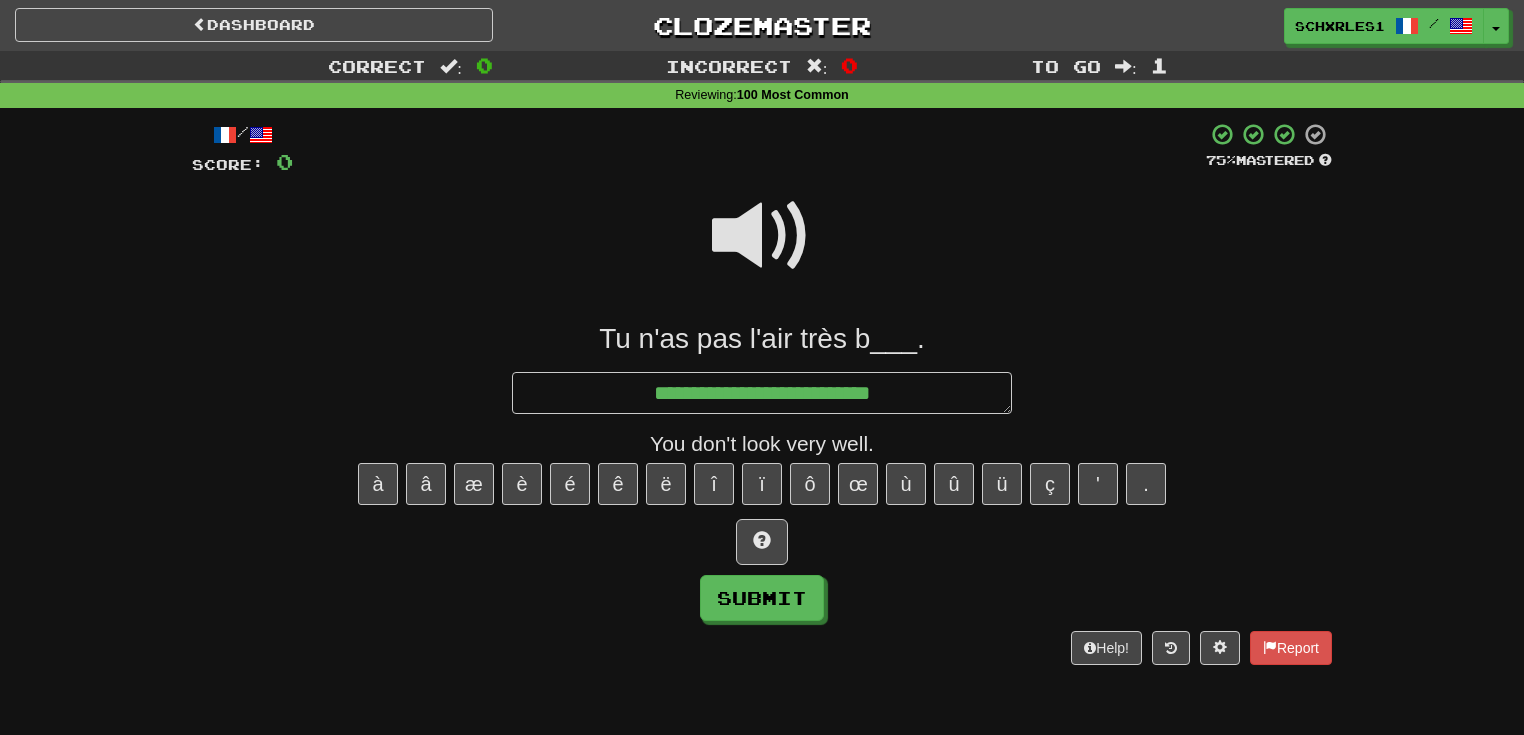 type on "*" 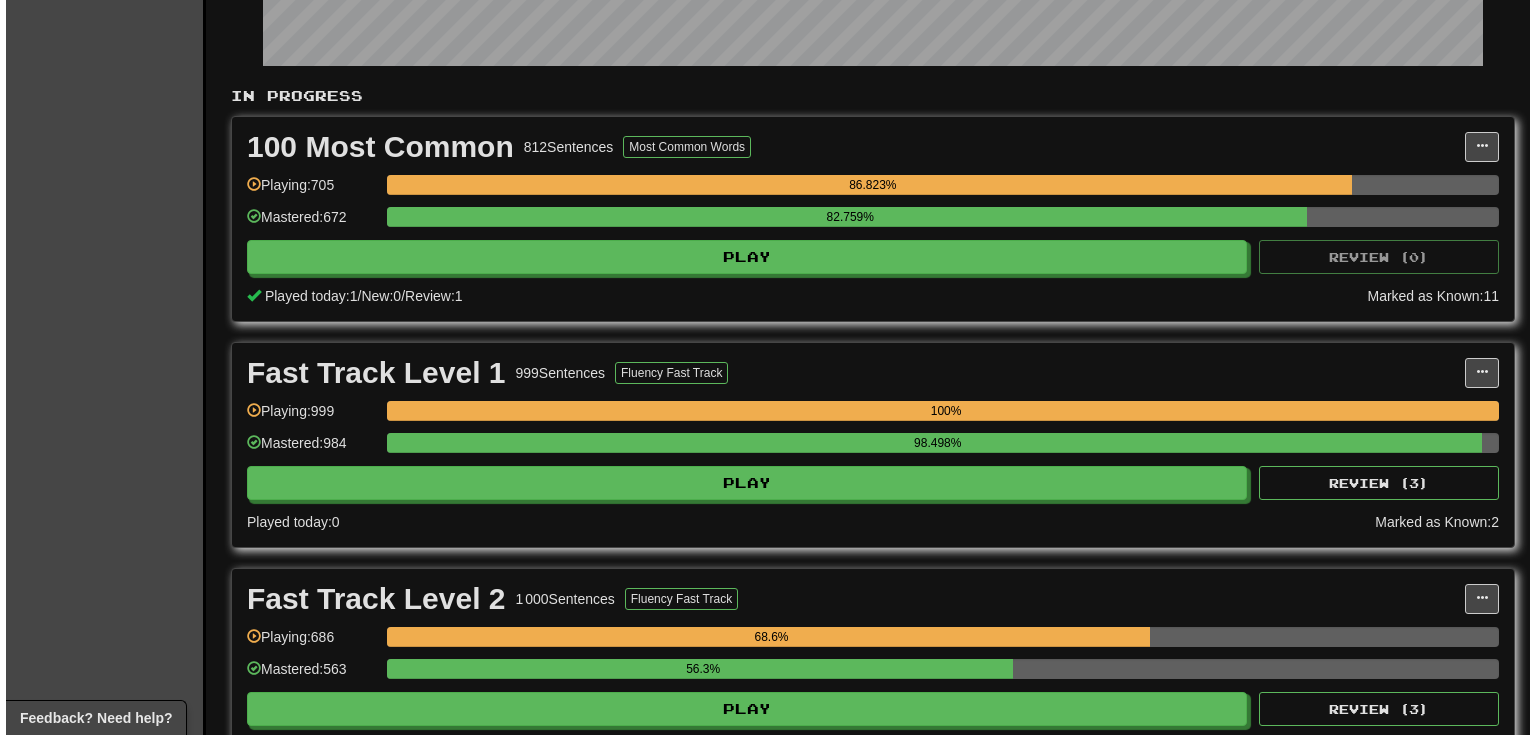 scroll, scrollTop: 533, scrollLeft: 0, axis: vertical 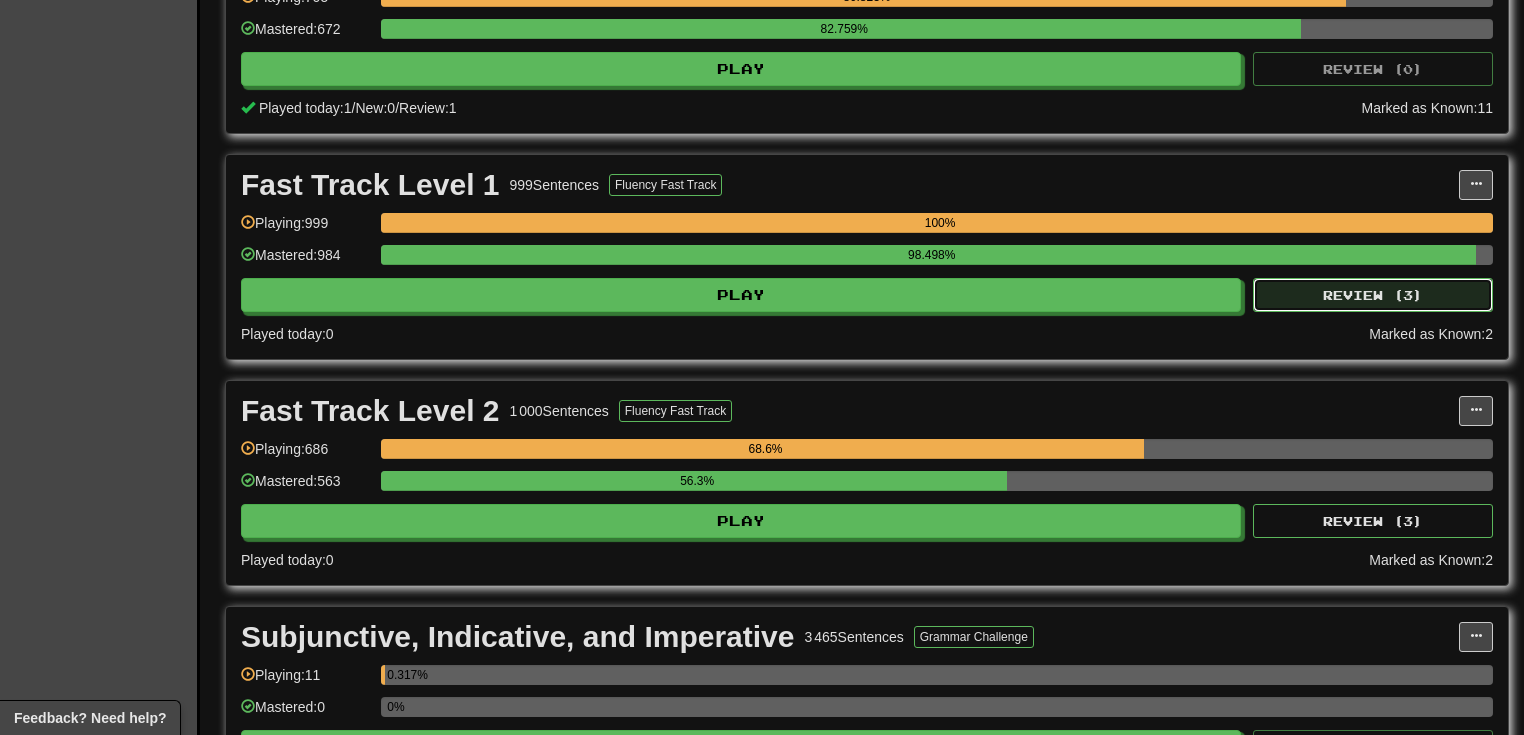 click on "Review ( 3 )" at bounding box center [1373, 295] 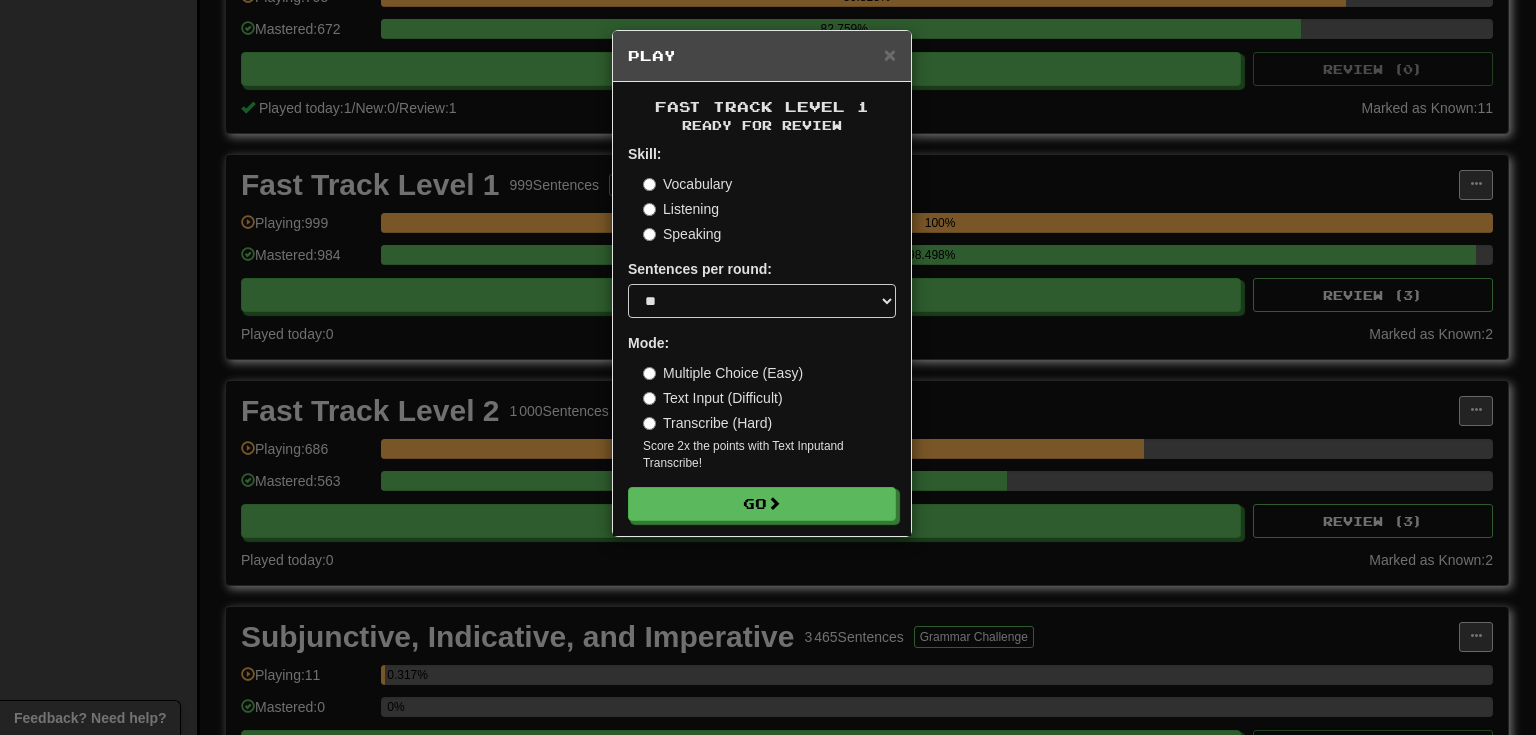 click on "Transcribe (Hard)" at bounding box center (707, 423) 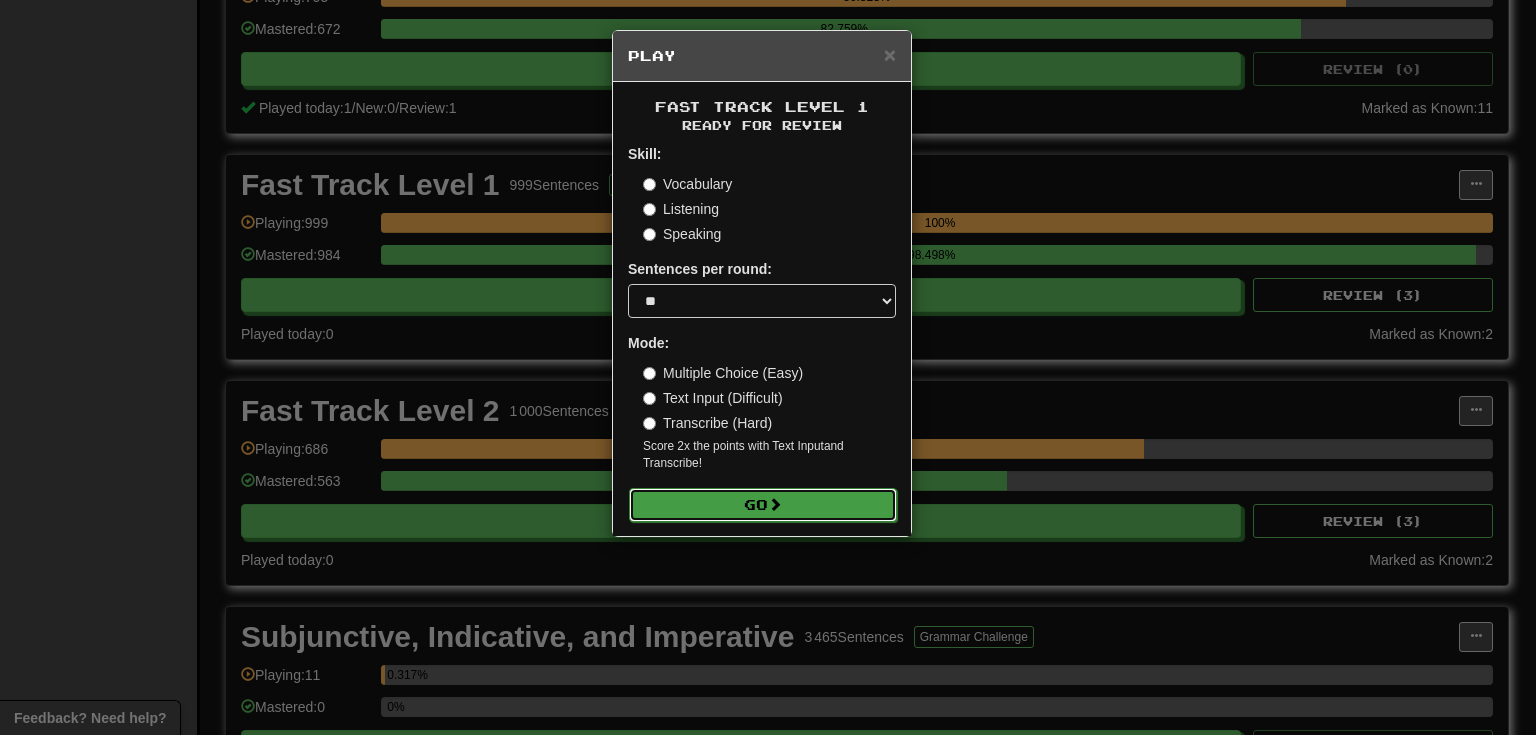 click on "Go" at bounding box center [763, 505] 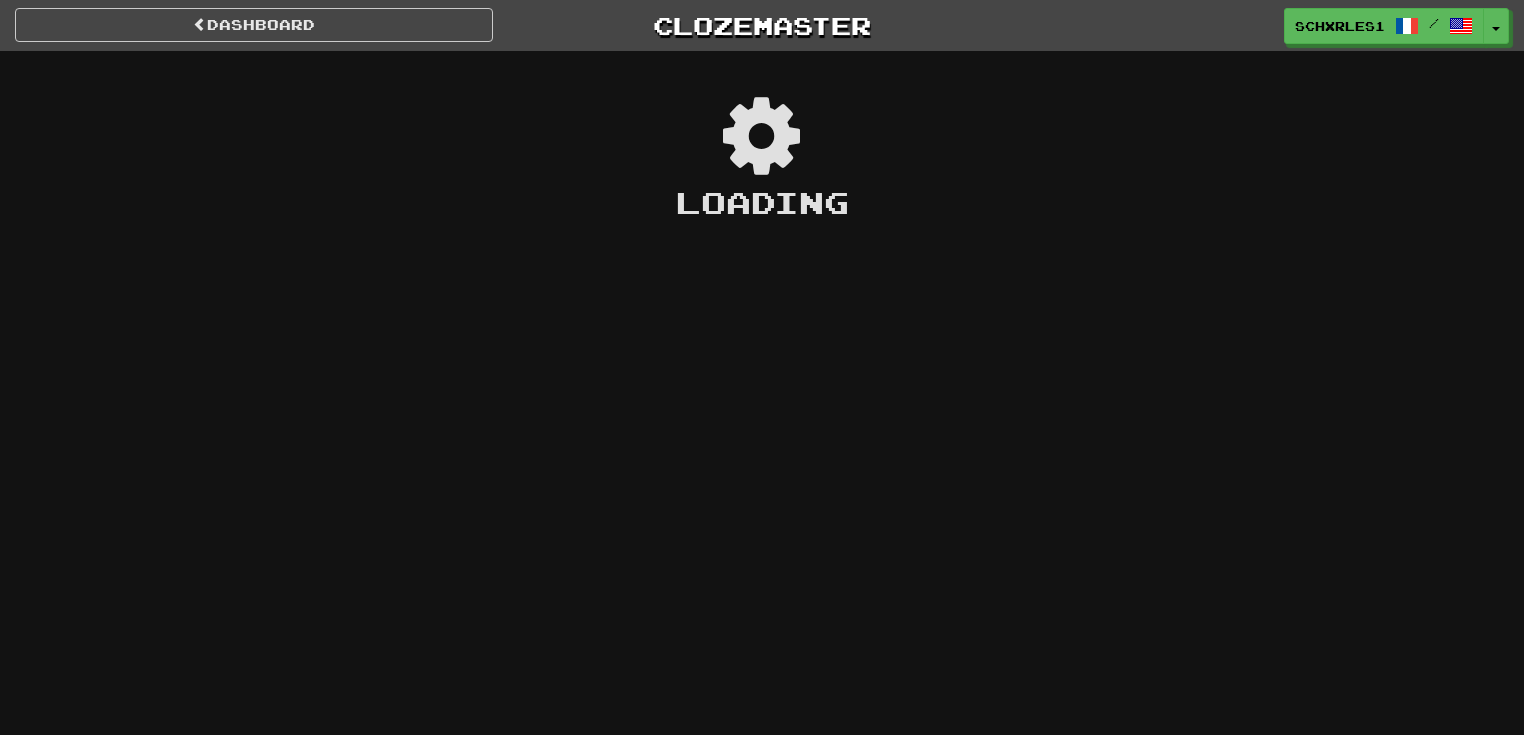 scroll, scrollTop: 0, scrollLeft: 0, axis: both 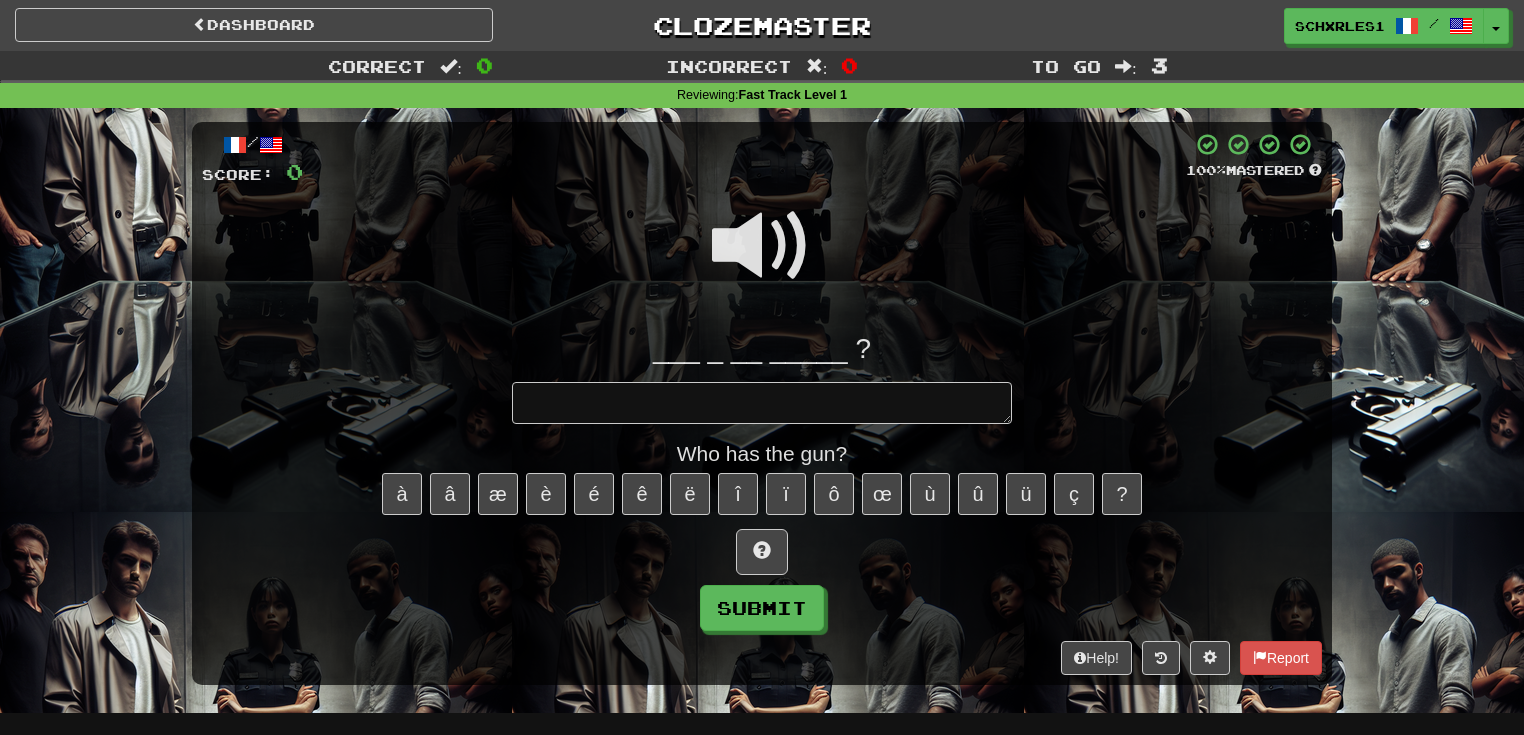 type on "*" 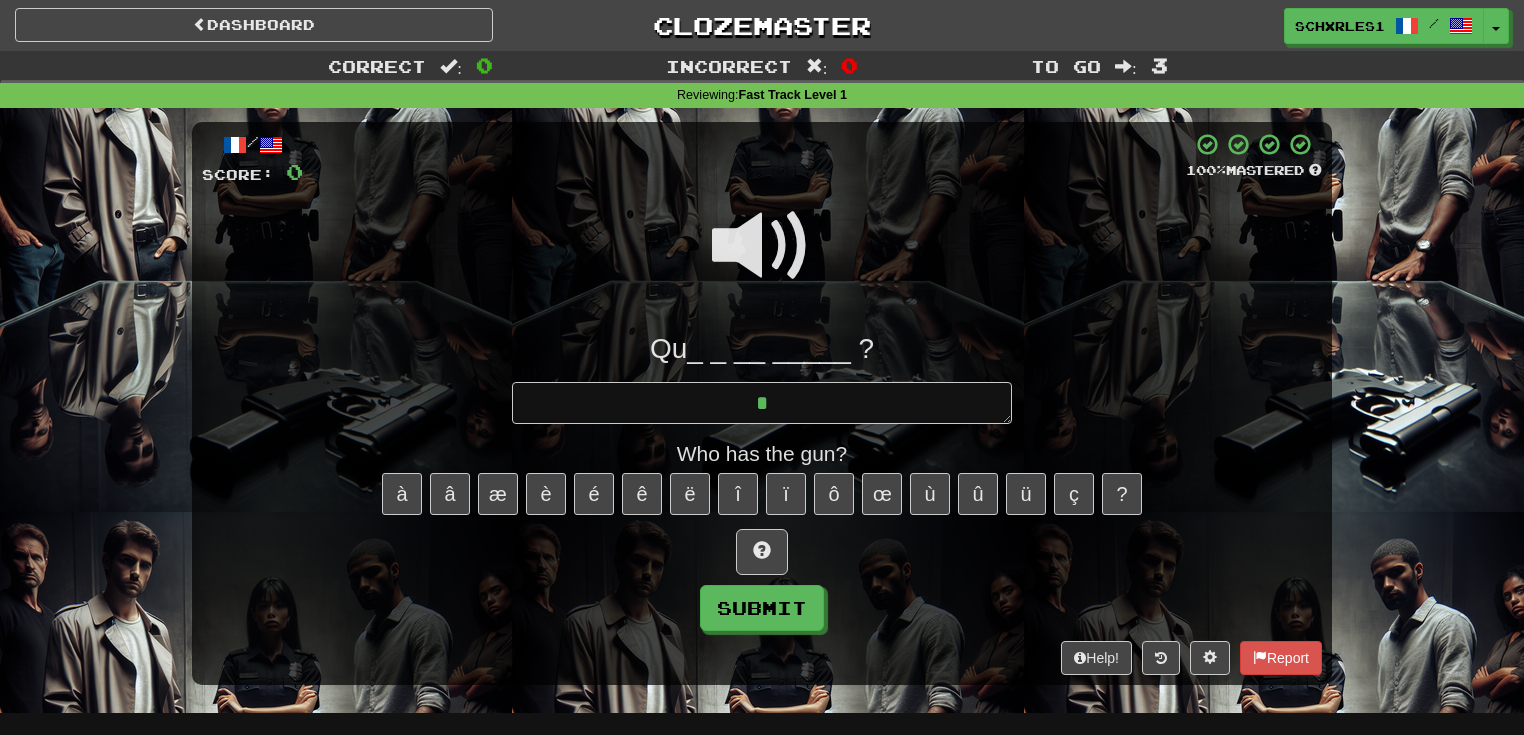 type on "*" 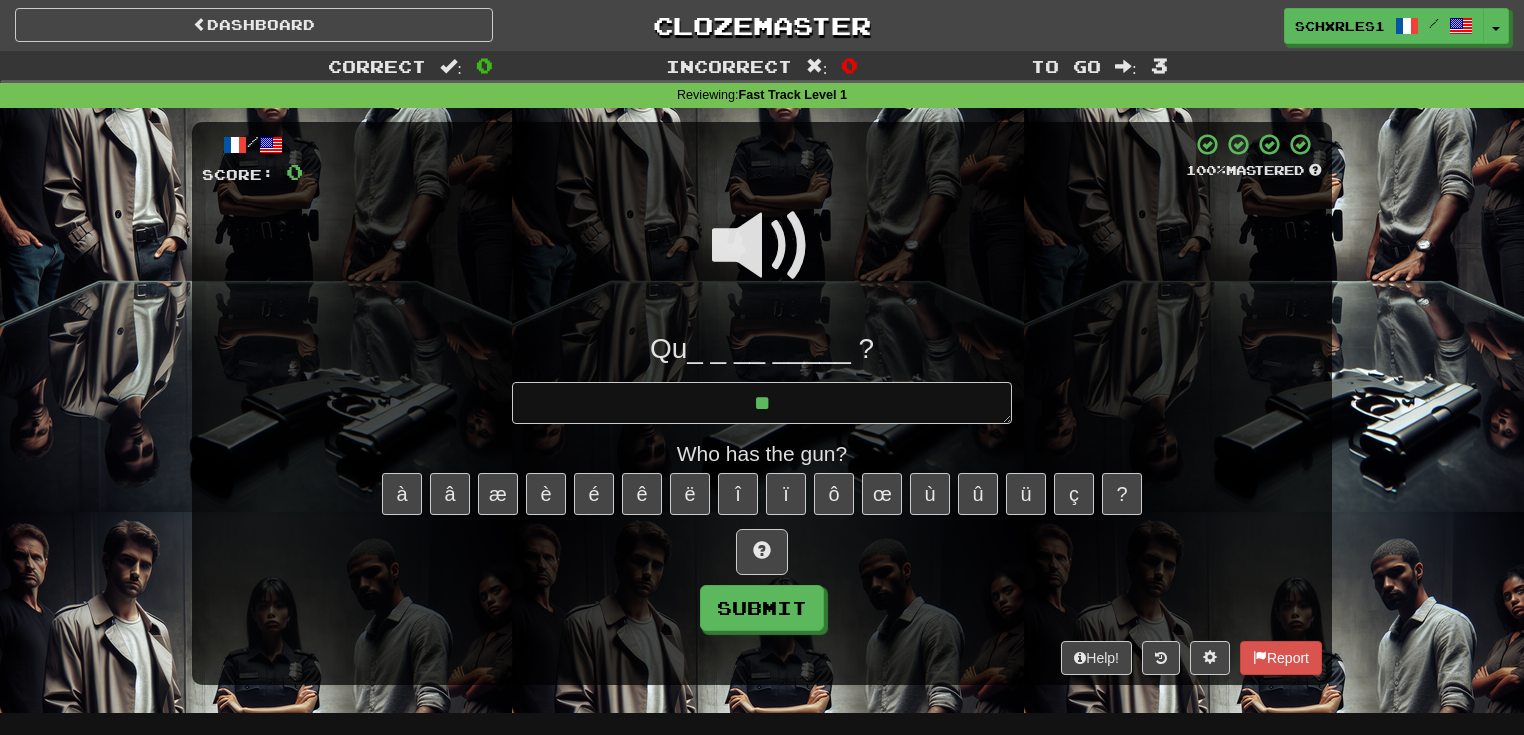 type on "*" 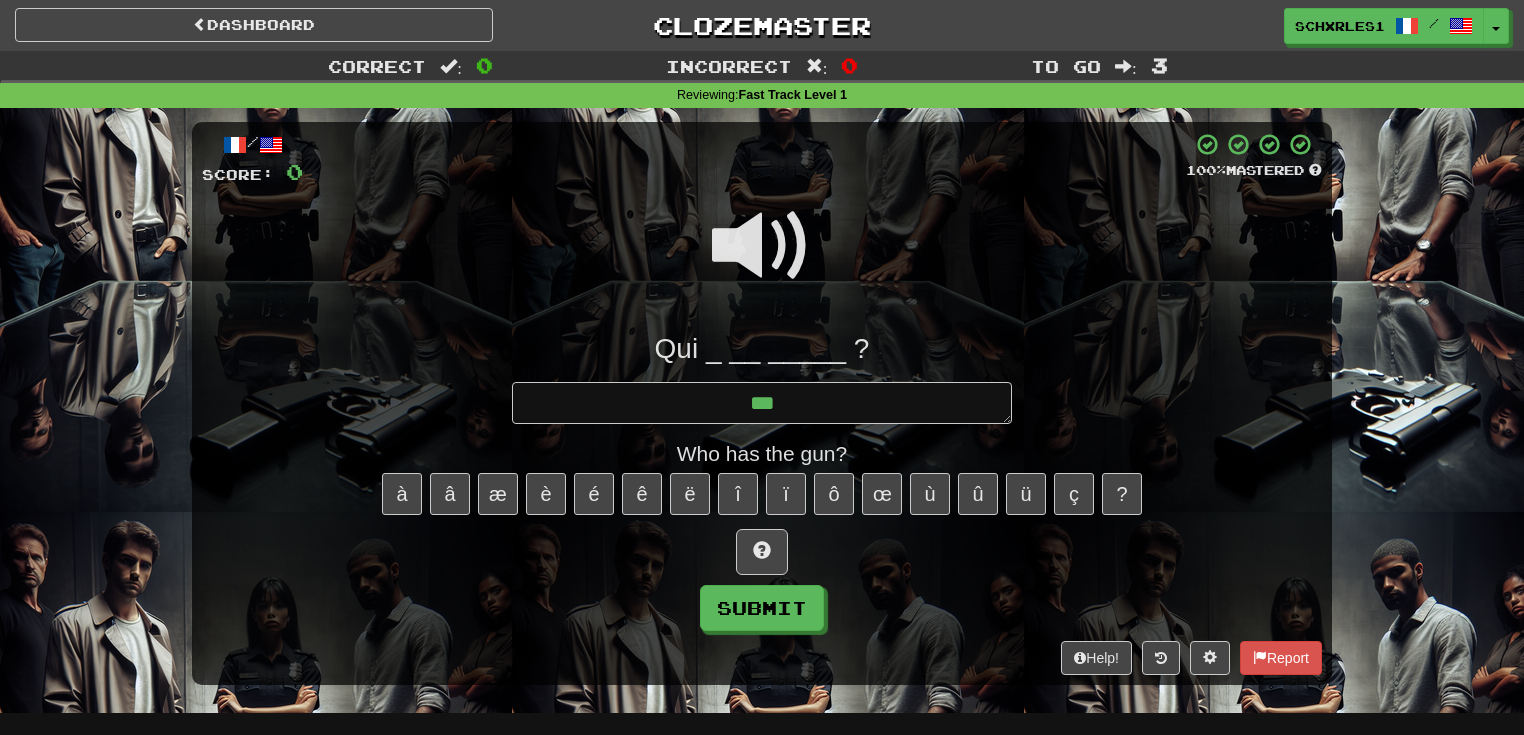 type on "*" 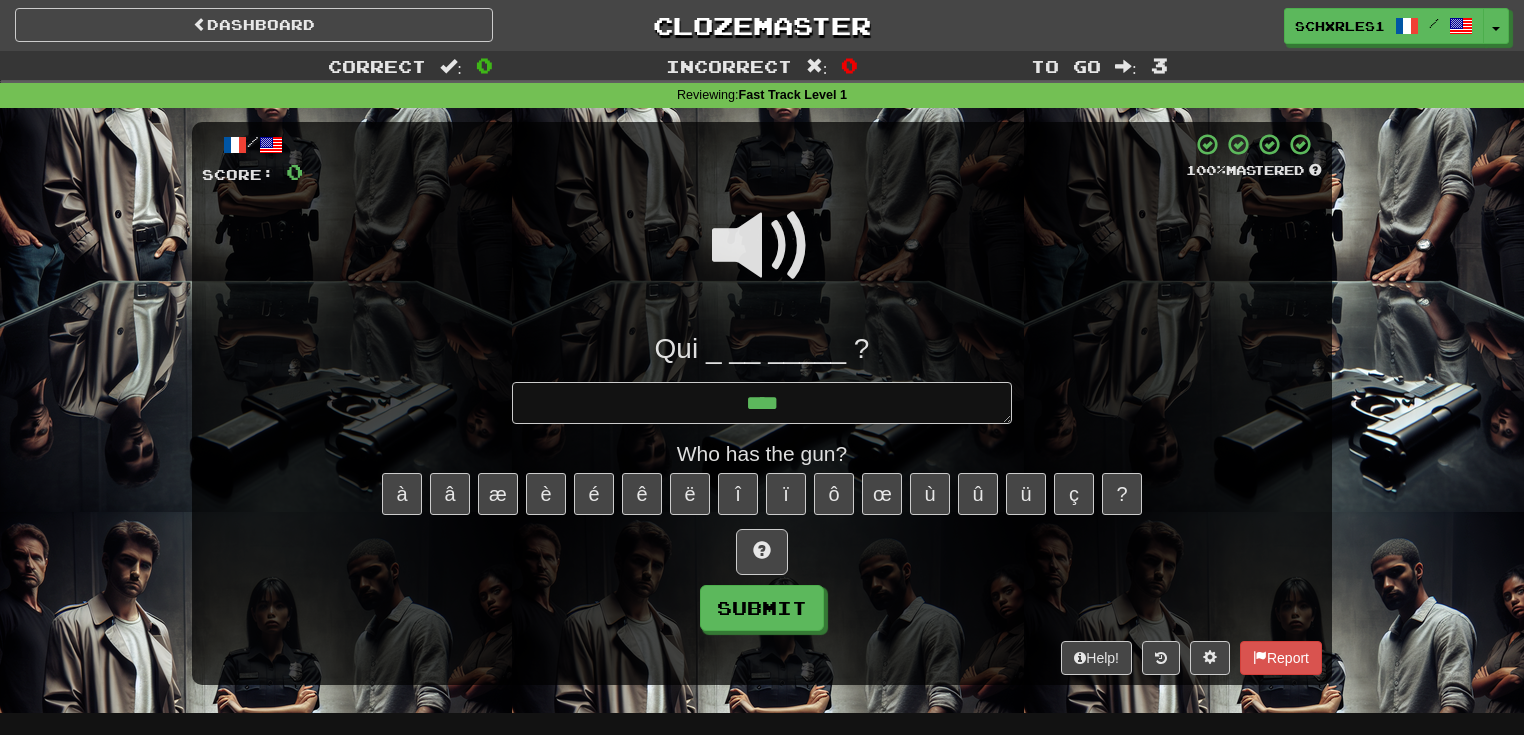 type on "*" 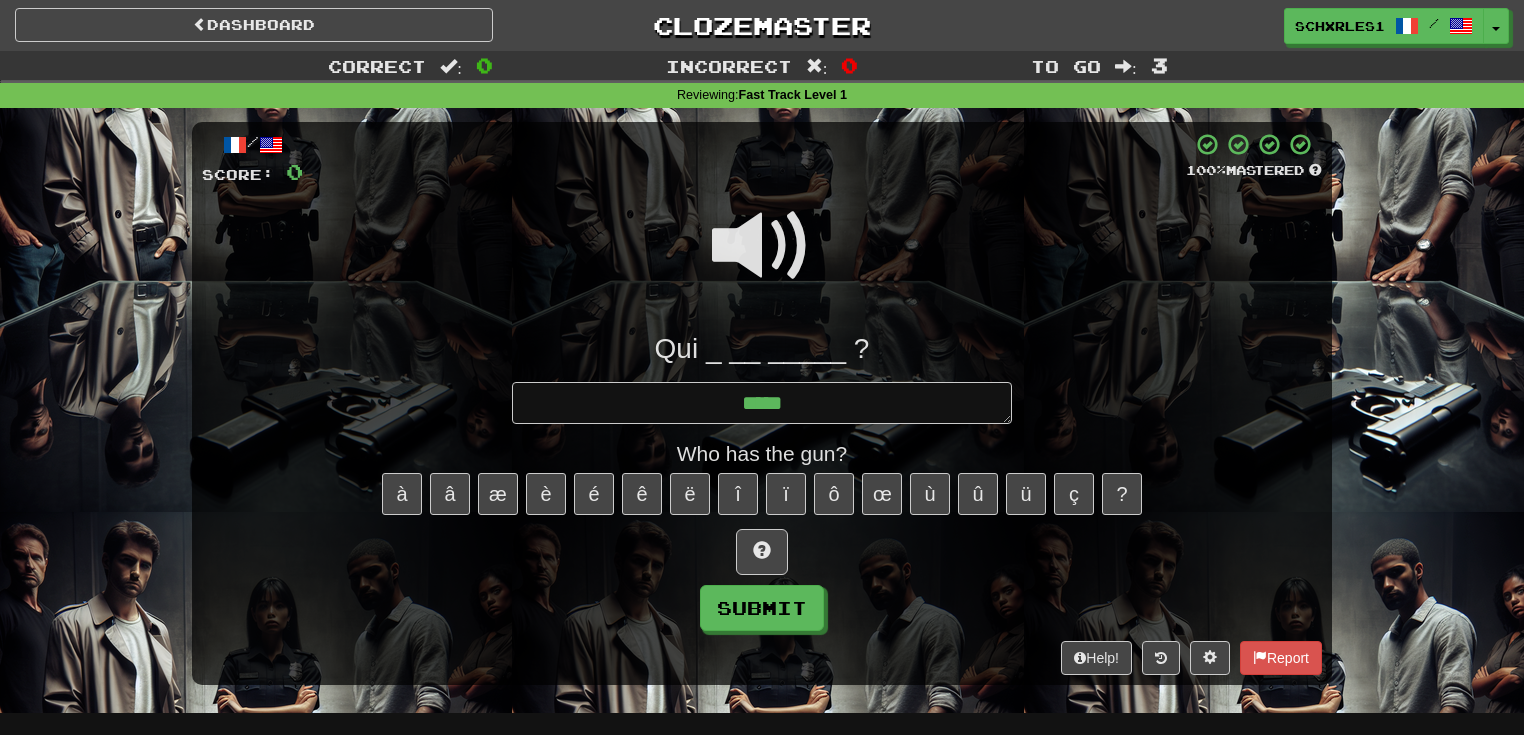 type on "*" 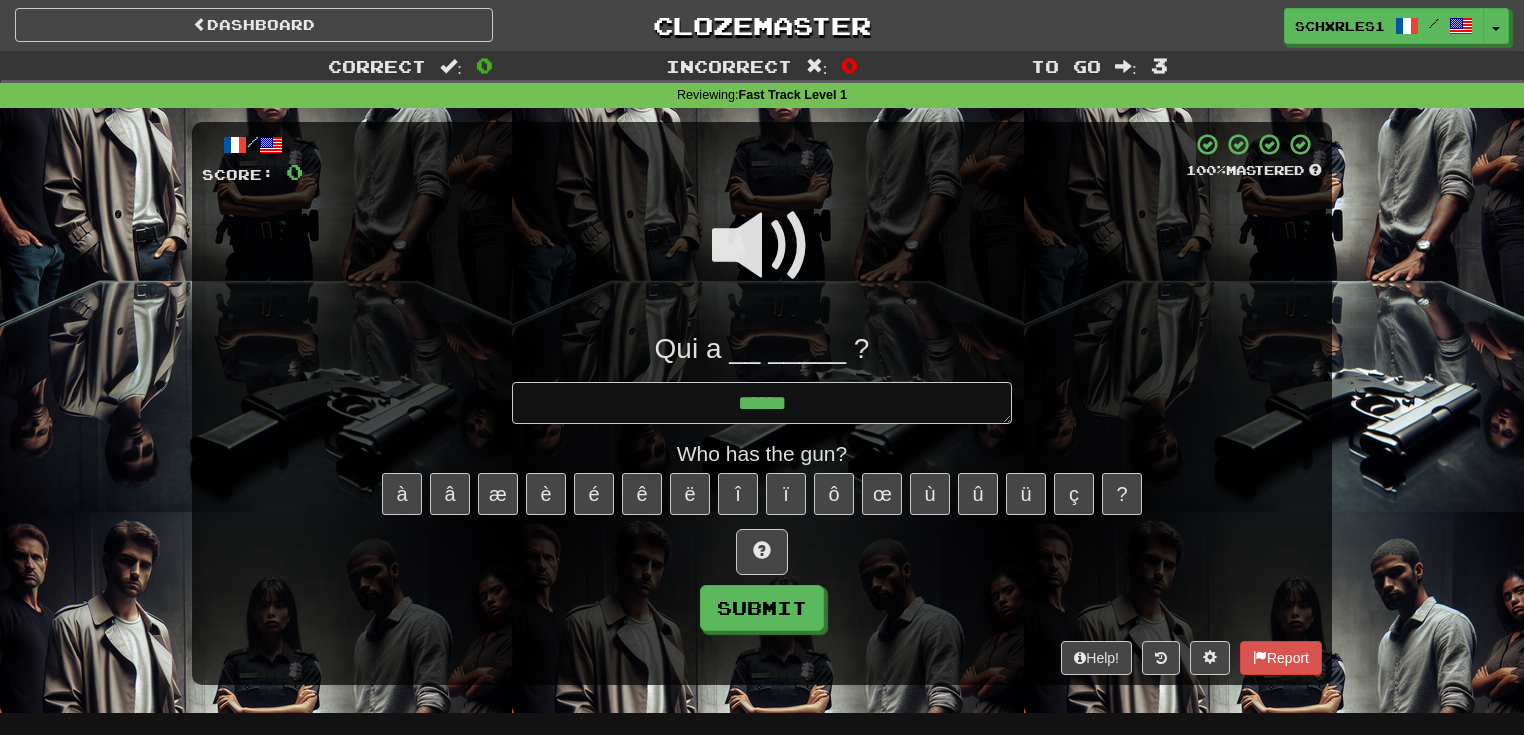 type on "*" 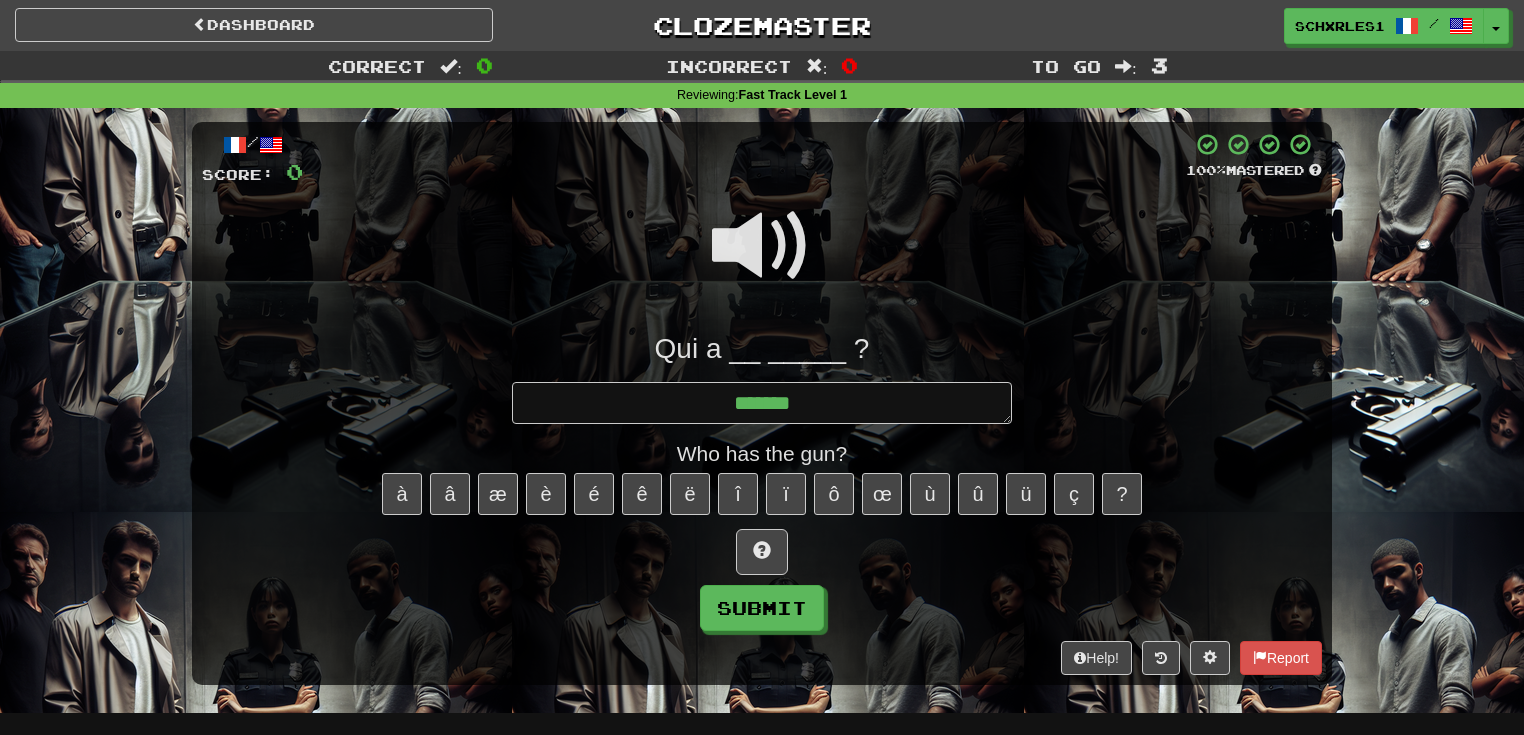 type on "*" 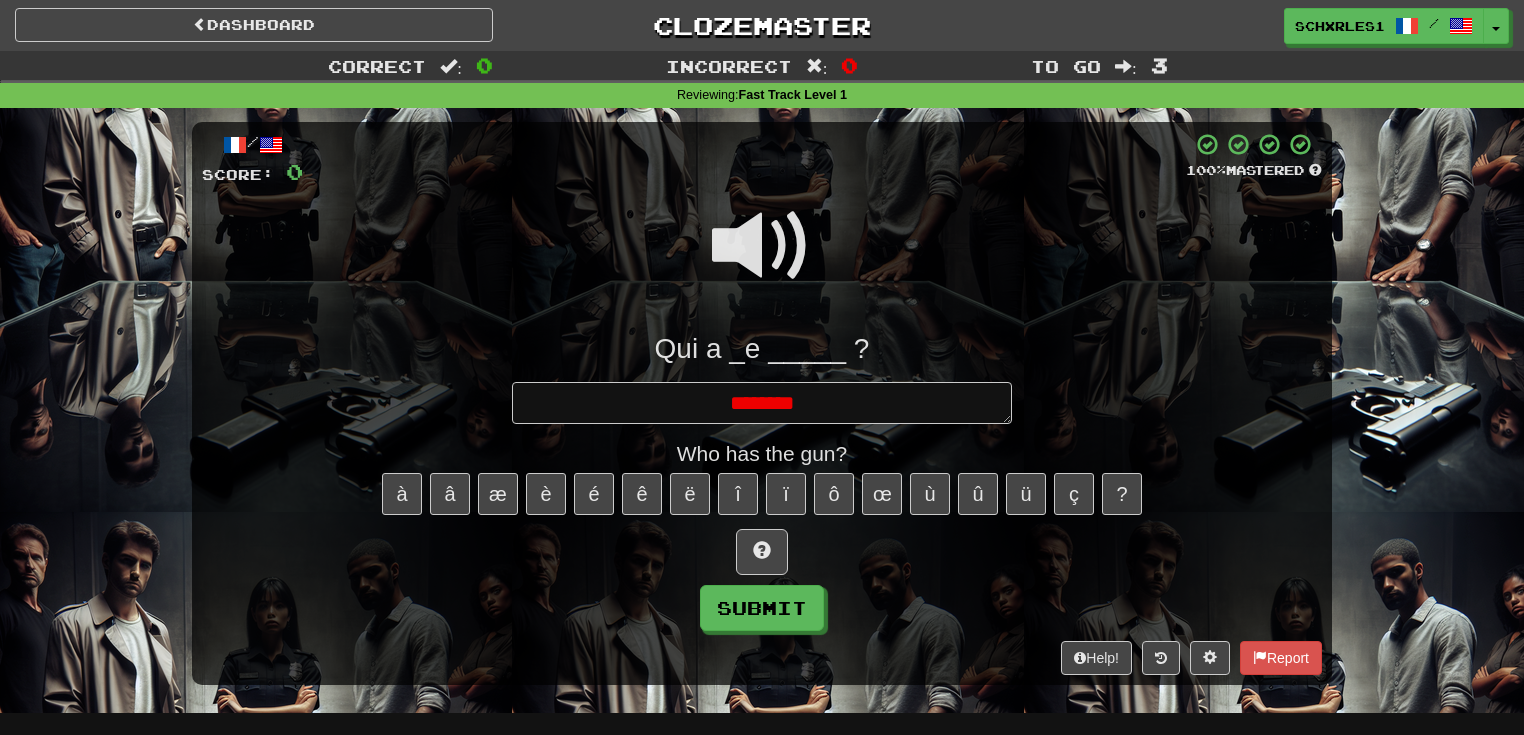 type on "*" 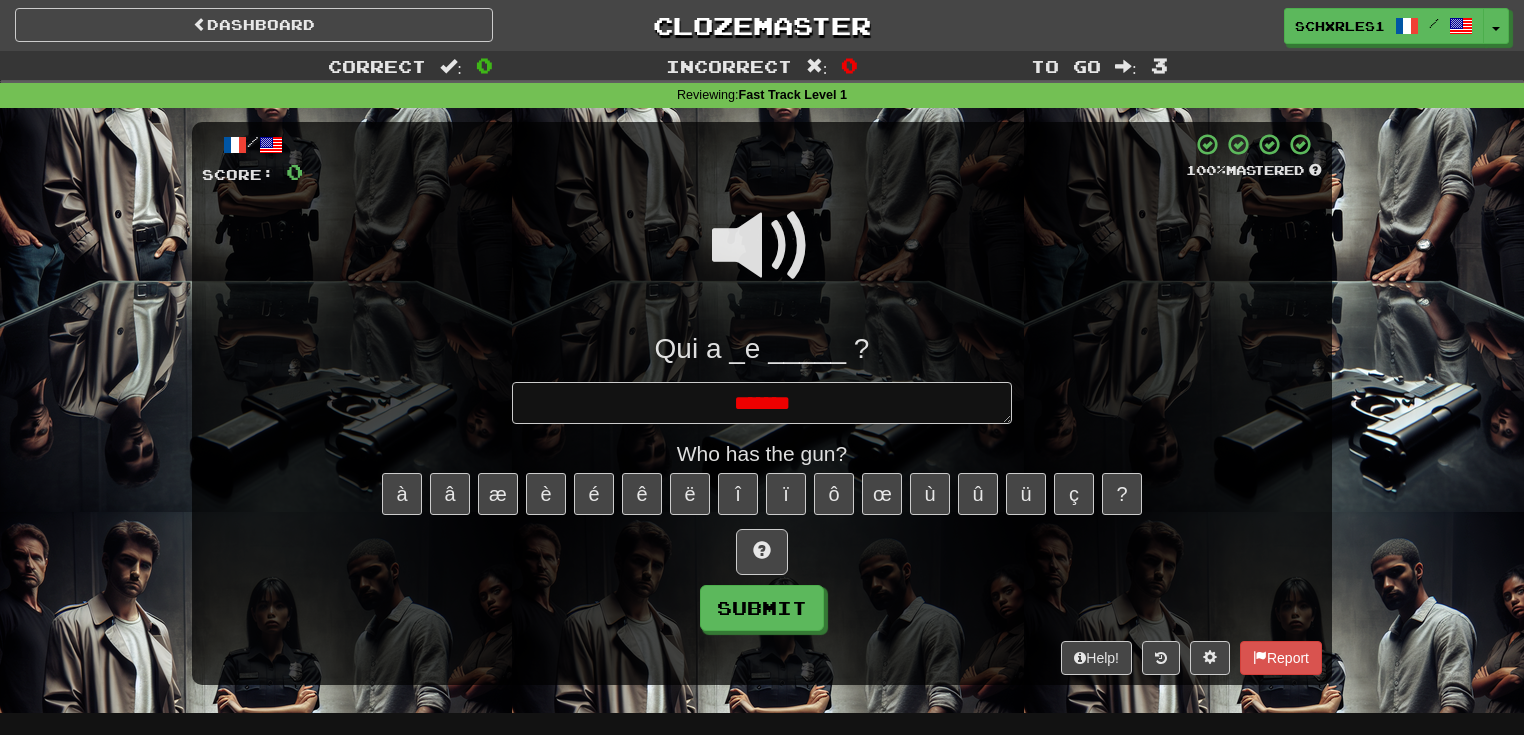 type on "*" 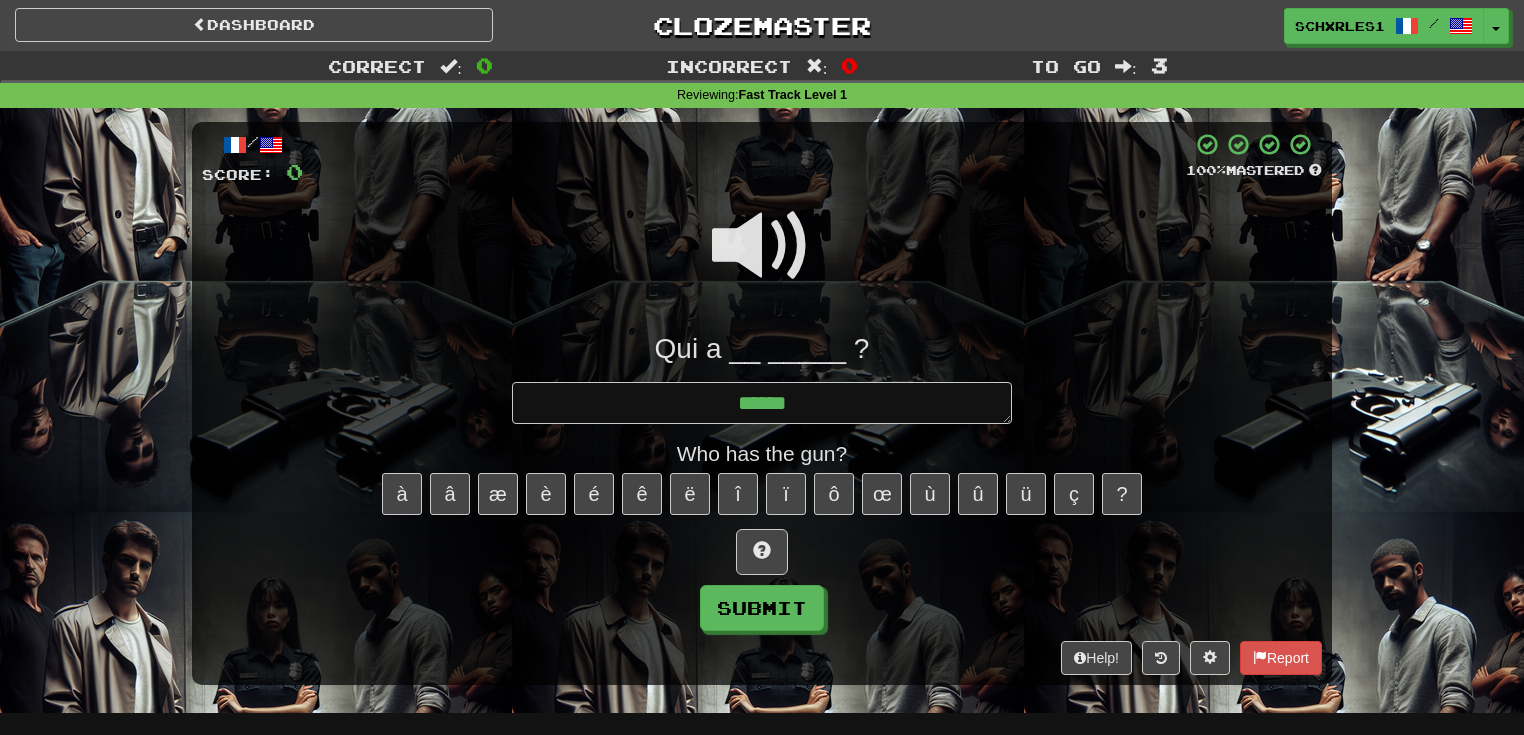 type on "*" 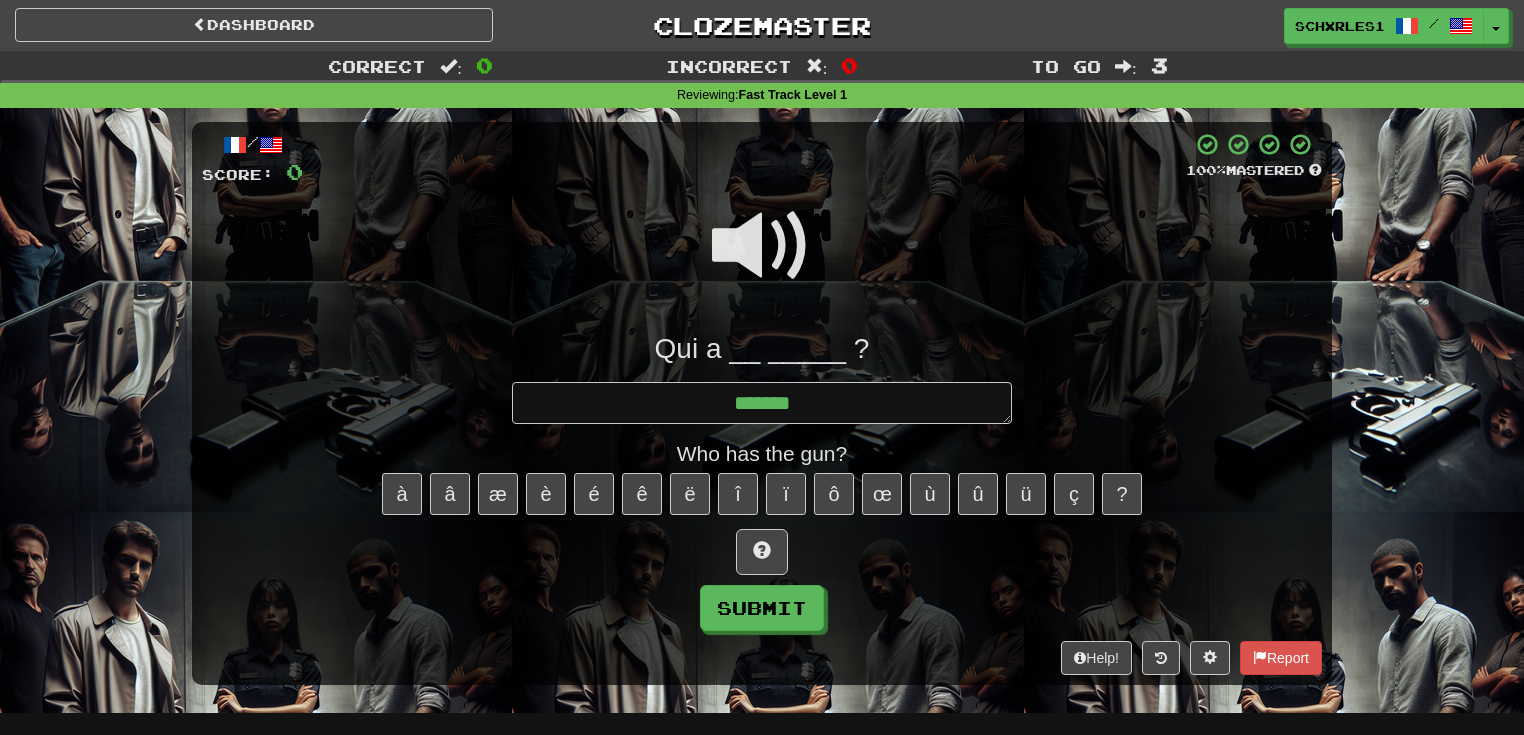 type on "*" 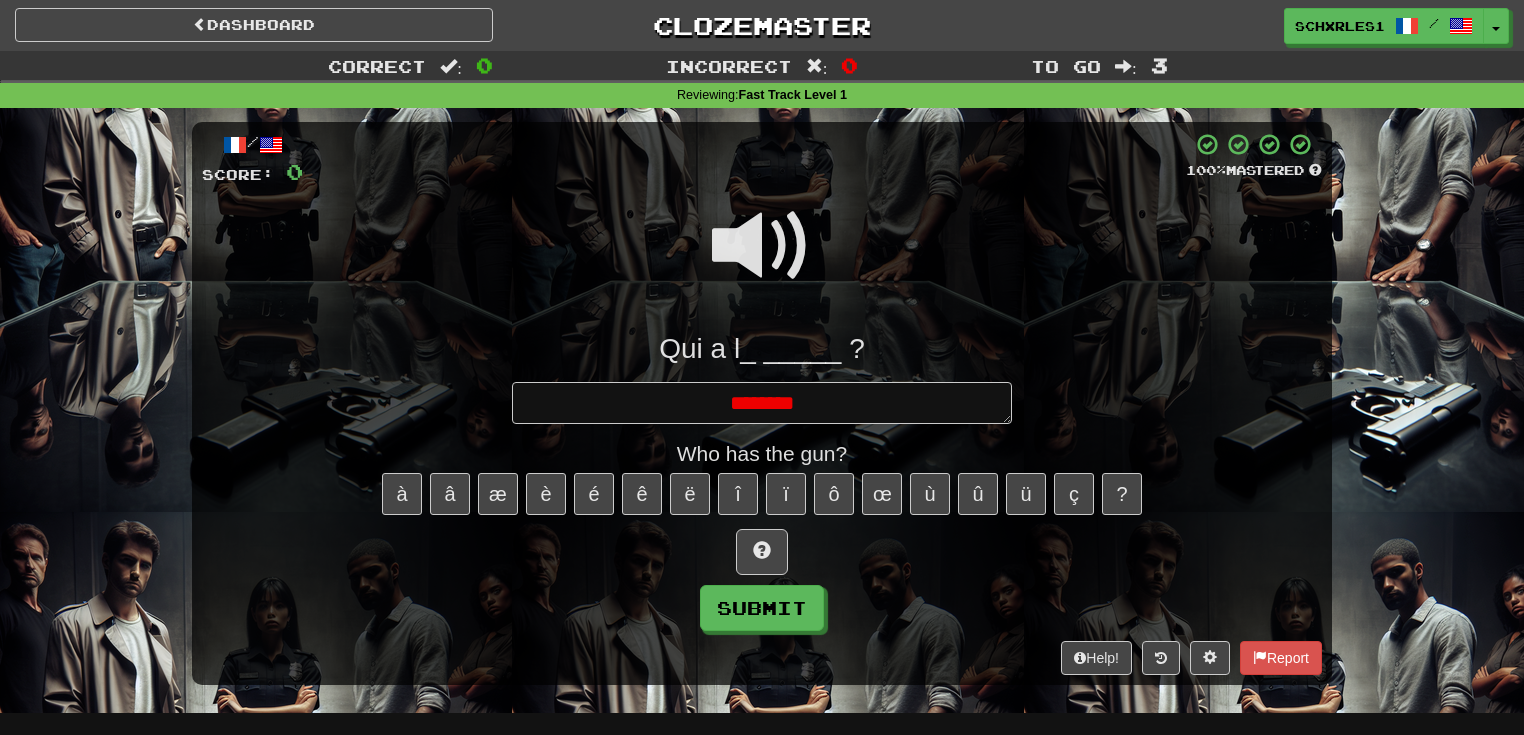 type on "*" 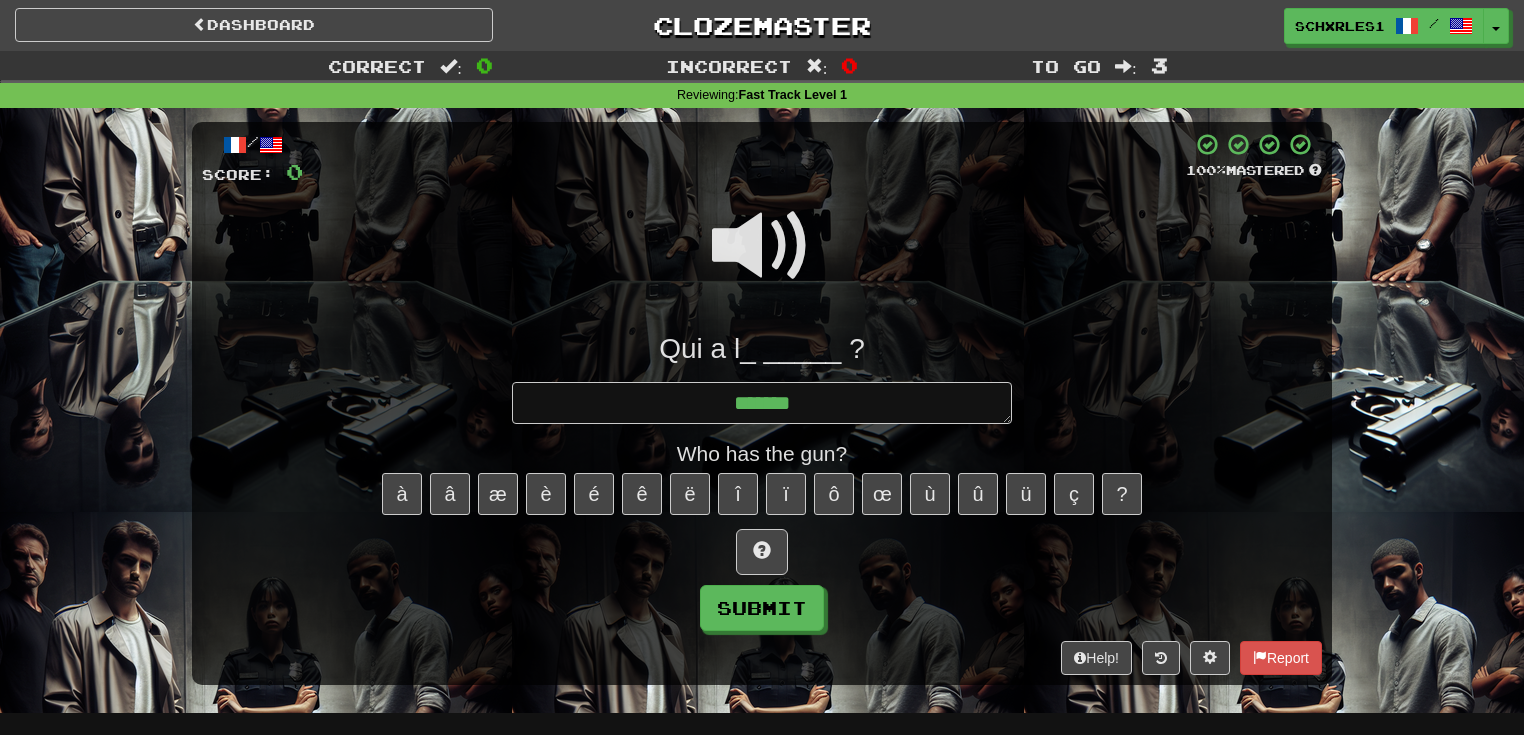 type on "*" 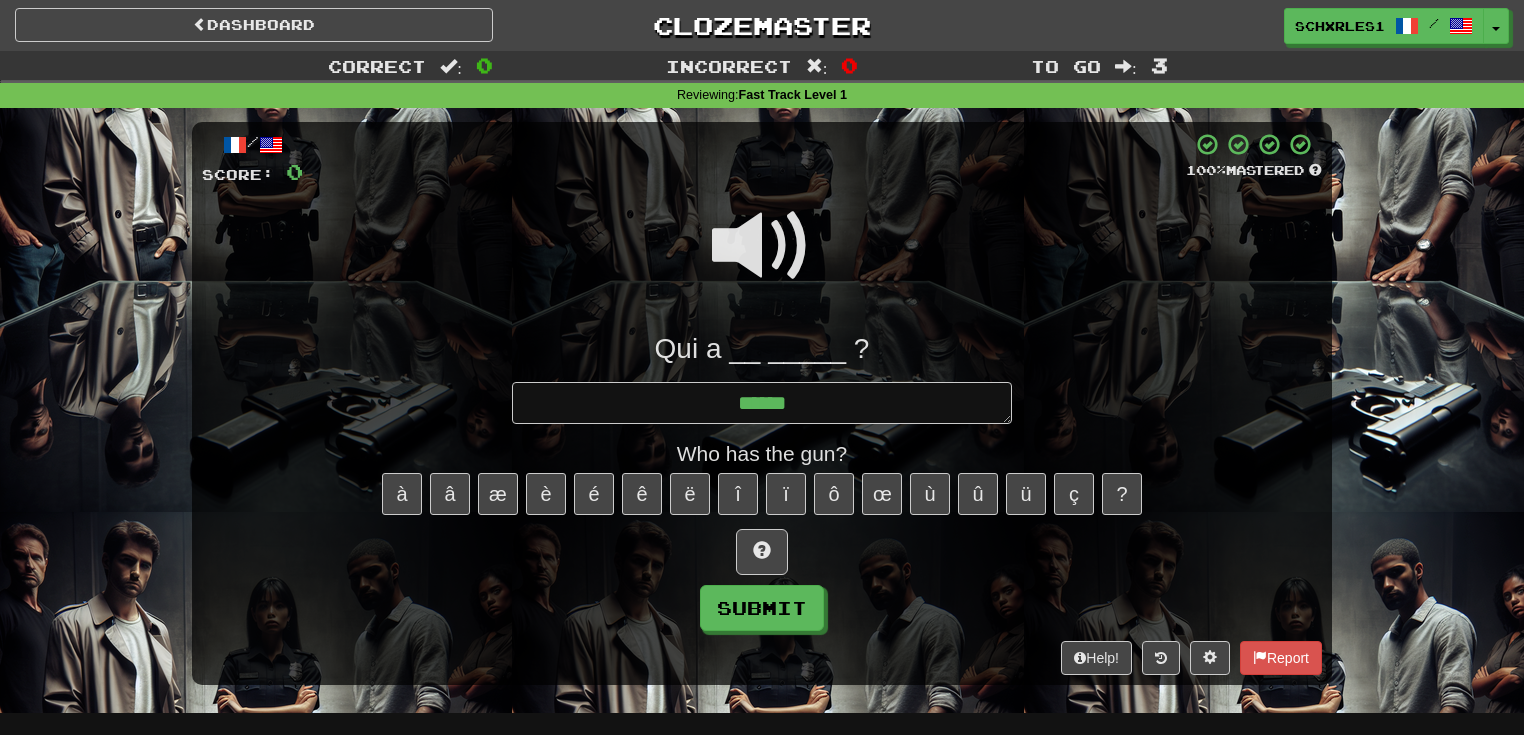 type on "*" 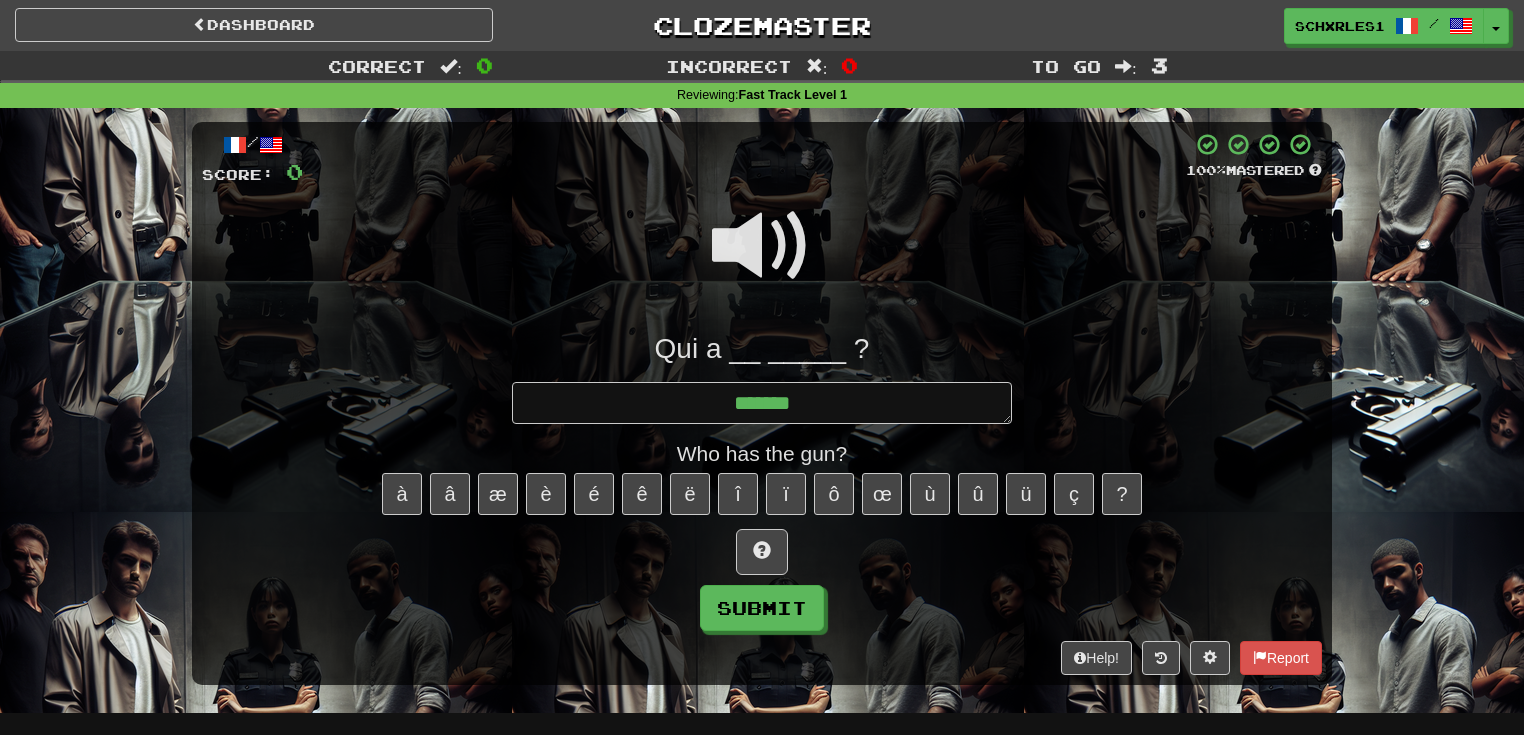 type on "*" 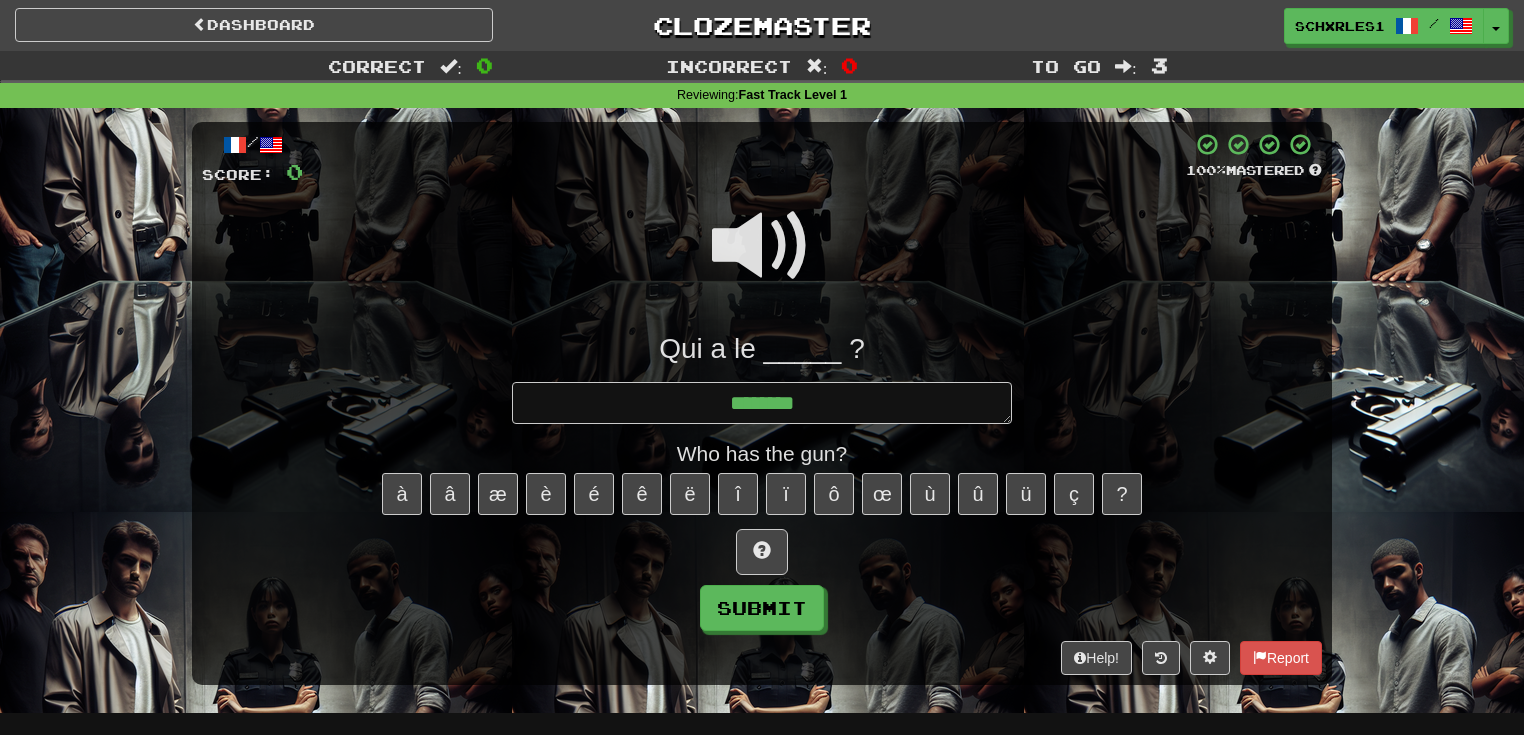 type on "*" 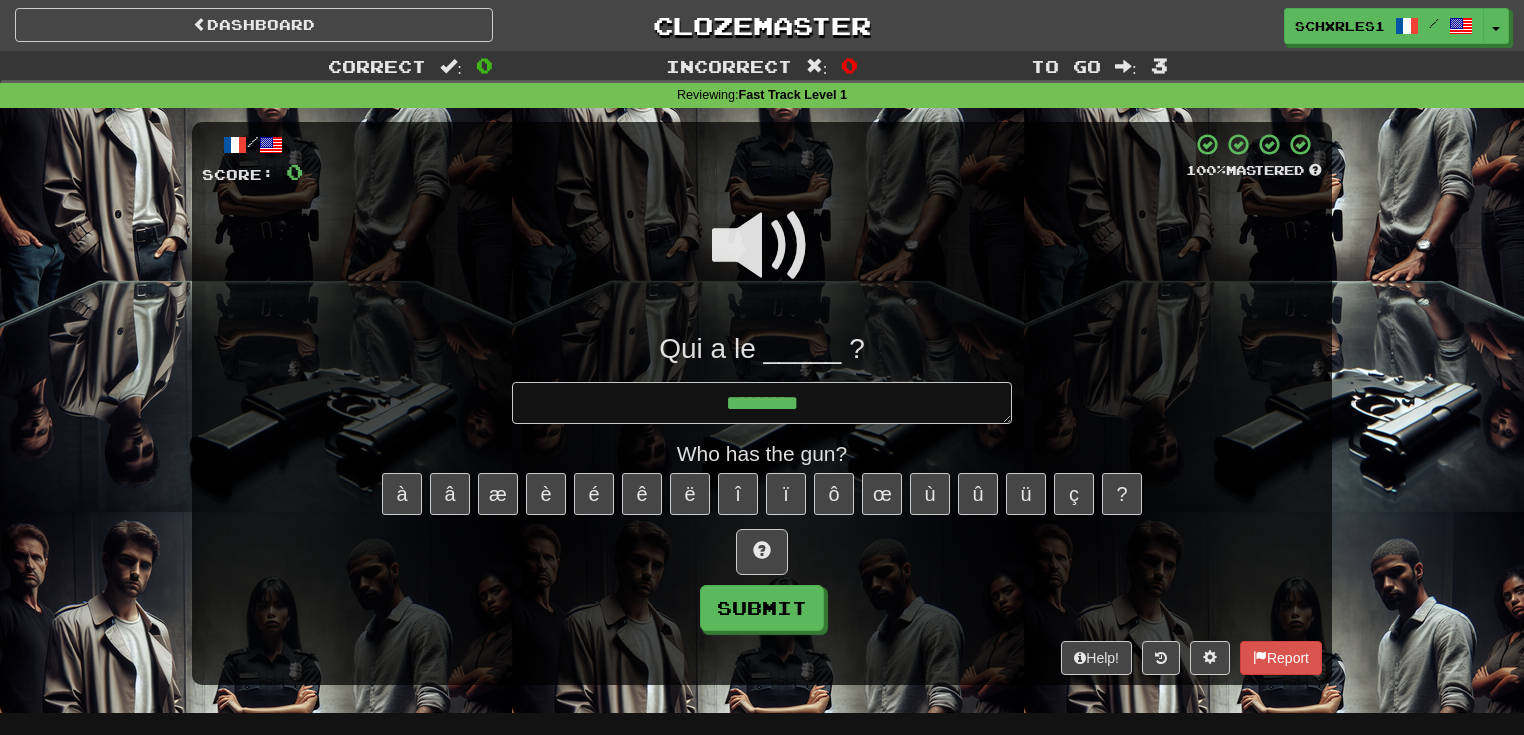 type on "*" 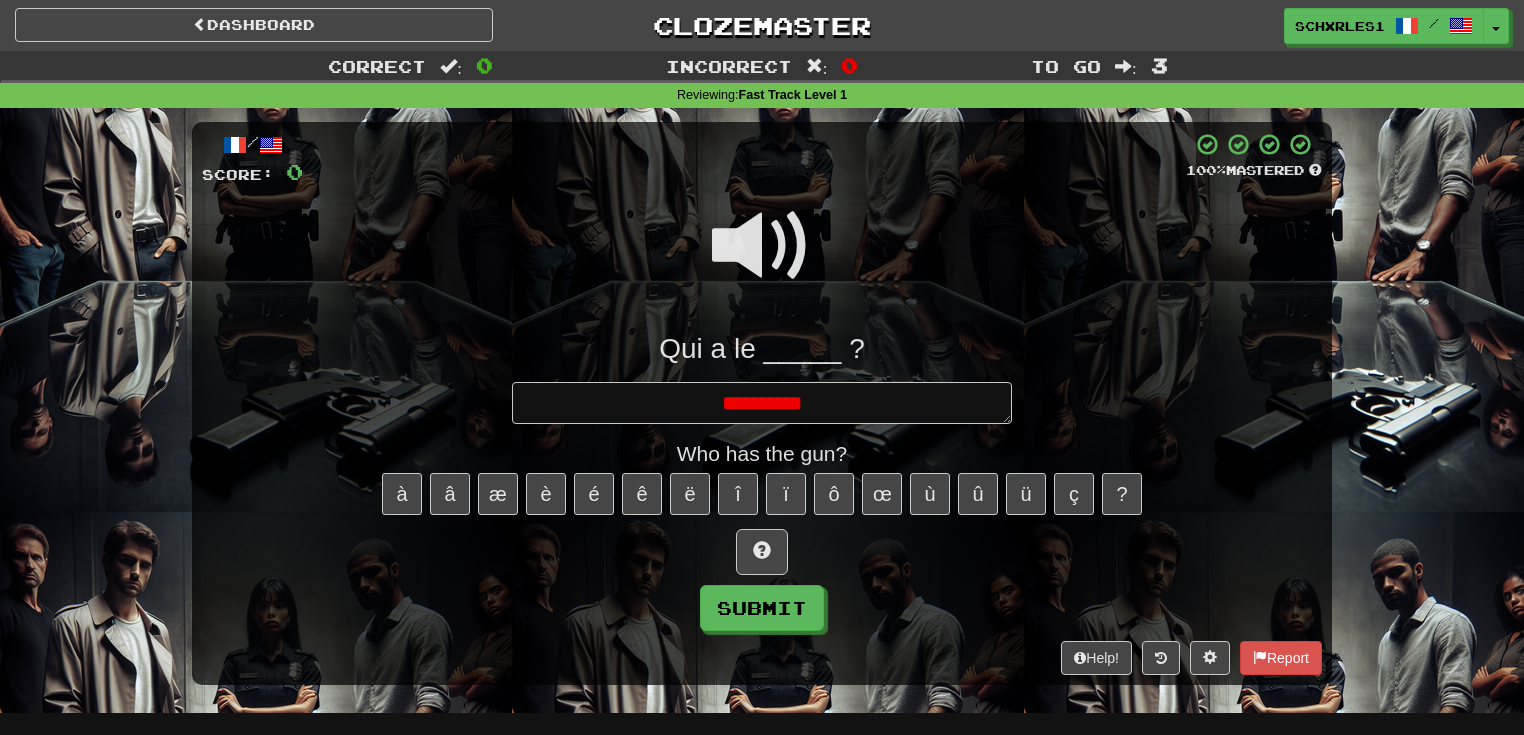 type on "*" 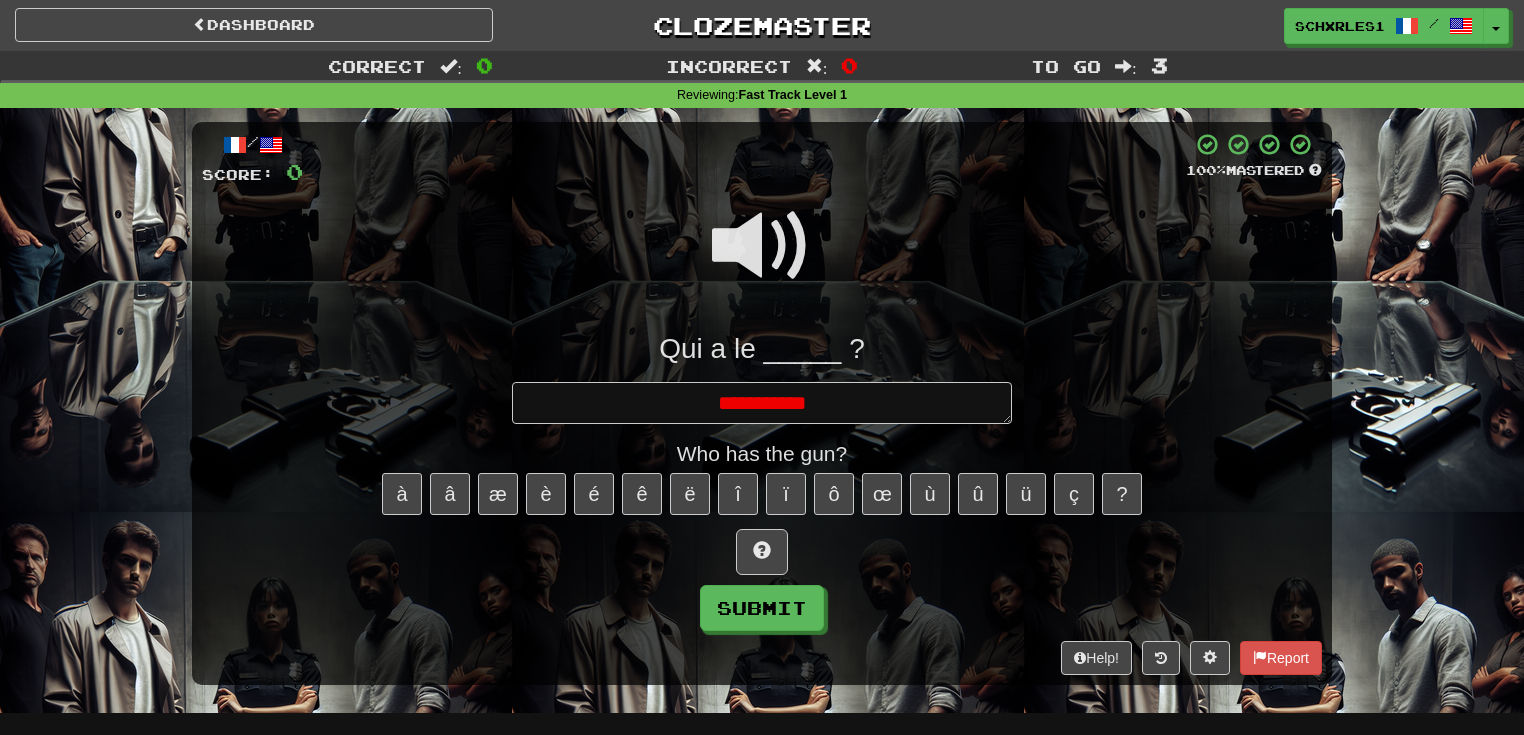 type on "*" 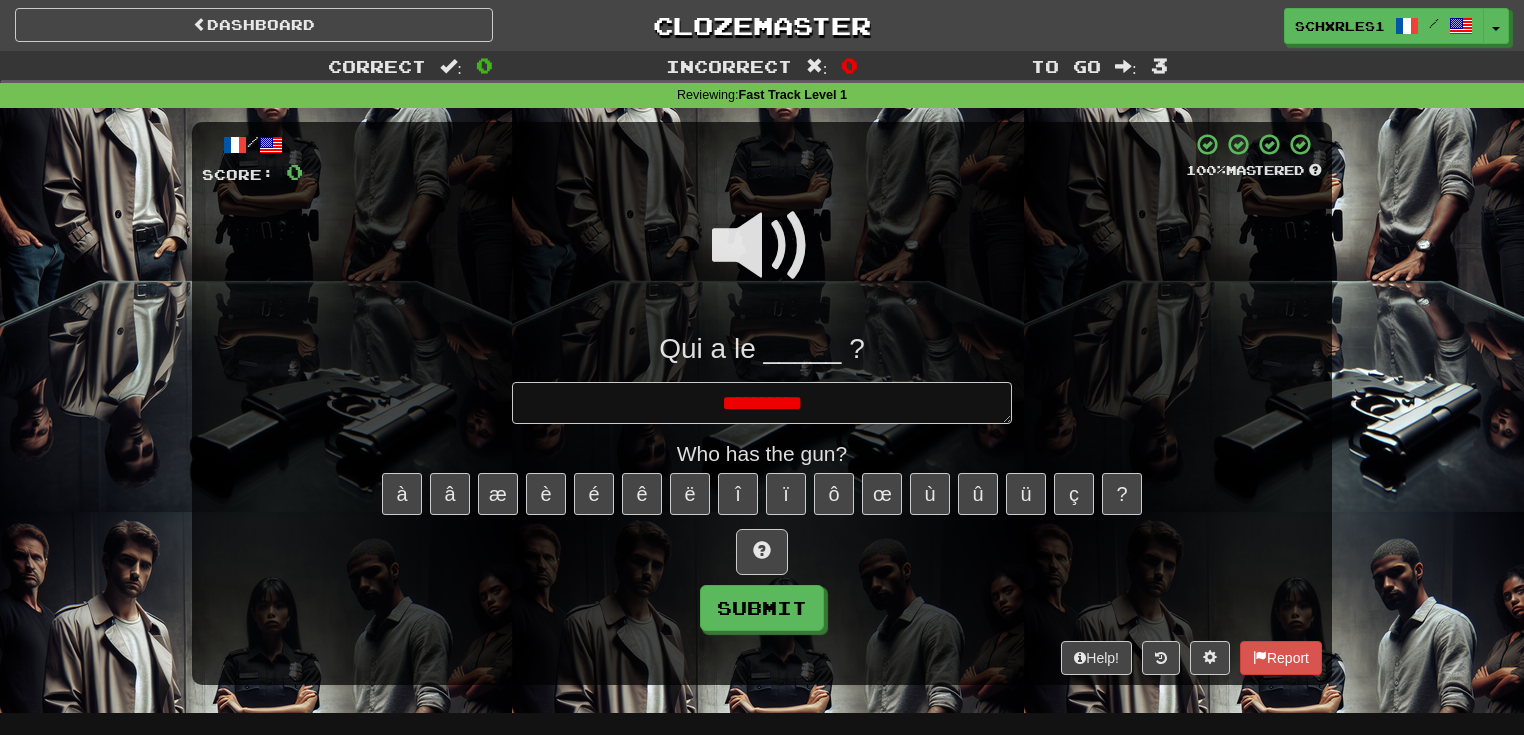 type on "*" 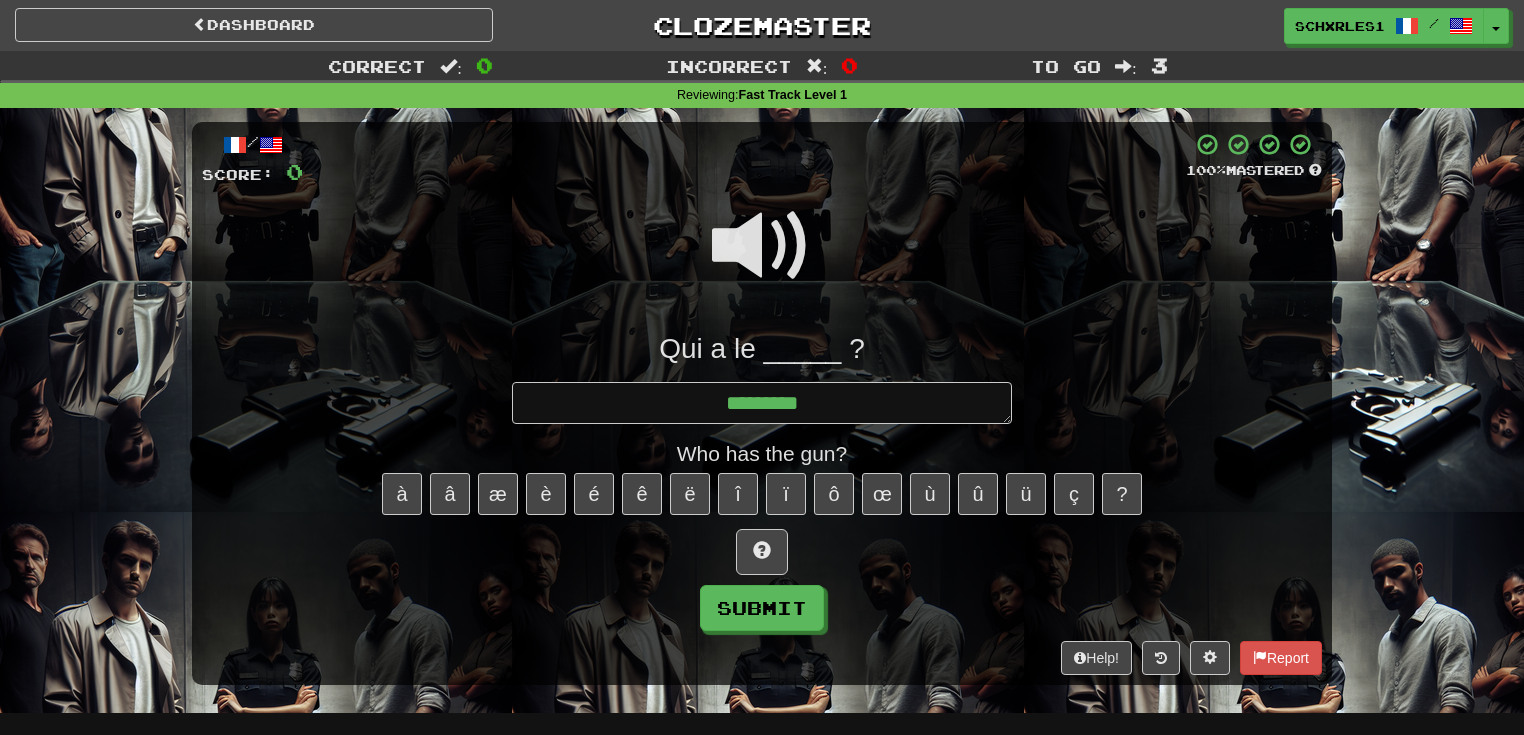 type on "*" 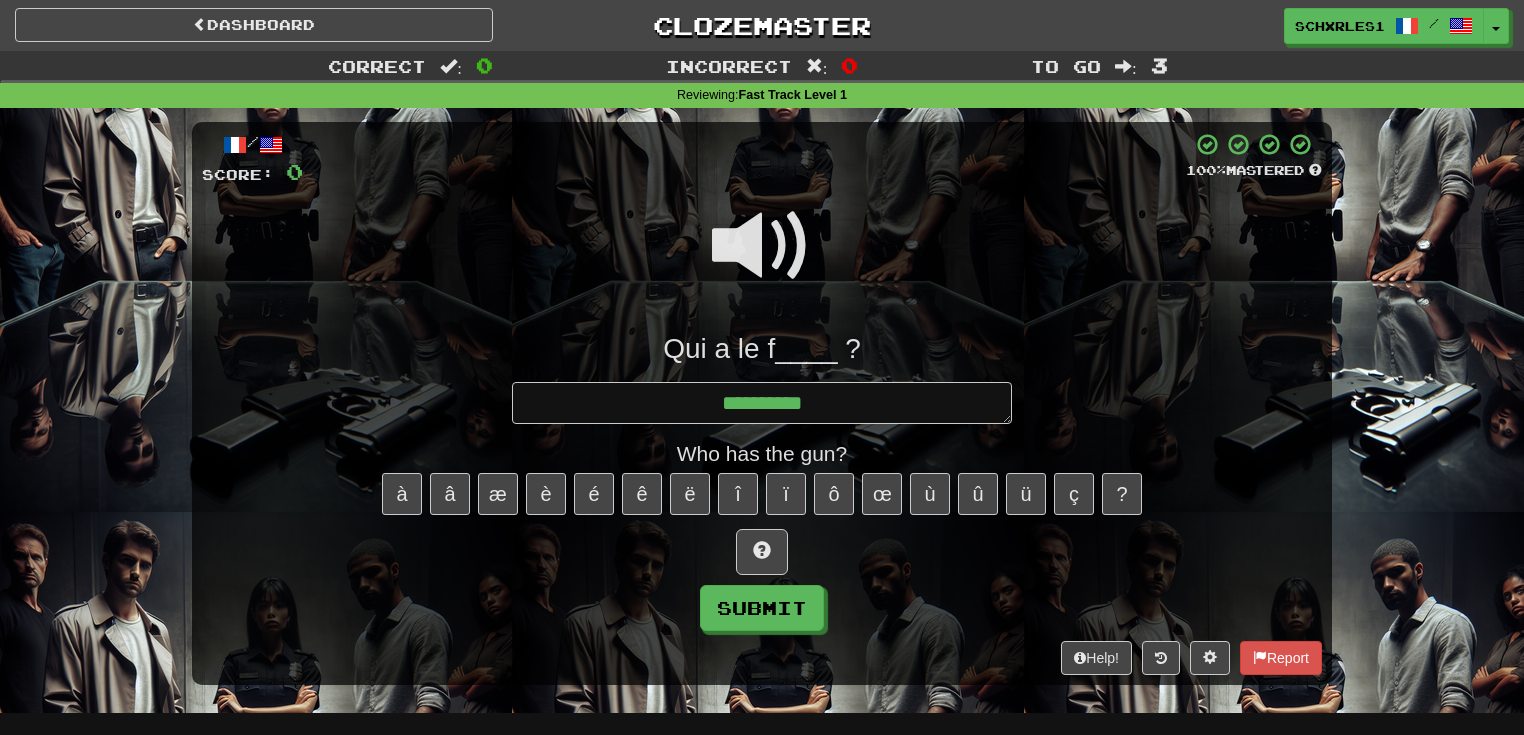 type on "*" 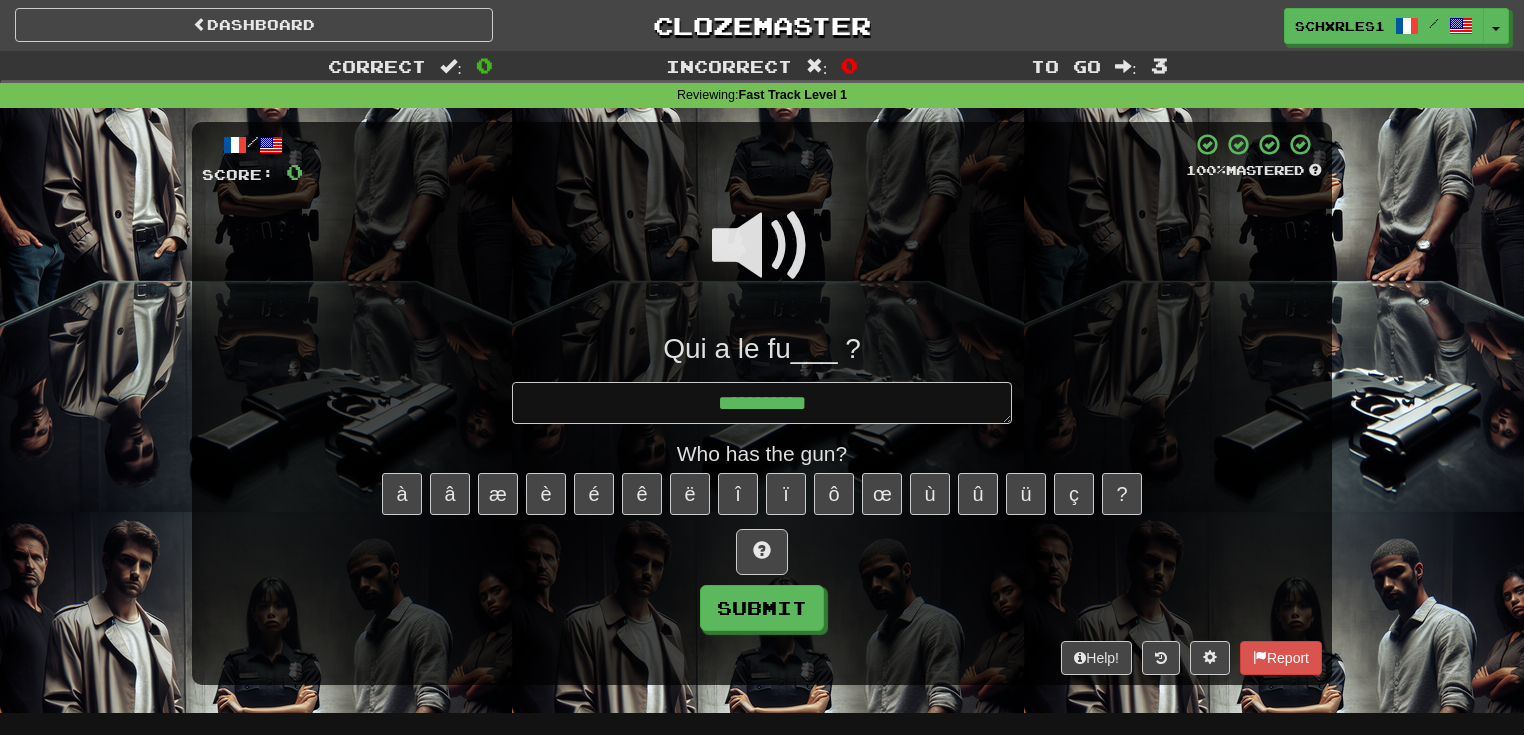 type on "*" 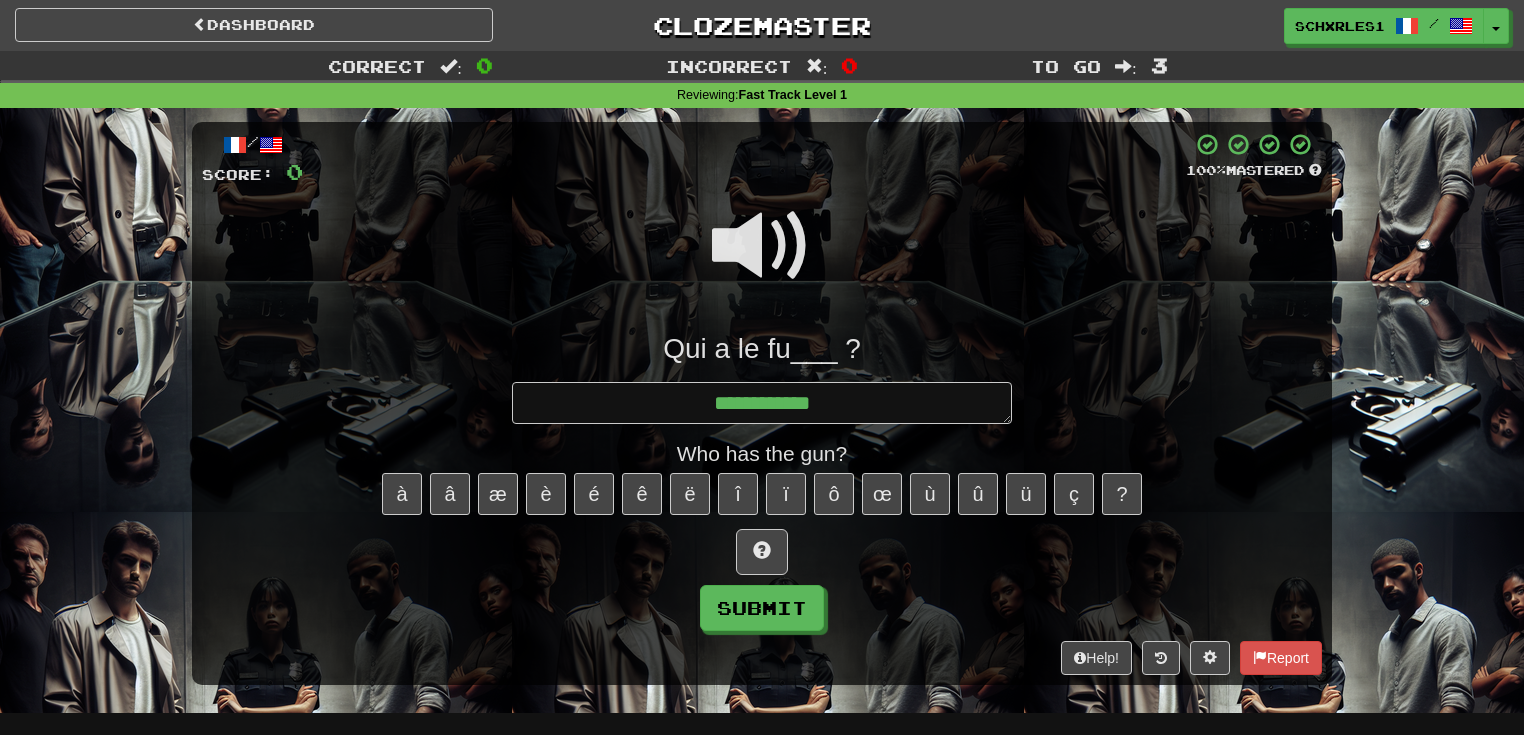type on "*" 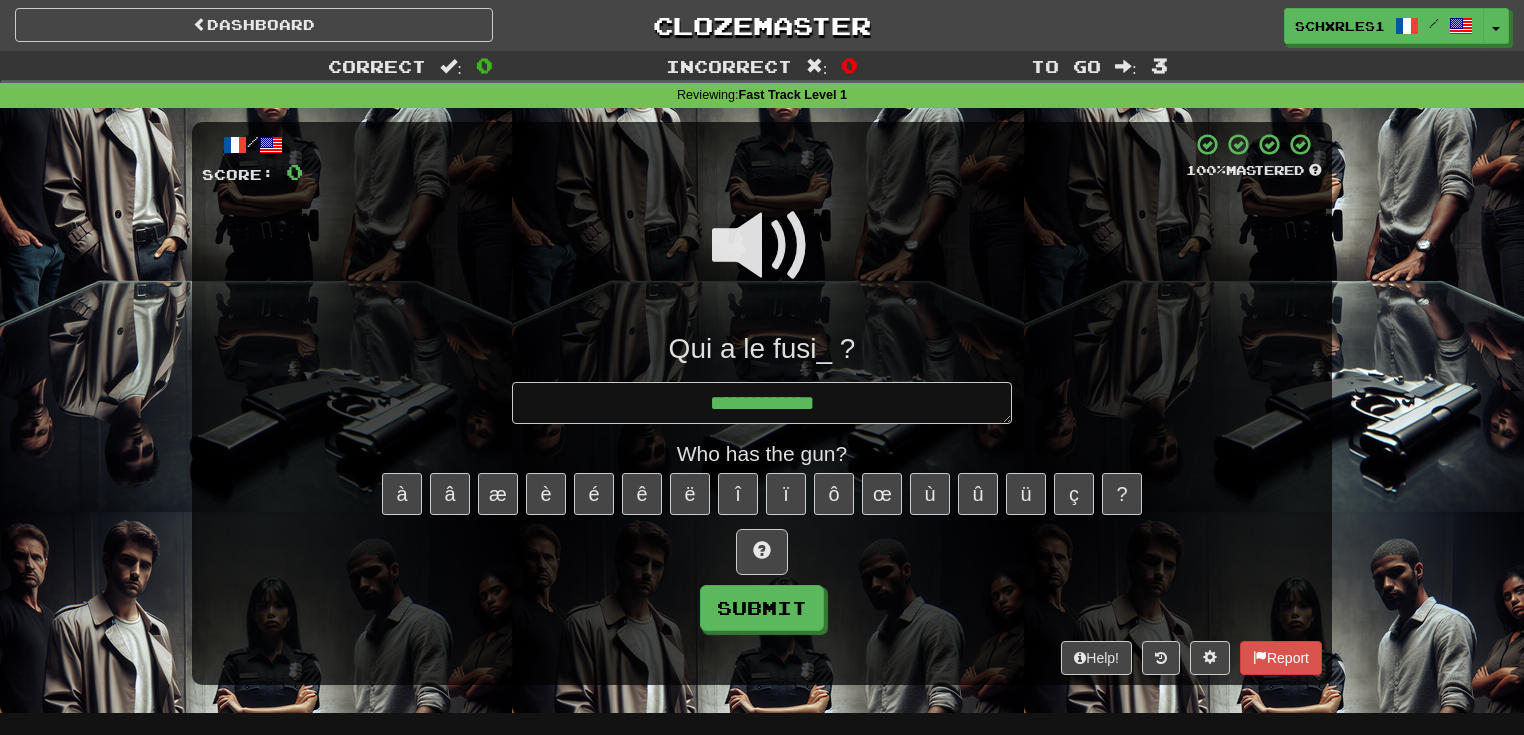 type on "*" 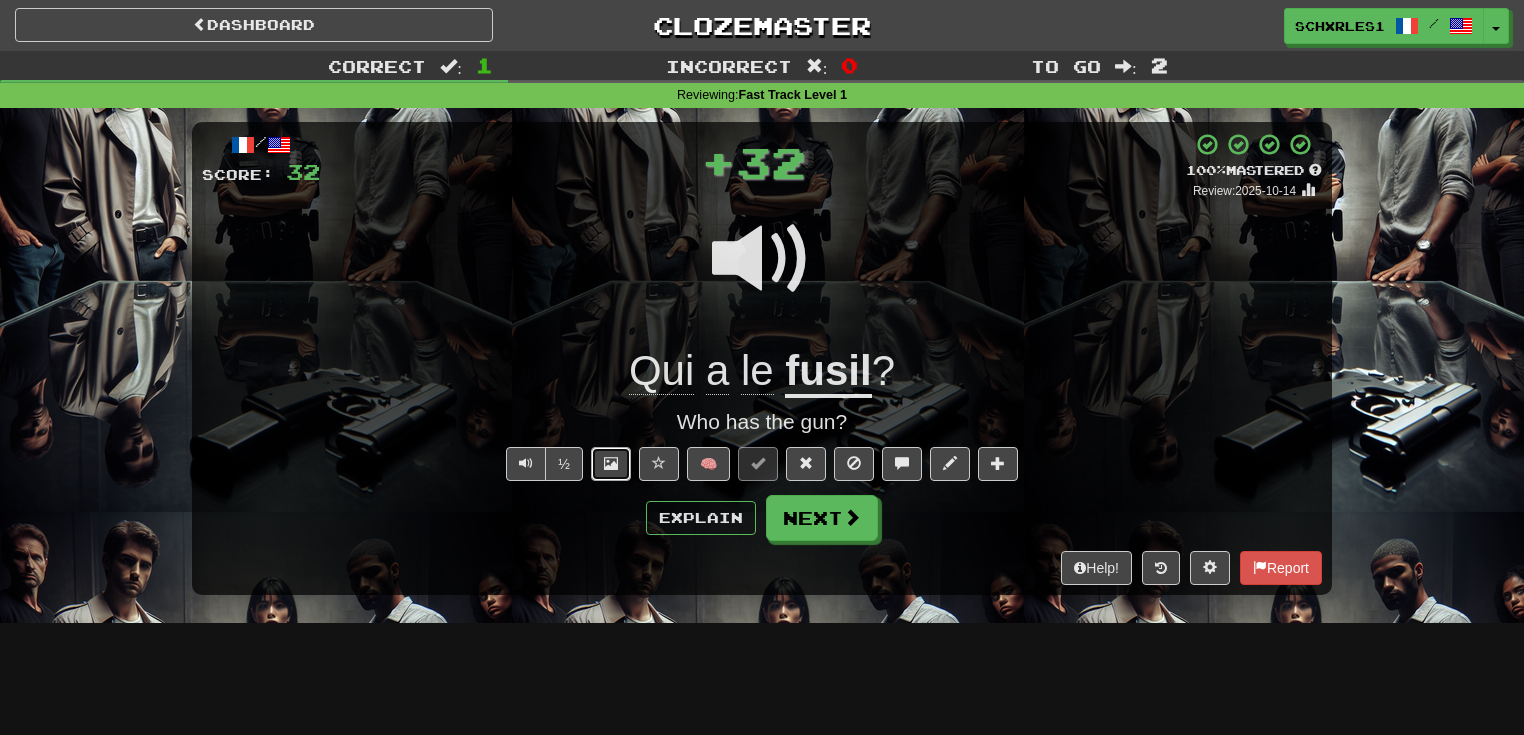 click at bounding box center [611, 463] 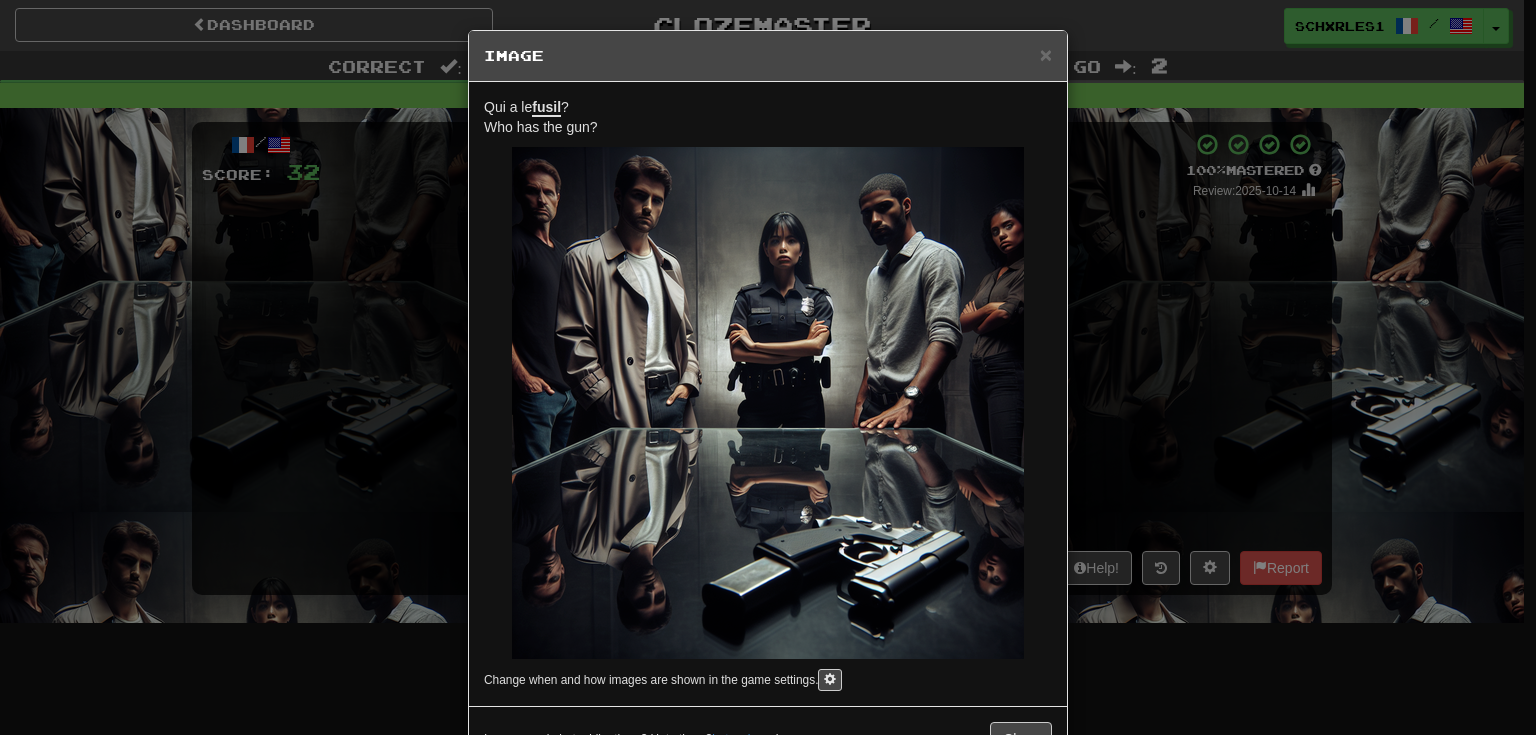 click on "× Image Qui a le  fusil  ? Who has the gun? Change when and how images are shown in the game settings.  Images are in beta. Like them? Hate them?  Let us know ! Close" at bounding box center [768, 367] 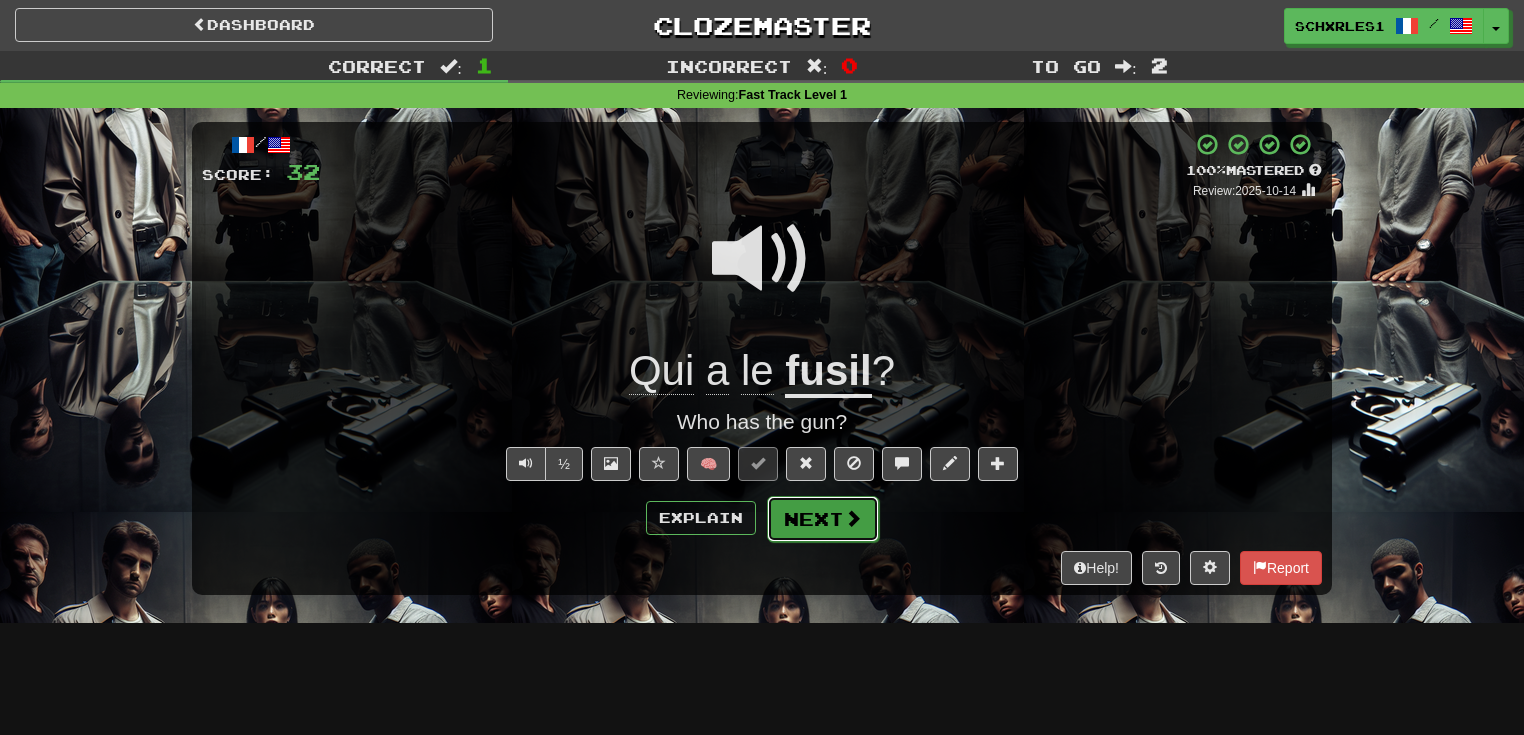 click on "Next" at bounding box center (823, 519) 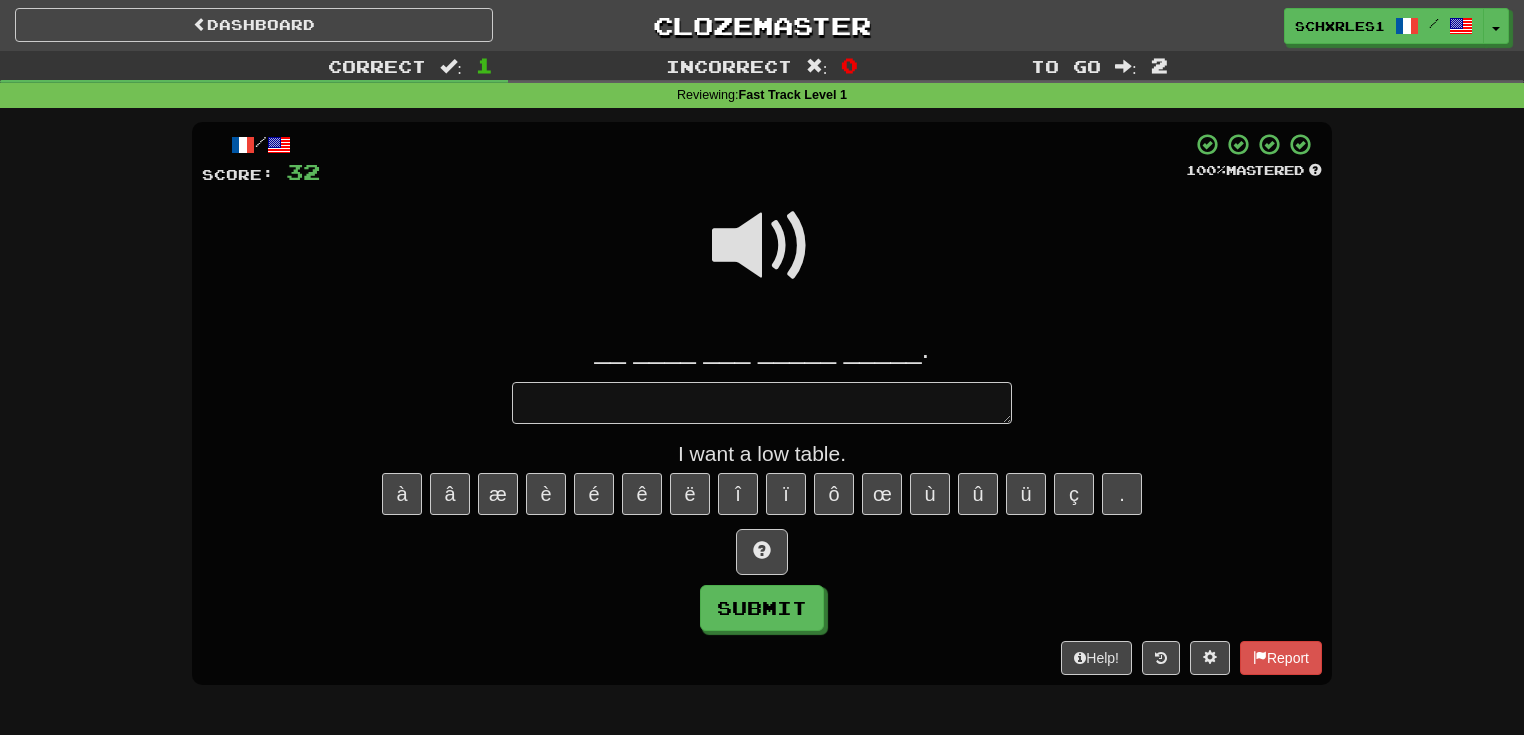 type on "*" 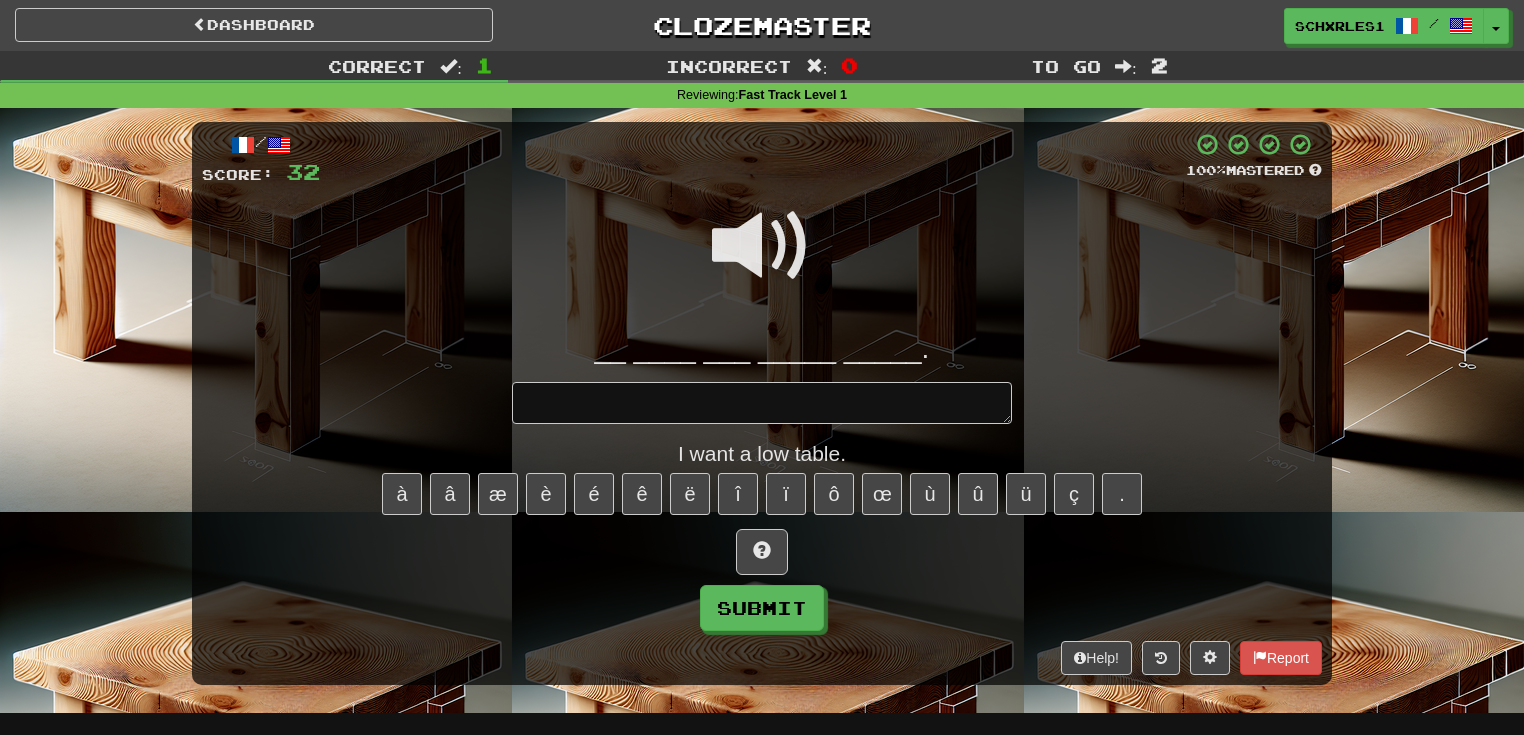 type on "*" 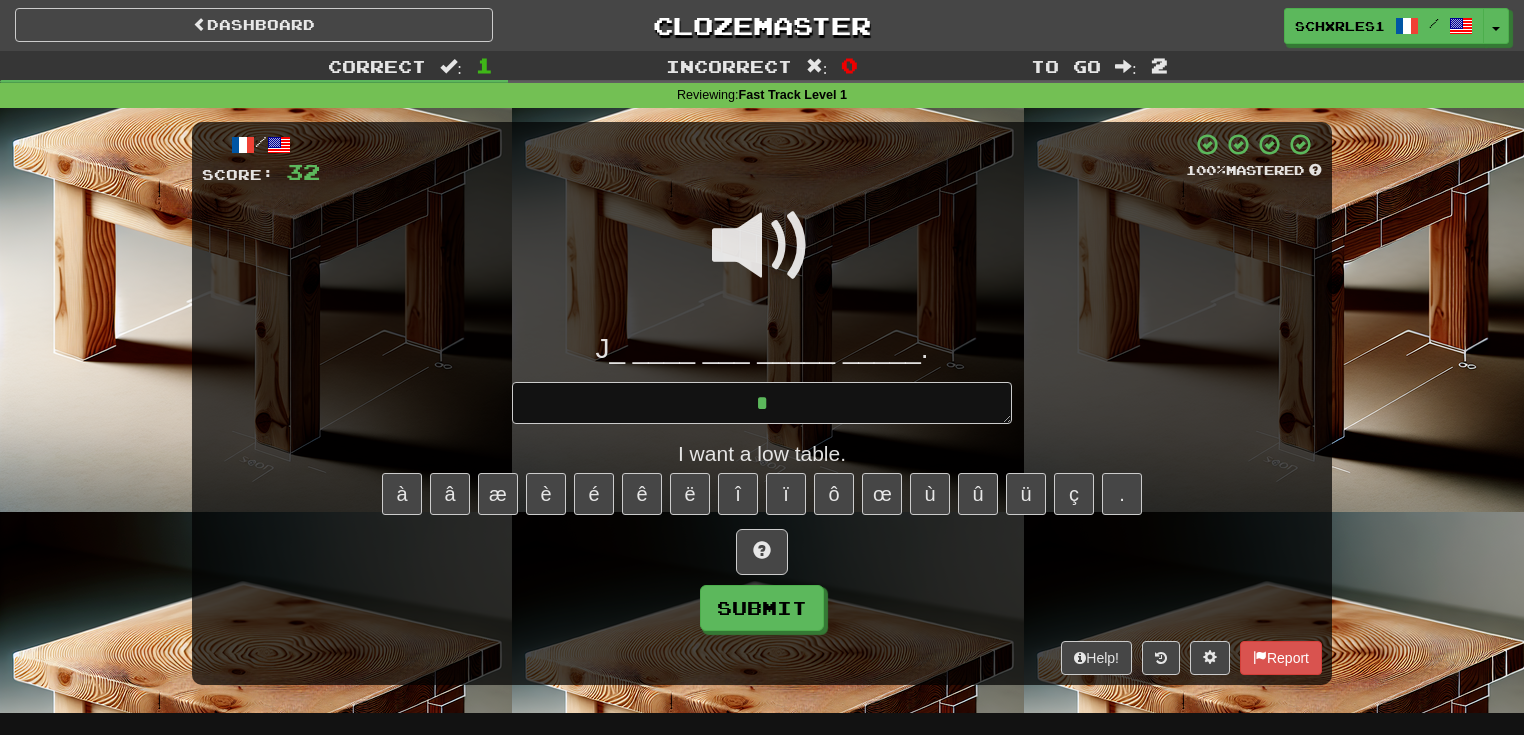 type on "*" 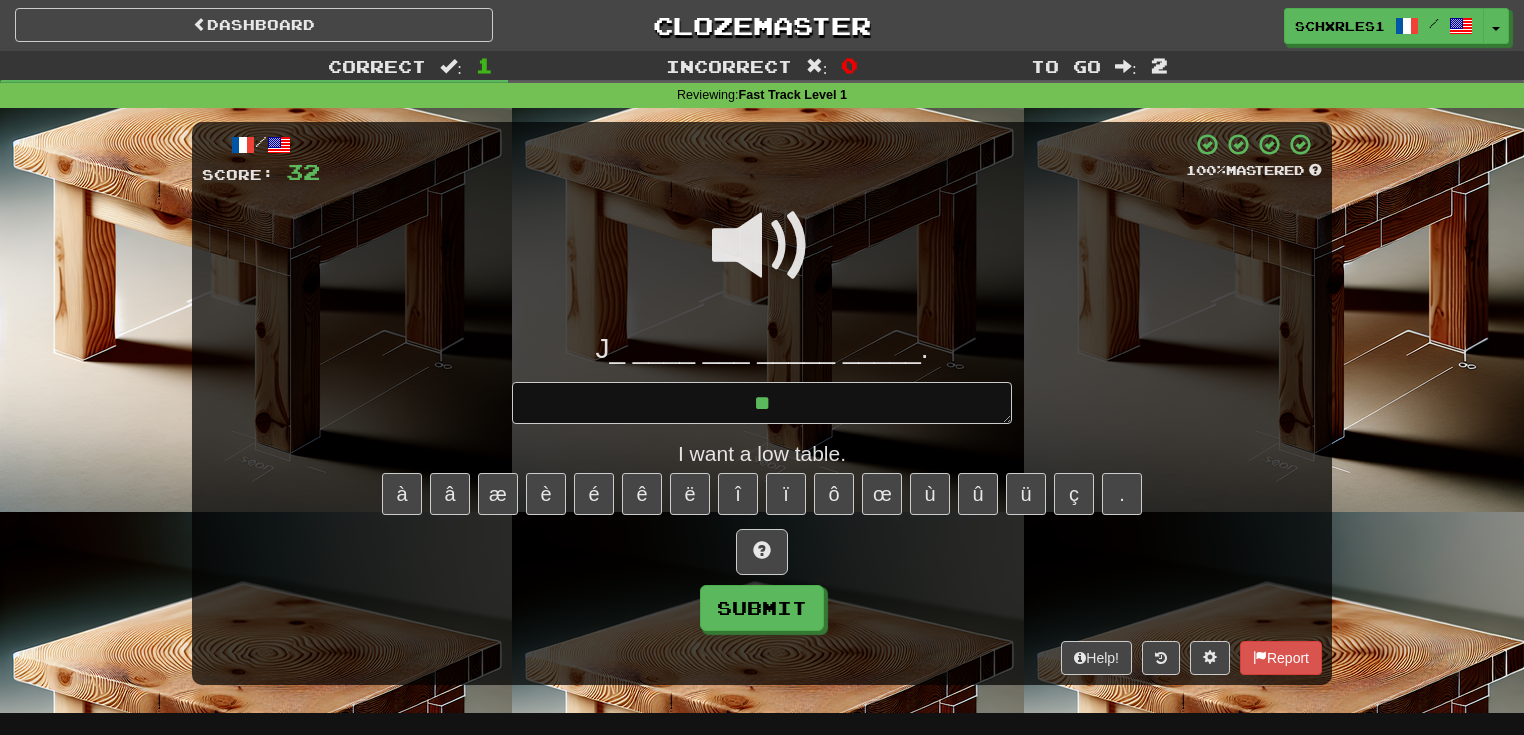 type on "*" 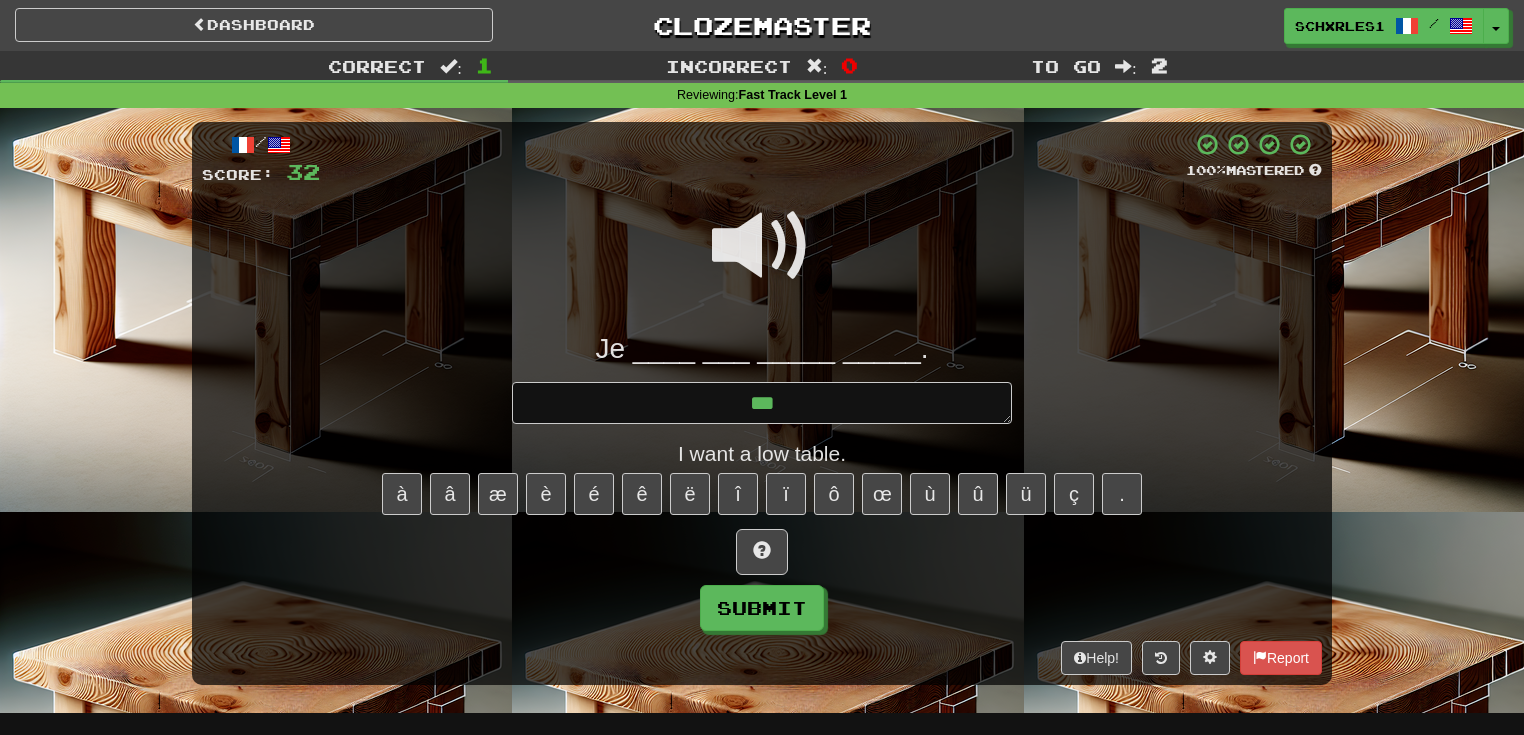 type on "*" 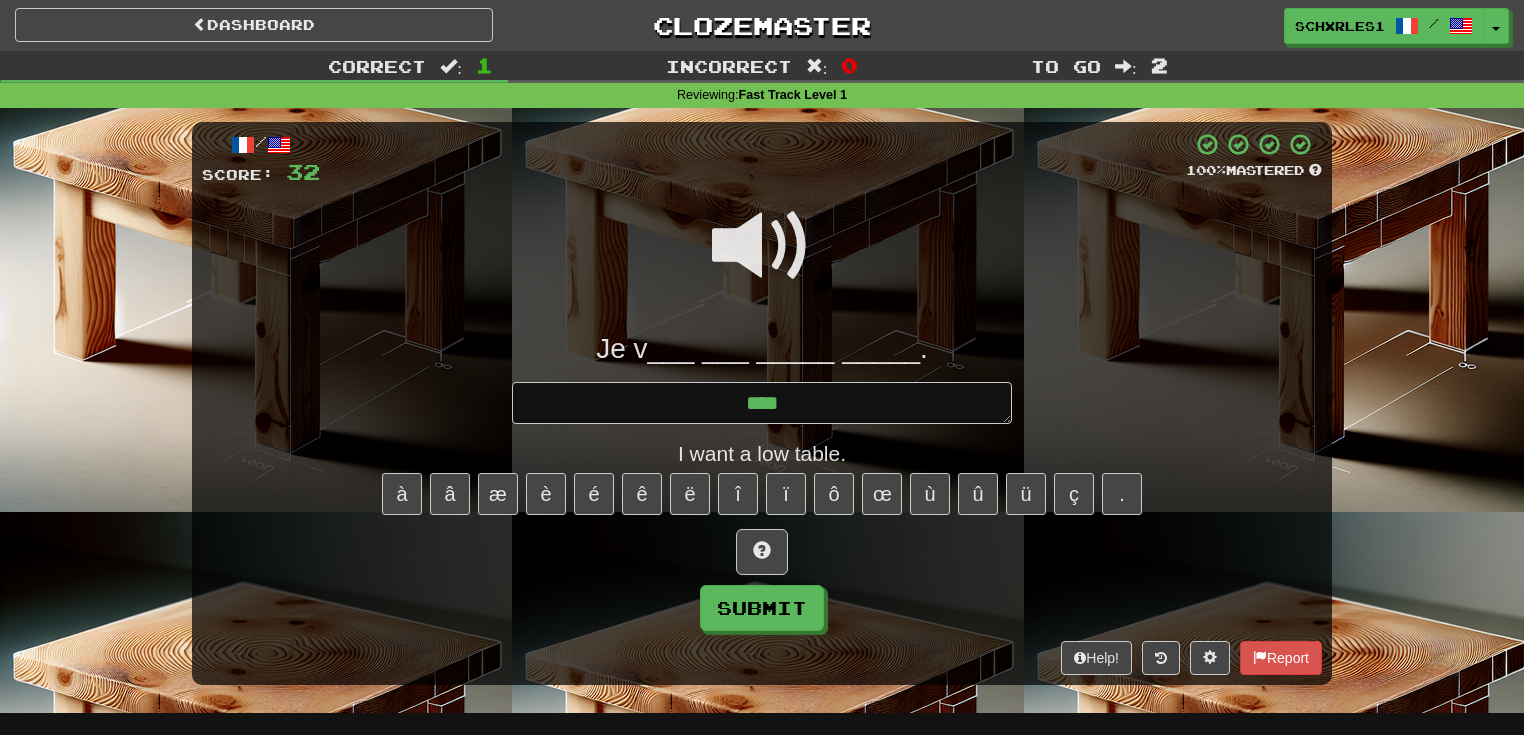 type on "*" 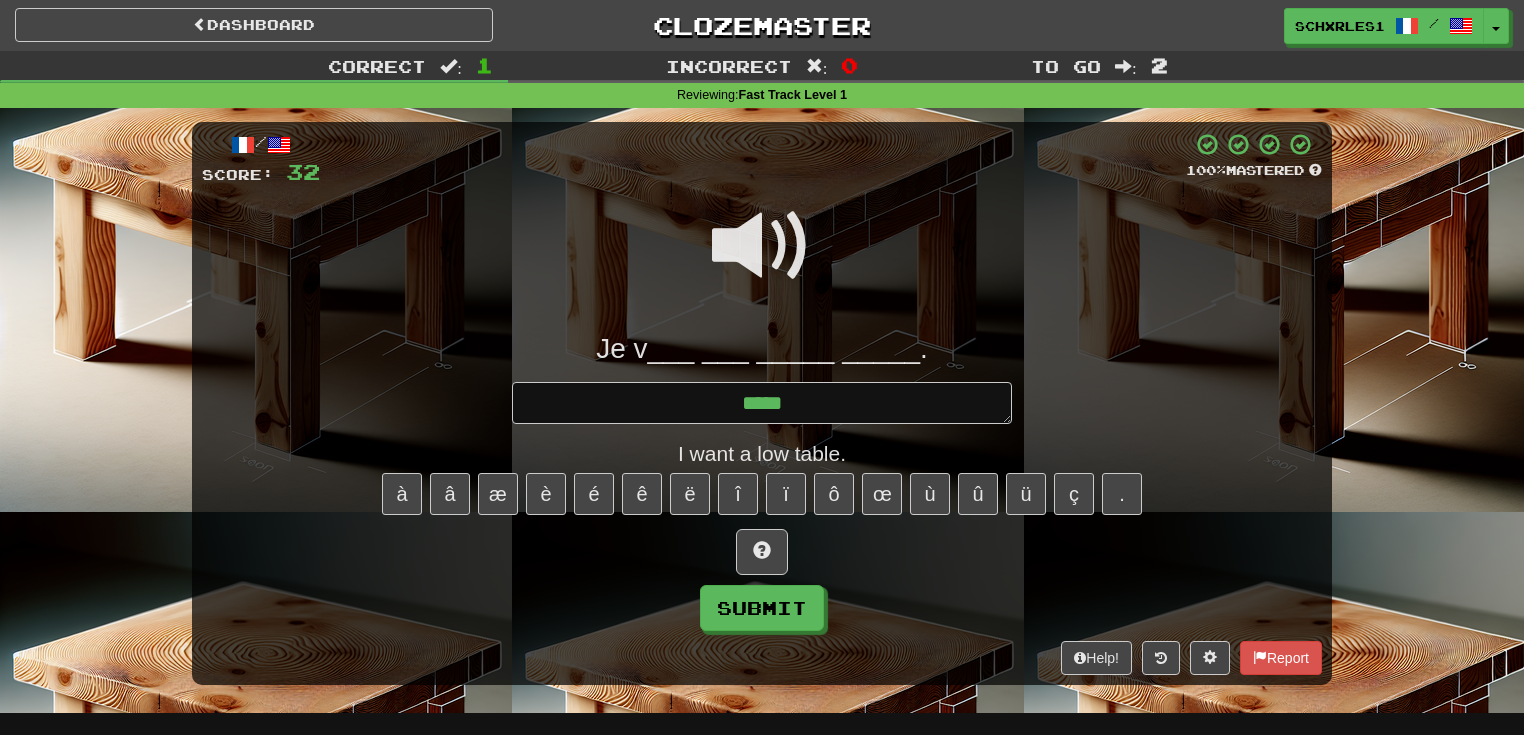 type on "*" 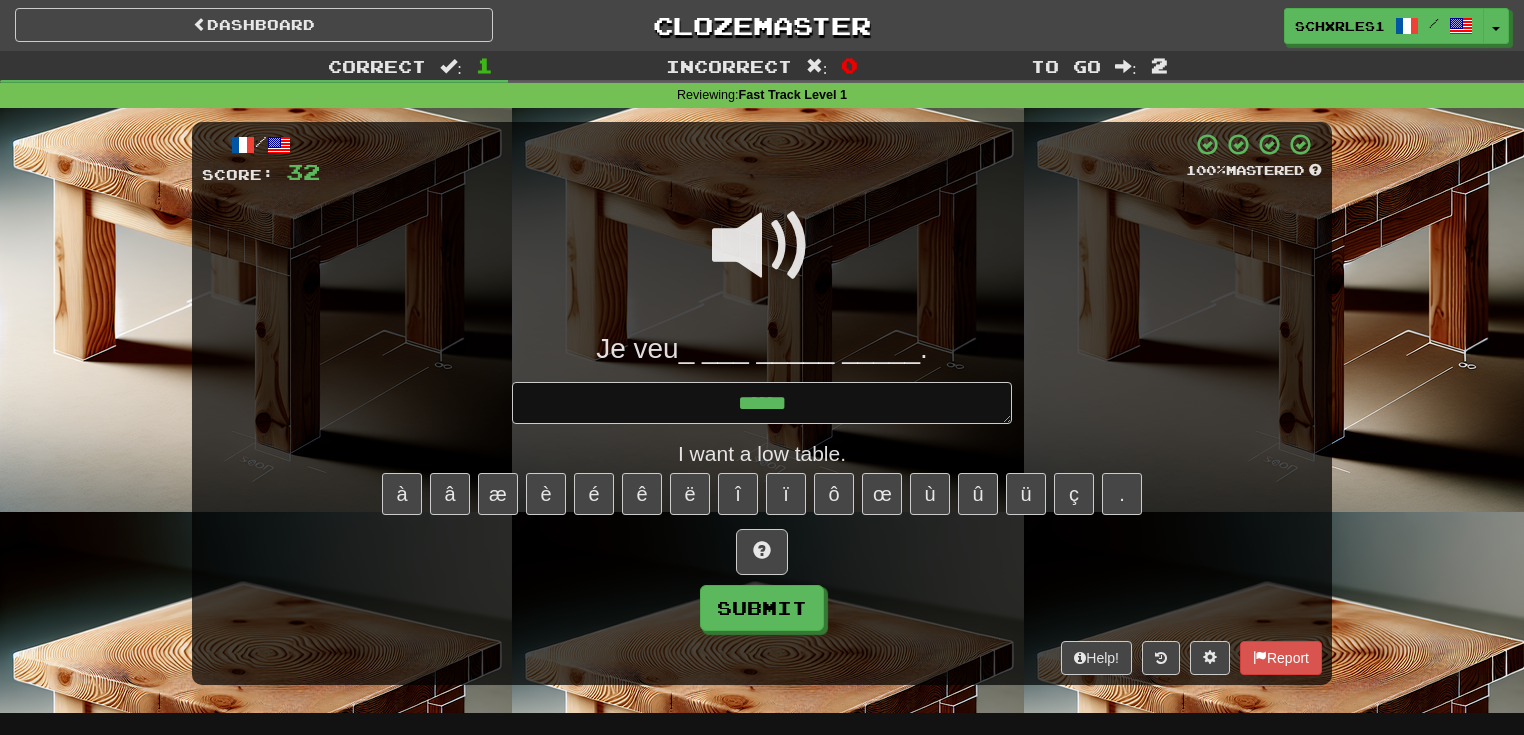 type on "*" 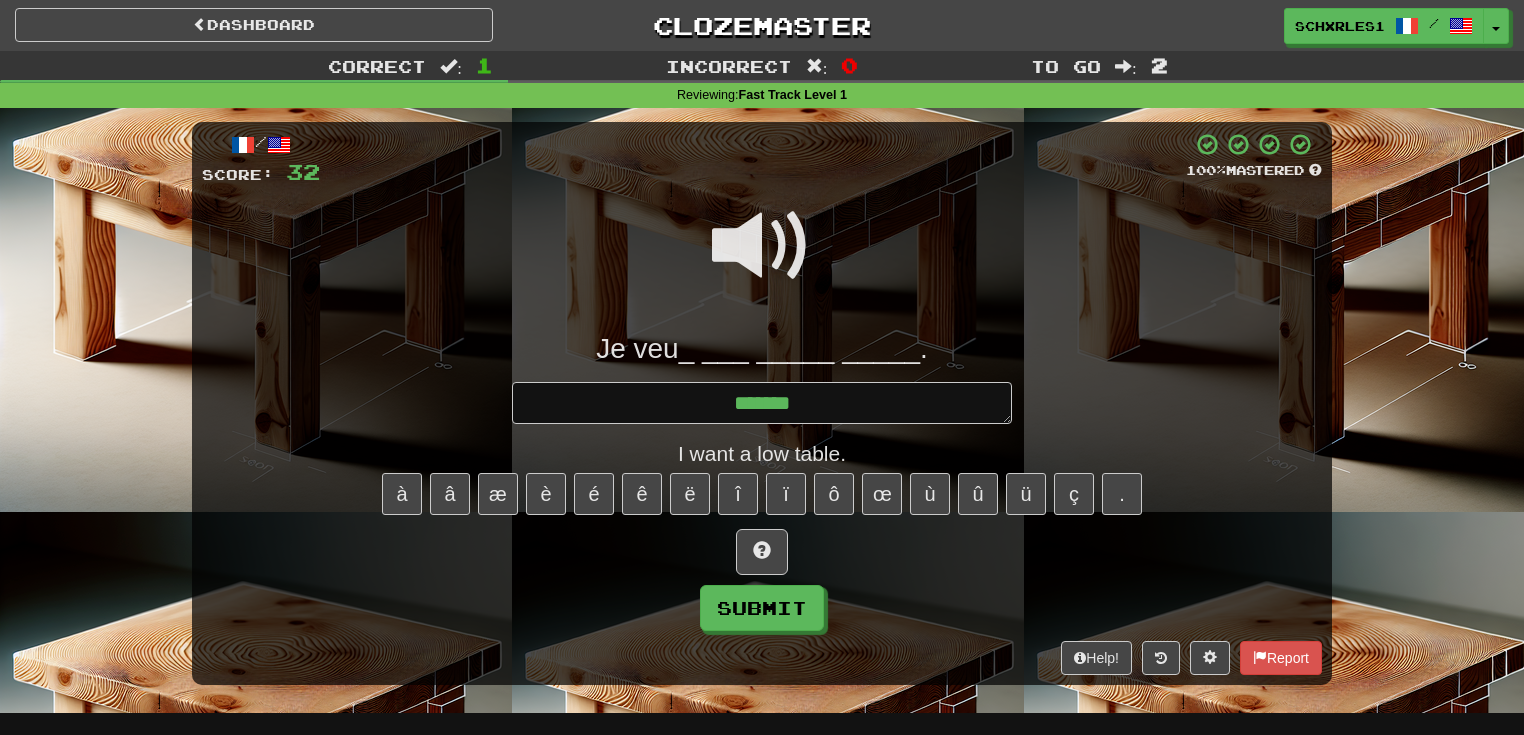 type on "*" 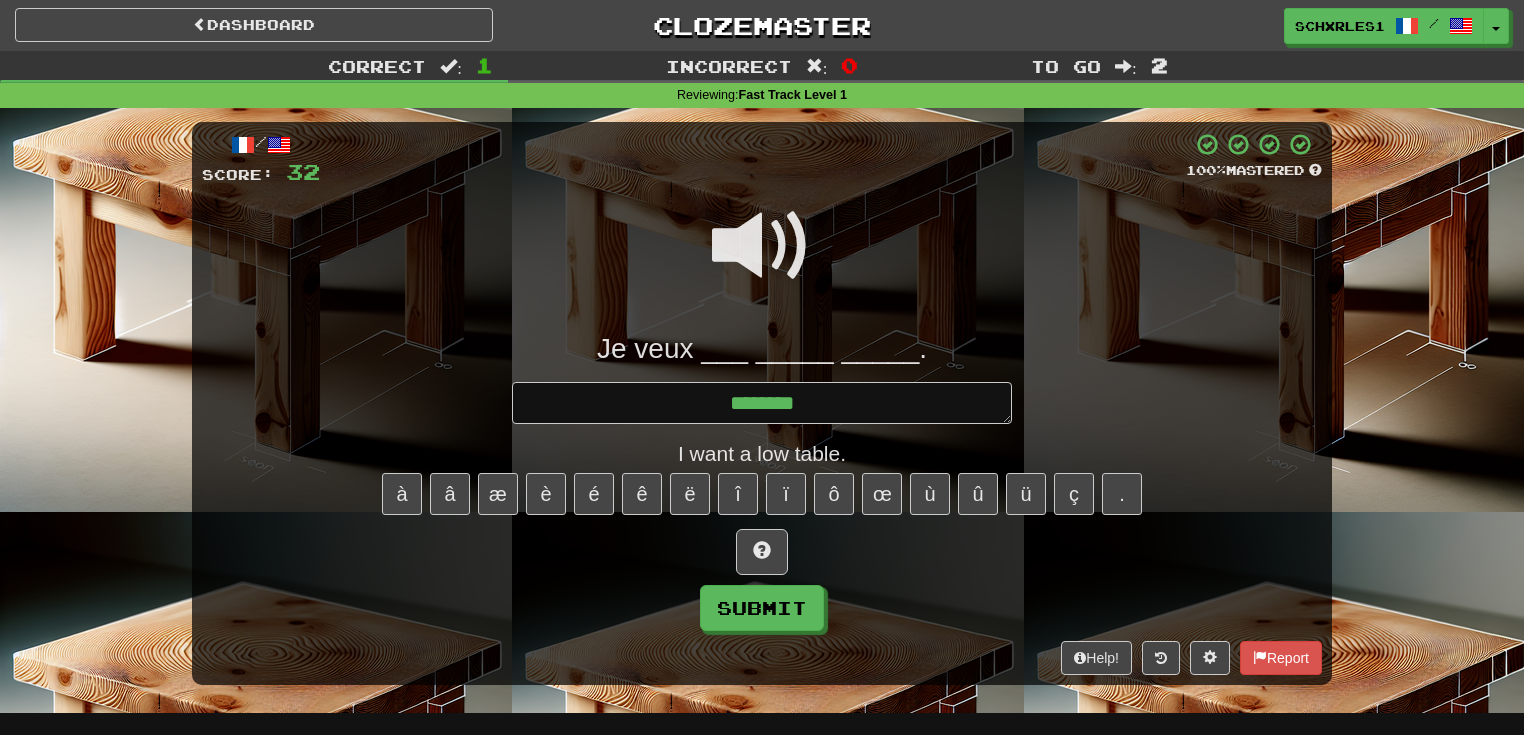 type on "*" 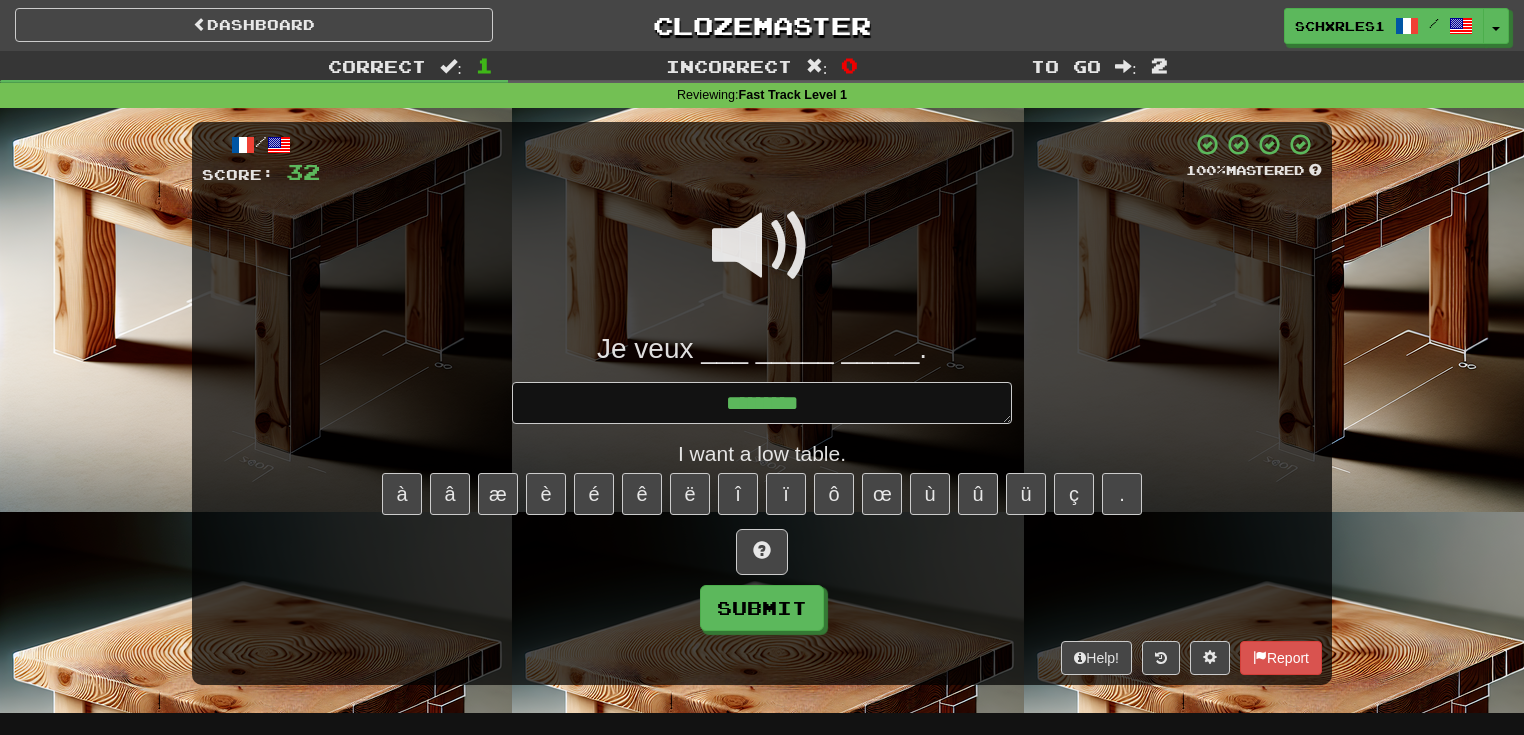 type on "*" 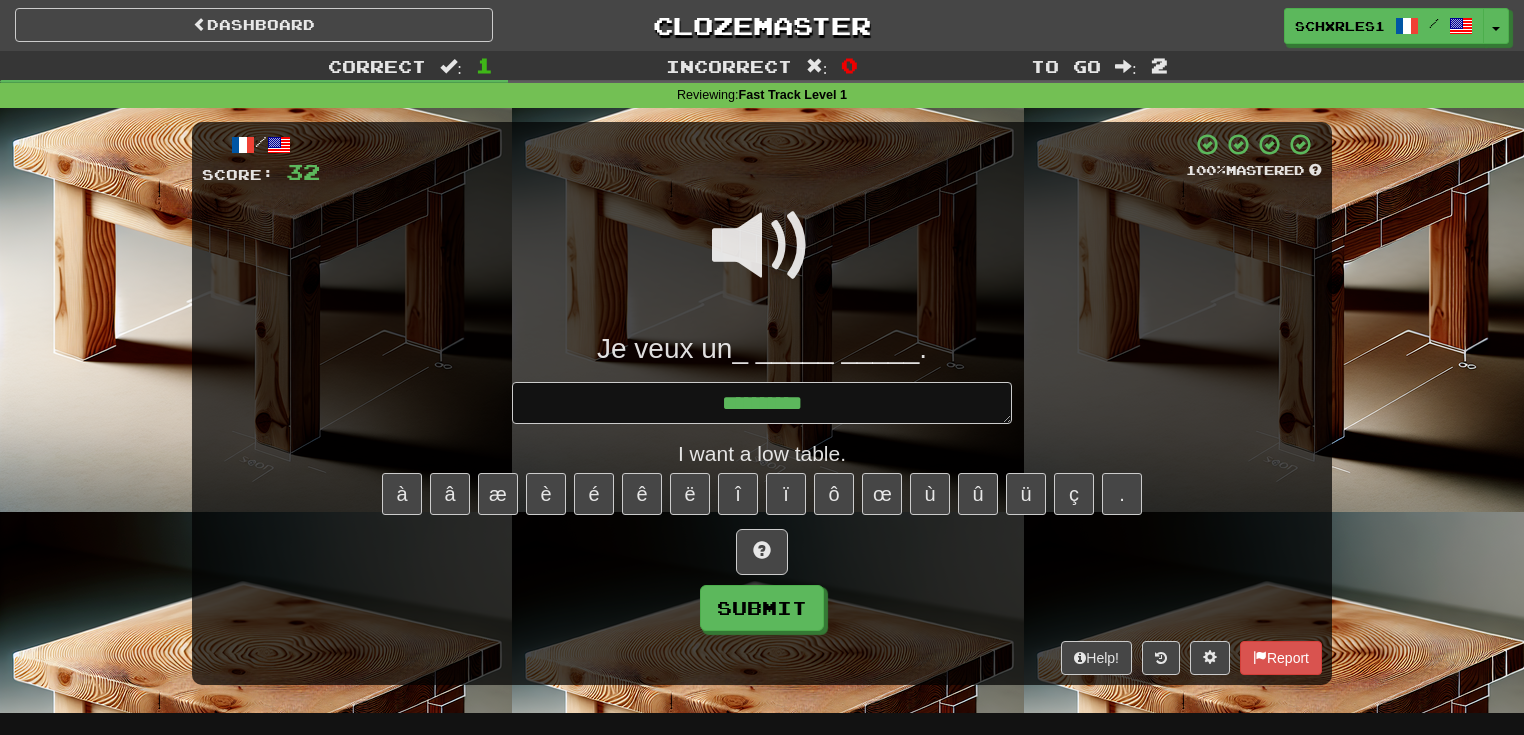 type on "*" 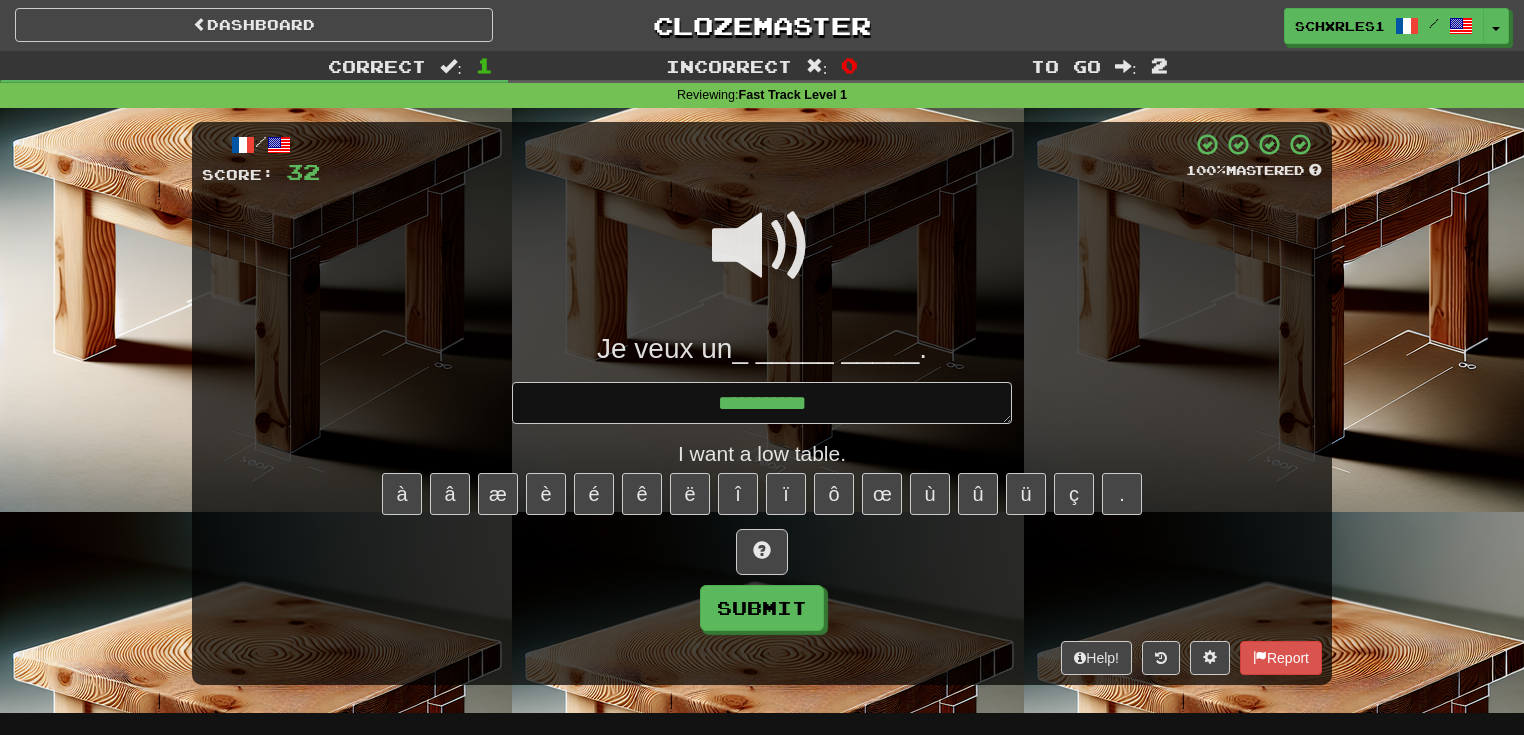 type on "*" 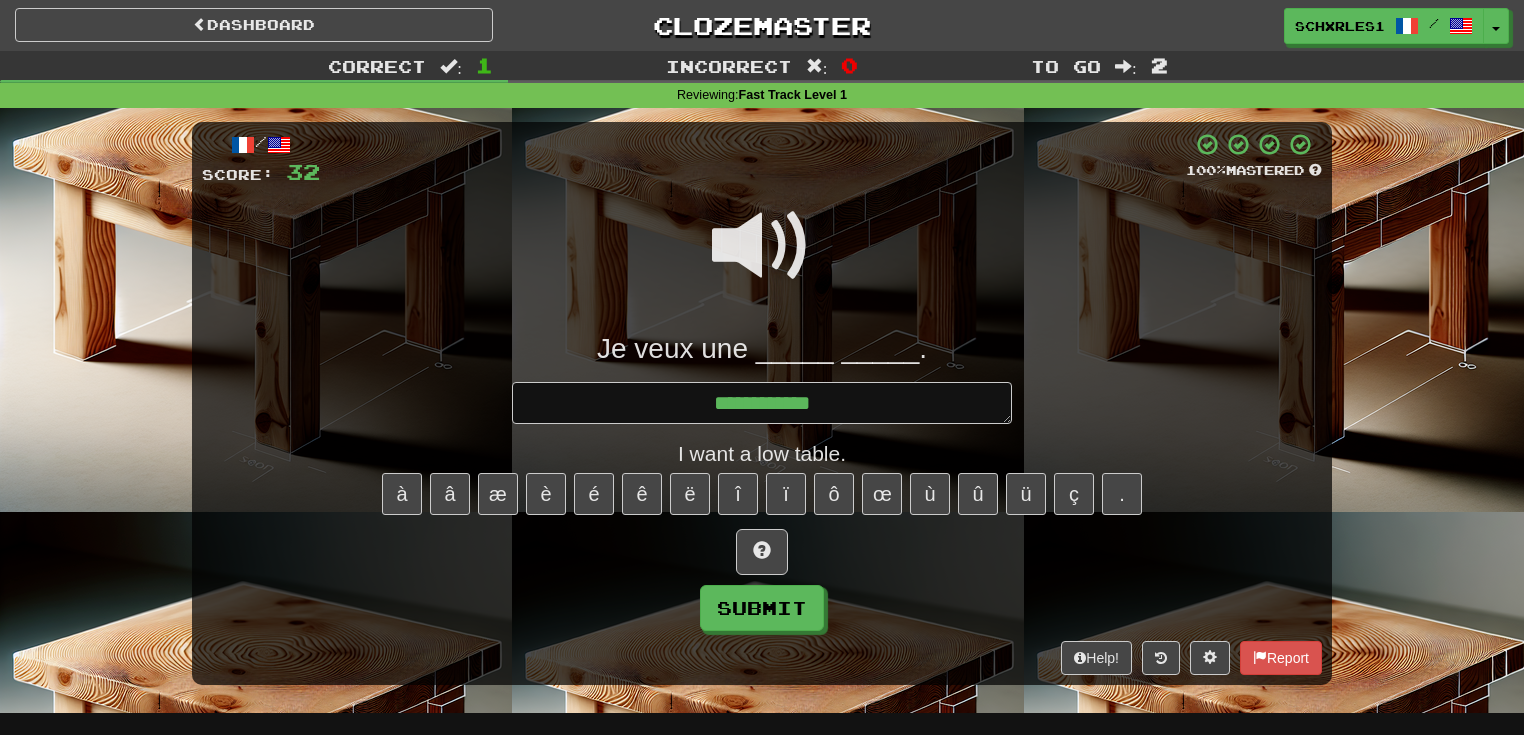 type on "*" 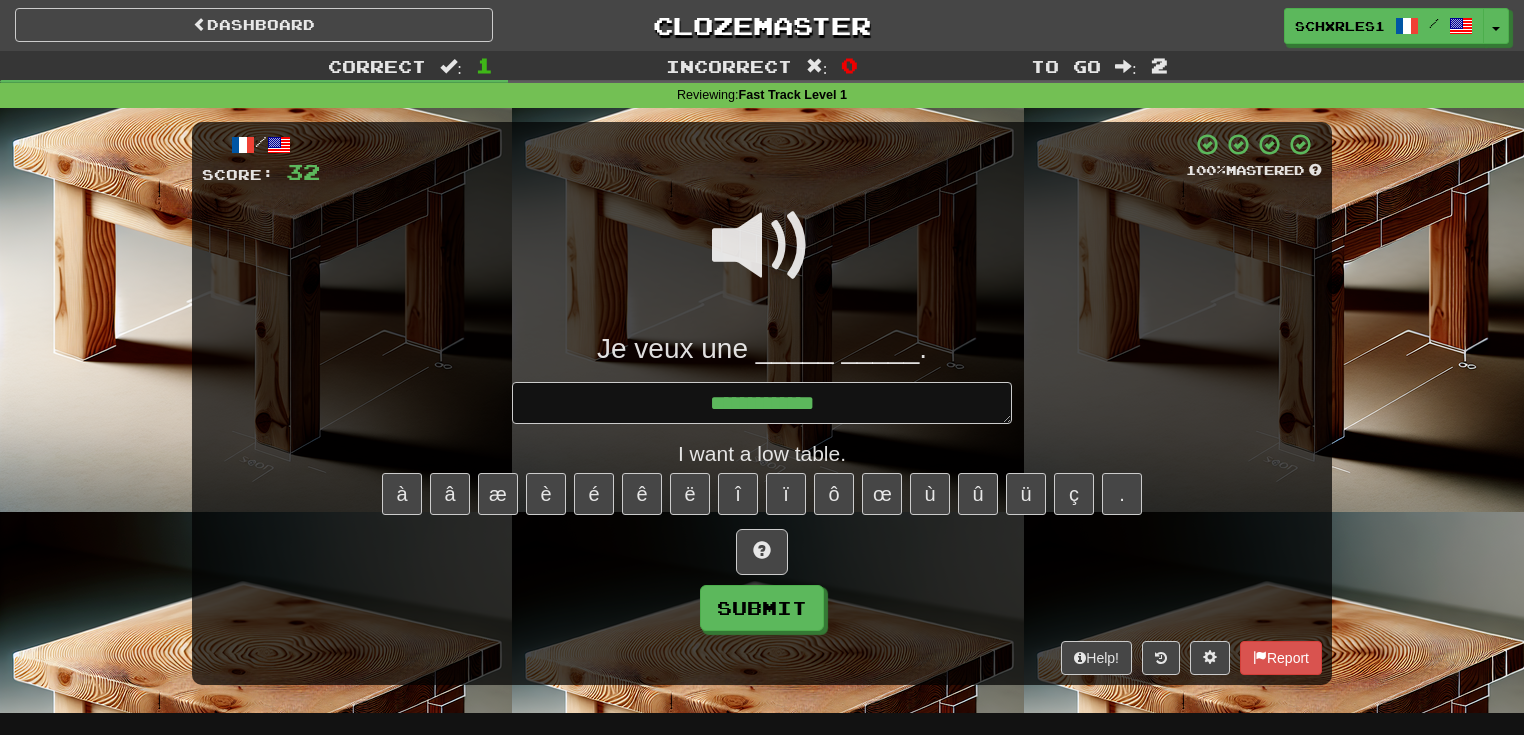 type on "*" 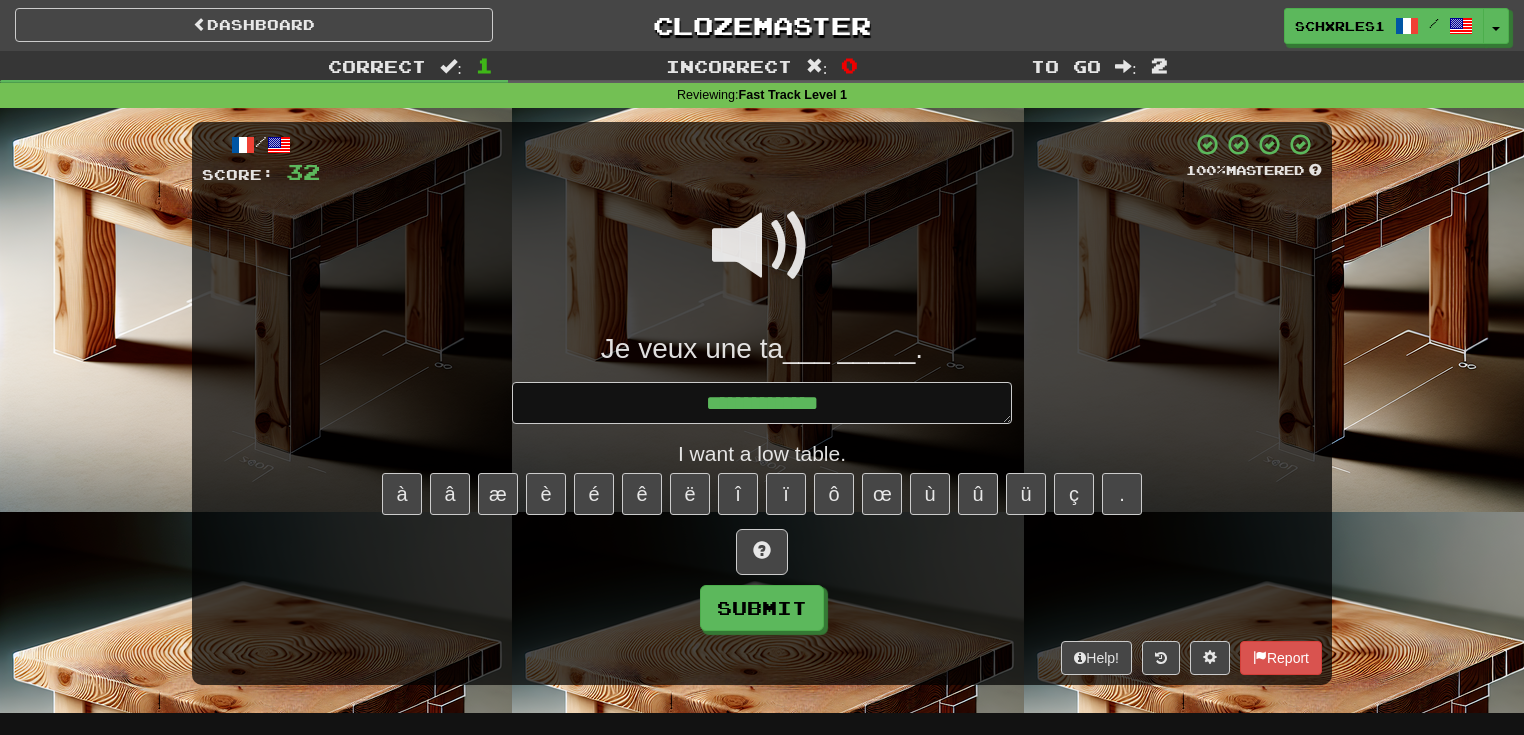 type on "*" 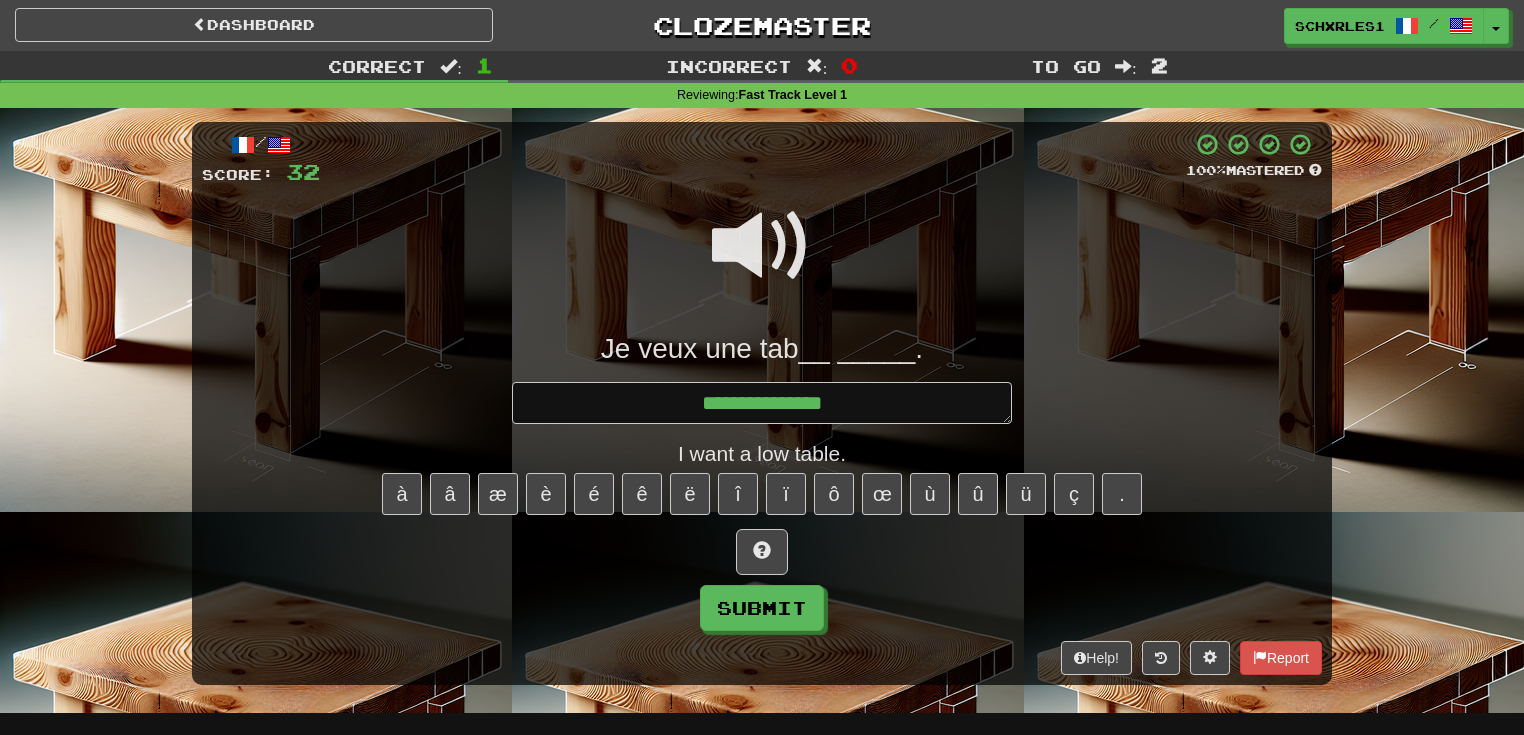 type on "*" 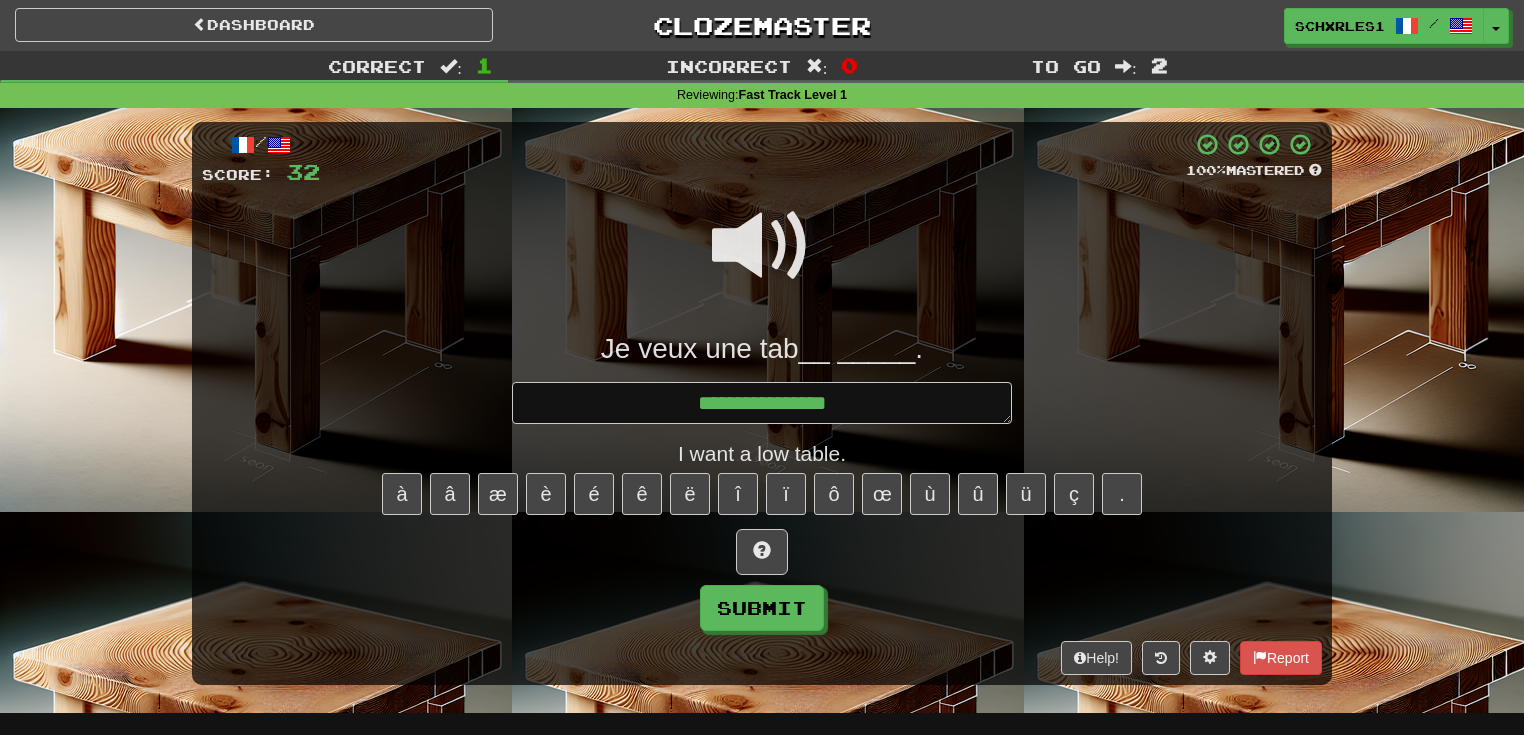 type on "*" 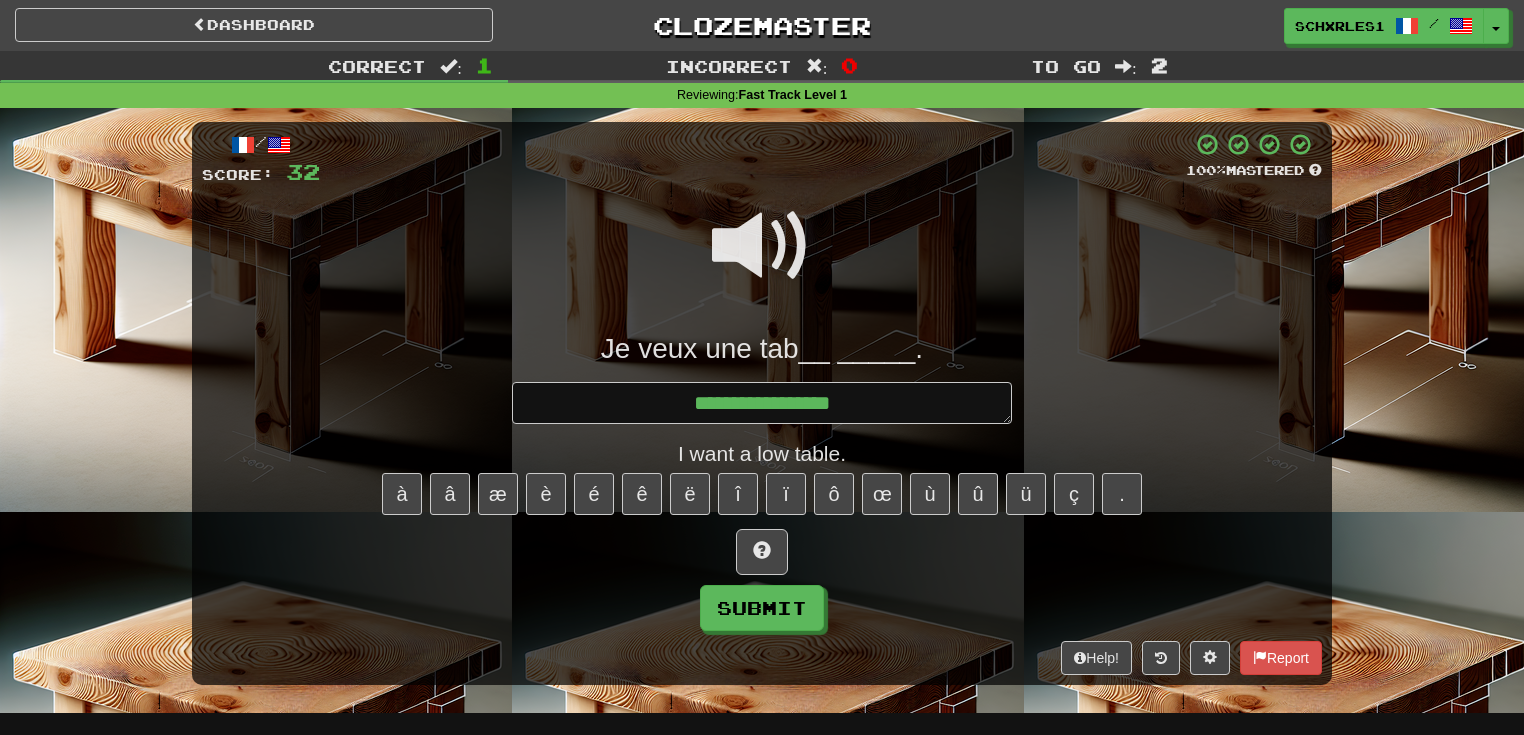 type on "*" 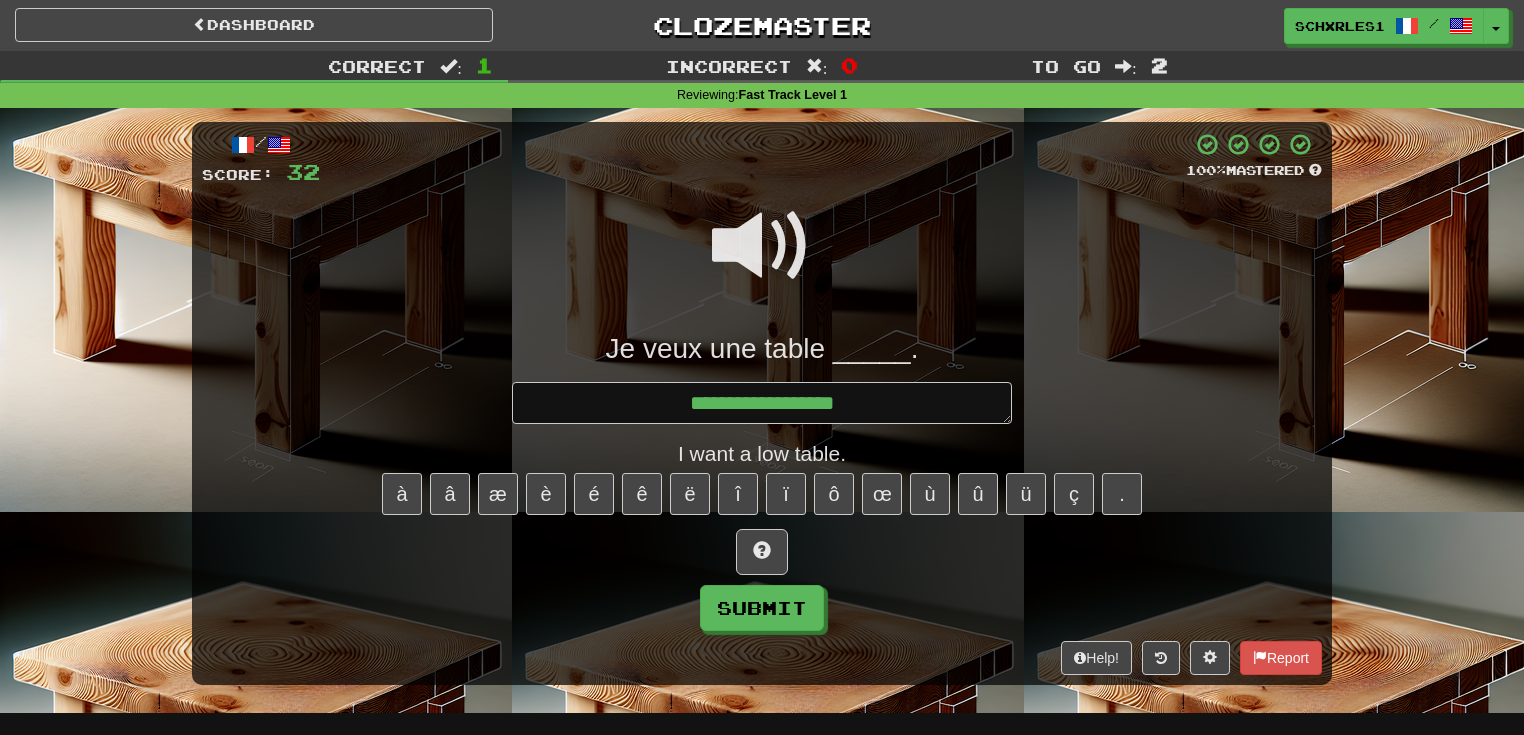 type on "*" 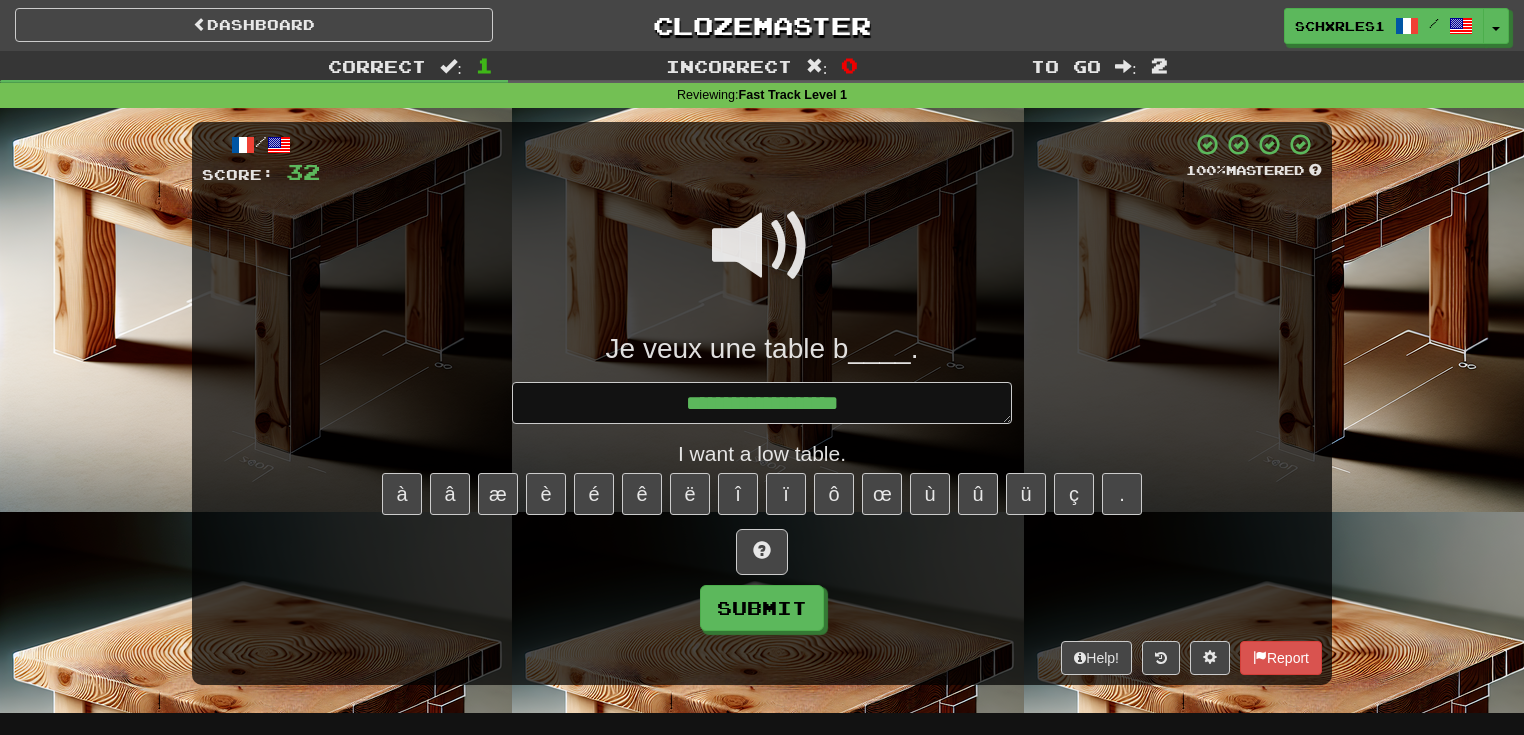 type on "*" 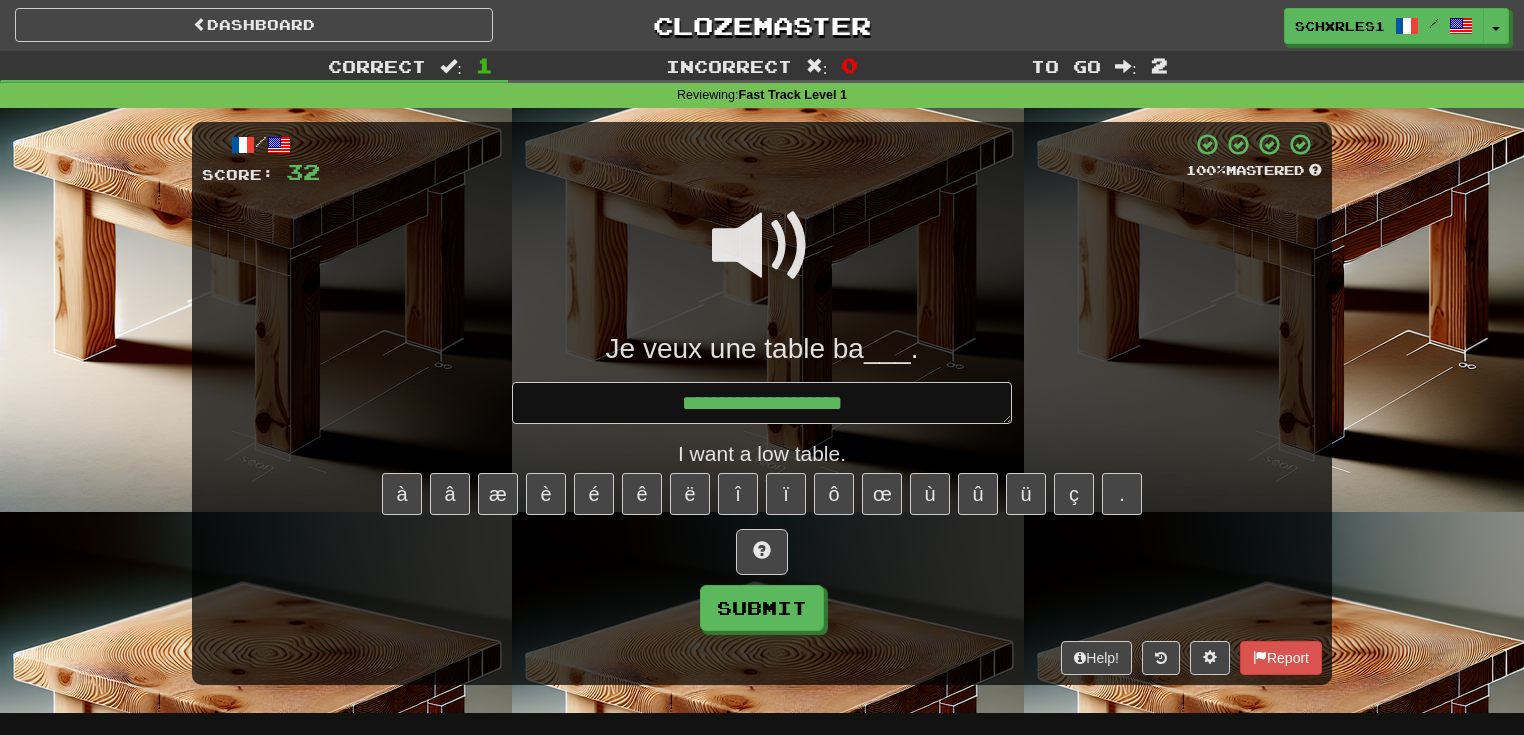 type on "*" 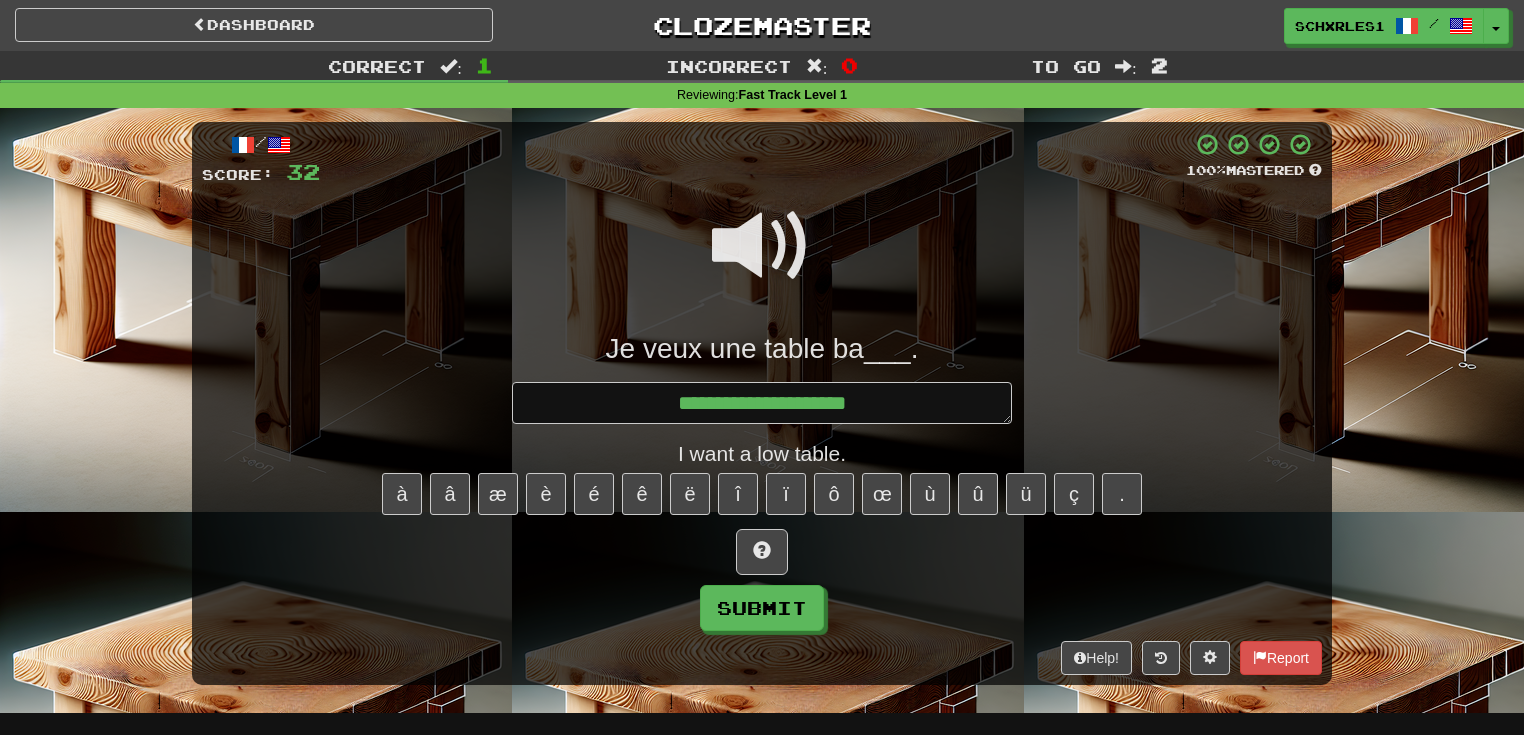type on "*" 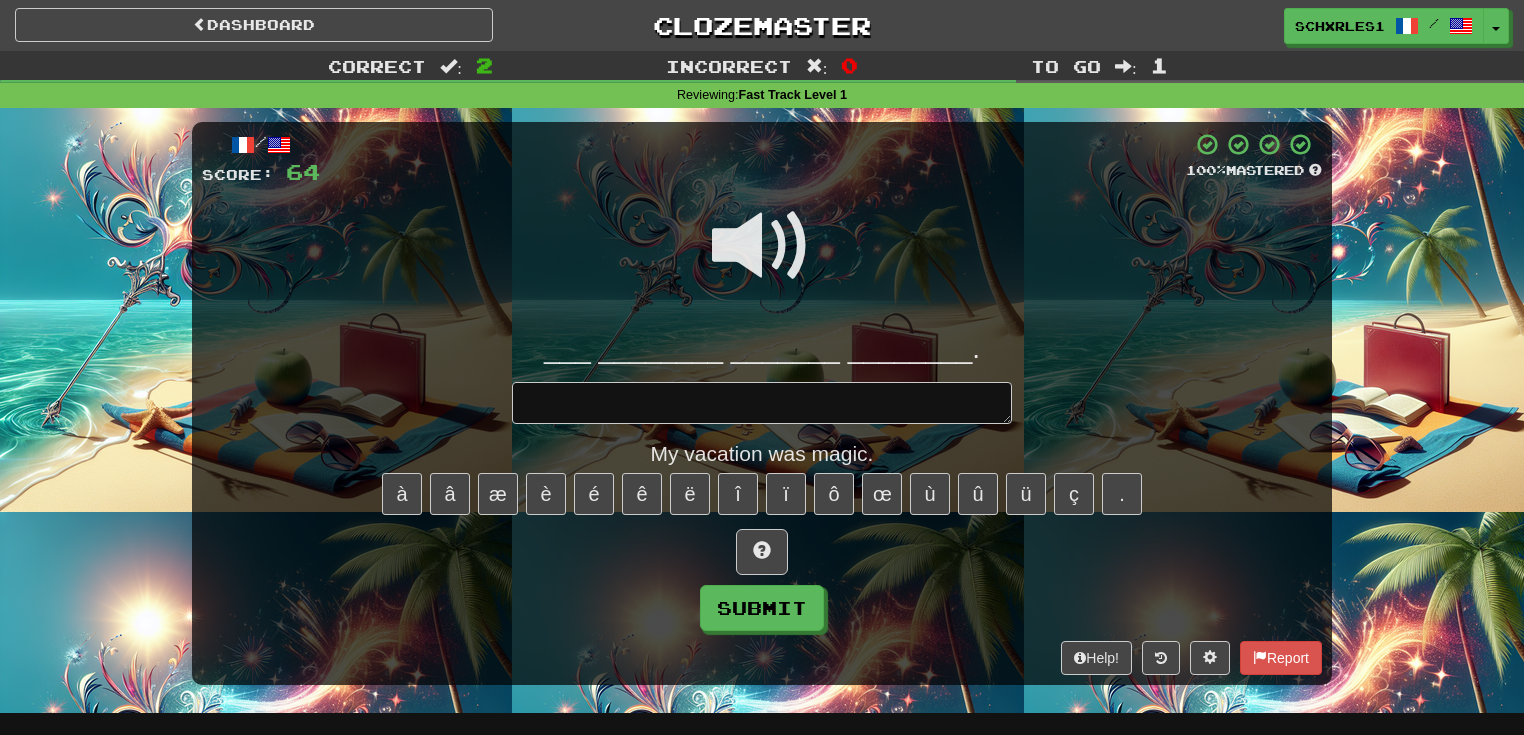 type on "*" 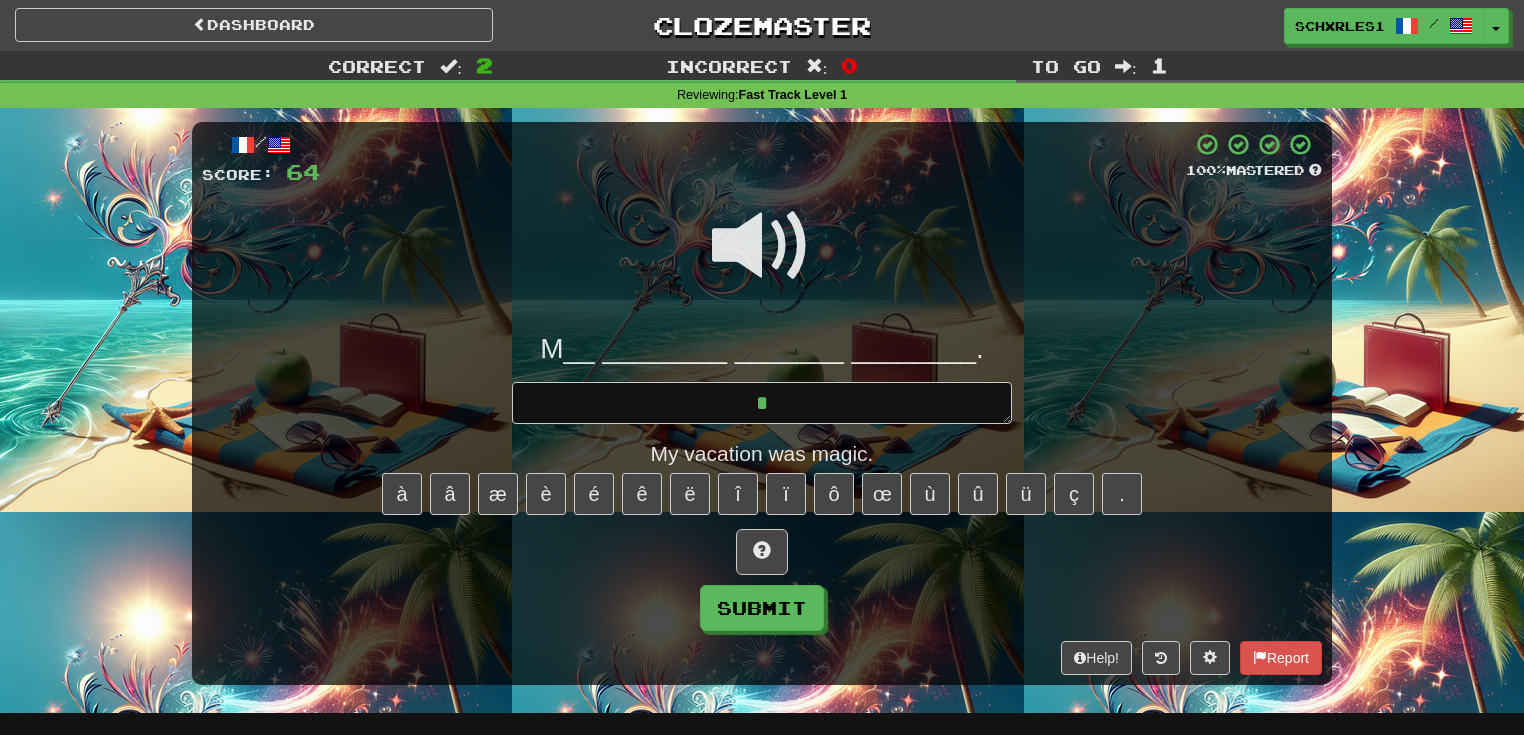 type on "*" 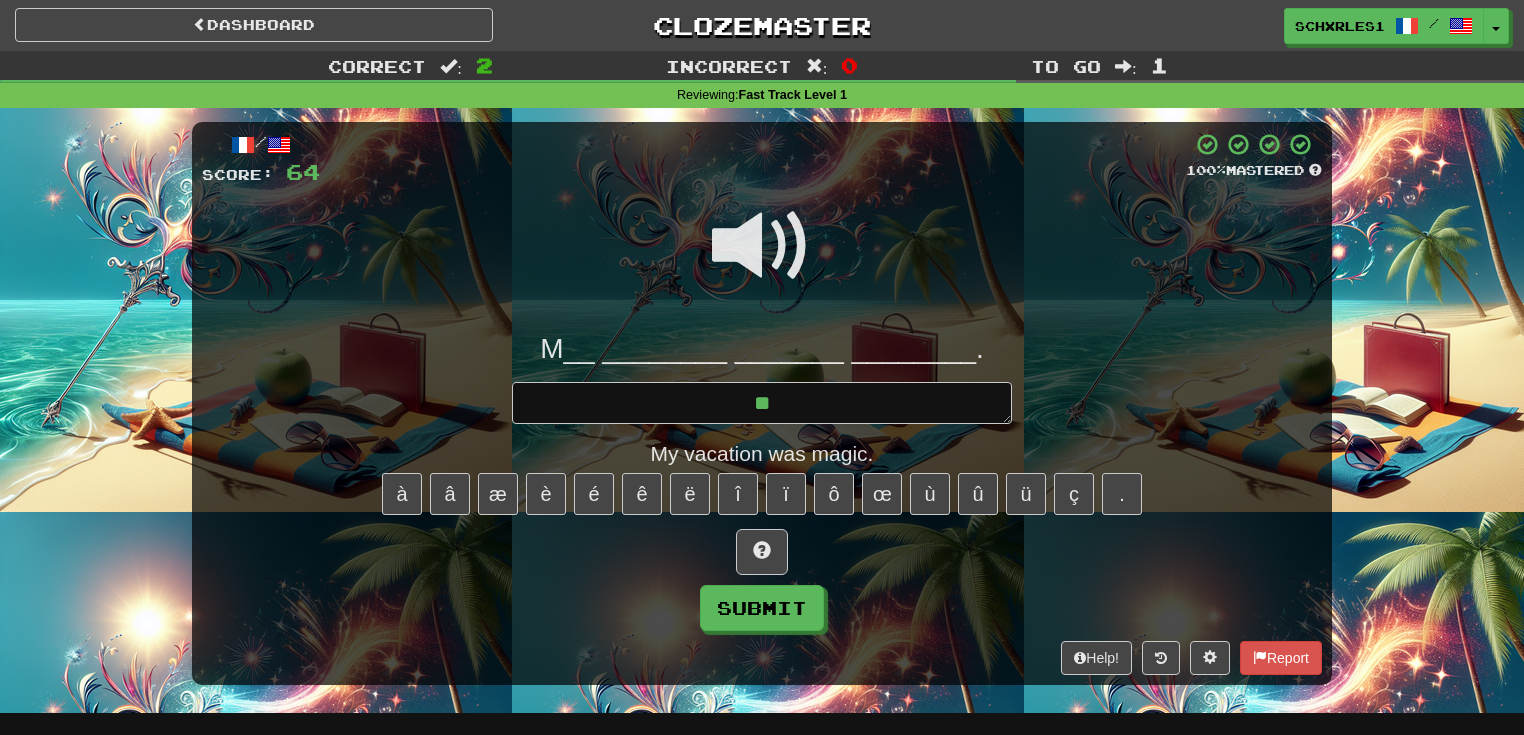 type on "*" 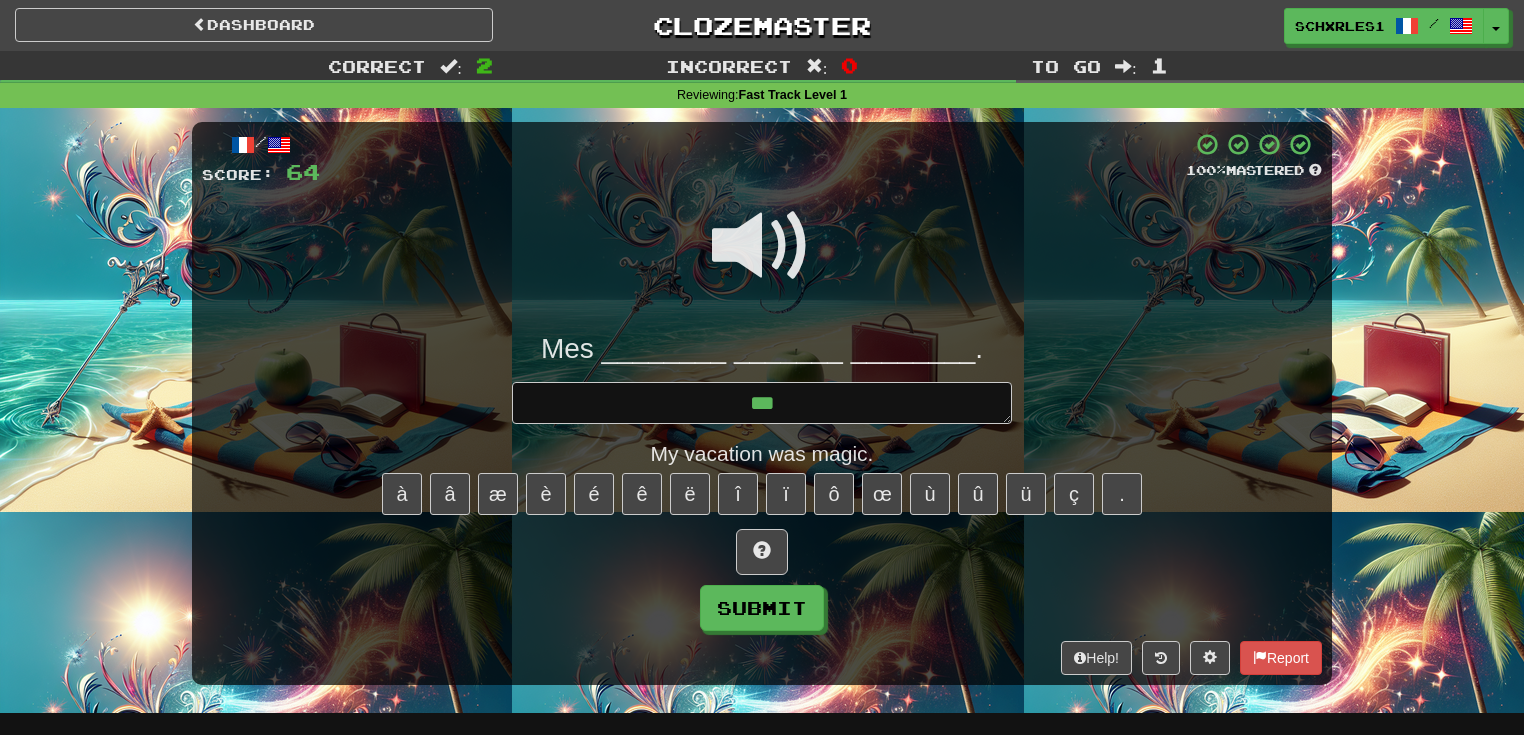 type on "*" 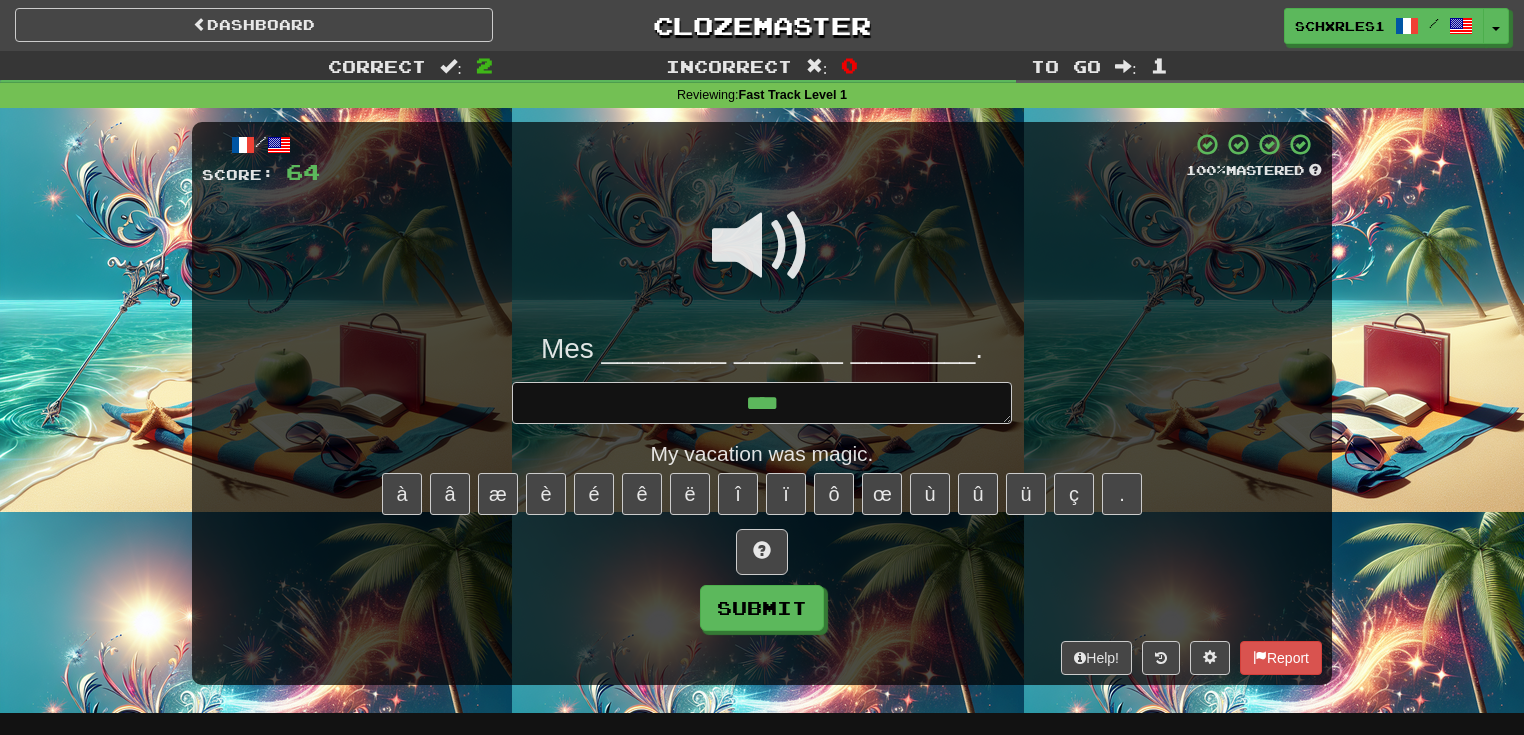 type on "*" 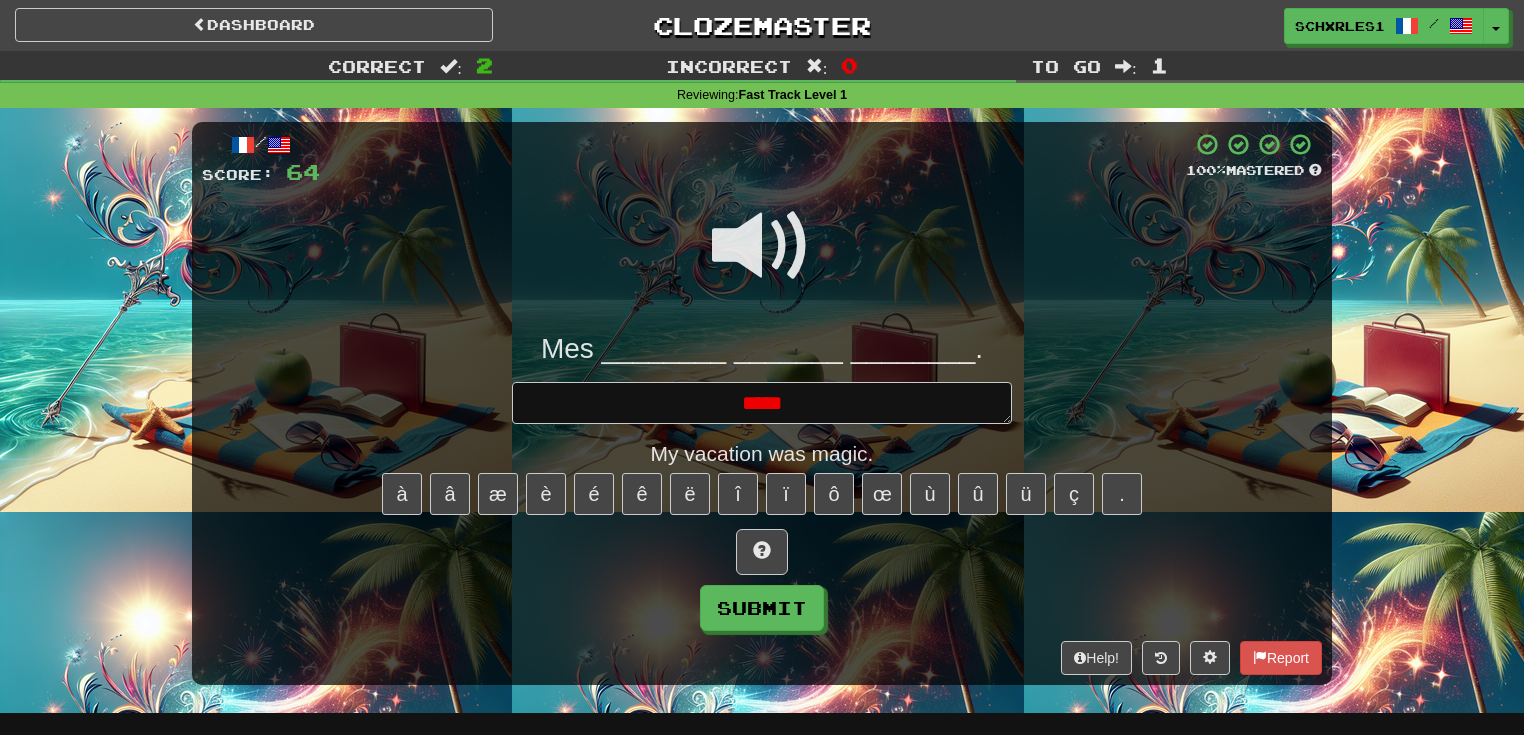 type on "*" 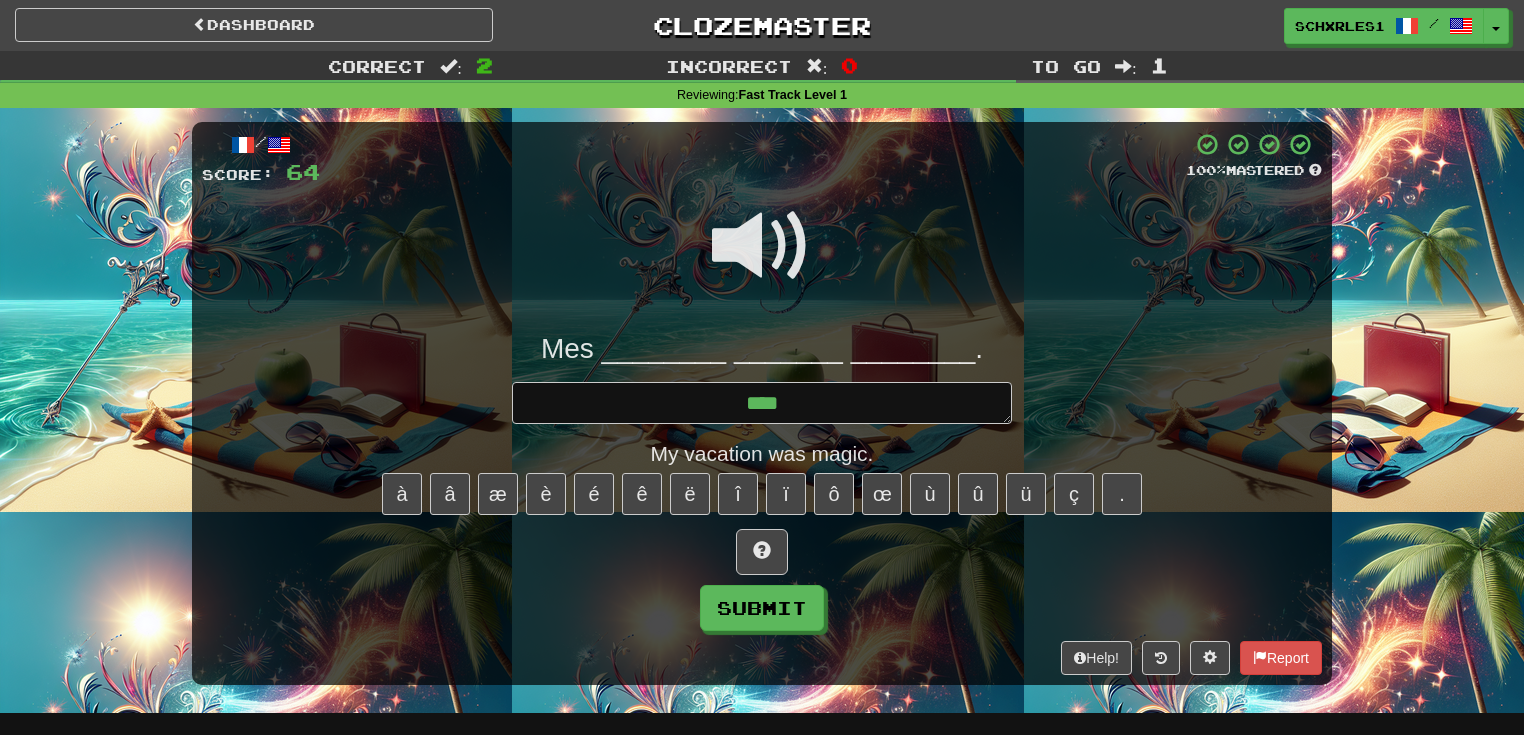 type on "*" 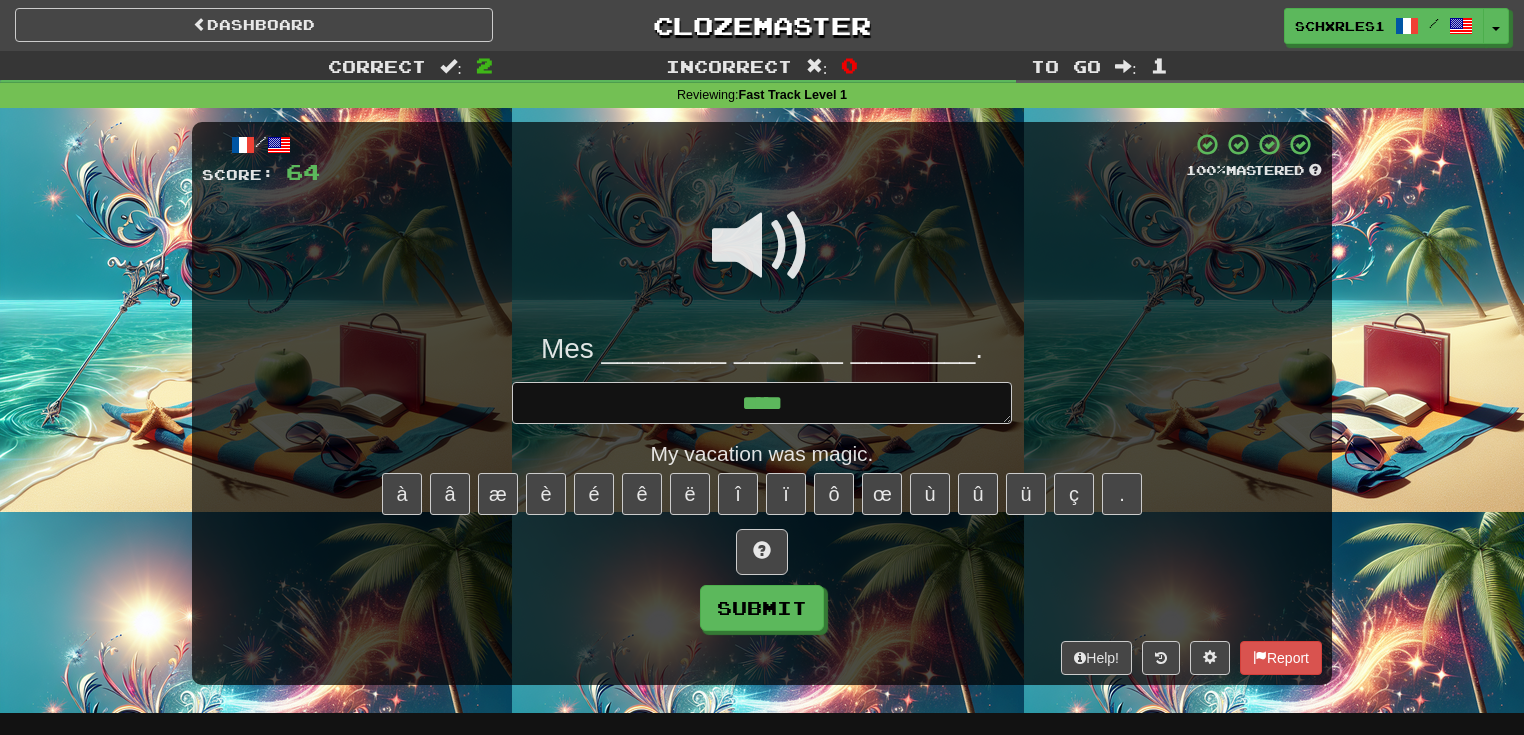 type on "*" 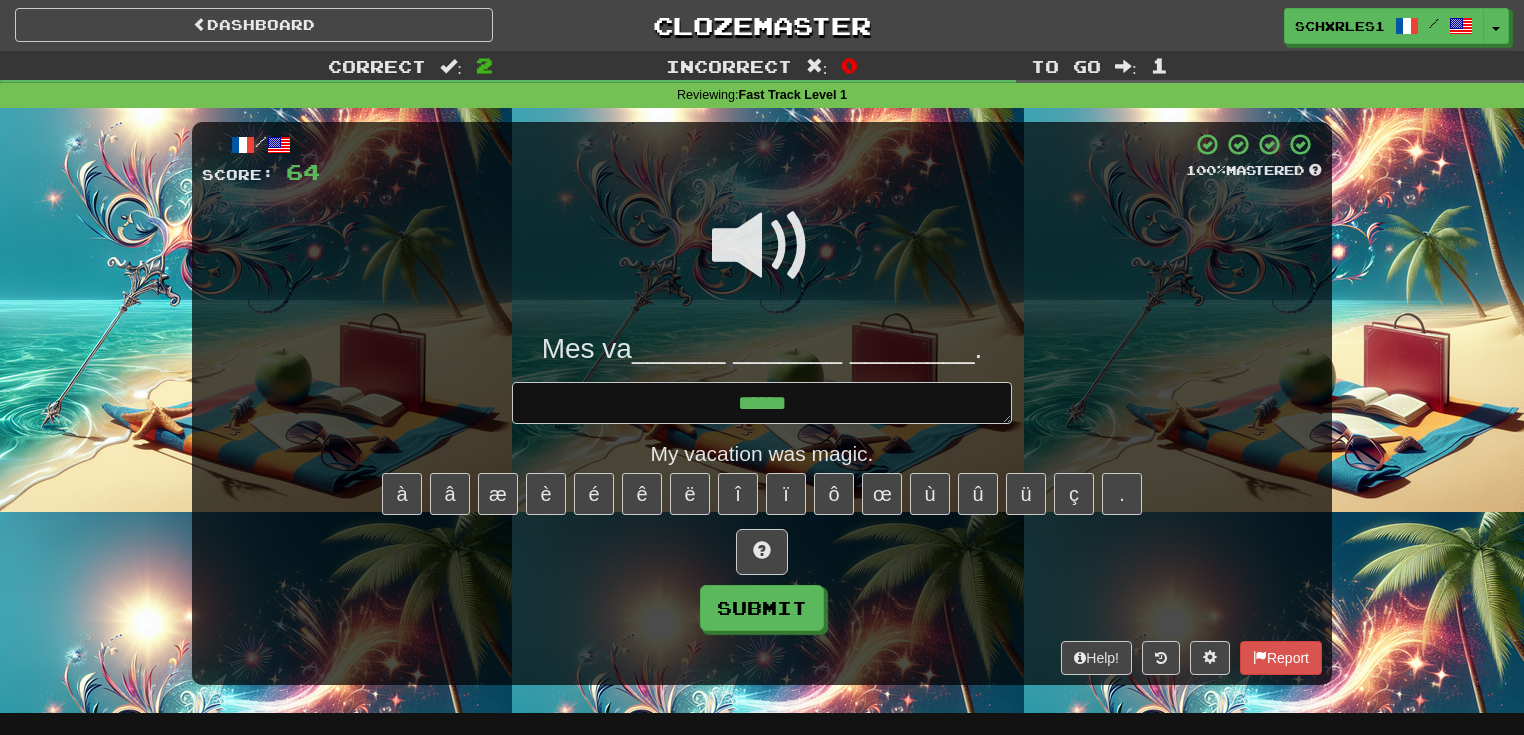 type on "*" 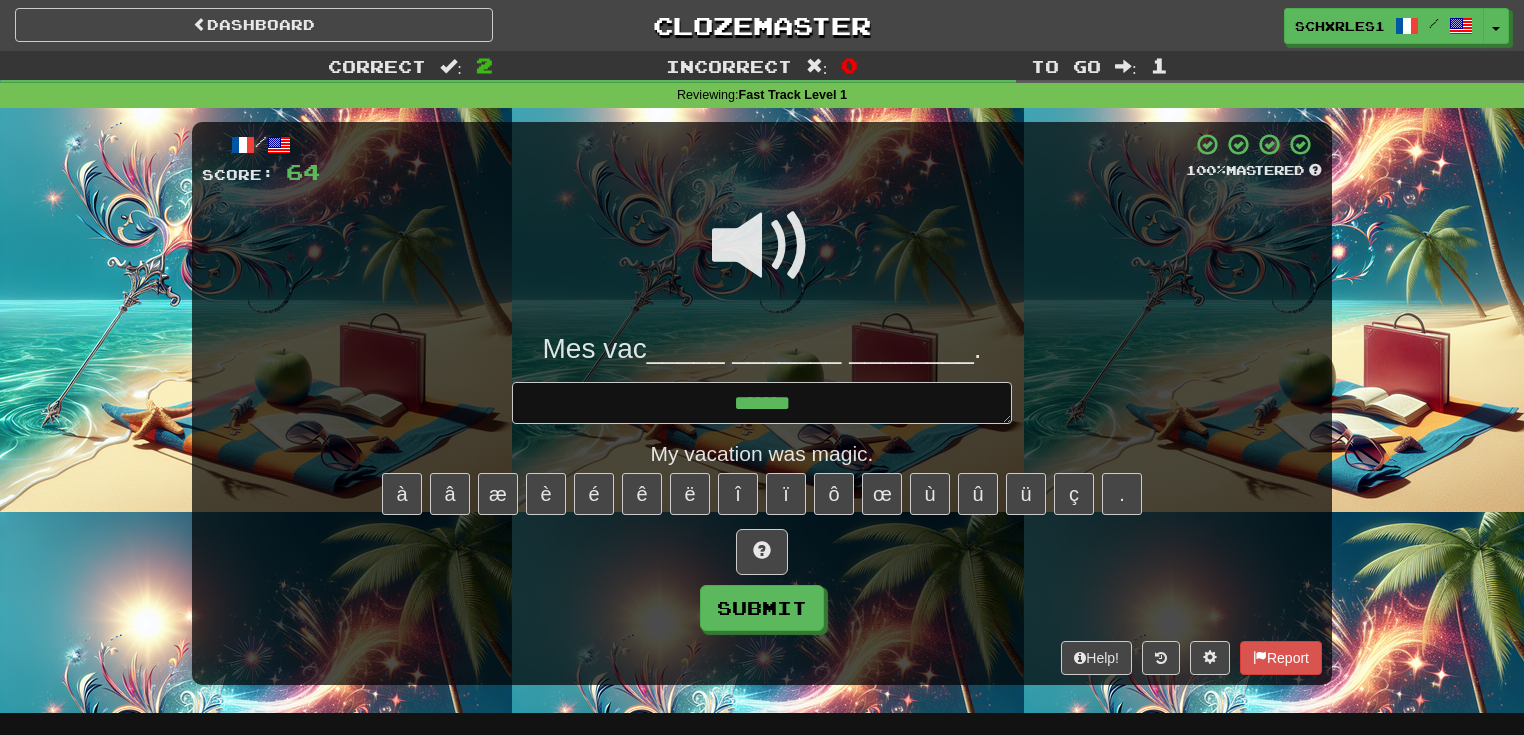 type on "*" 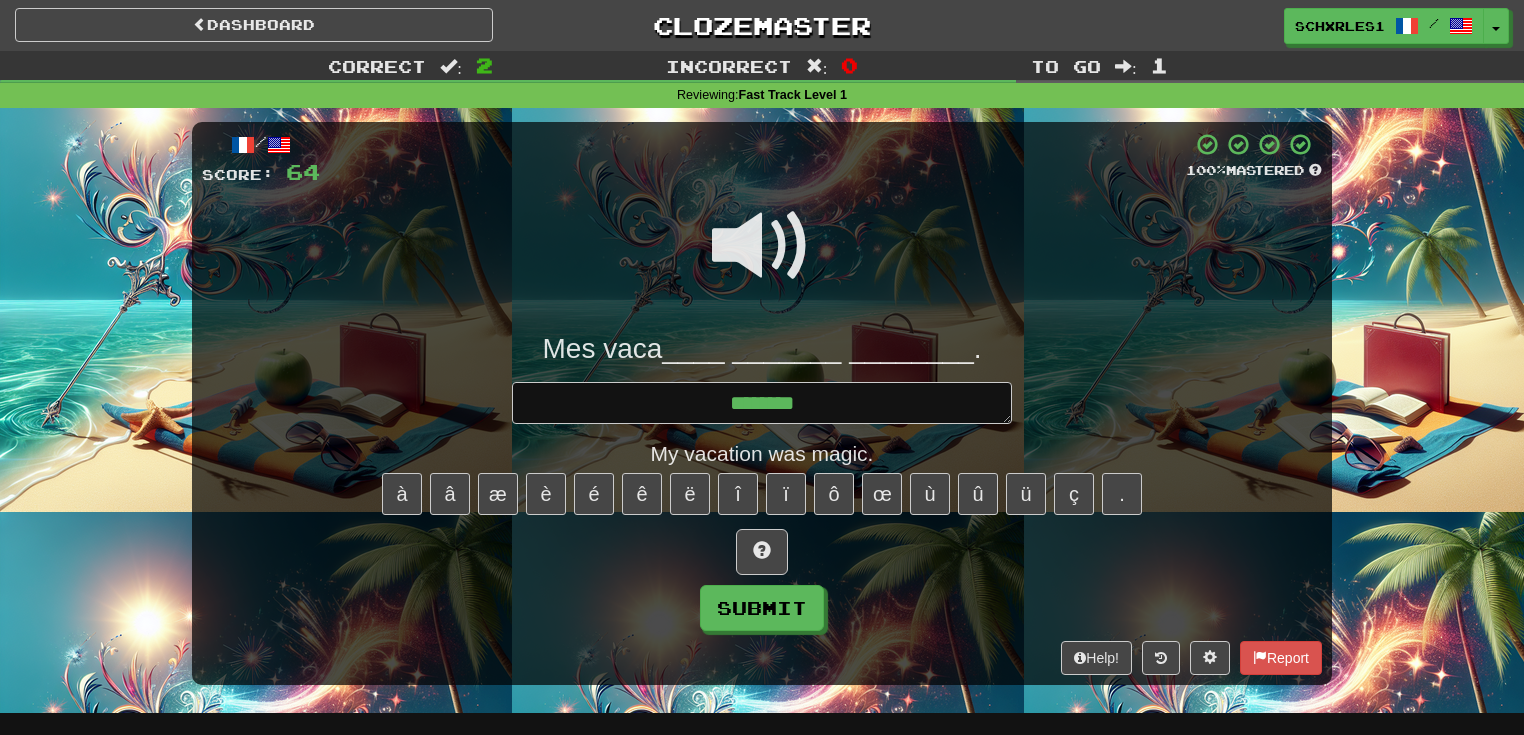type on "*" 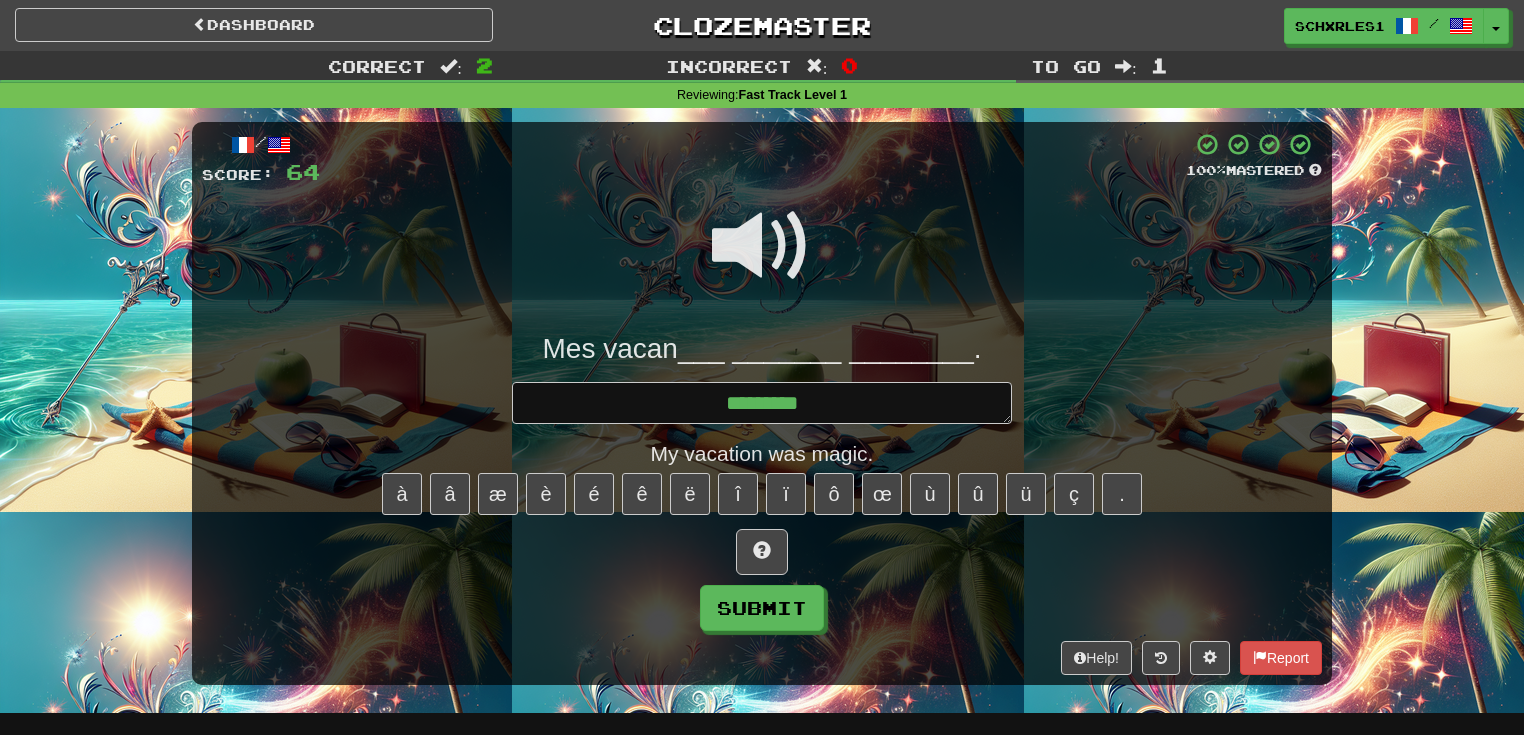 type on "*" 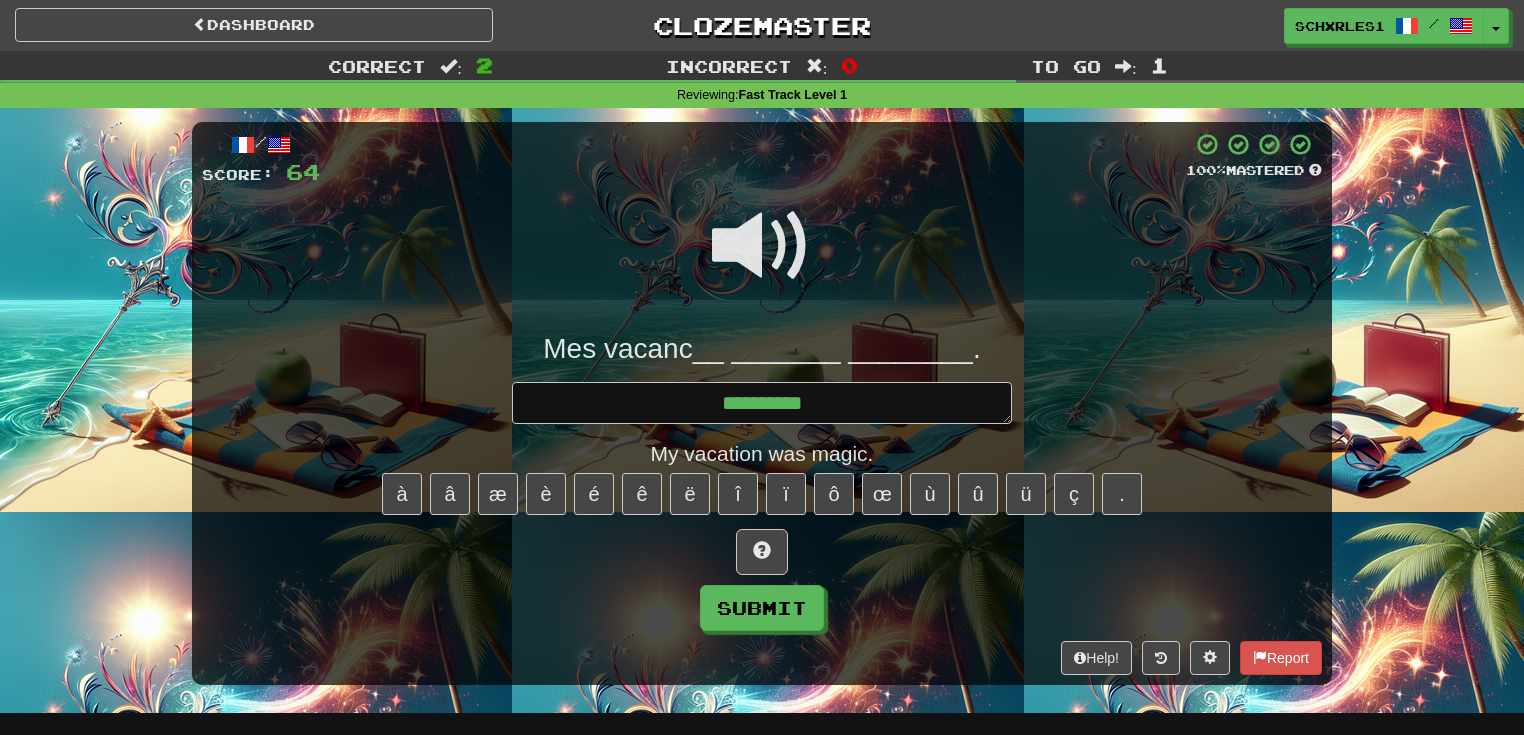 type on "*" 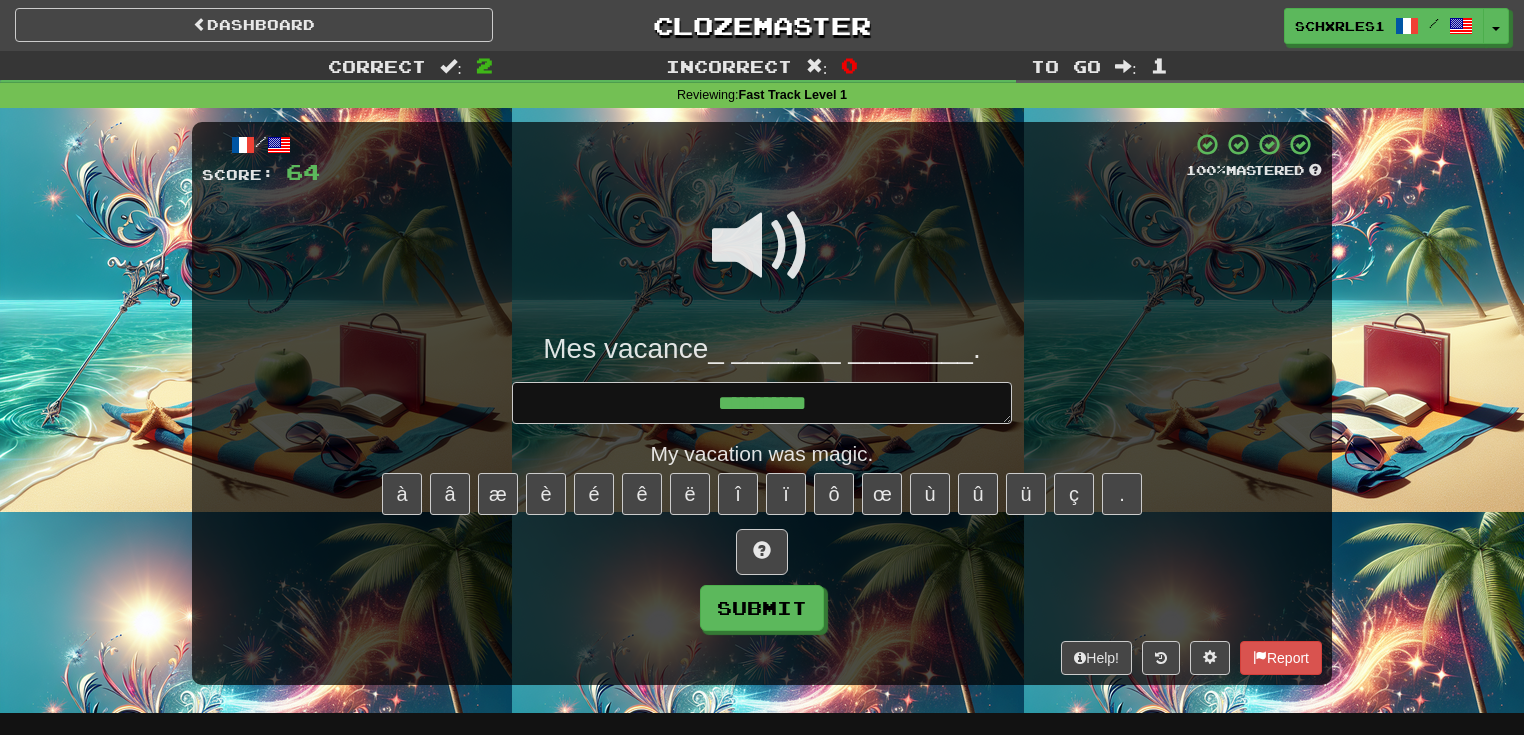 type on "*" 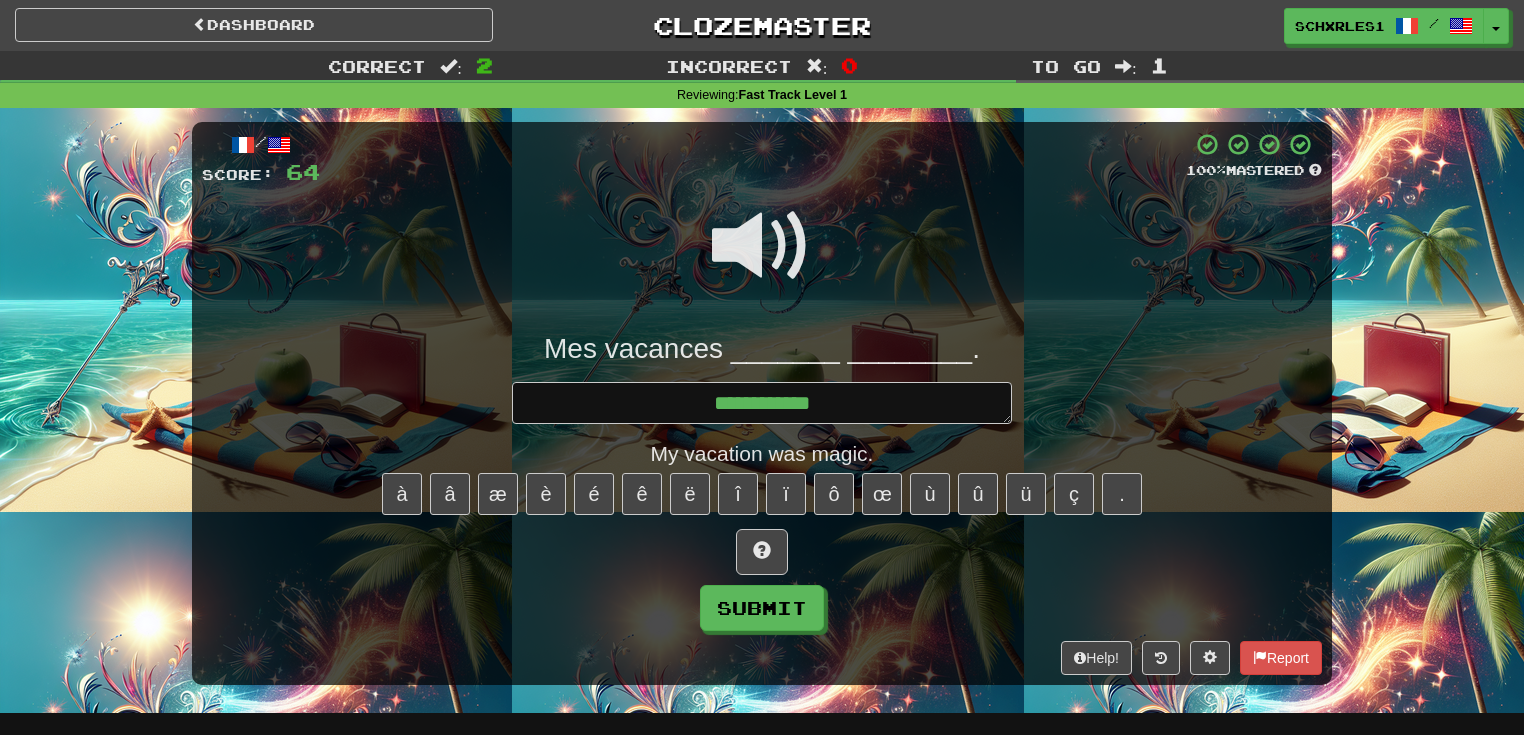 type on "*" 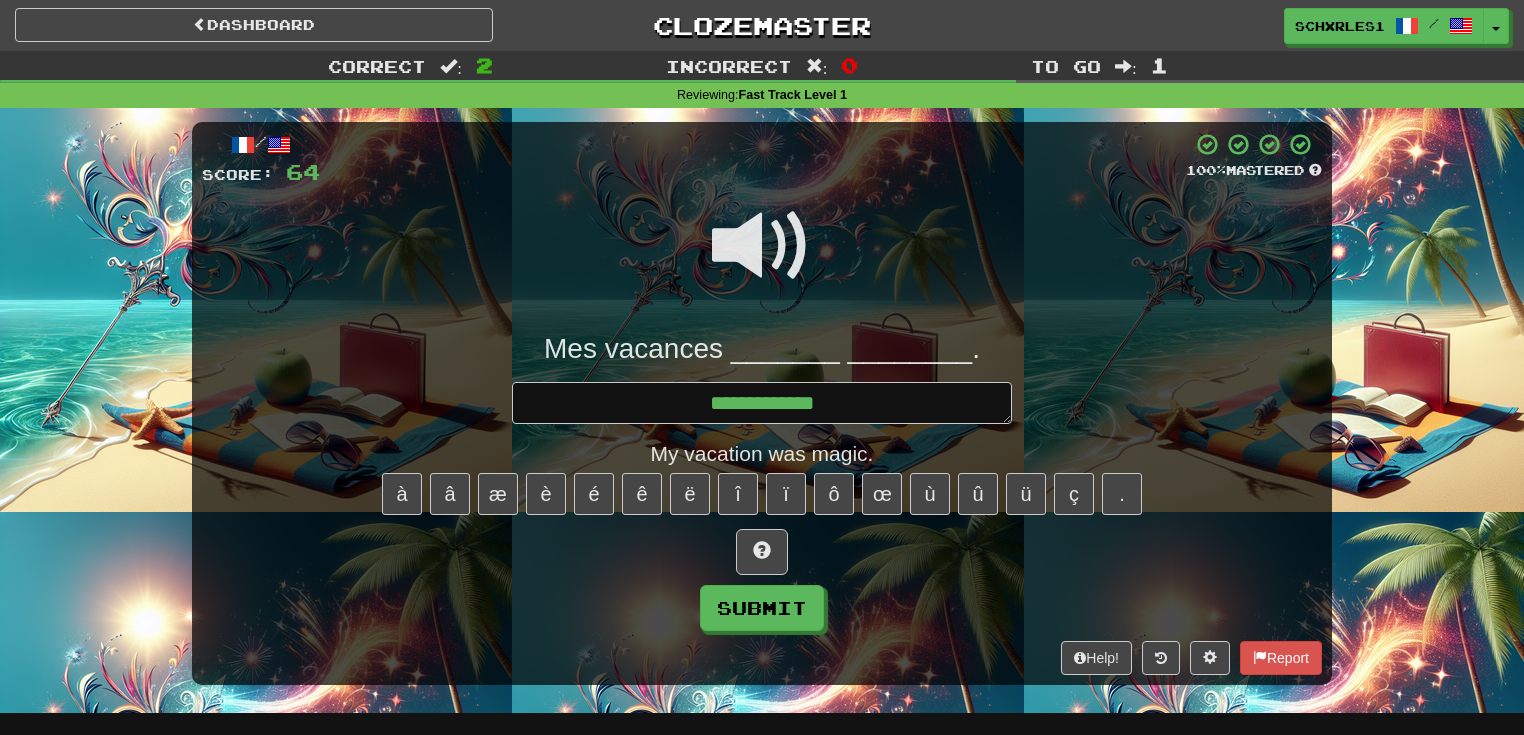 type on "*" 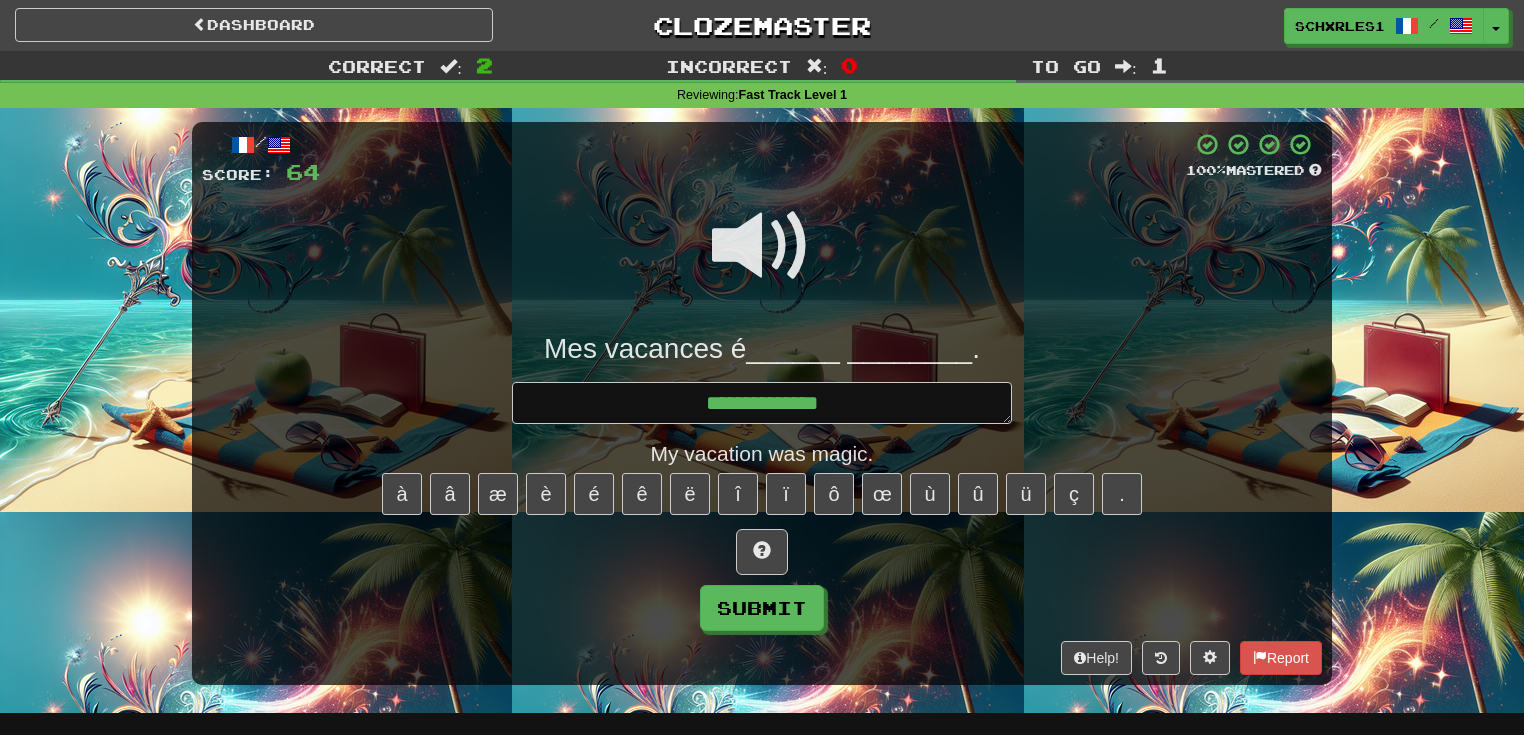 type on "*" 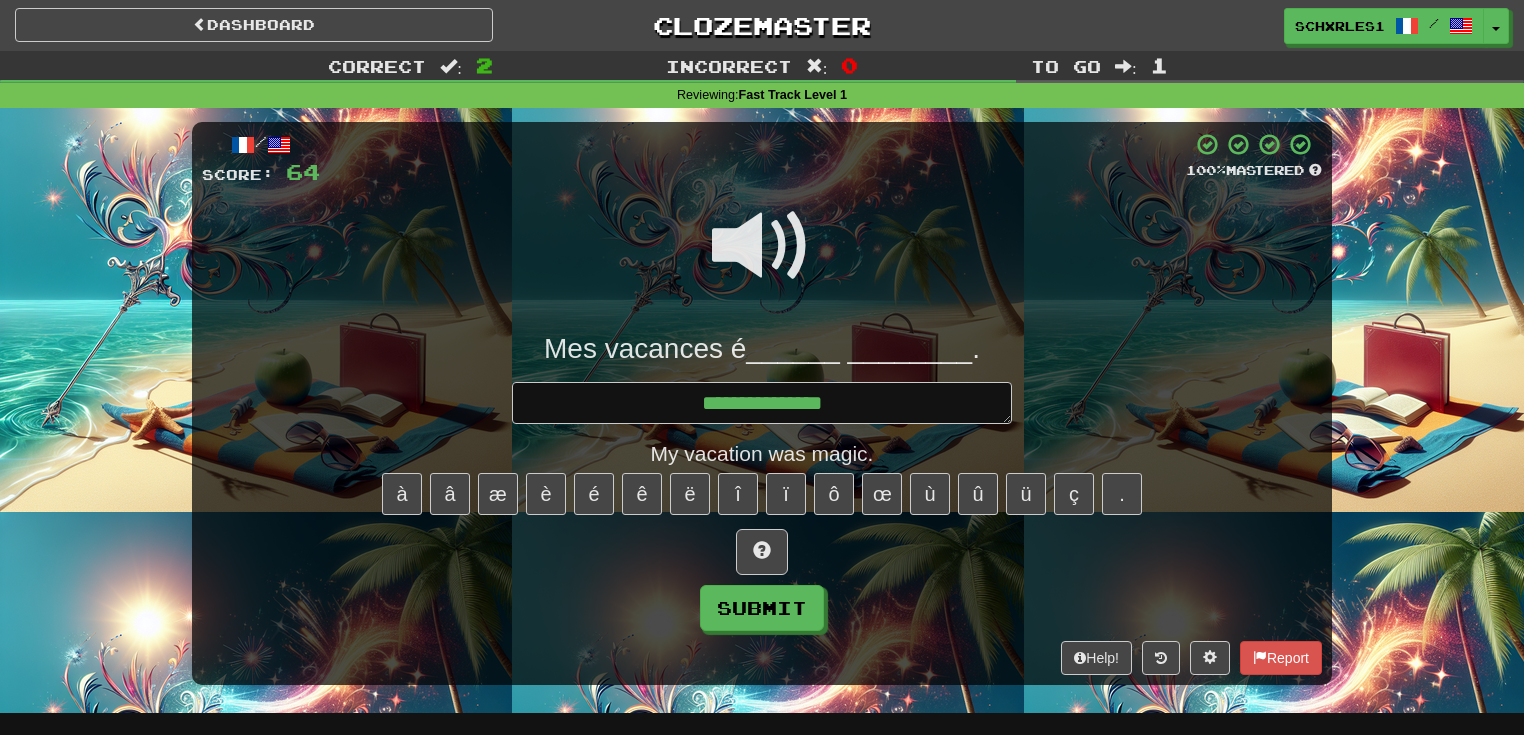 type on "*" 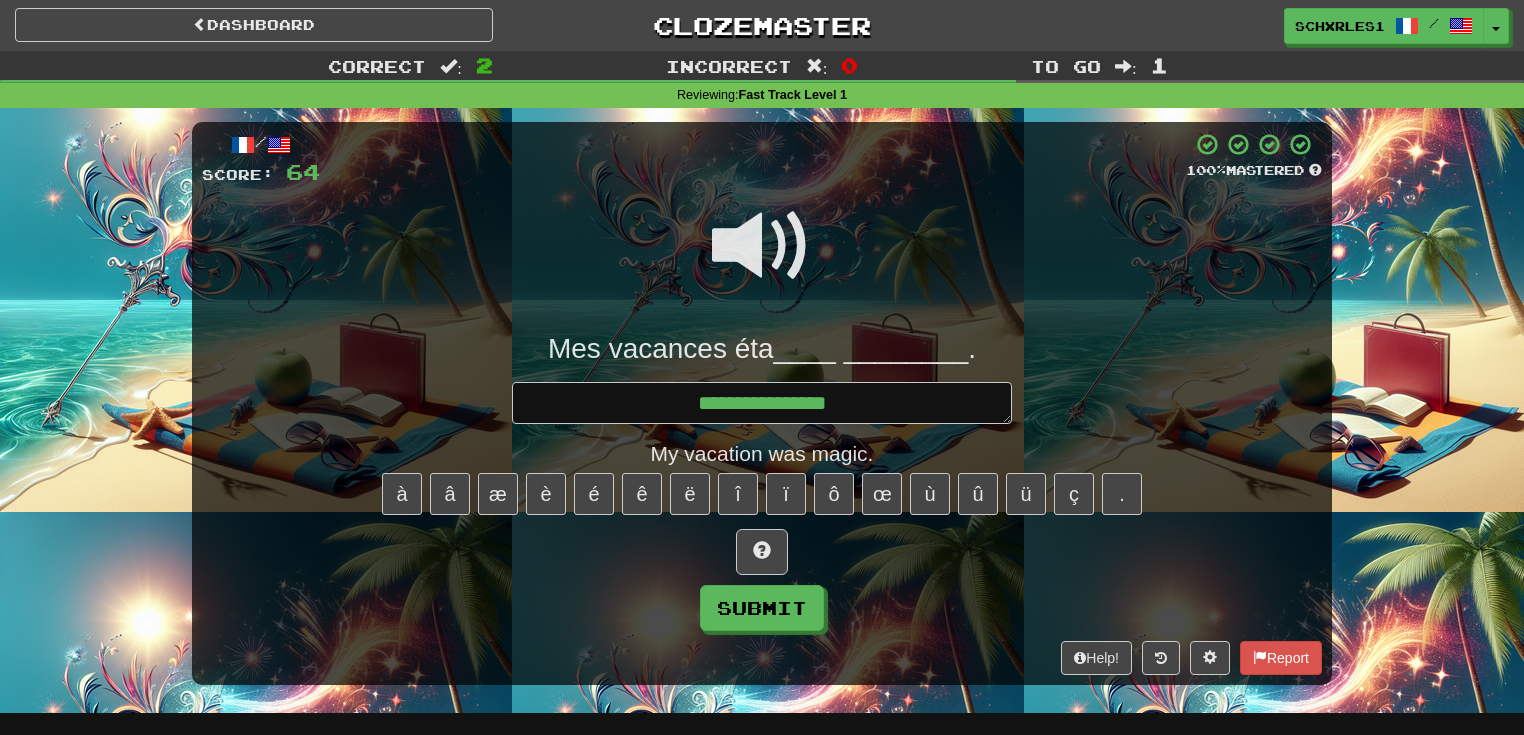 type on "*" 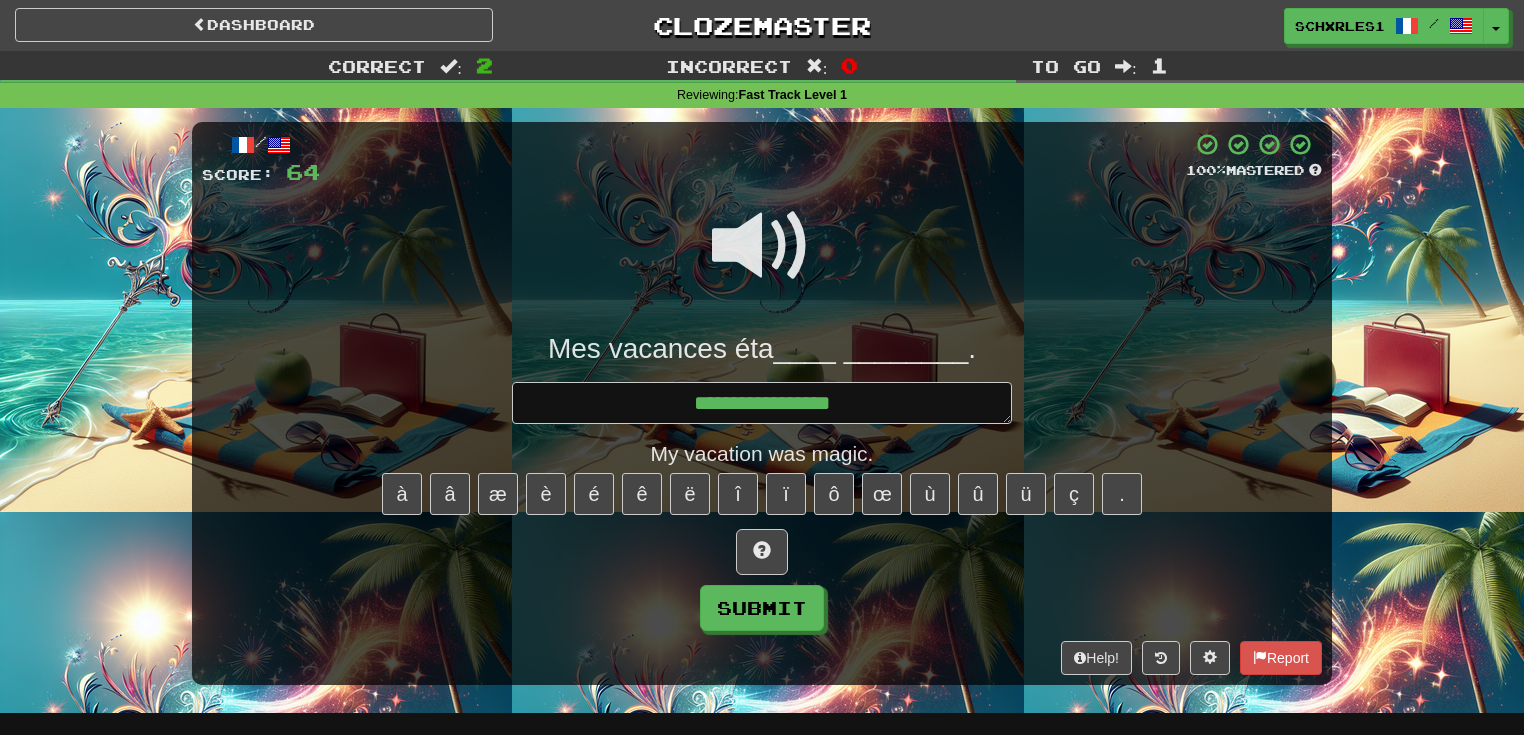 type on "*" 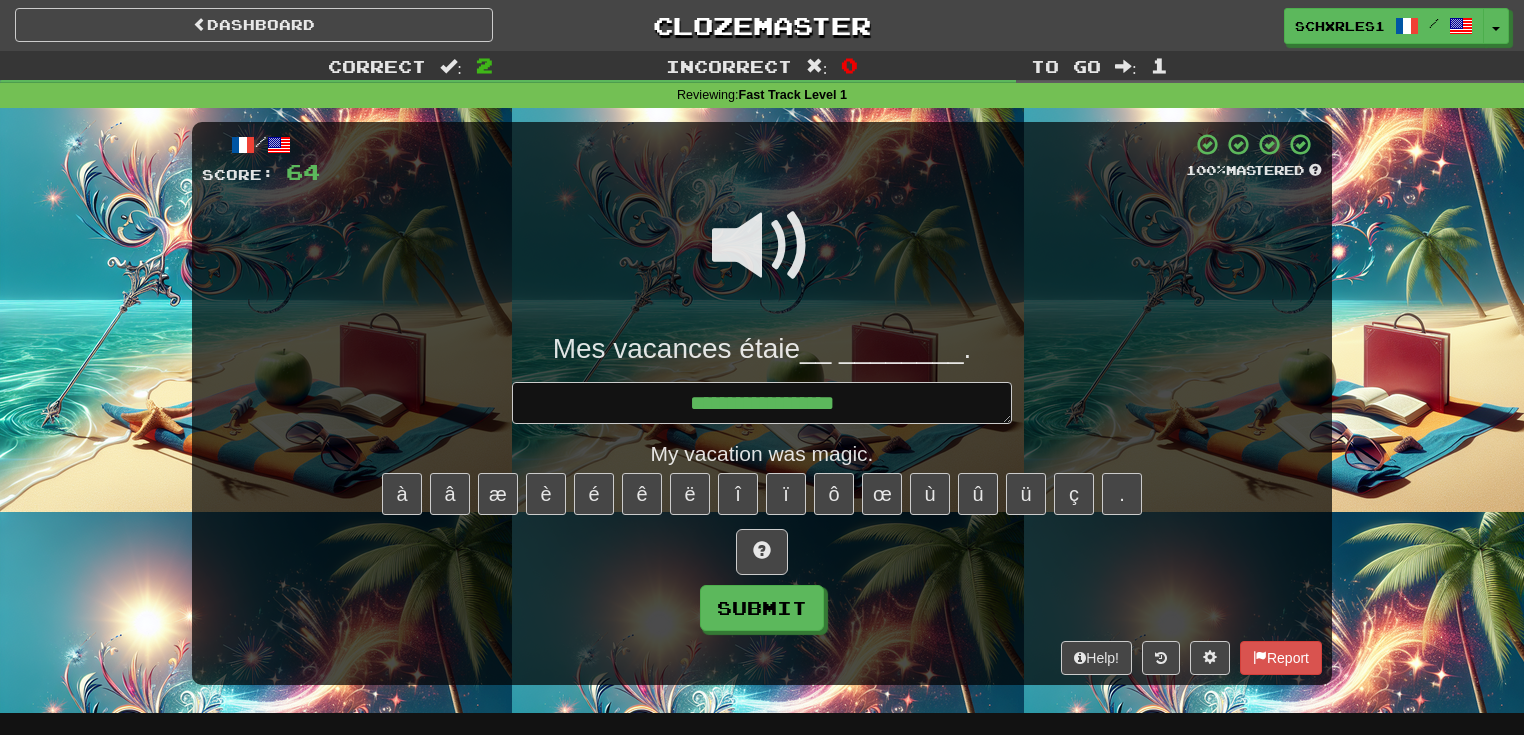 type on "*" 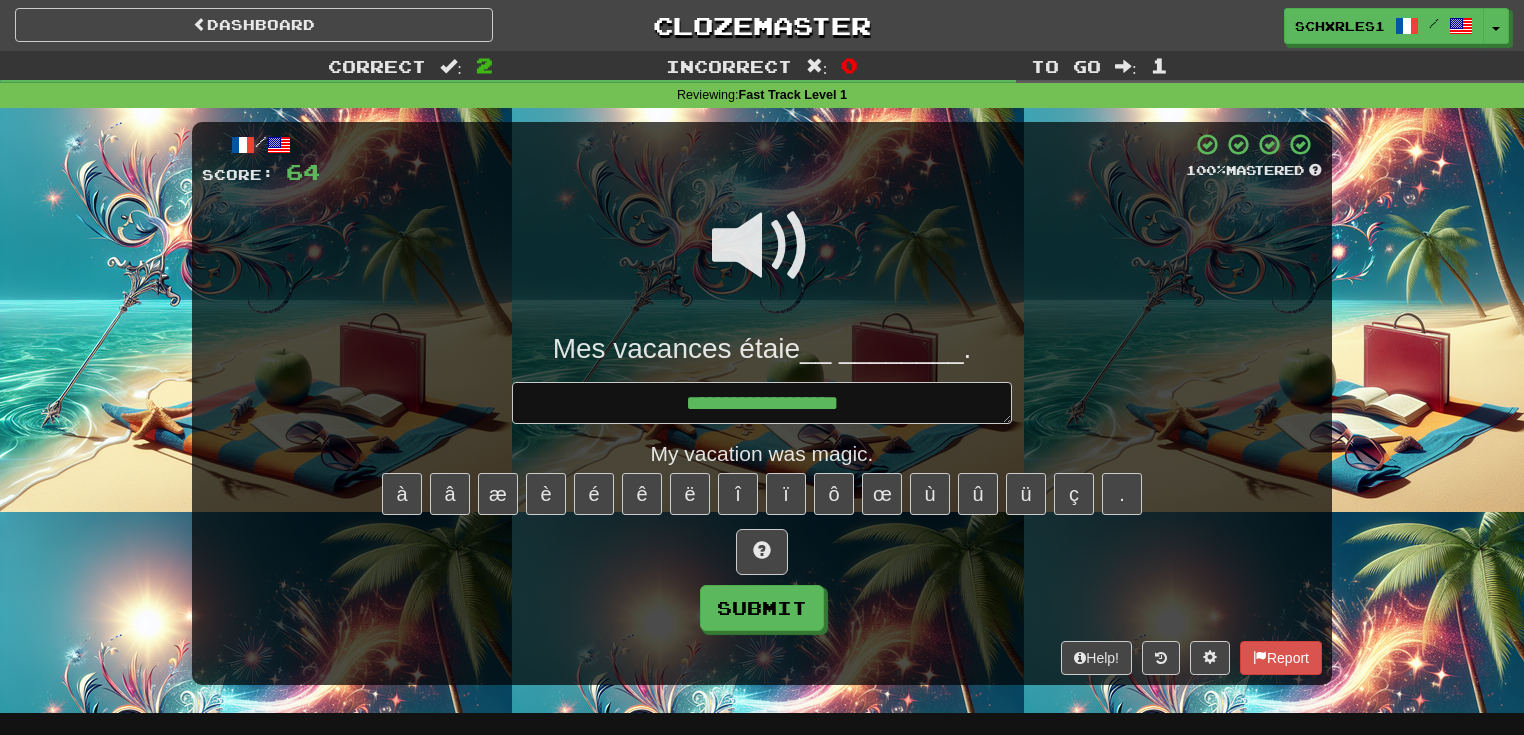 type on "*" 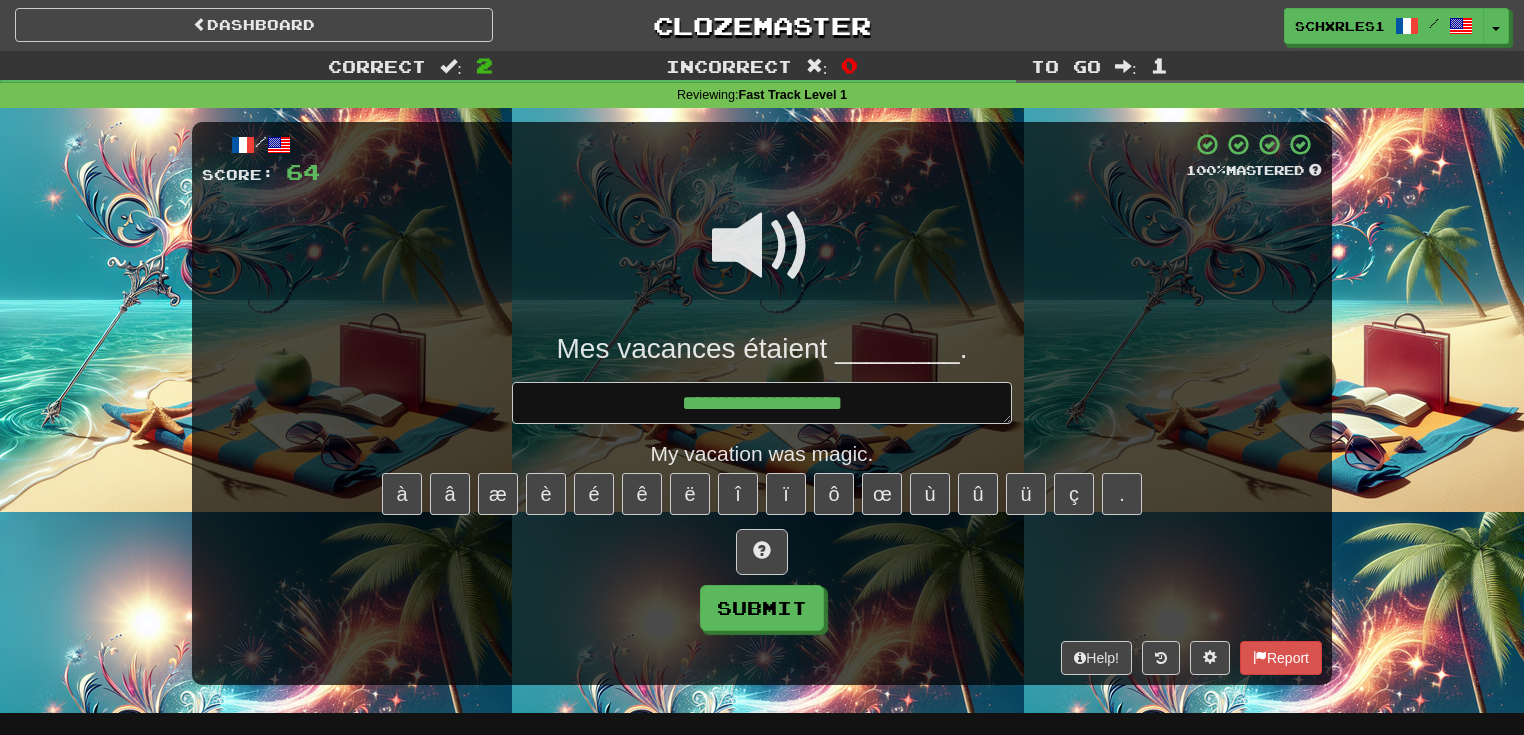 type on "*" 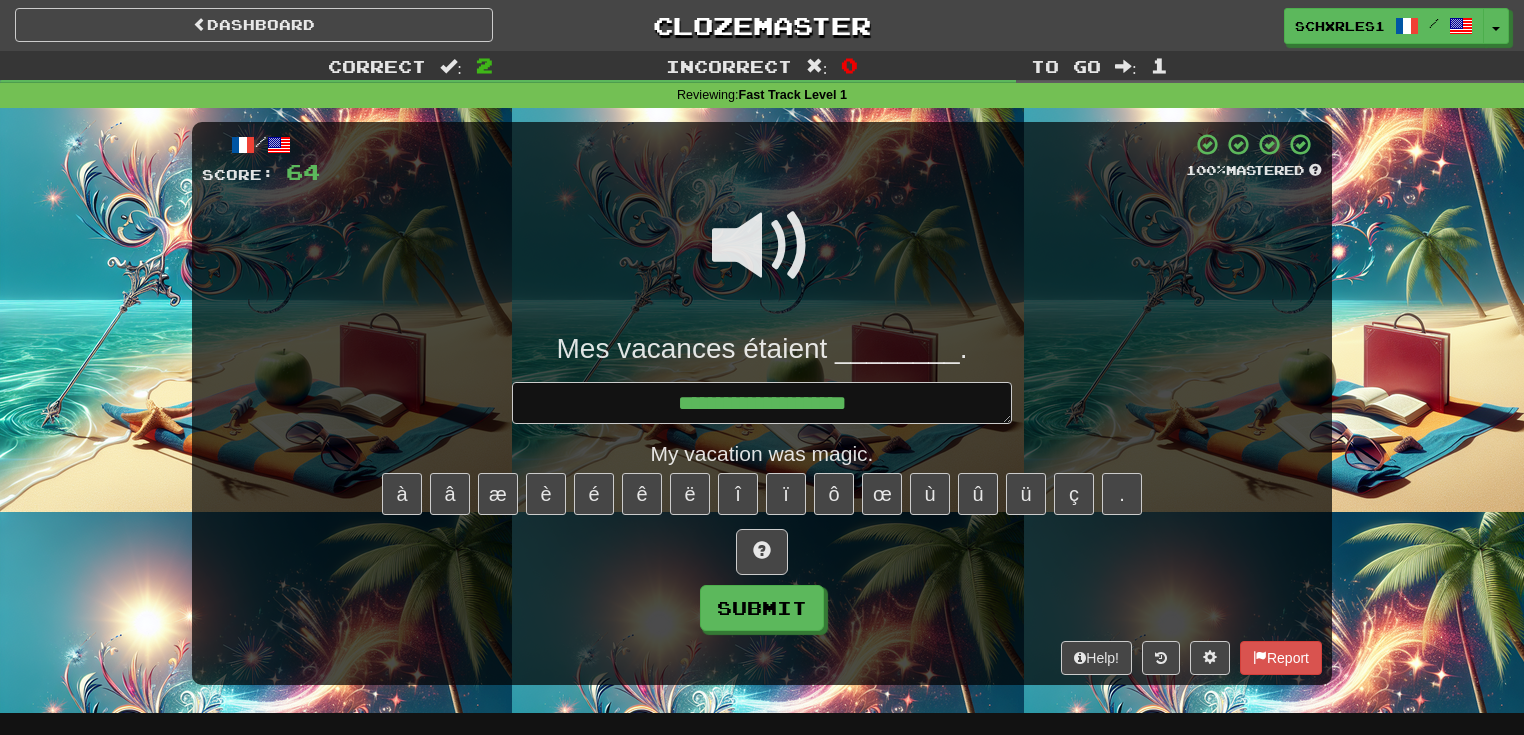 type on "*" 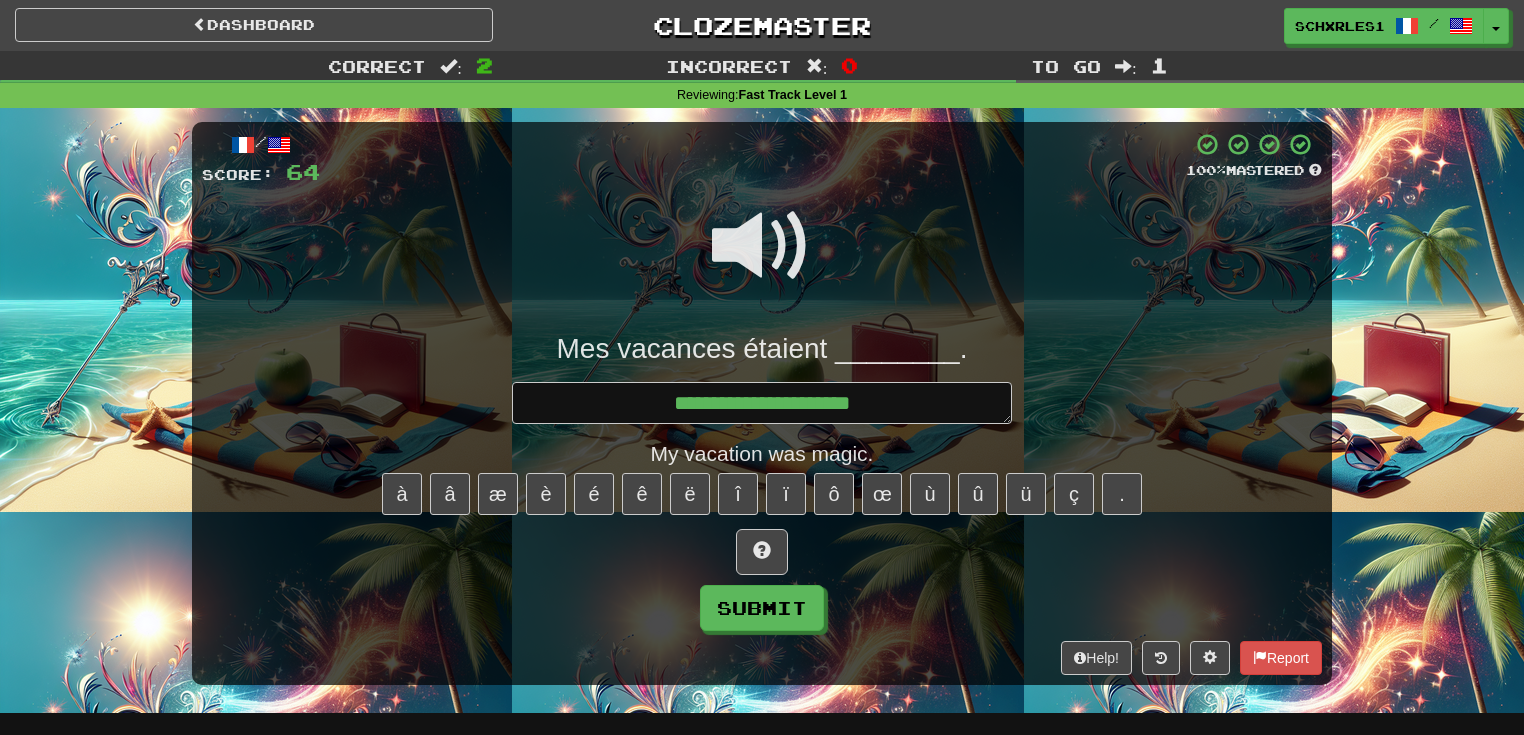 type on "*" 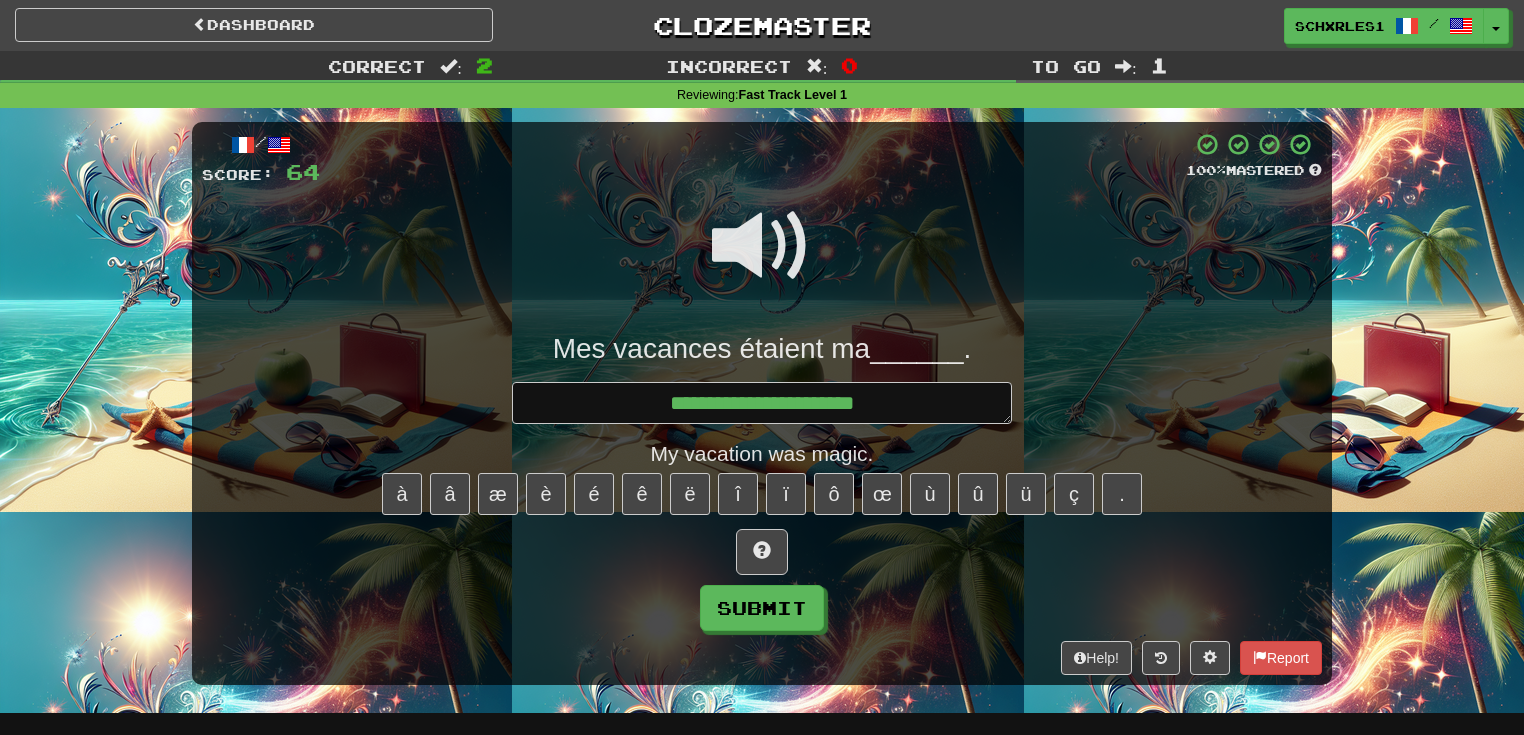 type on "*" 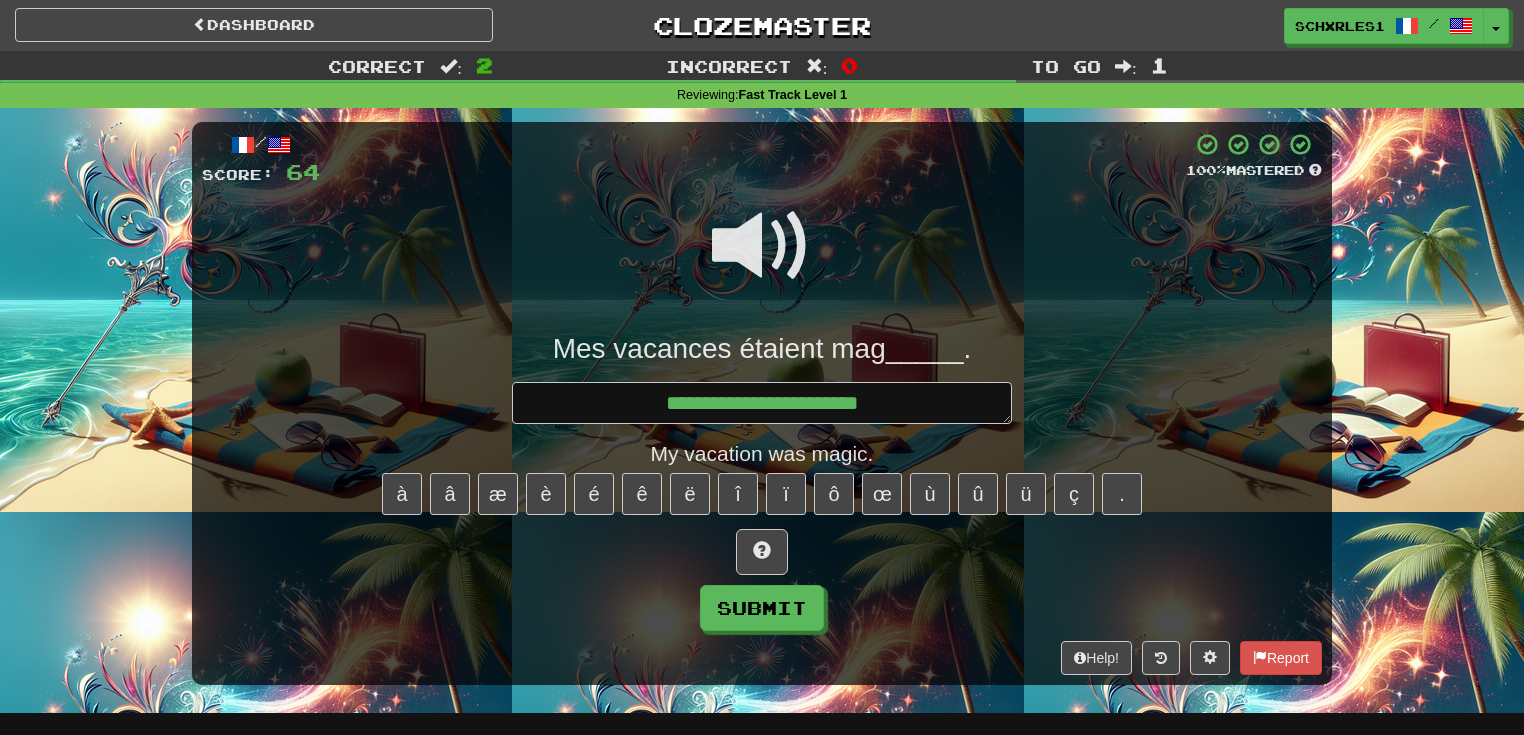 type on "*" 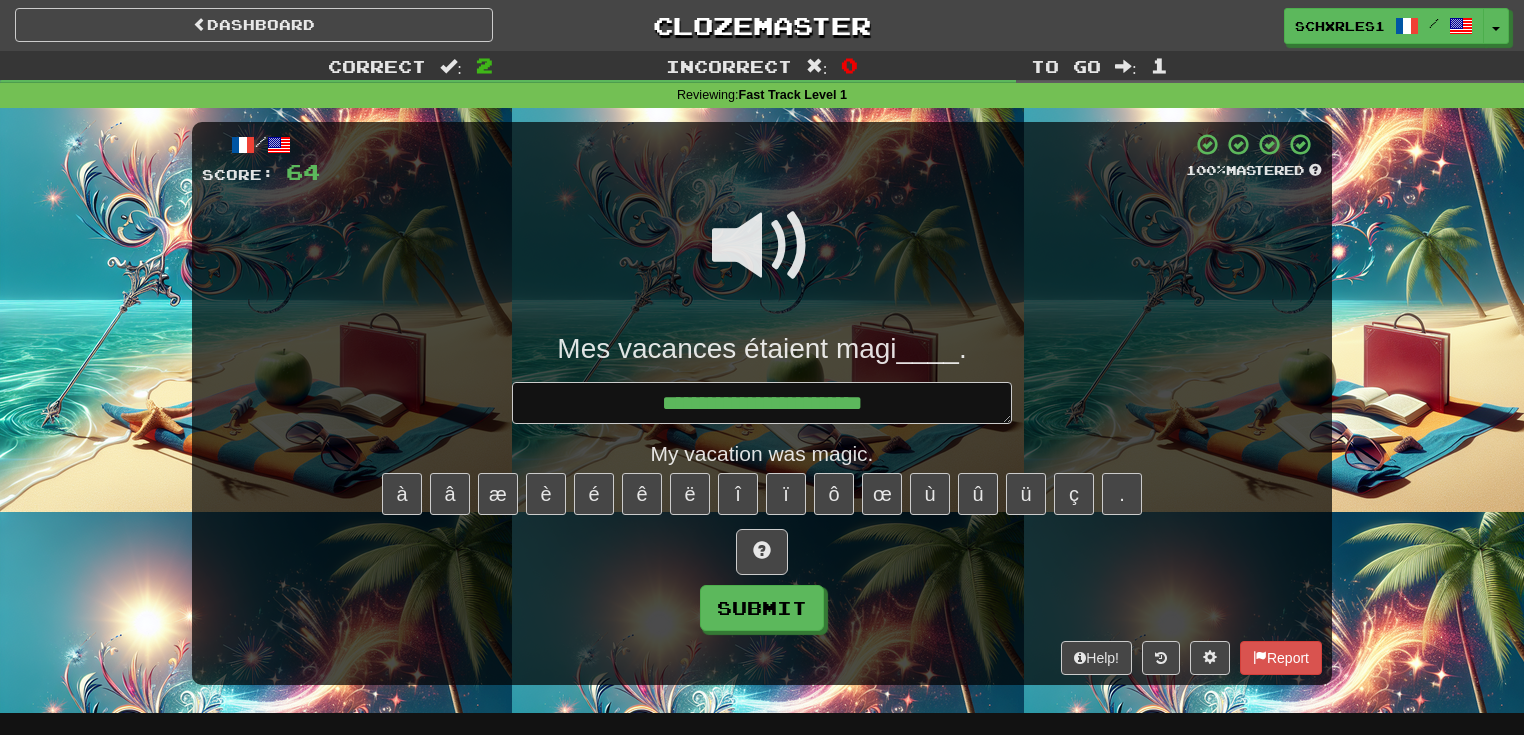 type on "*" 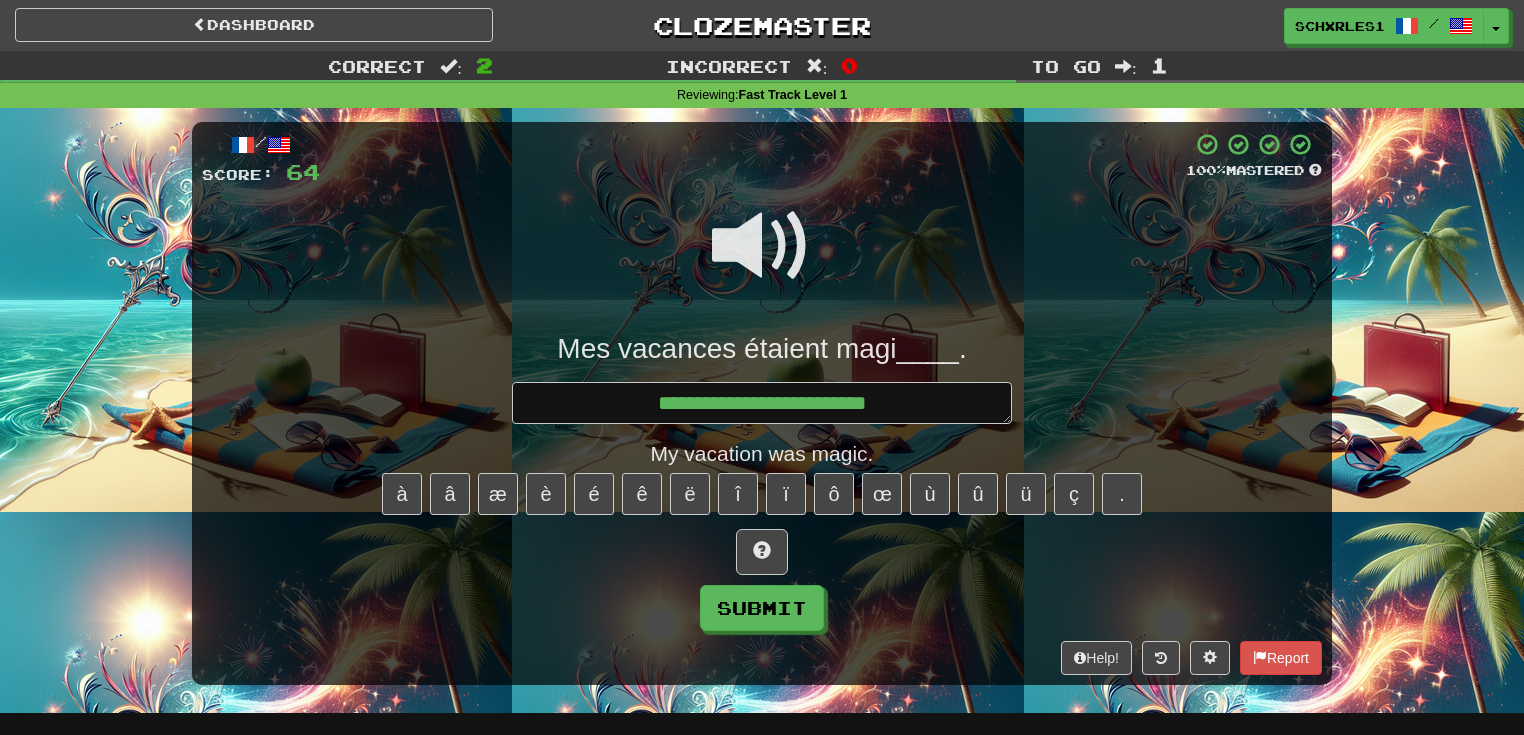 type on "*" 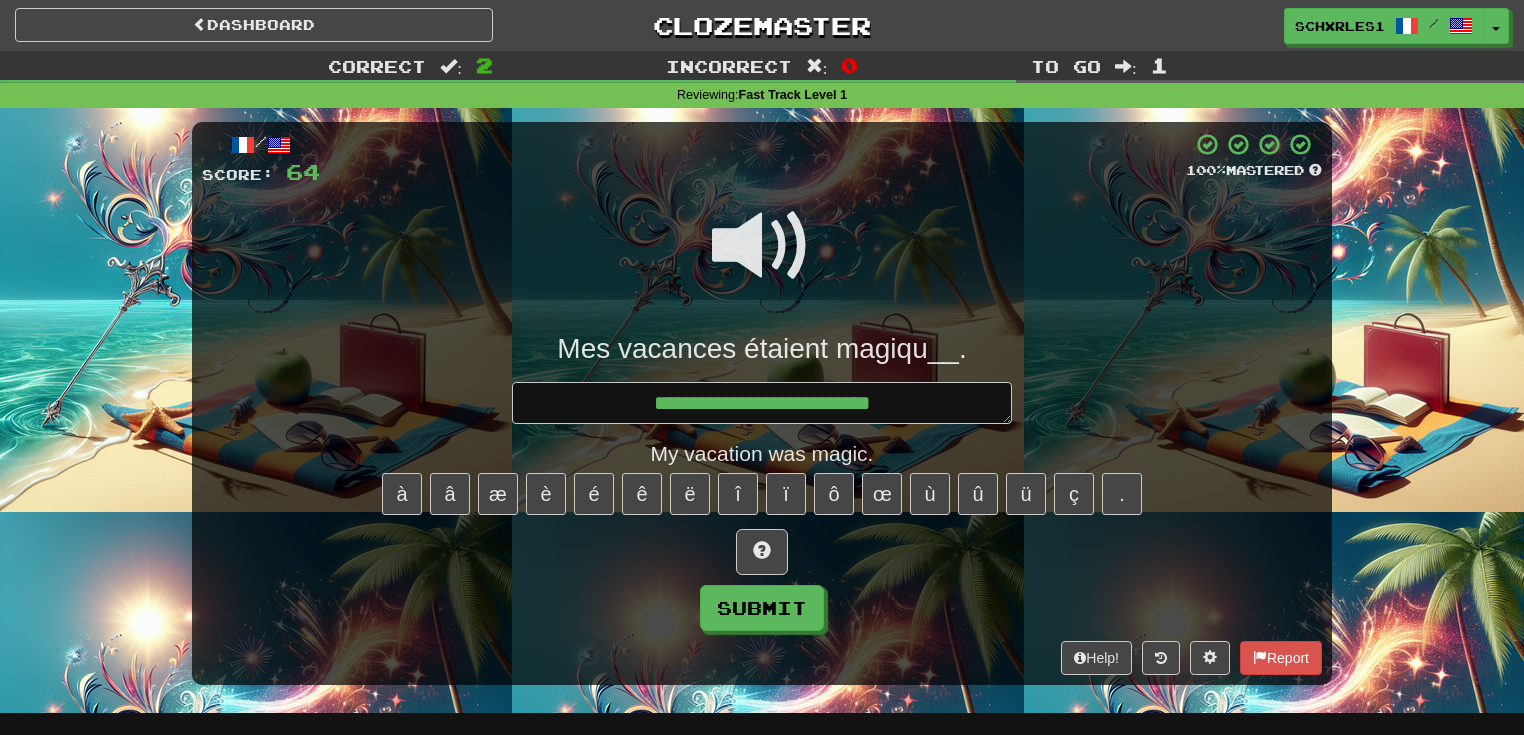 type on "*" 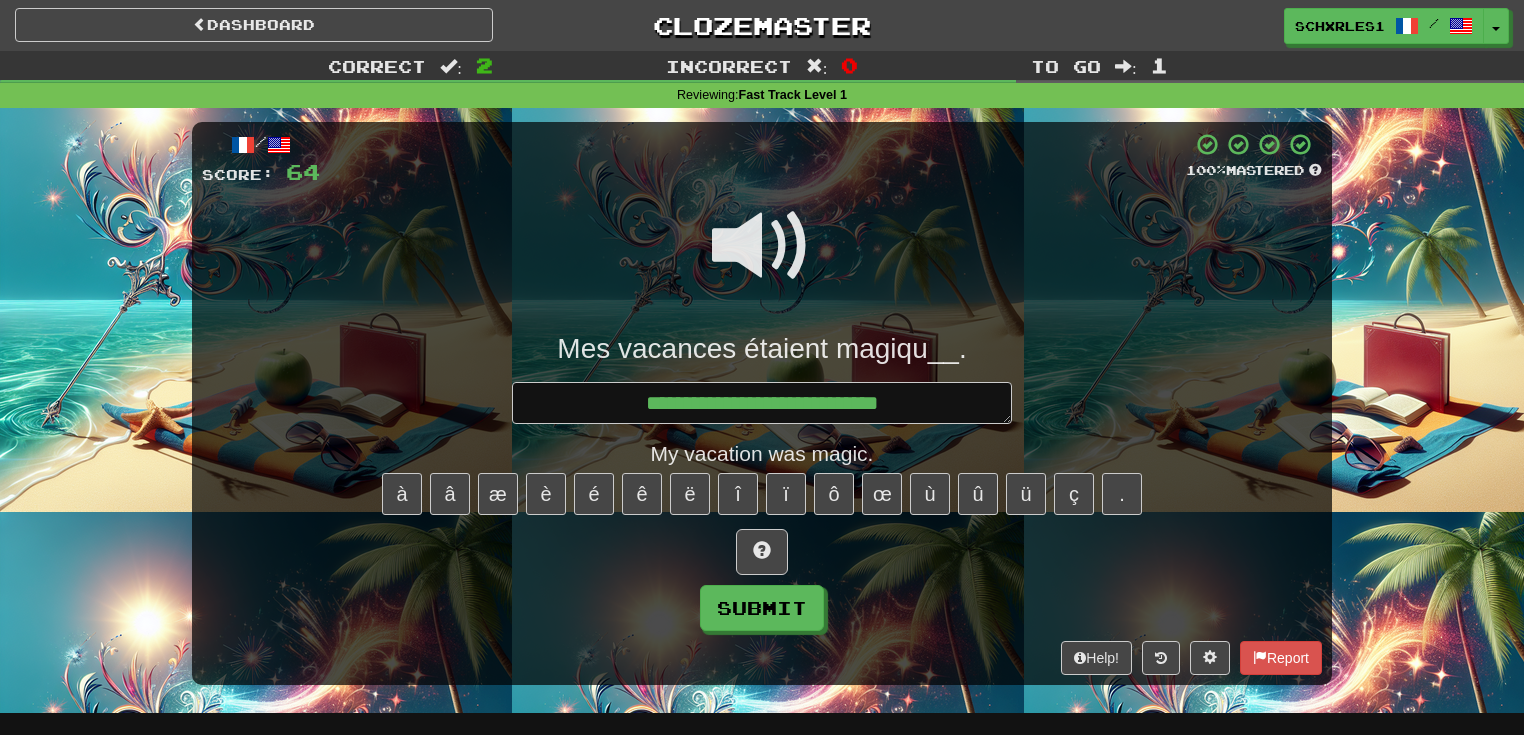 type on "*" 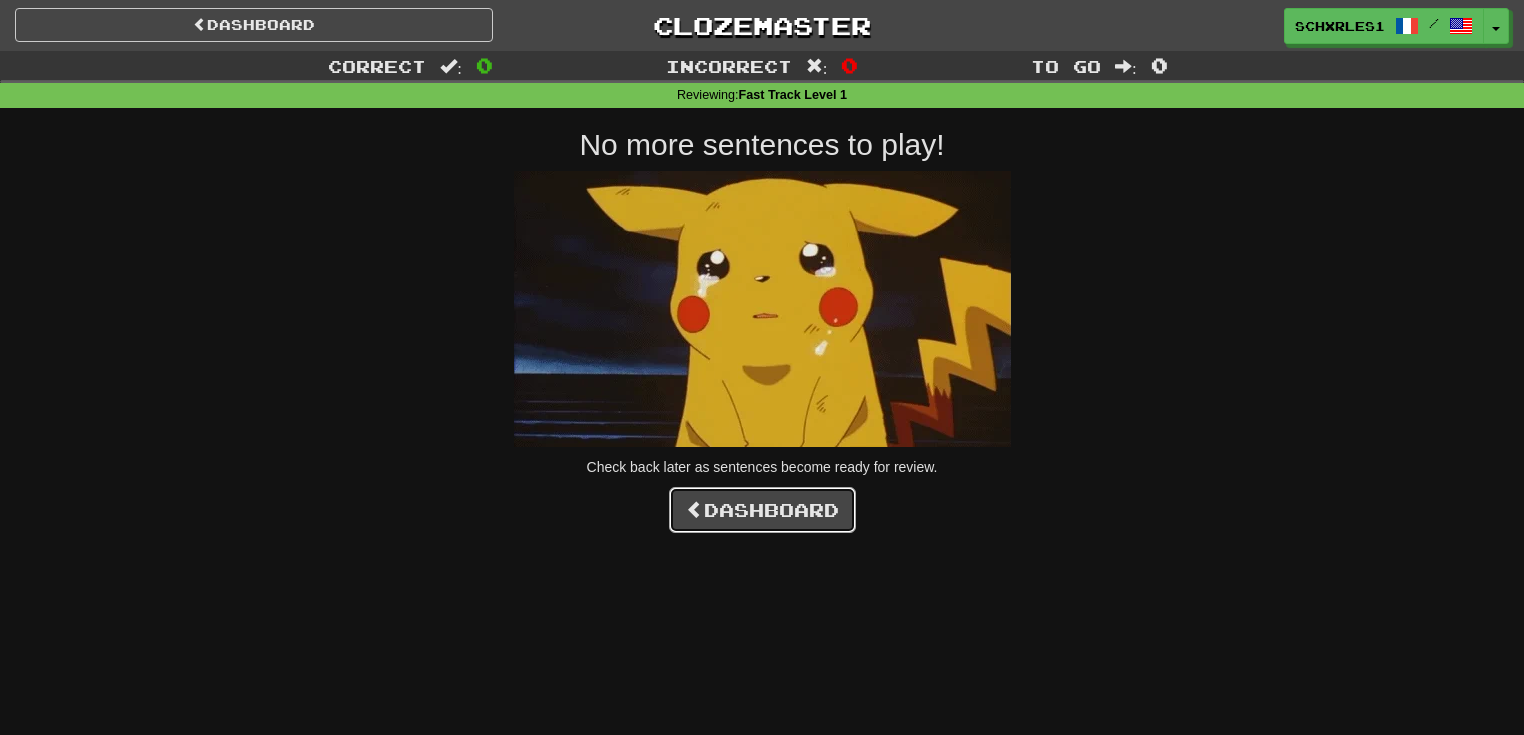 click on "Dashboard" at bounding box center [762, 510] 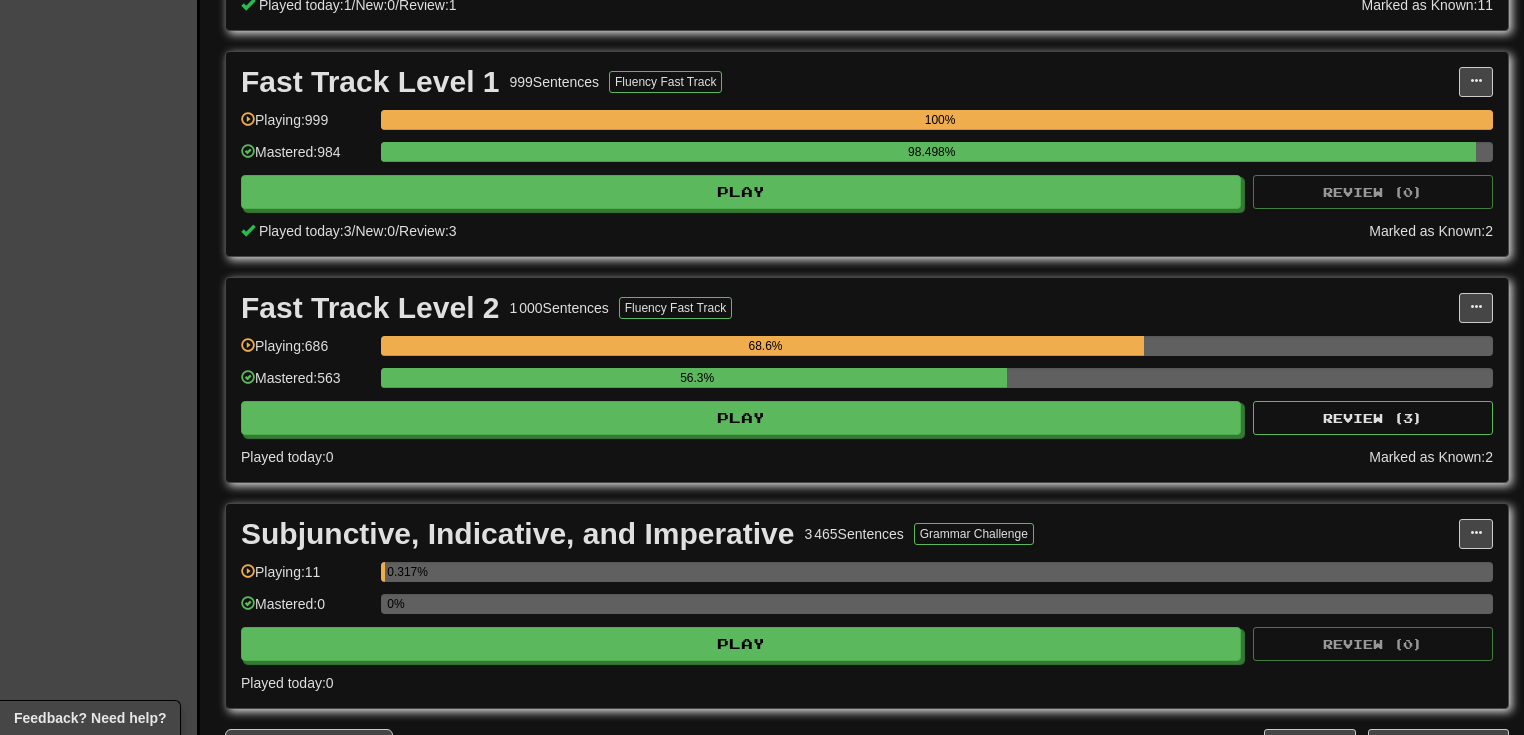 scroll, scrollTop: 640, scrollLeft: 0, axis: vertical 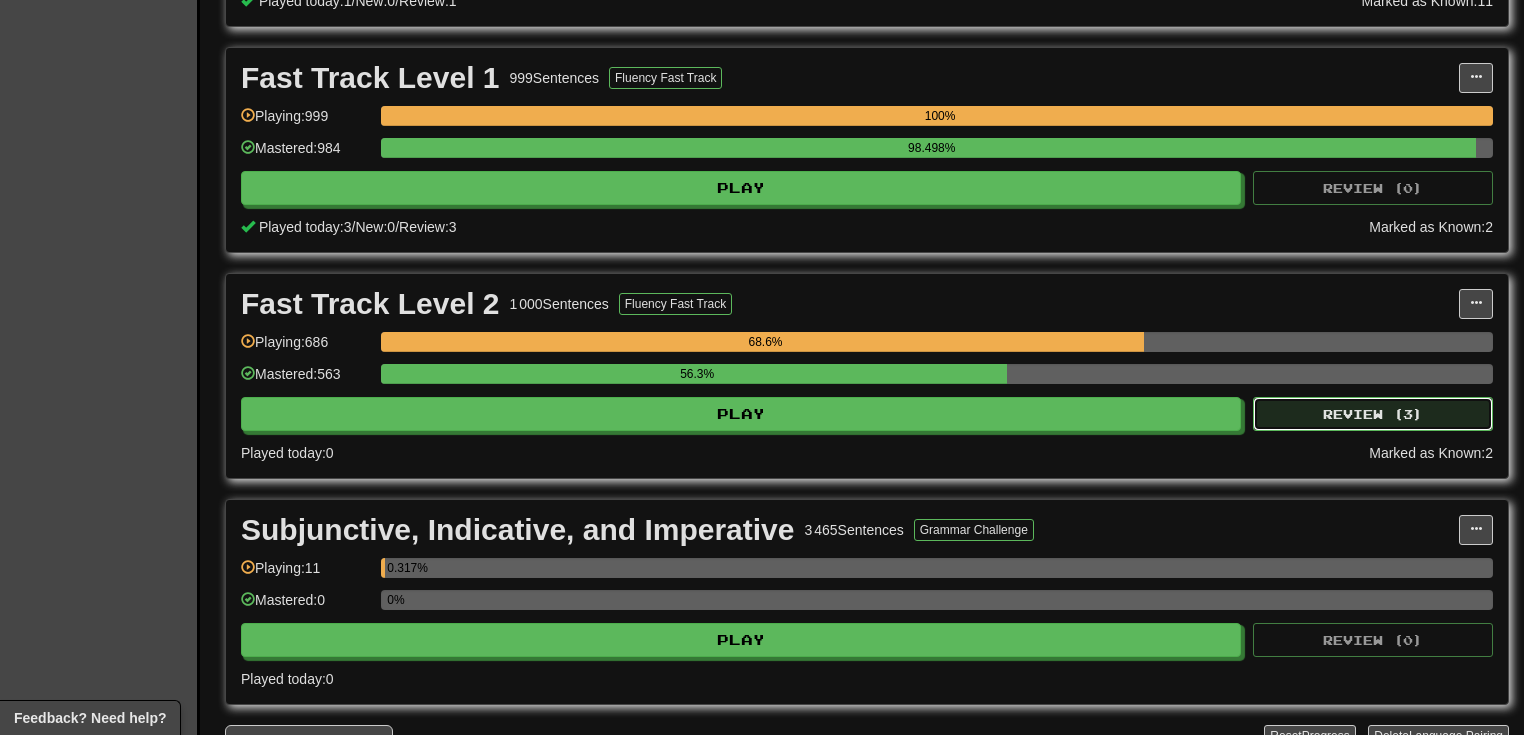click on "Review ( 3 )" at bounding box center [1373, 414] 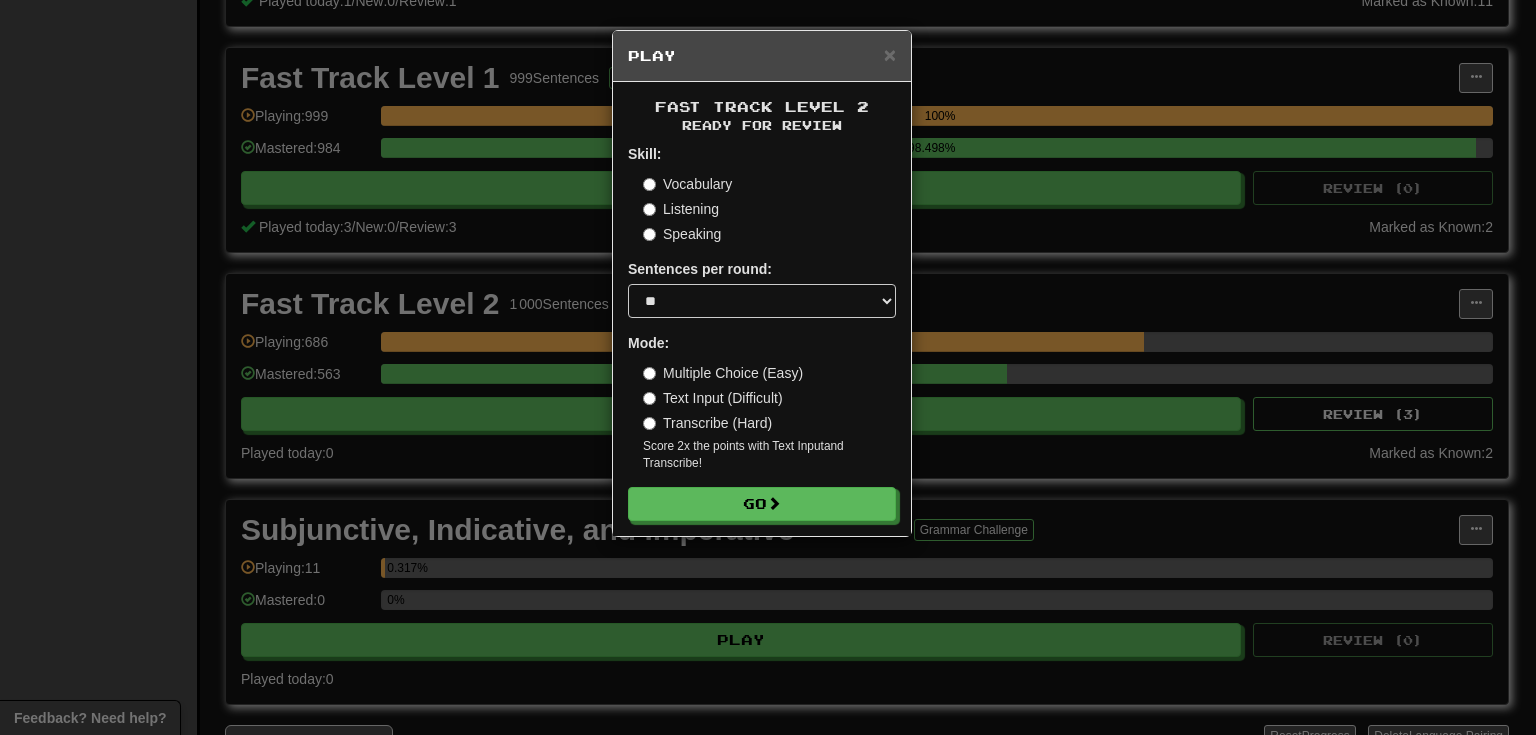 click on "Transcribe (Hard)" at bounding box center (707, 423) 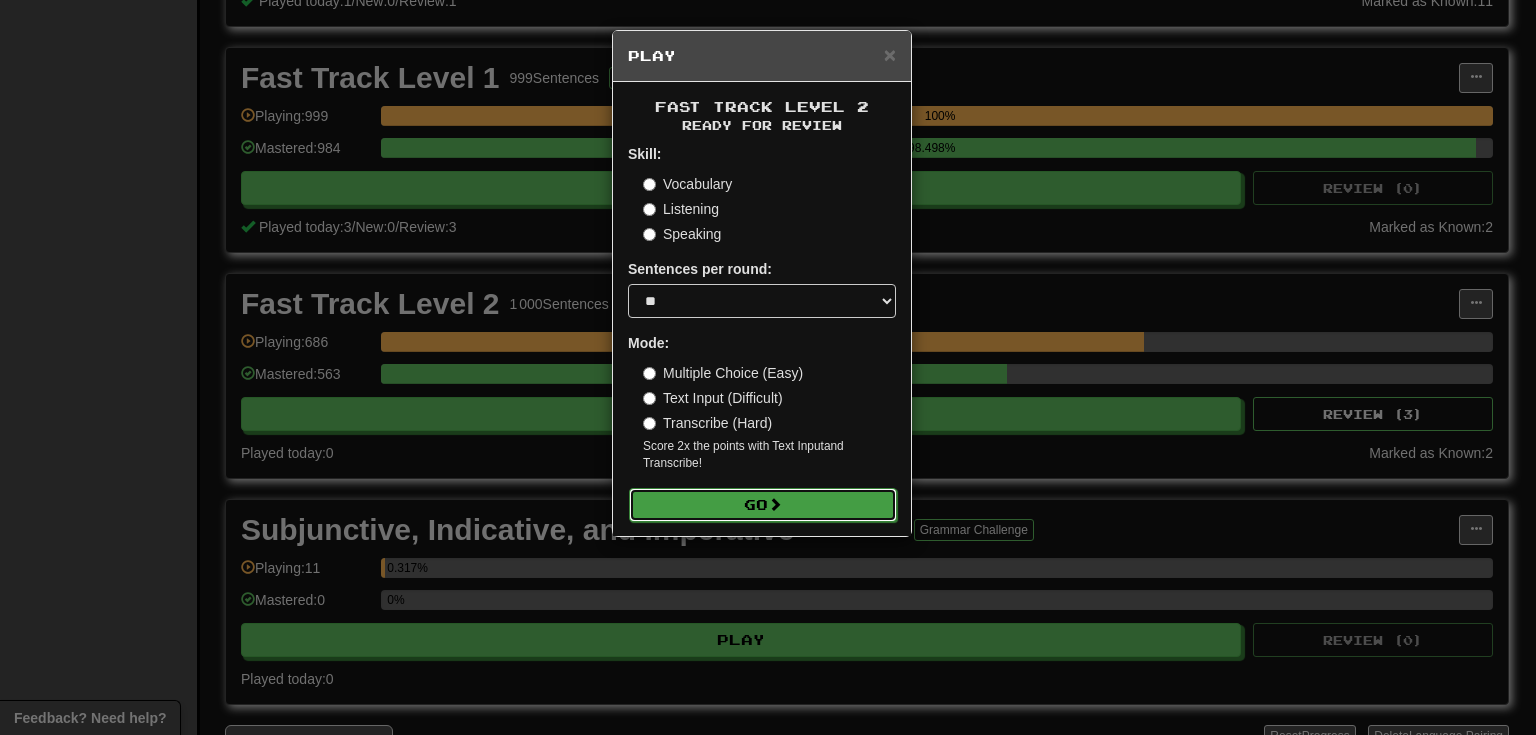 click on "Go" at bounding box center [763, 505] 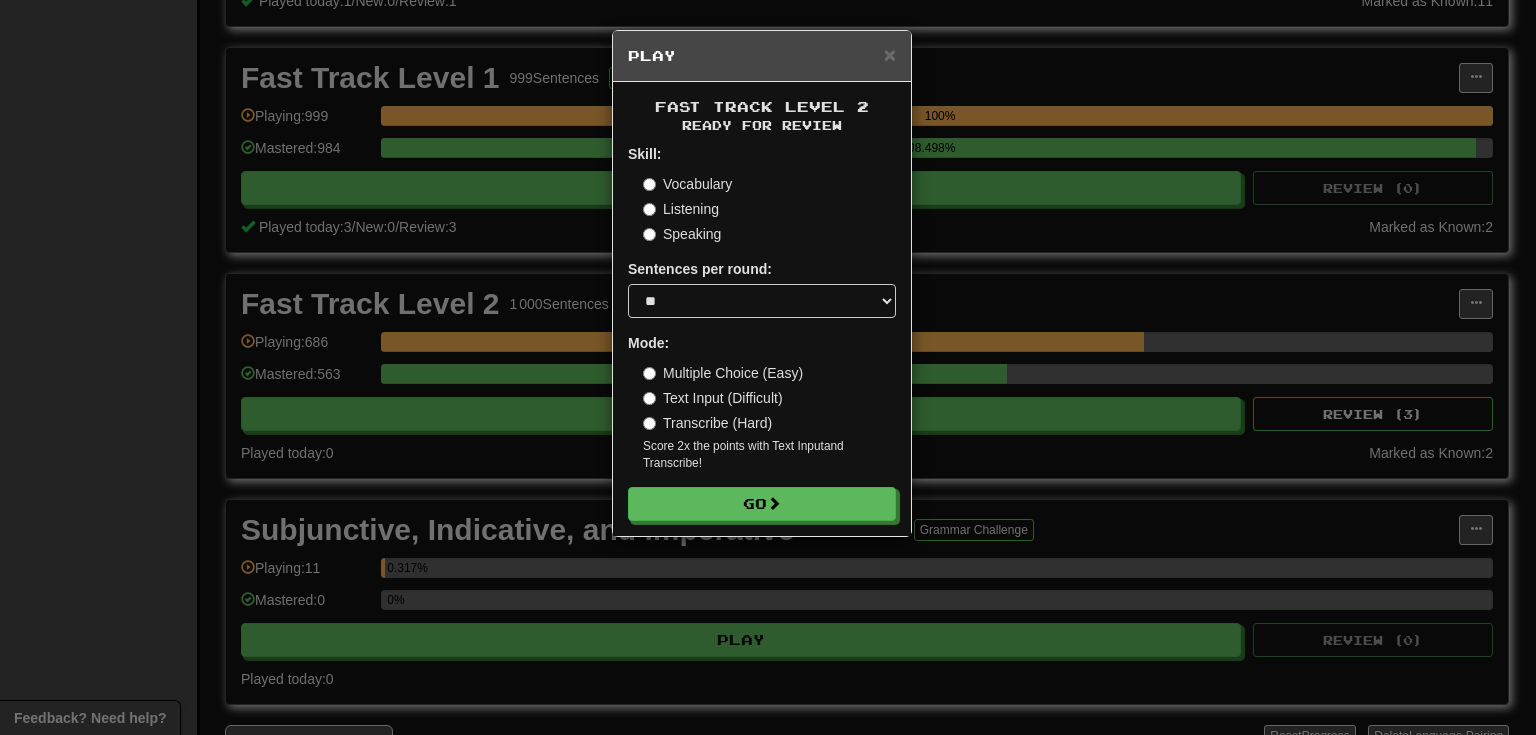 click on "× Play Fast Track Level 2 Ready for Review Skill: Vocabulary Listening Speaking Sentences per round: * ** ** ** ** ** *** ******** Mode: Multiple Choice (Easy) Text Input (Difficult) Transcribe (Hard) Score 2x the points with Text Input  and Transcribe ! Go" at bounding box center [768, 367] 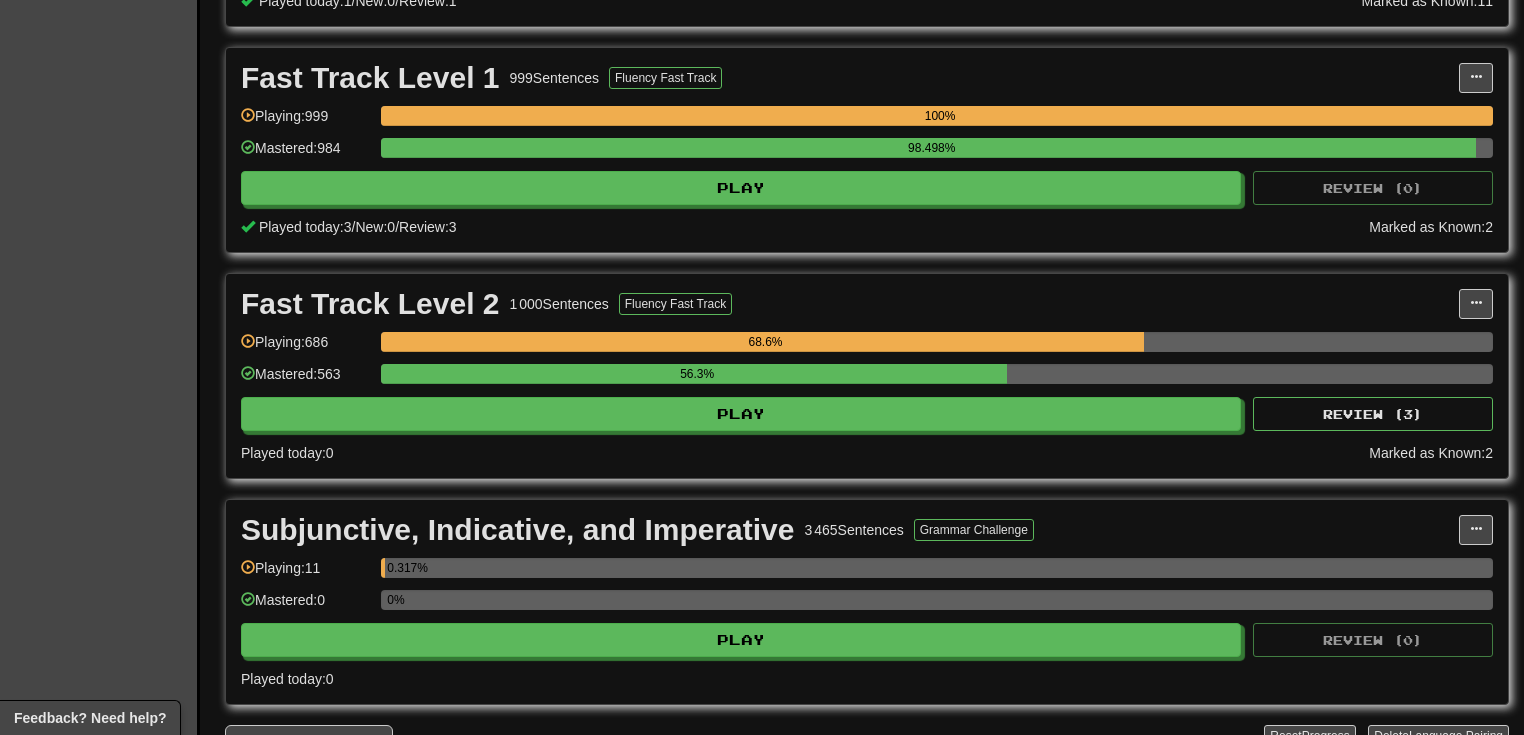 click on "Subjunctive, Indicative, and Imperative 3 465  Sentences Grammar Challenge Manage Sentences Unpin from Dashboard  Playing:  11 0.317%  Mastered:  0 0% Play Review ( 0 ) Played today:  0" at bounding box center (867, 602) 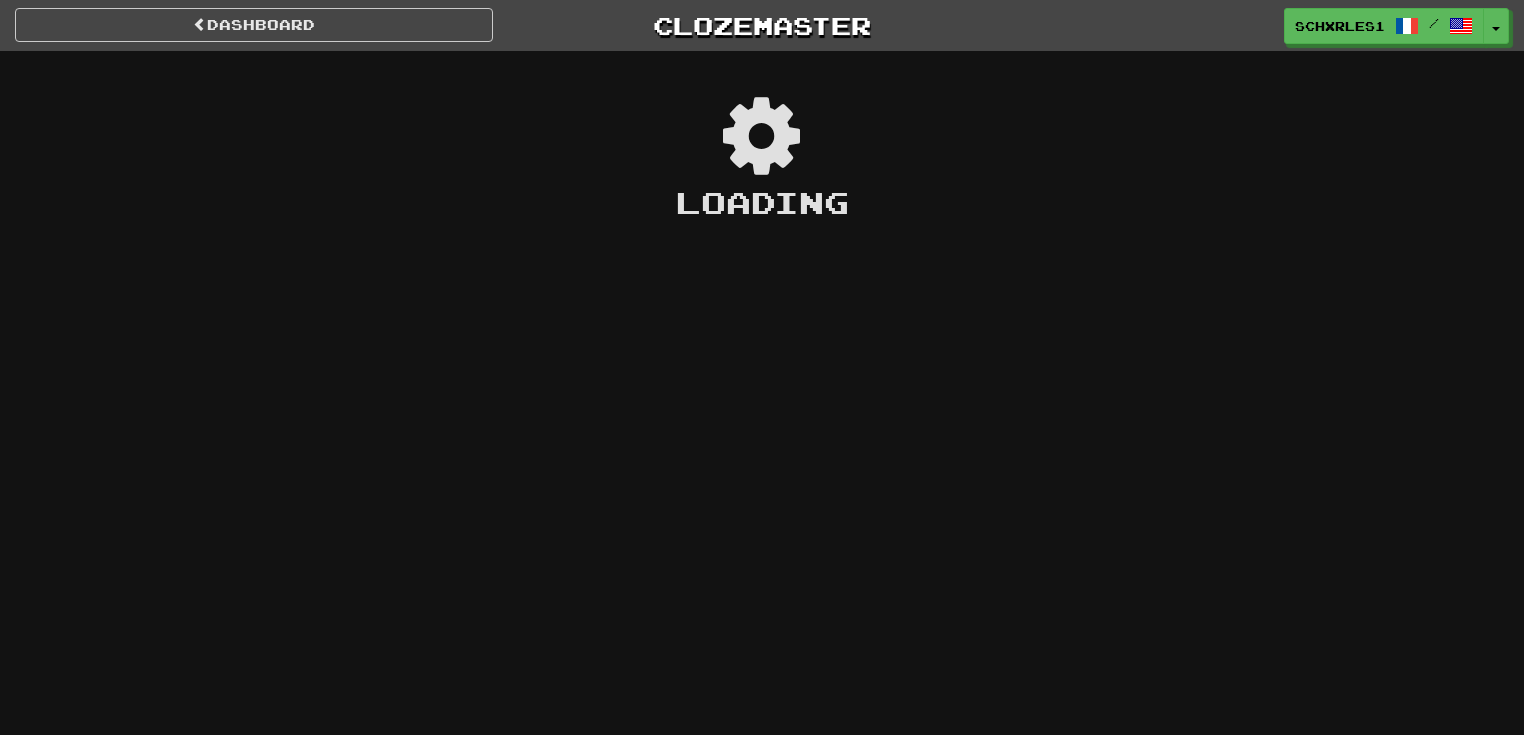 scroll, scrollTop: 0, scrollLeft: 0, axis: both 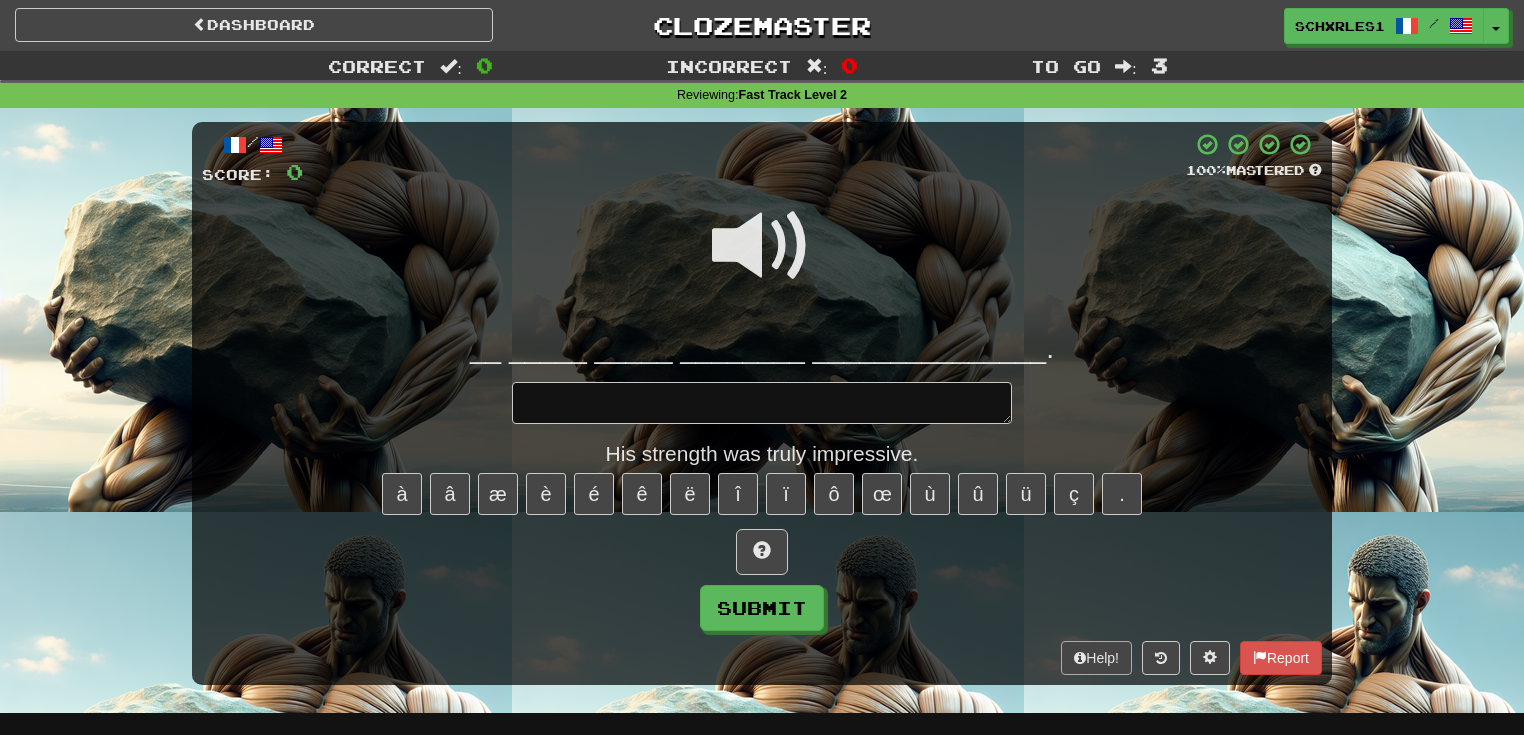 type on "*" 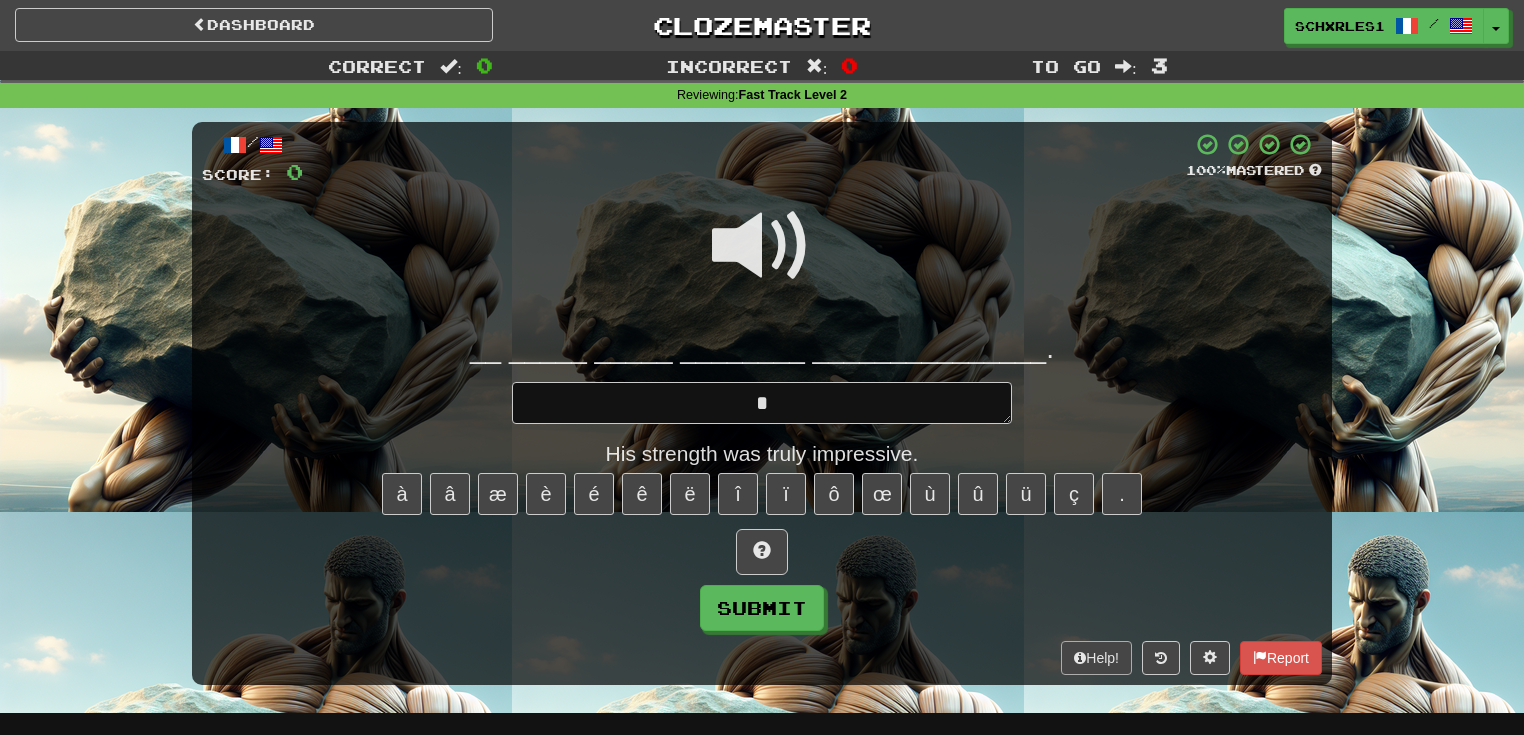 type on "*" 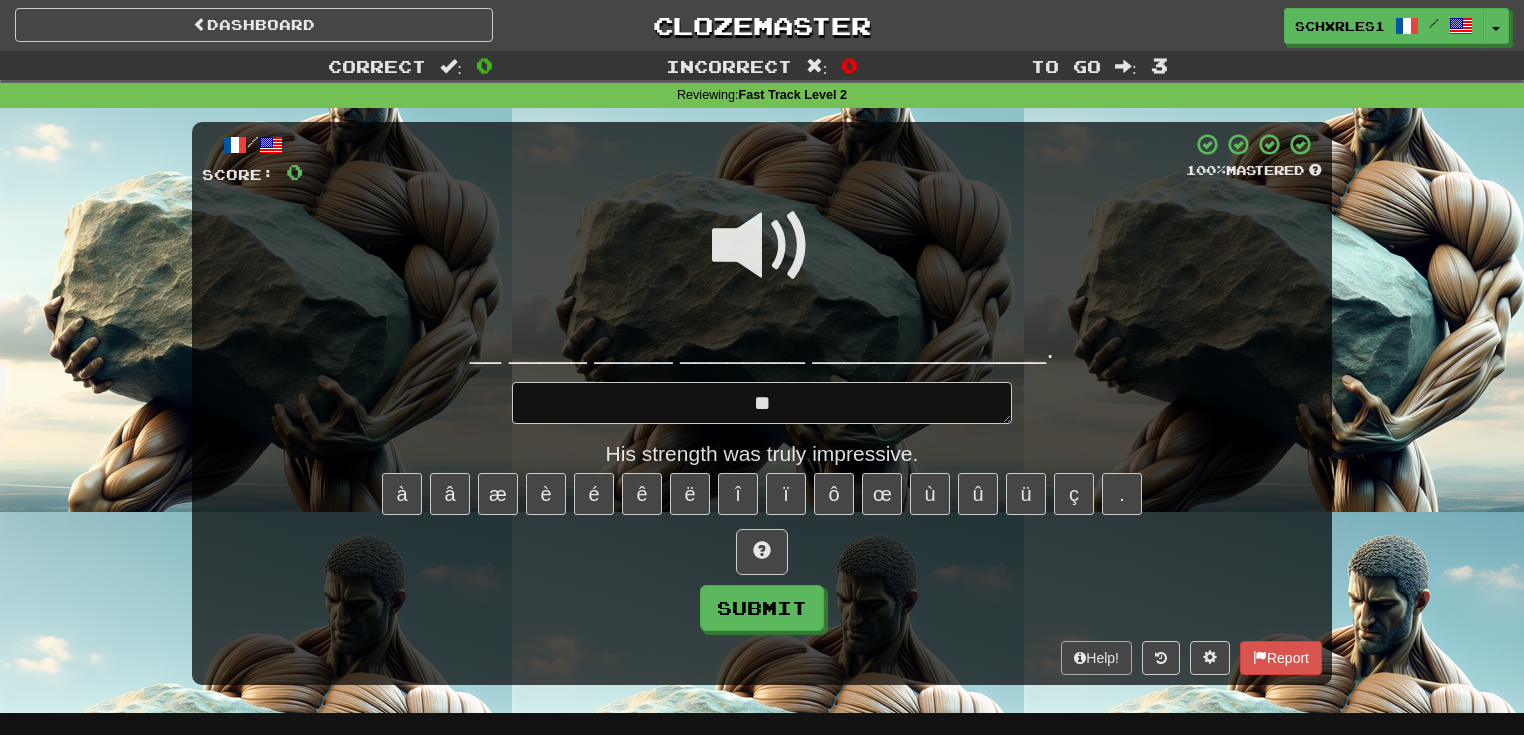 type on "*" 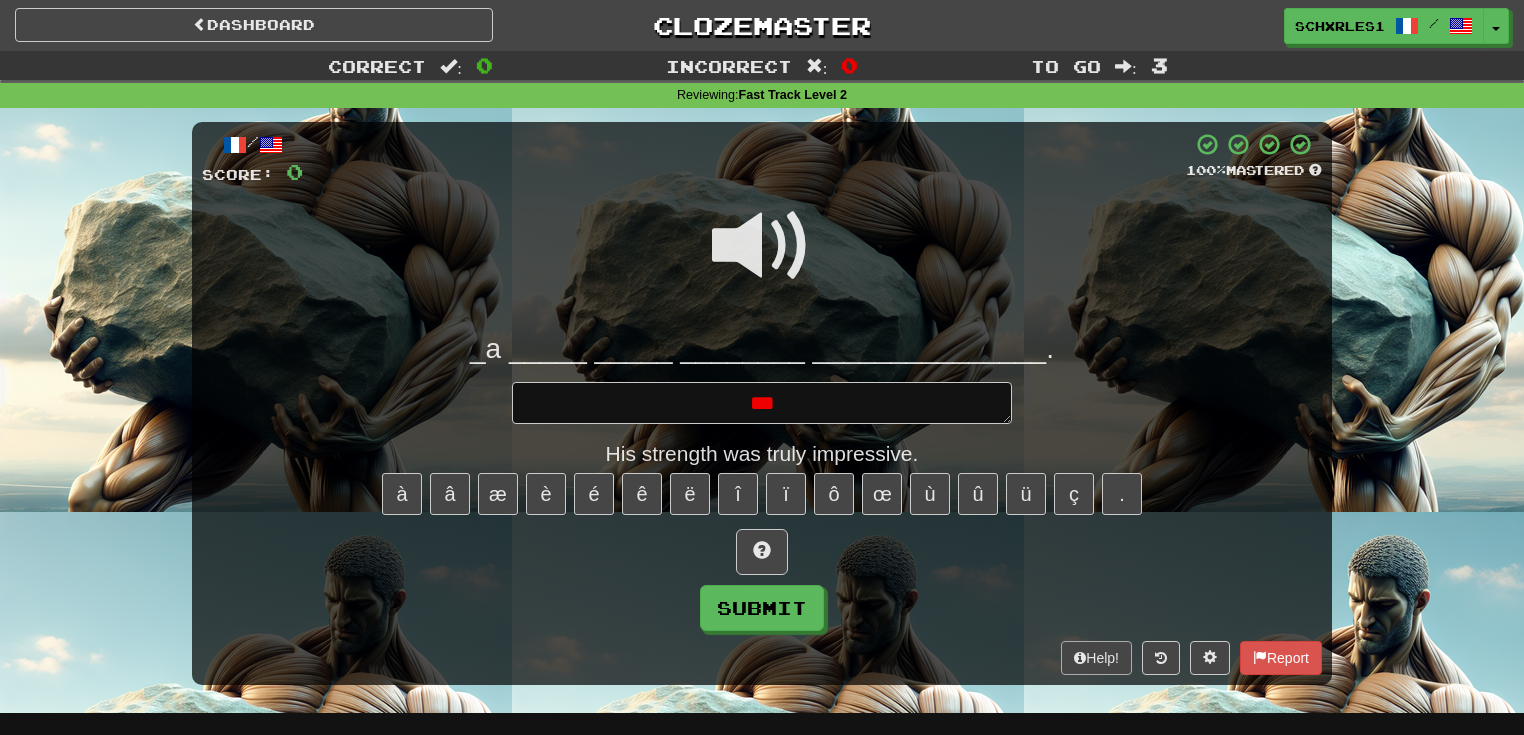 type on "*" 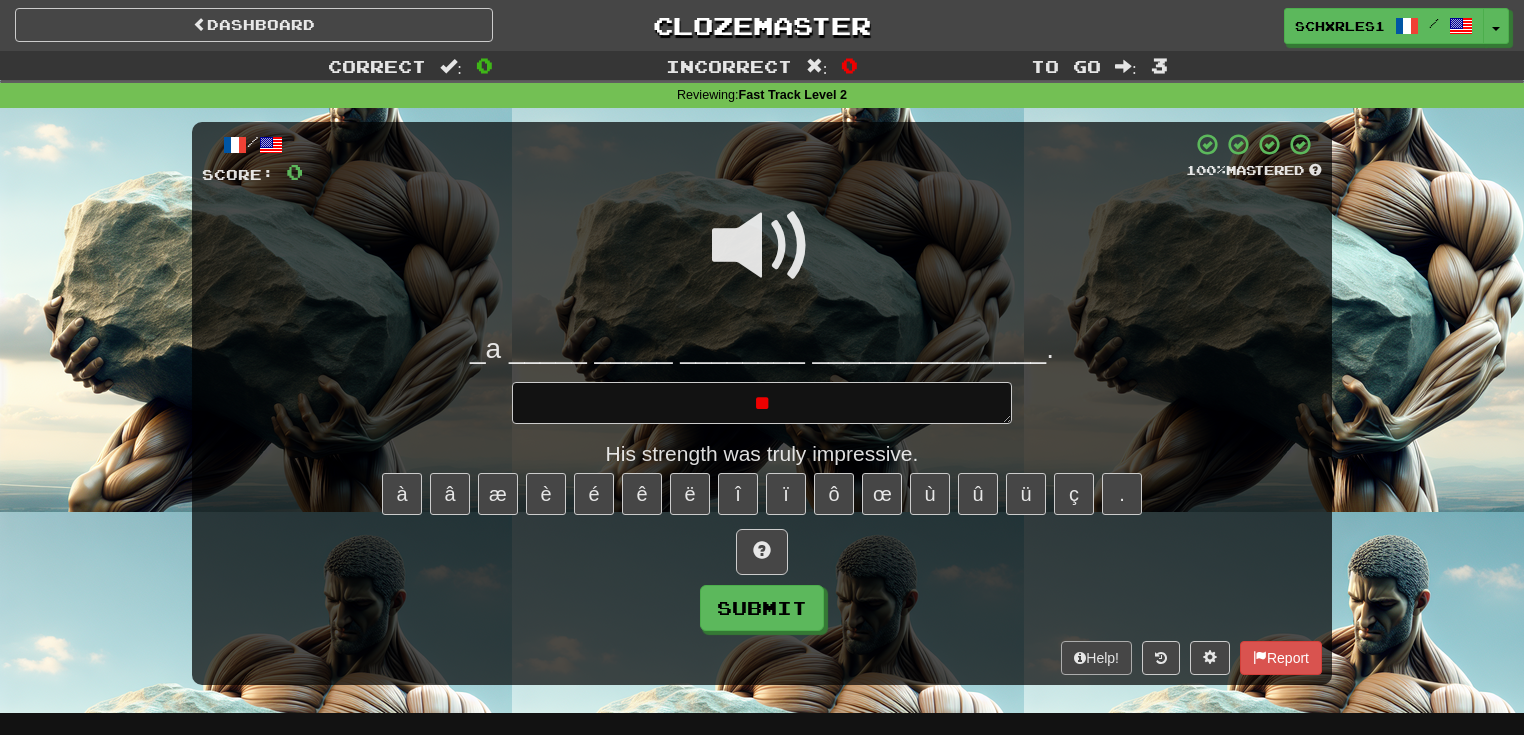 type on "*" 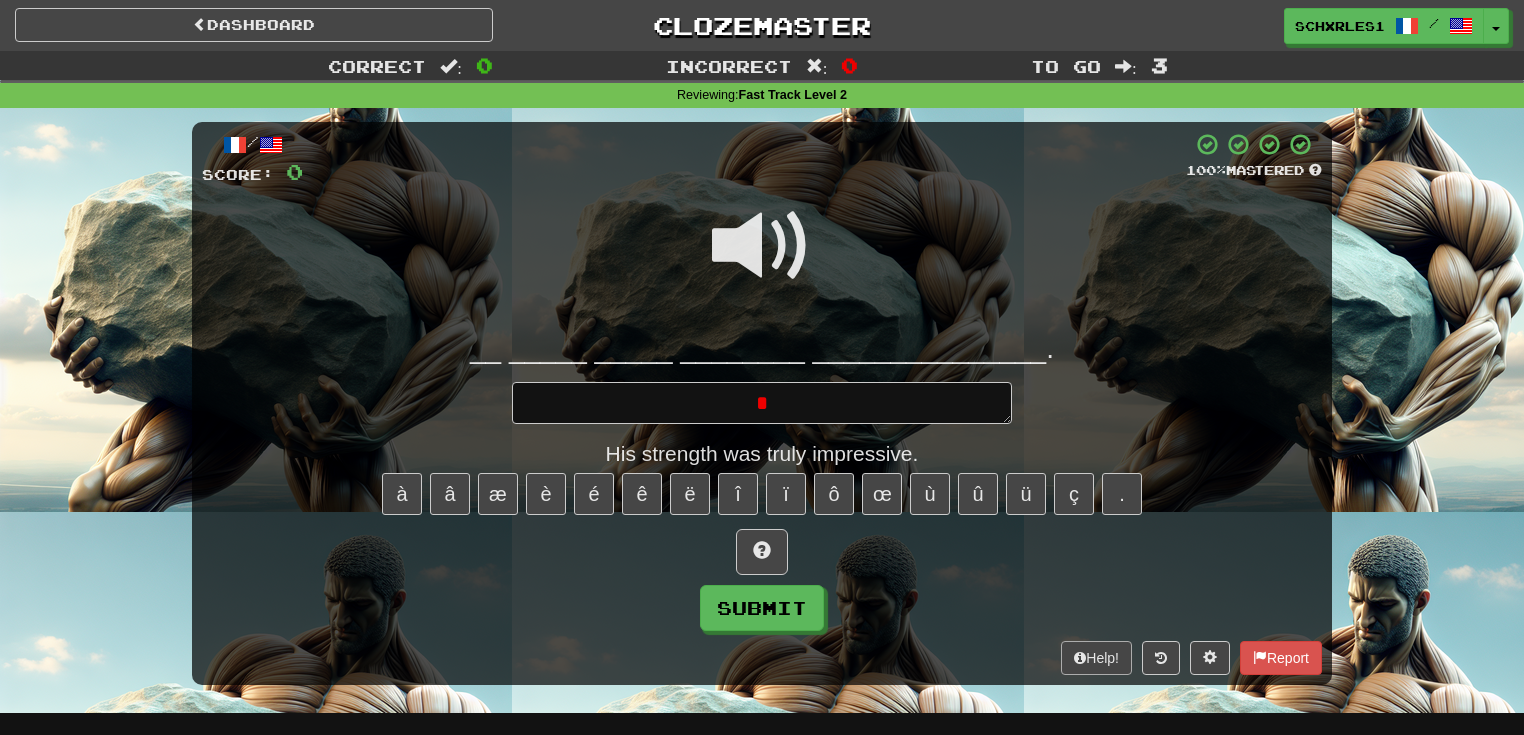 type 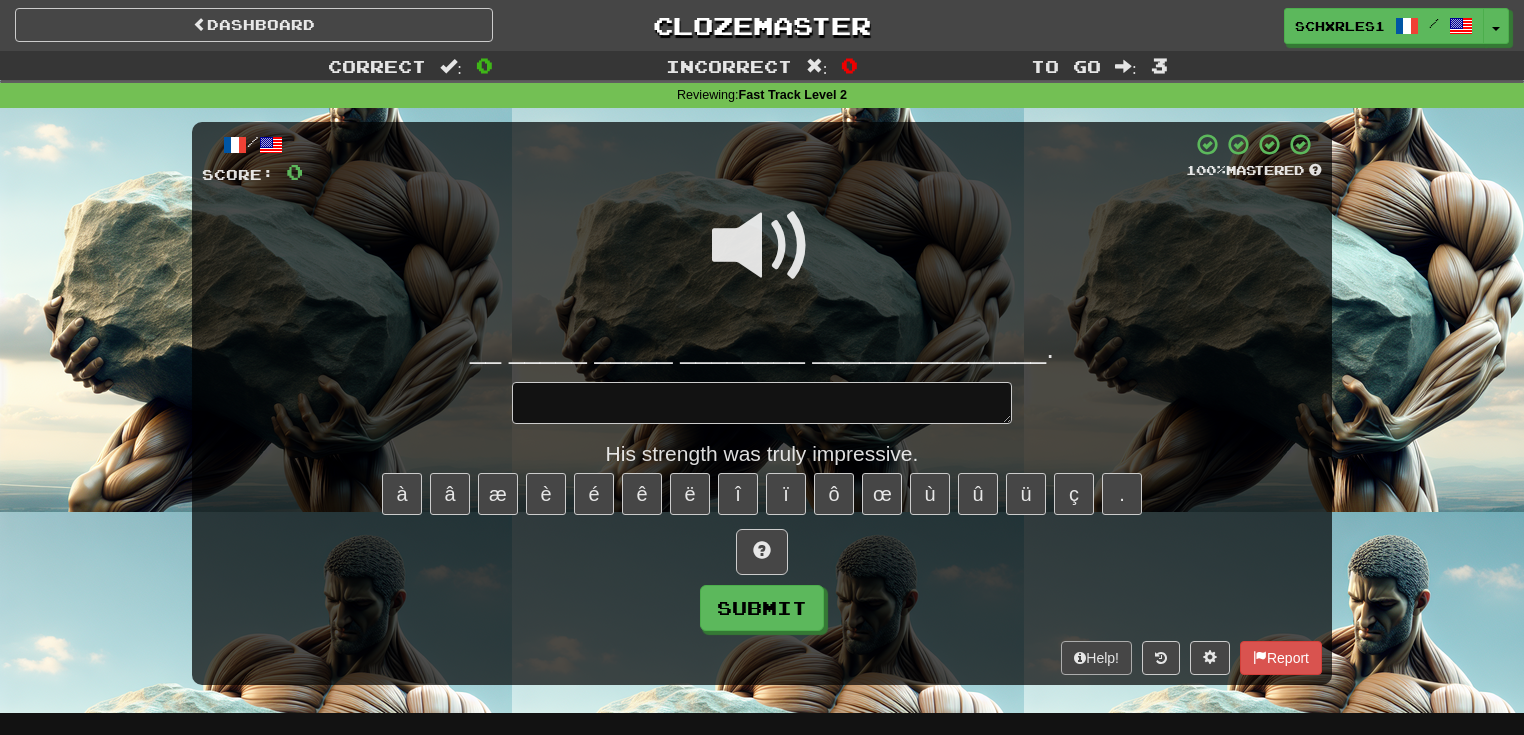 type on "*" 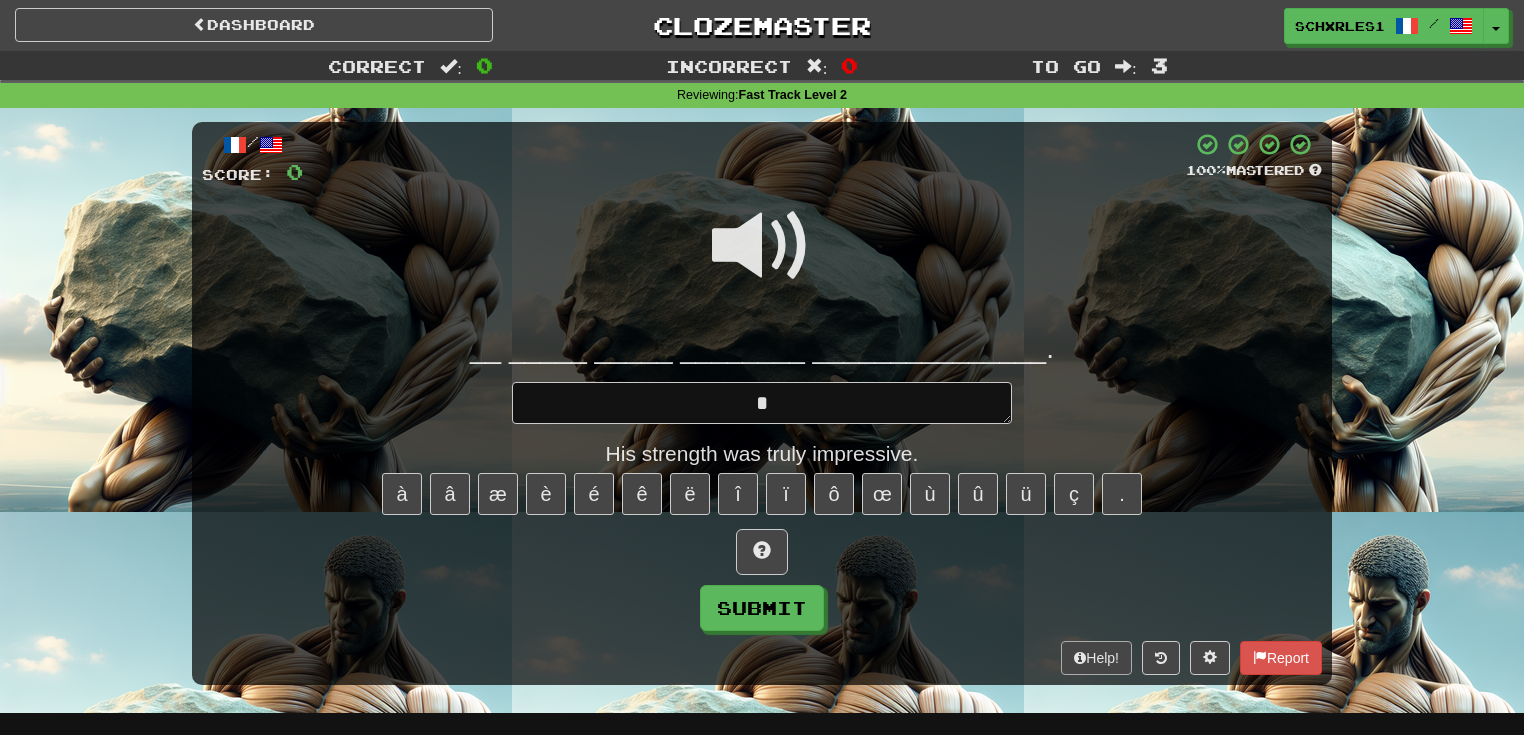 type on "*" 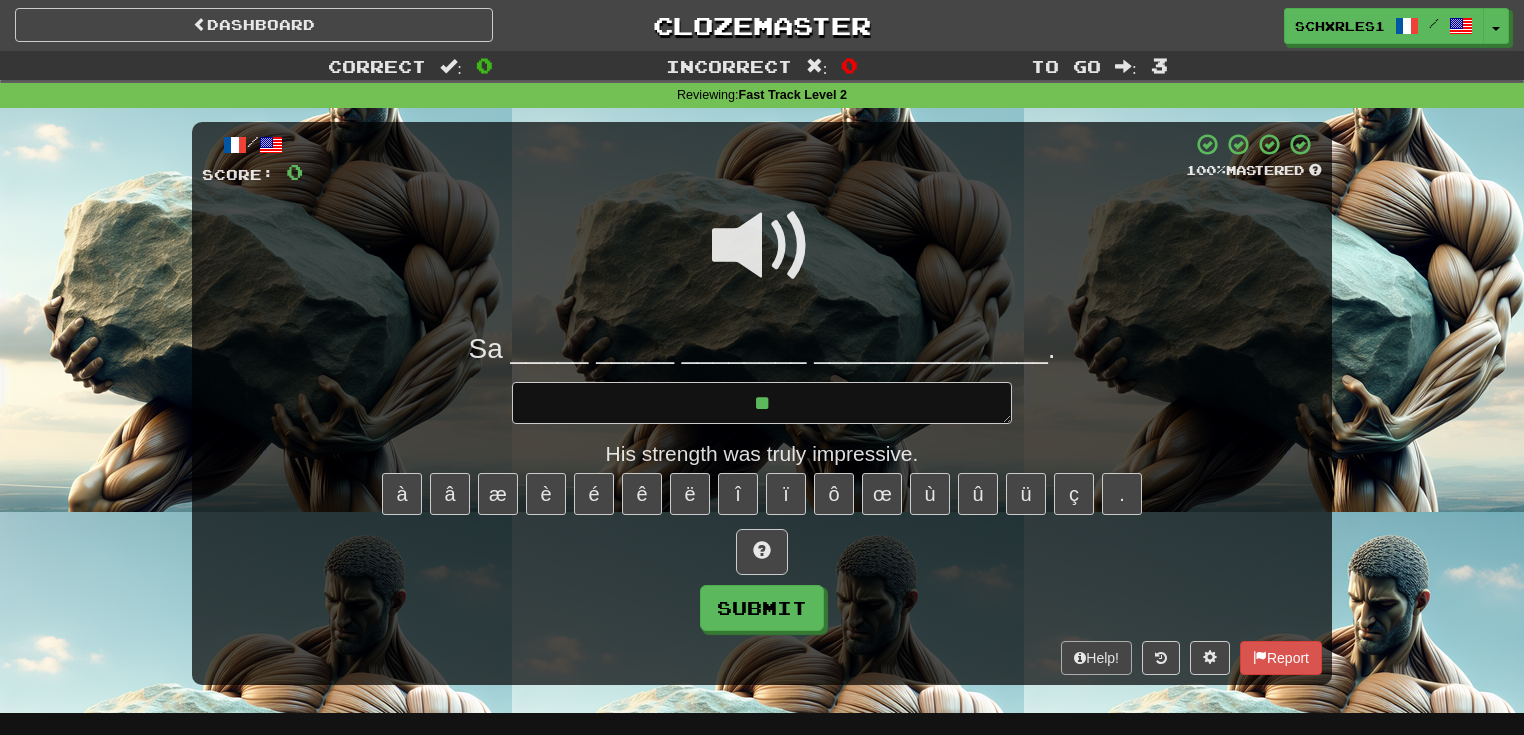 type on "*" 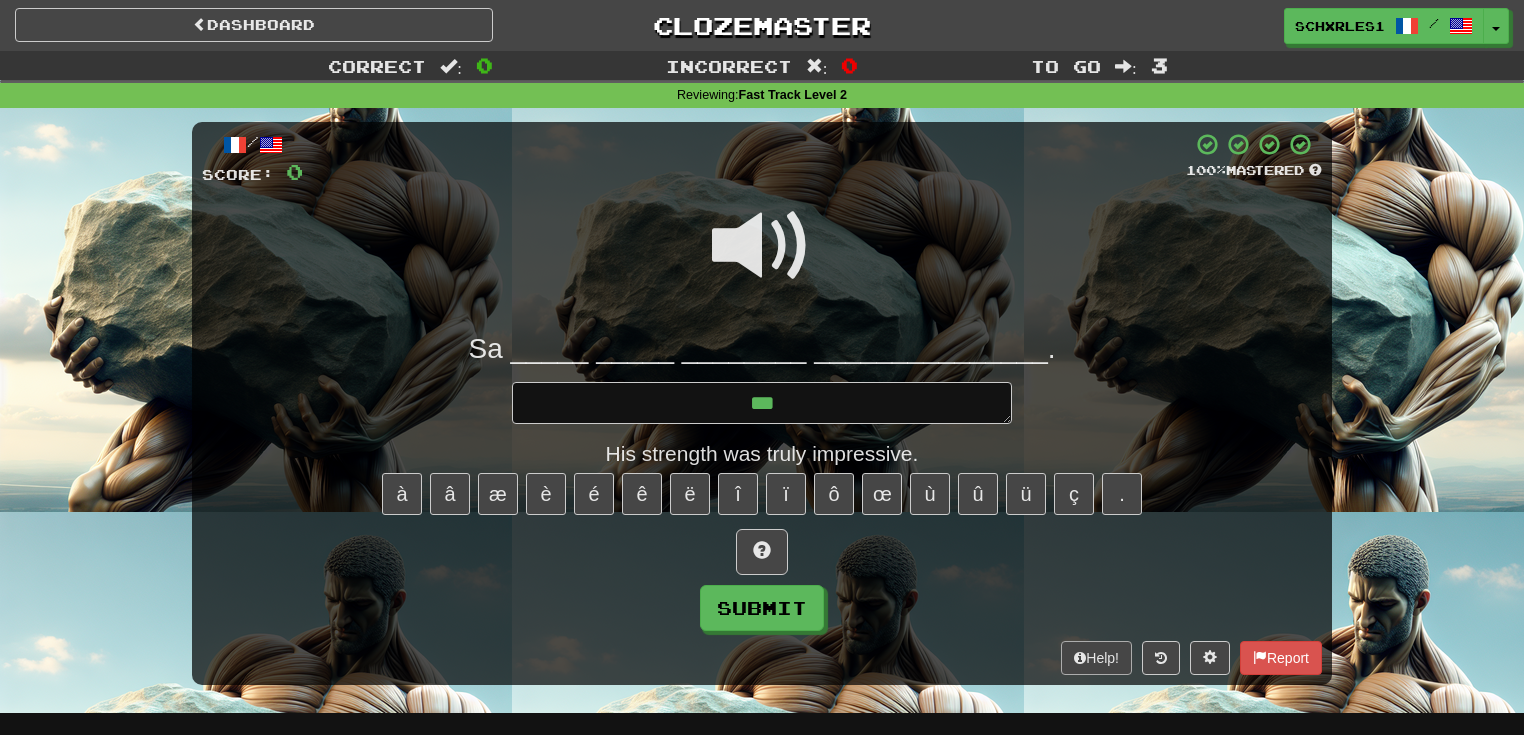 type on "*" 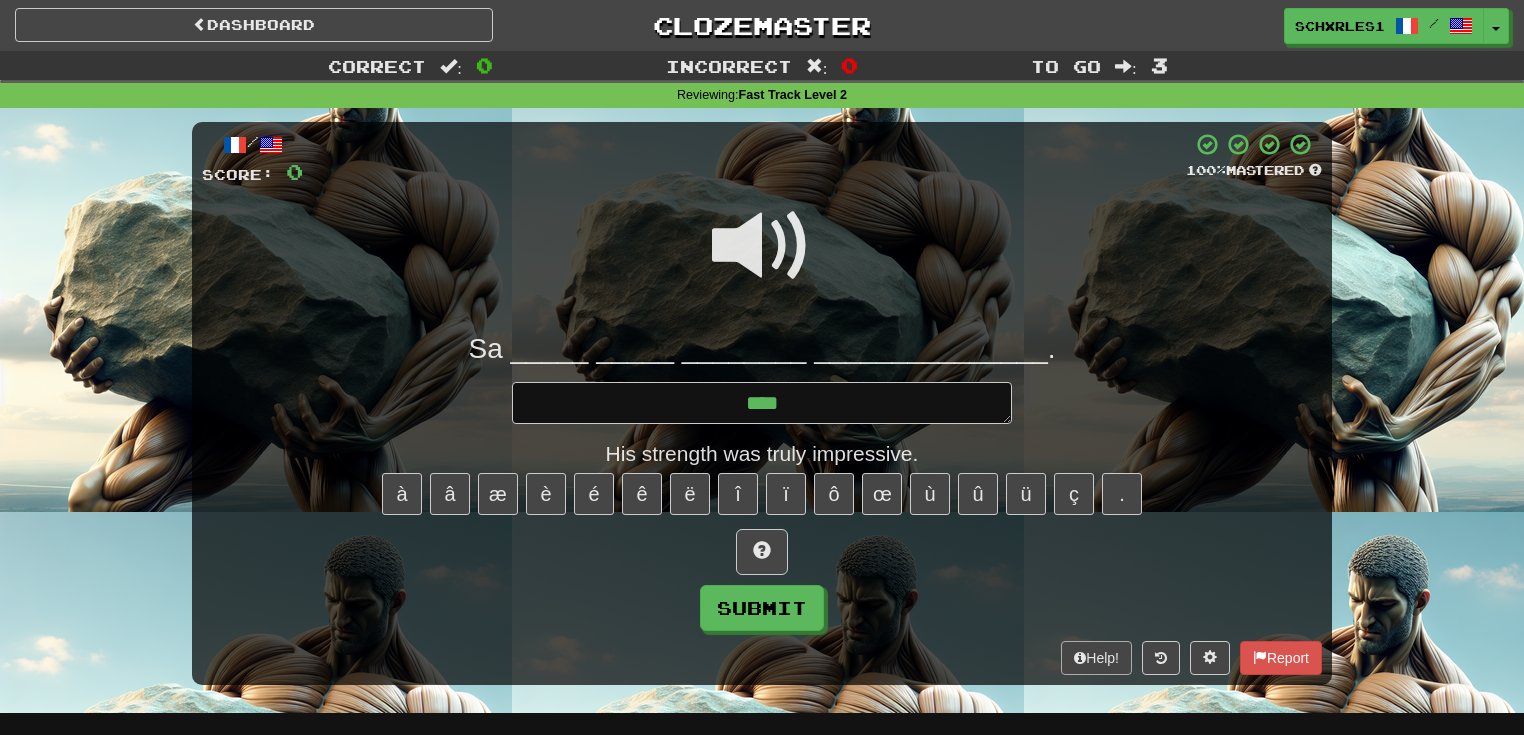 type on "*" 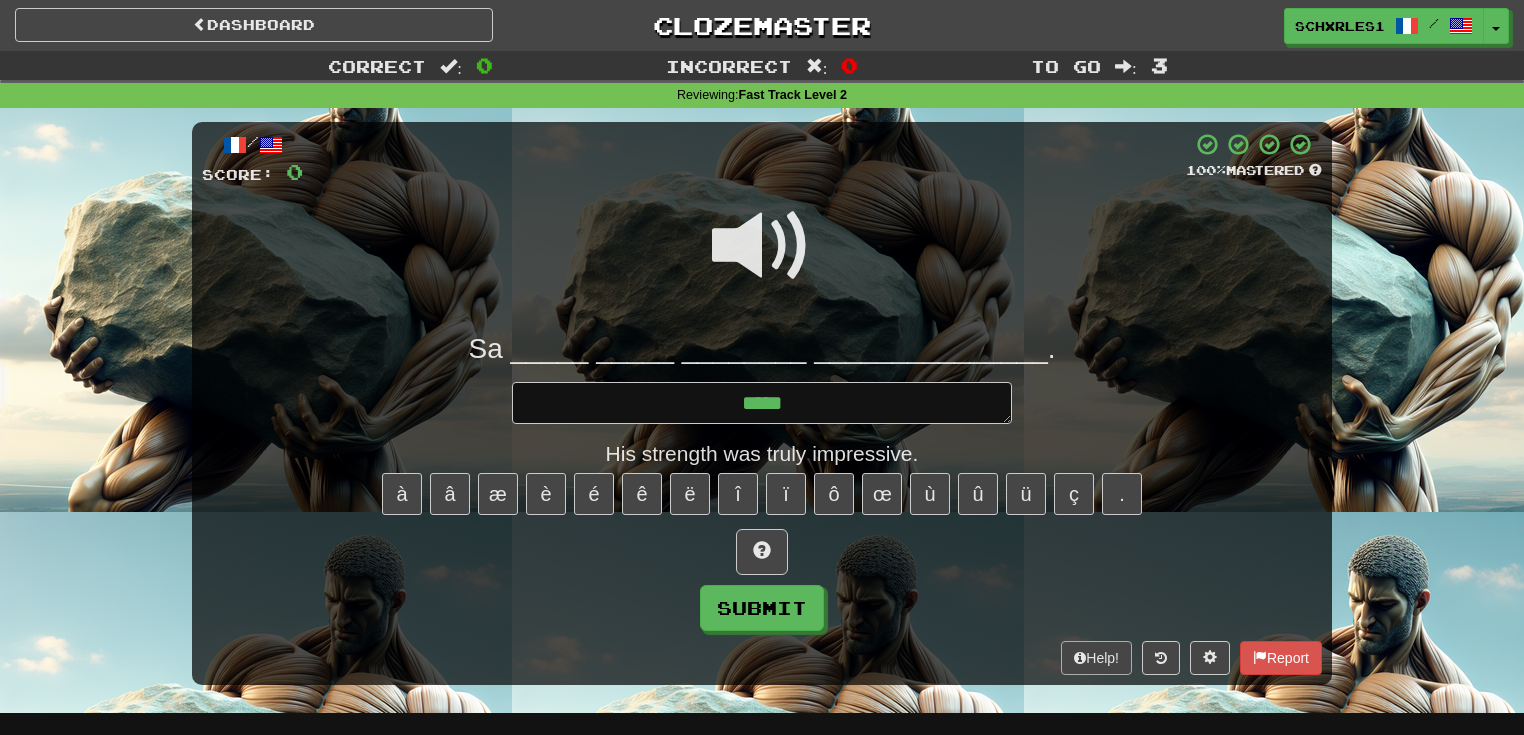 type on "*" 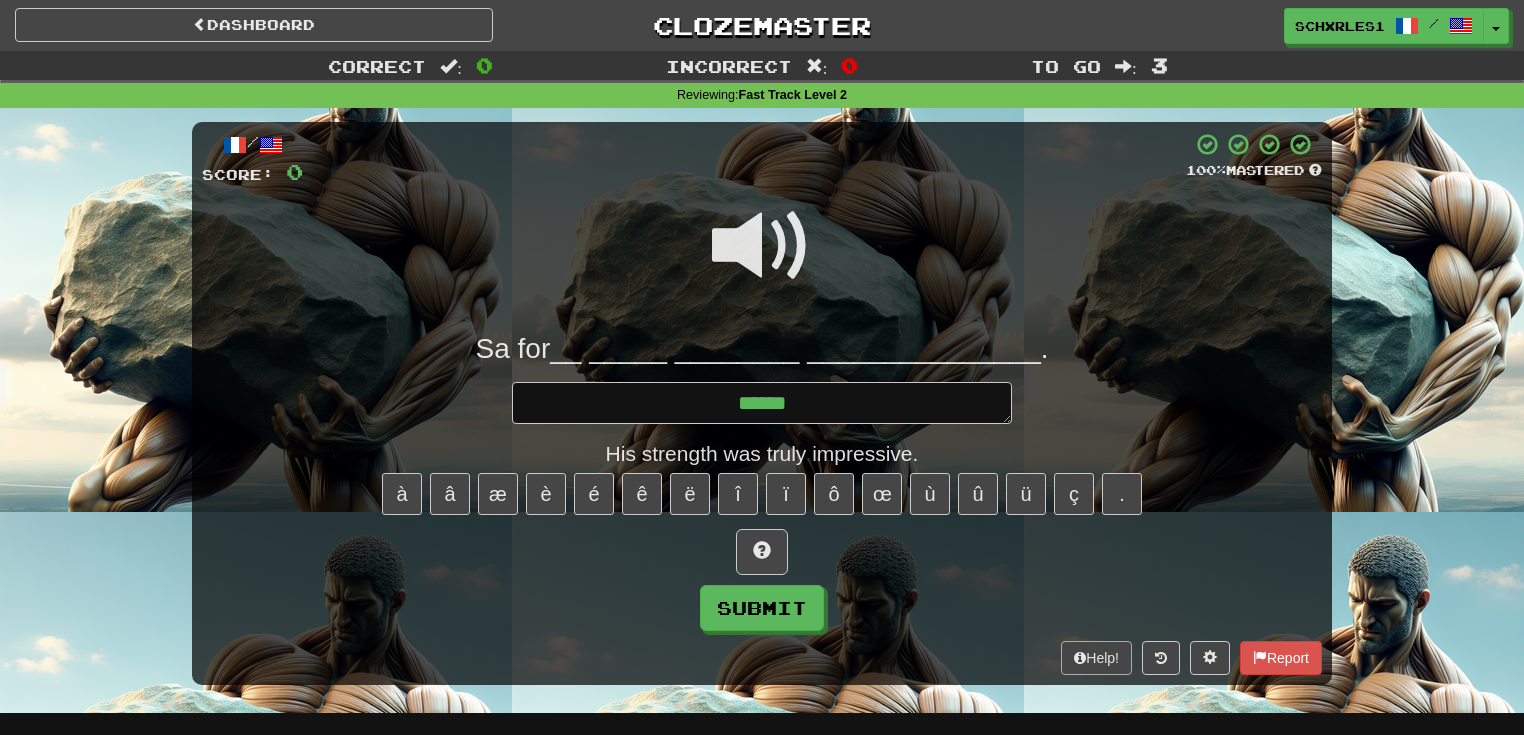 type on "*" 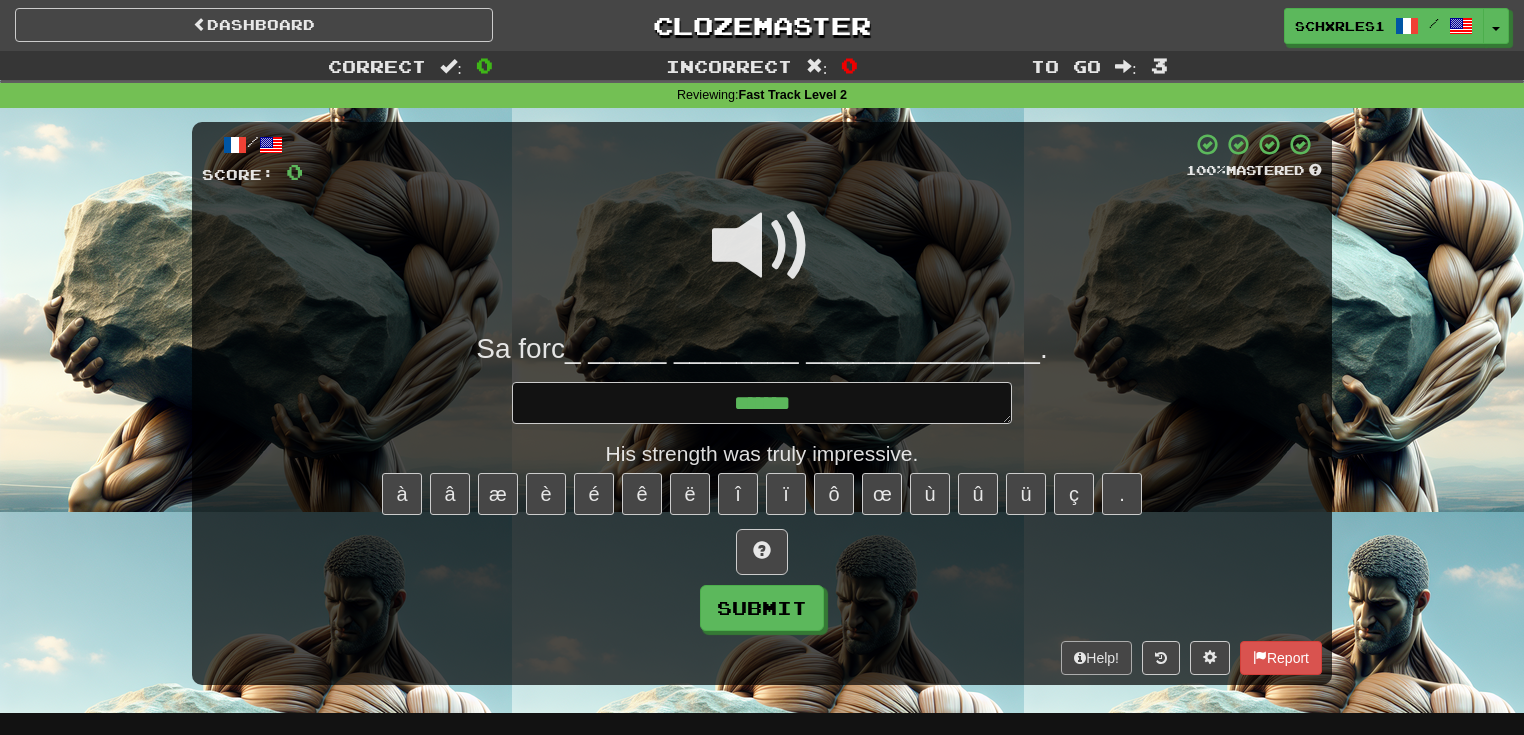 type on "*" 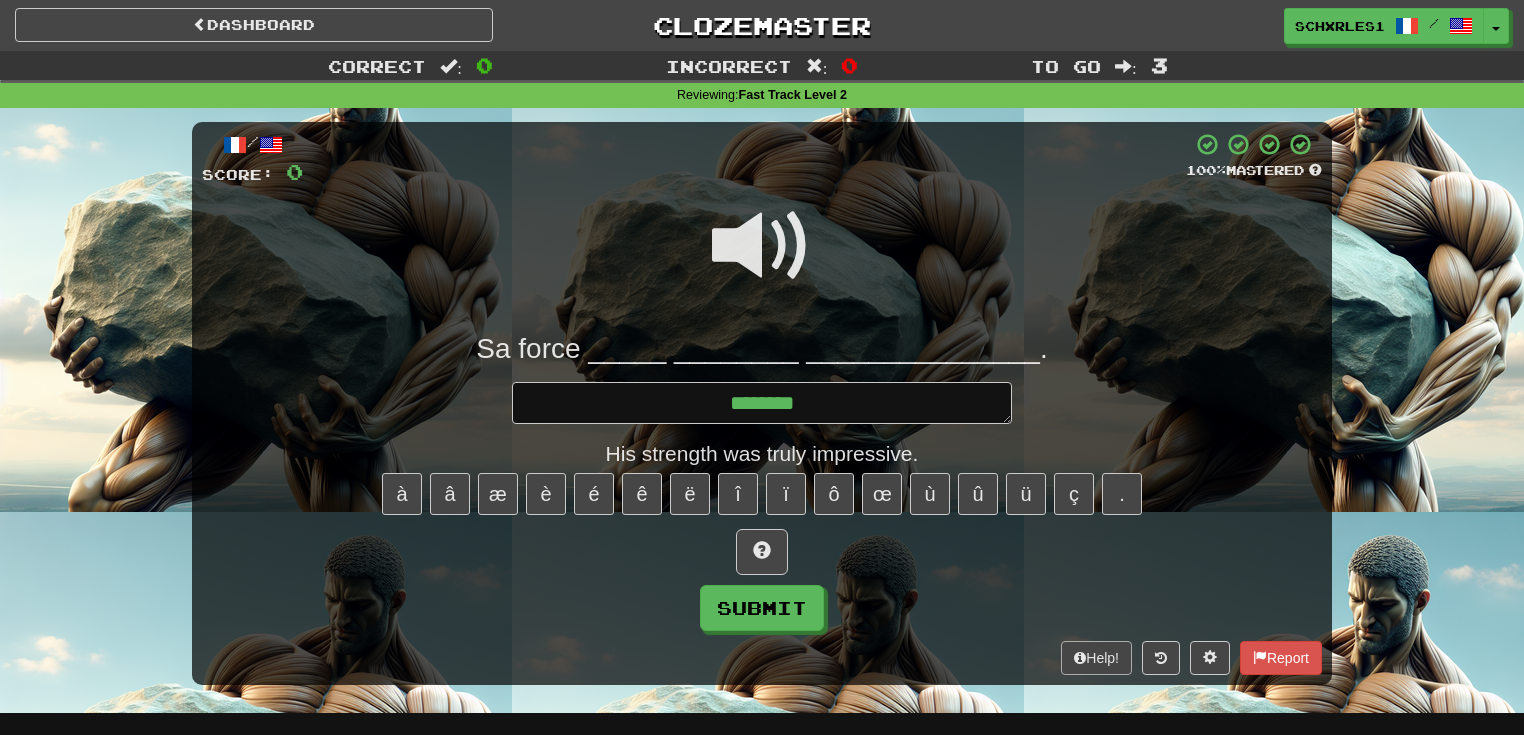type on "*" 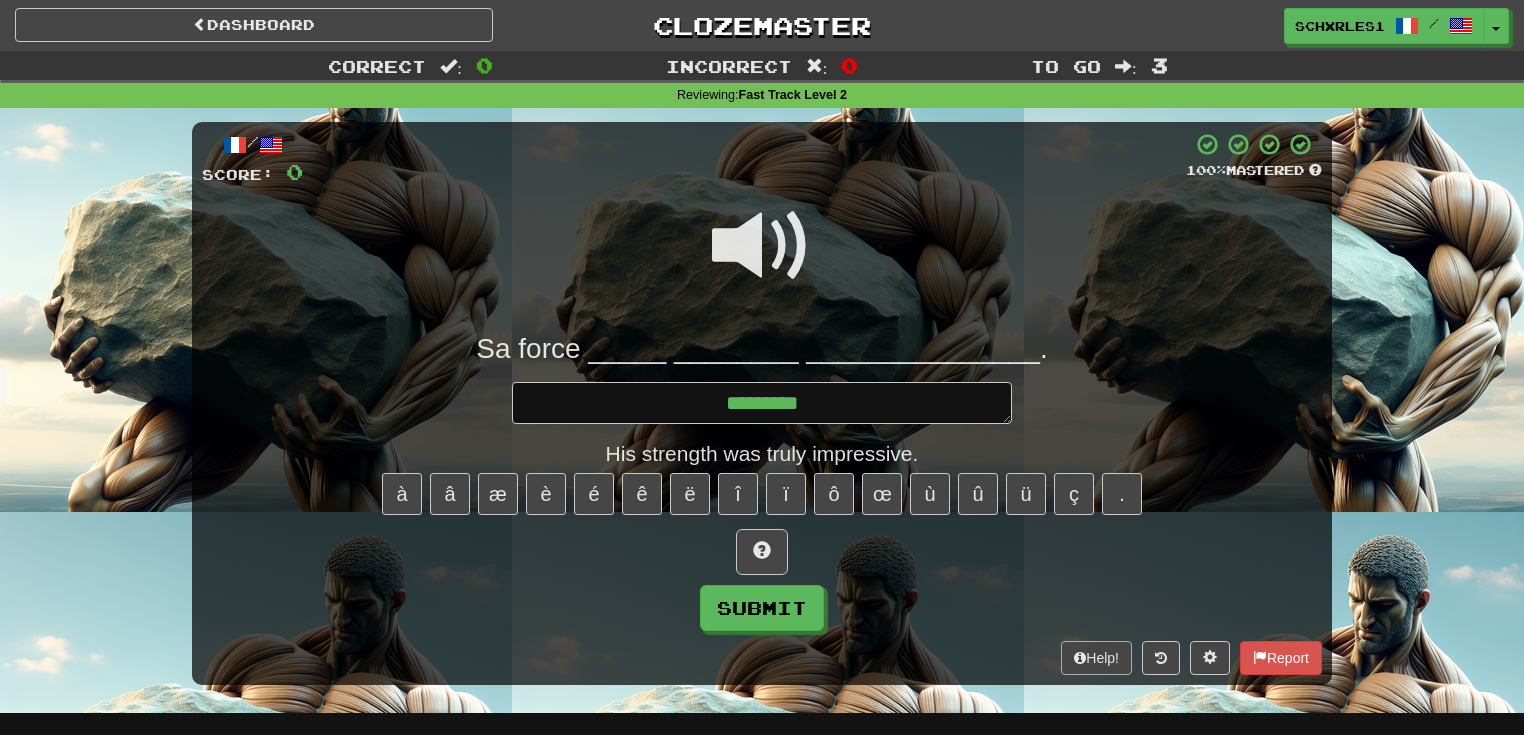 type on "*" 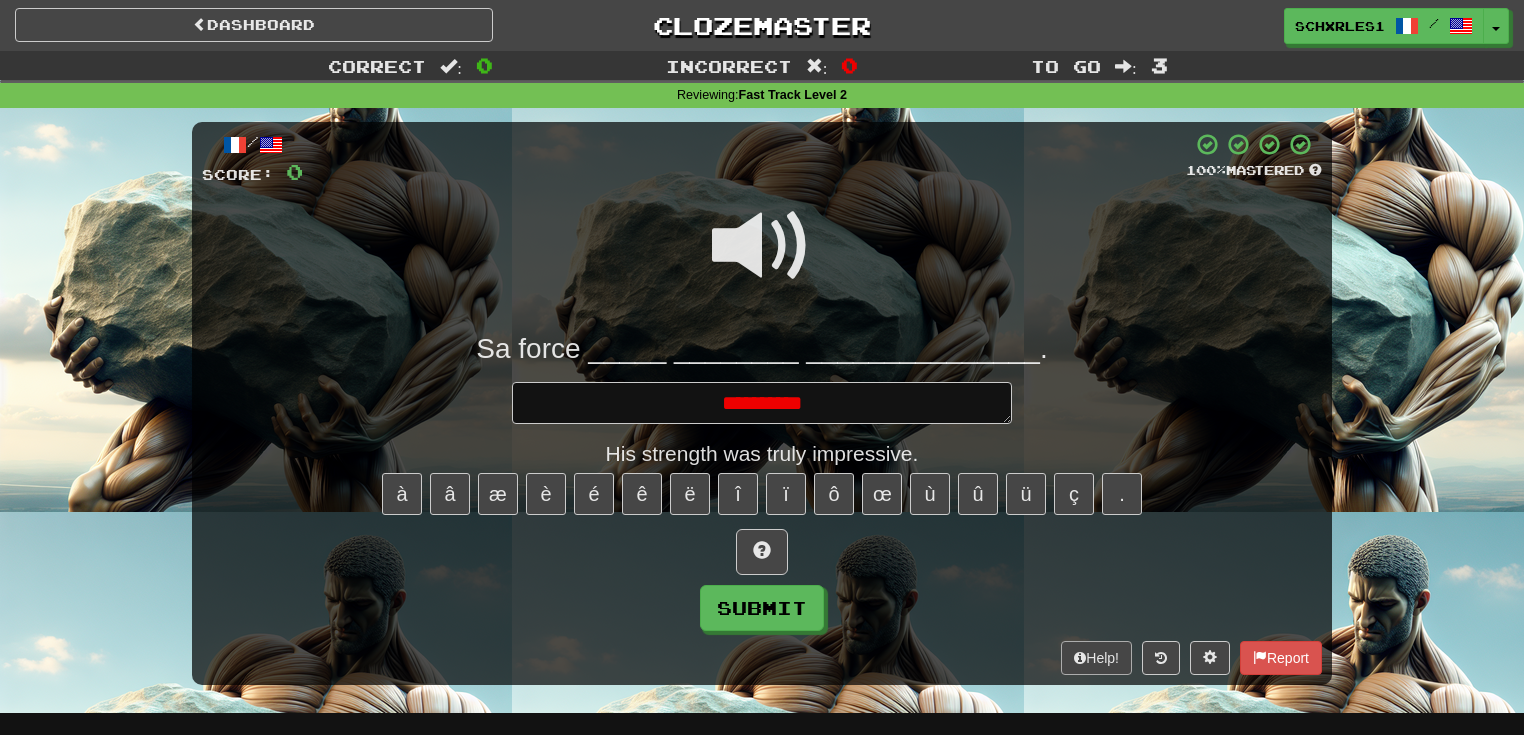 type on "*" 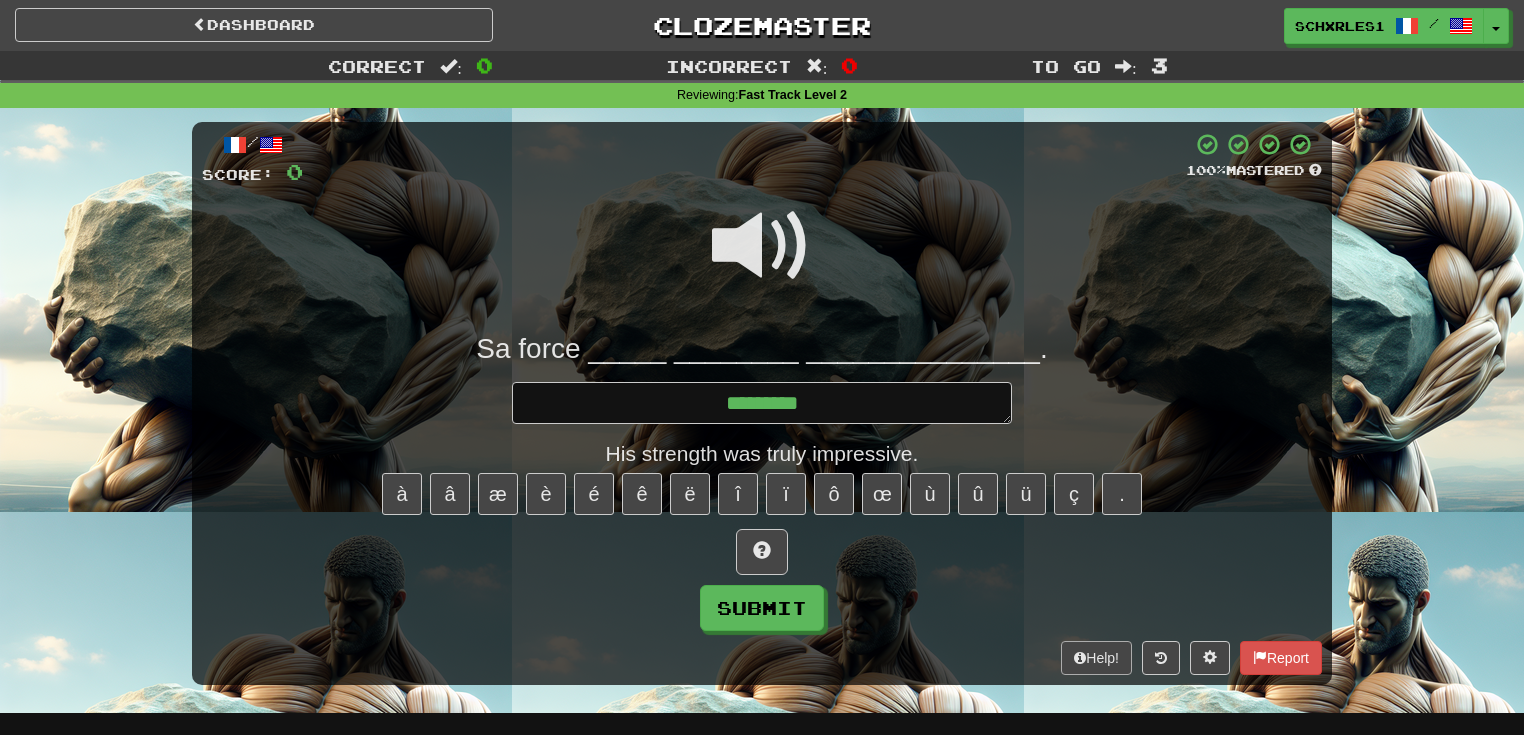 type on "*" 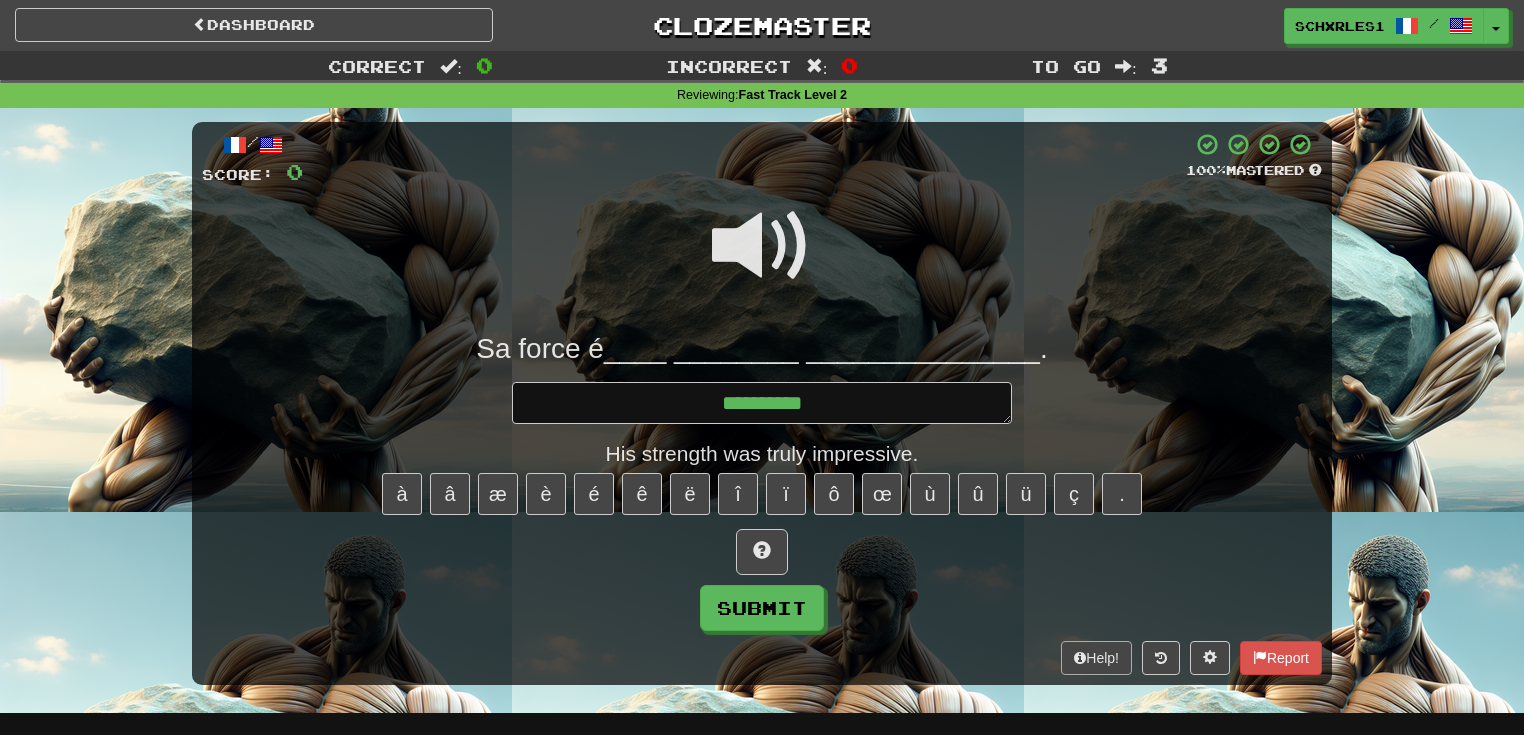 type on "*" 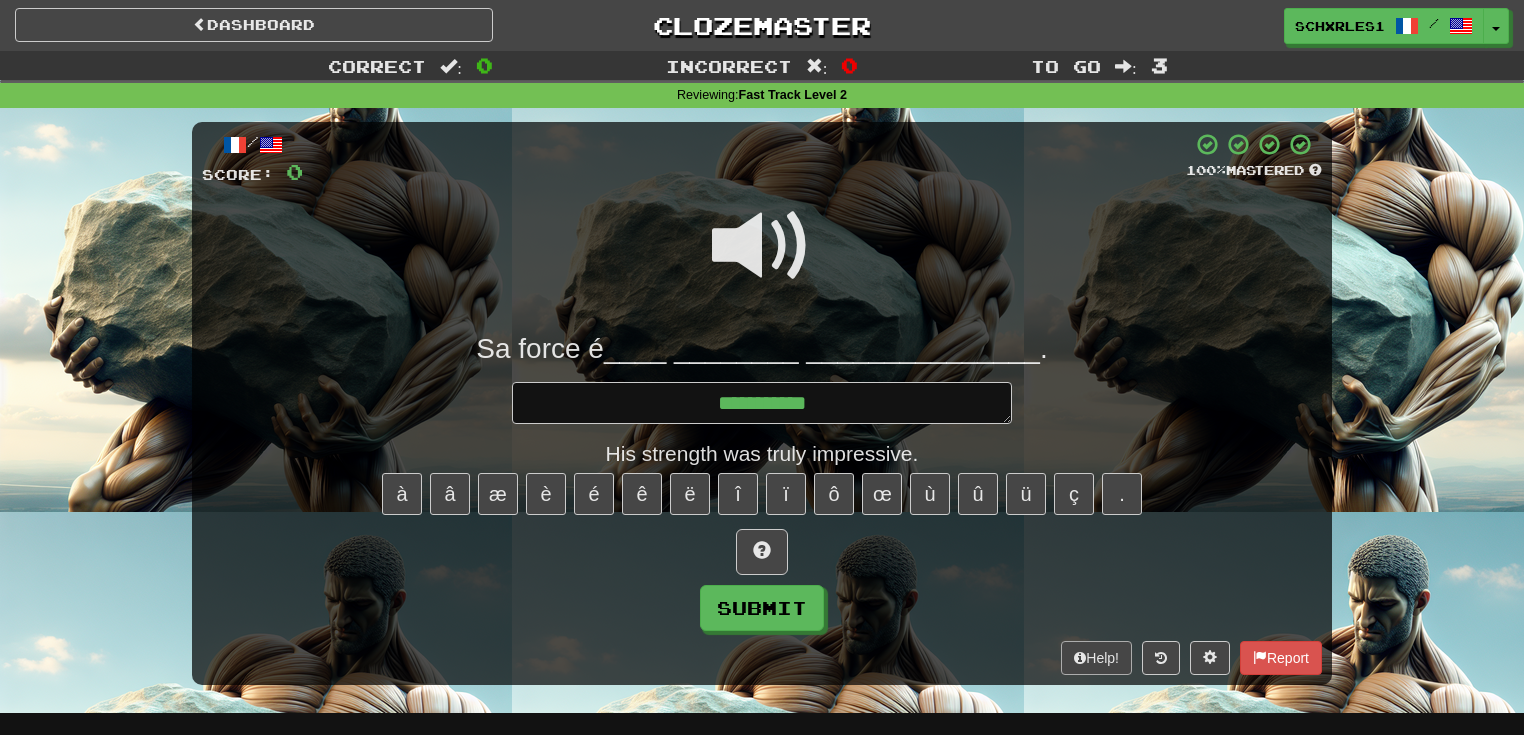 type on "*" 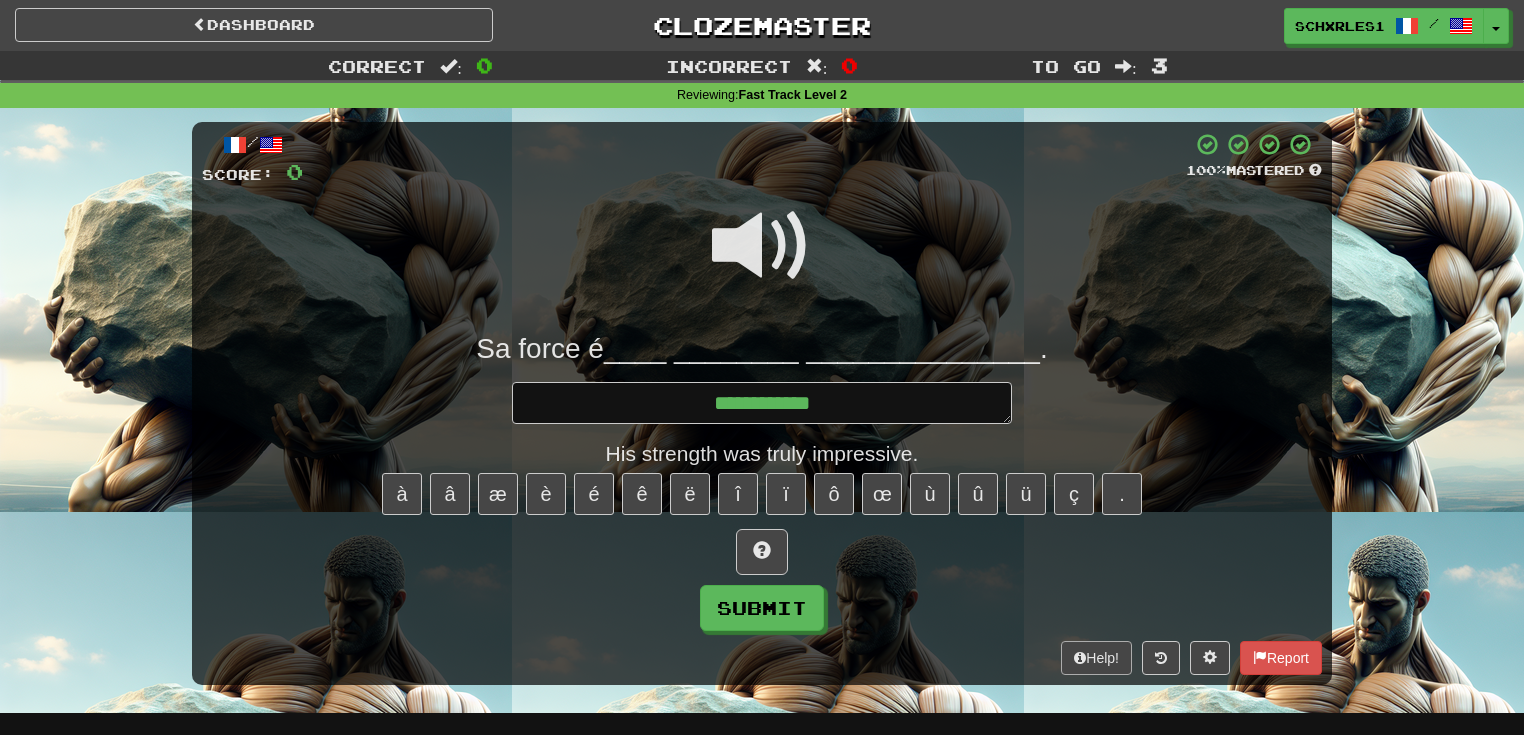 type on "*" 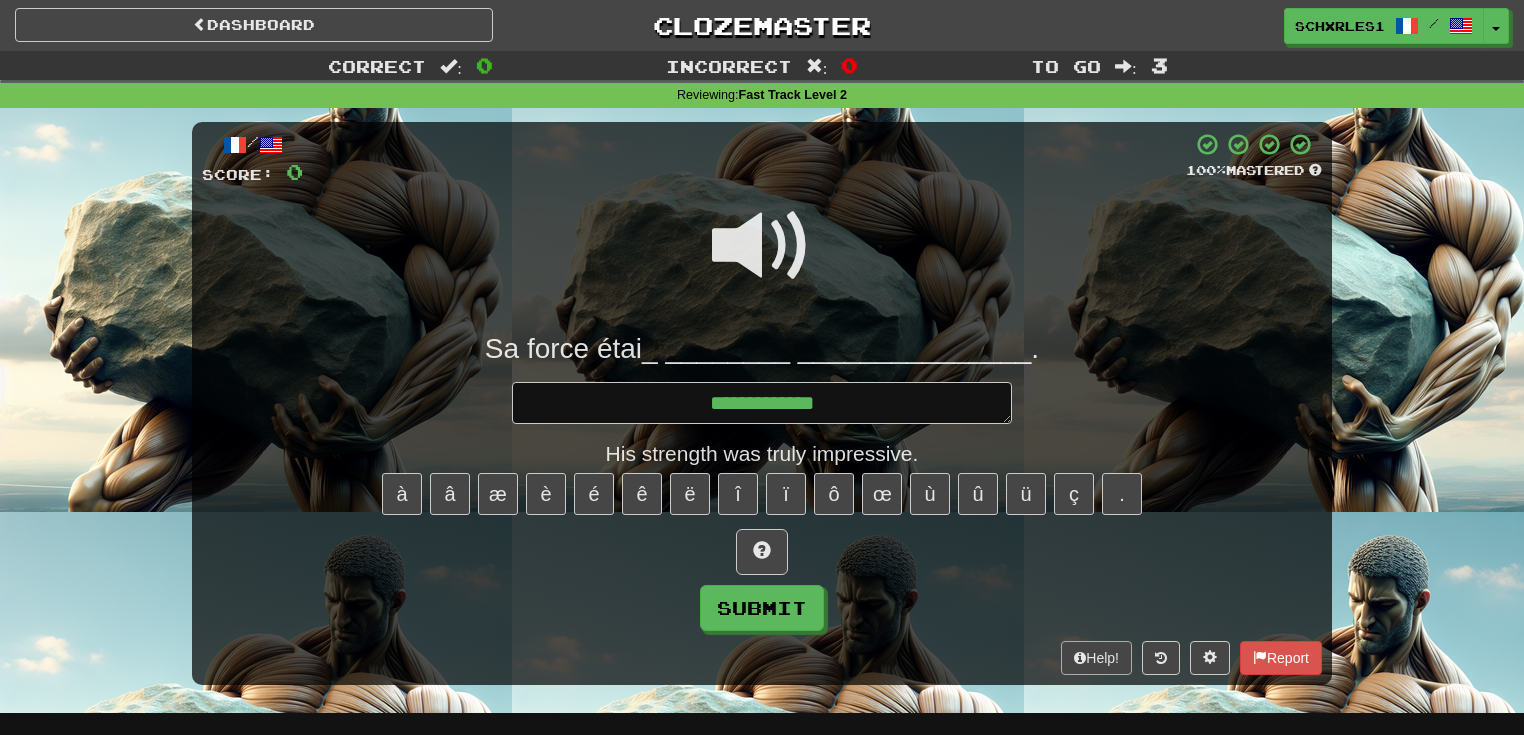 type on "*" 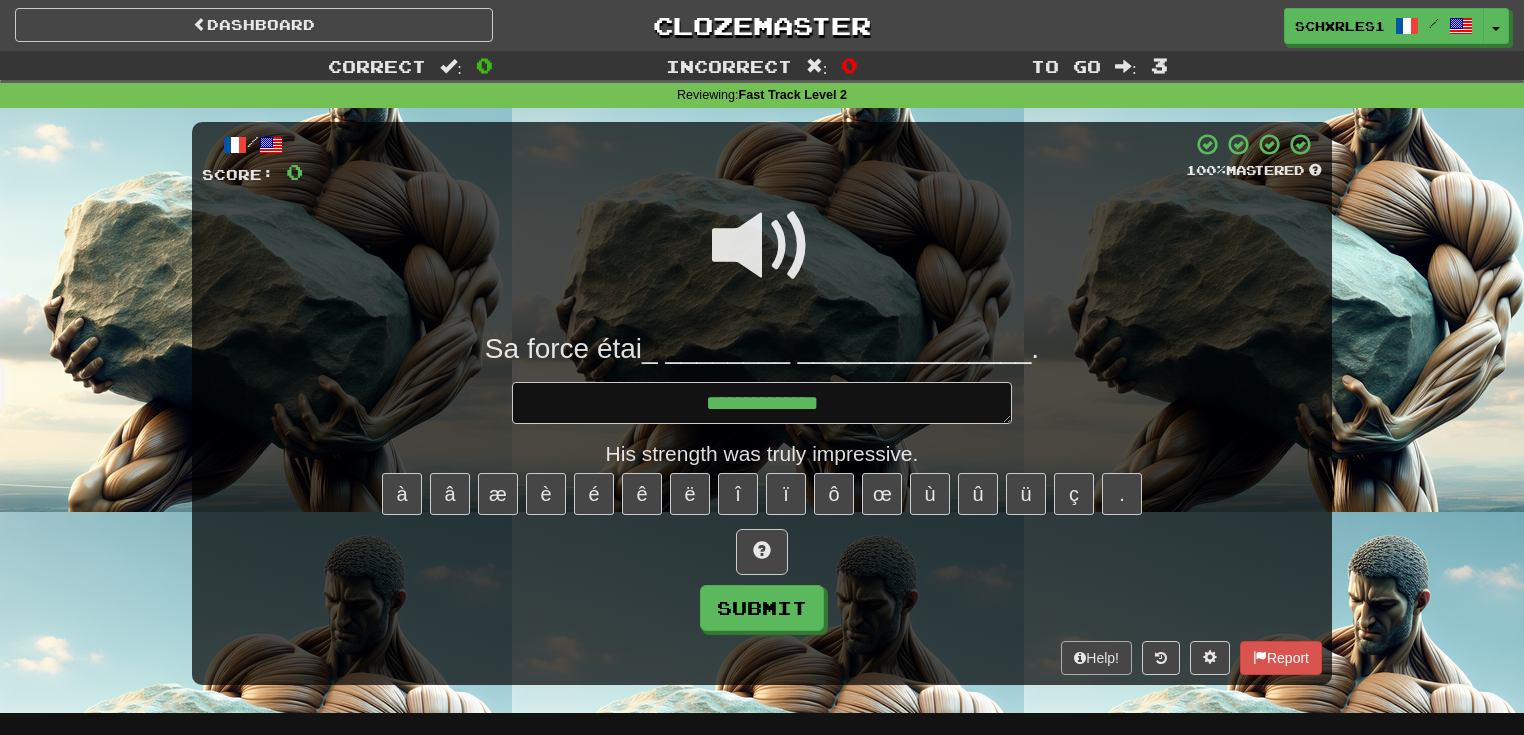 type on "*" 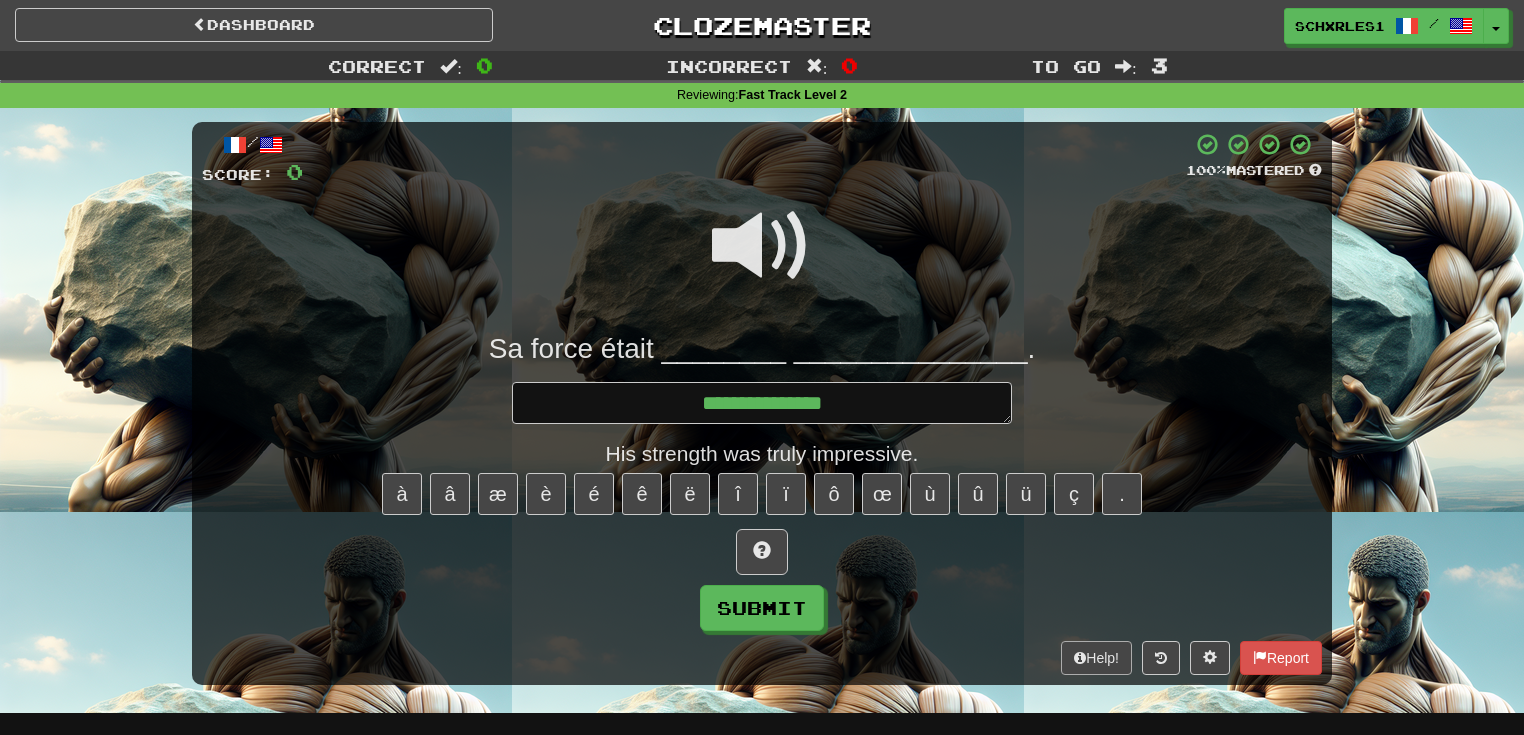 type on "*" 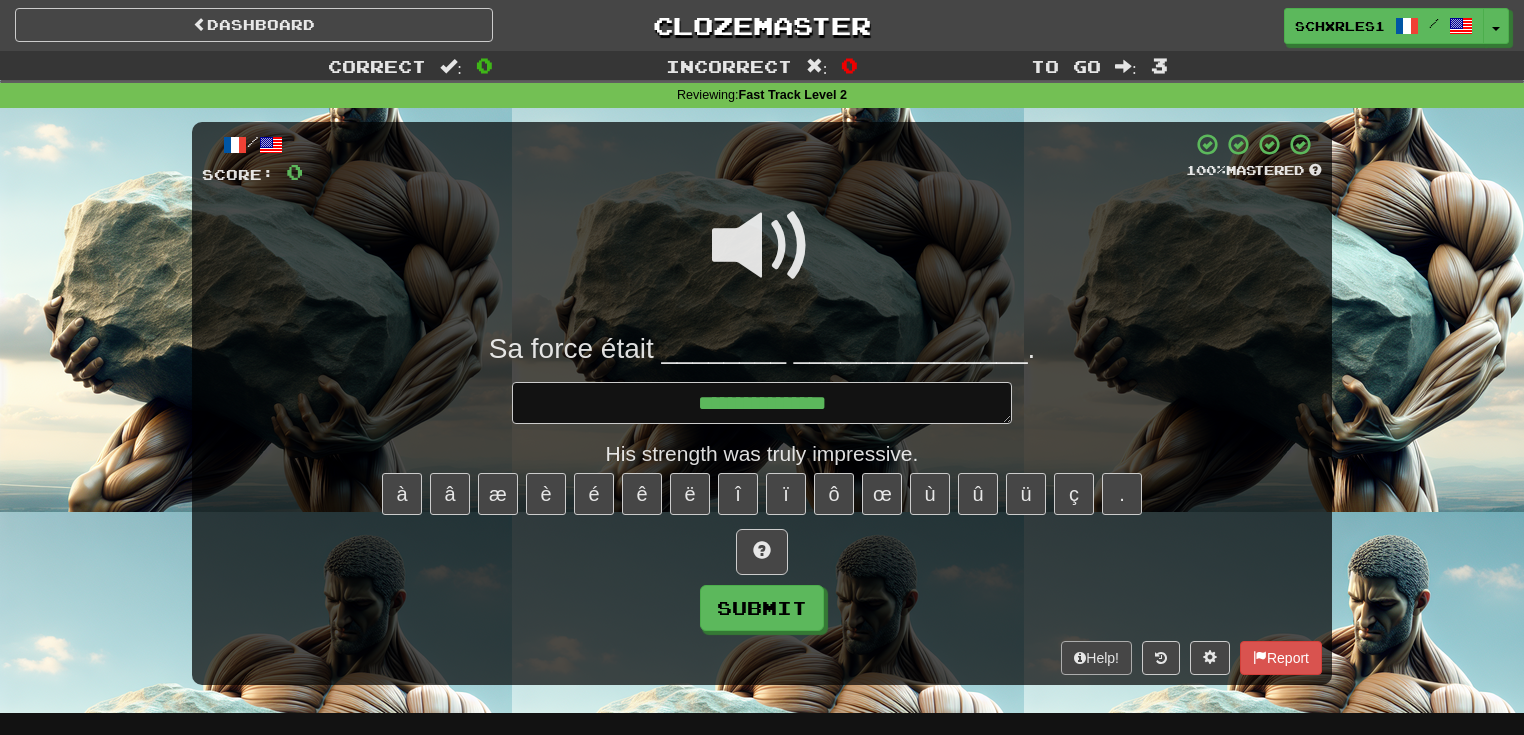 type on "*" 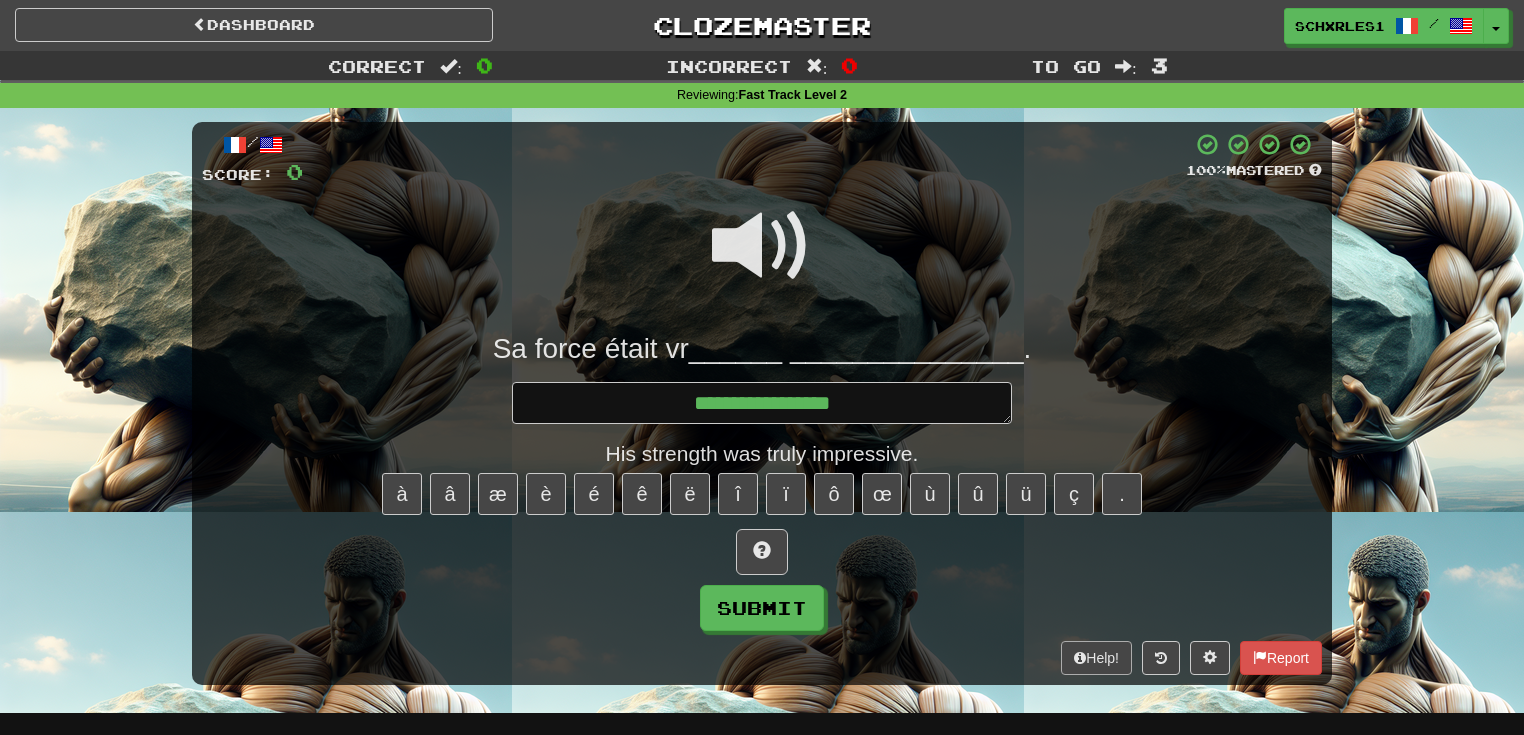 type on "*" 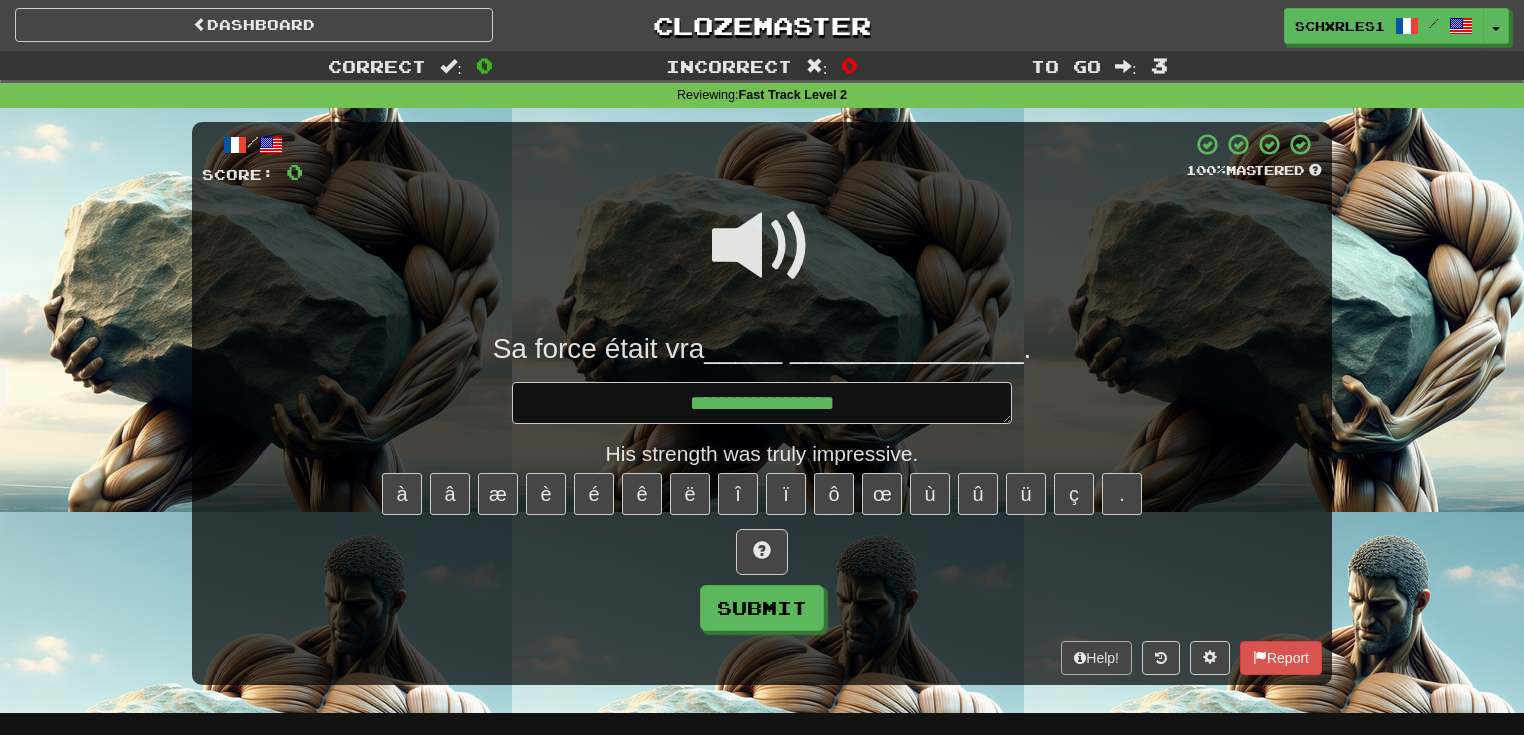 type on "*" 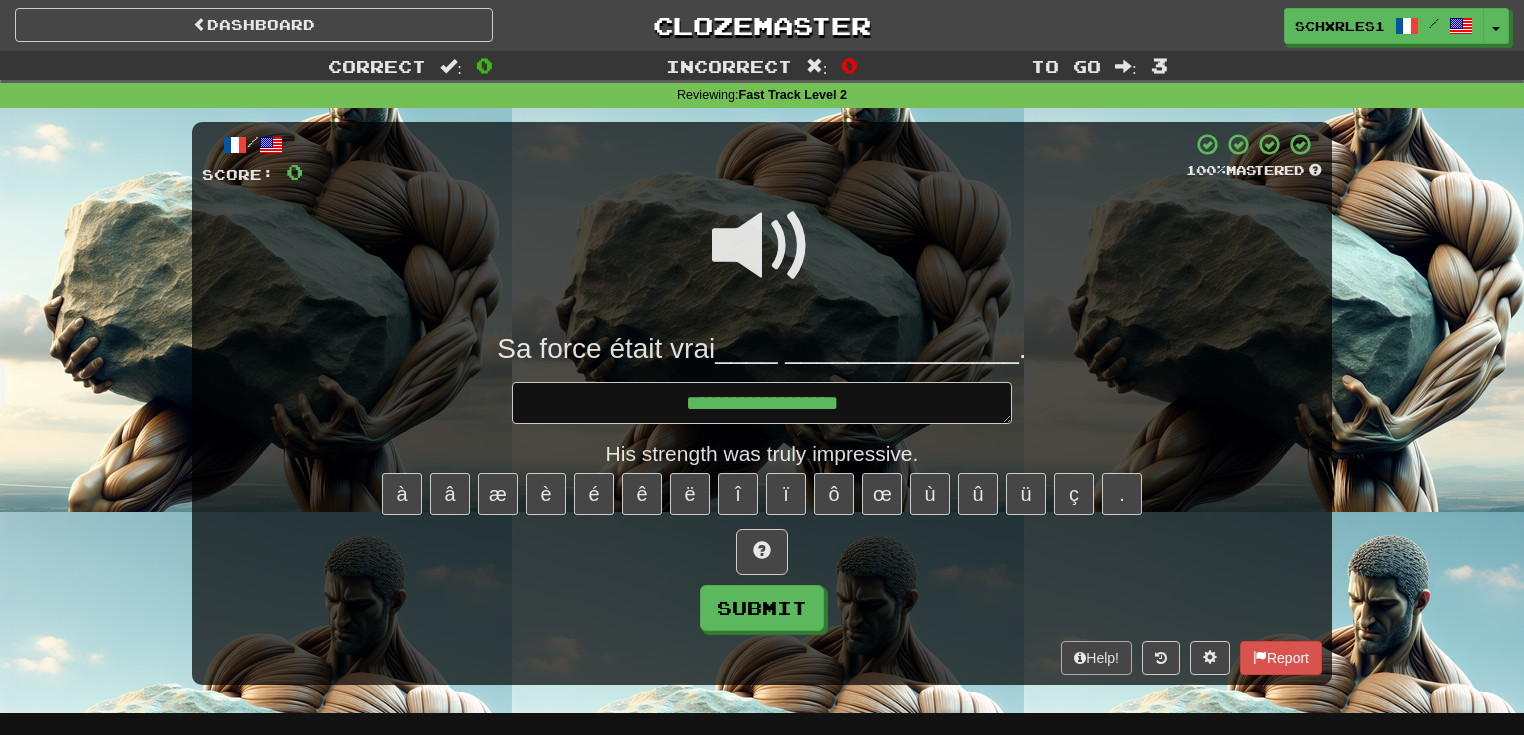 type on "*" 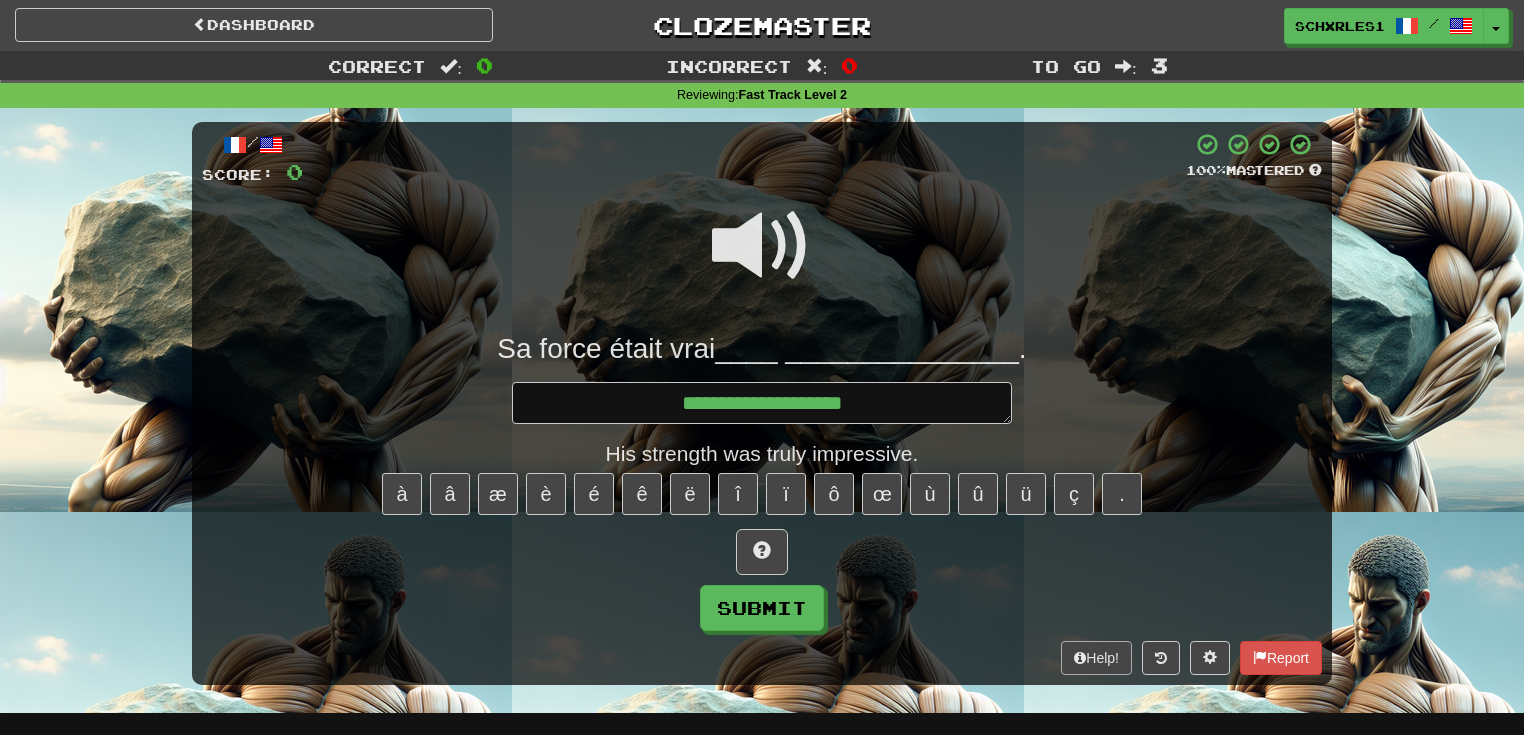 type on "*" 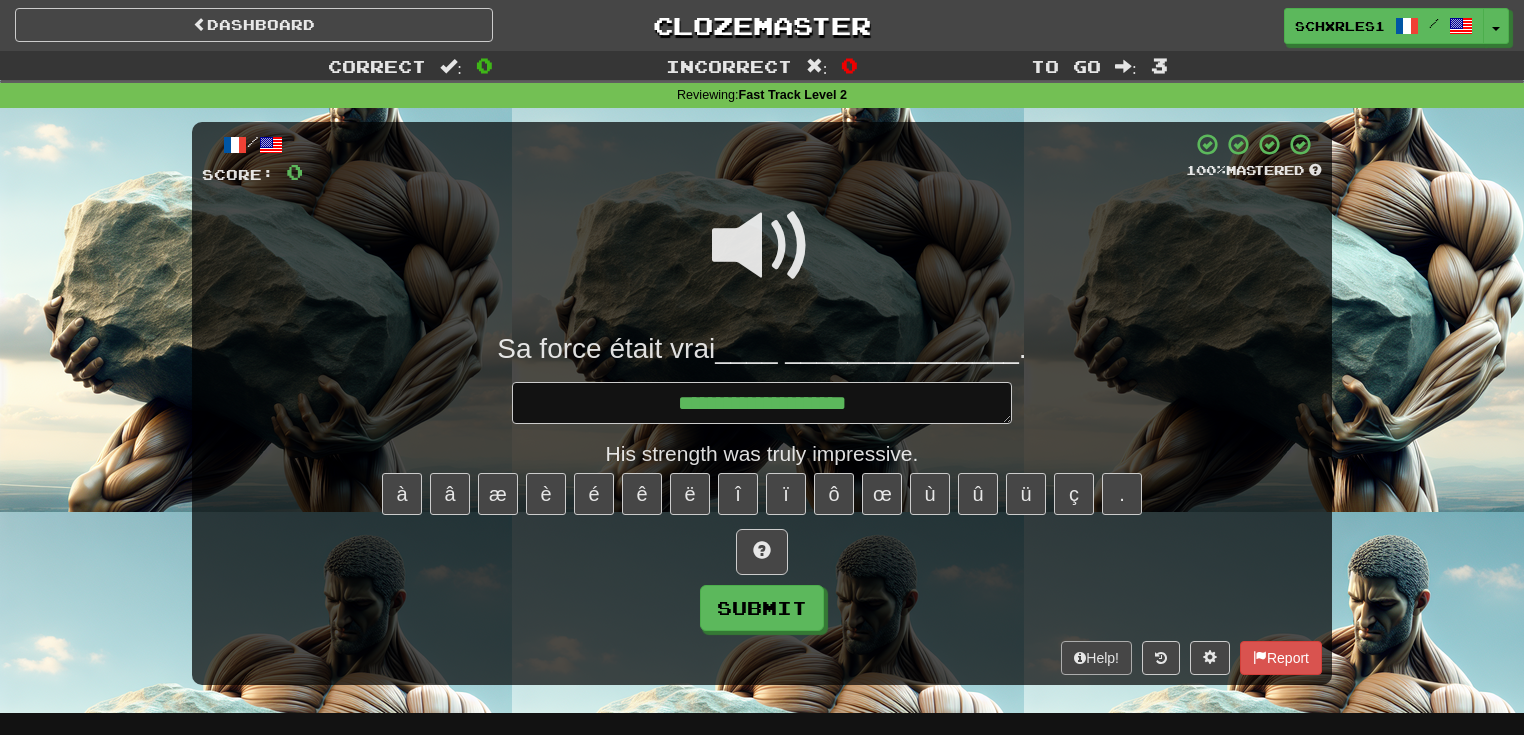 type on "*" 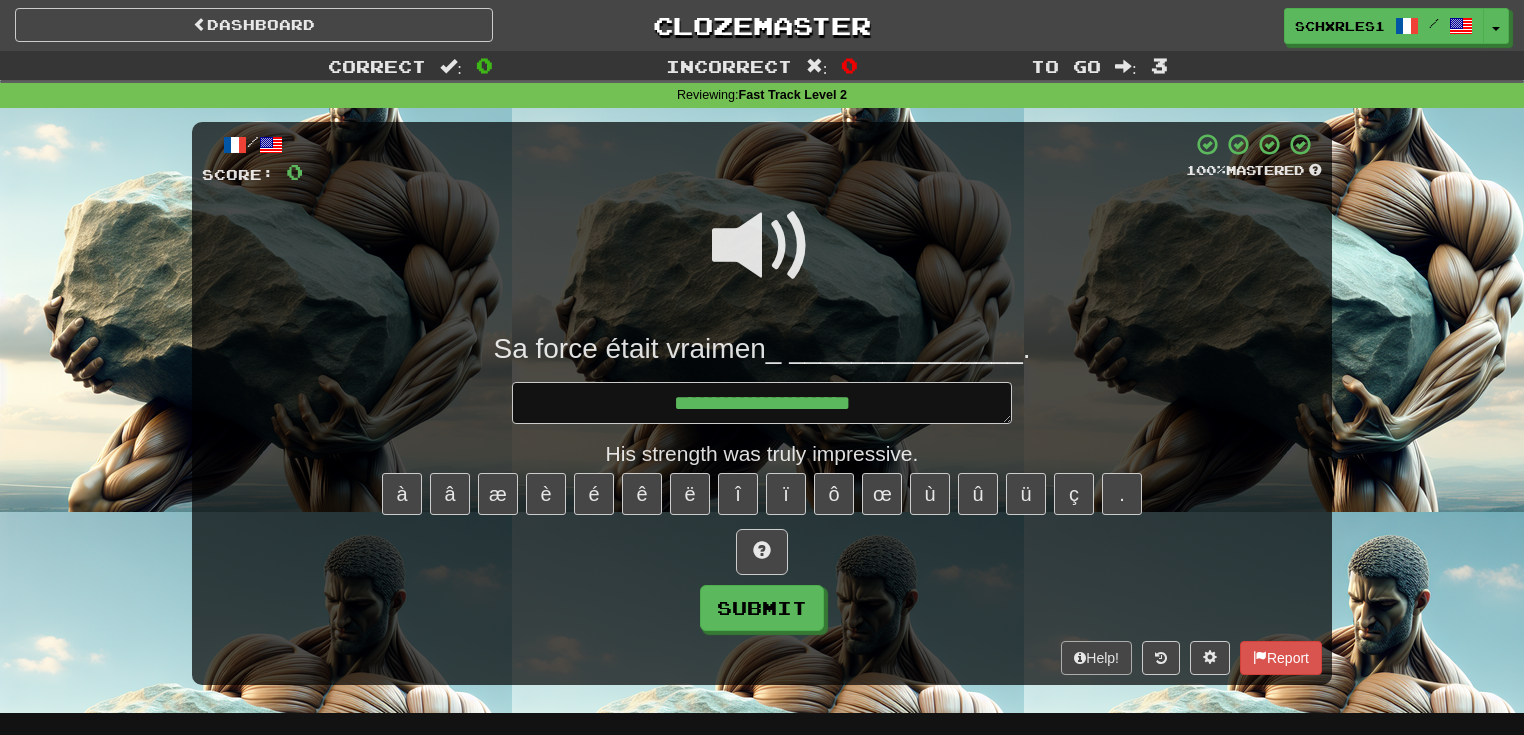 type on "*" 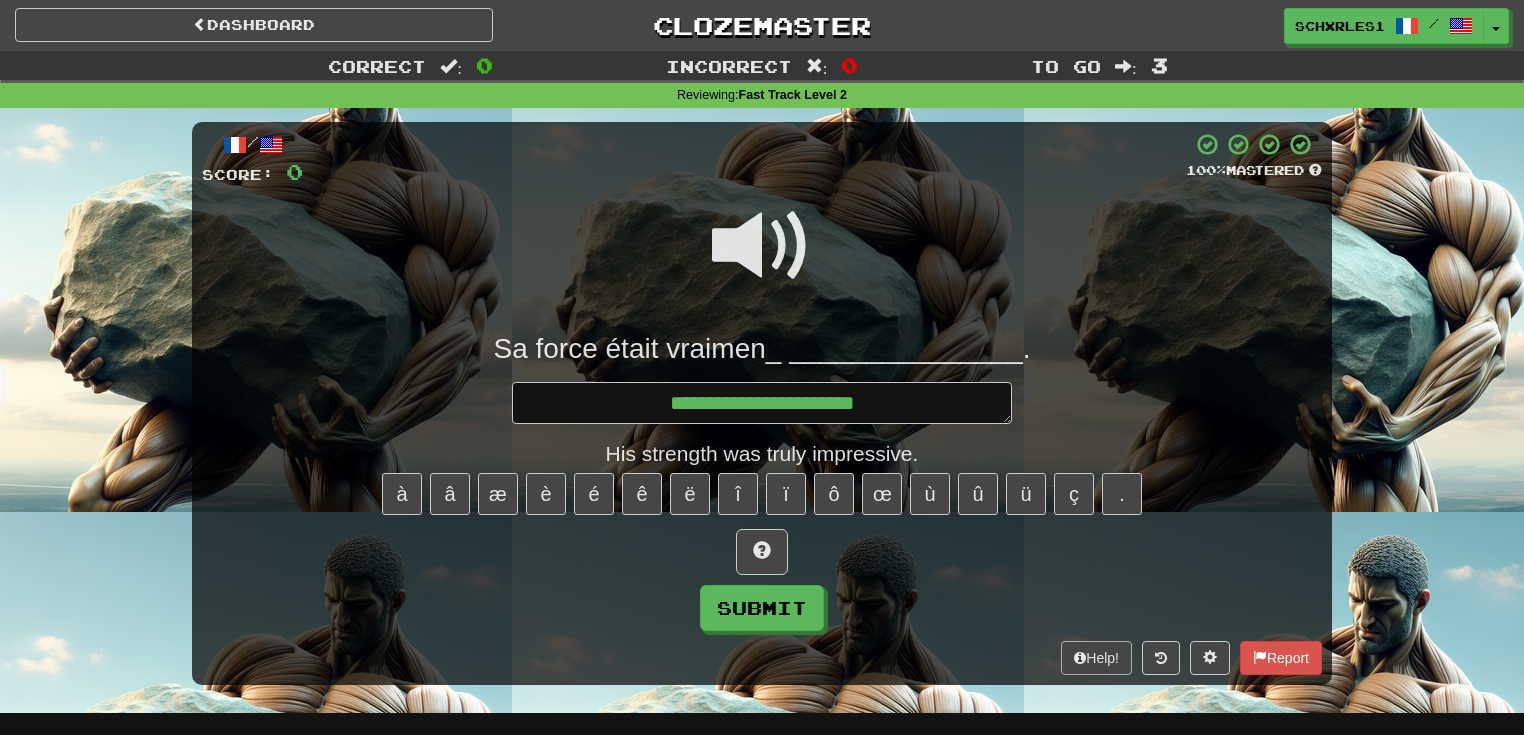 type on "*" 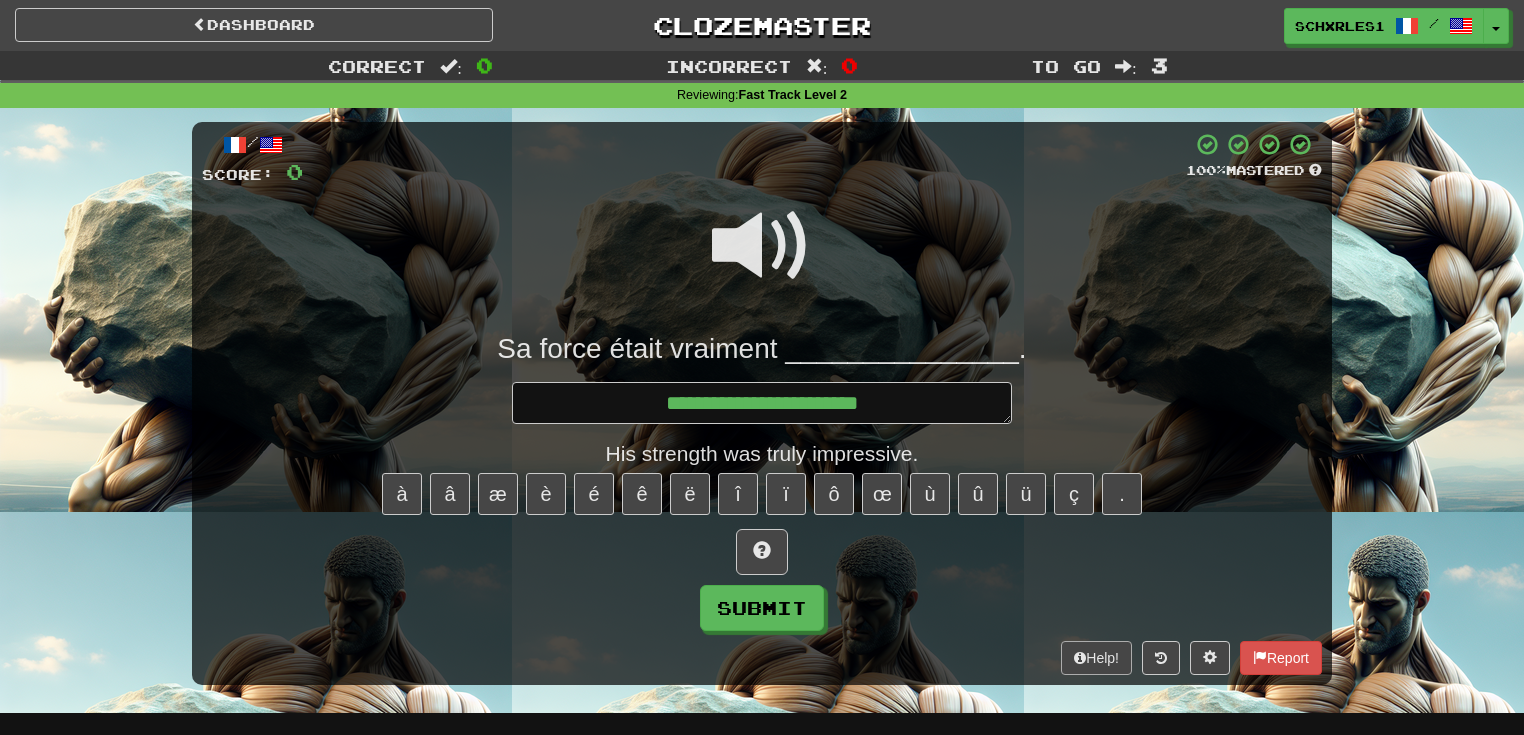 type on "*" 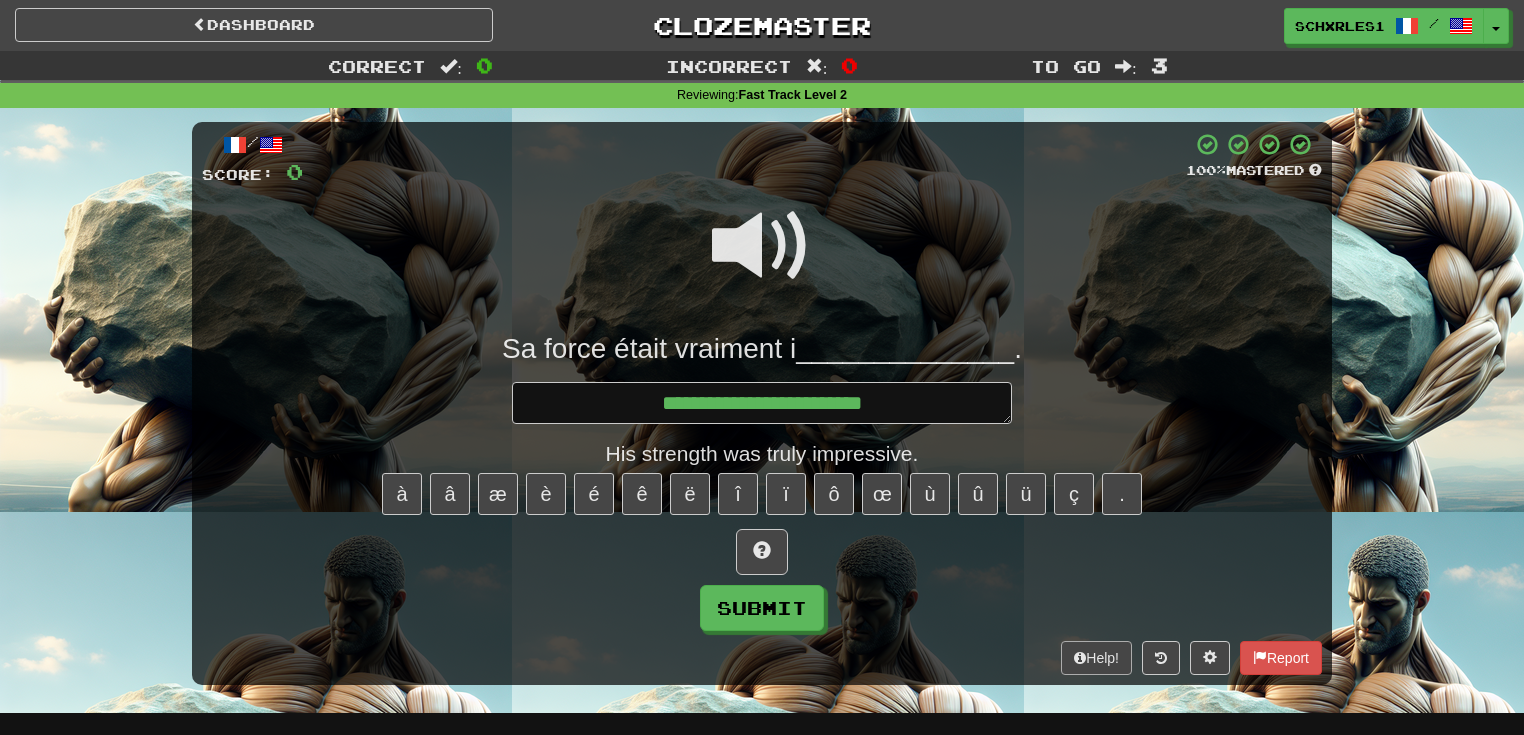 type on "*" 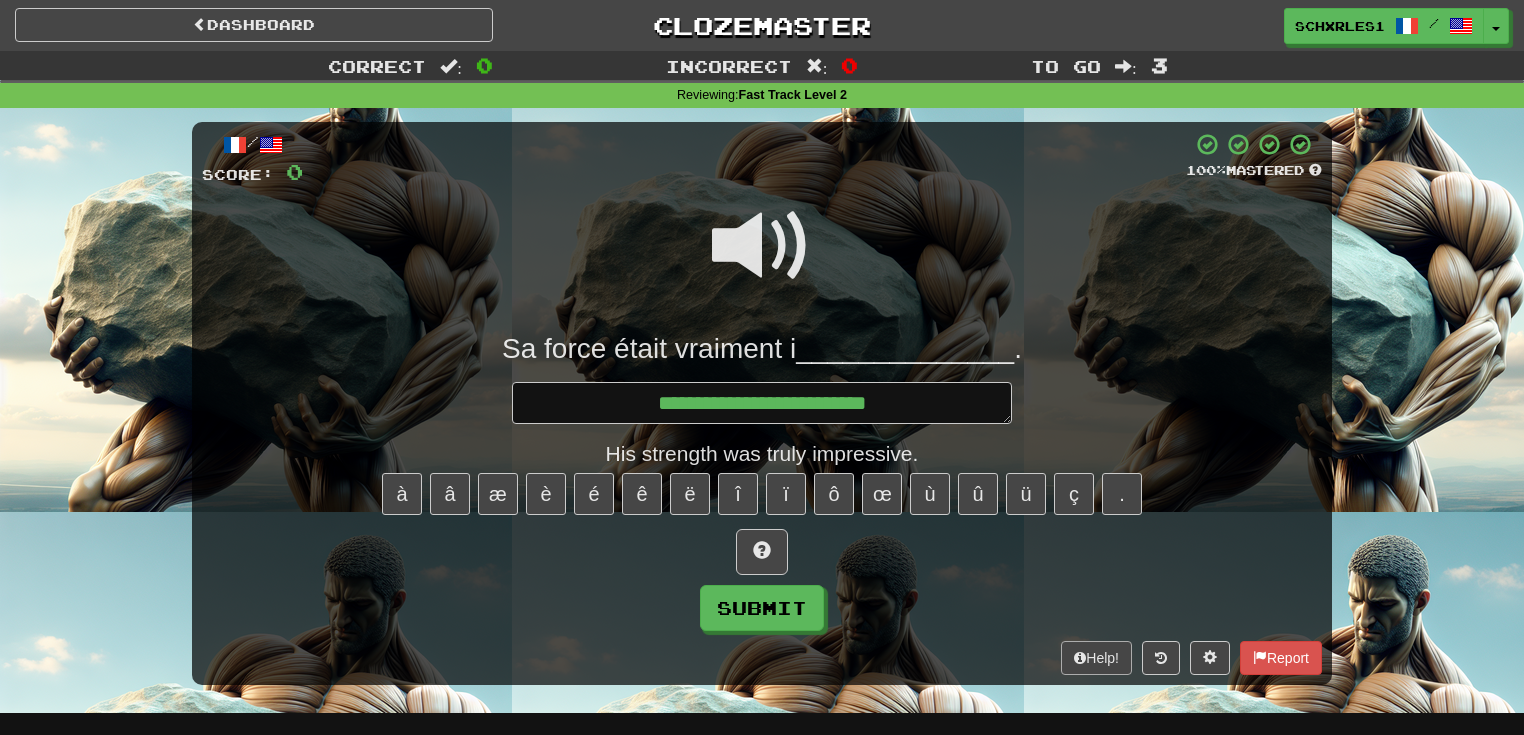 type on "*" 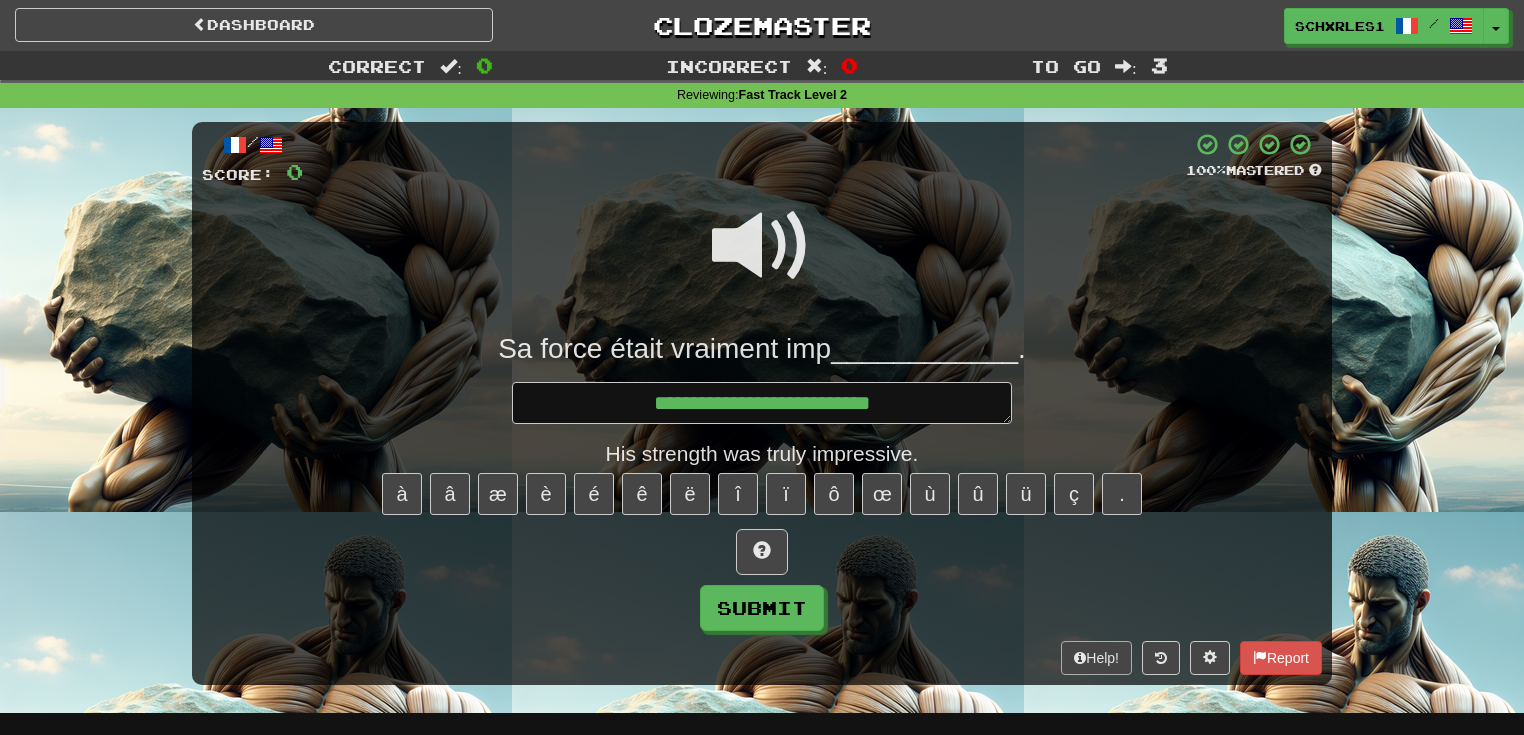 type on "*" 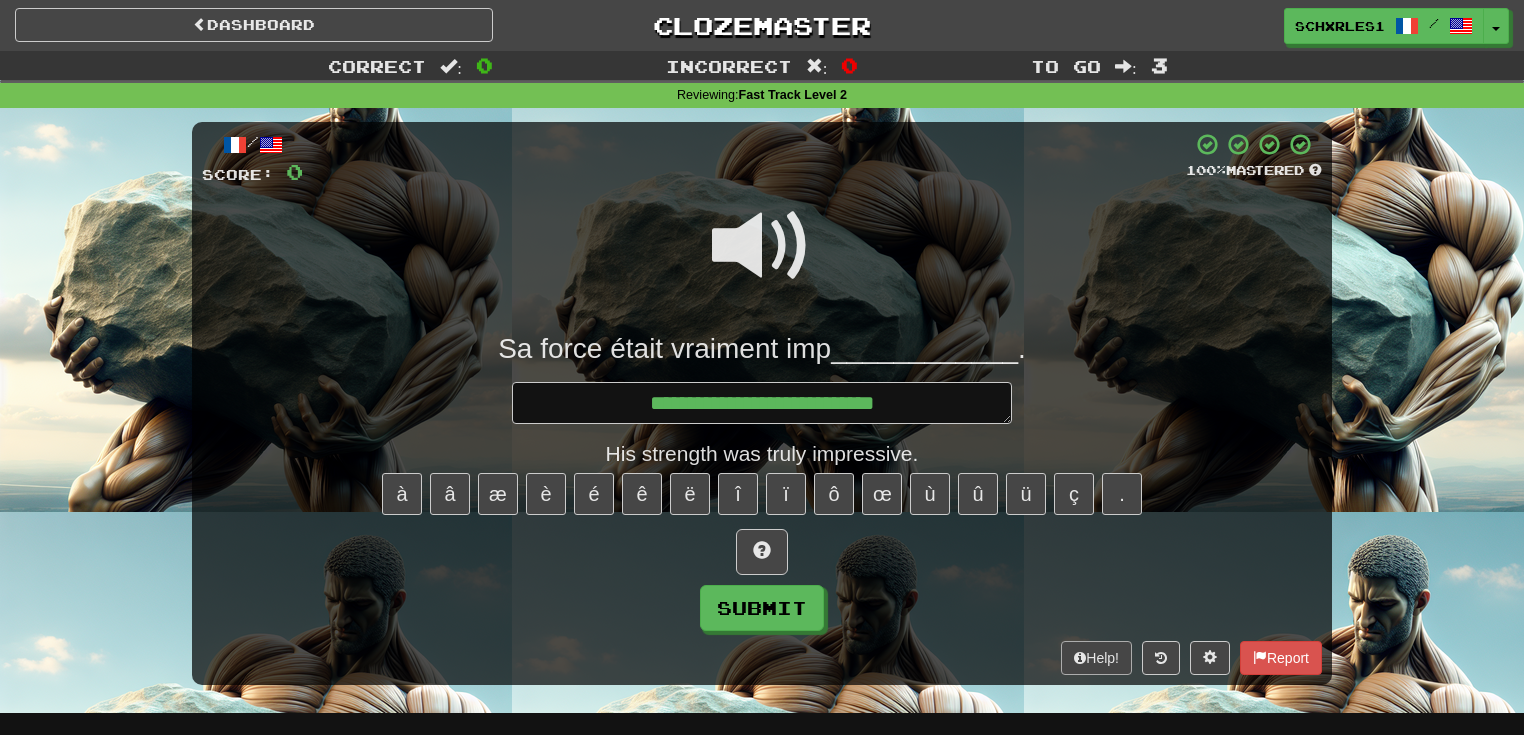 type on "*" 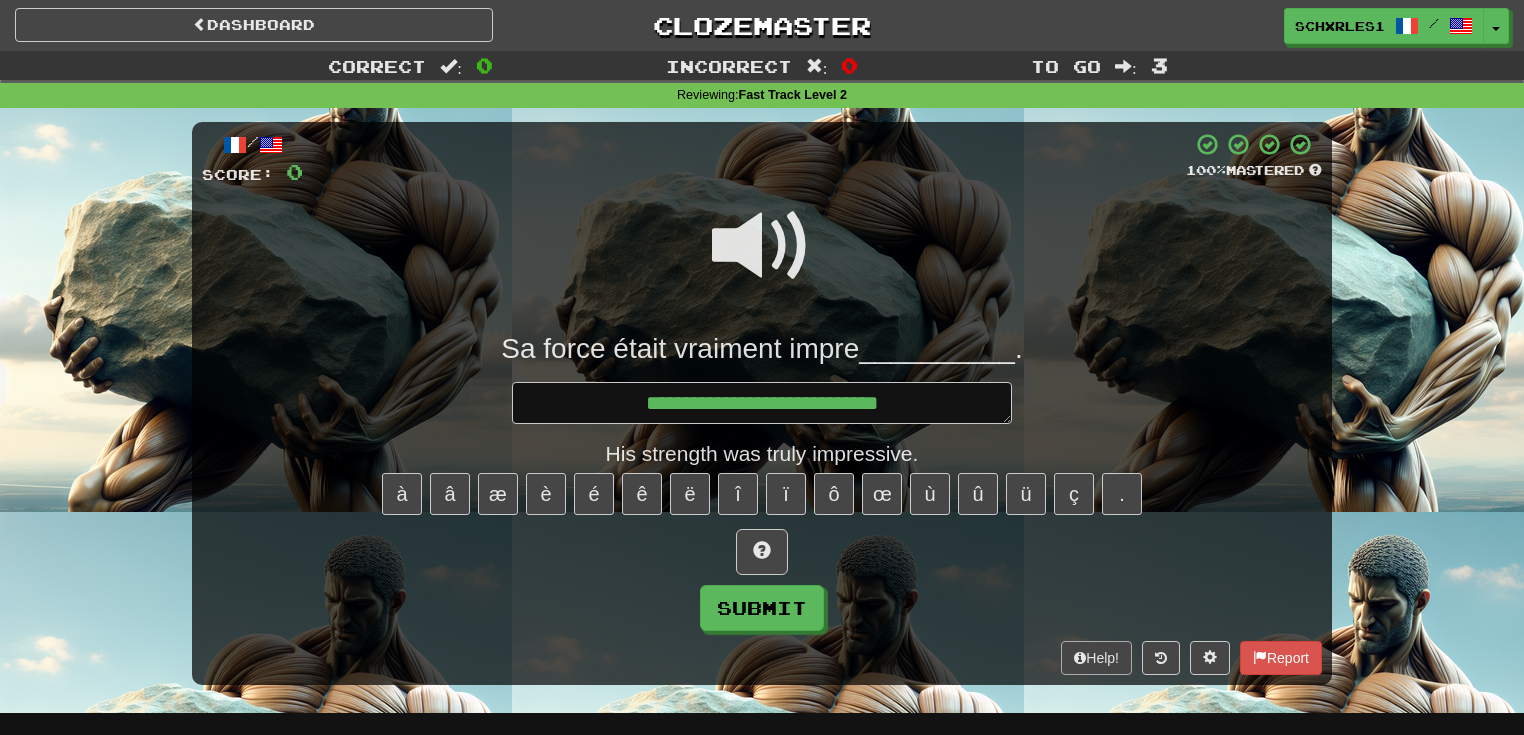 type on "*" 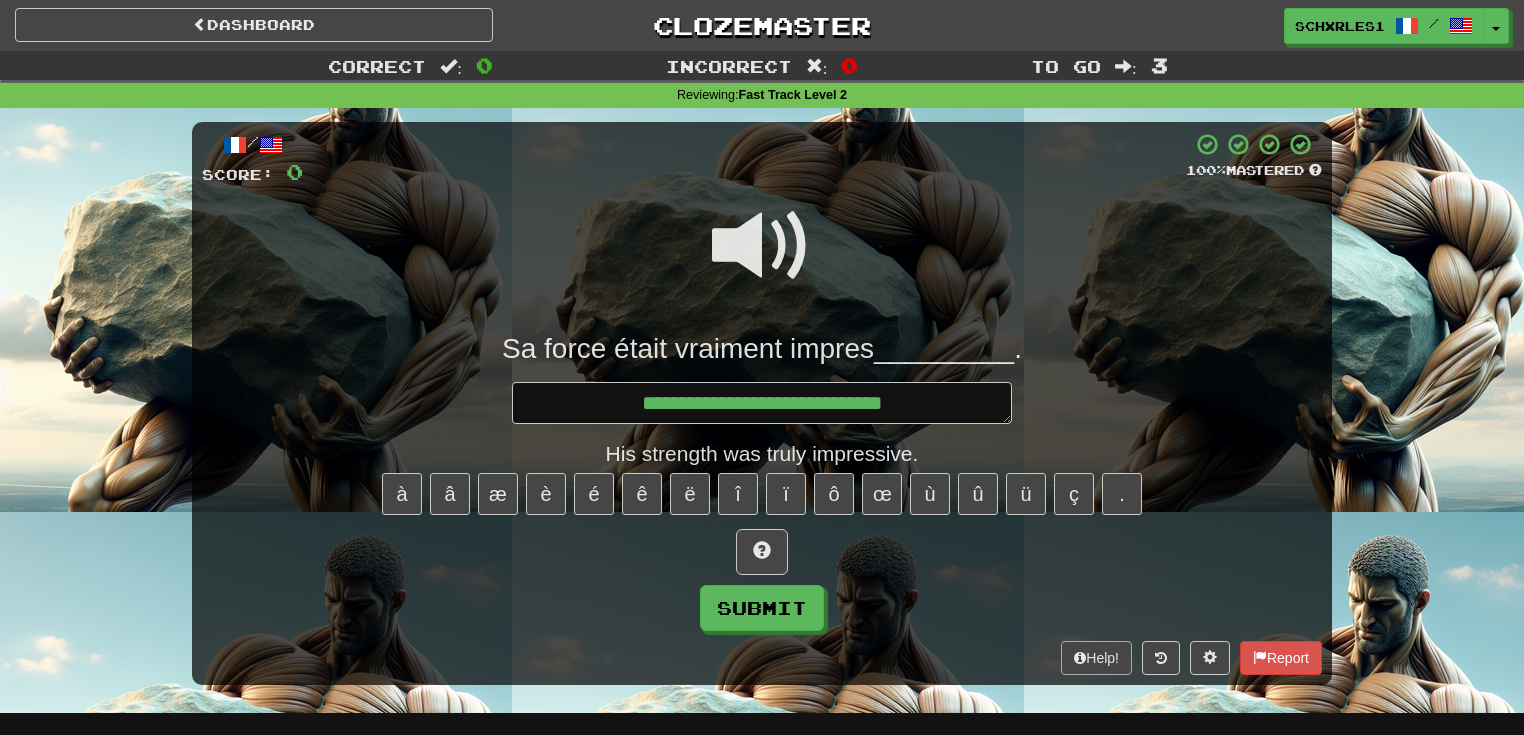 type on "*" 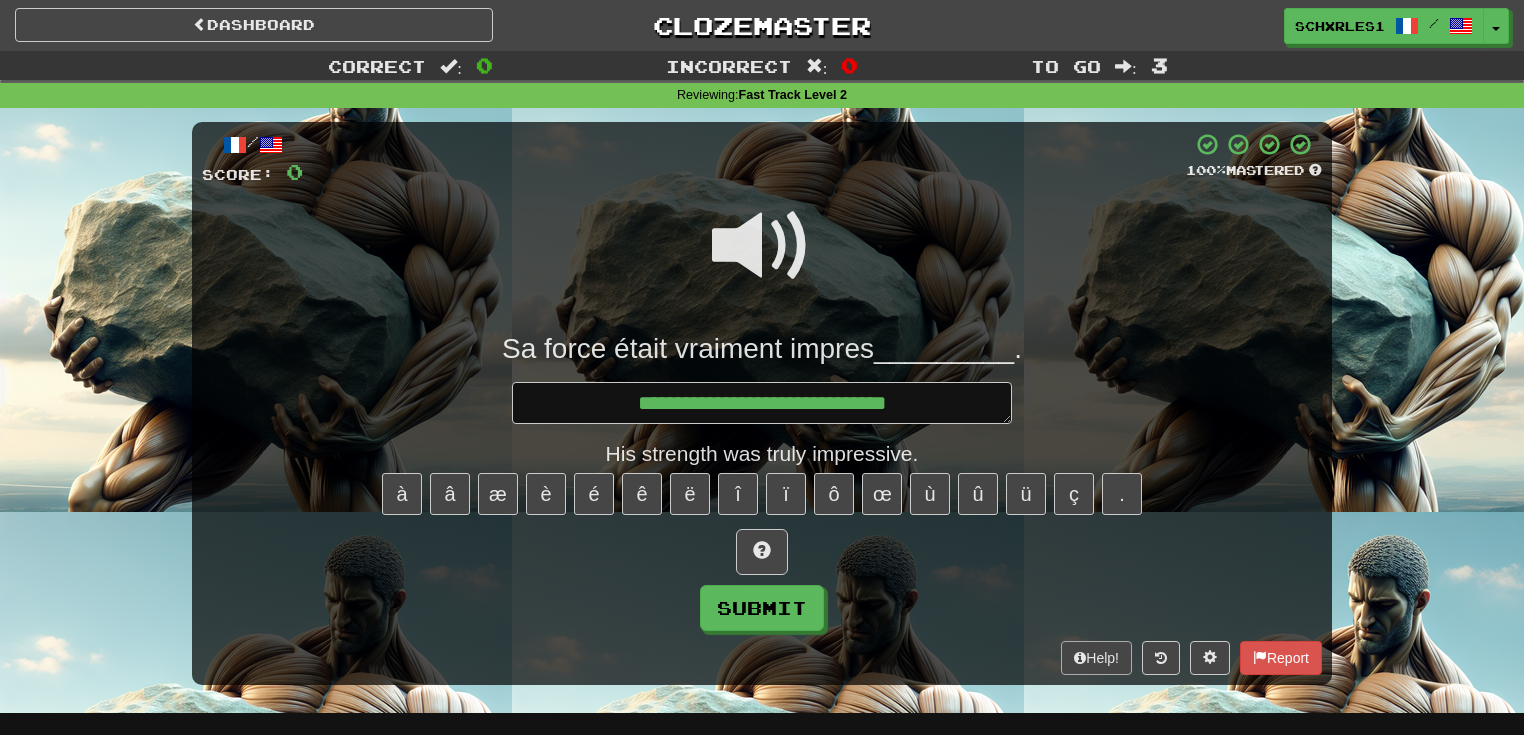 type on "*" 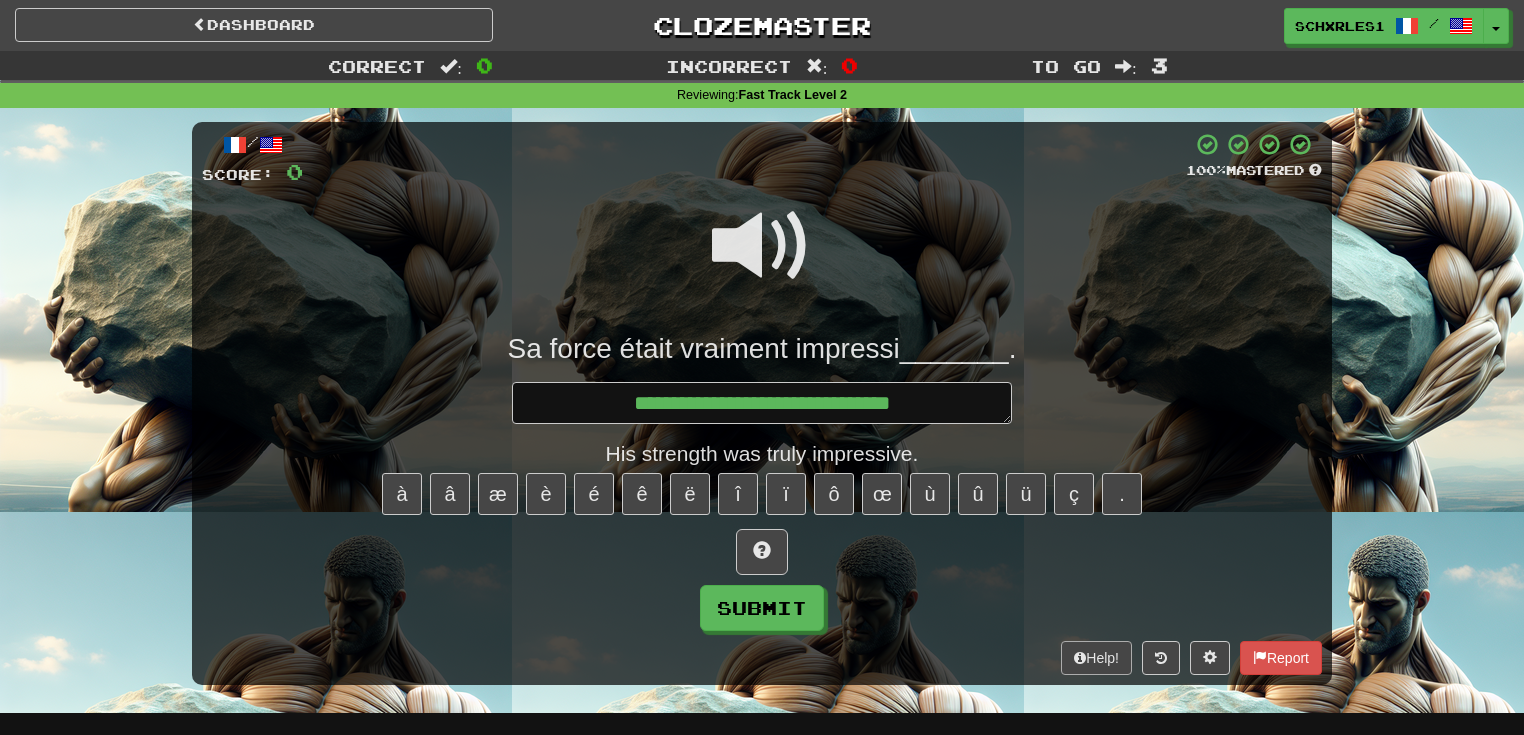 type on "*" 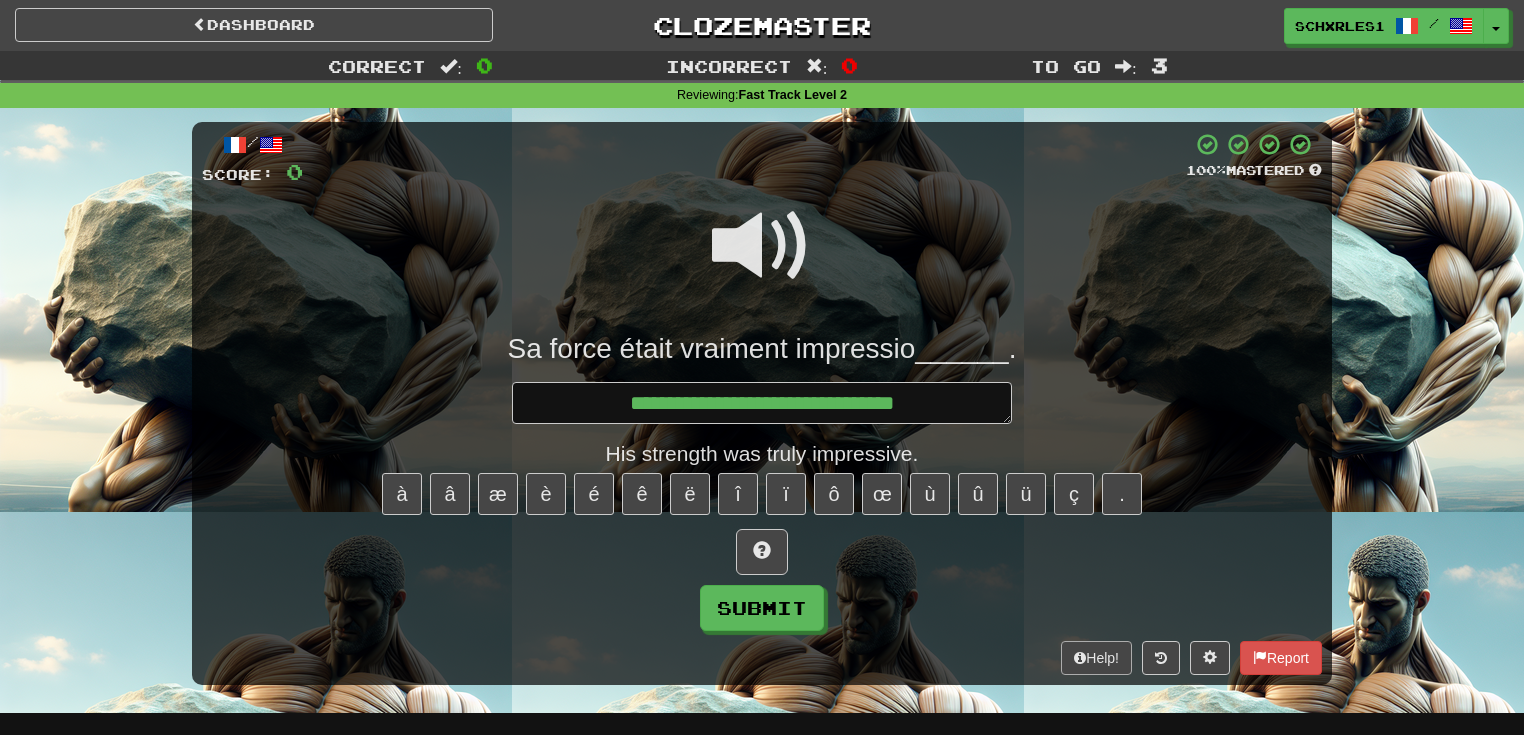 type on "*" 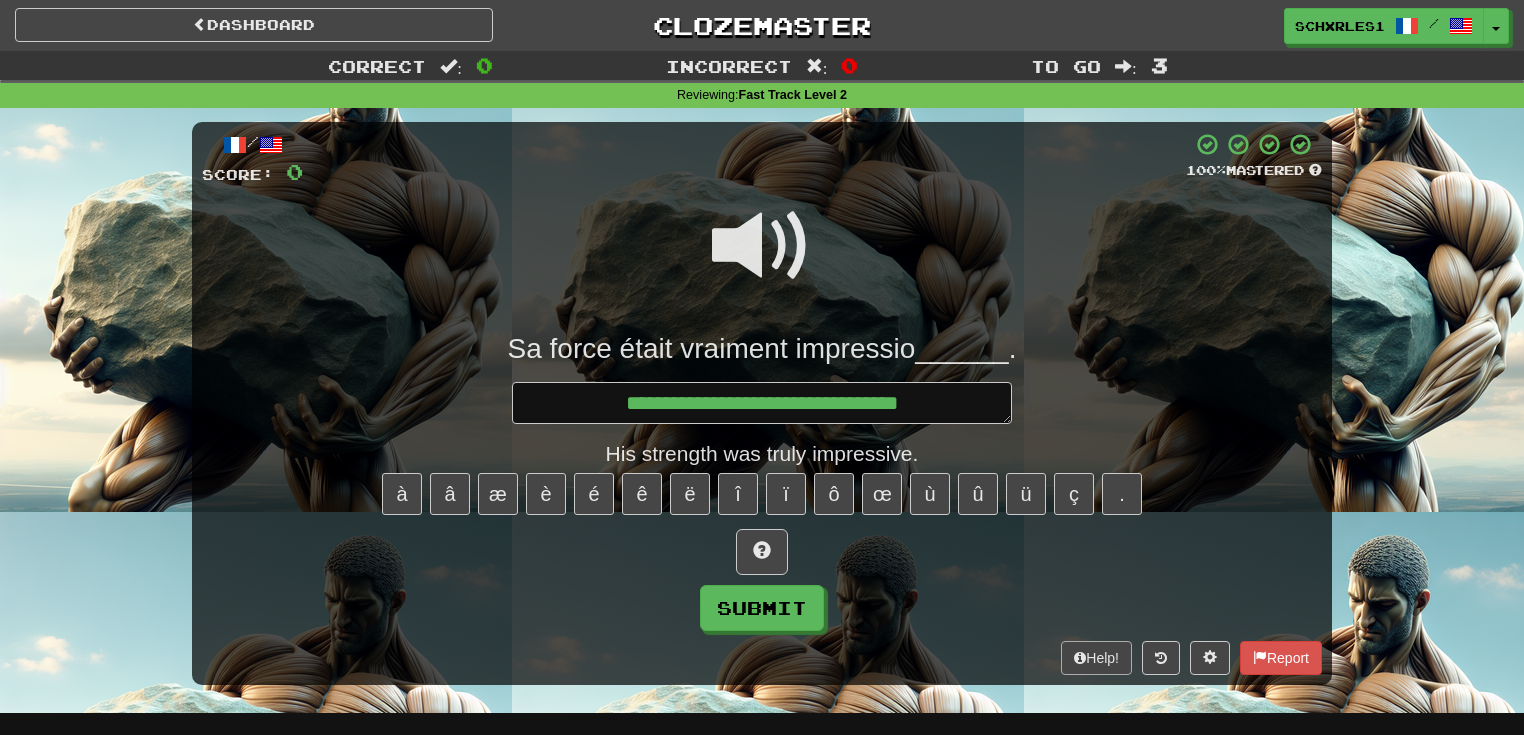 type on "*" 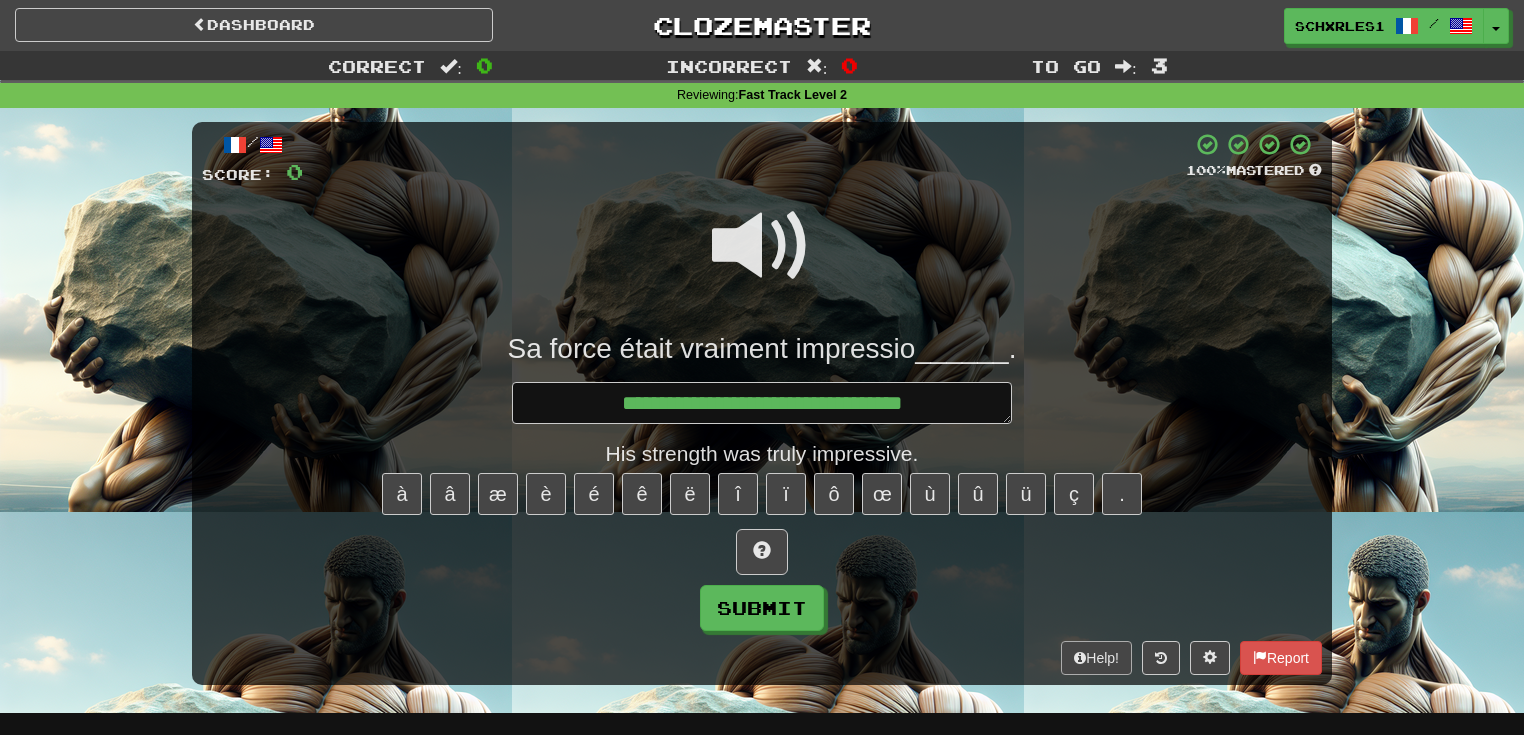 type on "*" 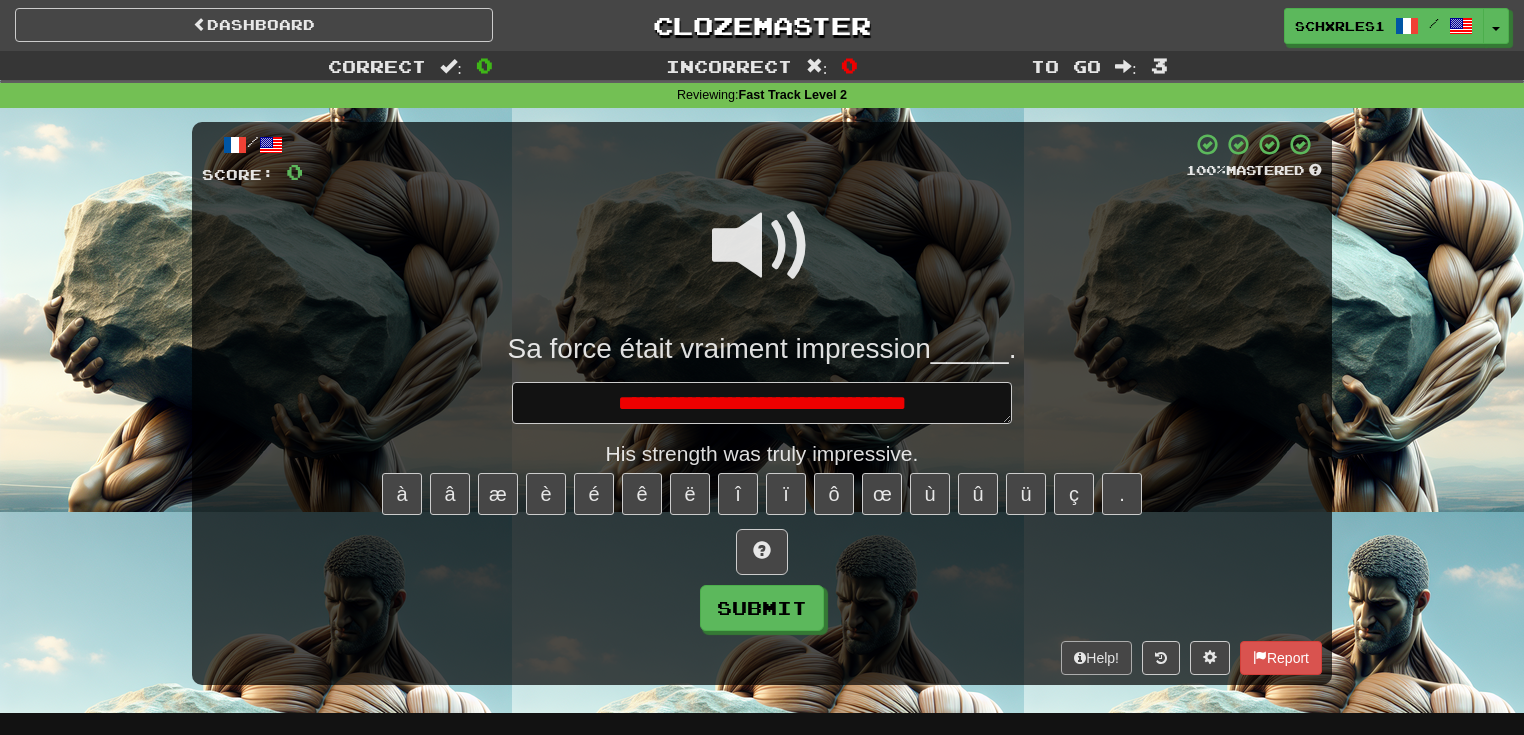 type on "*" 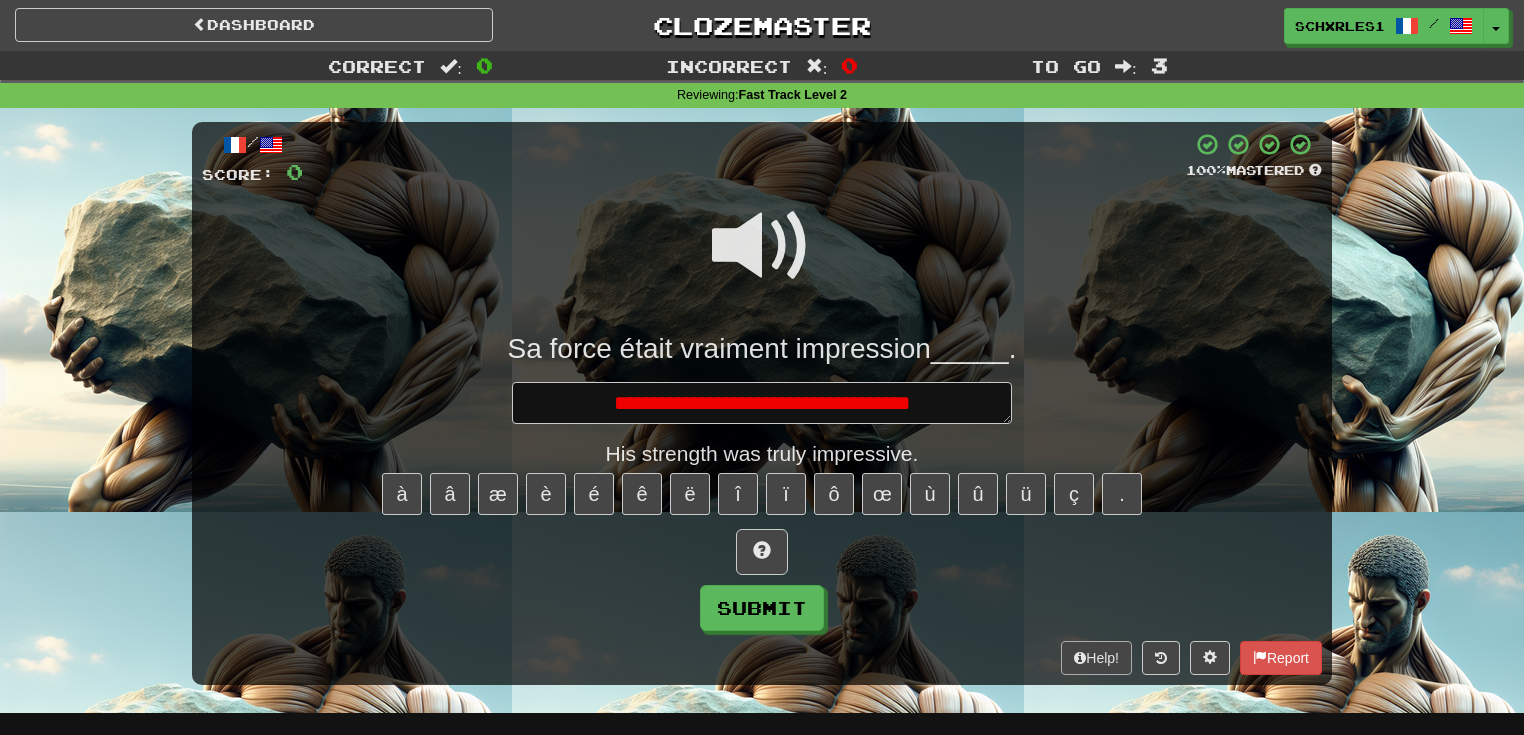 type on "*" 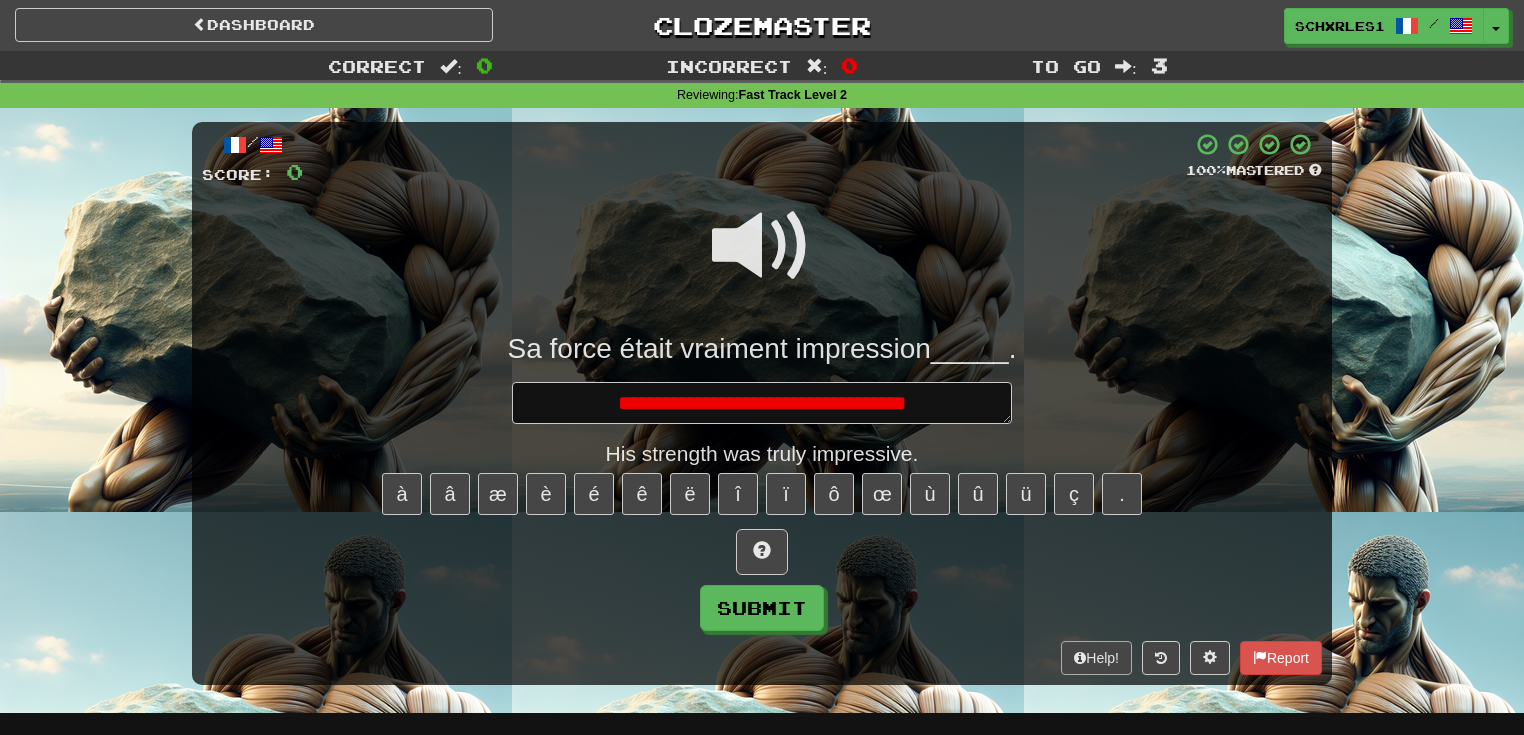 type on "*" 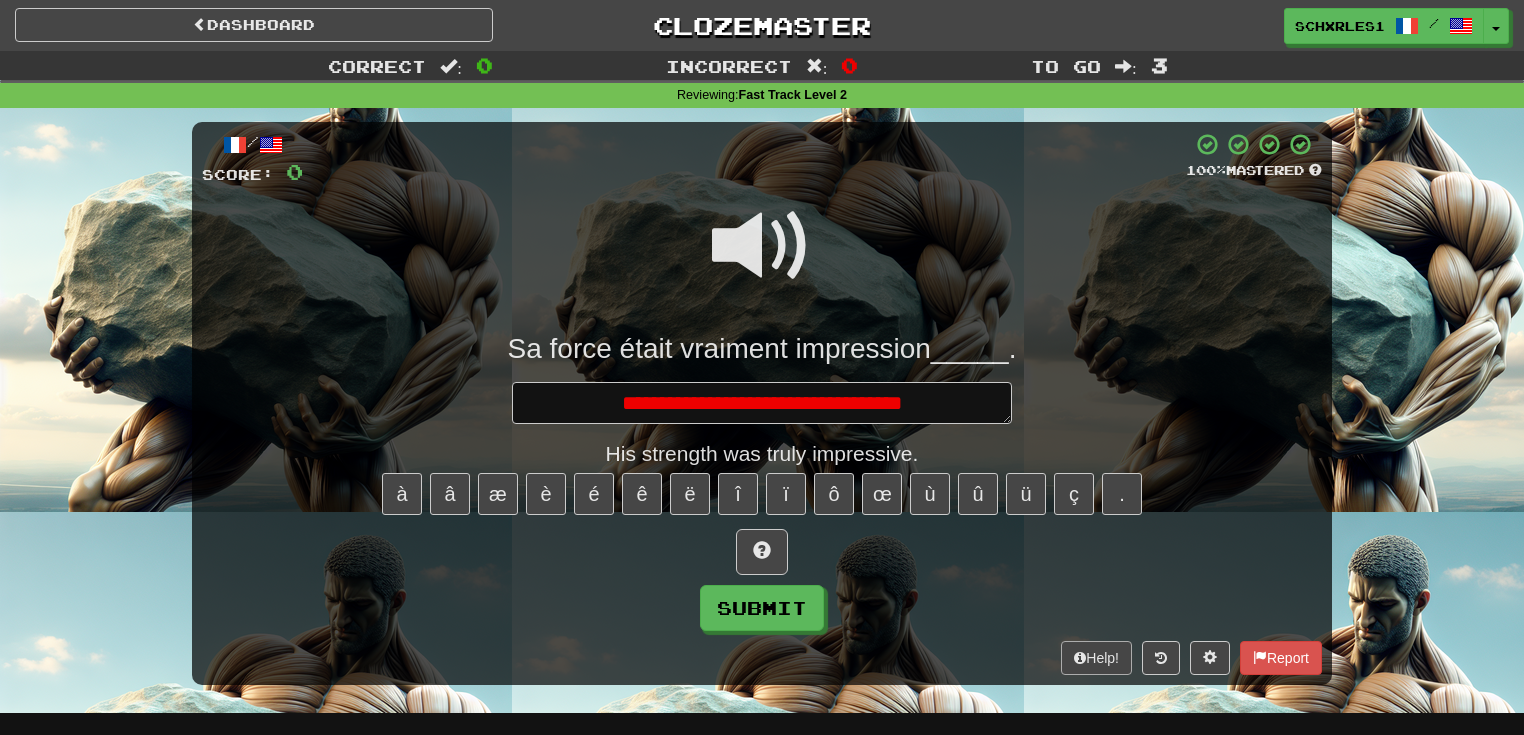 type on "*" 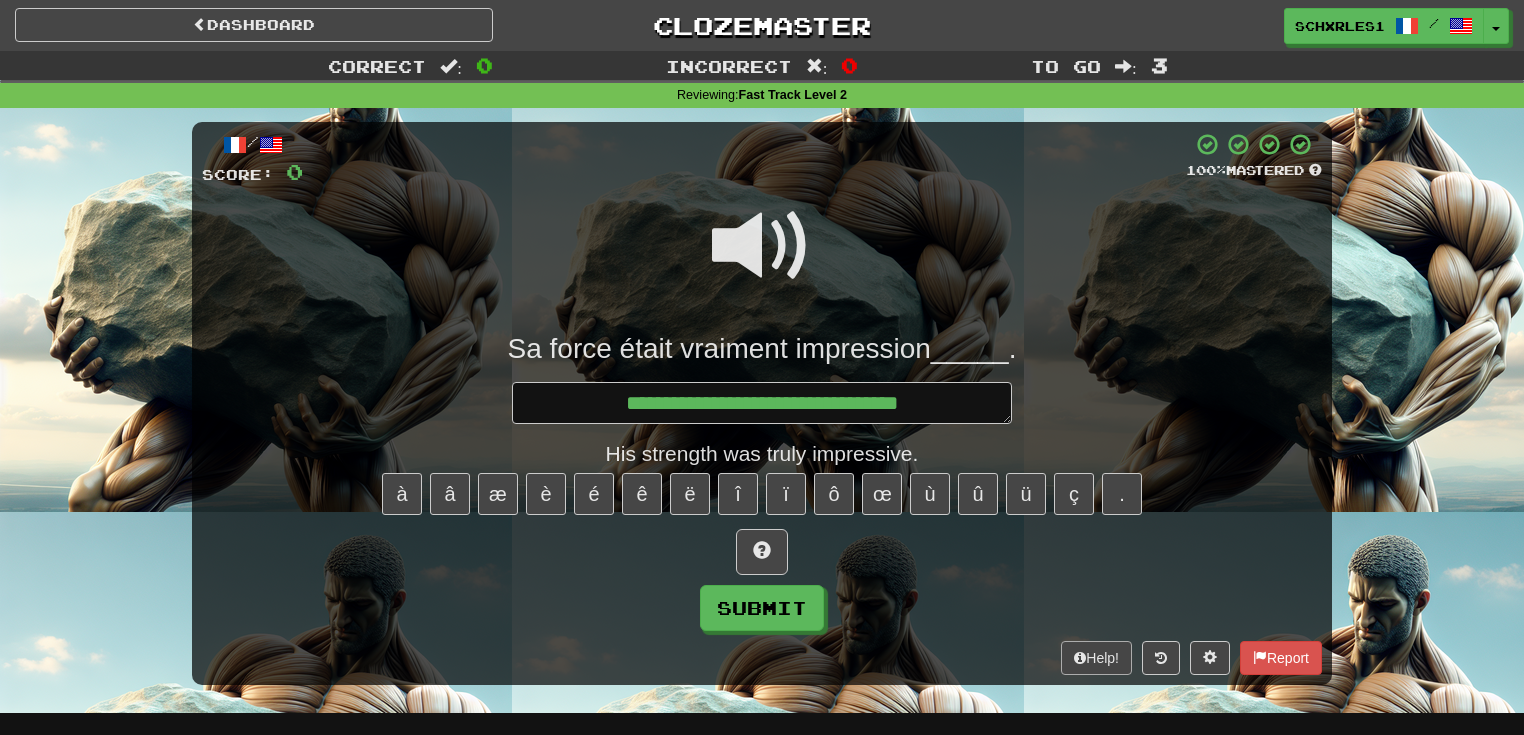 type on "*" 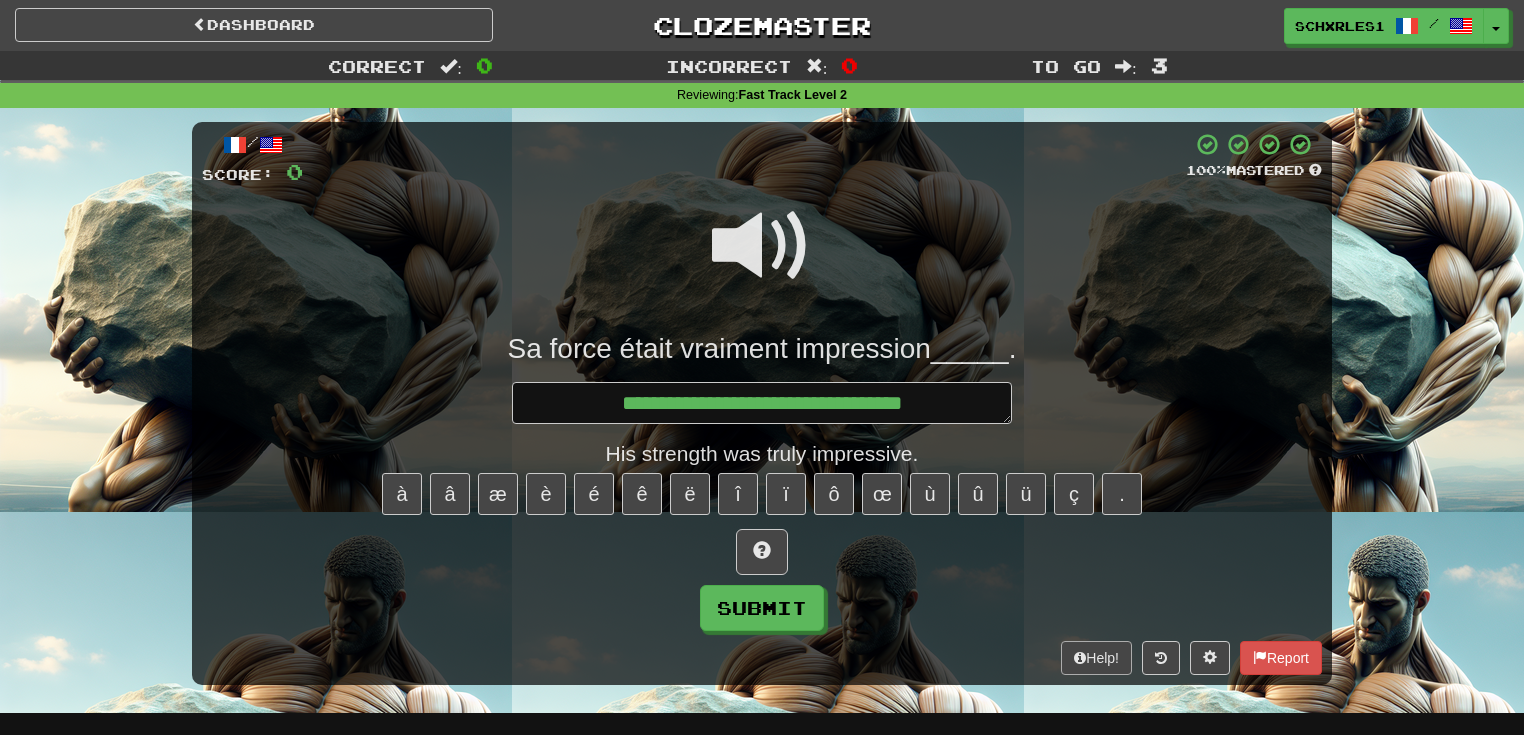 type on "*" 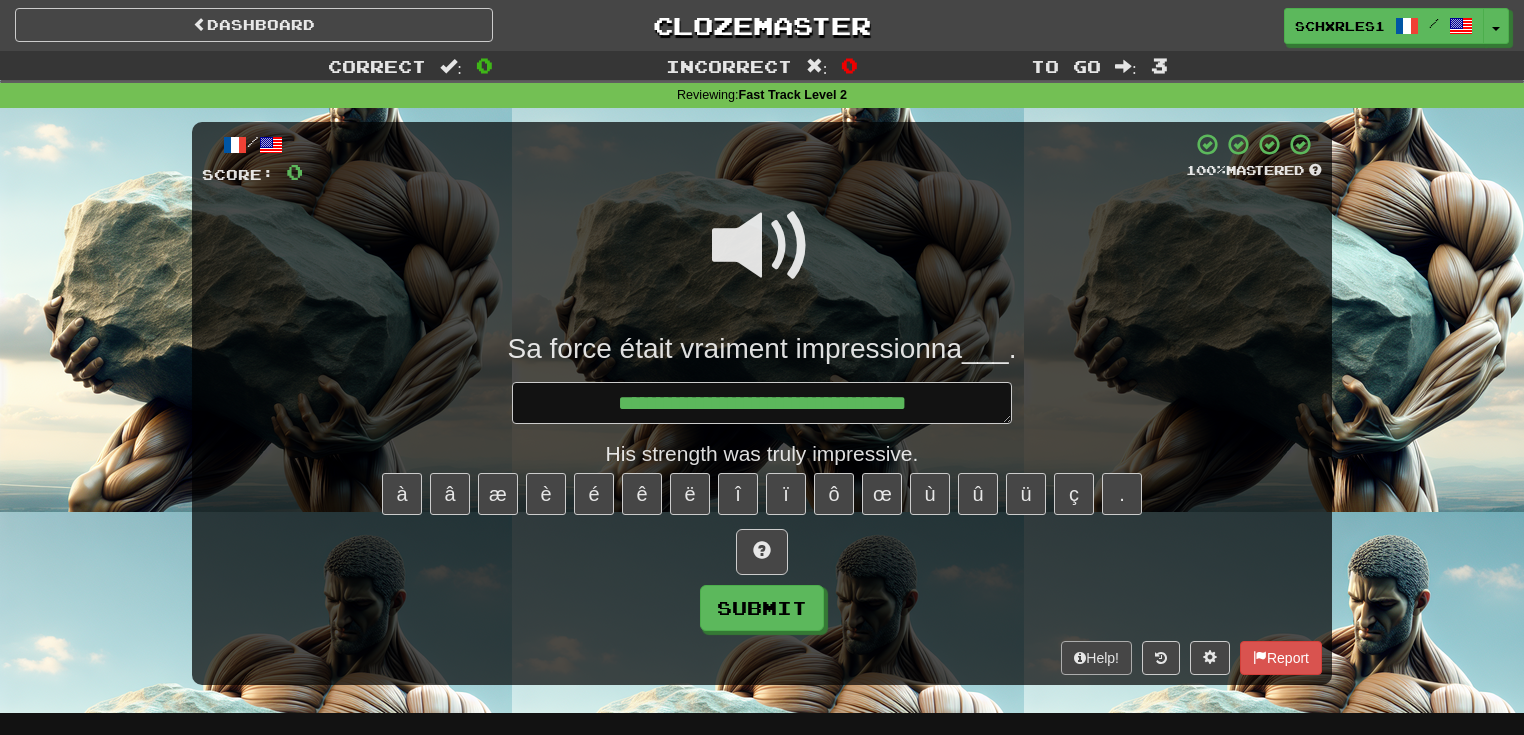 type on "*" 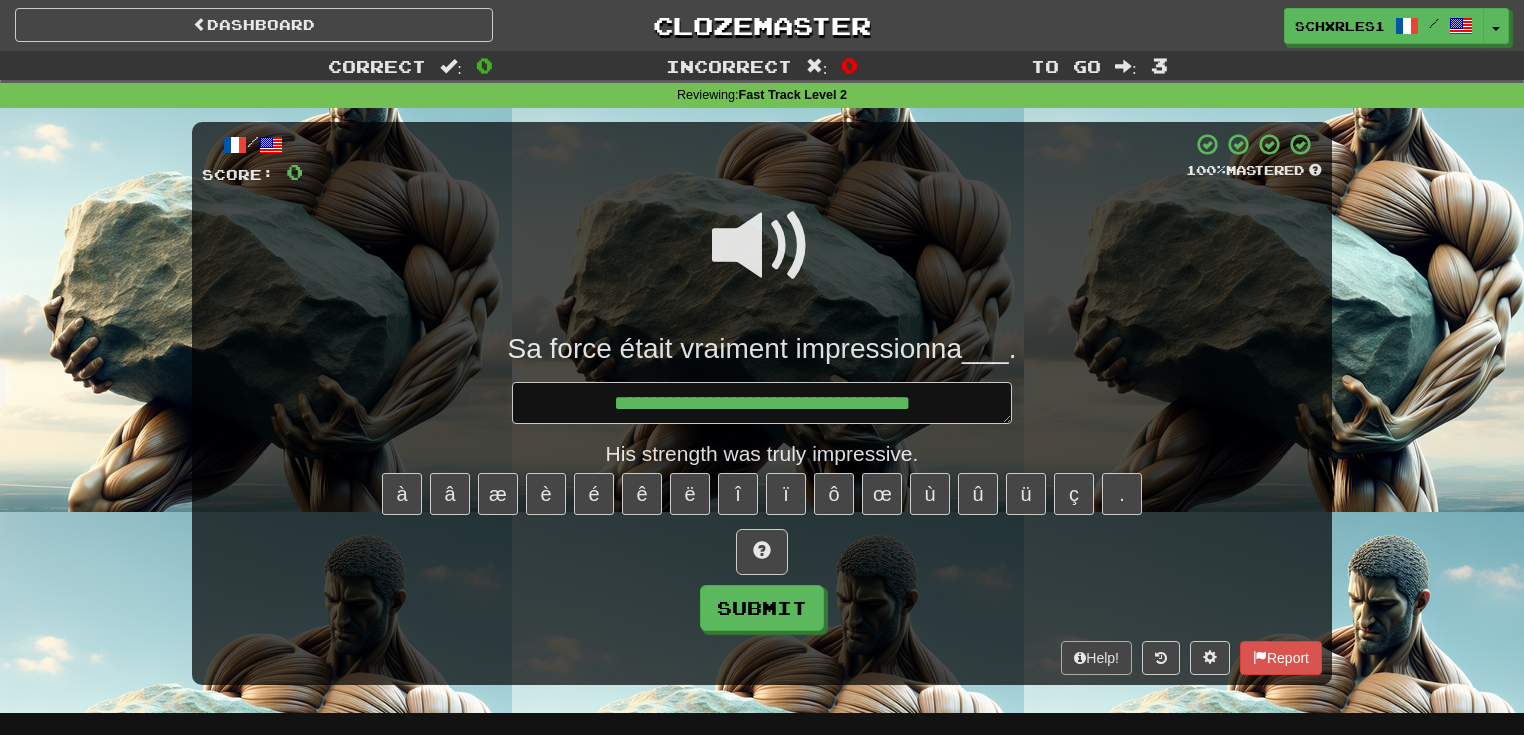 type on "*" 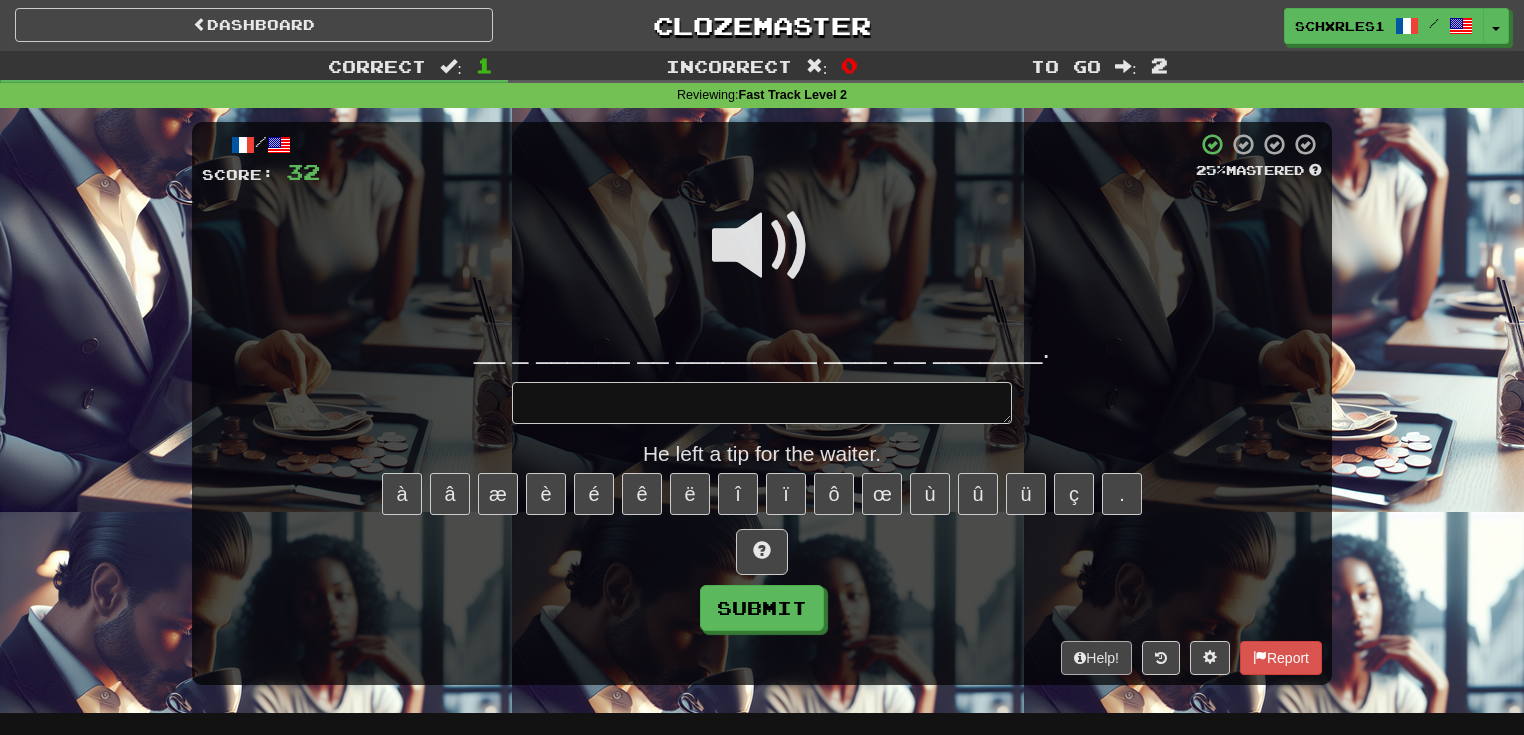 type on "*" 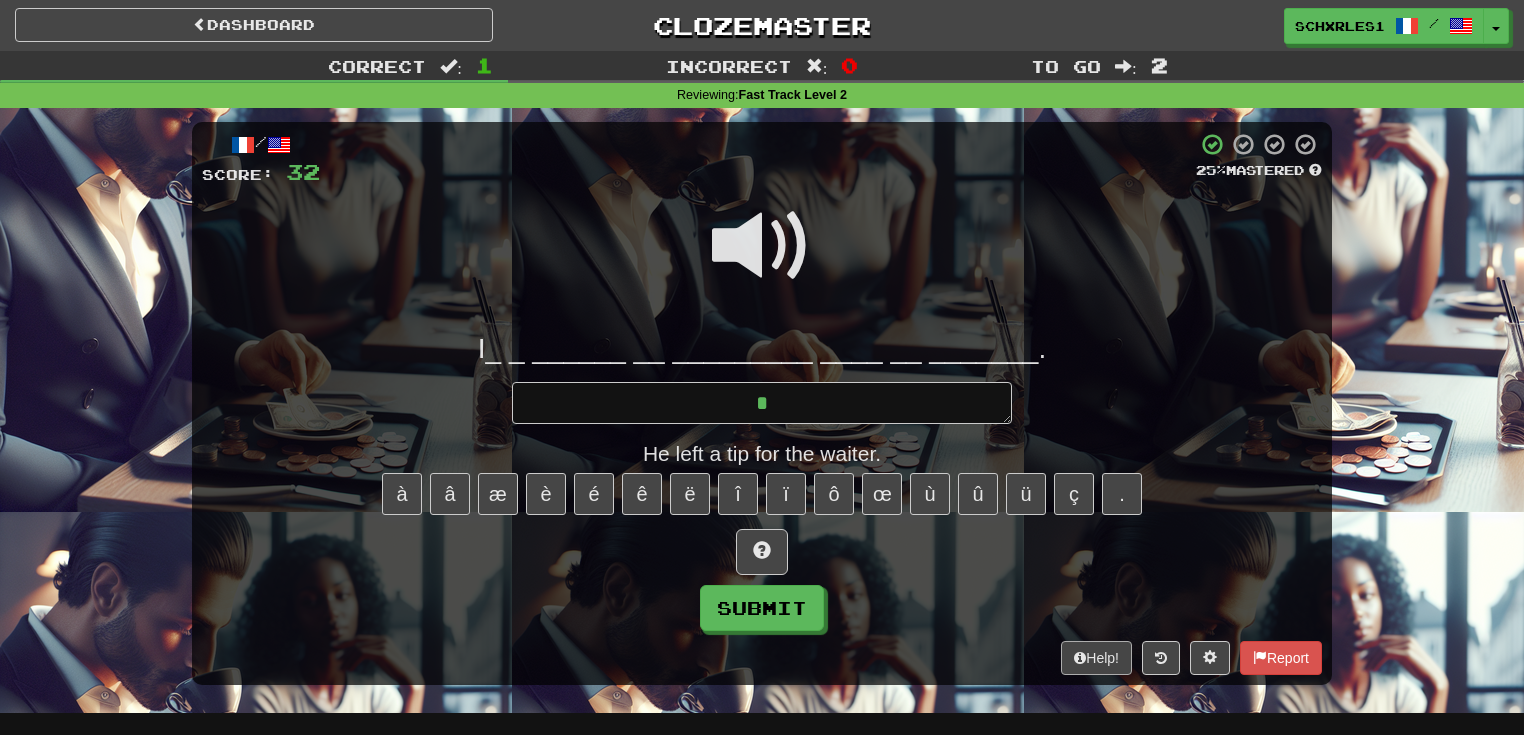 type on "*" 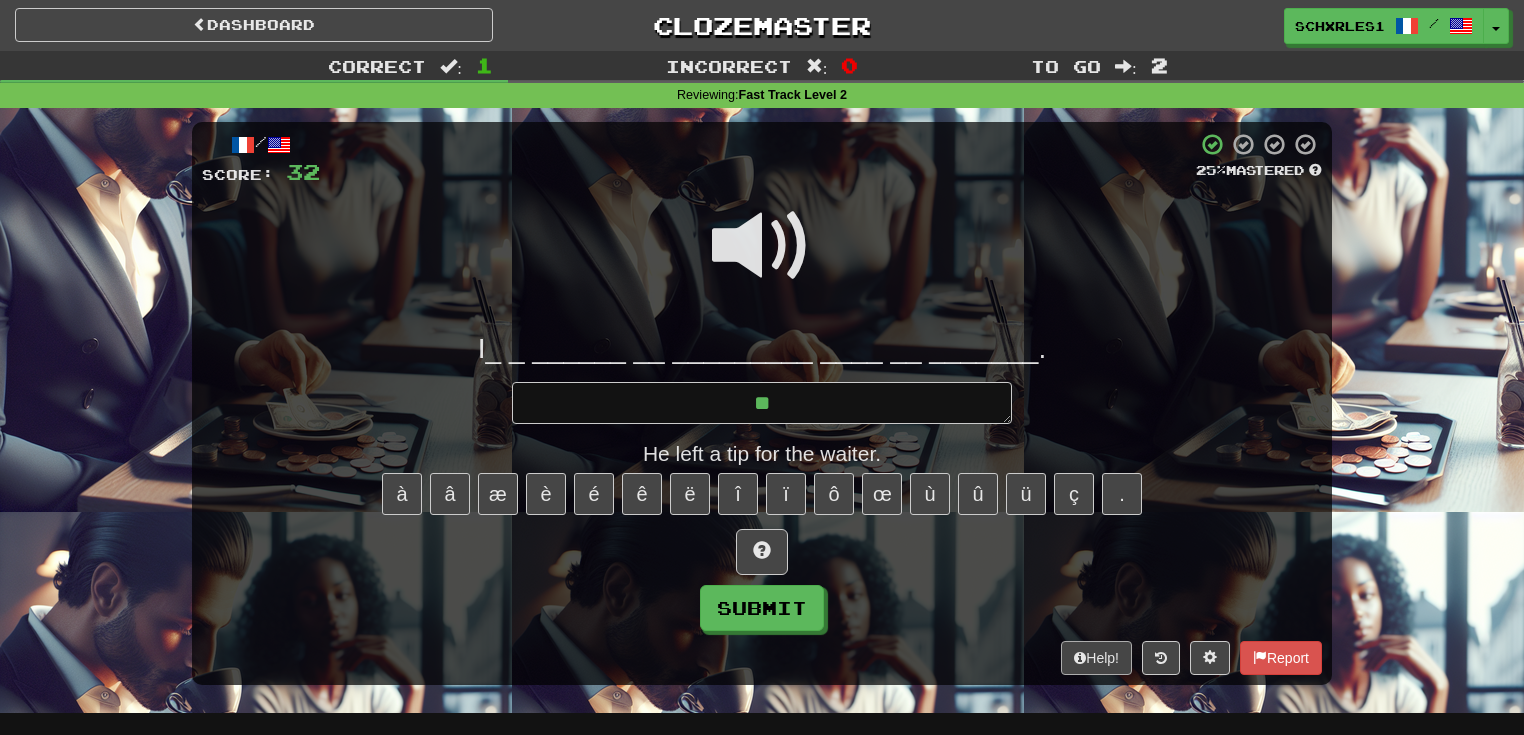 type on "*" 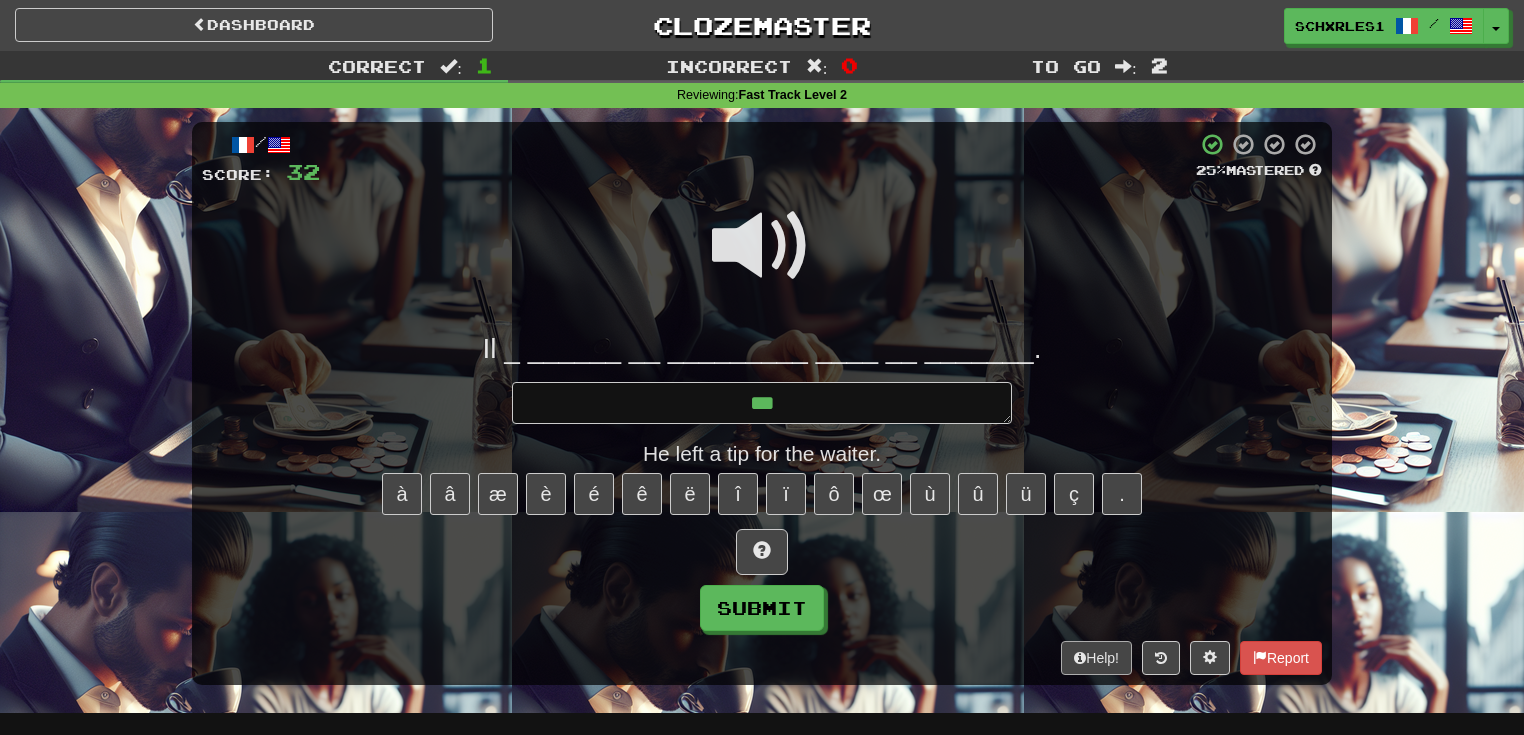 type on "*" 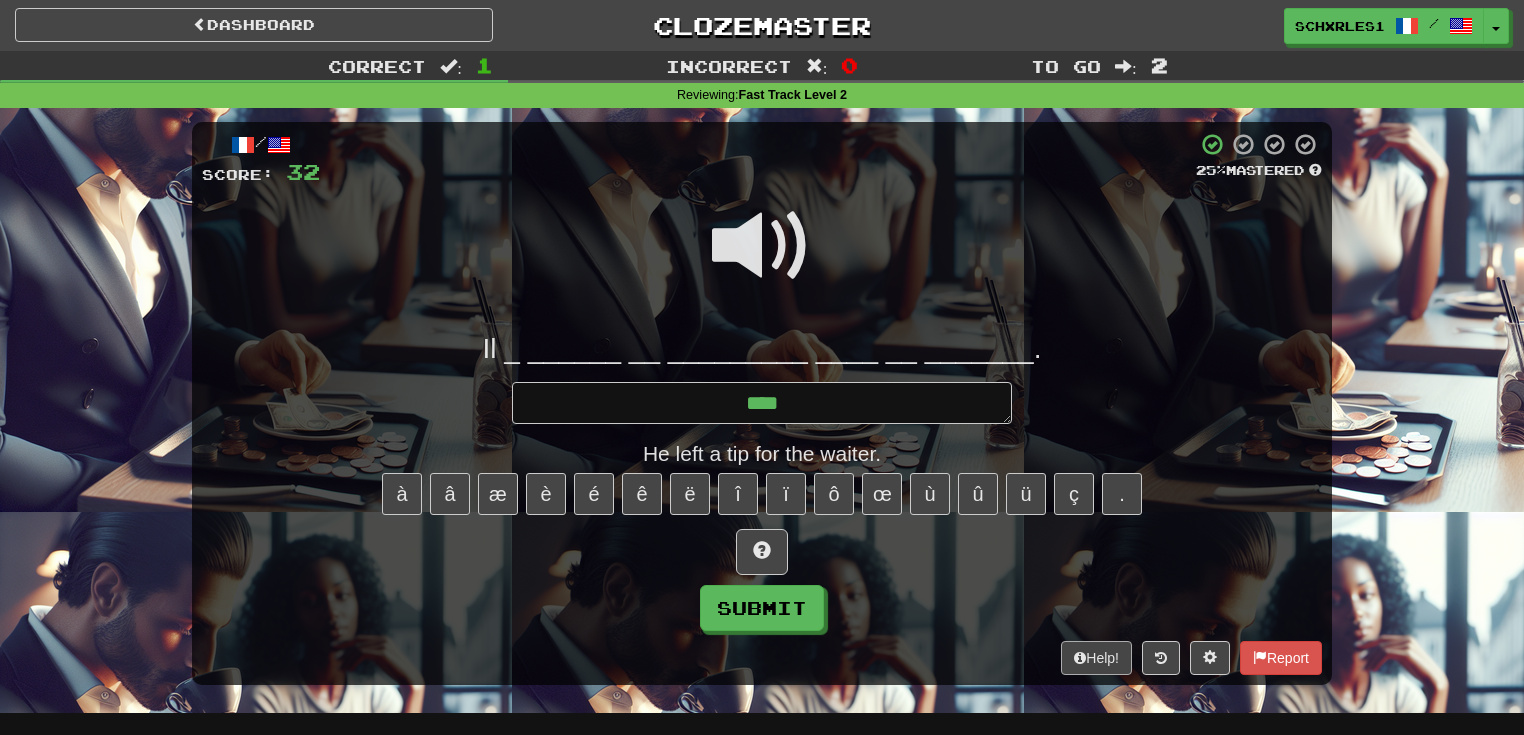 type on "*" 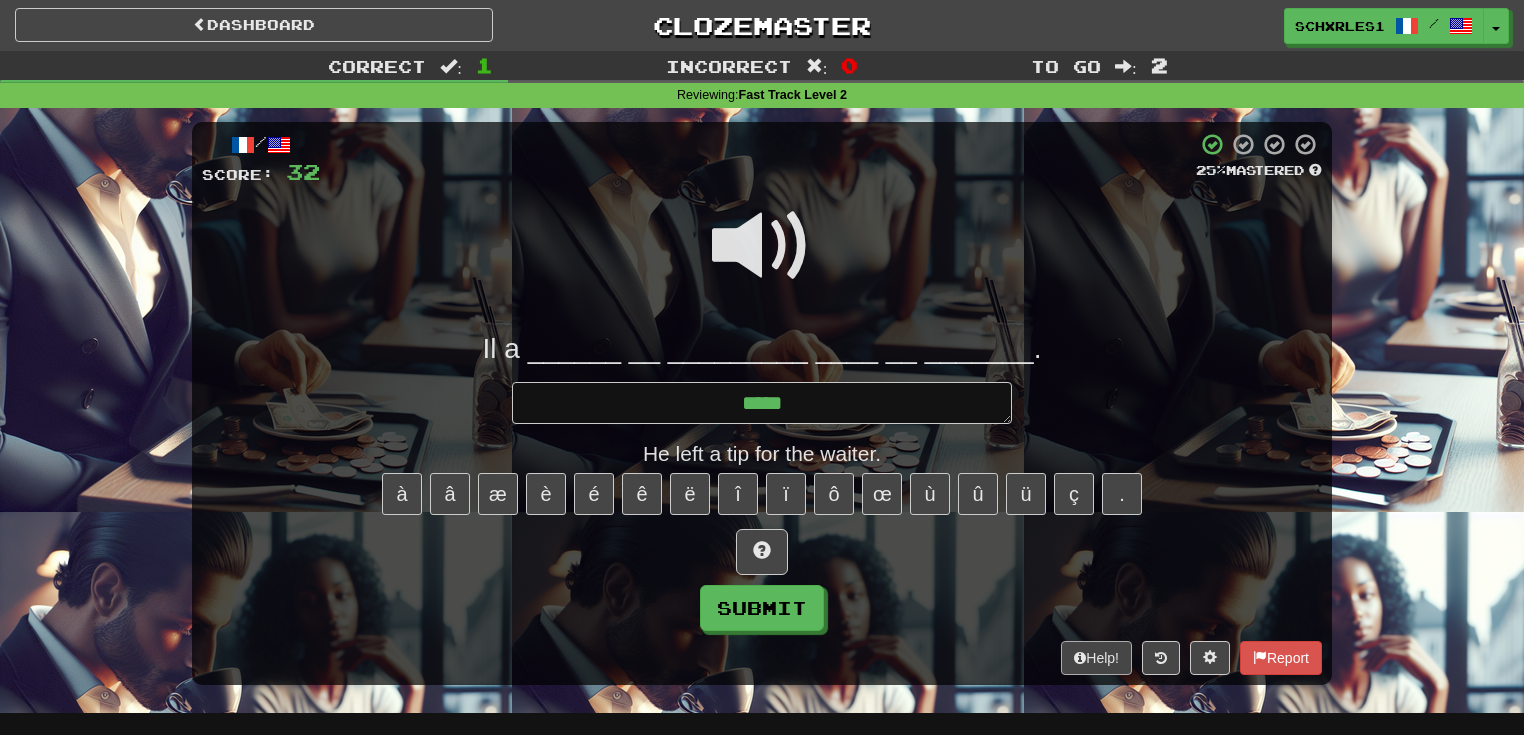 type on "*" 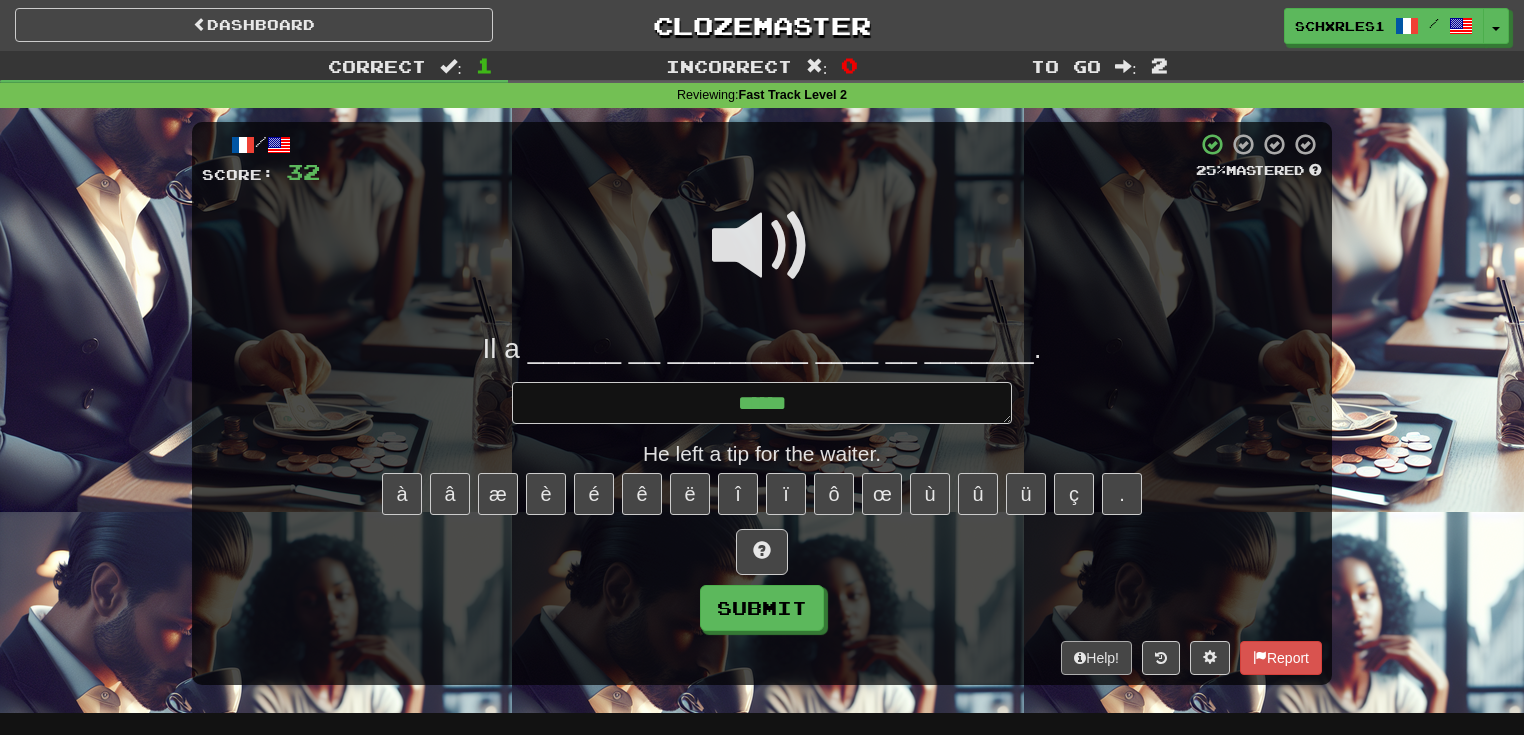 type on "*" 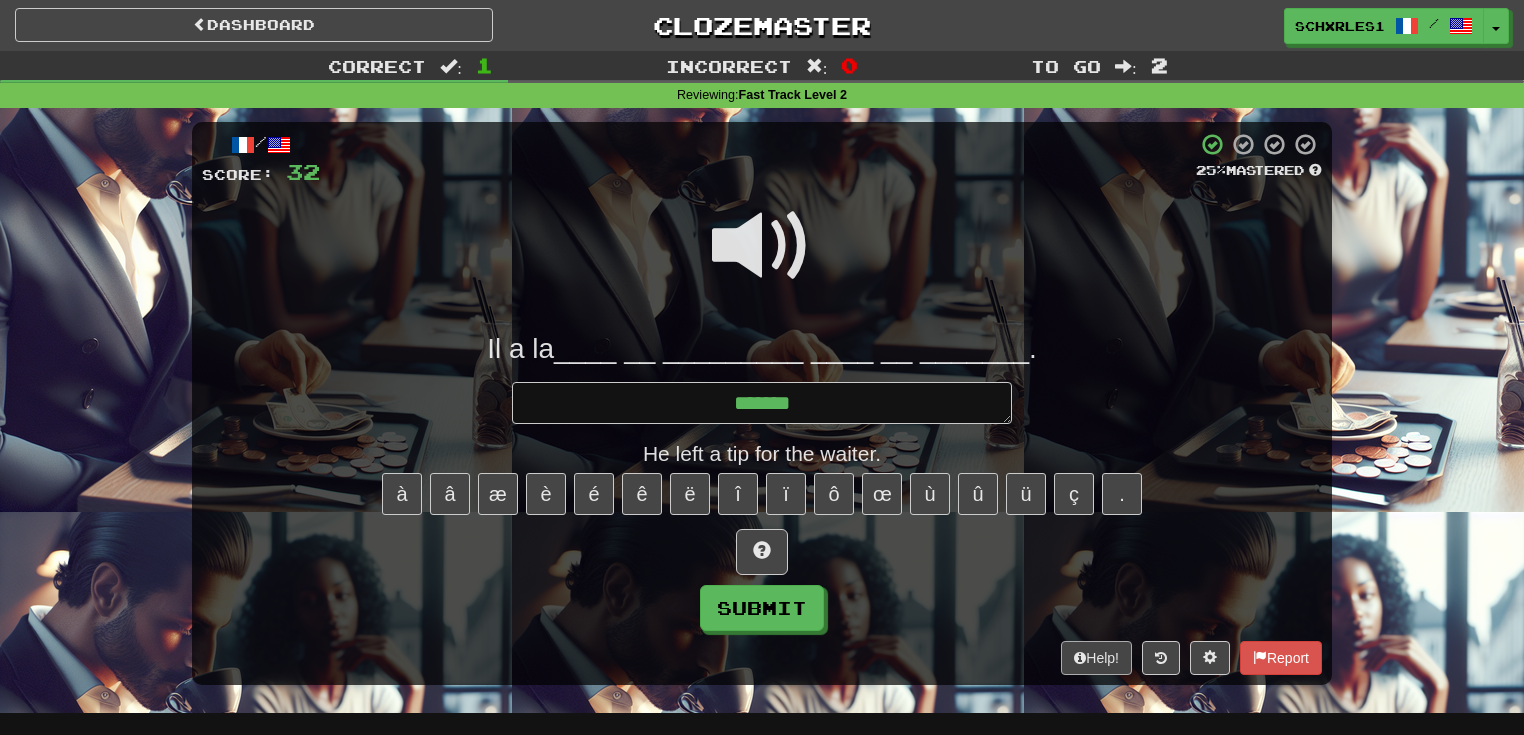 type on "*" 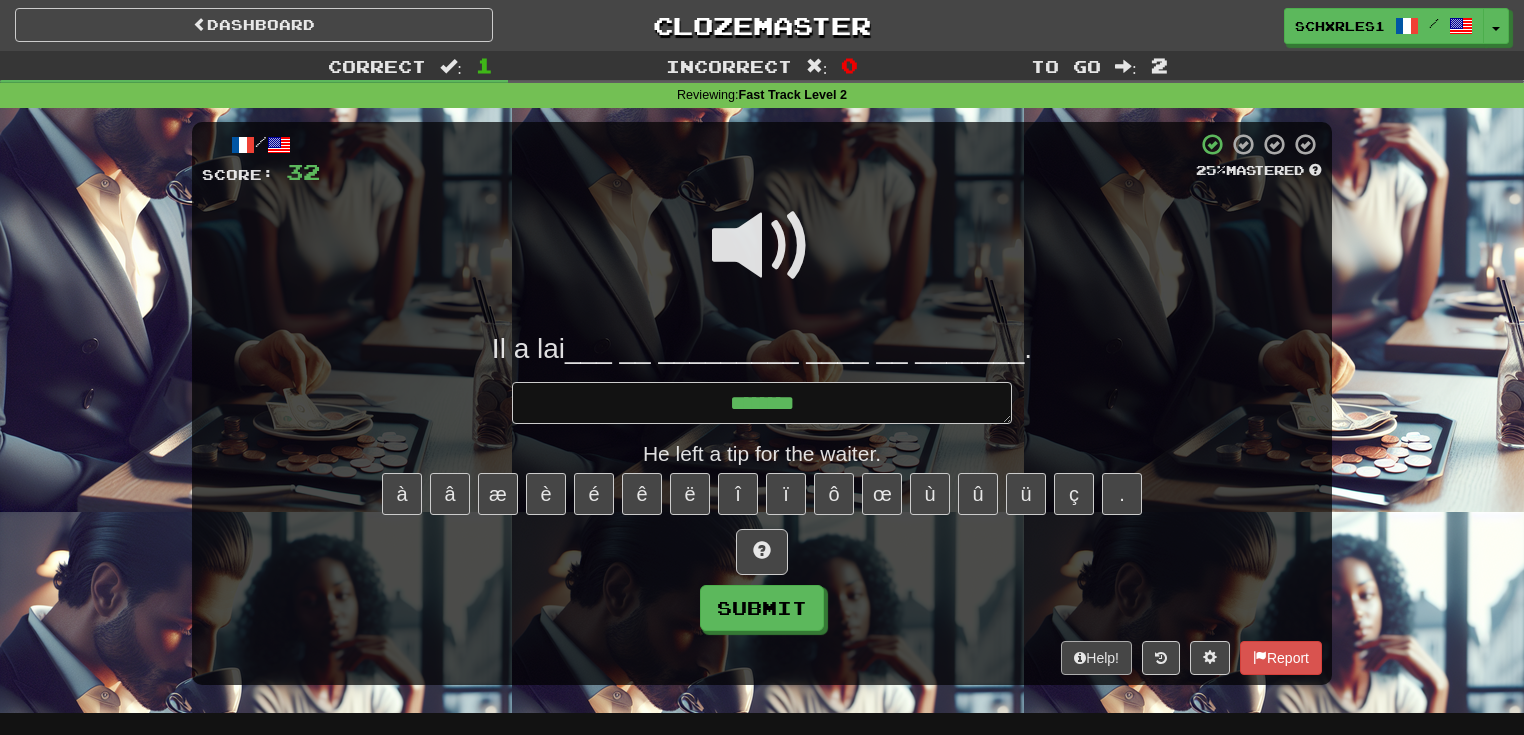 type on "*" 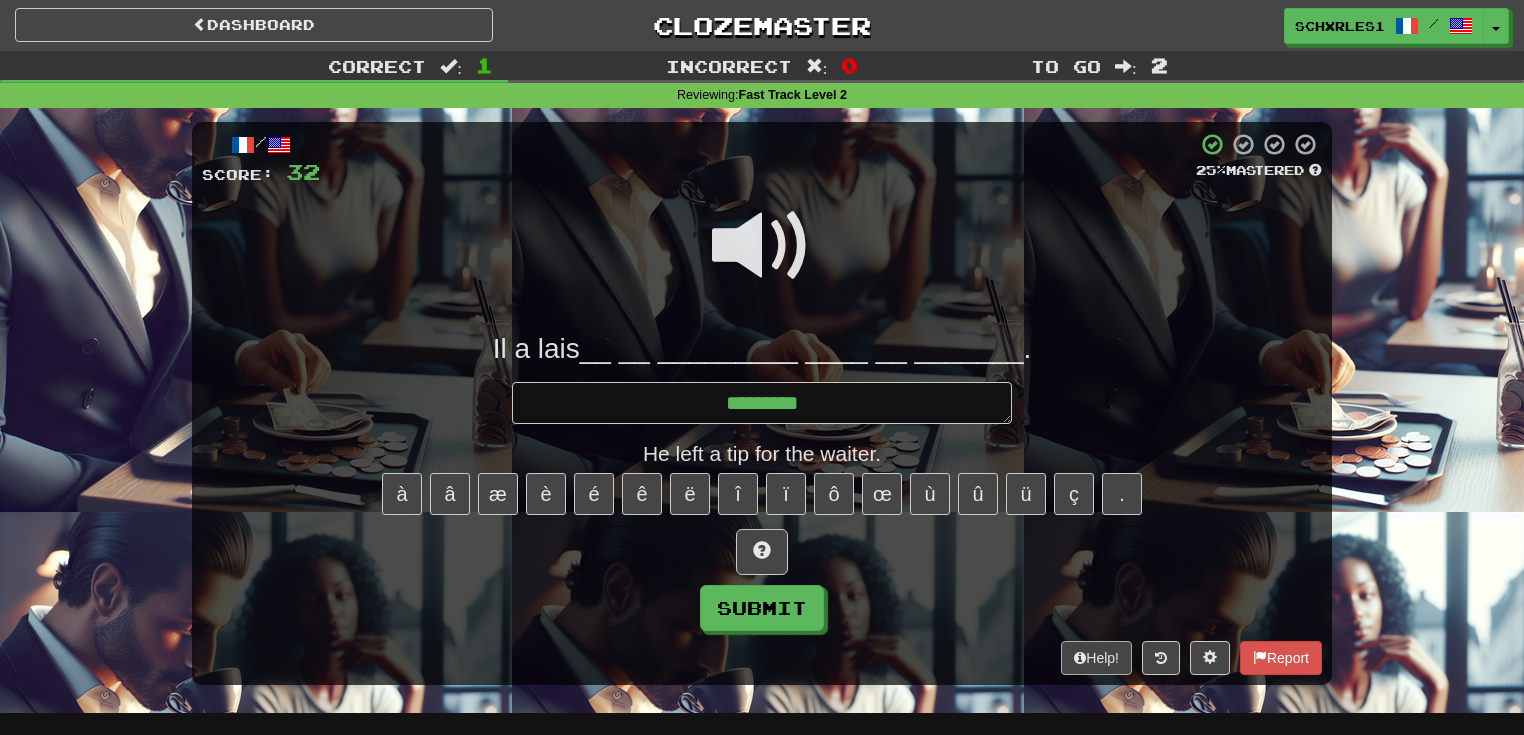 type on "*" 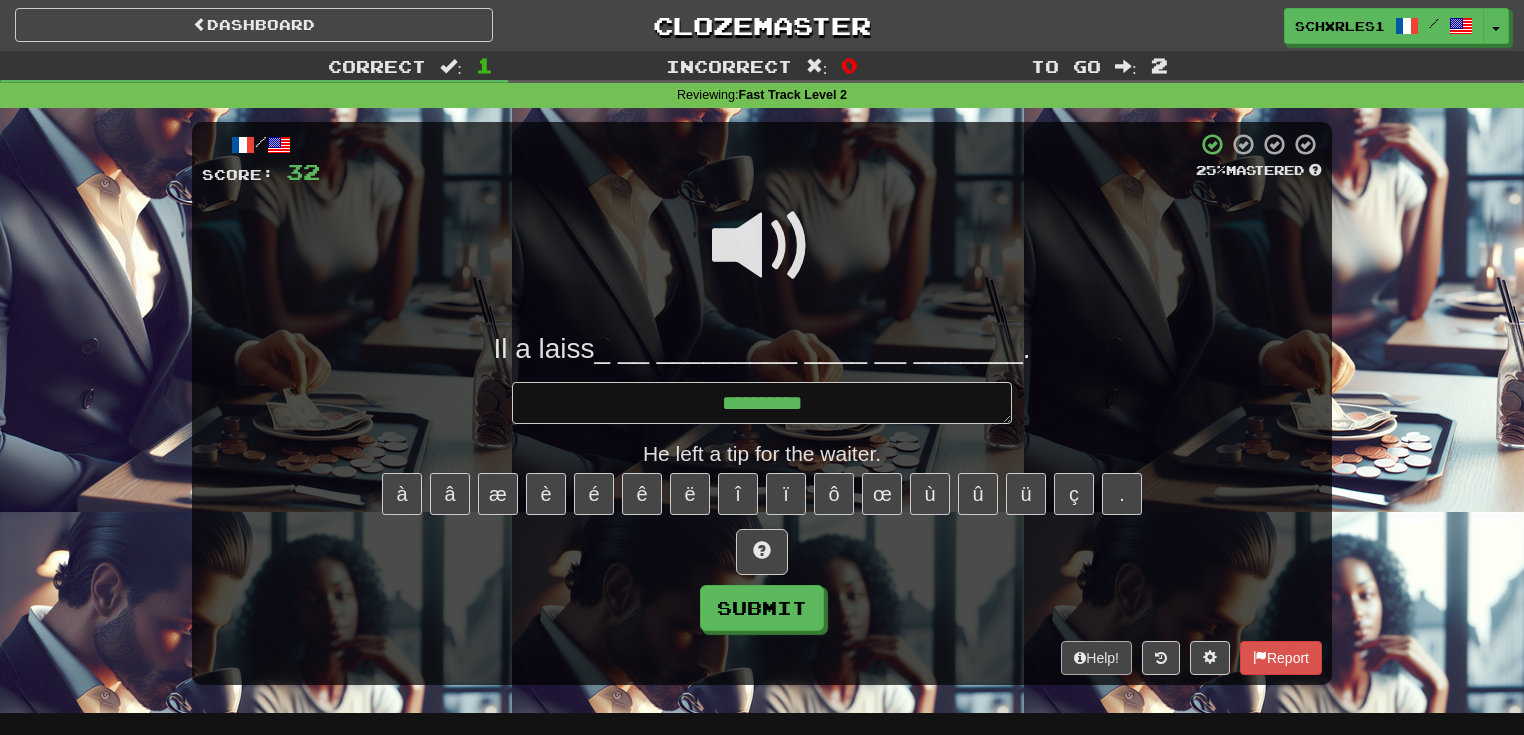 type on "*" 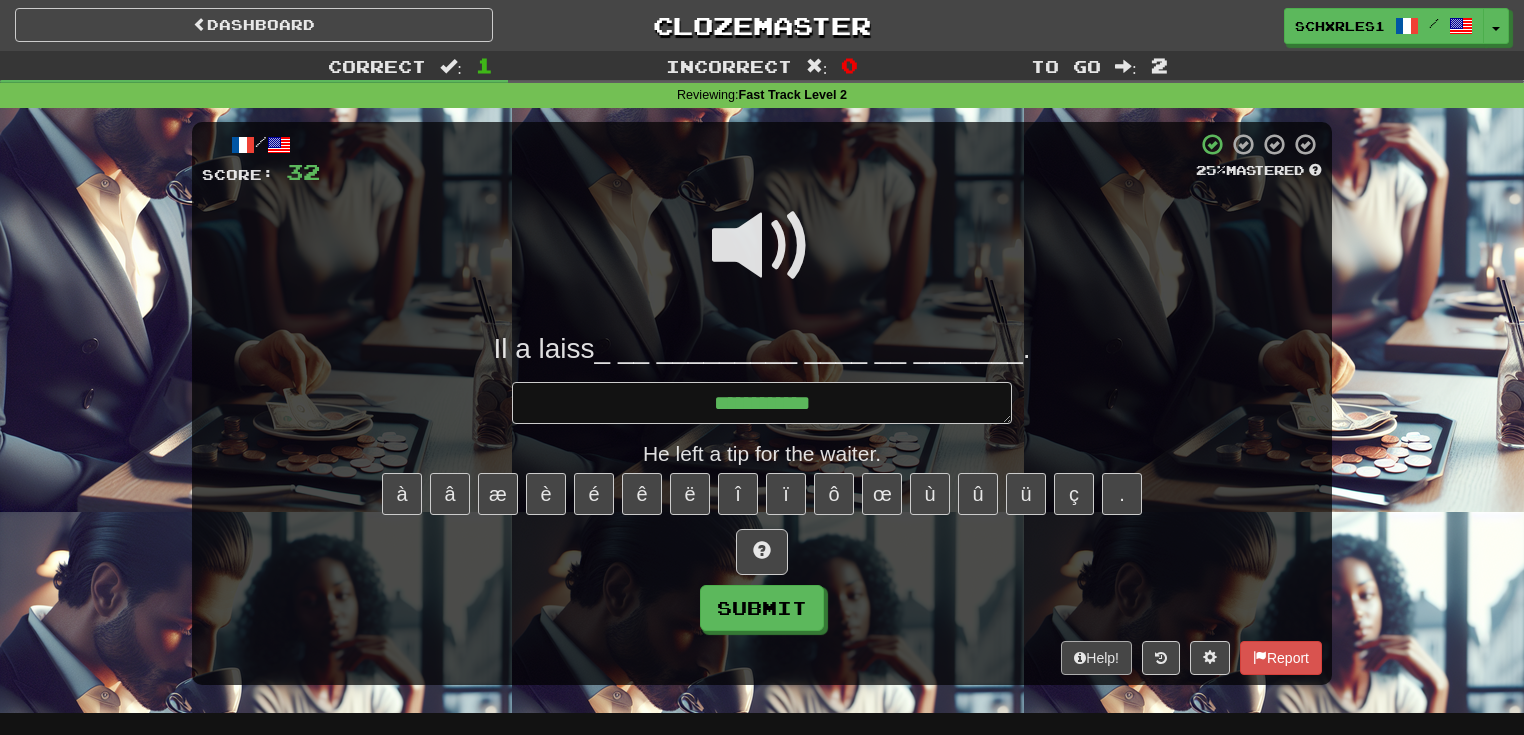 type on "*" 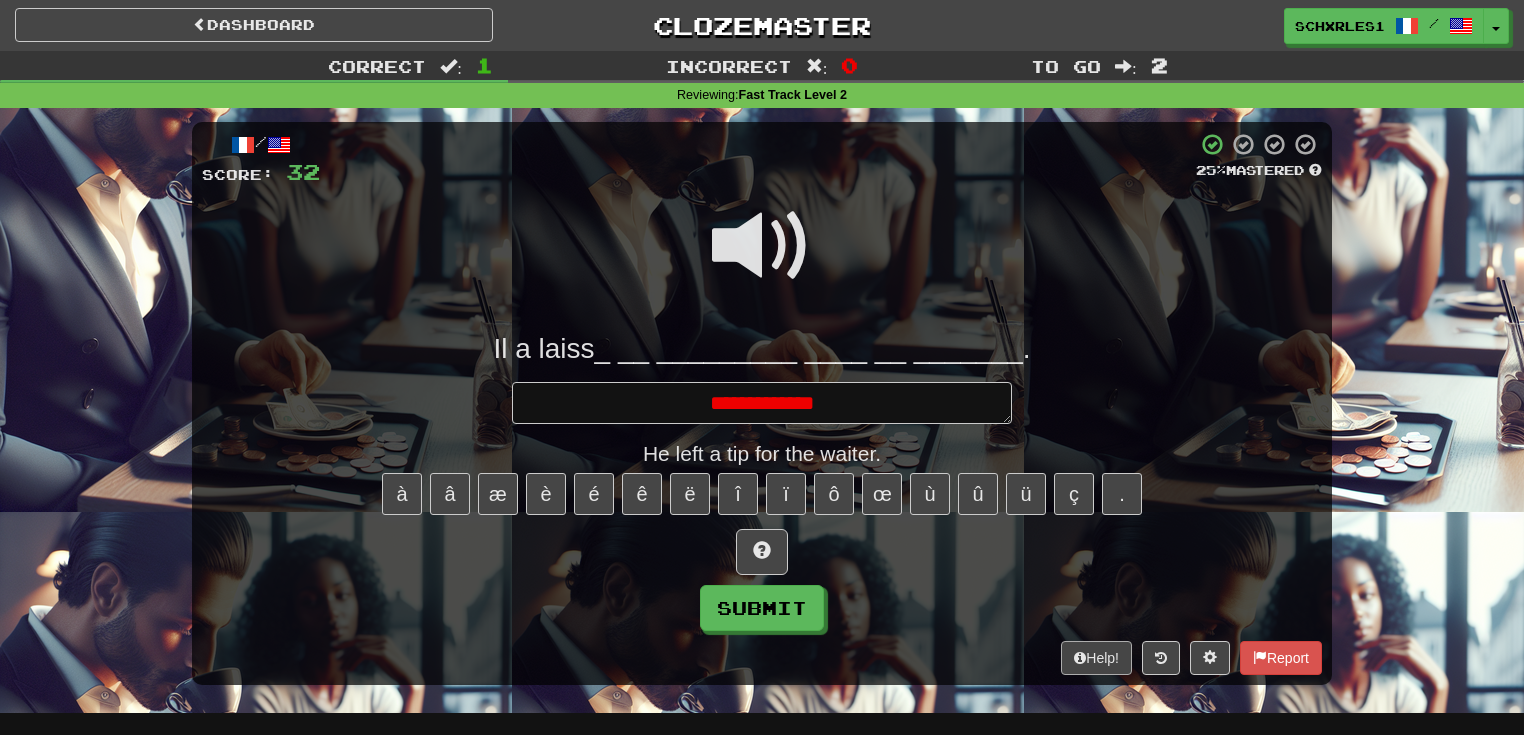 type on "*" 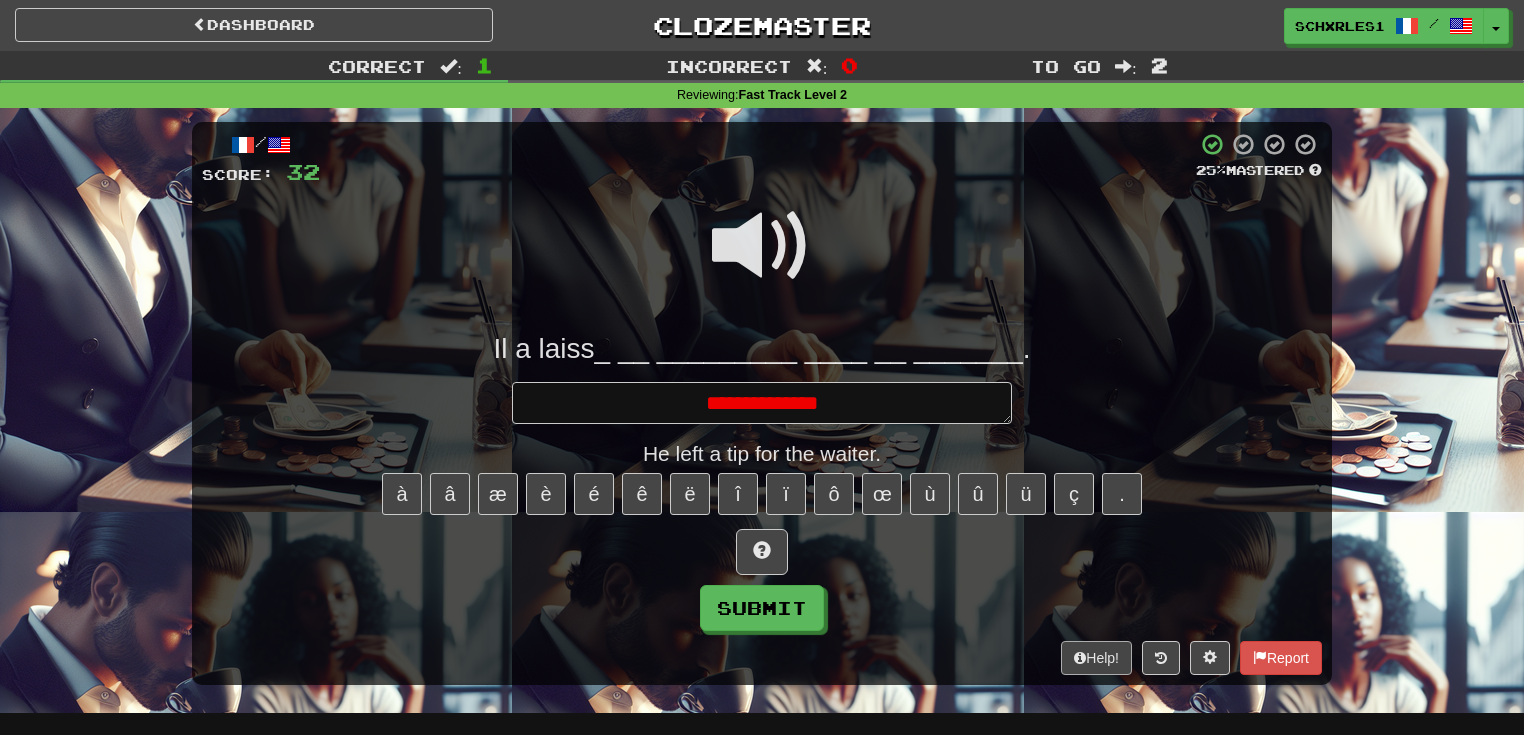 type on "*" 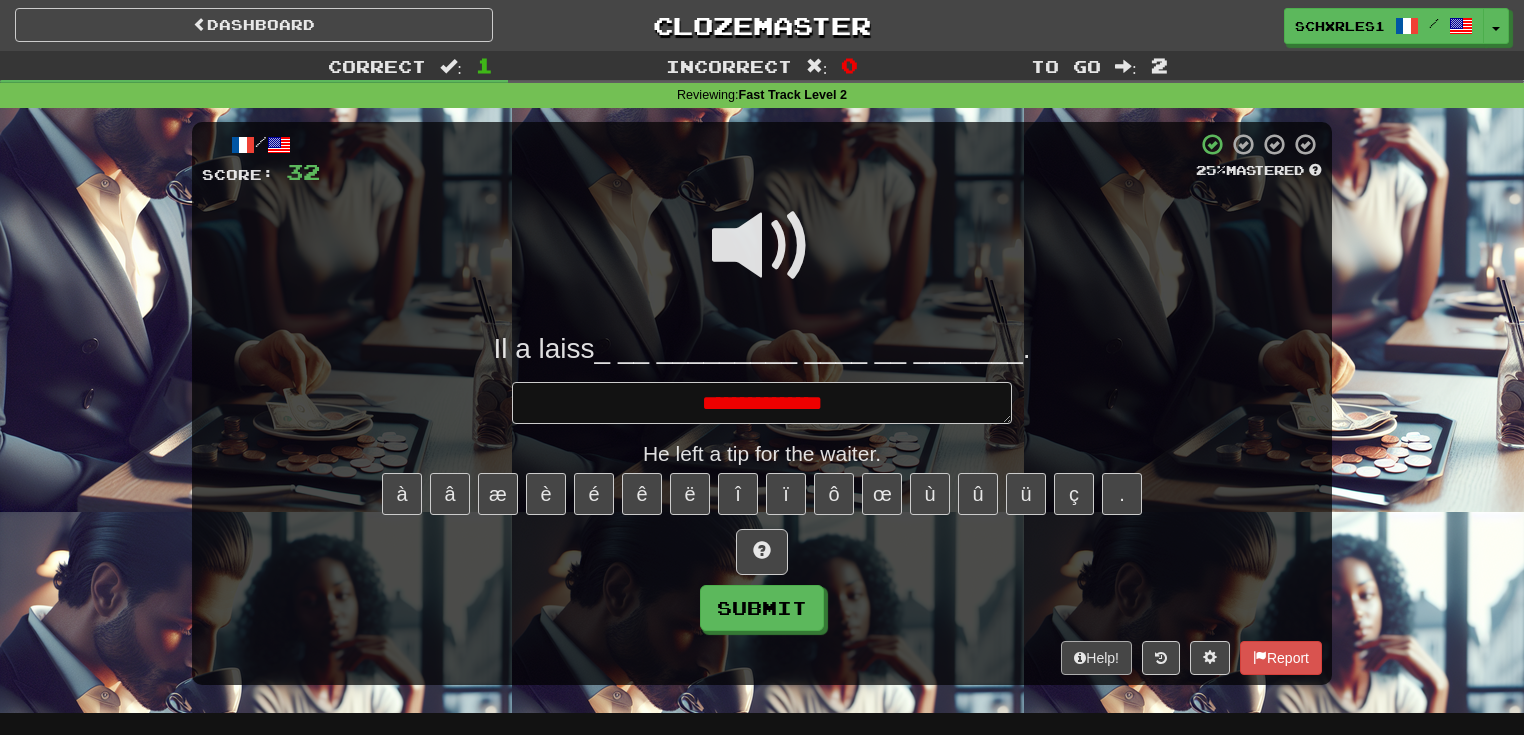type on "*" 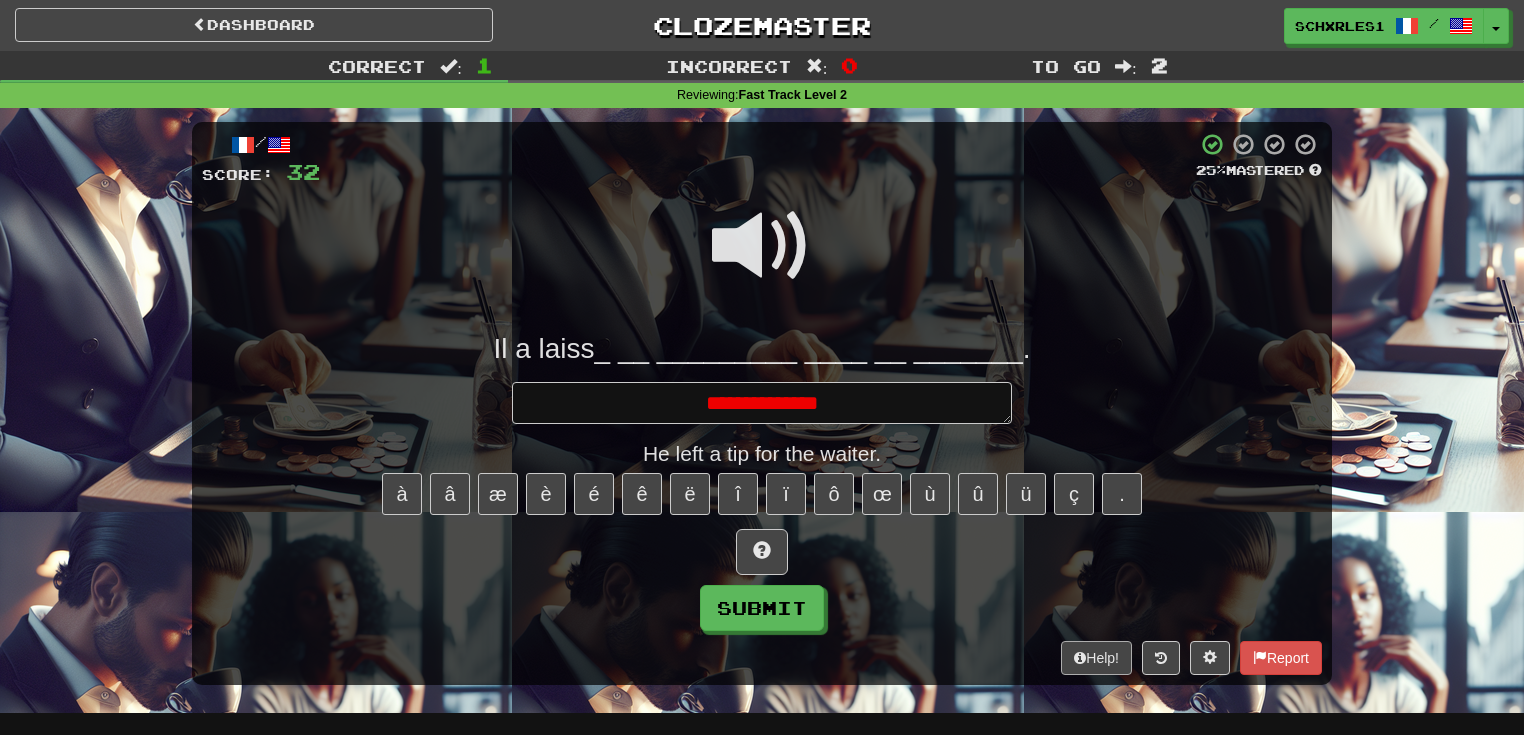 type on "*" 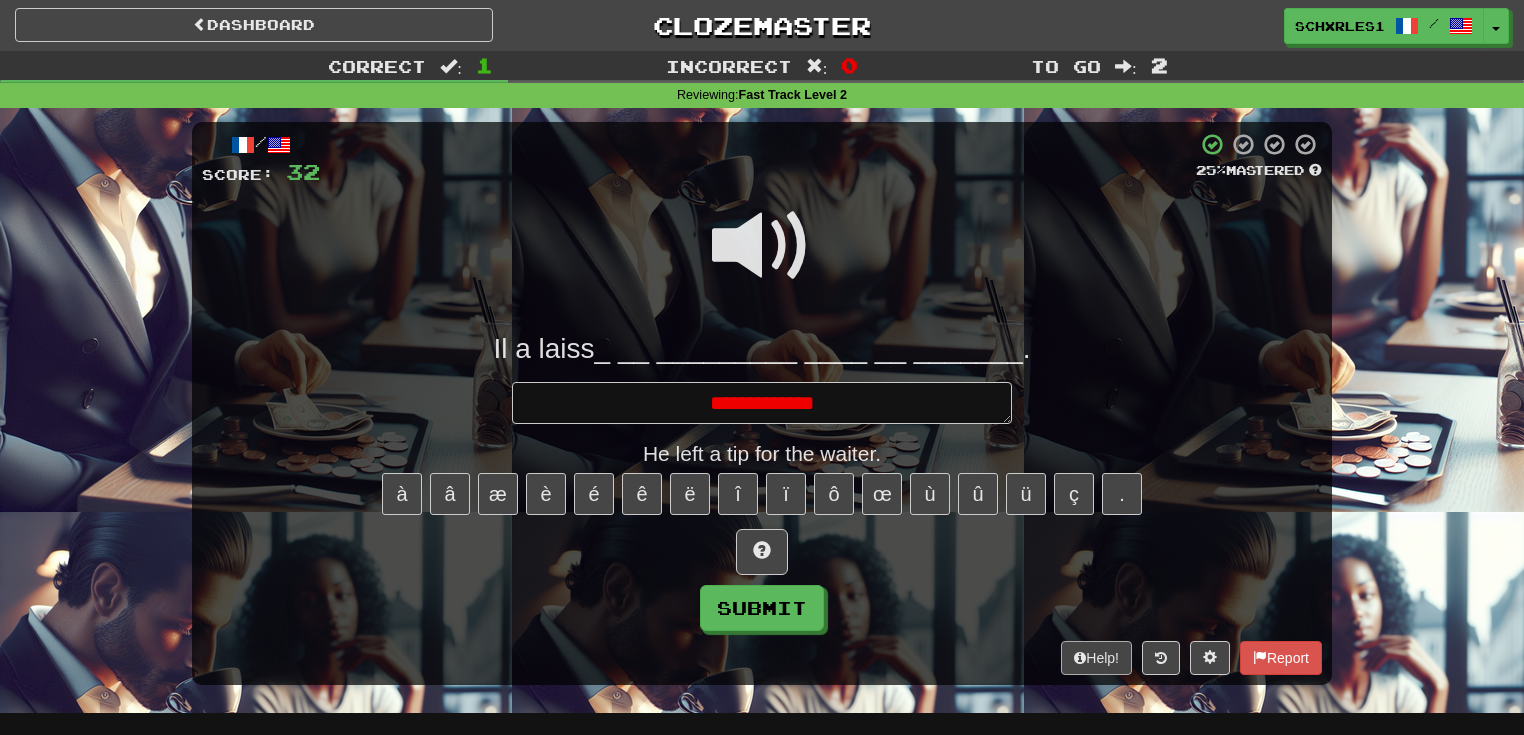type on "*" 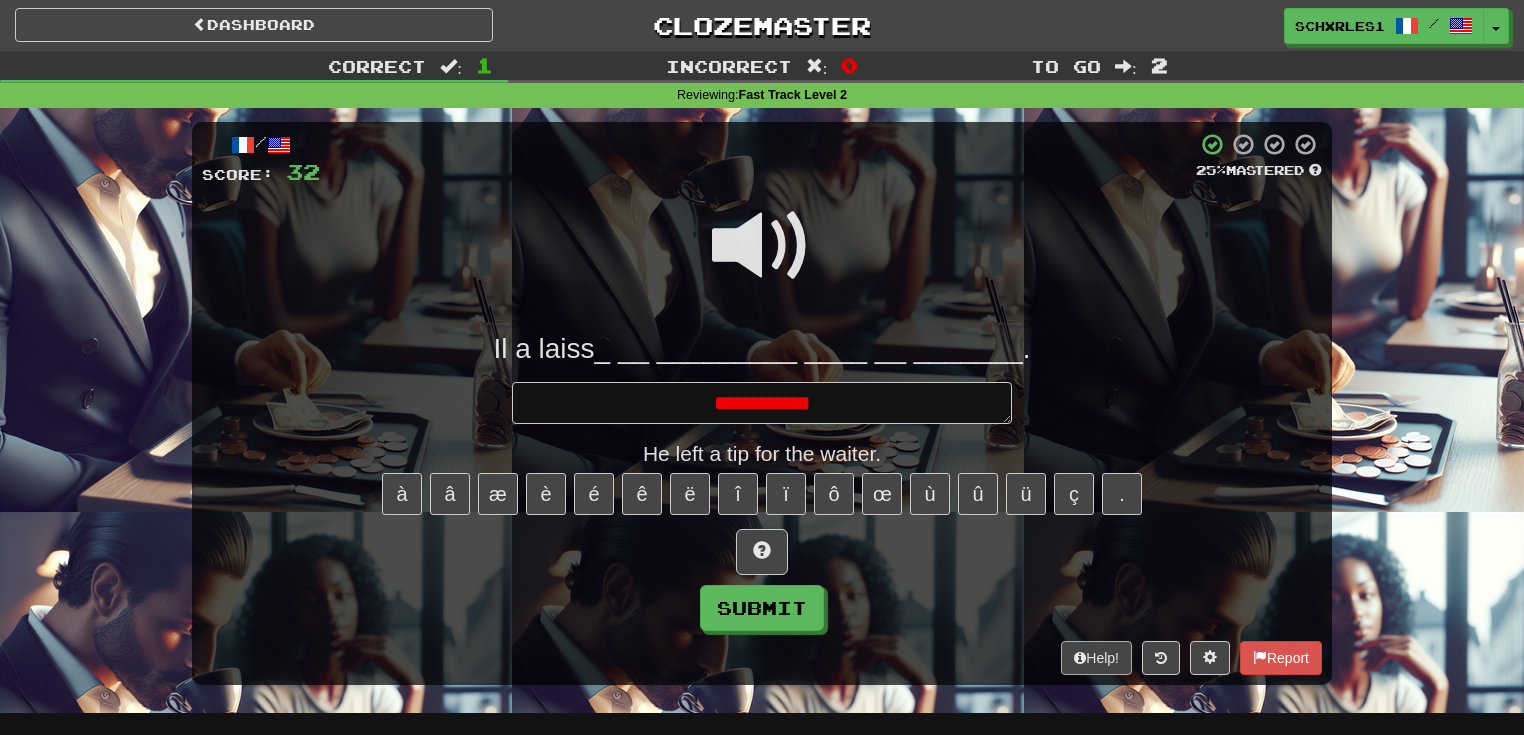 type on "*" 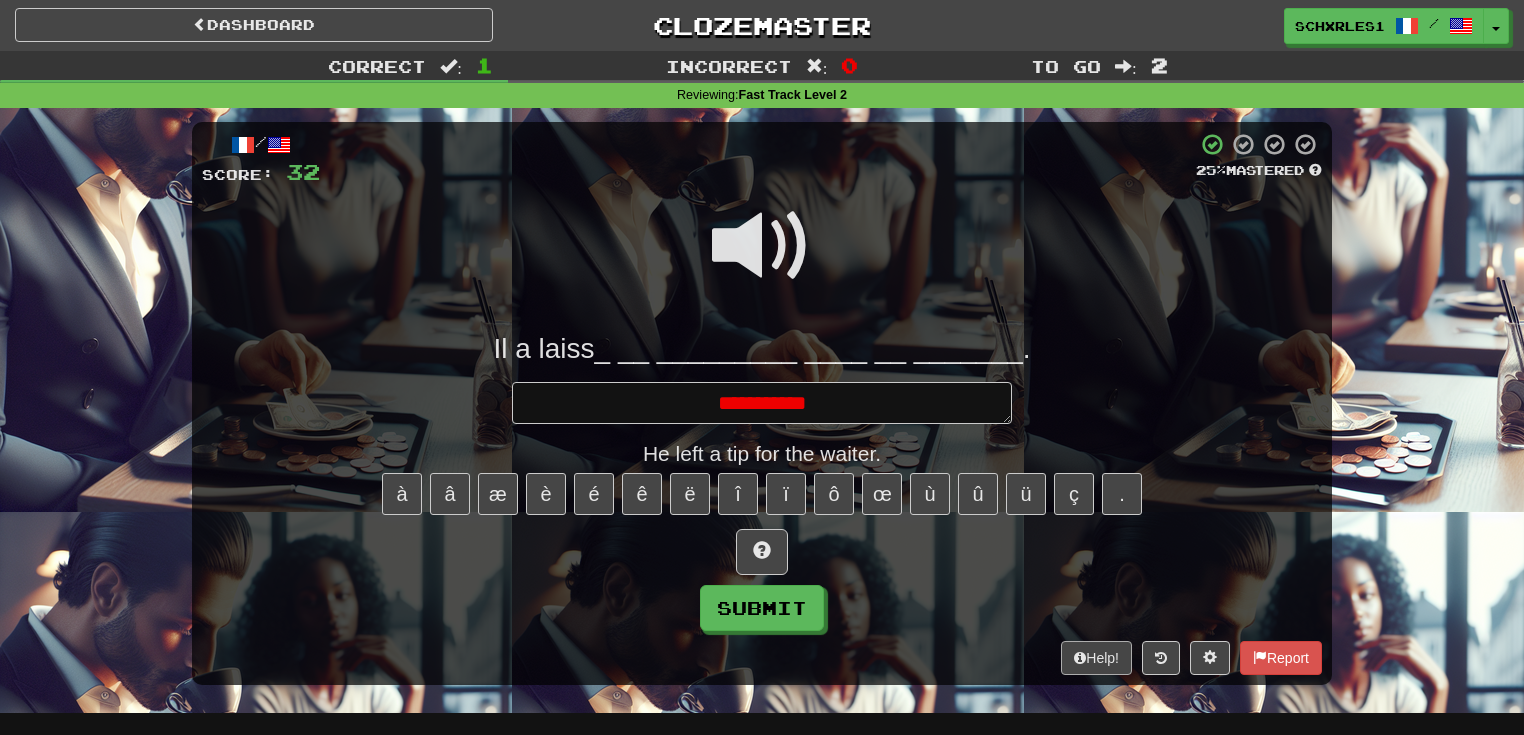 type on "*" 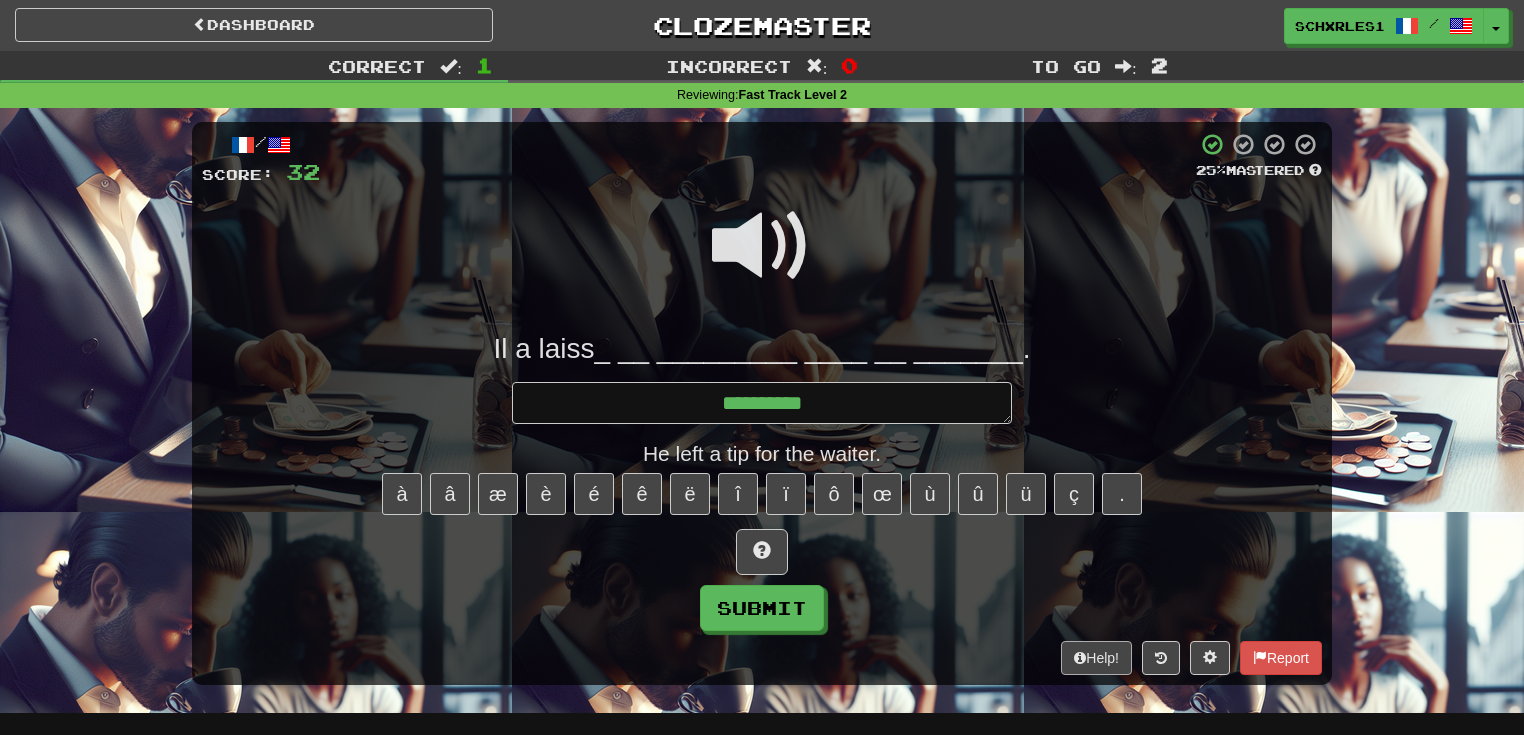 type on "*" 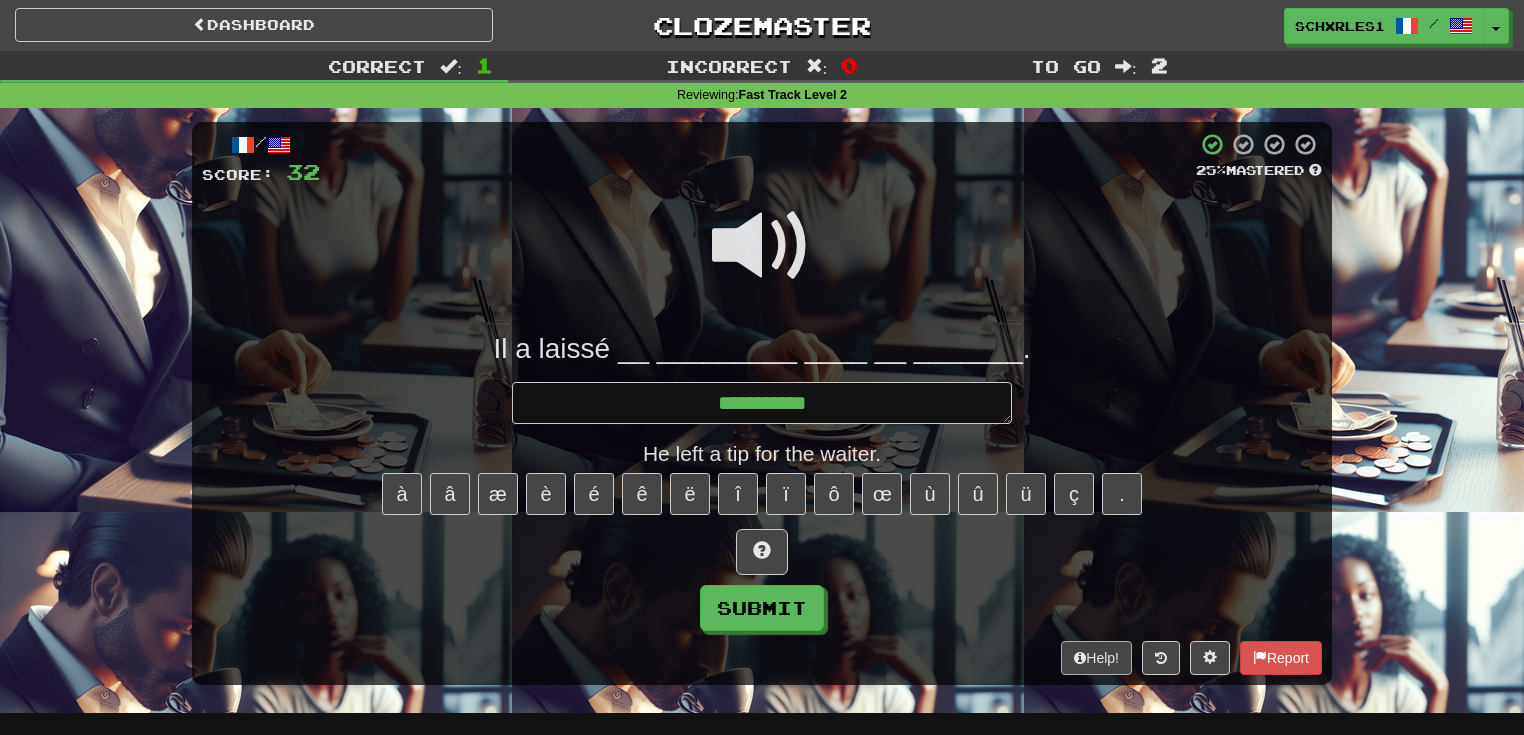 type on "*" 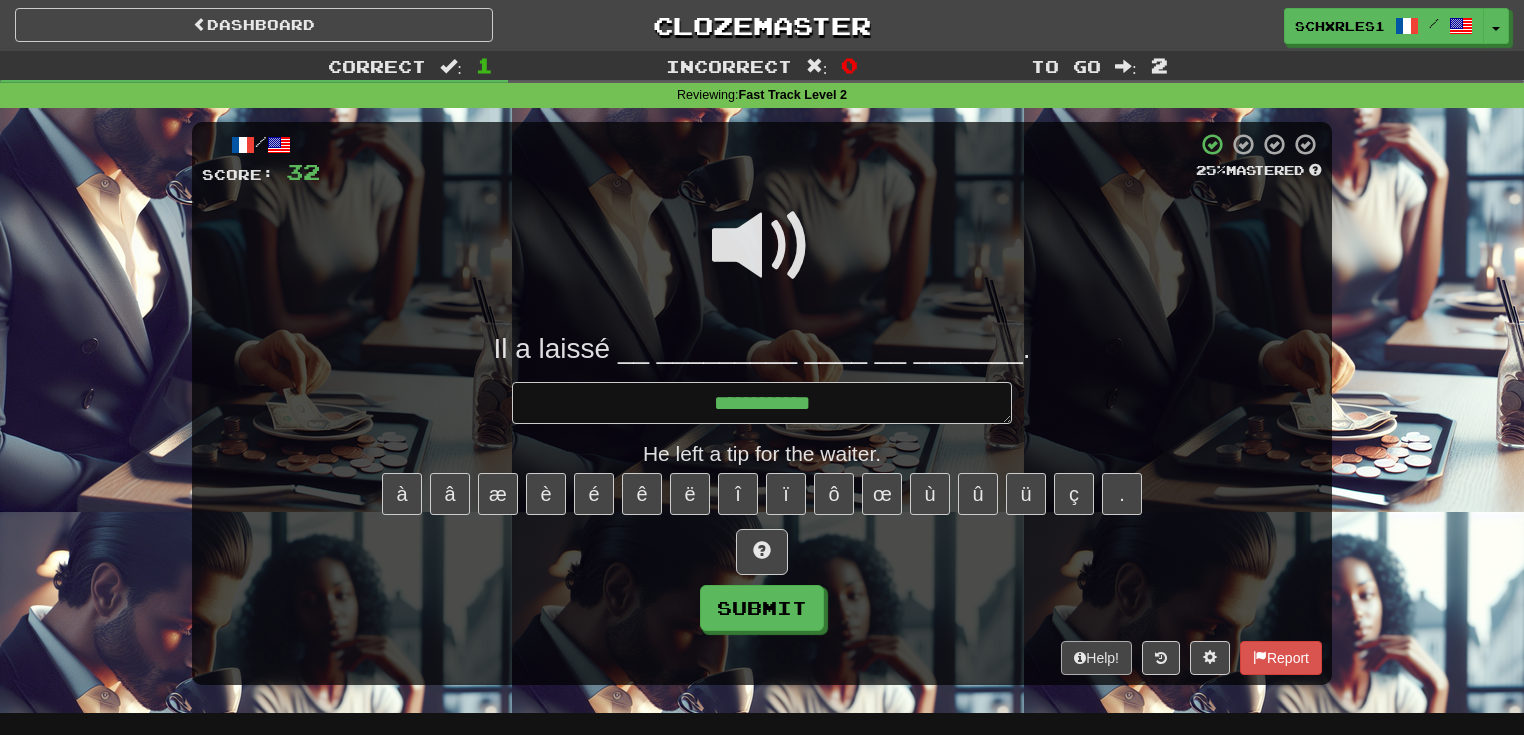type on "*" 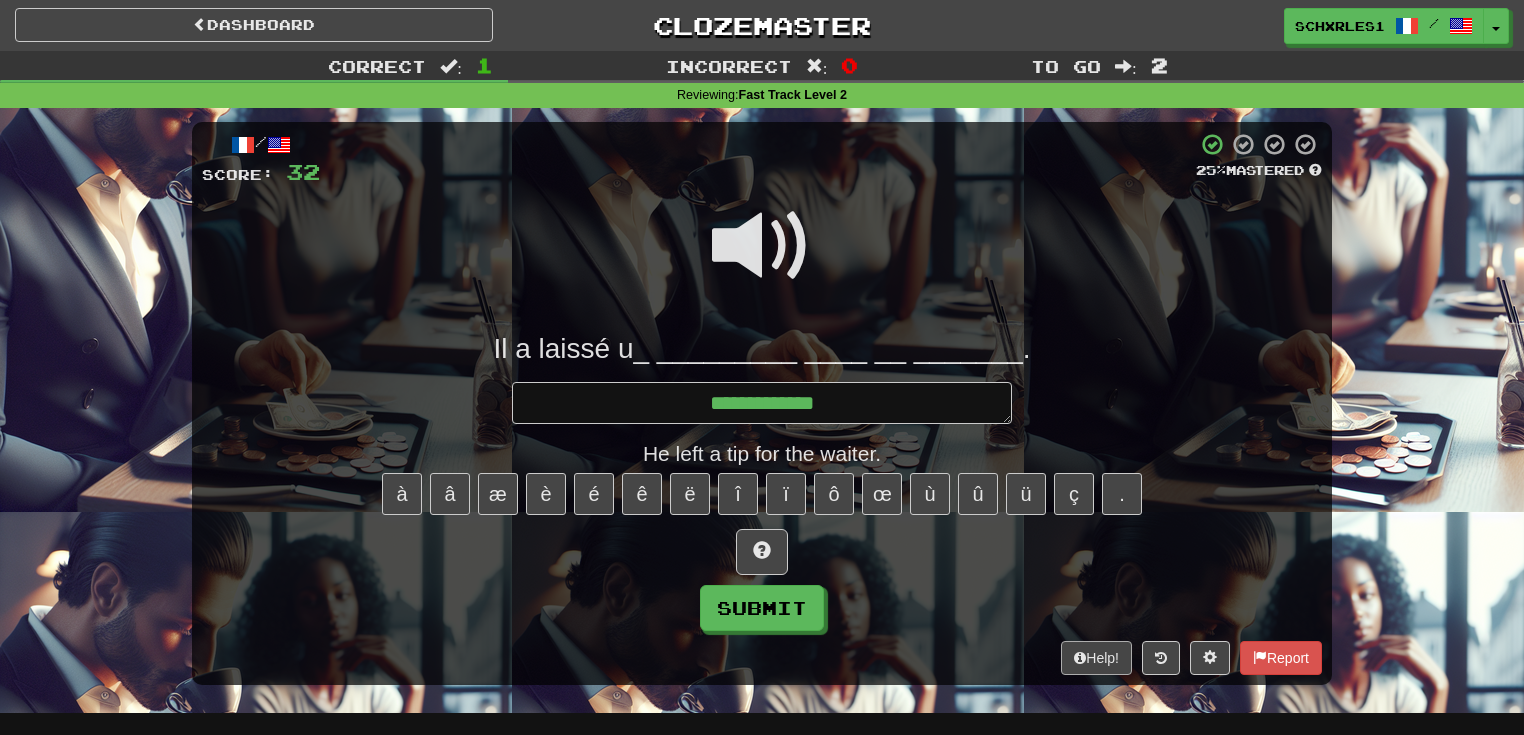 type on "*" 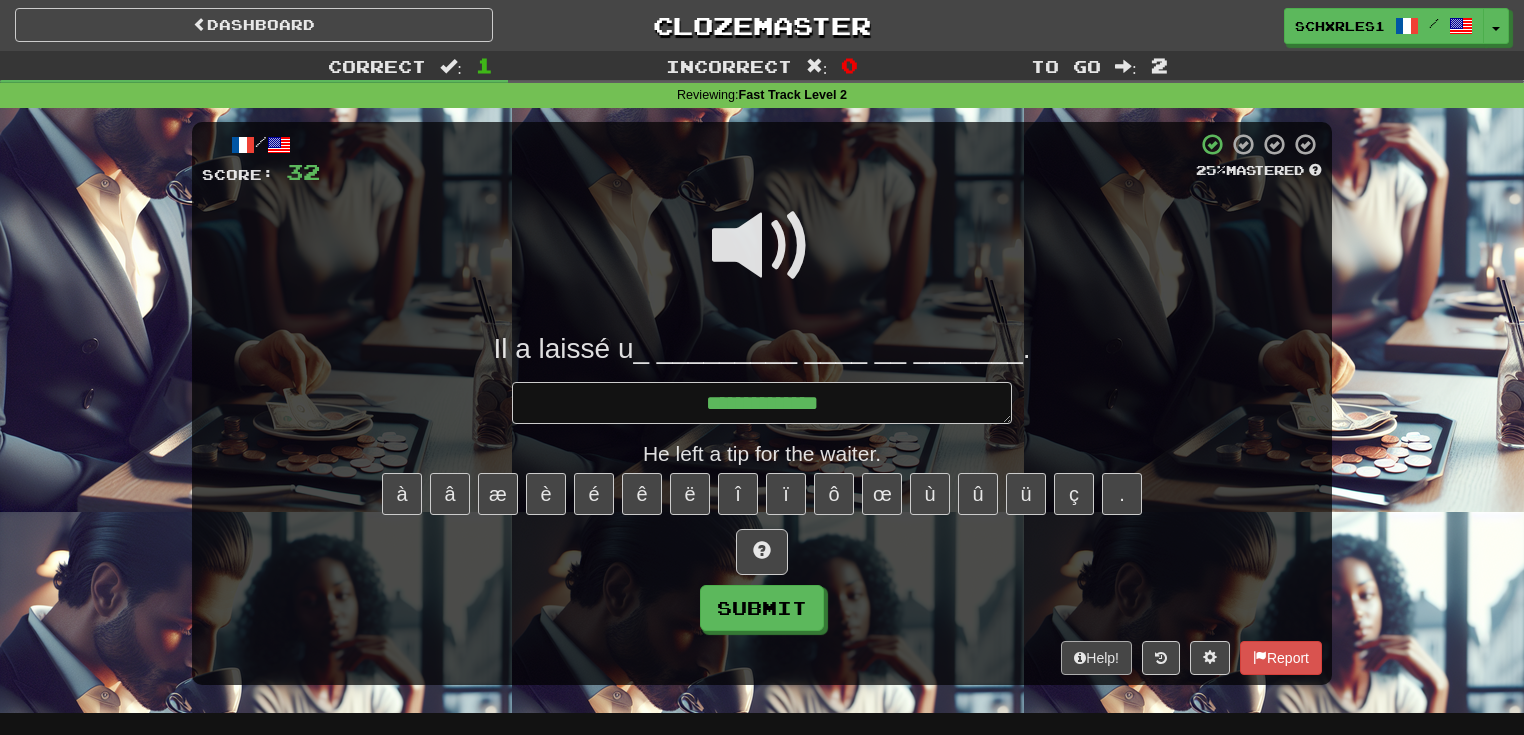 type on "*" 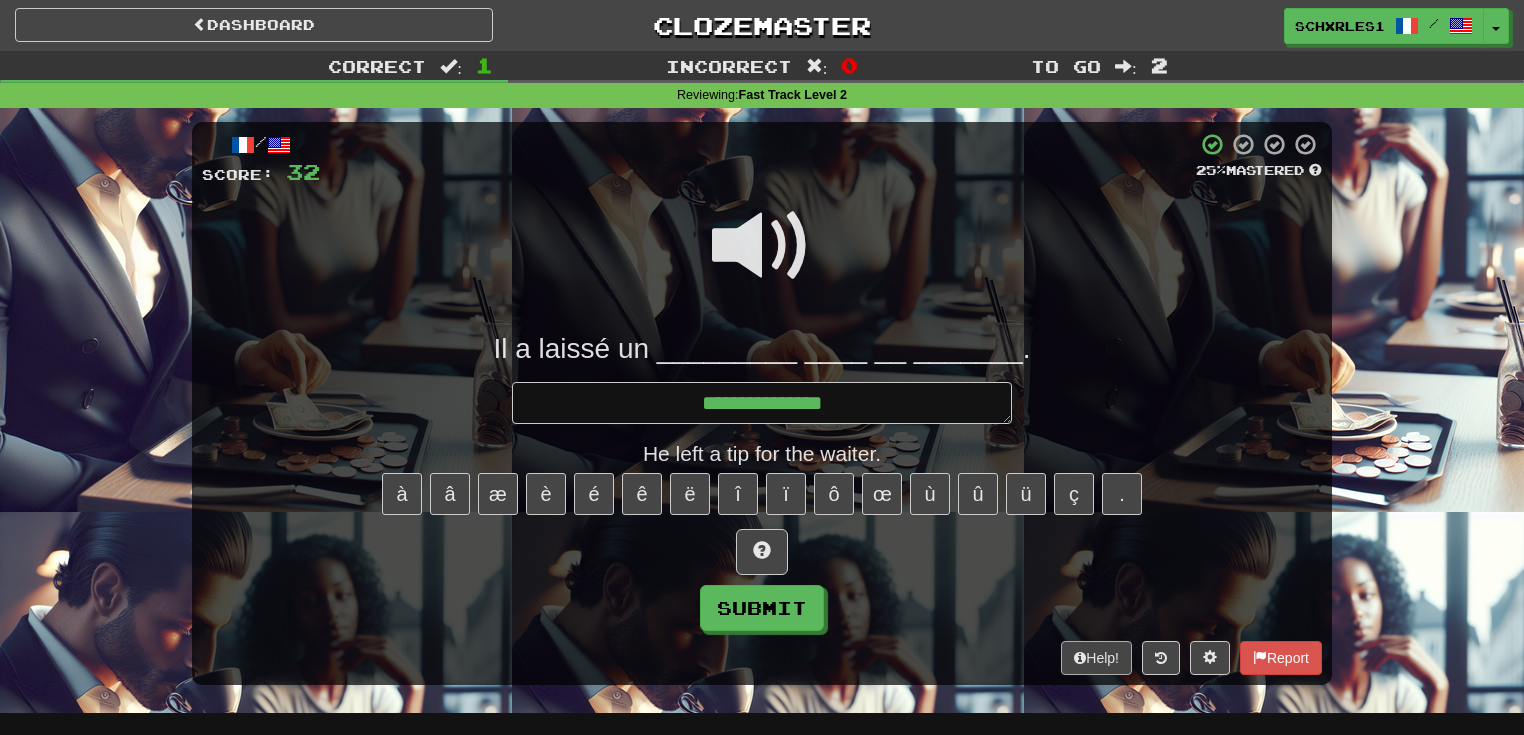 type on "*" 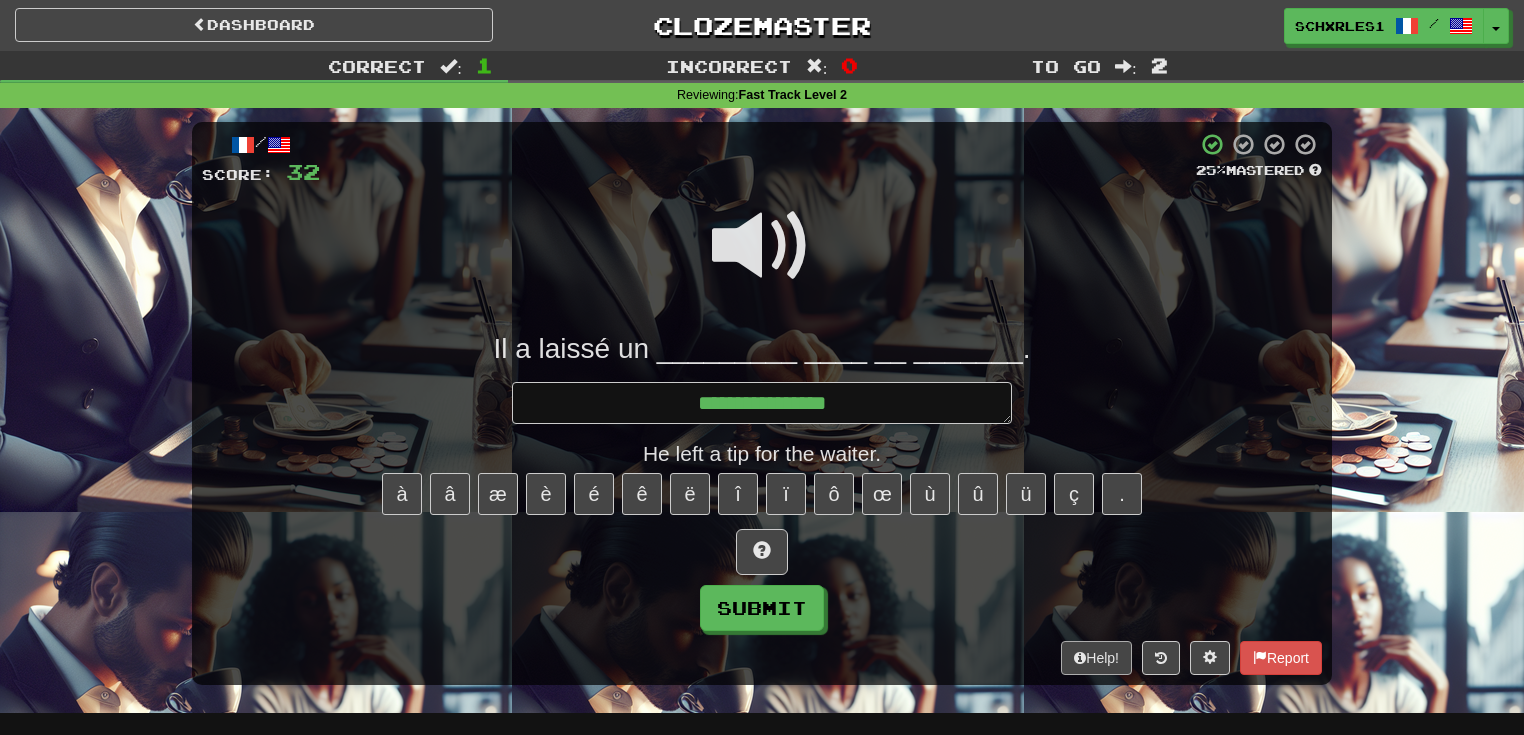 type on "*" 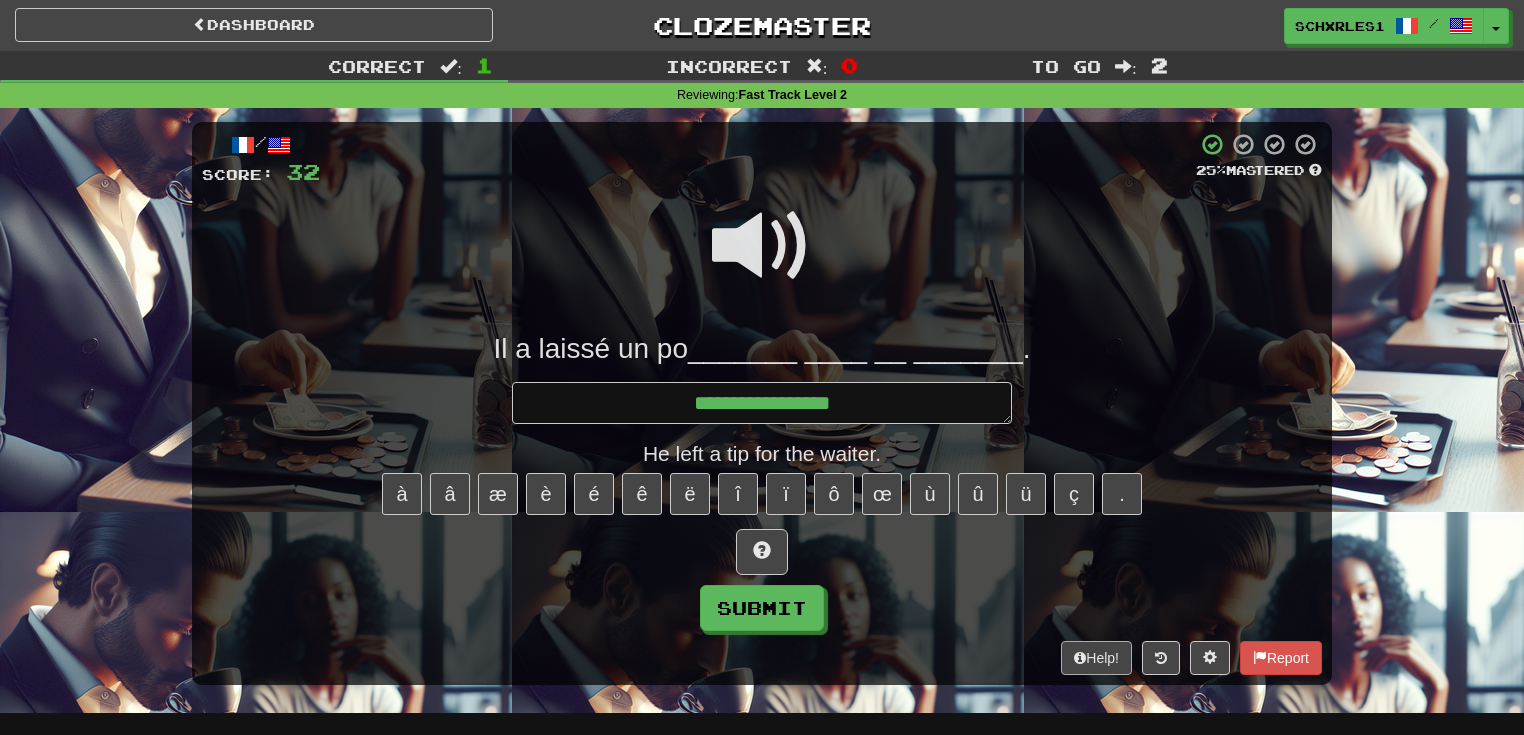 type on "*" 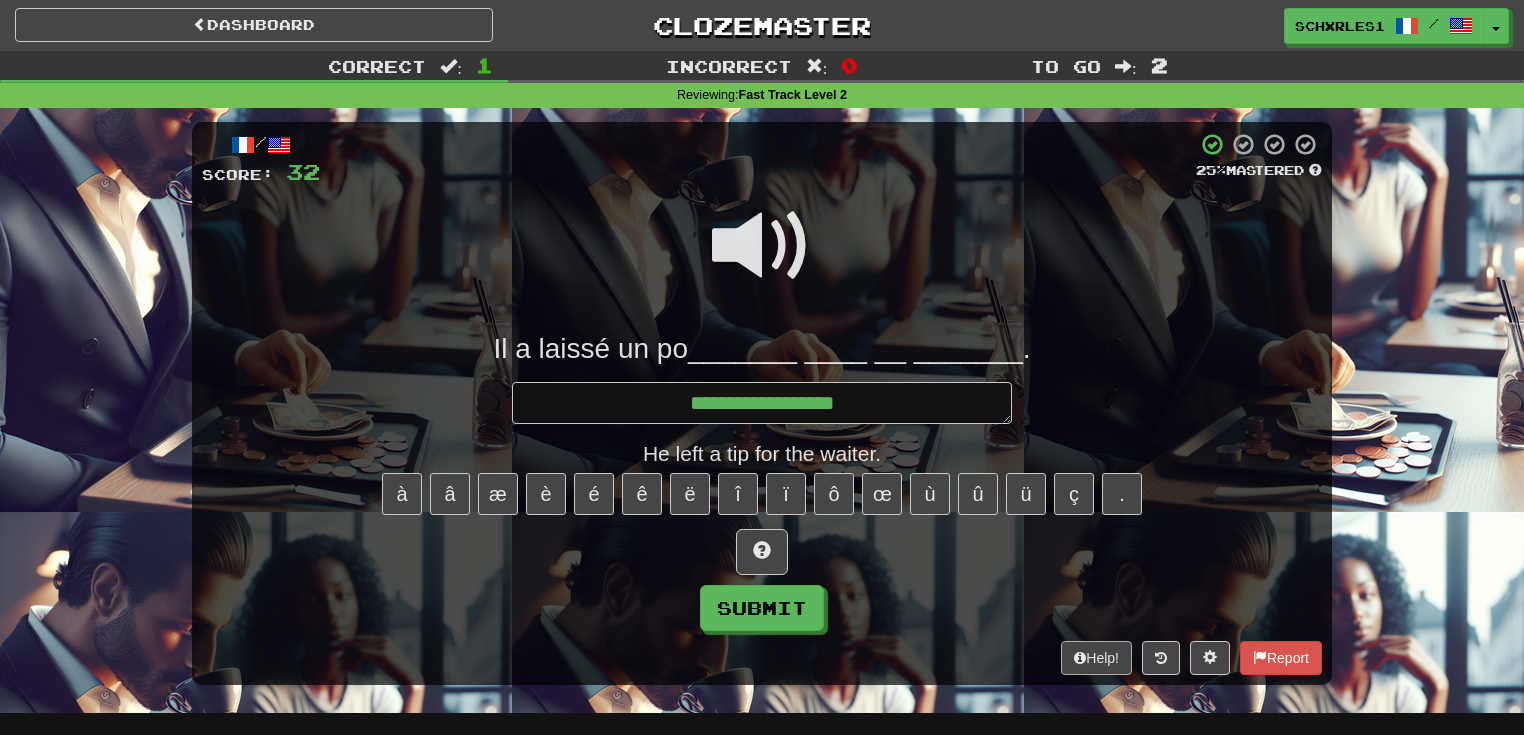 type on "*" 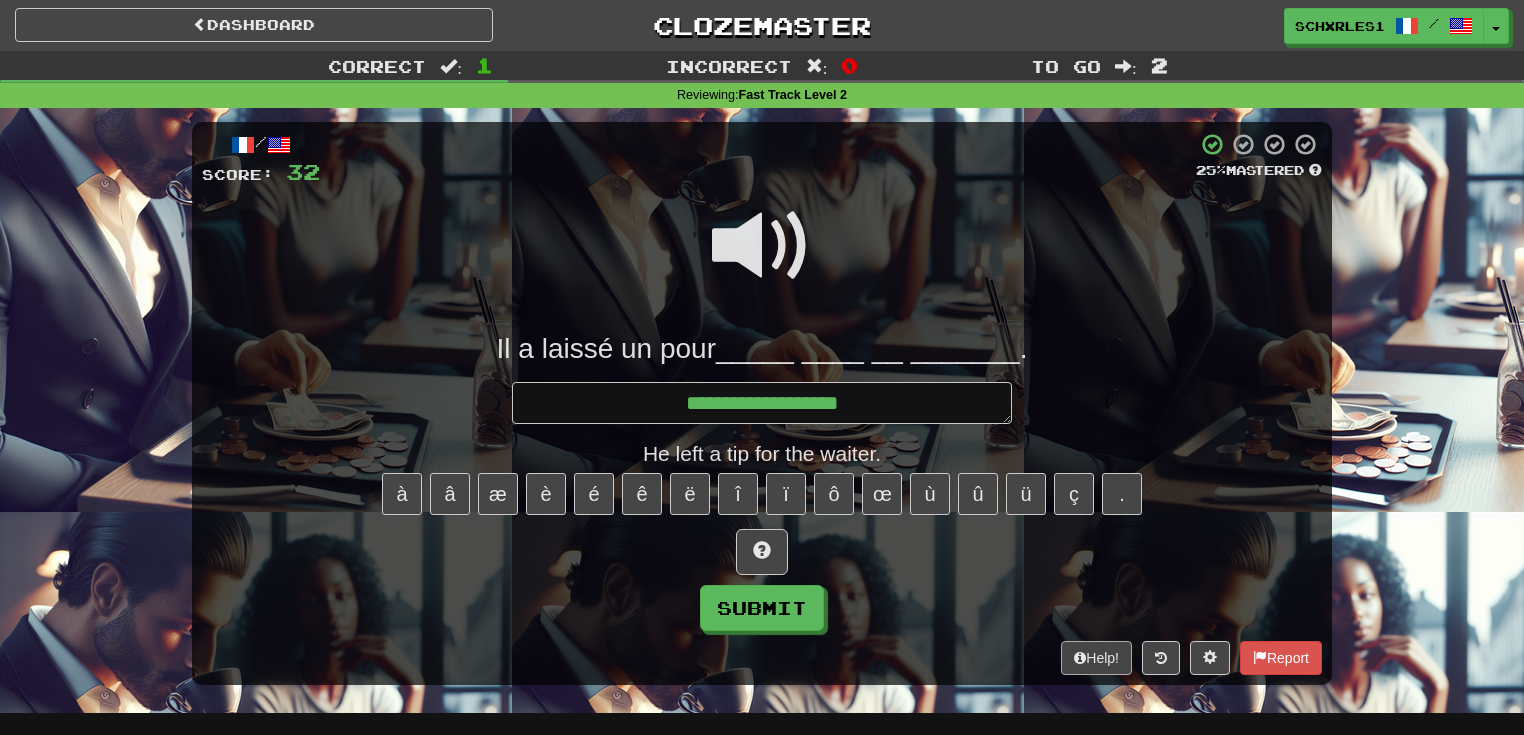 type on "*" 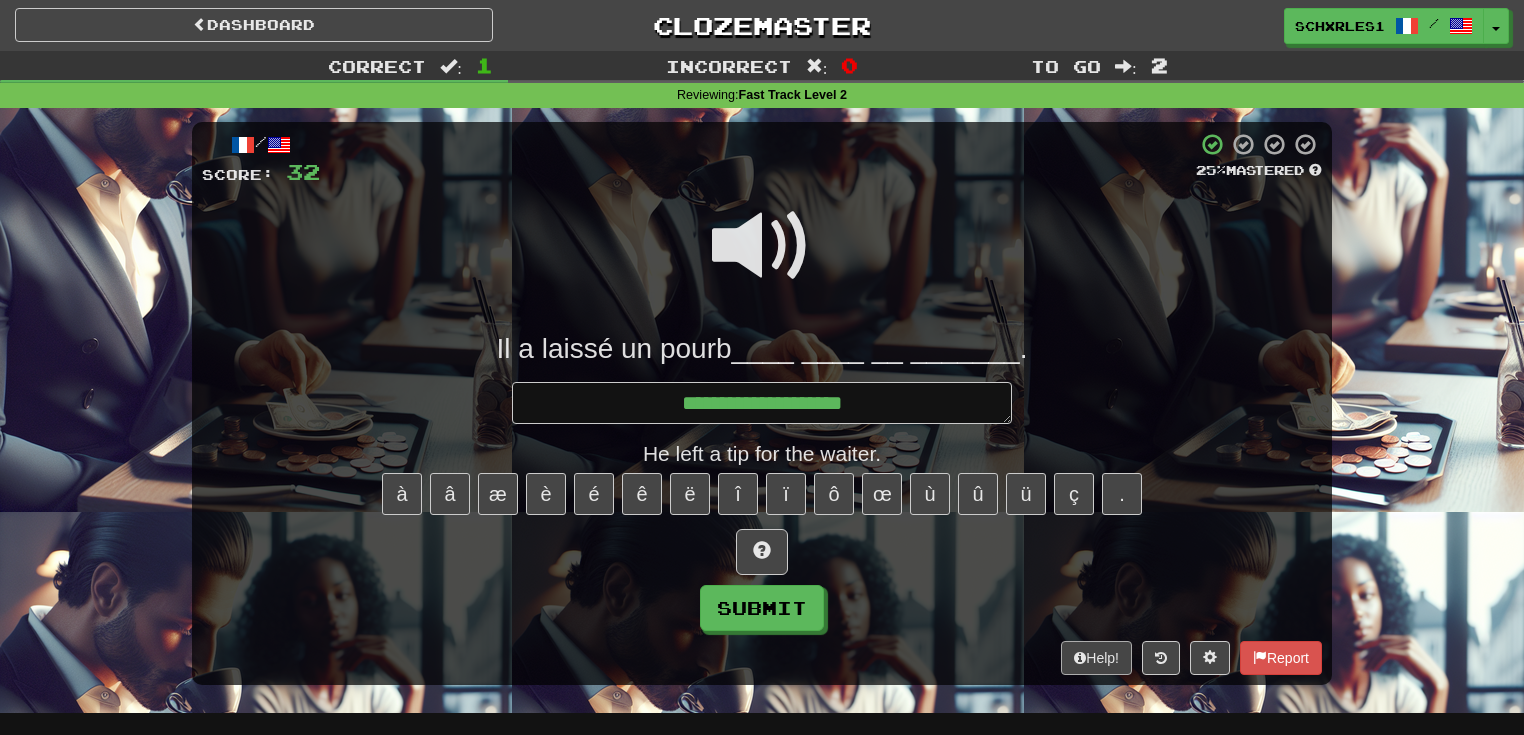 type on "*" 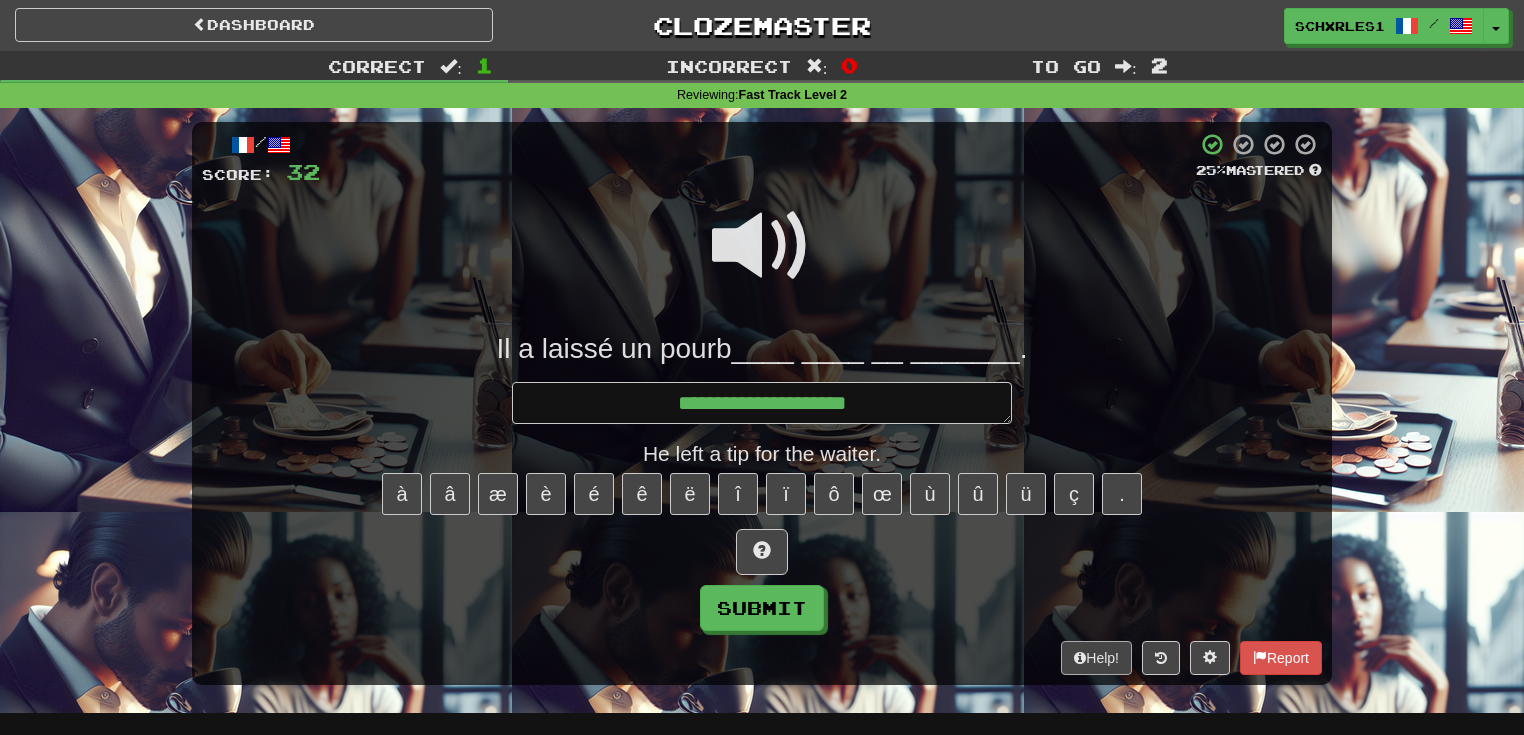 type on "*" 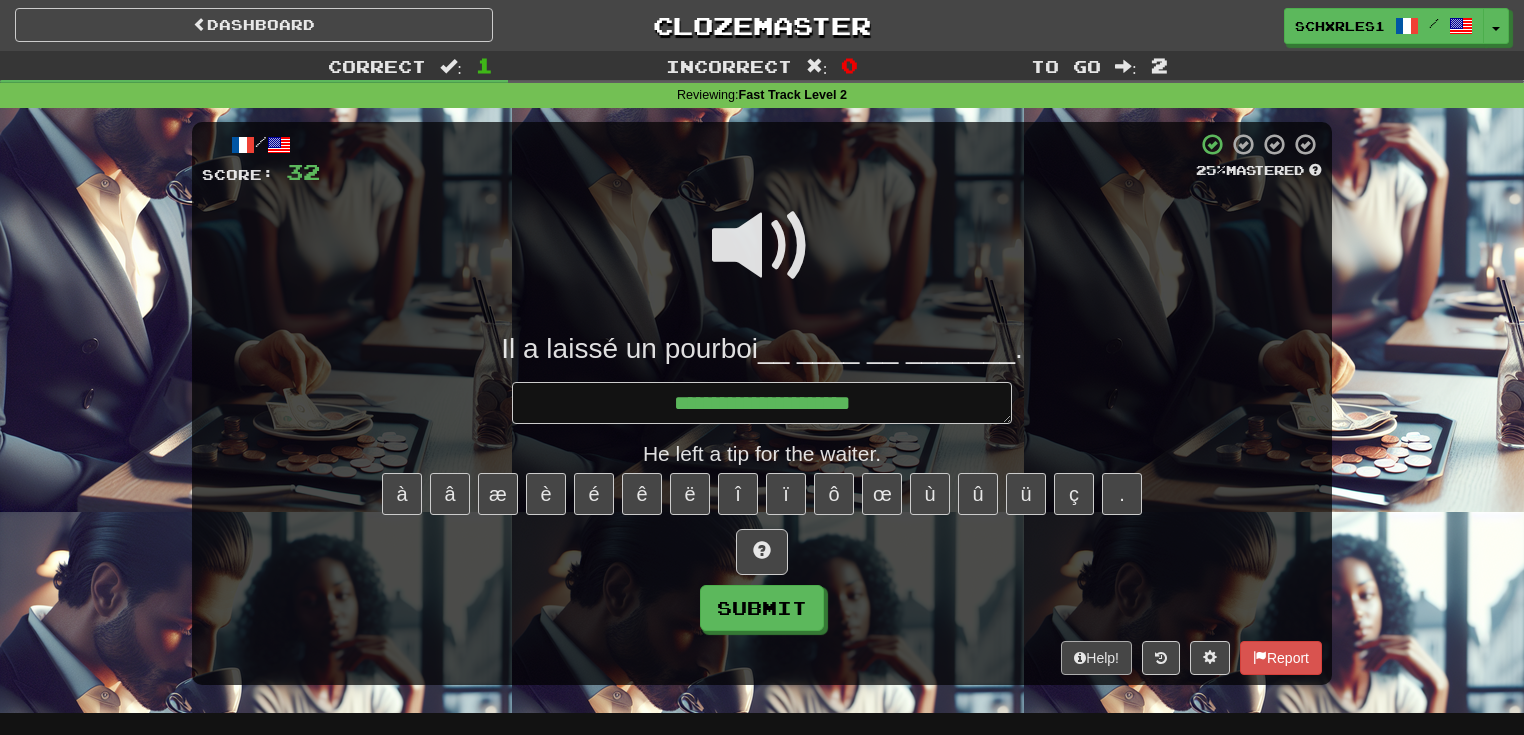 type on "*" 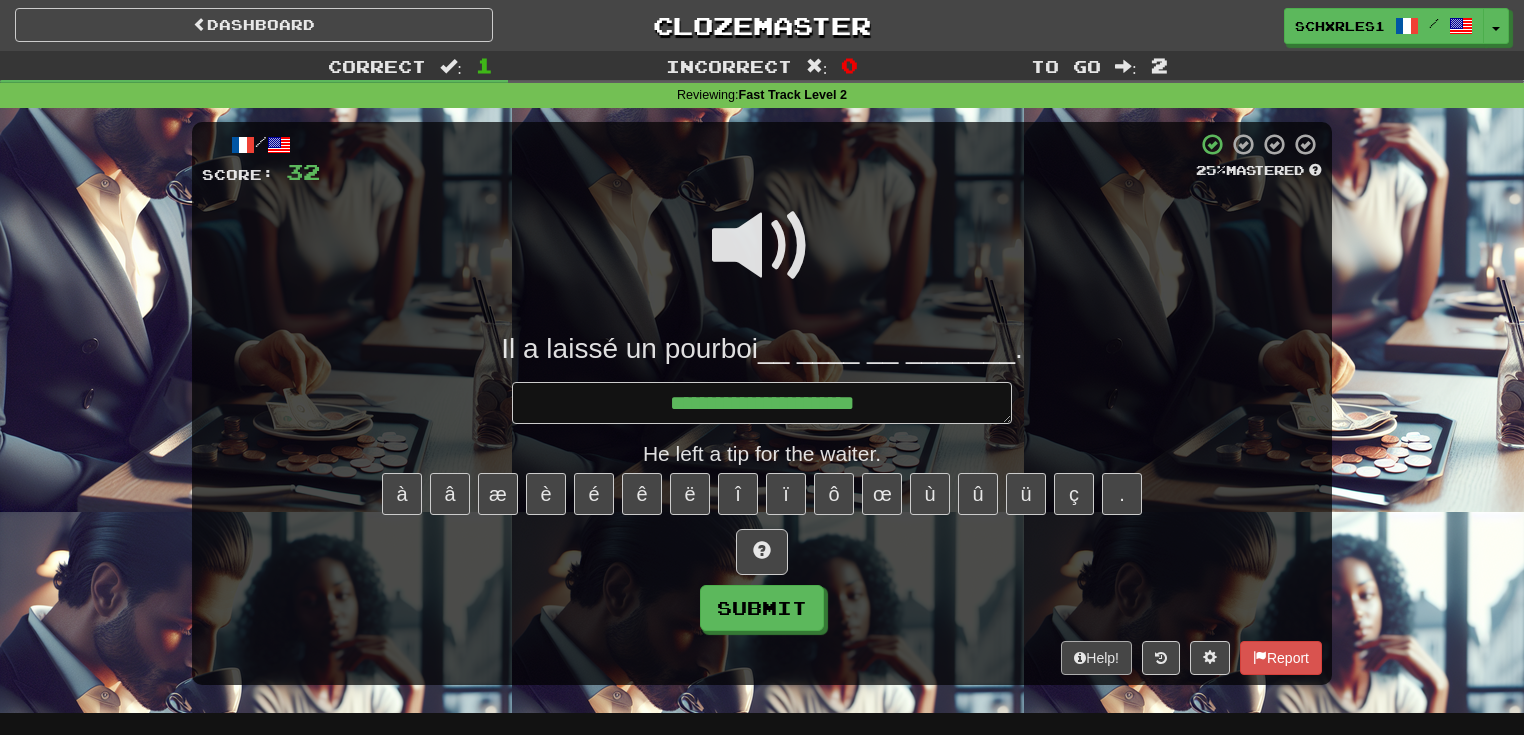 type on "*" 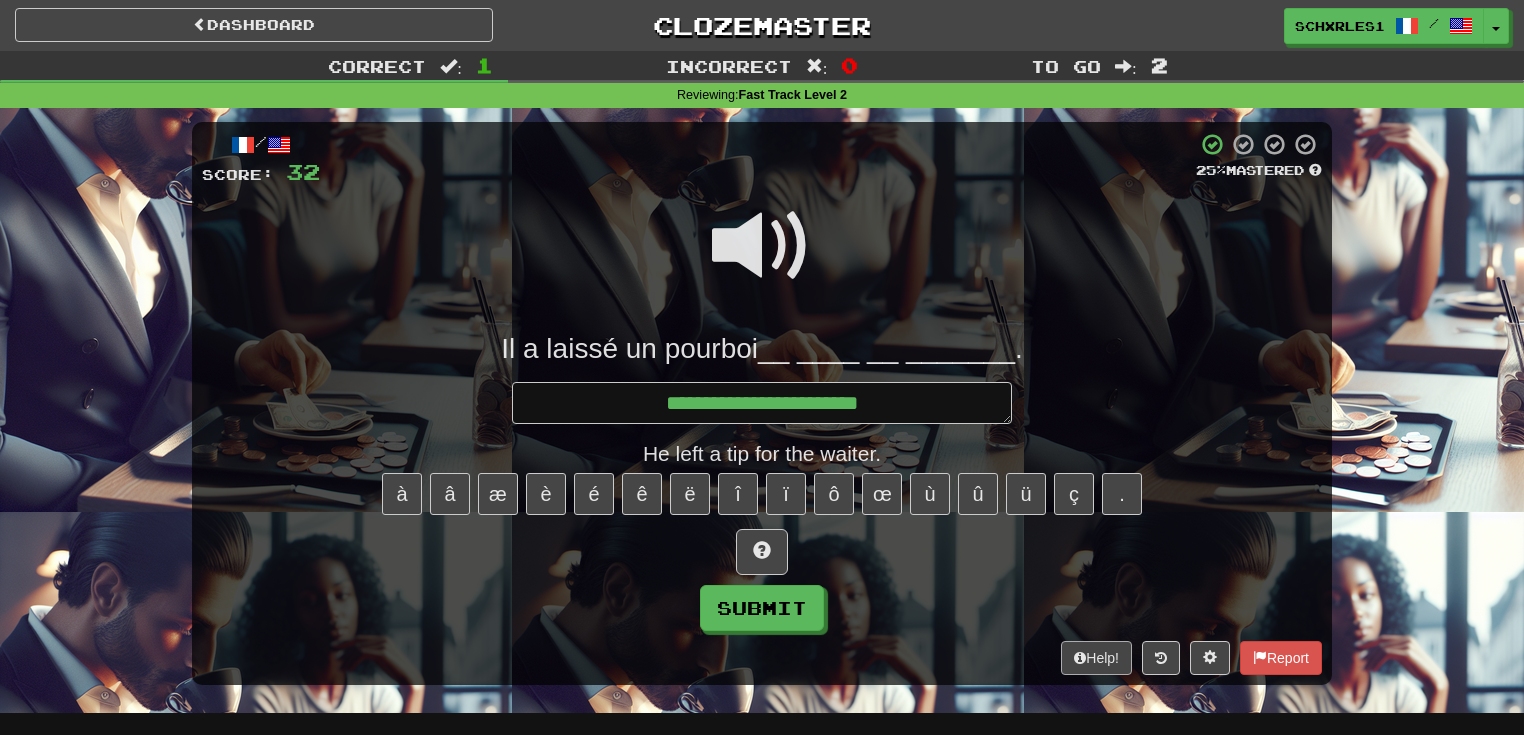 type on "*" 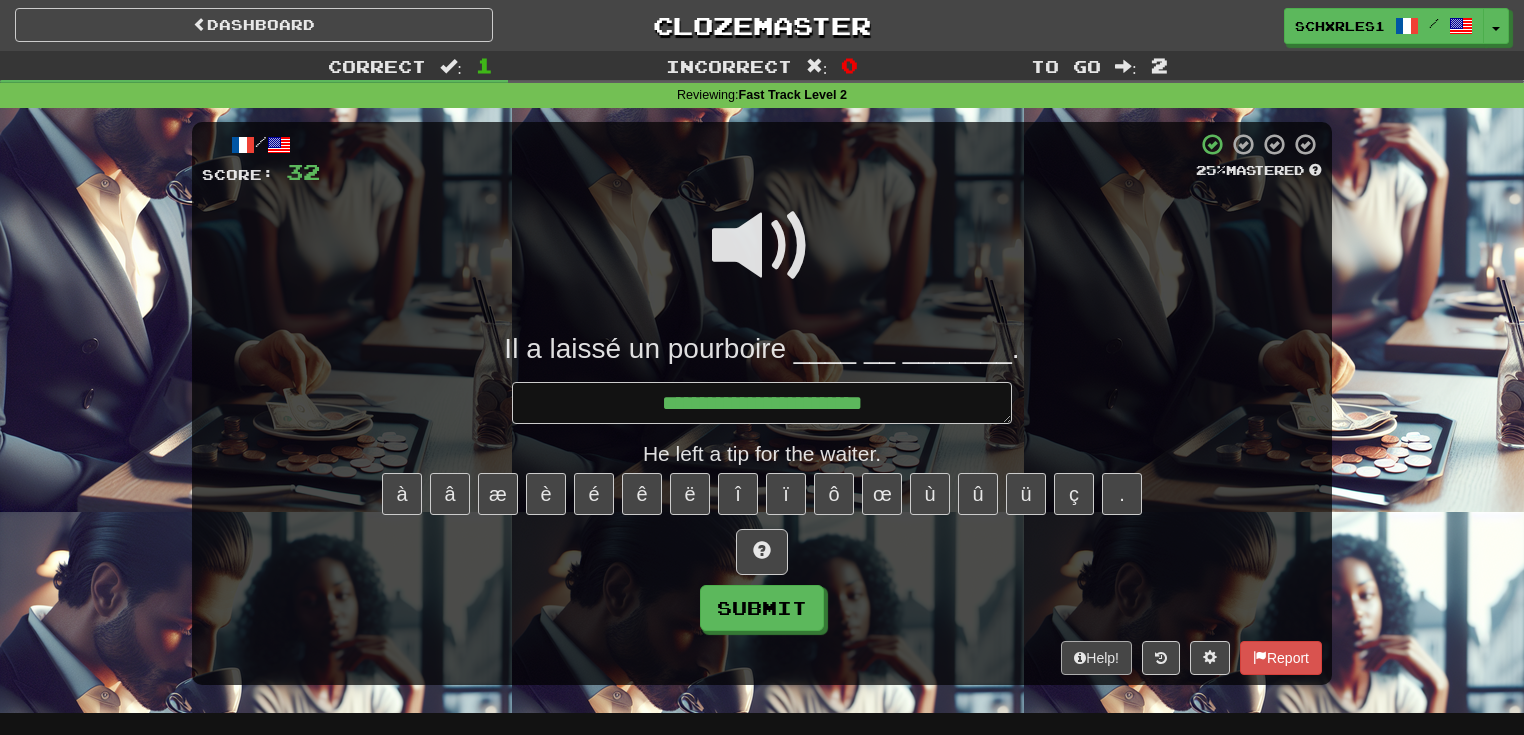 type on "*" 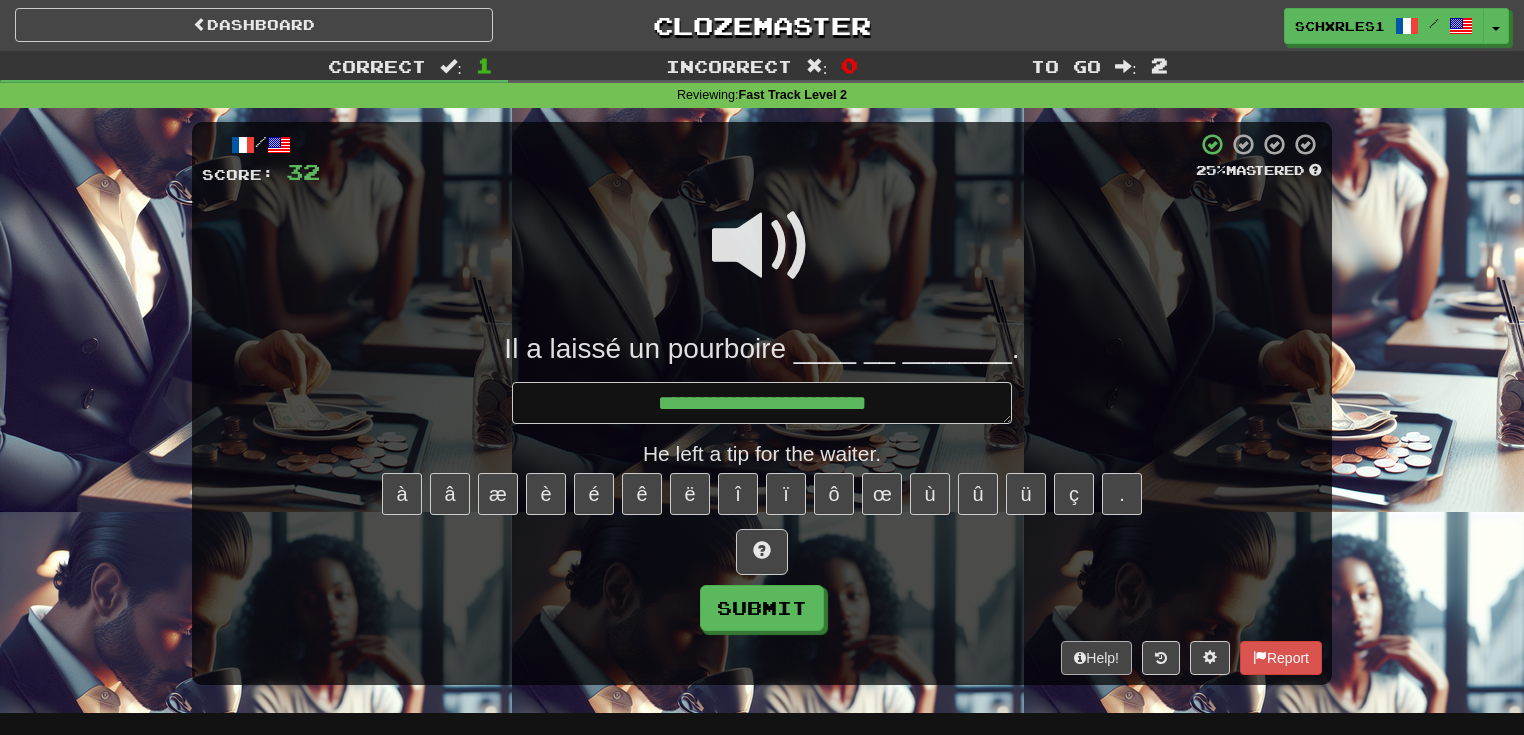 type on "*" 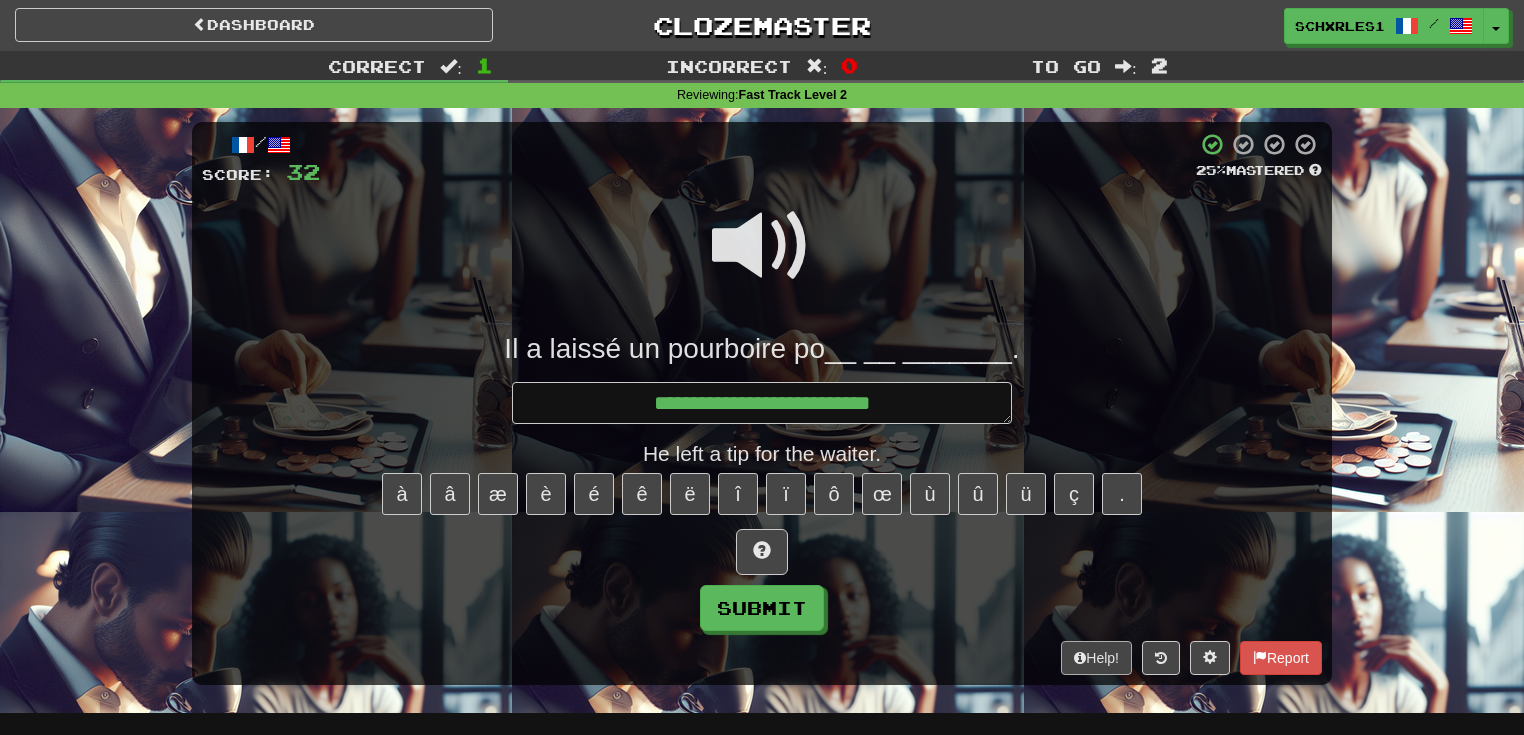 type on "*" 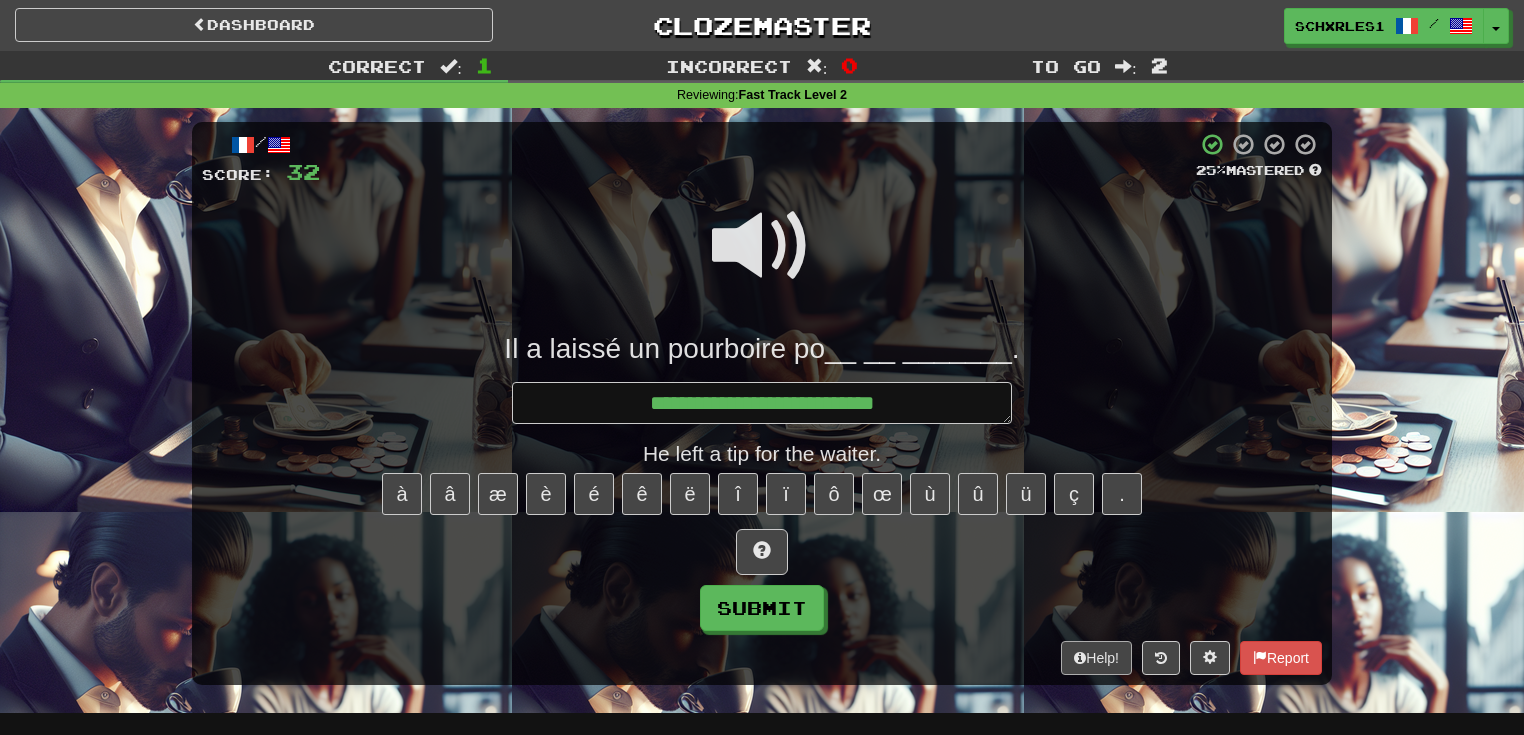 type on "*" 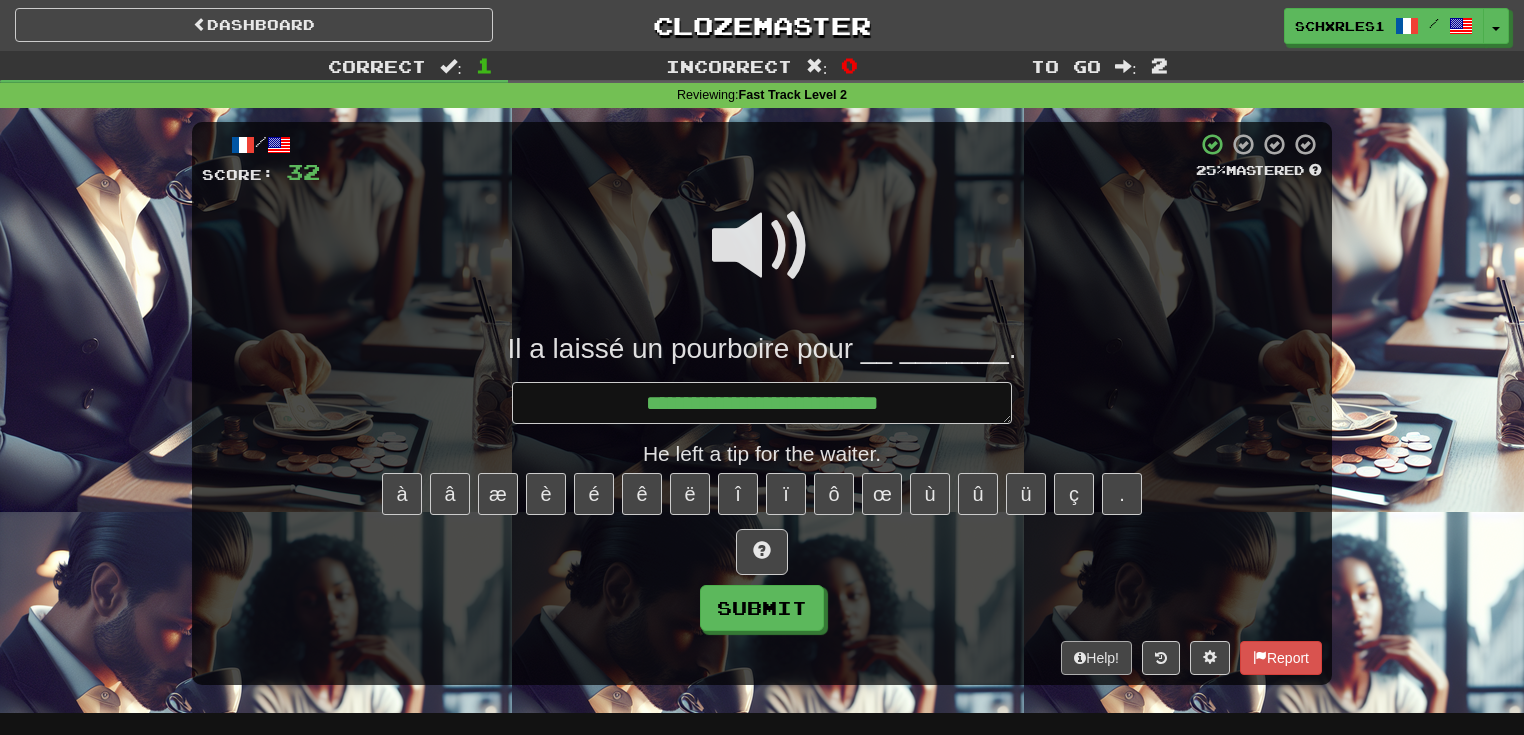 type on "*" 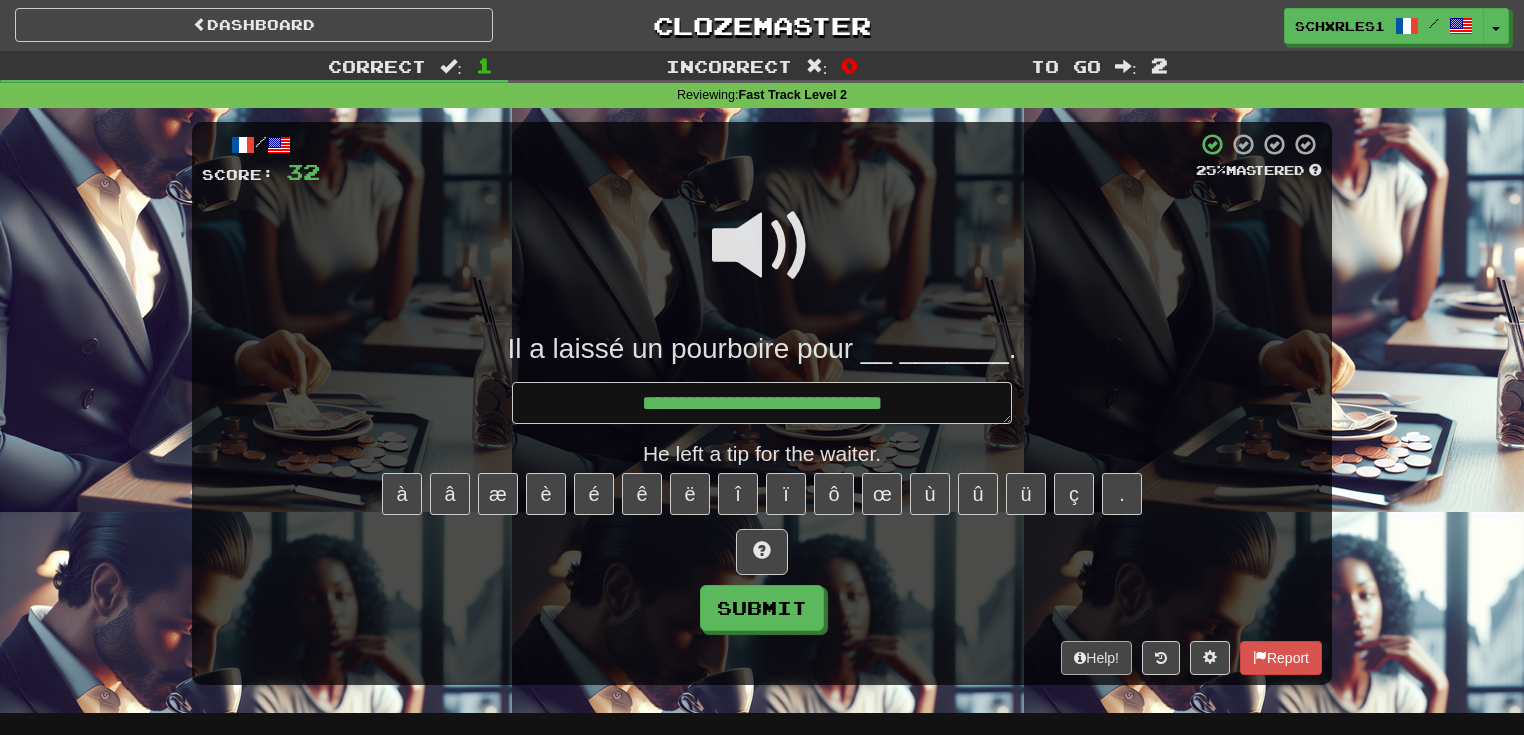 type on "*" 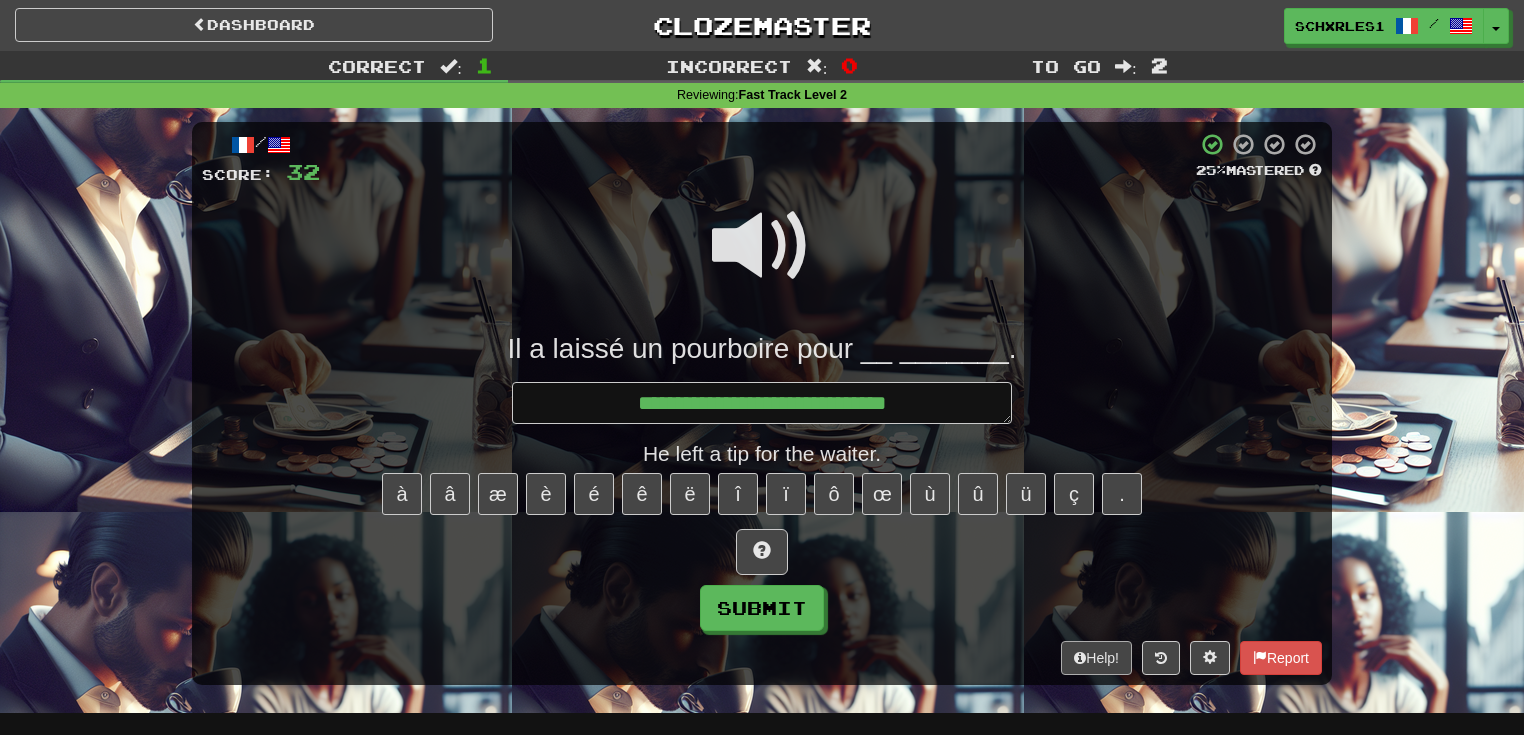 type on "*" 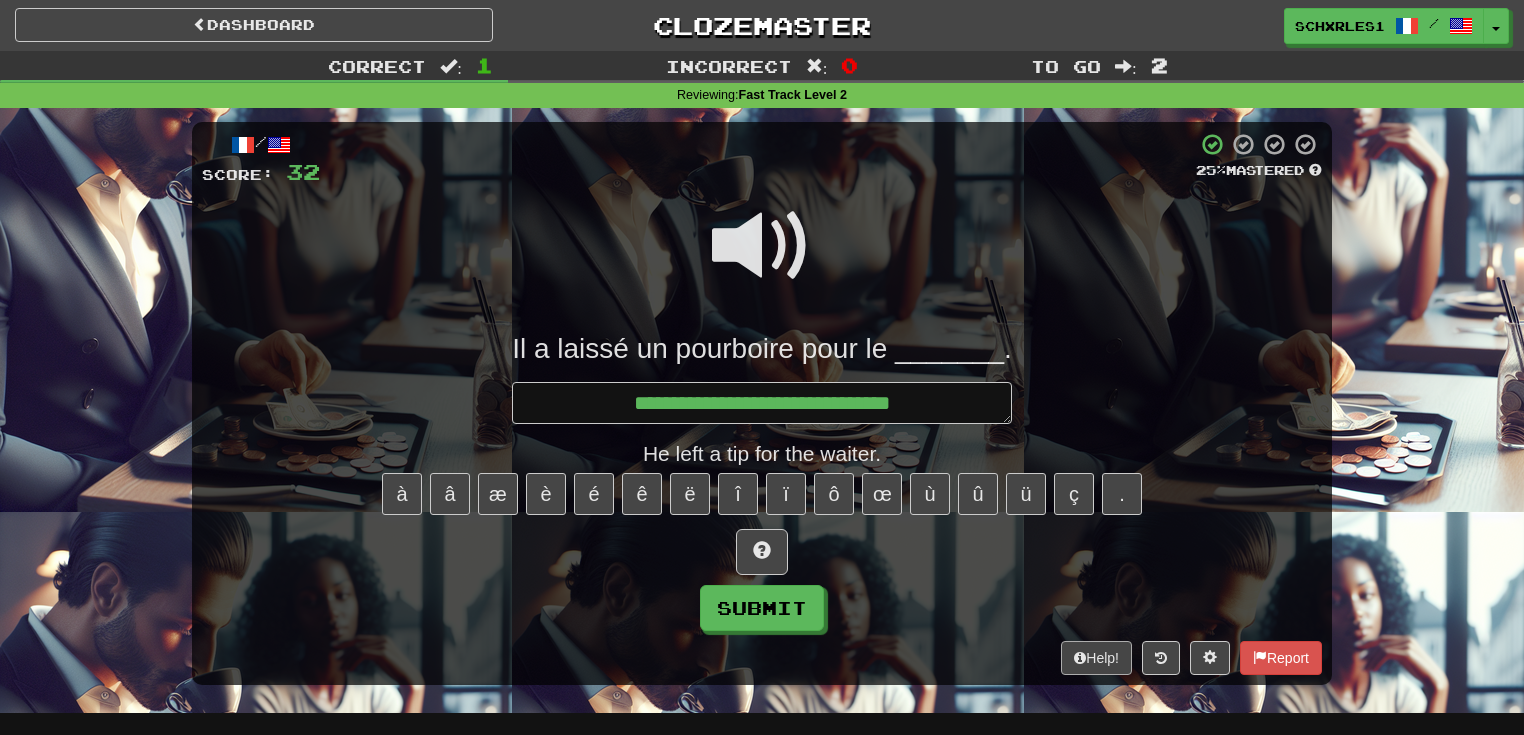 type on "*" 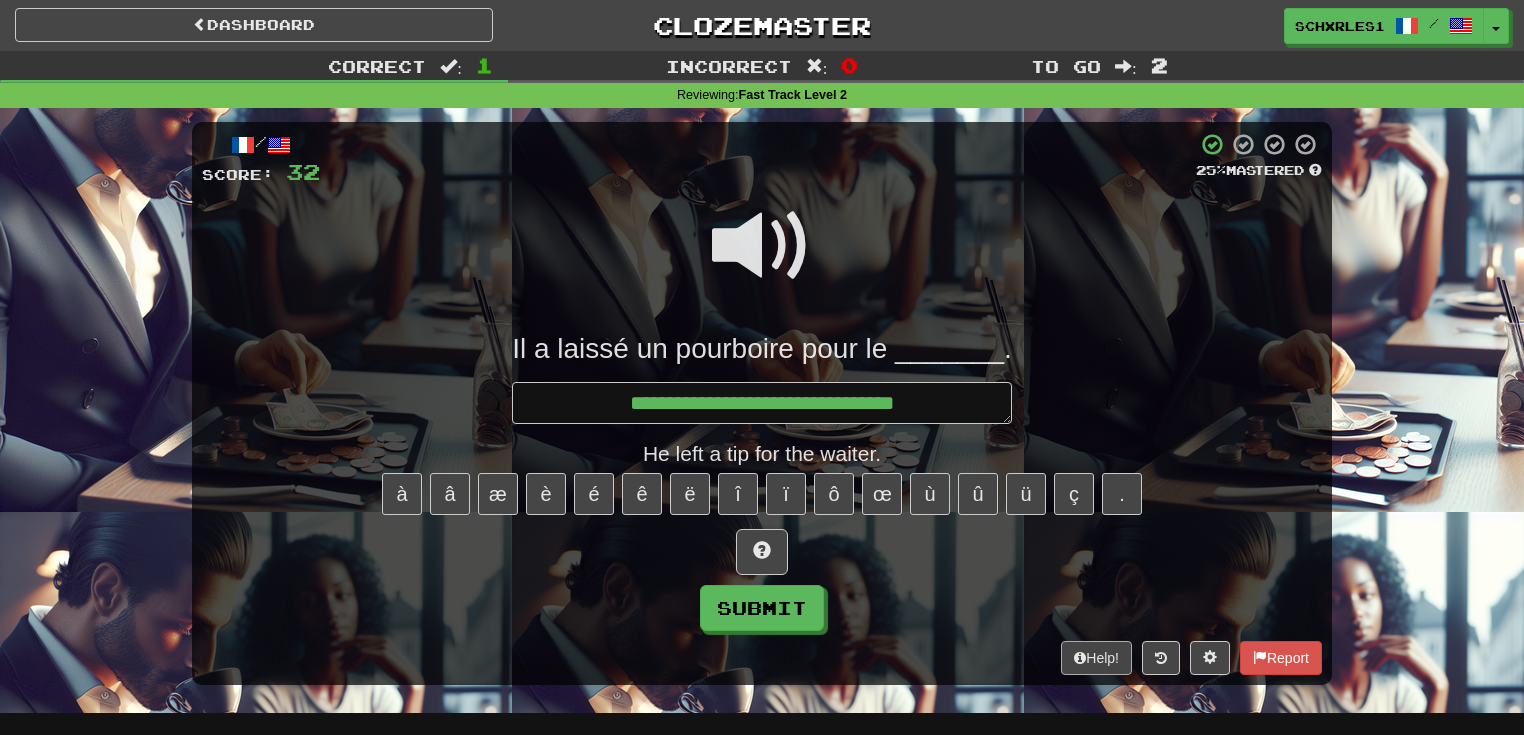 type on "*" 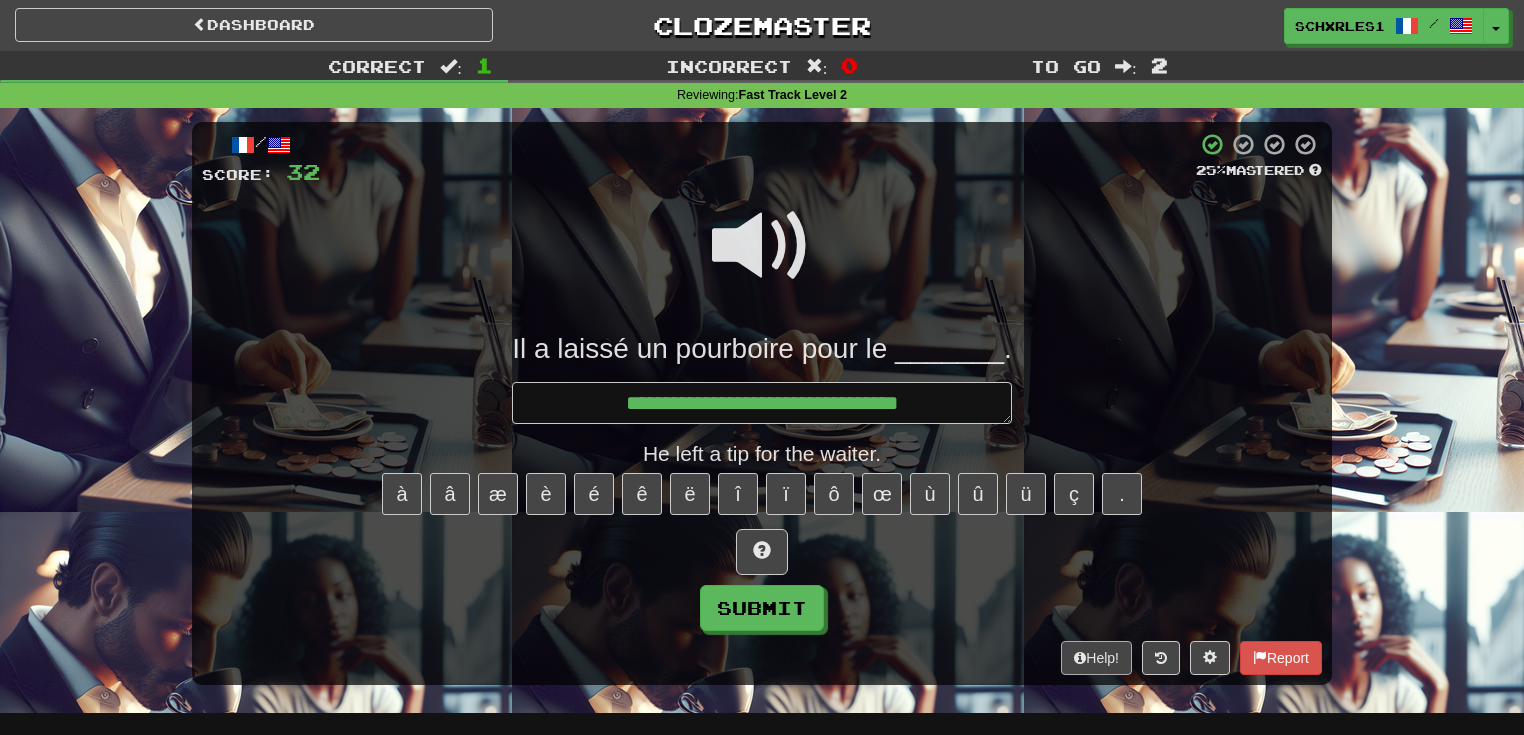 type on "*" 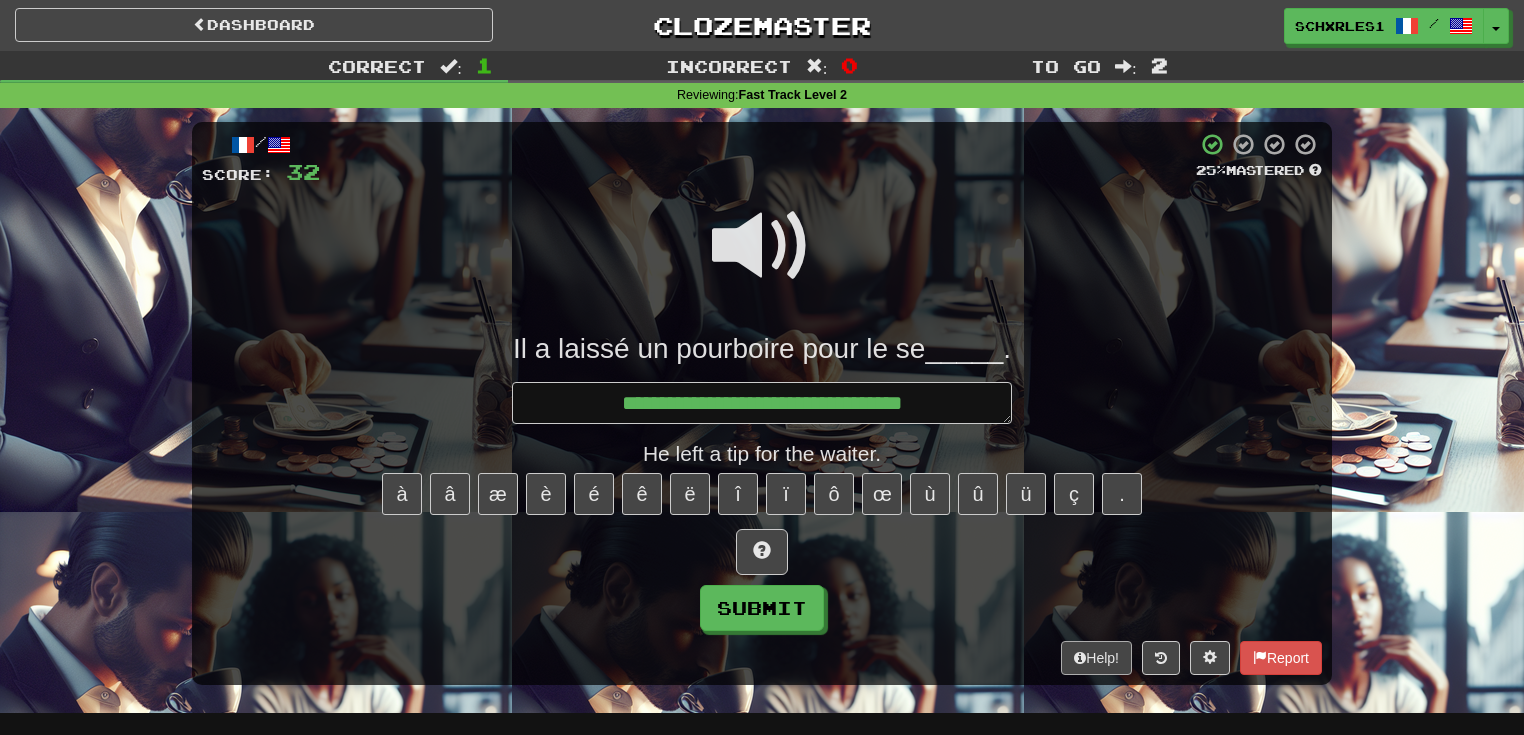 type on "*" 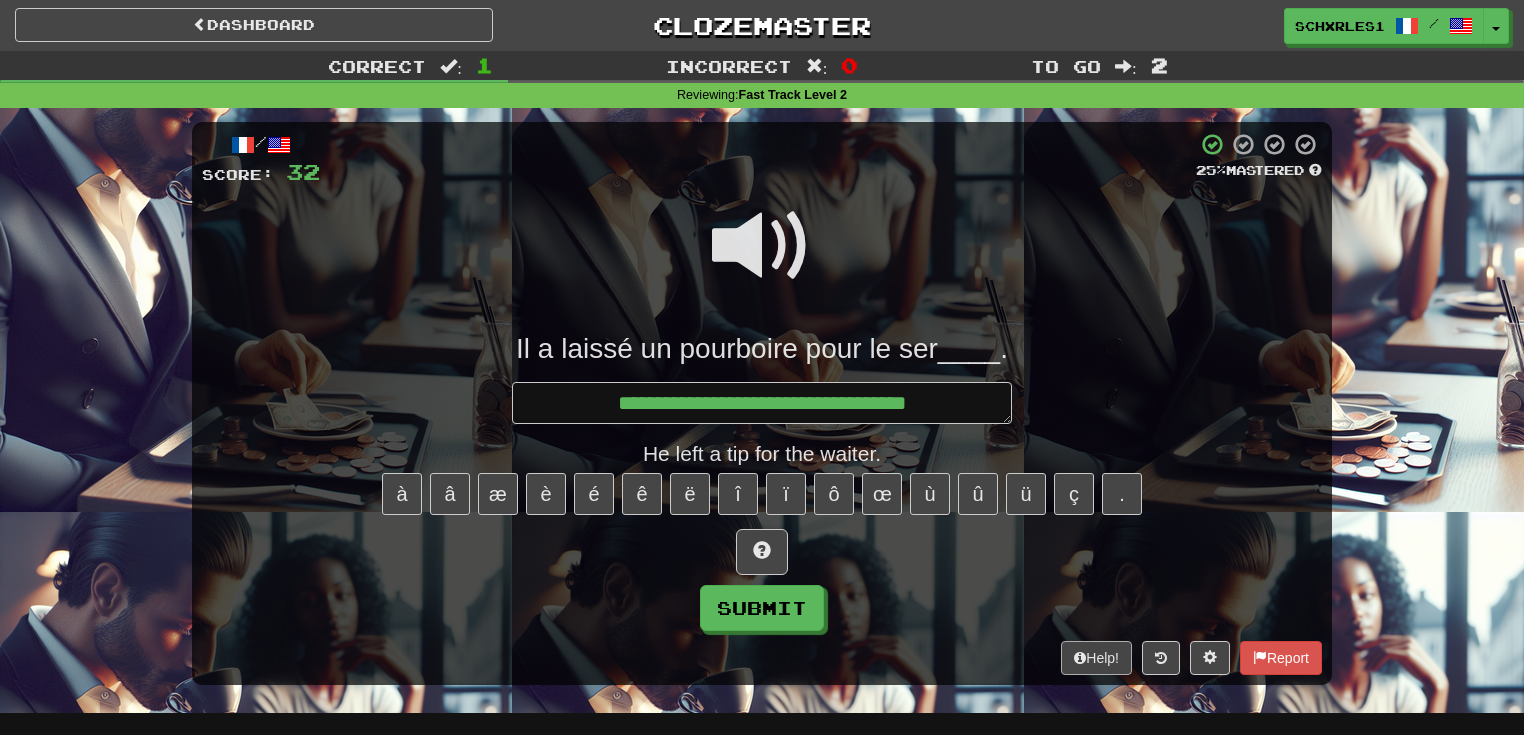 type on "*" 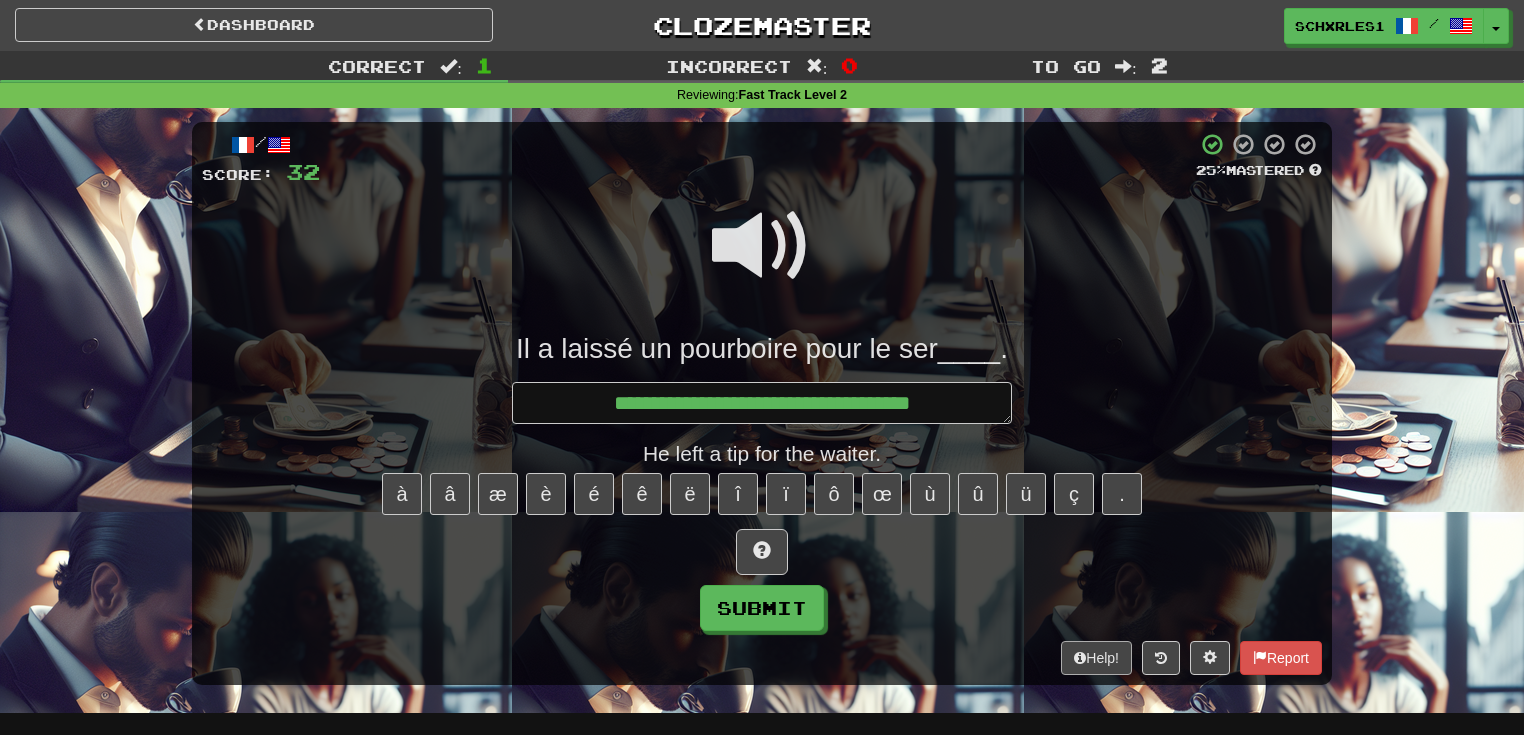 type on "*" 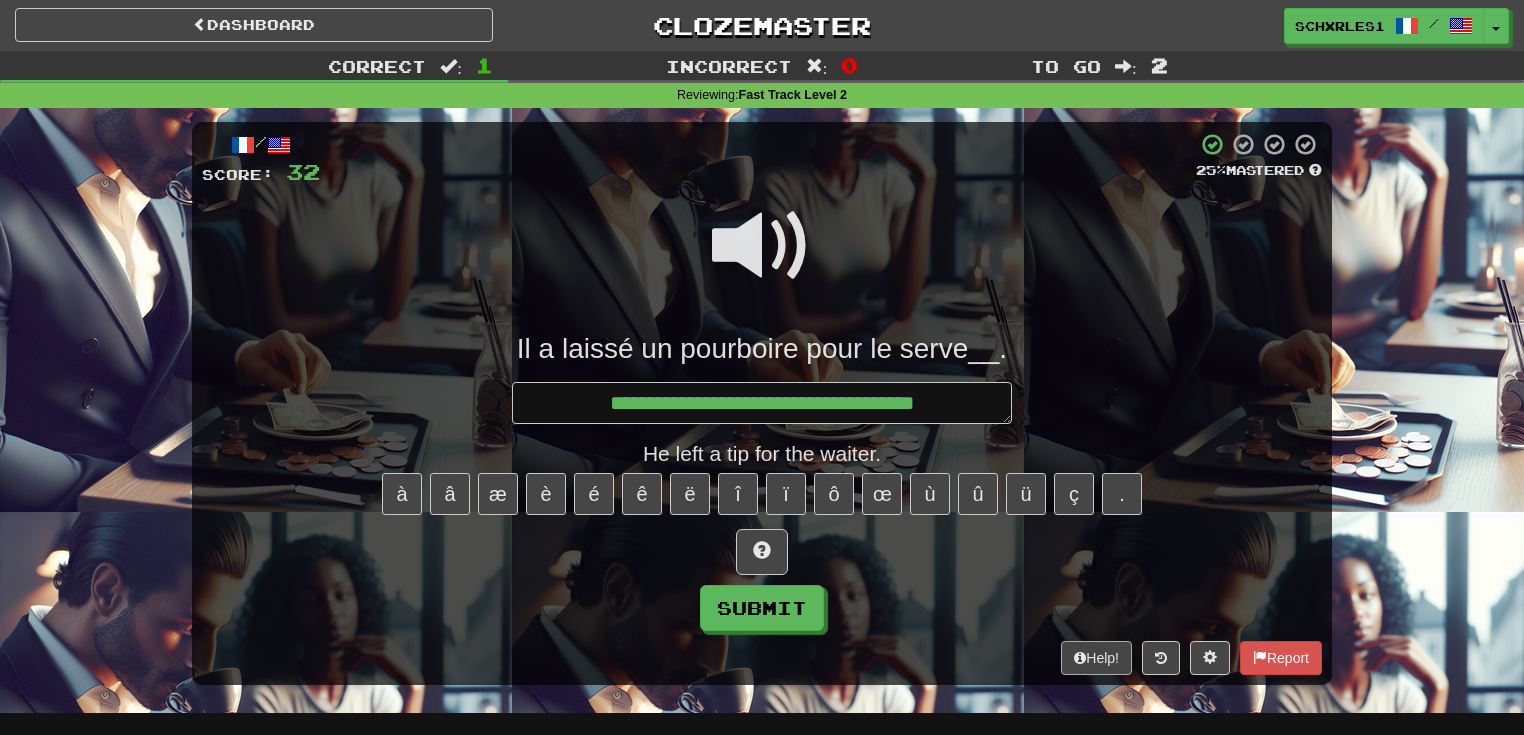 type on "*" 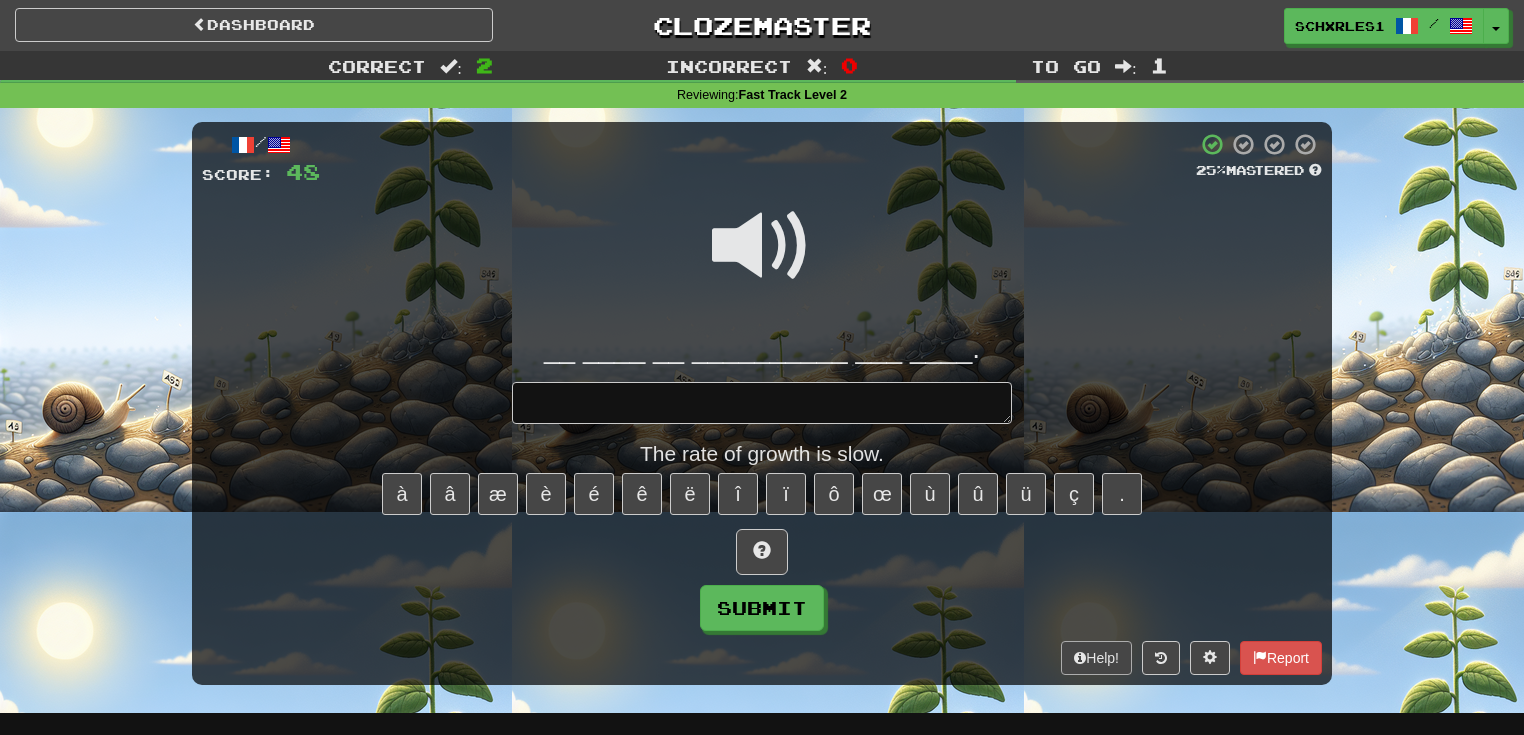type on "*" 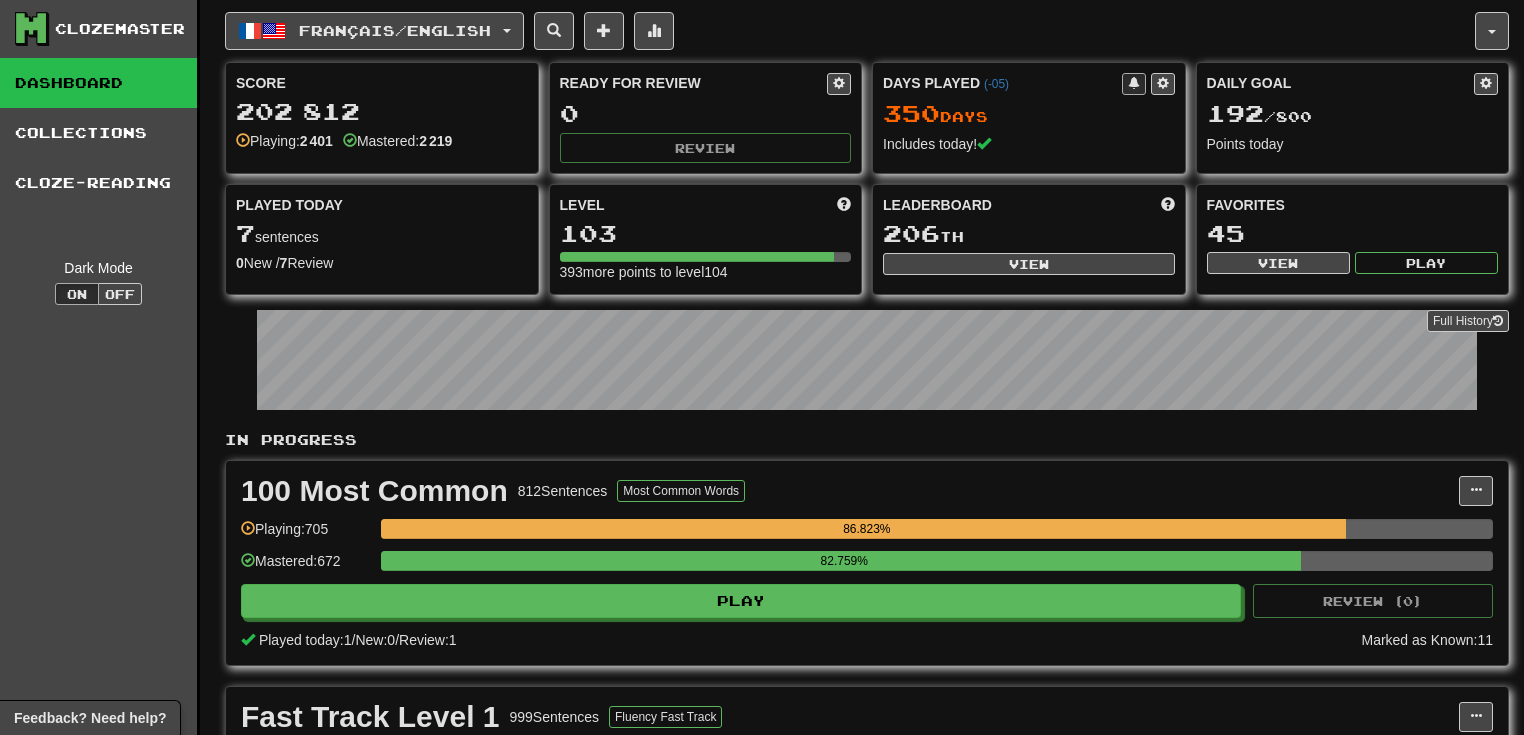 scroll, scrollTop: 0, scrollLeft: 0, axis: both 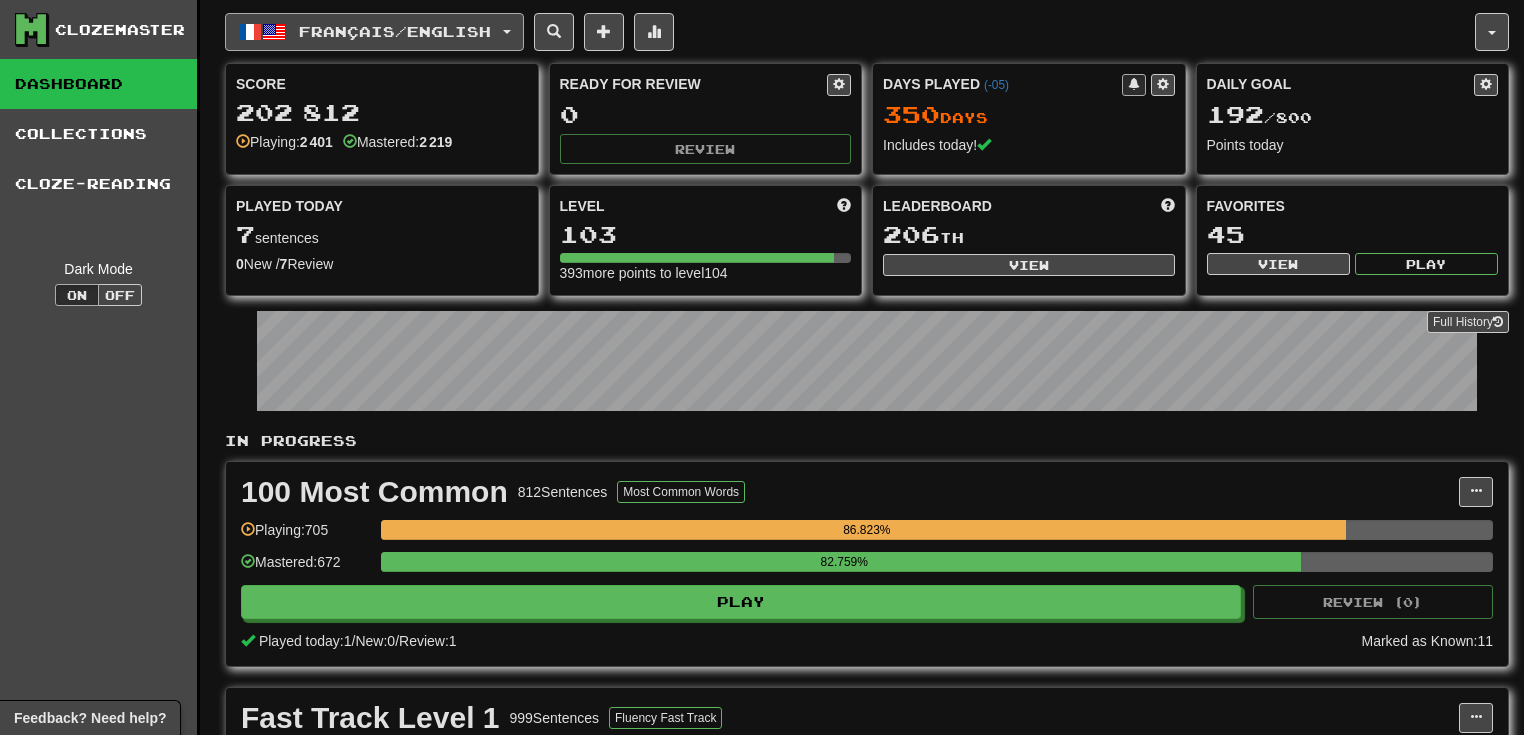 click on "Français  /  English" at bounding box center [395, 31] 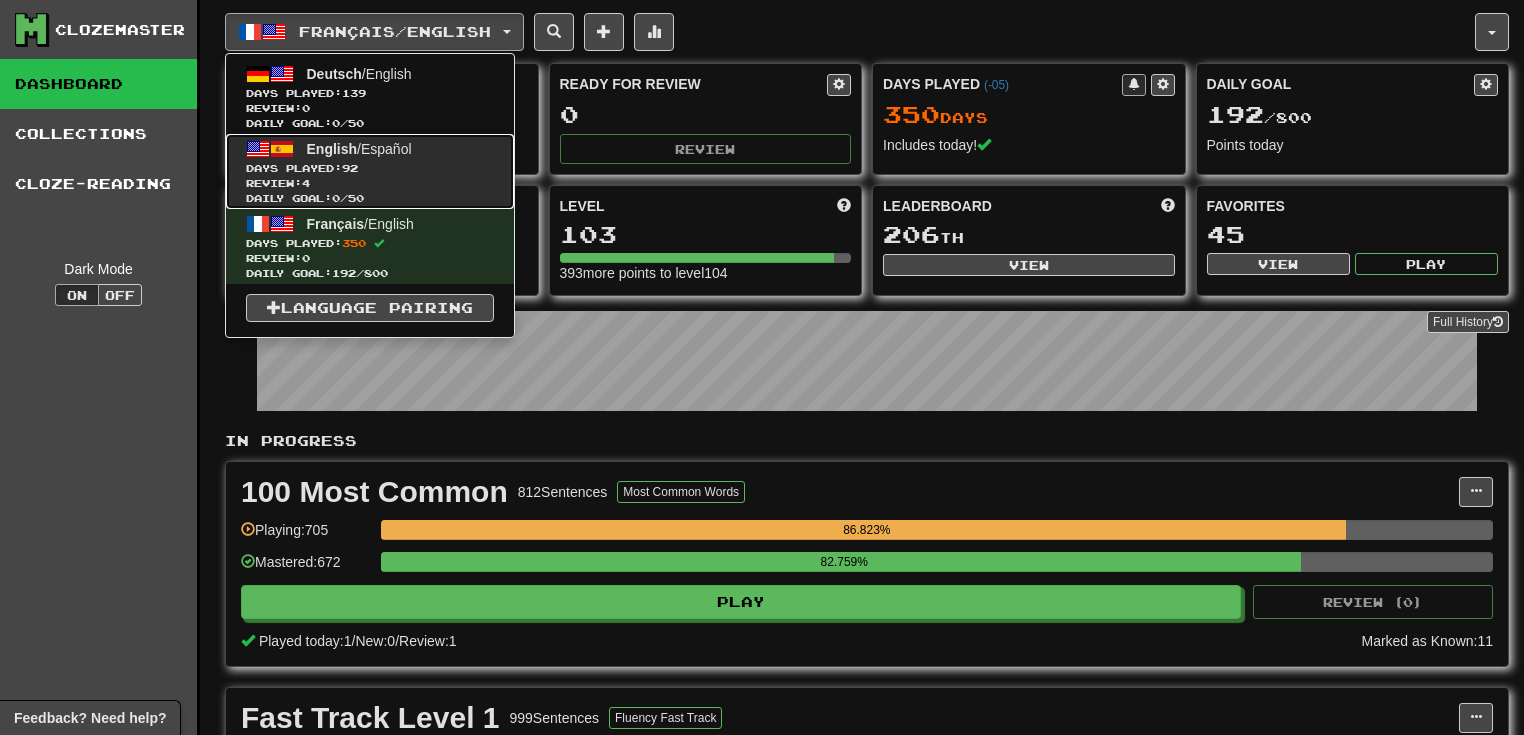 click on "Days Played:  92" at bounding box center (370, 168) 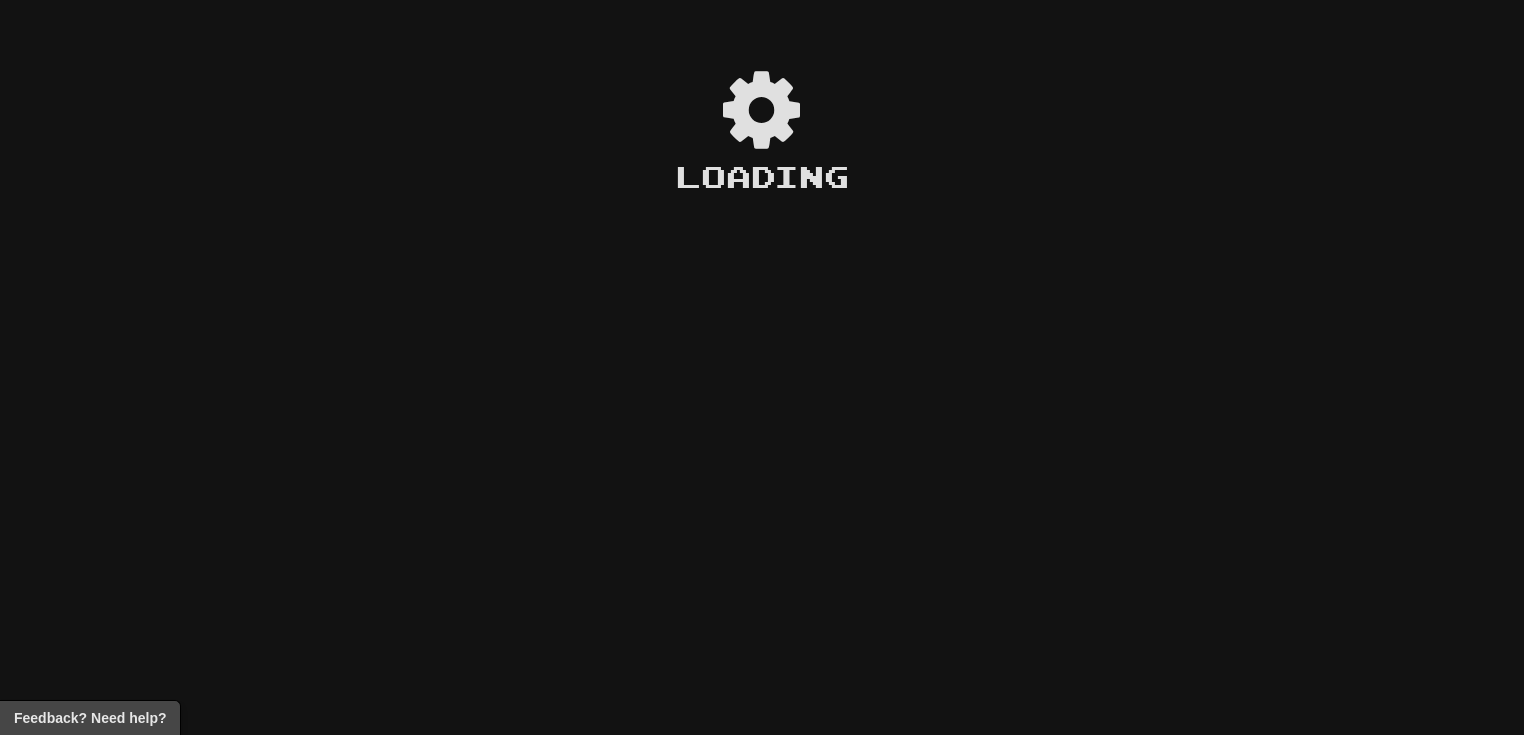 scroll, scrollTop: 0, scrollLeft: 0, axis: both 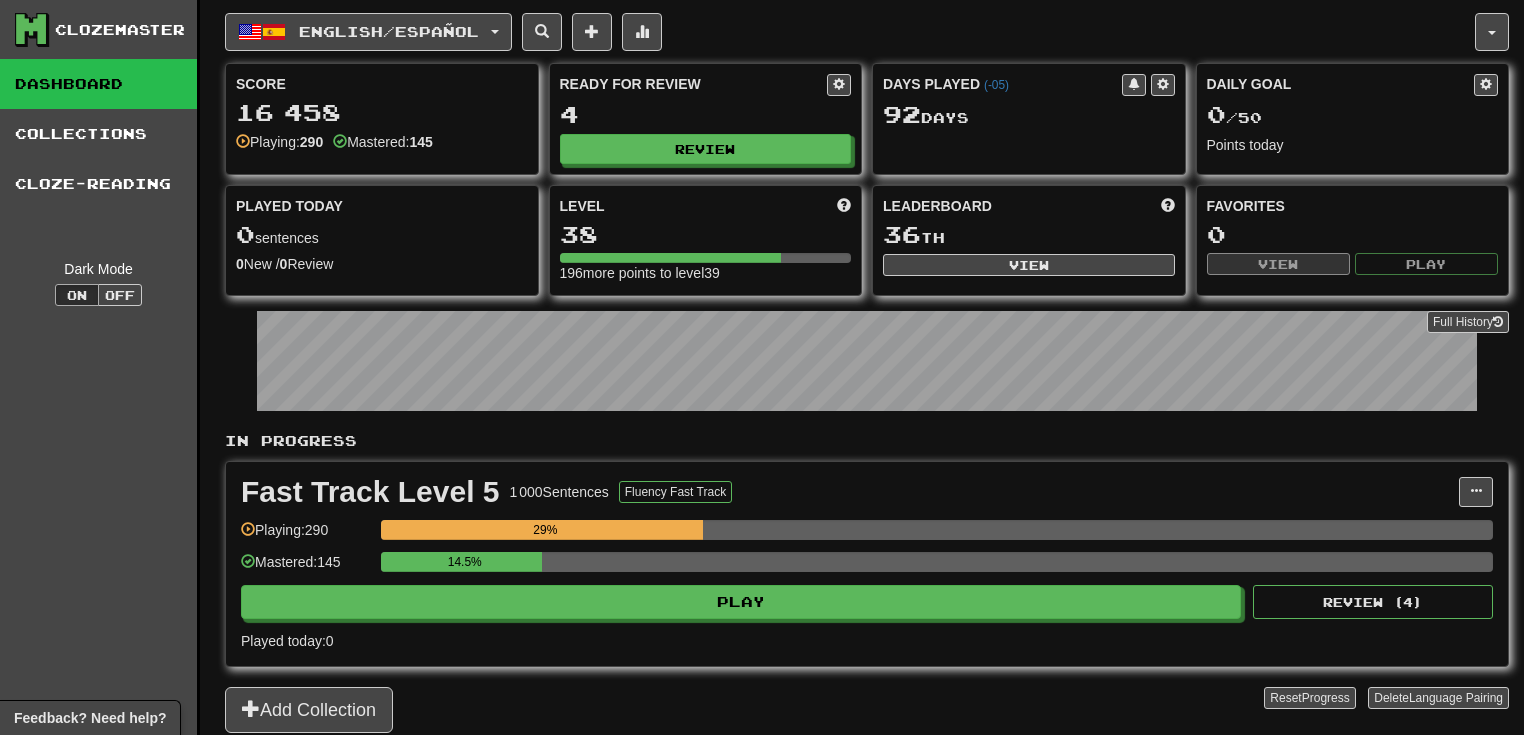click on "Fast Track Level 5 1 000  Sentences Fluency Fast Track Manage Sentences Unpin from Dashboard  Playing:  290 29%  Mastered:  145 14.5% Play Review ( 4 ) Played today:  0" at bounding box center (867, 564) 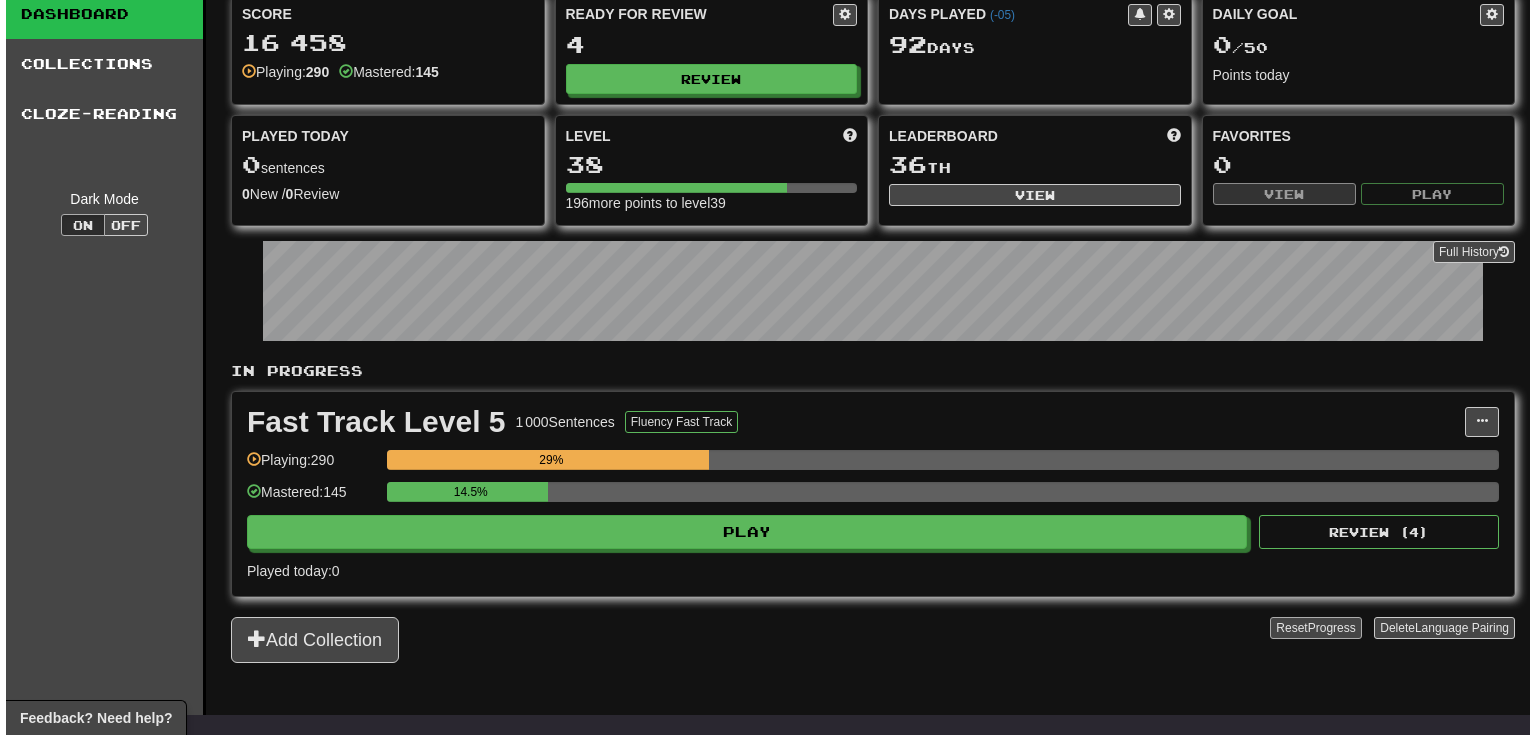 scroll, scrollTop: 213, scrollLeft: 0, axis: vertical 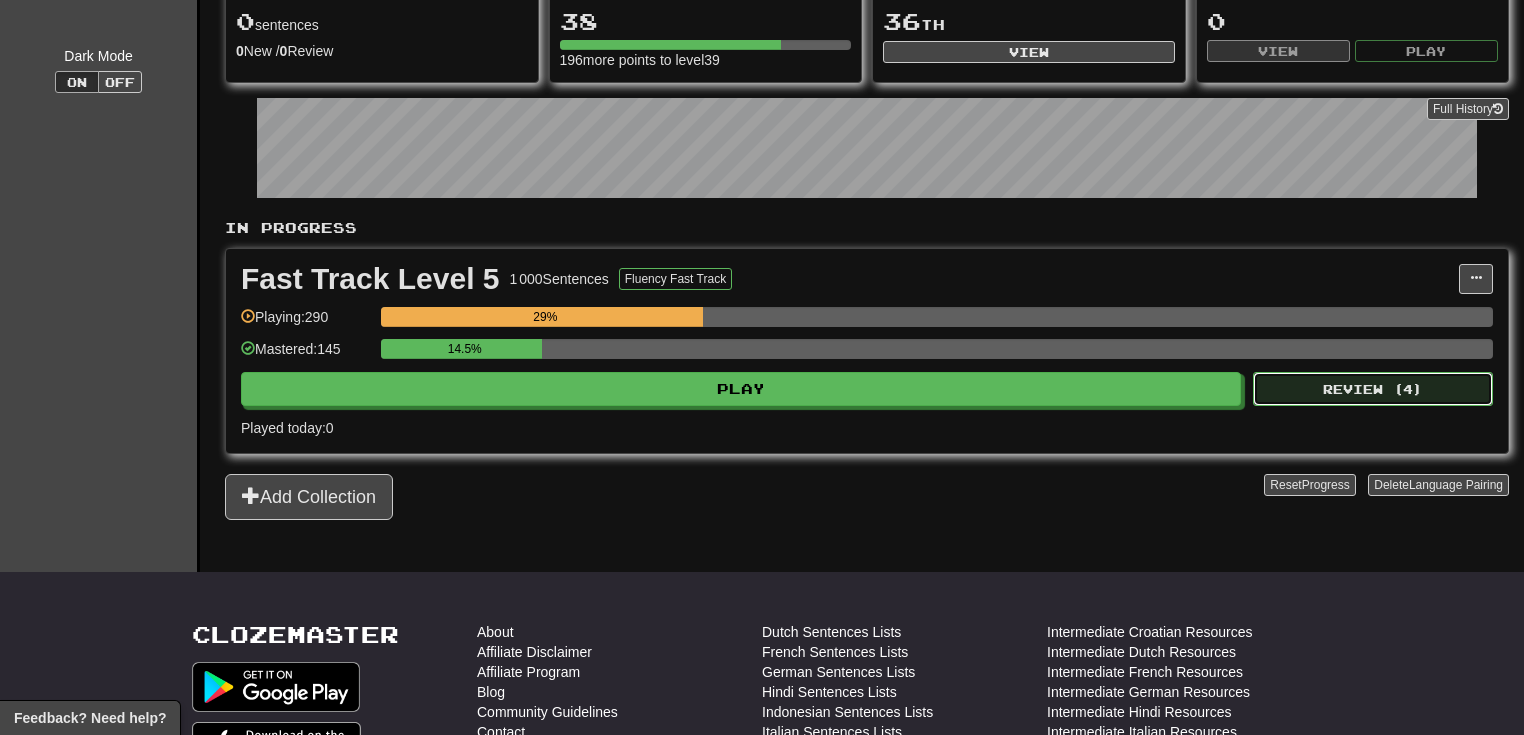 click on "Review ( 4 )" at bounding box center [1373, 389] 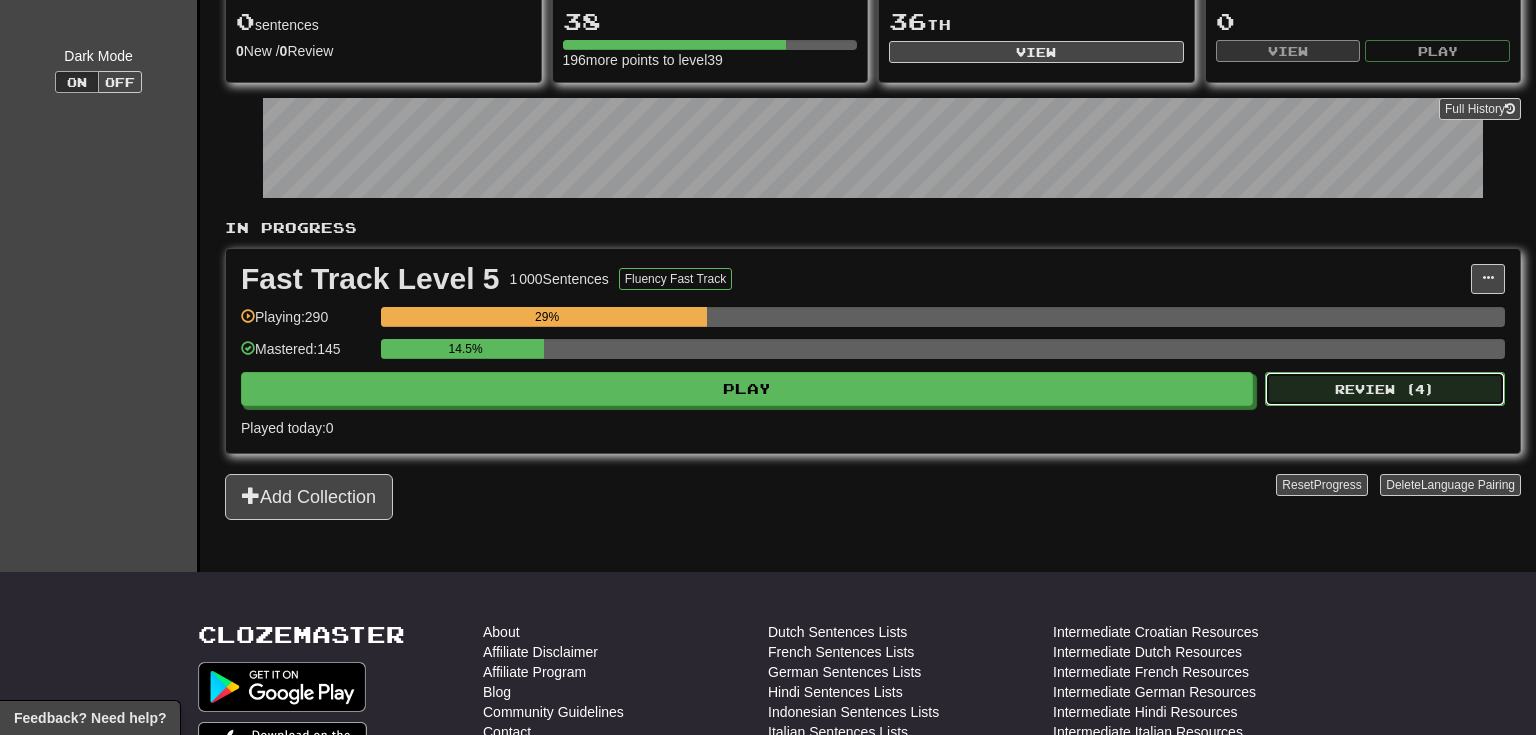 select on "**" 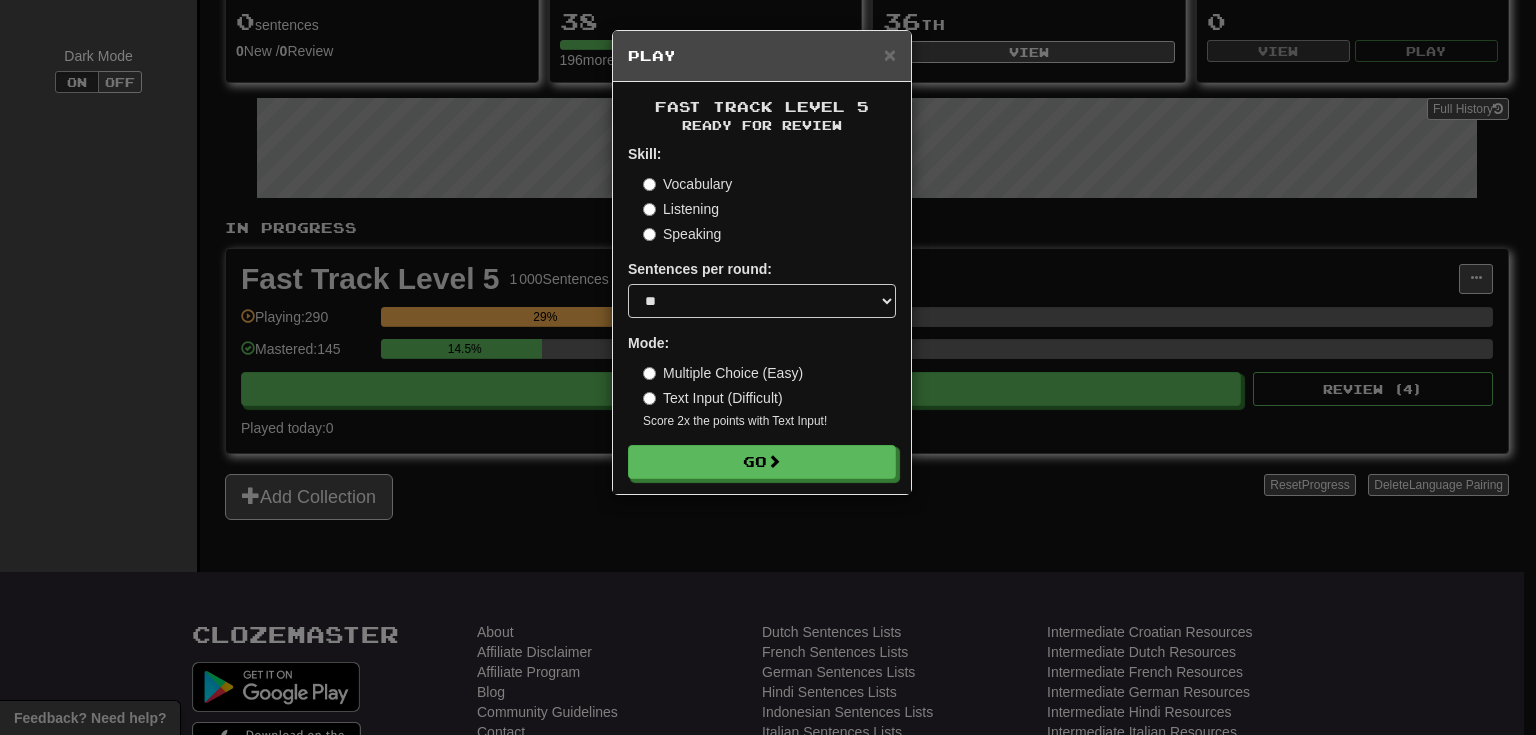 click on "Listening" at bounding box center (681, 209) 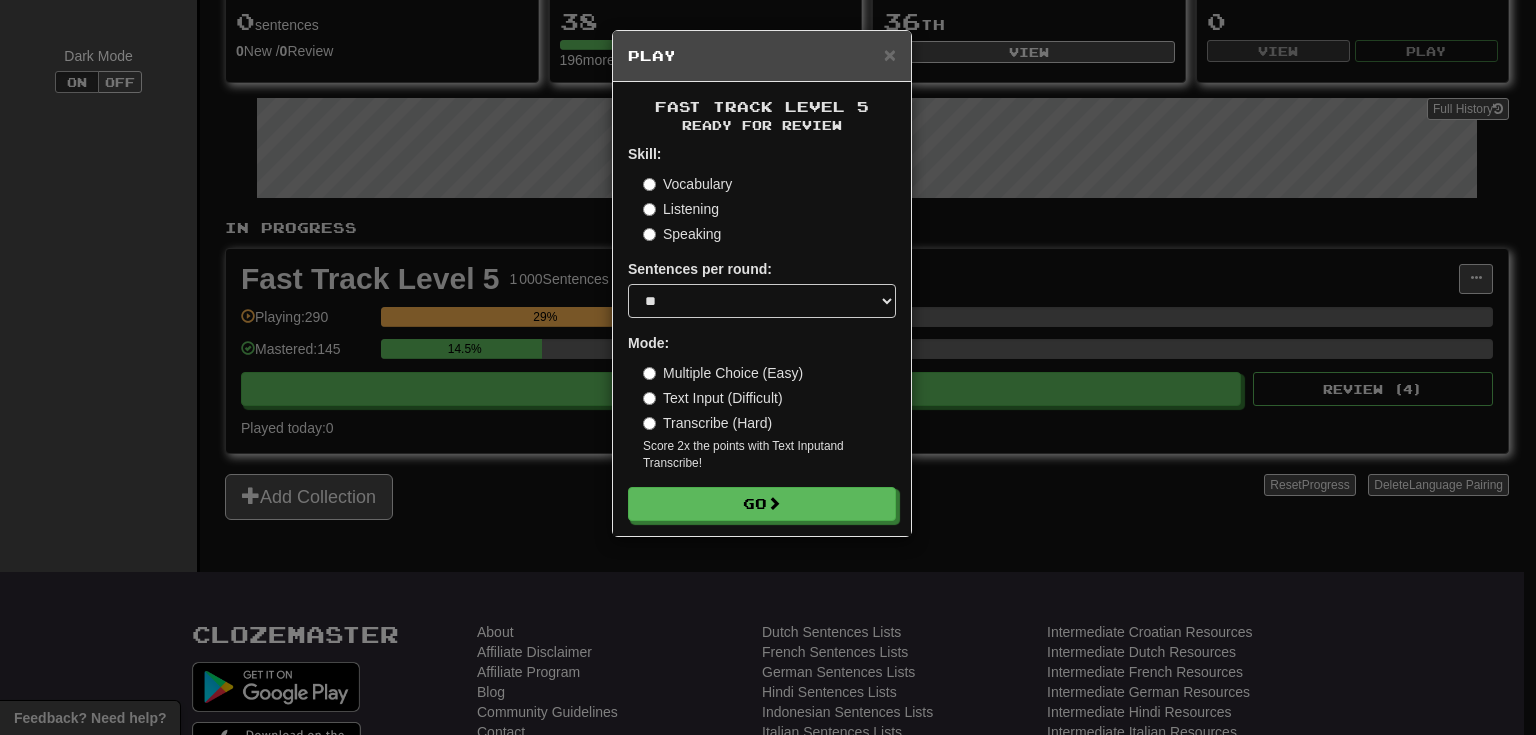 drag, startPoint x: 703, startPoint y: 410, endPoint x: 706, endPoint y: 421, distance: 11.401754 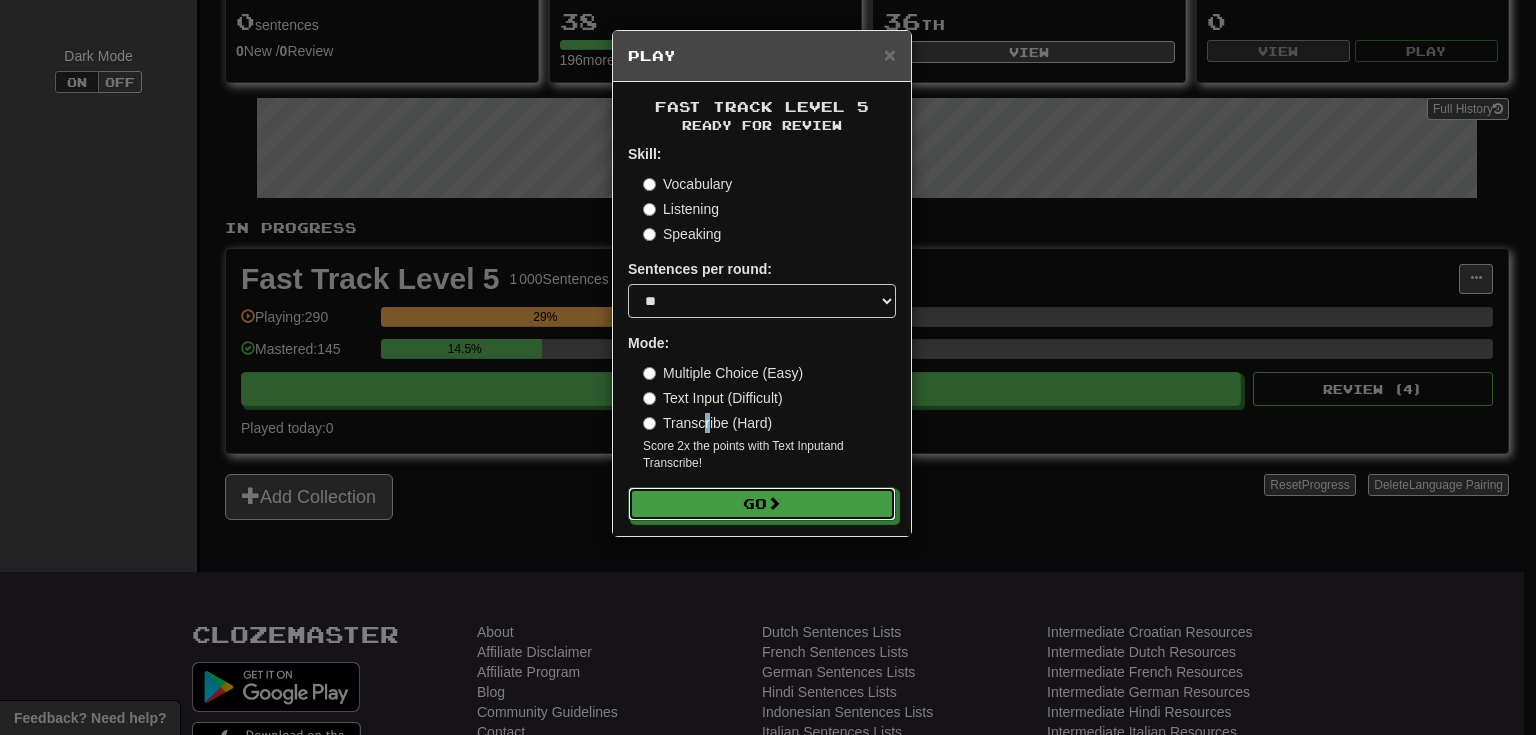 drag, startPoint x: 778, startPoint y: 507, endPoint x: 741, endPoint y: 432, distance: 83.630135 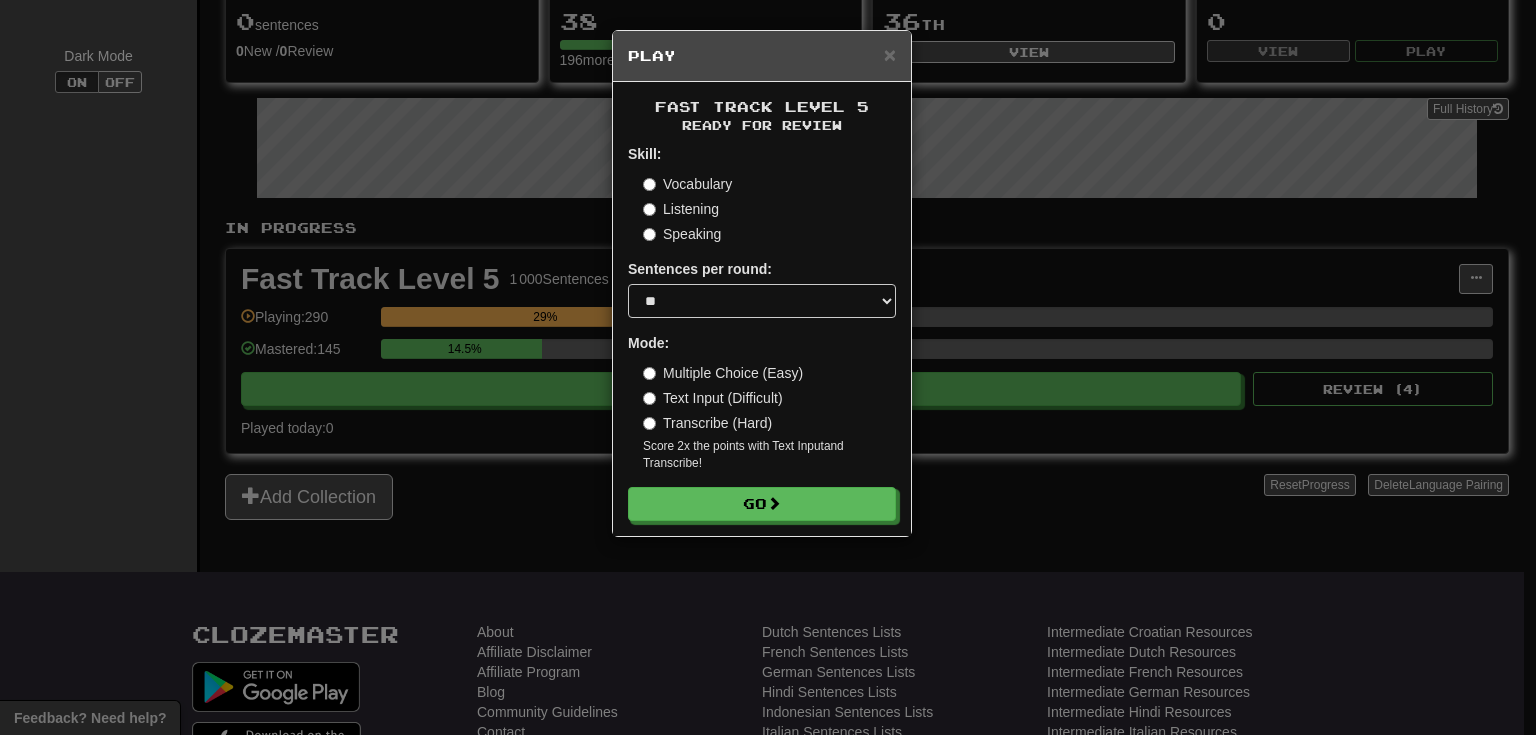 click on "Transcribe (Hard)" at bounding box center (707, 423) 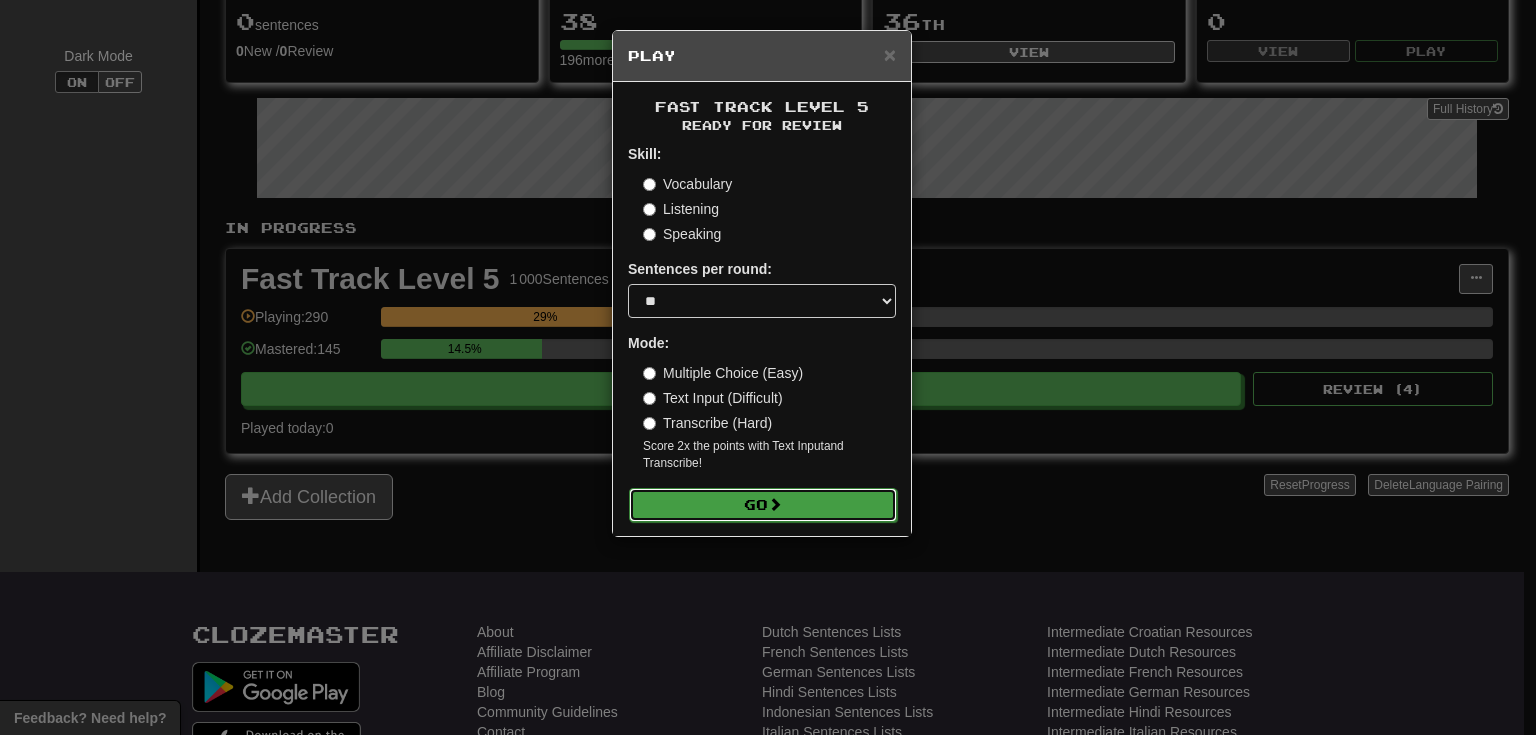 click at bounding box center [775, 504] 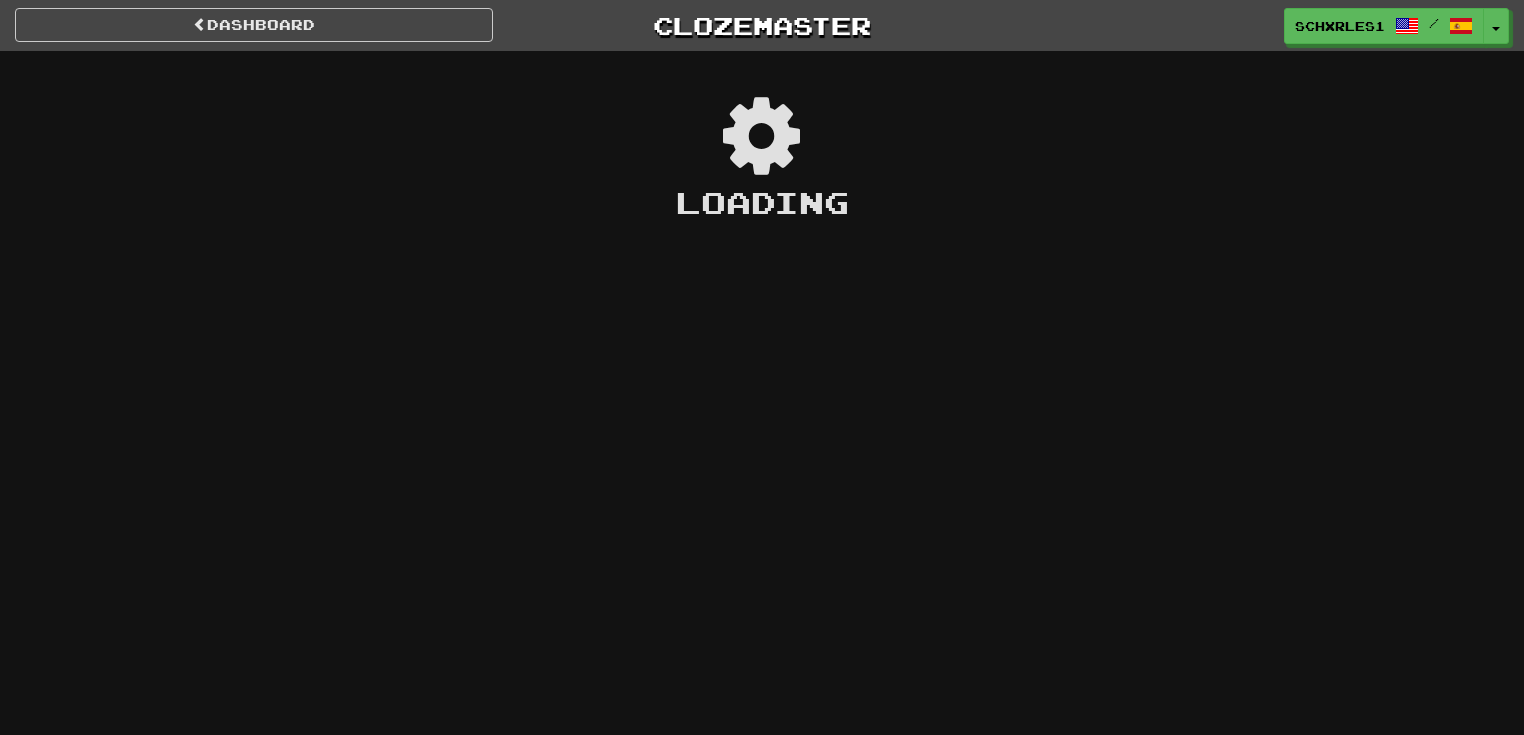 scroll, scrollTop: 0, scrollLeft: 0, axis: both 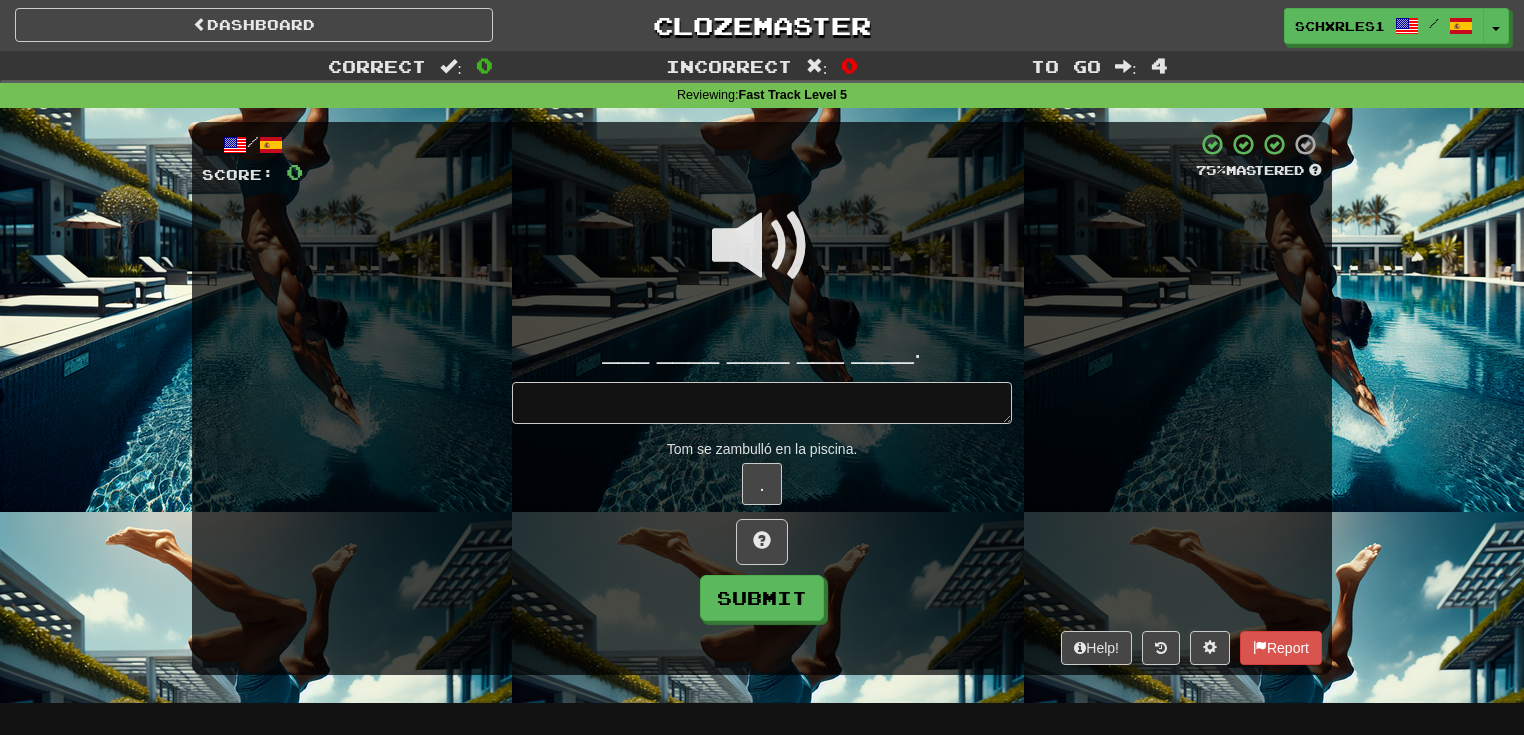 type on "*" 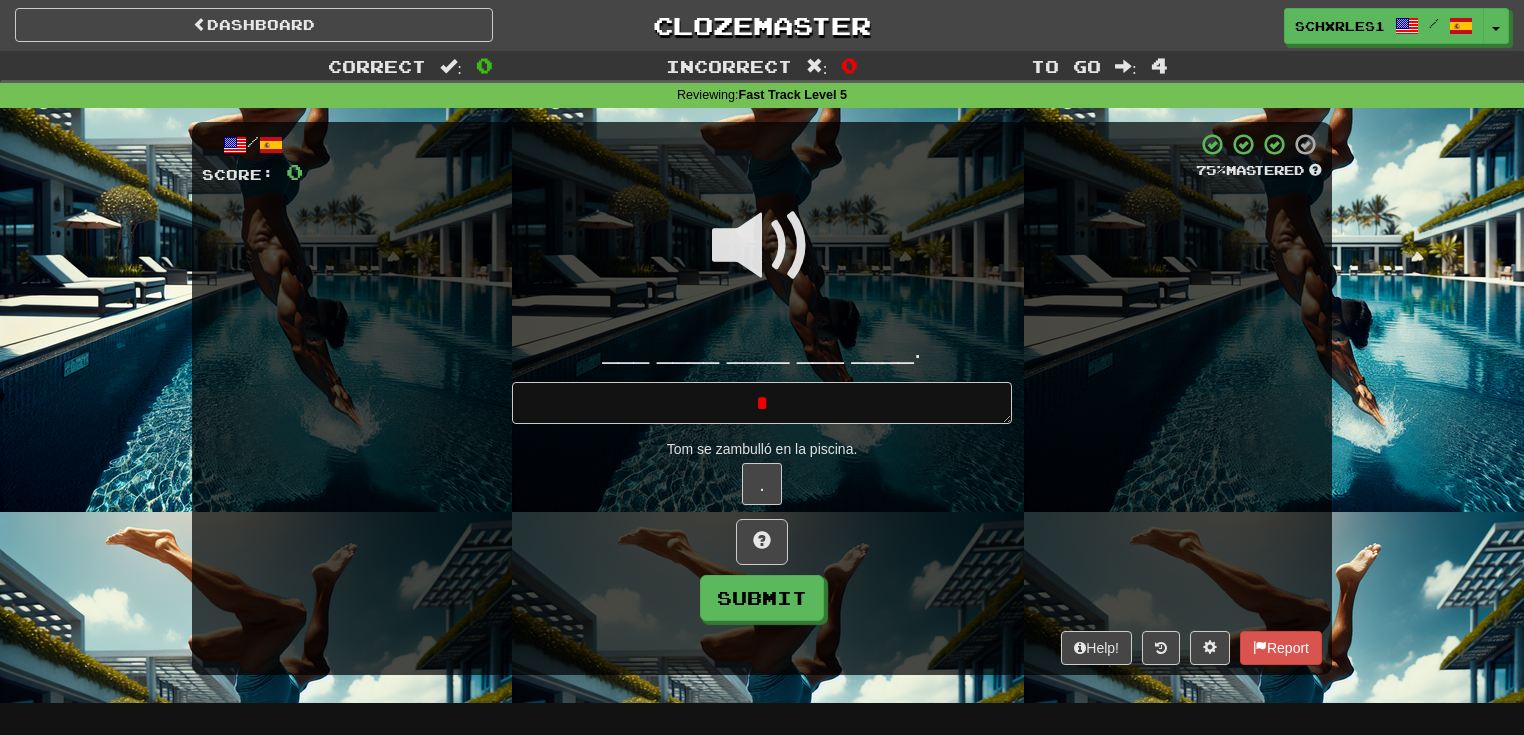 type 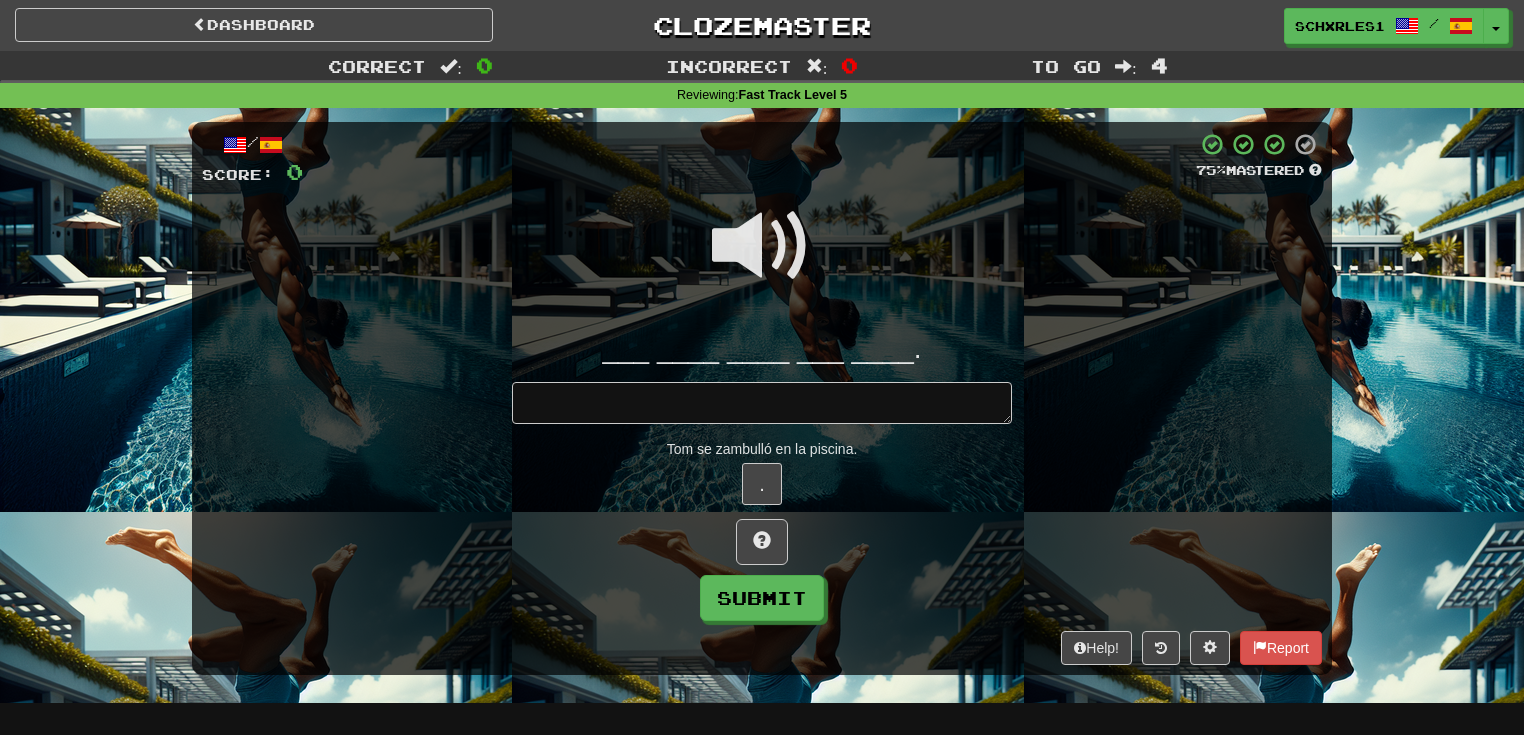 type on "*" 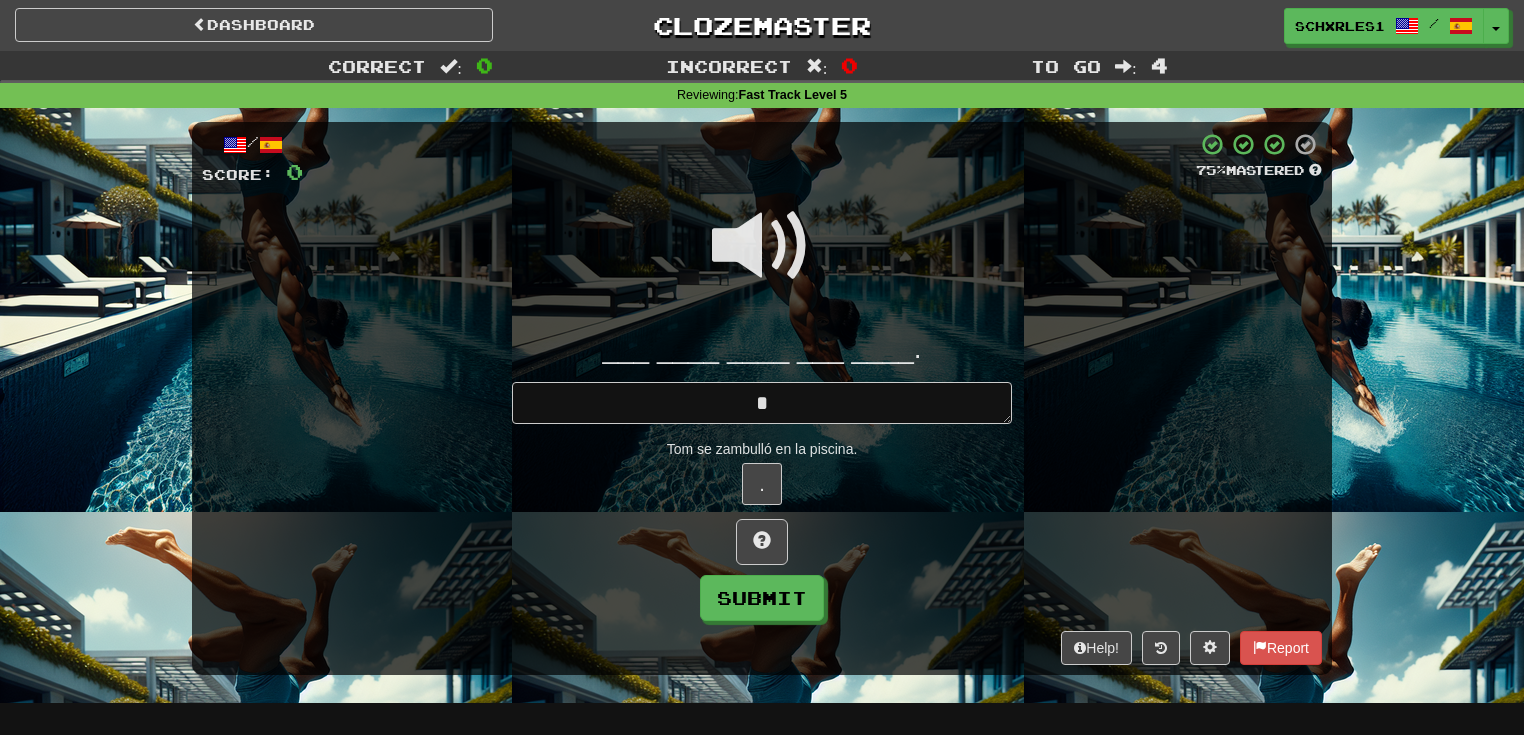 type on "*" 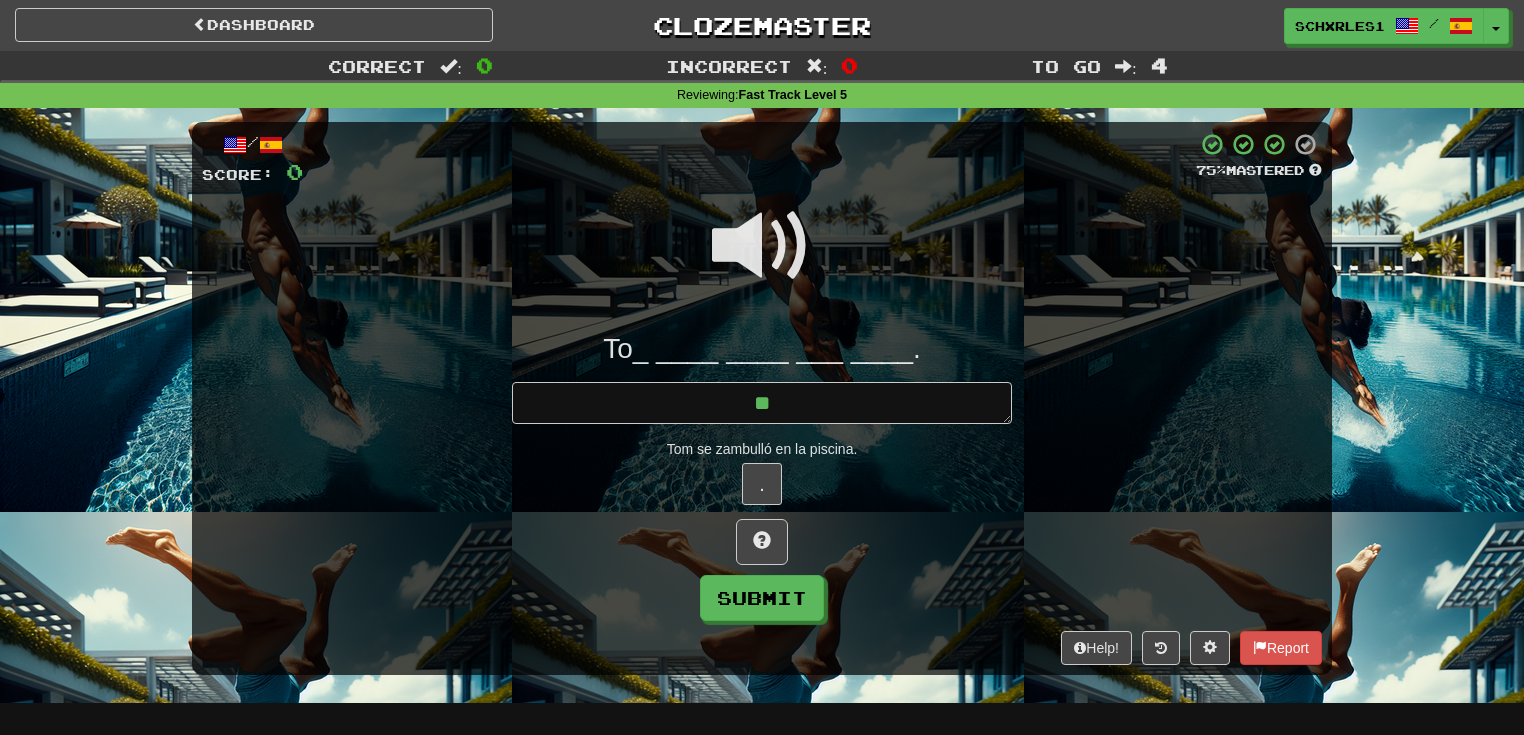 type on "*" 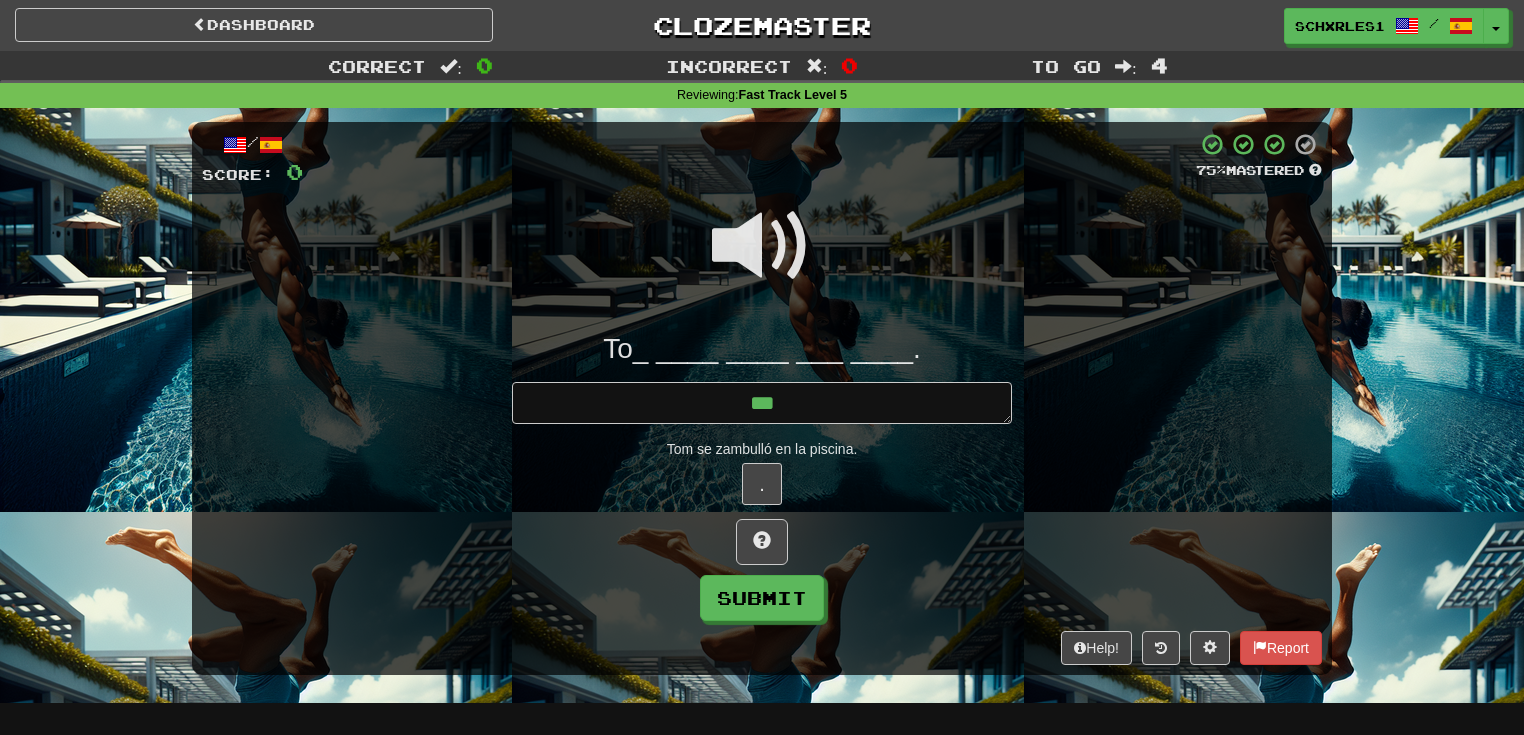 type on "*" 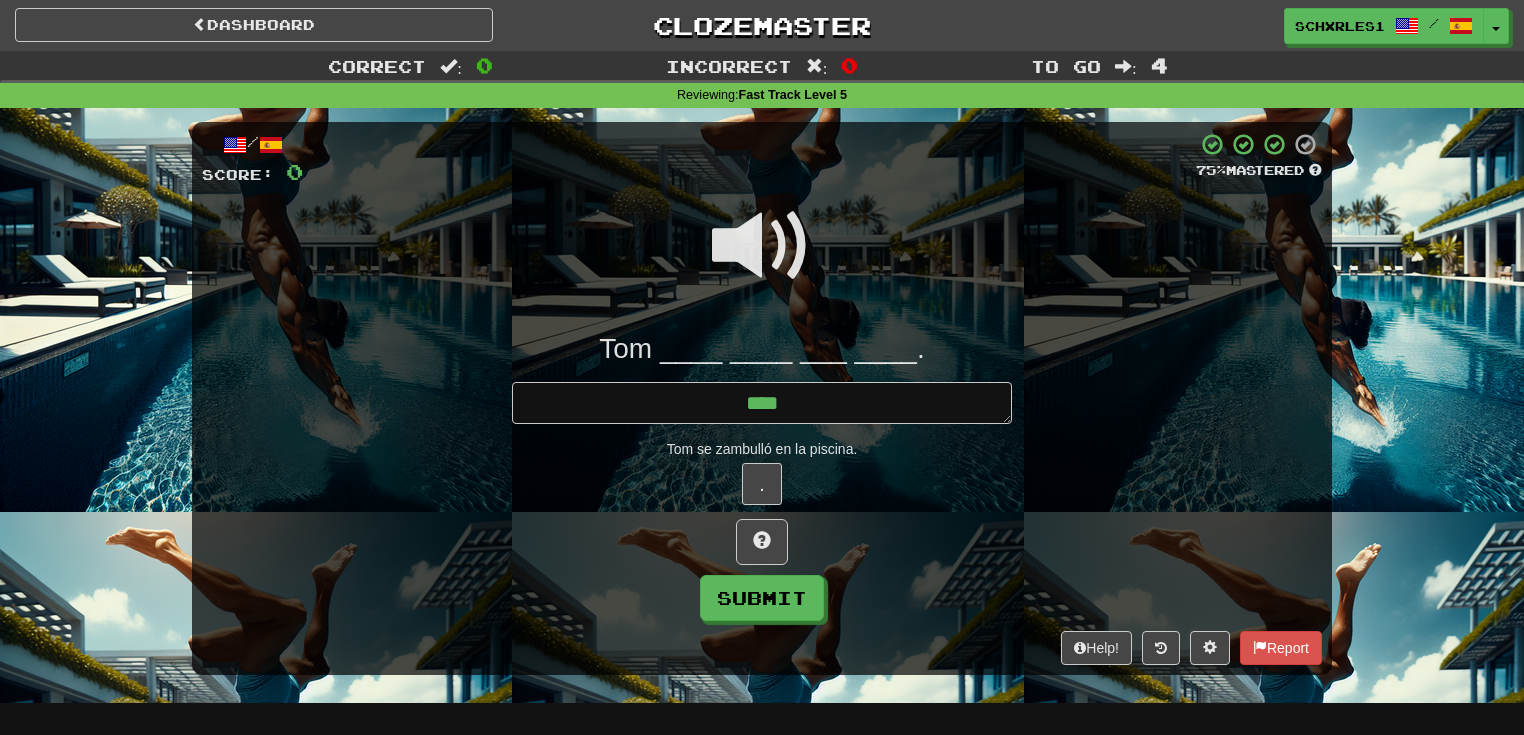 type on "*" 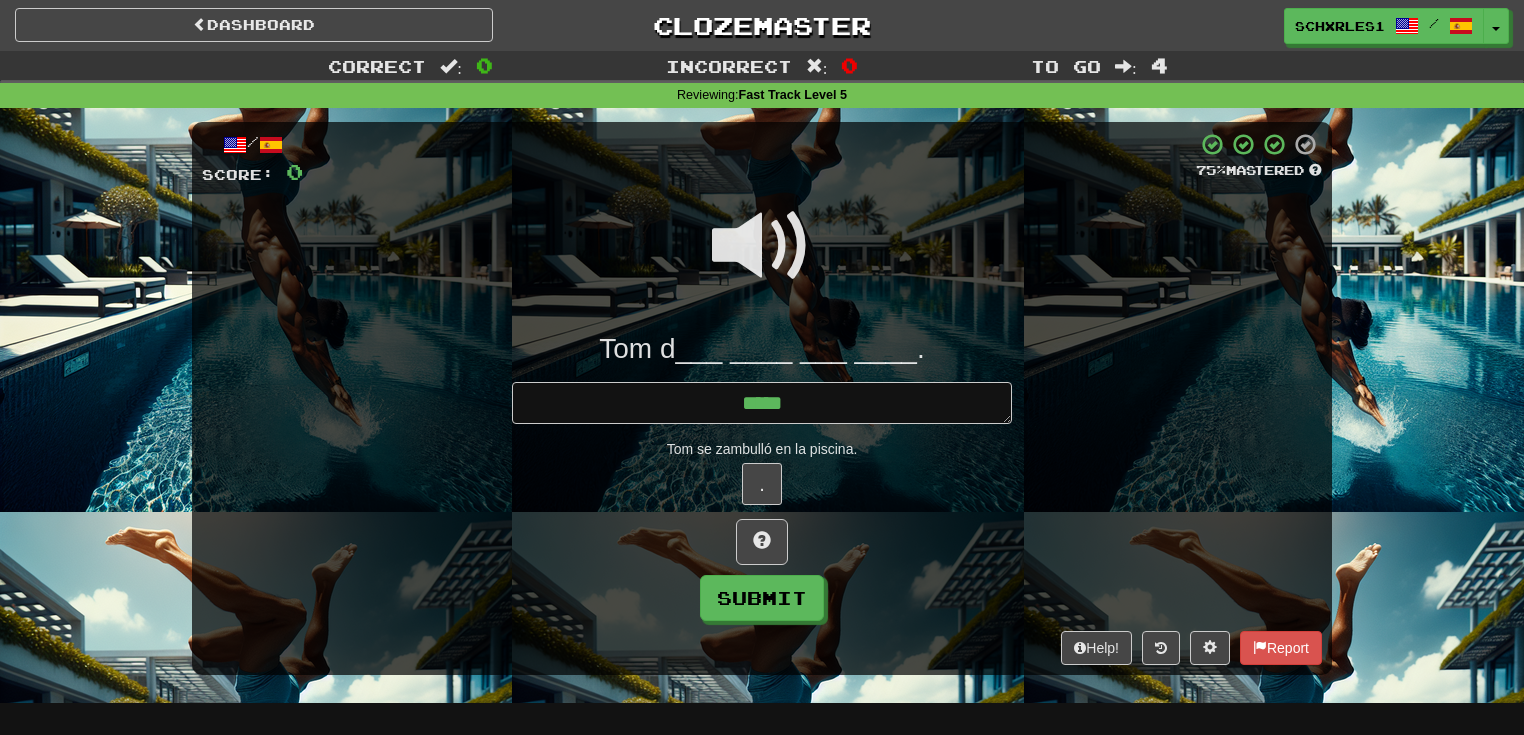 type on "*" 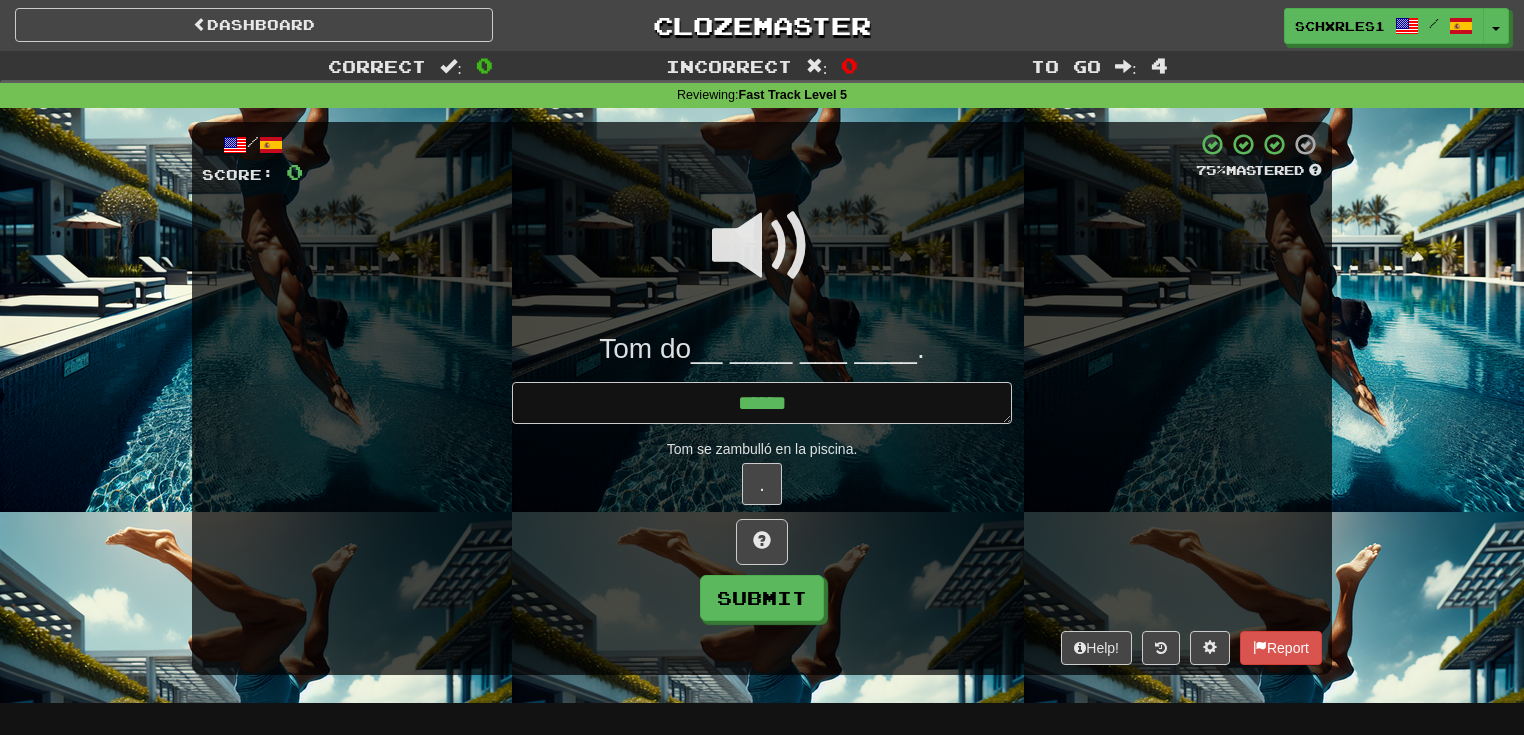 type on "*" 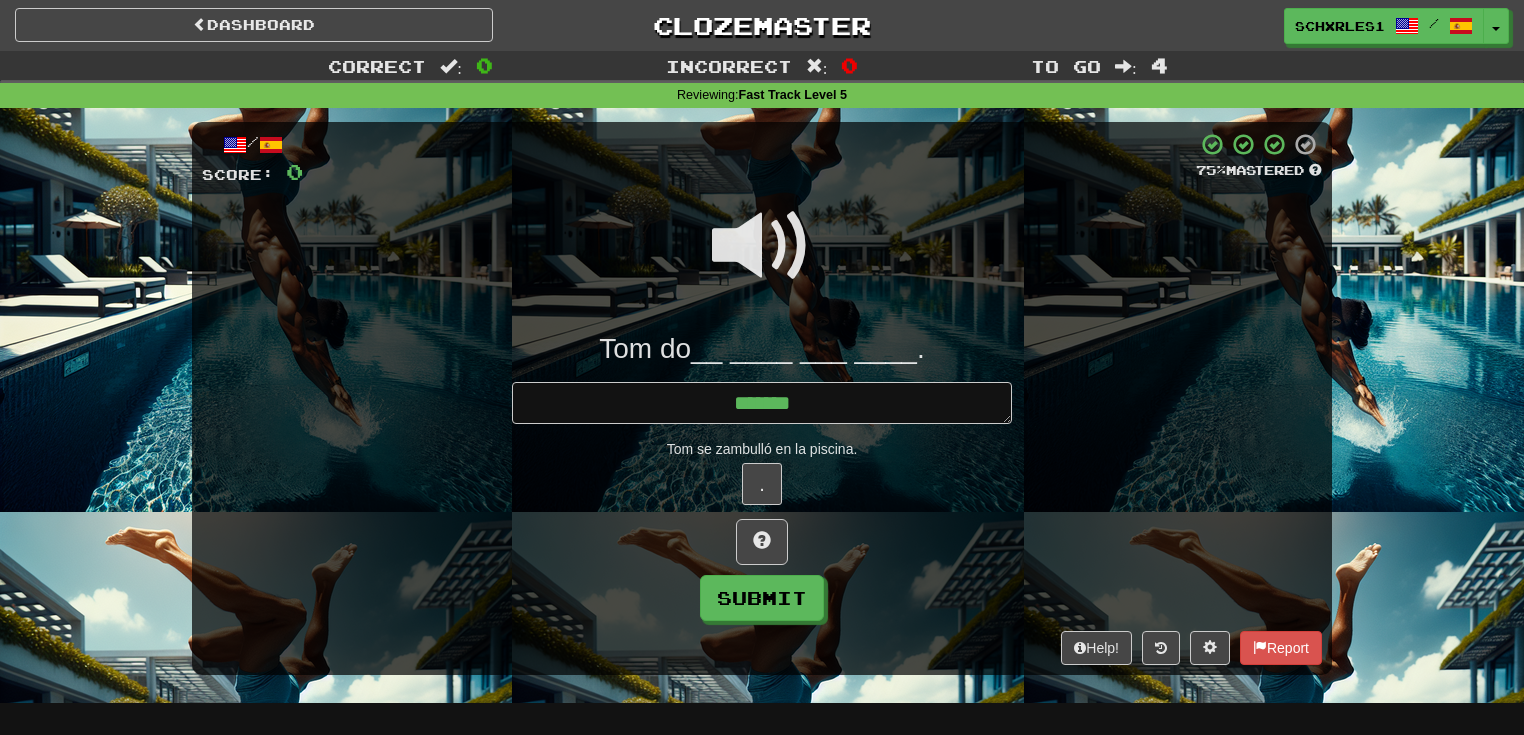 type on "*" 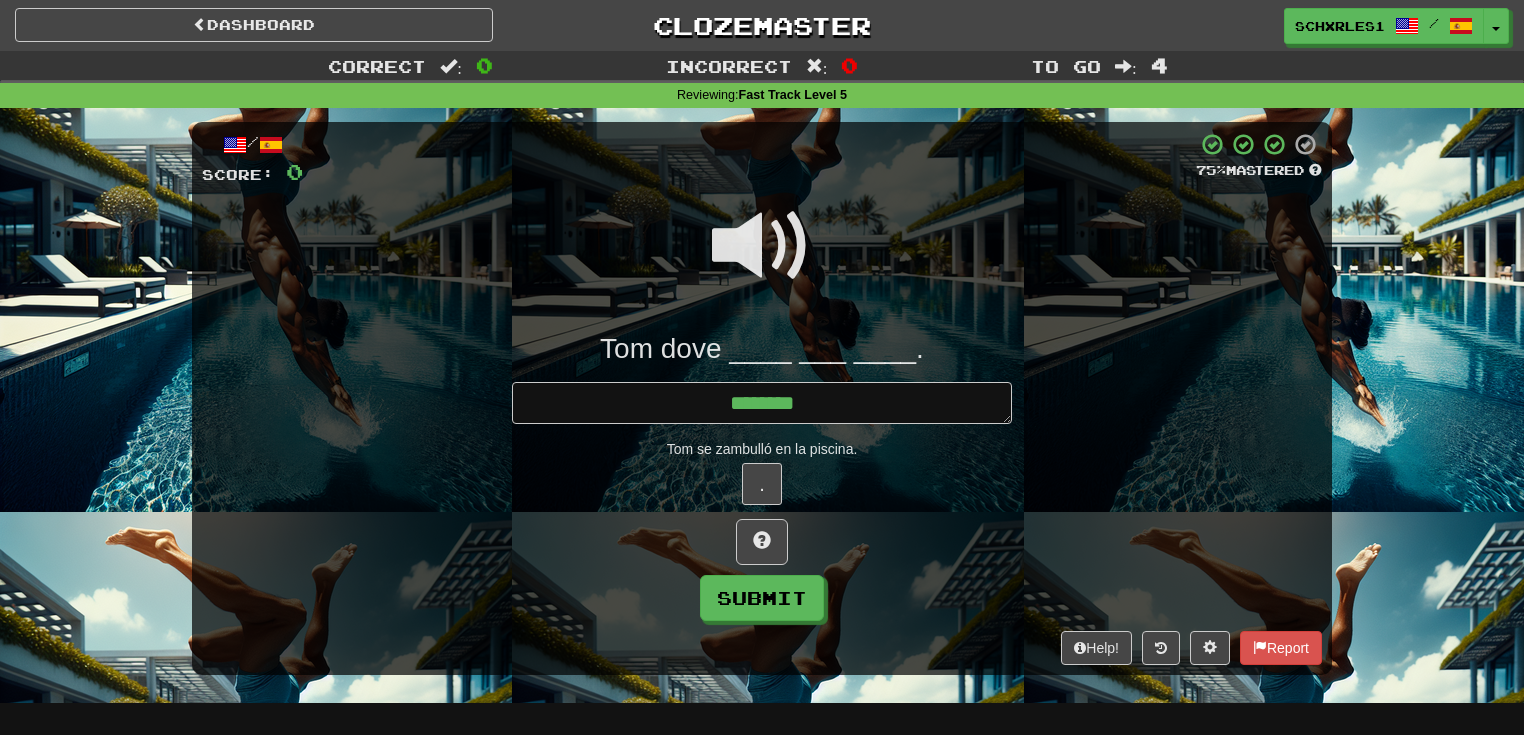 type on "*" 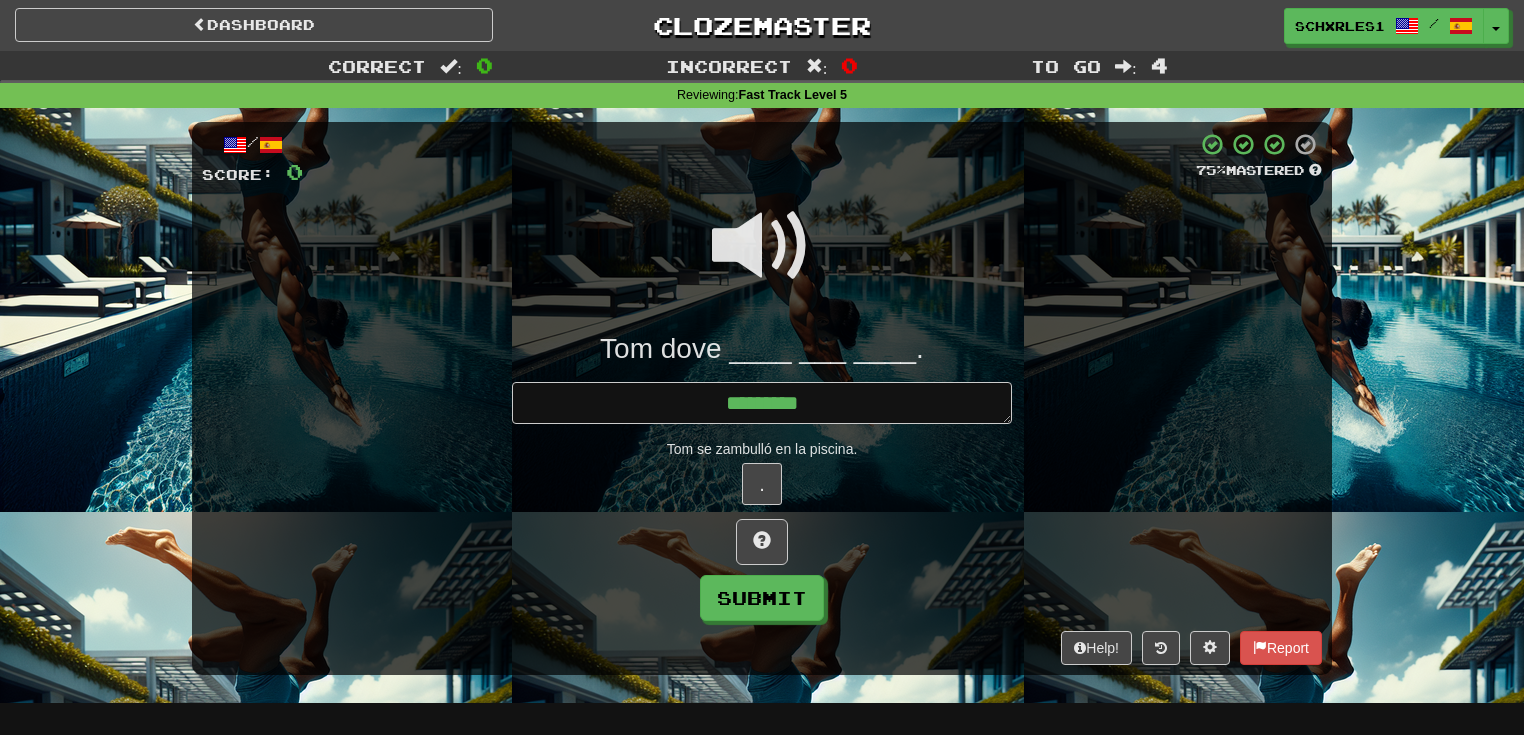 type on "*" 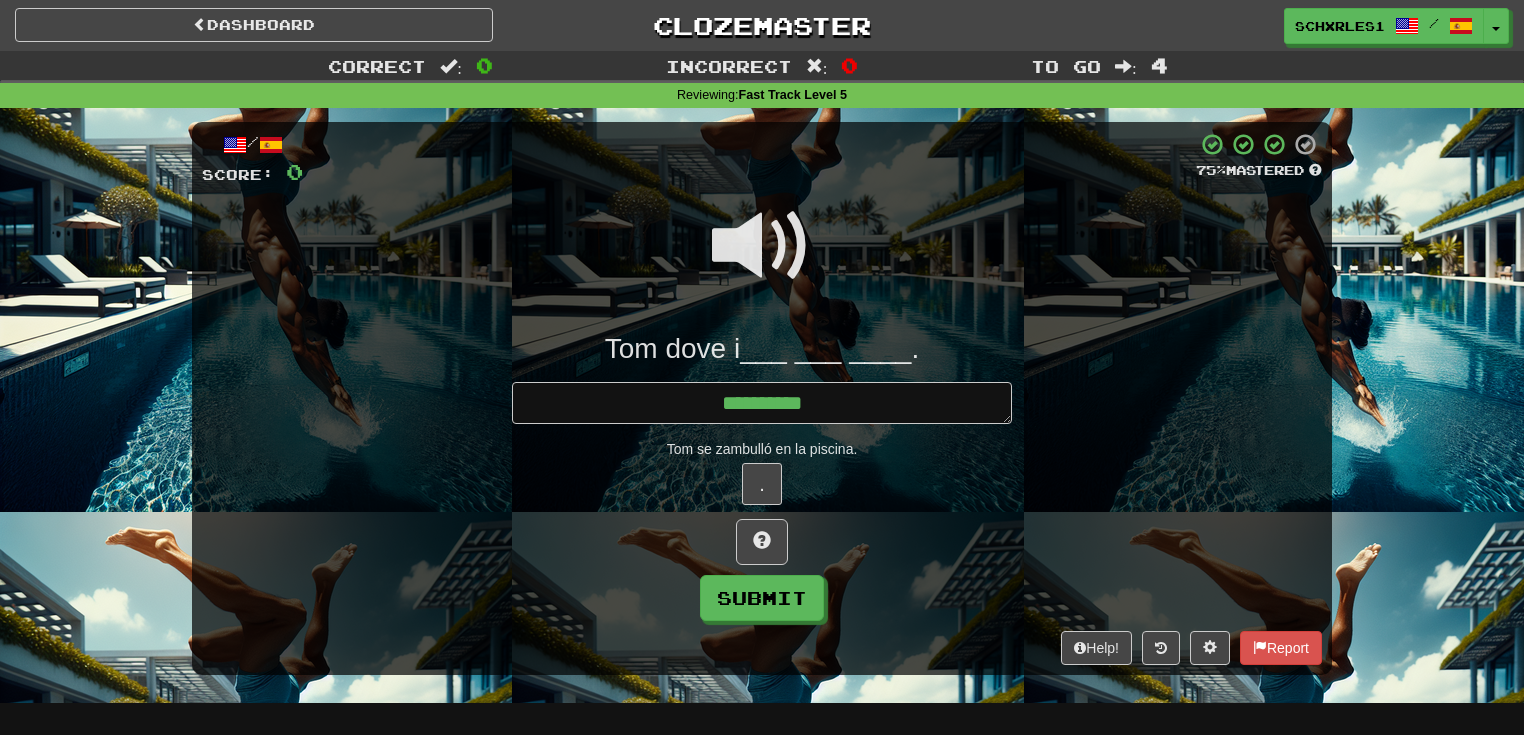 type on "*" 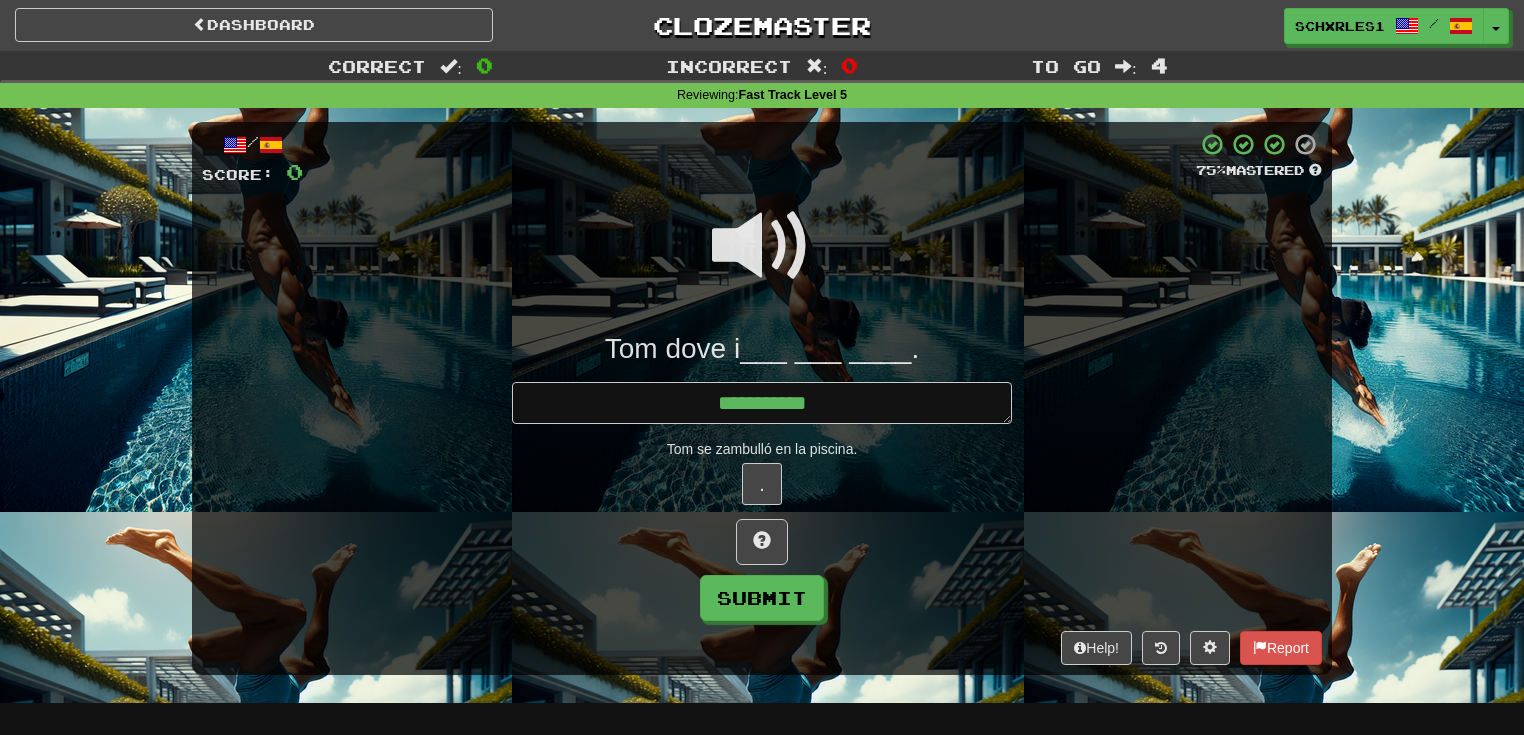 type on "*" 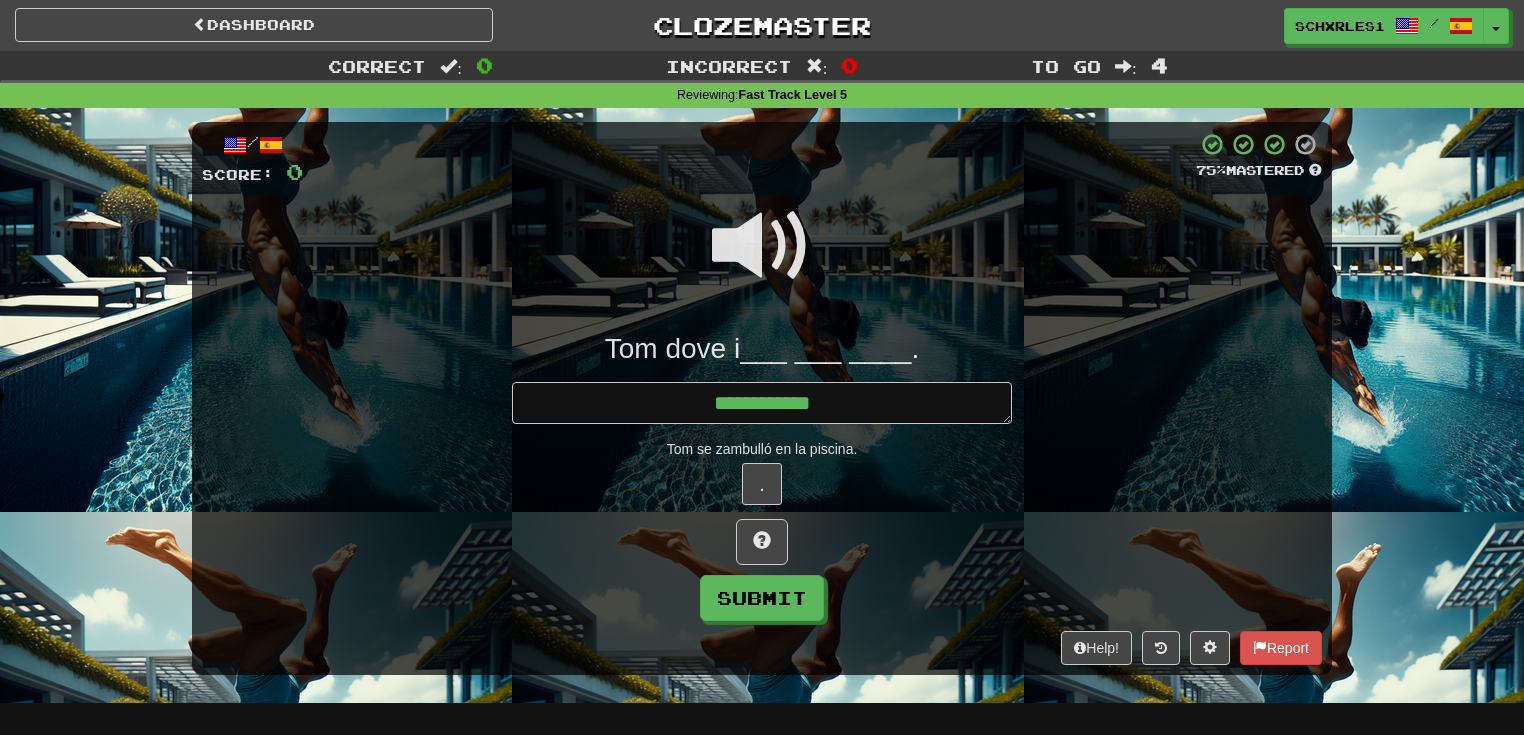 type on "*" 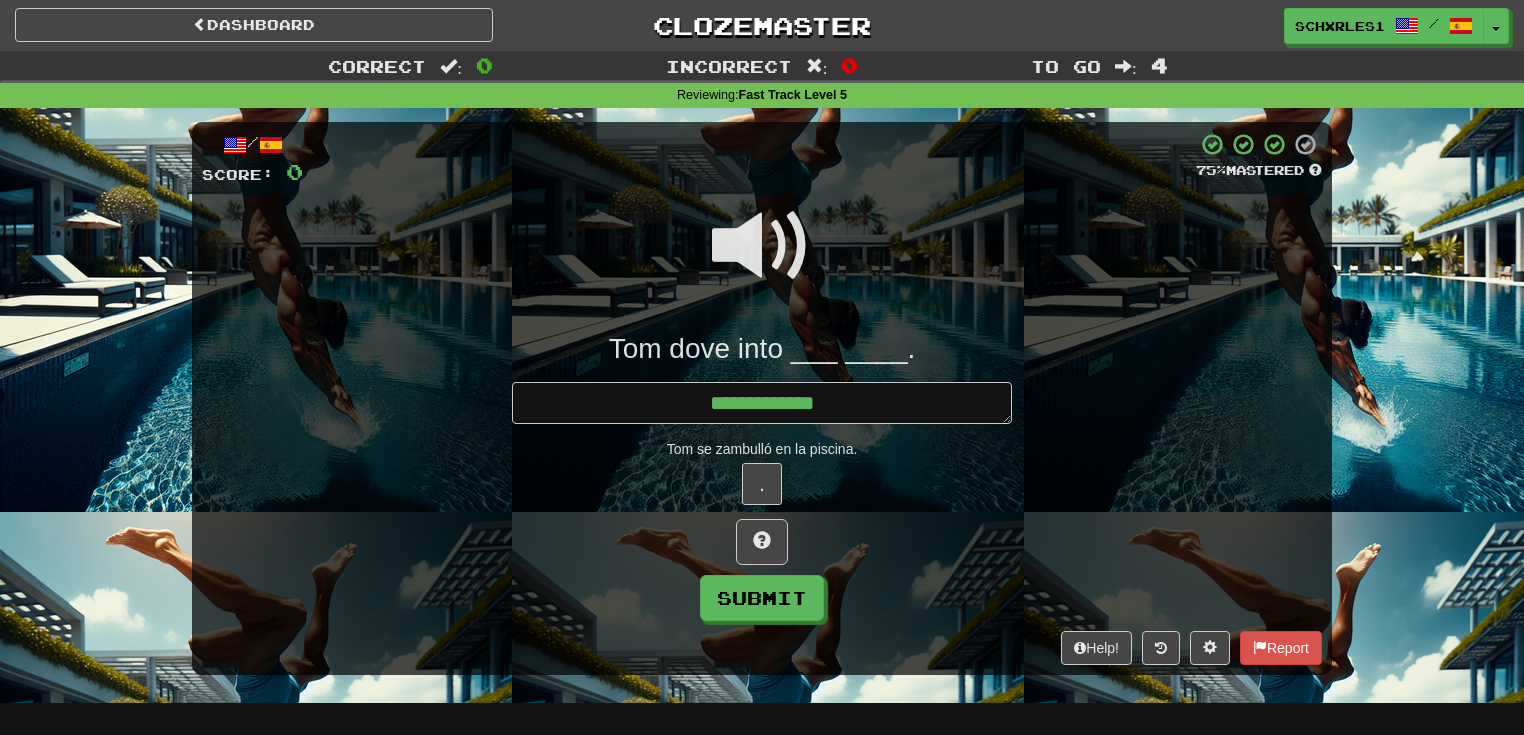 type on "*" 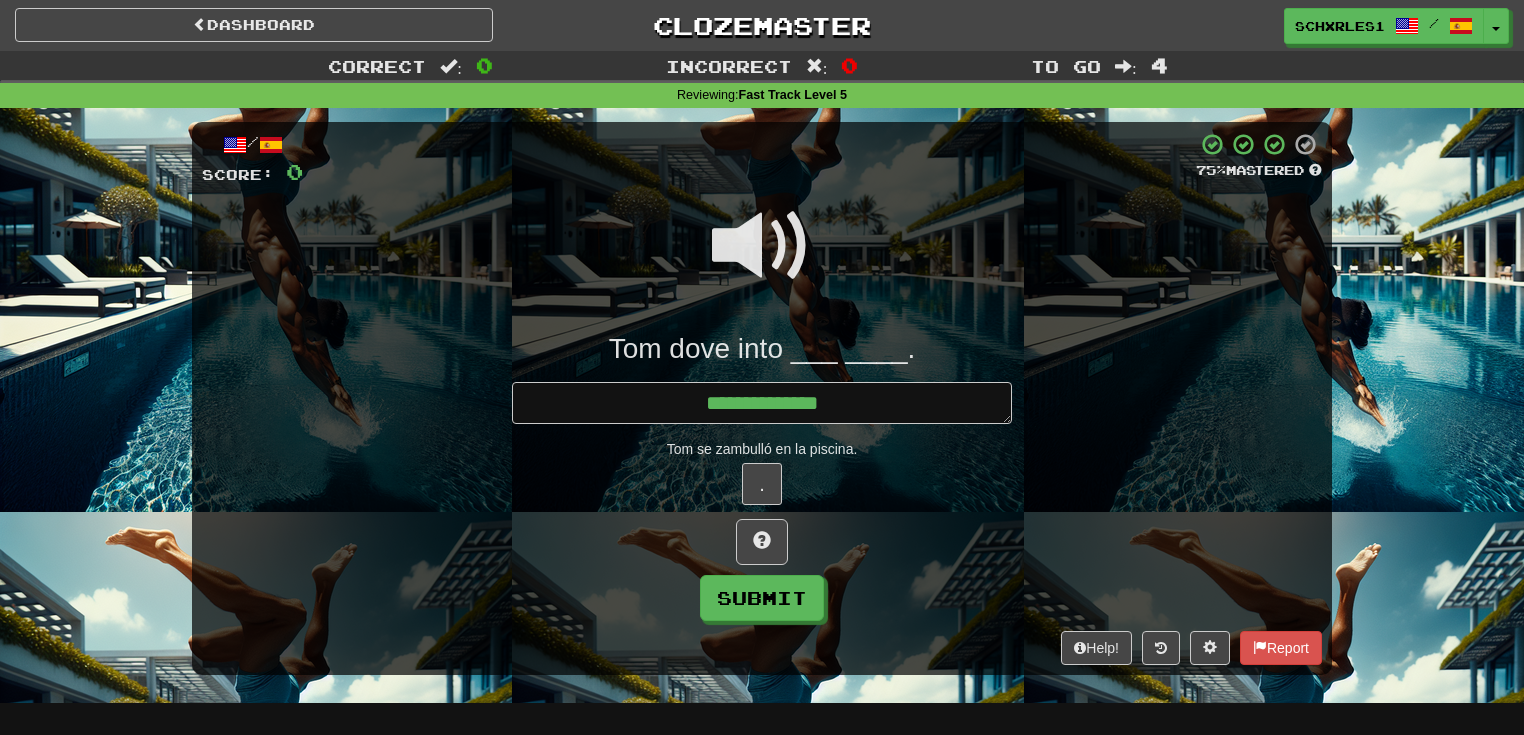 type on "*" 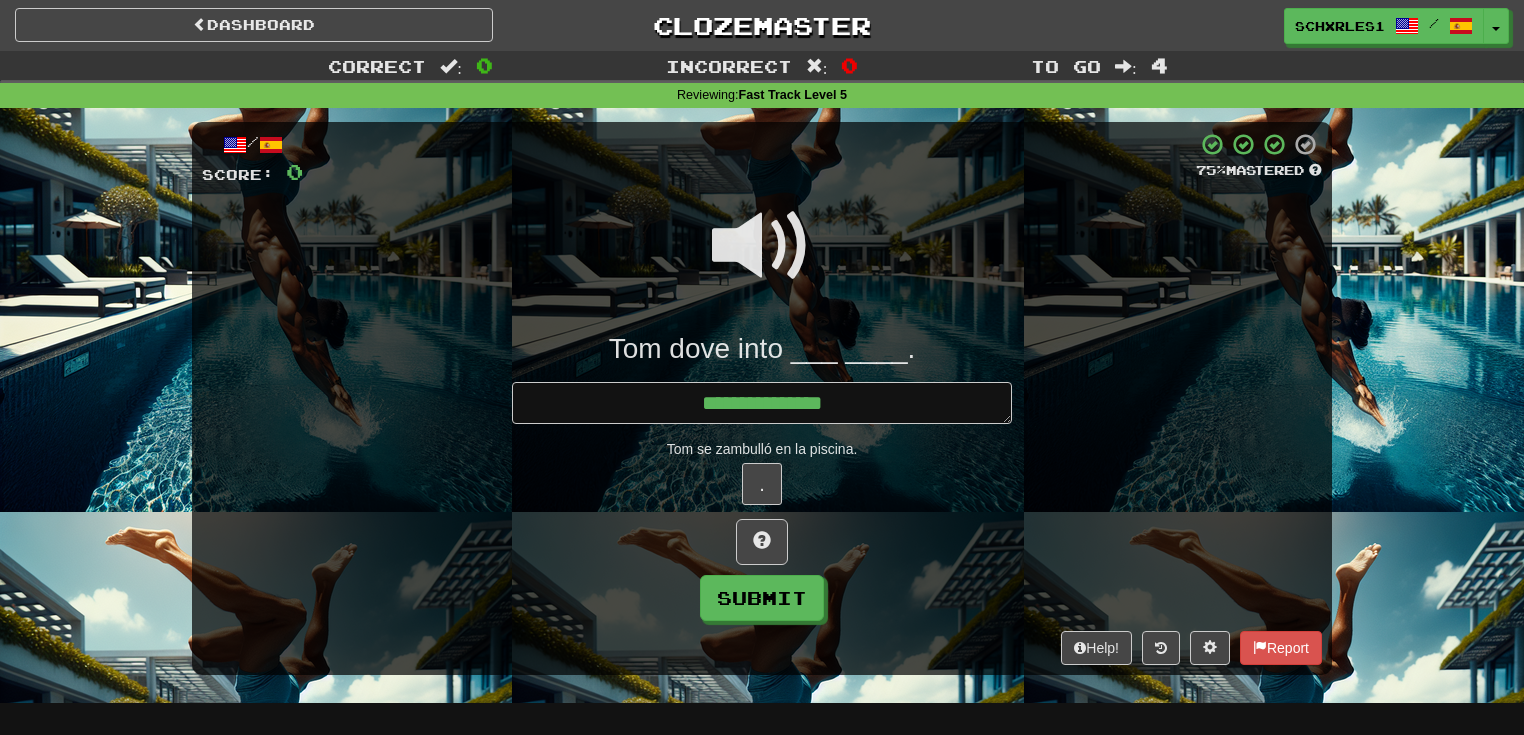 type on "*" 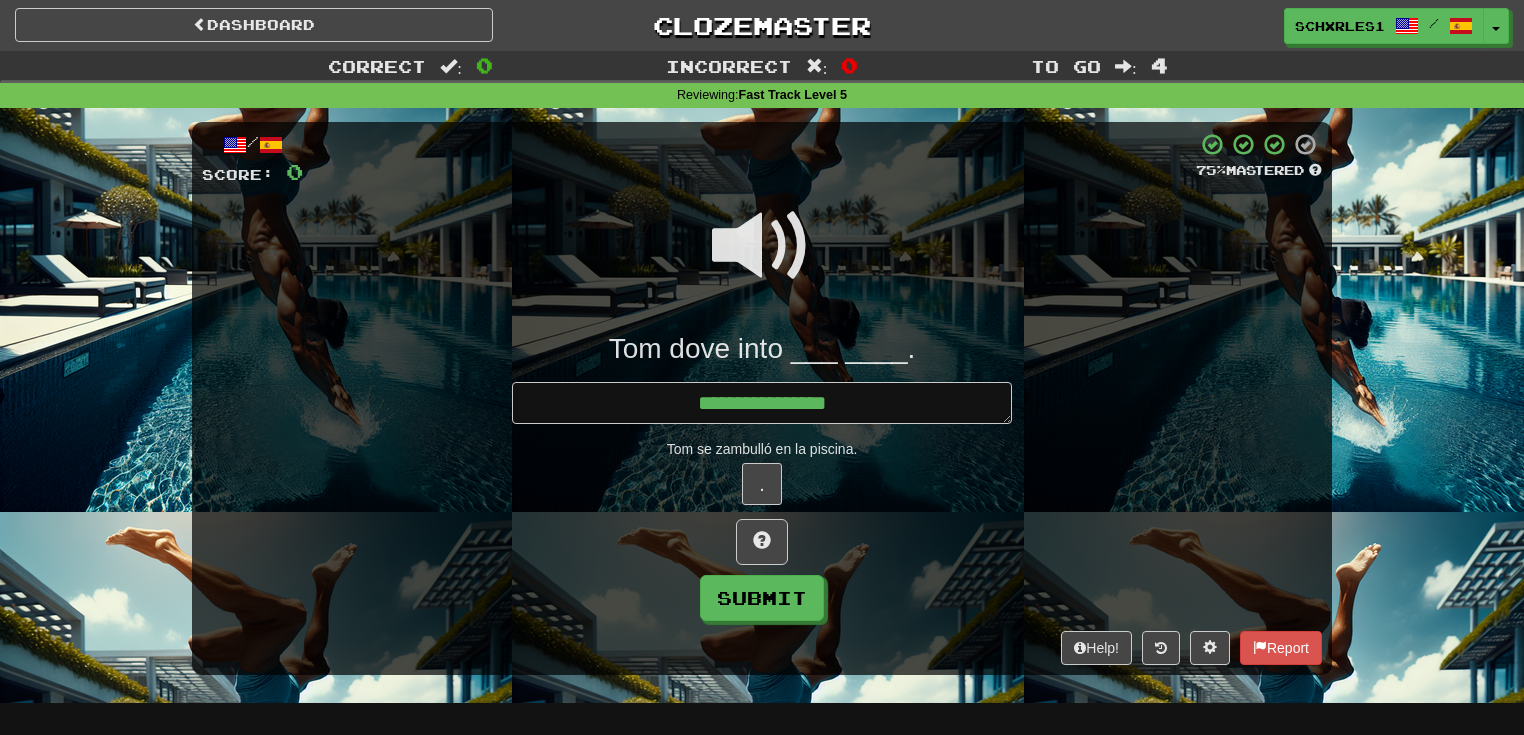 type on "*" 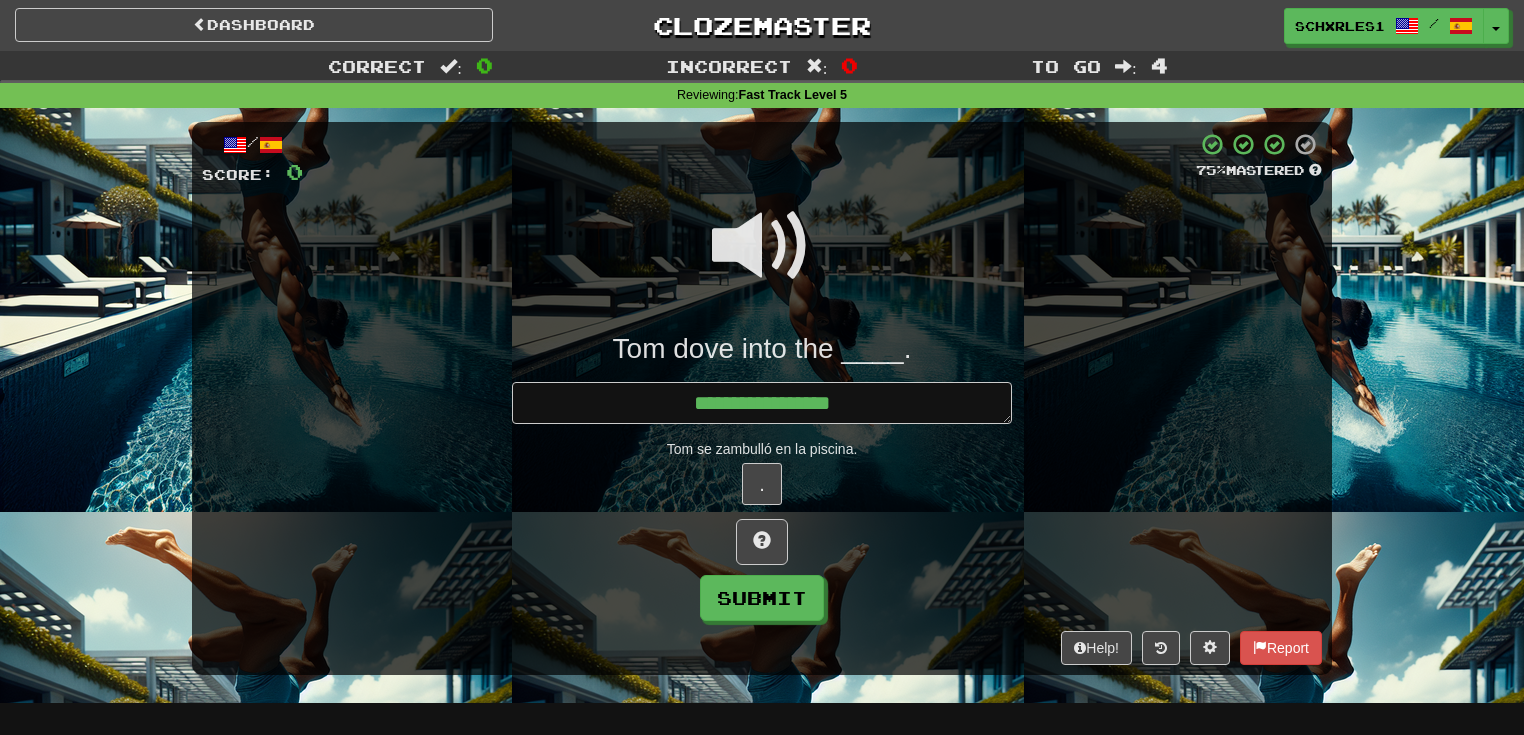 type on "*" 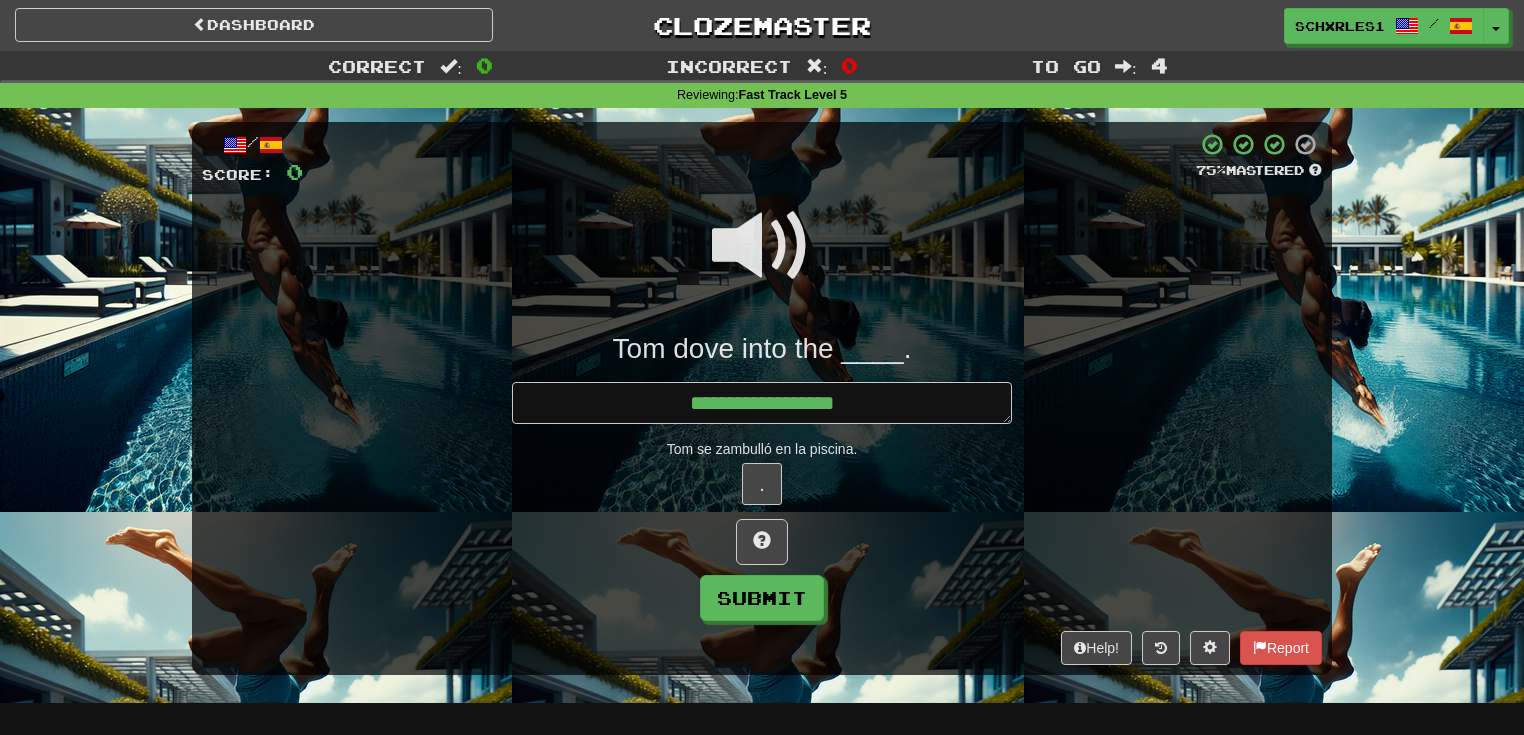 type on "*" 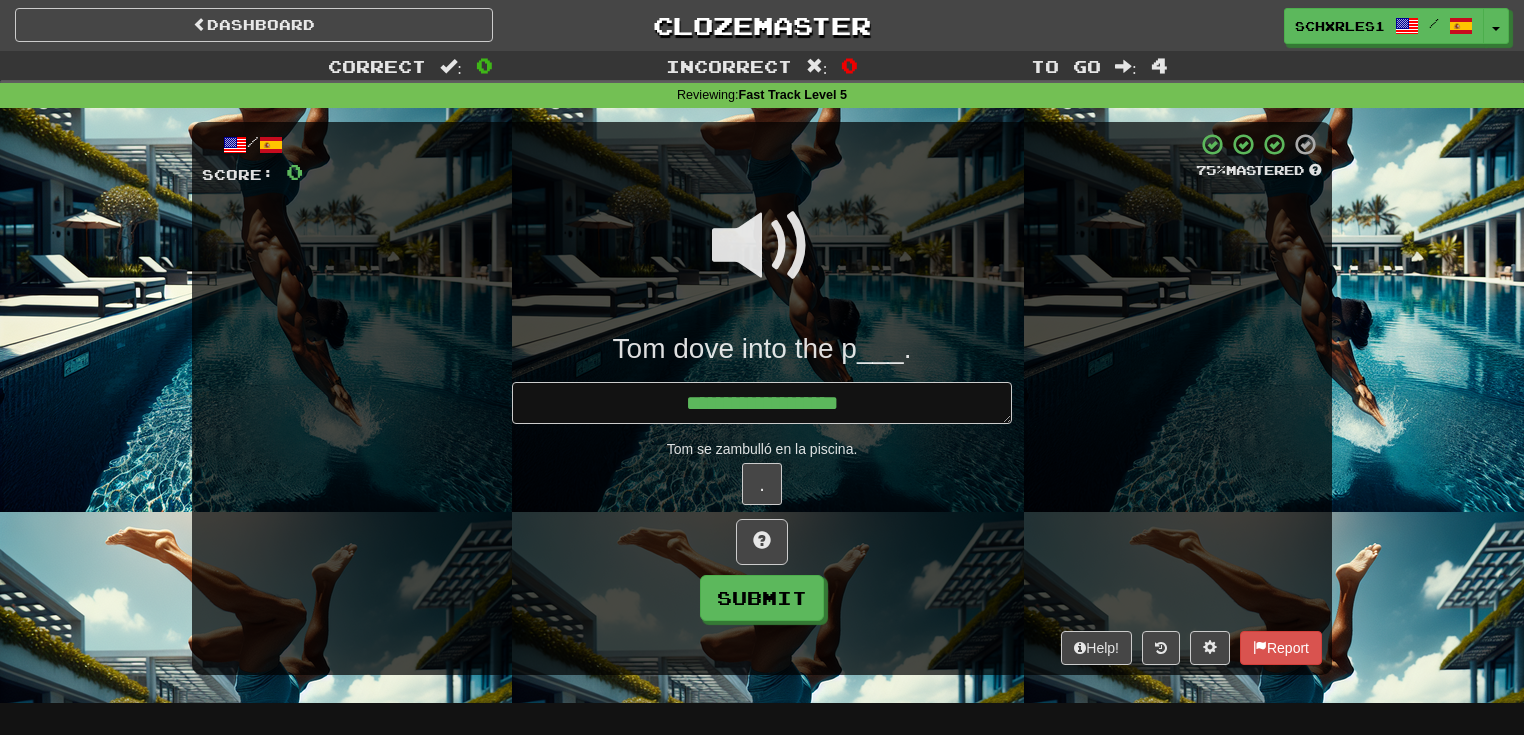 type on "*" 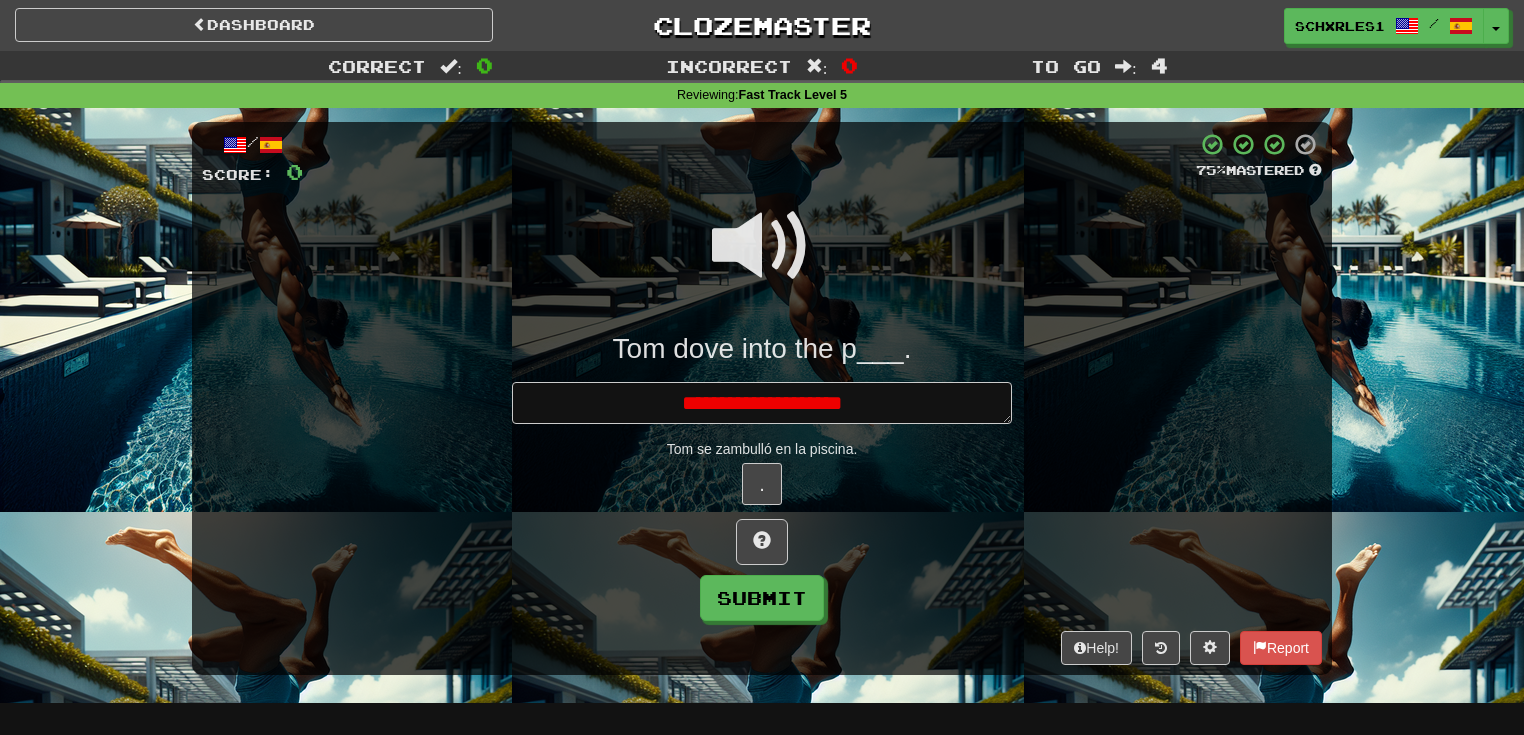 type on "*" 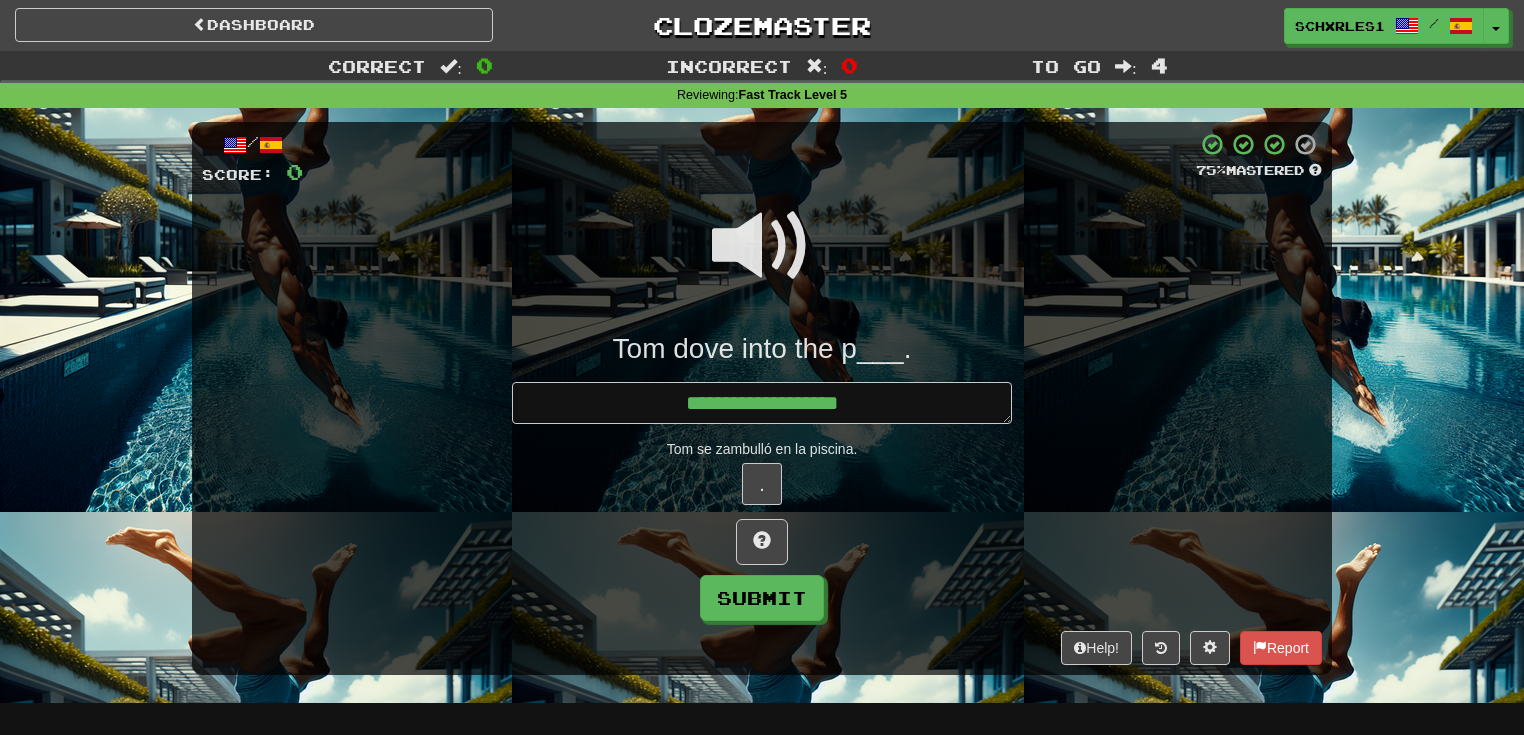 type on "*" 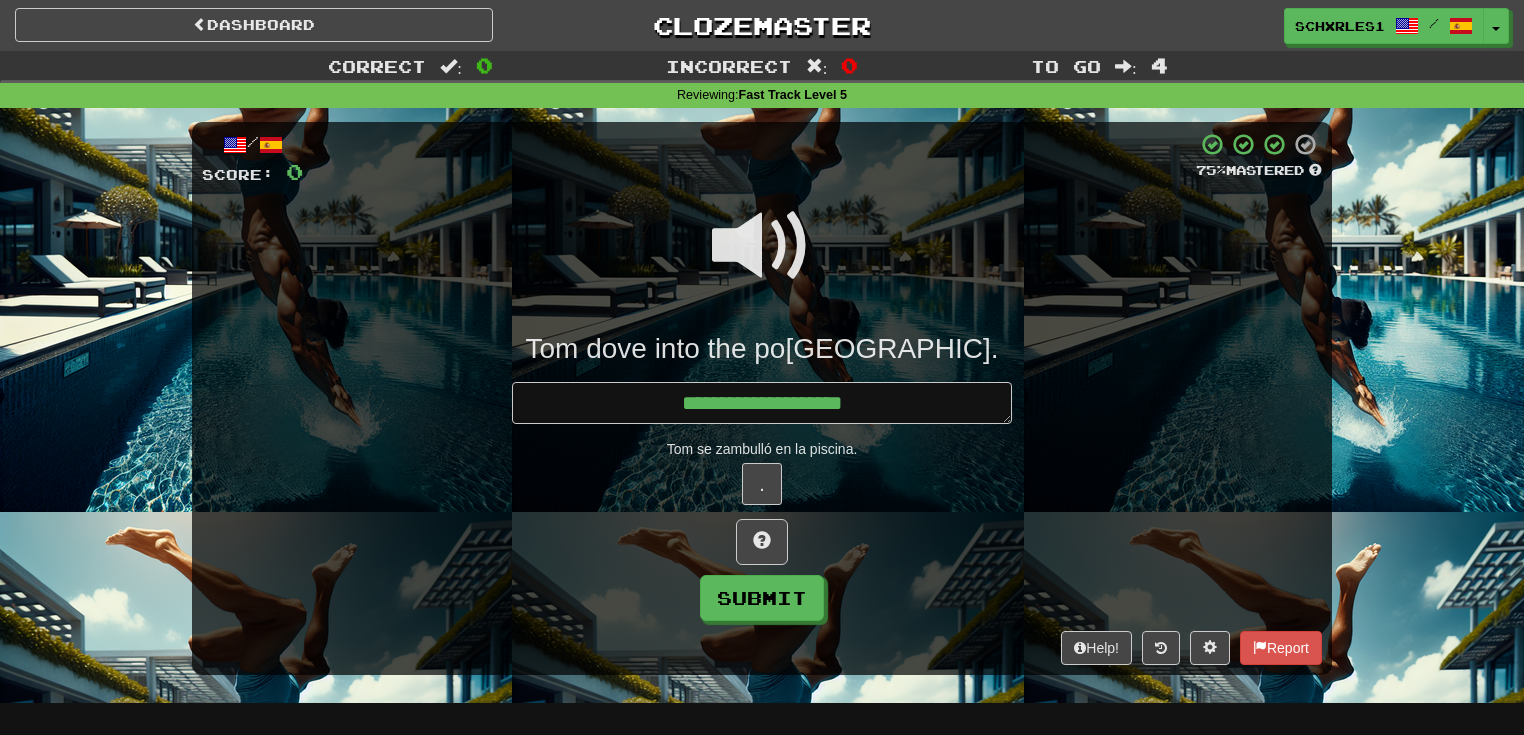 type on "*" 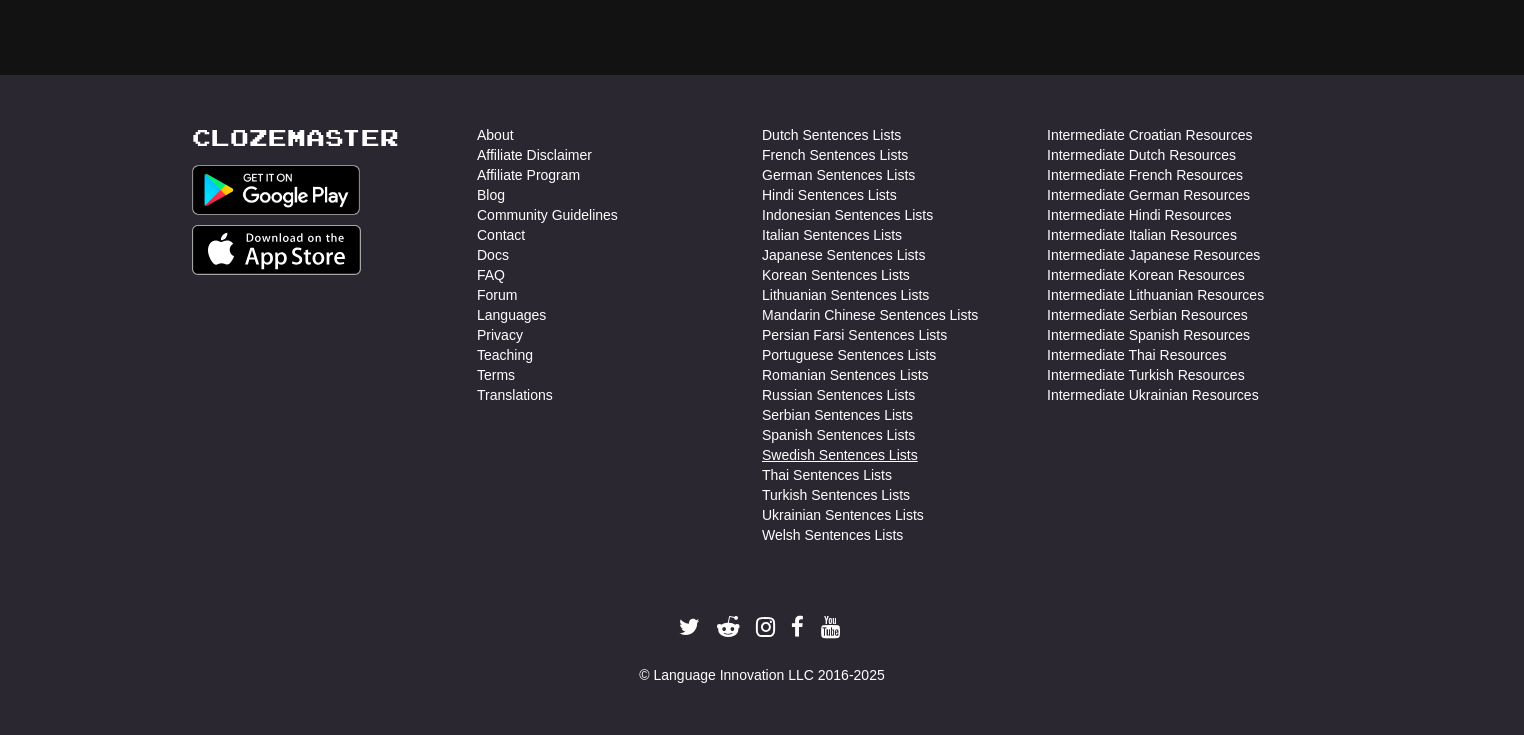 scroll, scrollTop: 0, scrollLeft: 0, axis: both 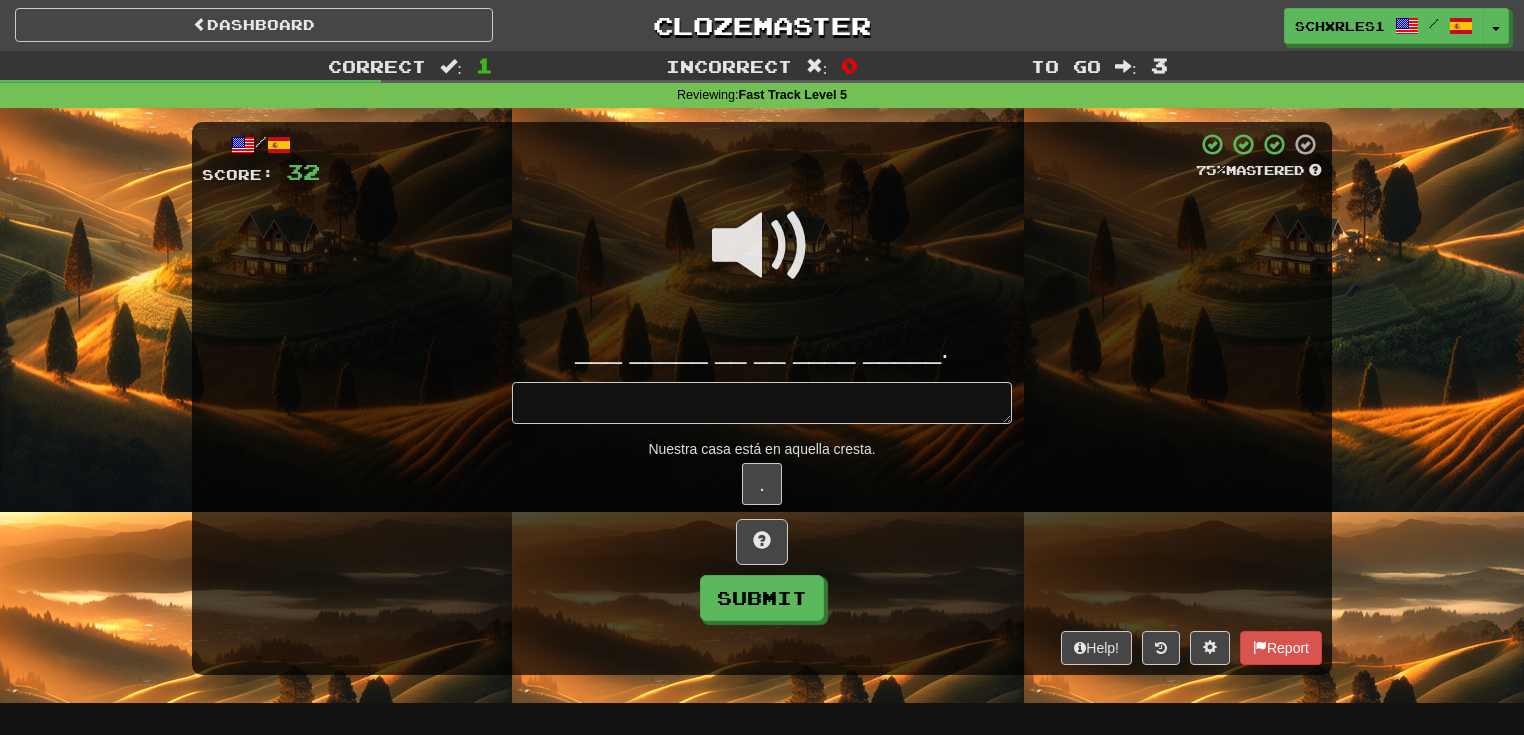 type on "*" 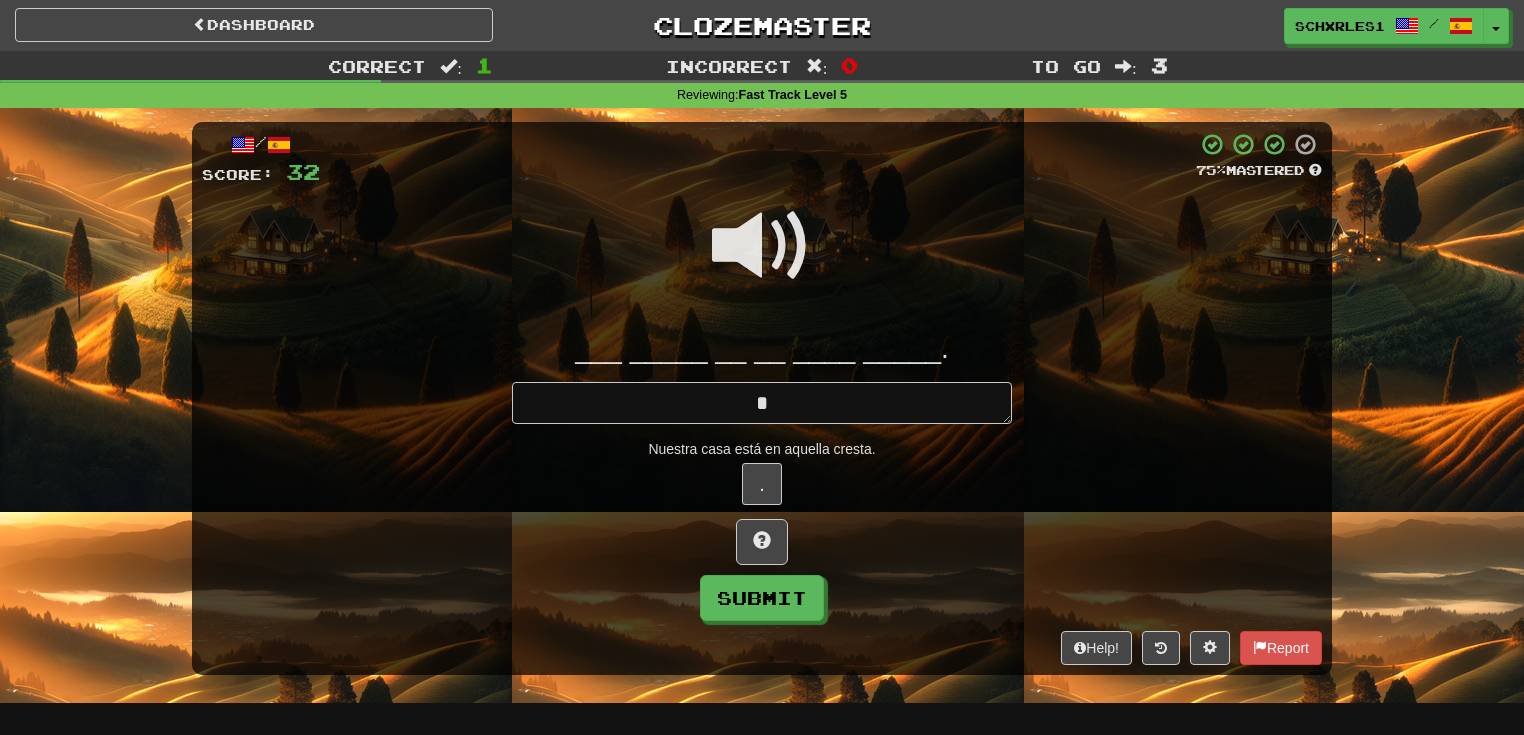 type on "*" 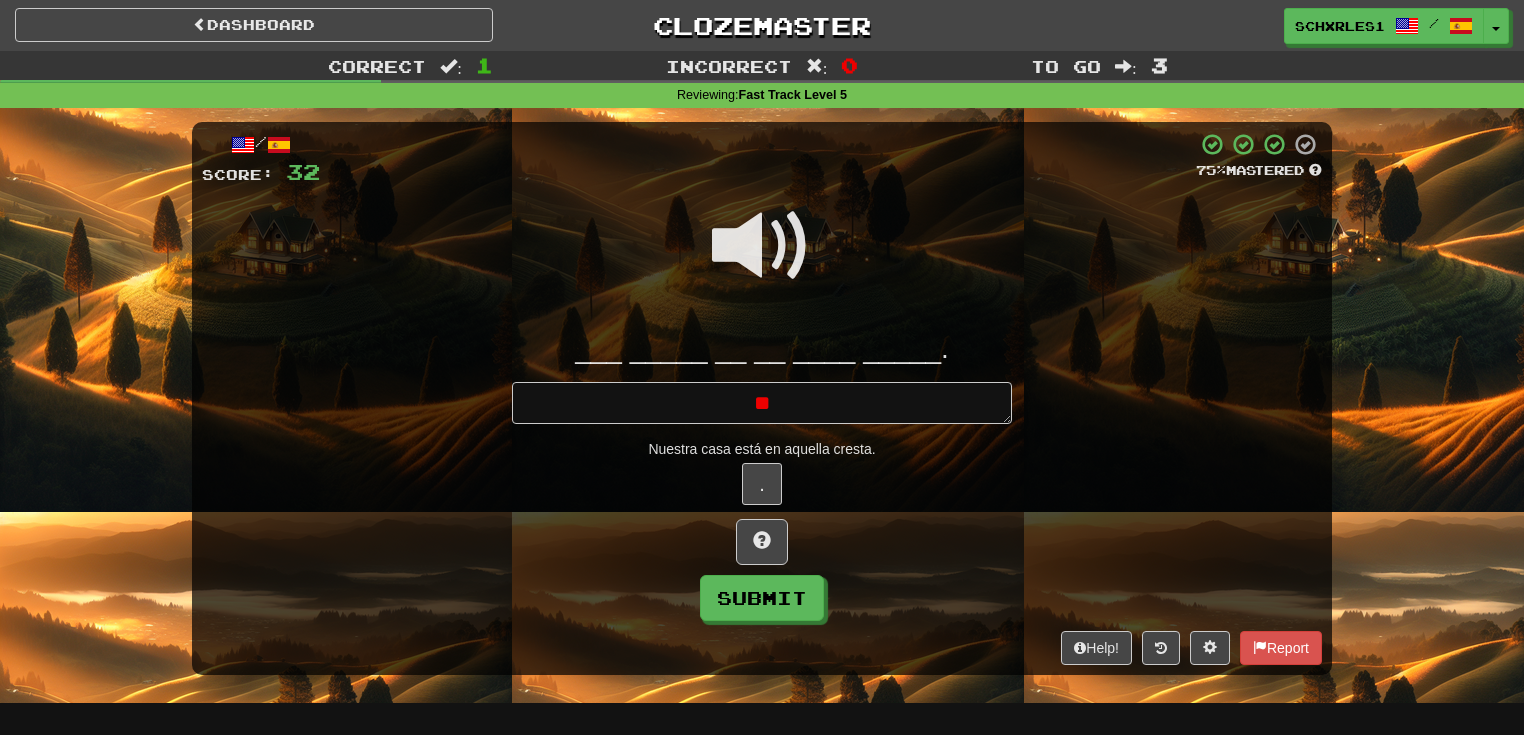 type on "*" 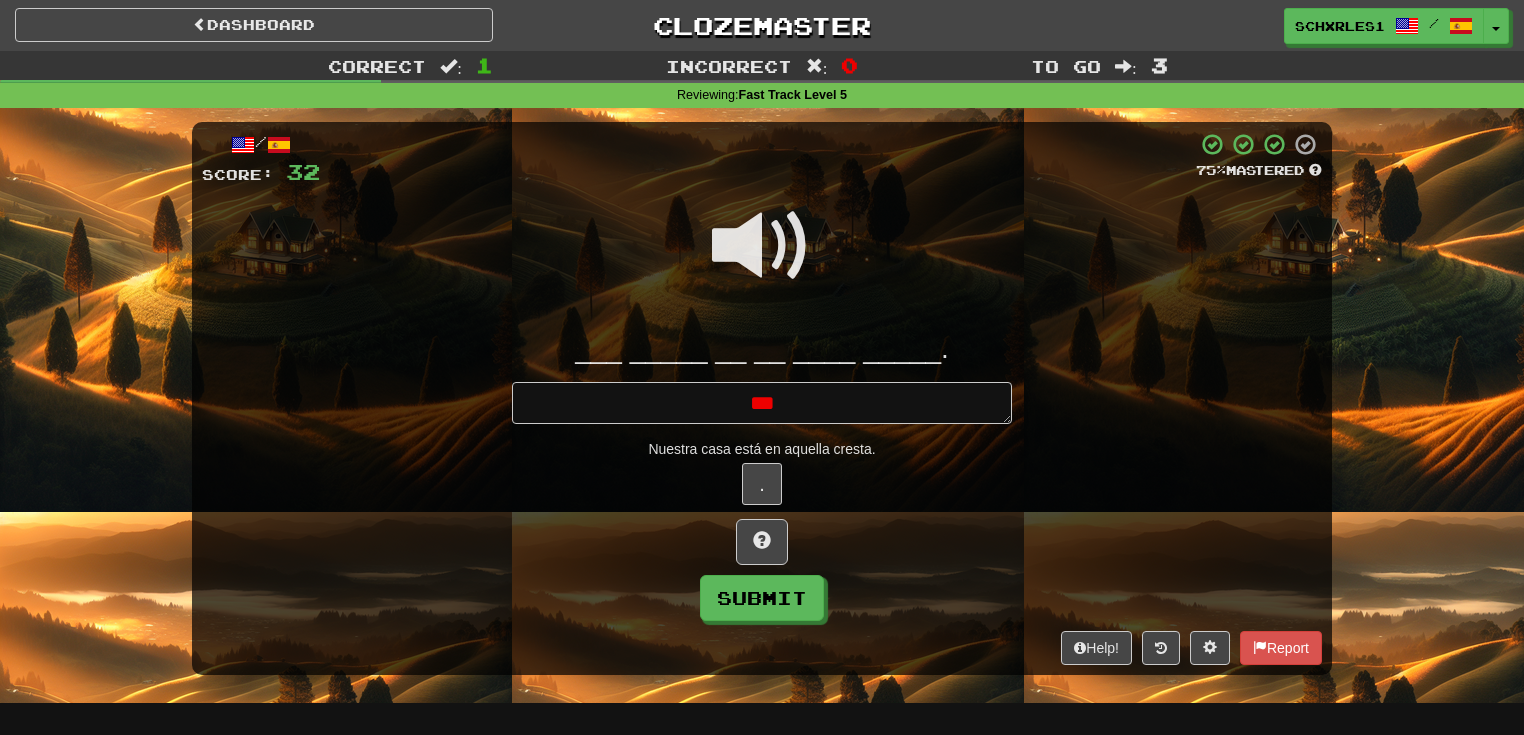 type on "*" 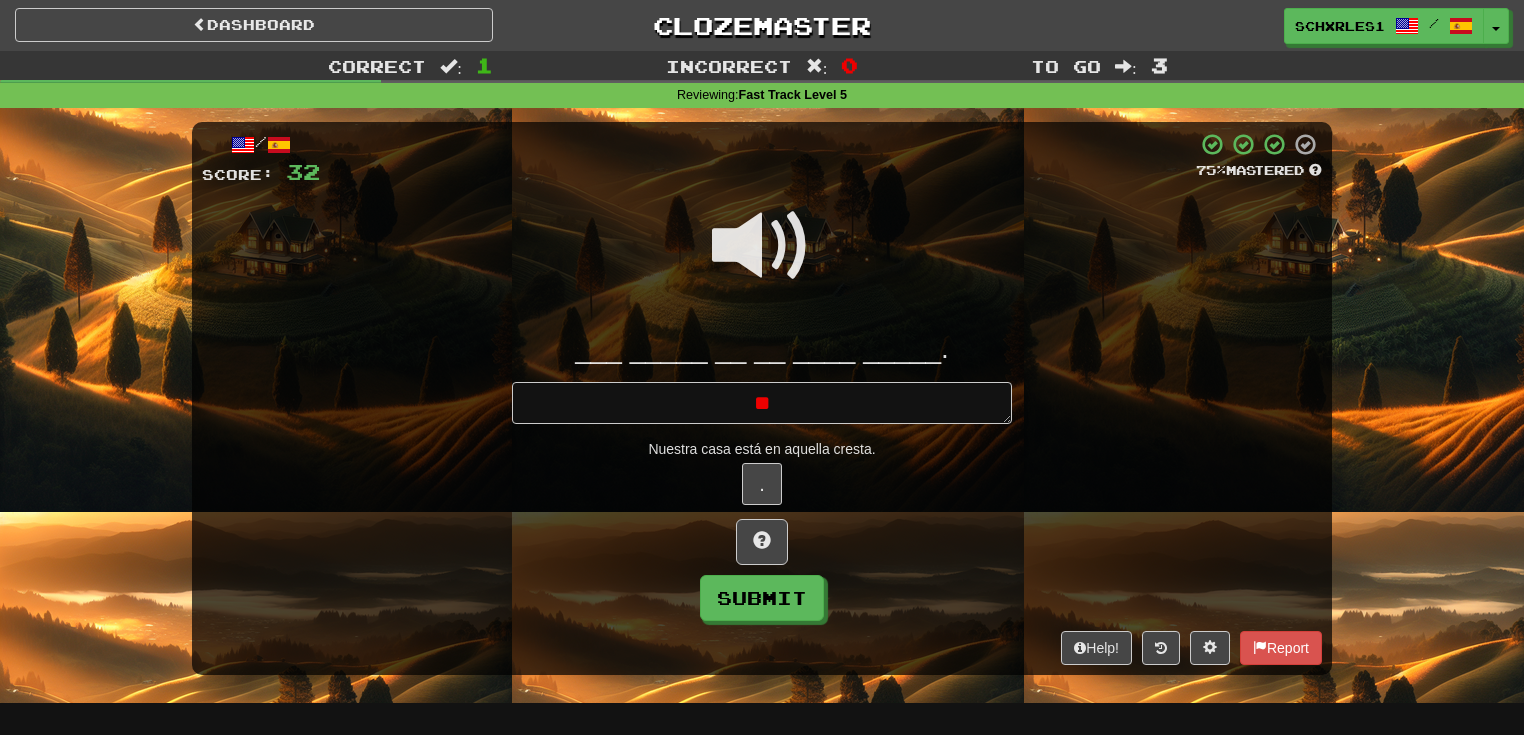 type on "*" 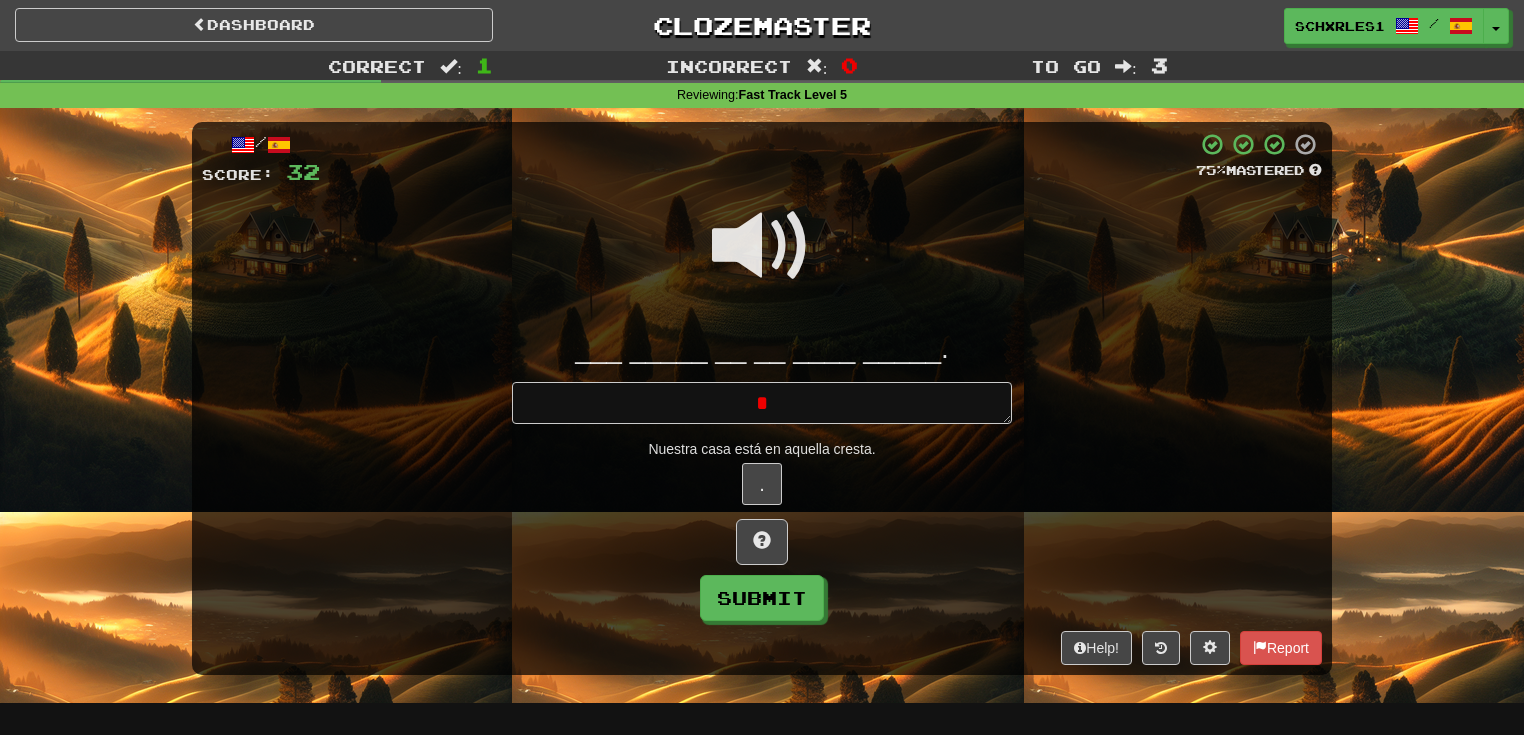 type 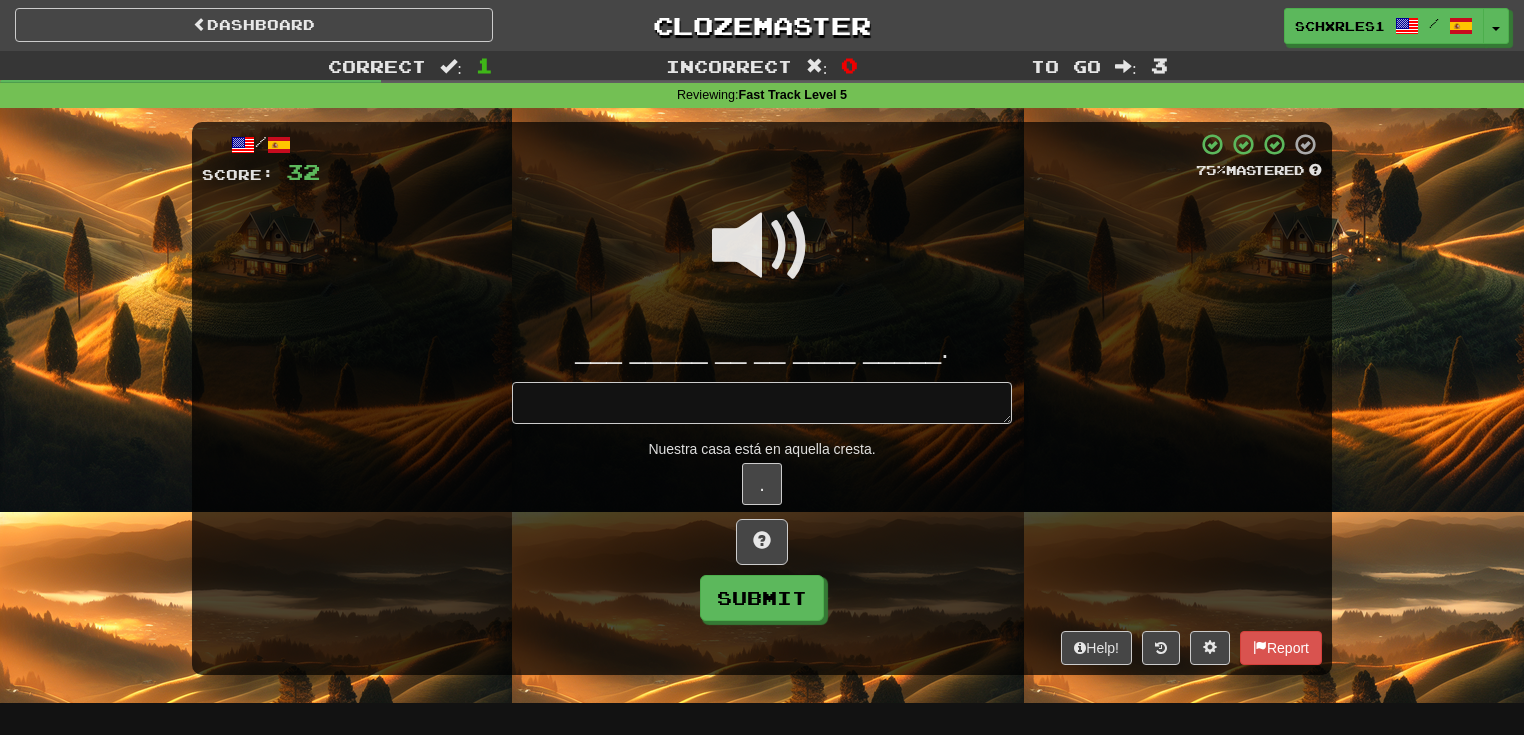 type on "*" 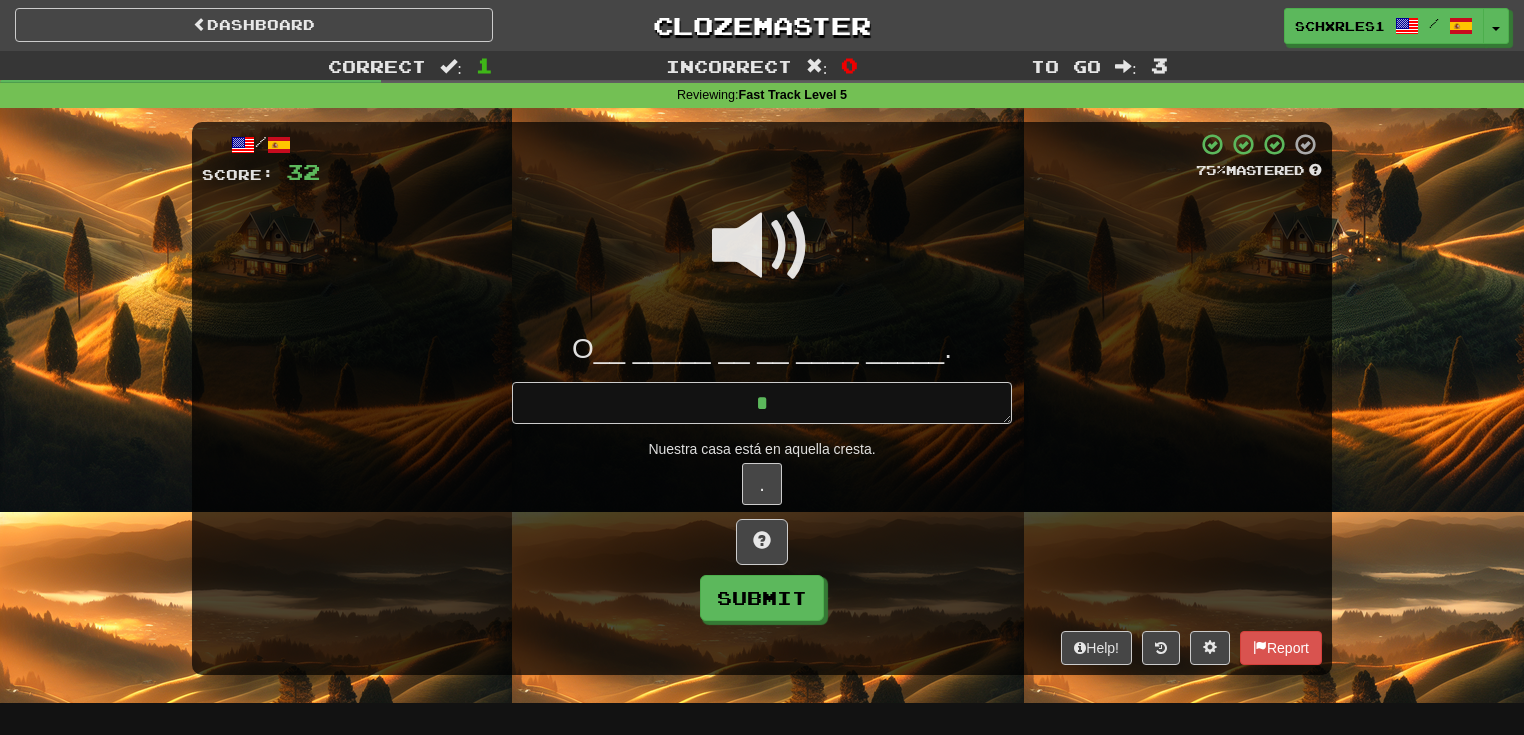 type on "*" 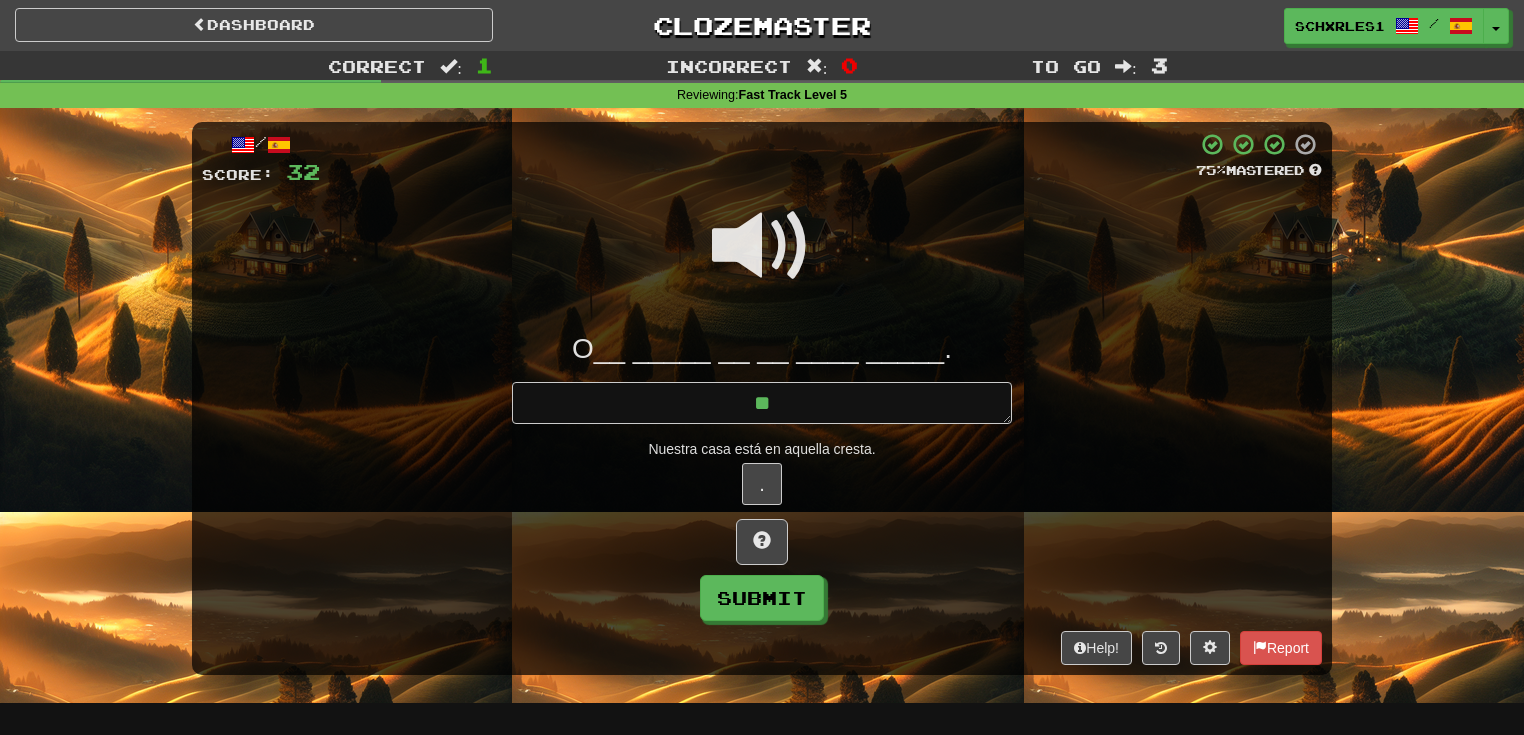 type on "*" 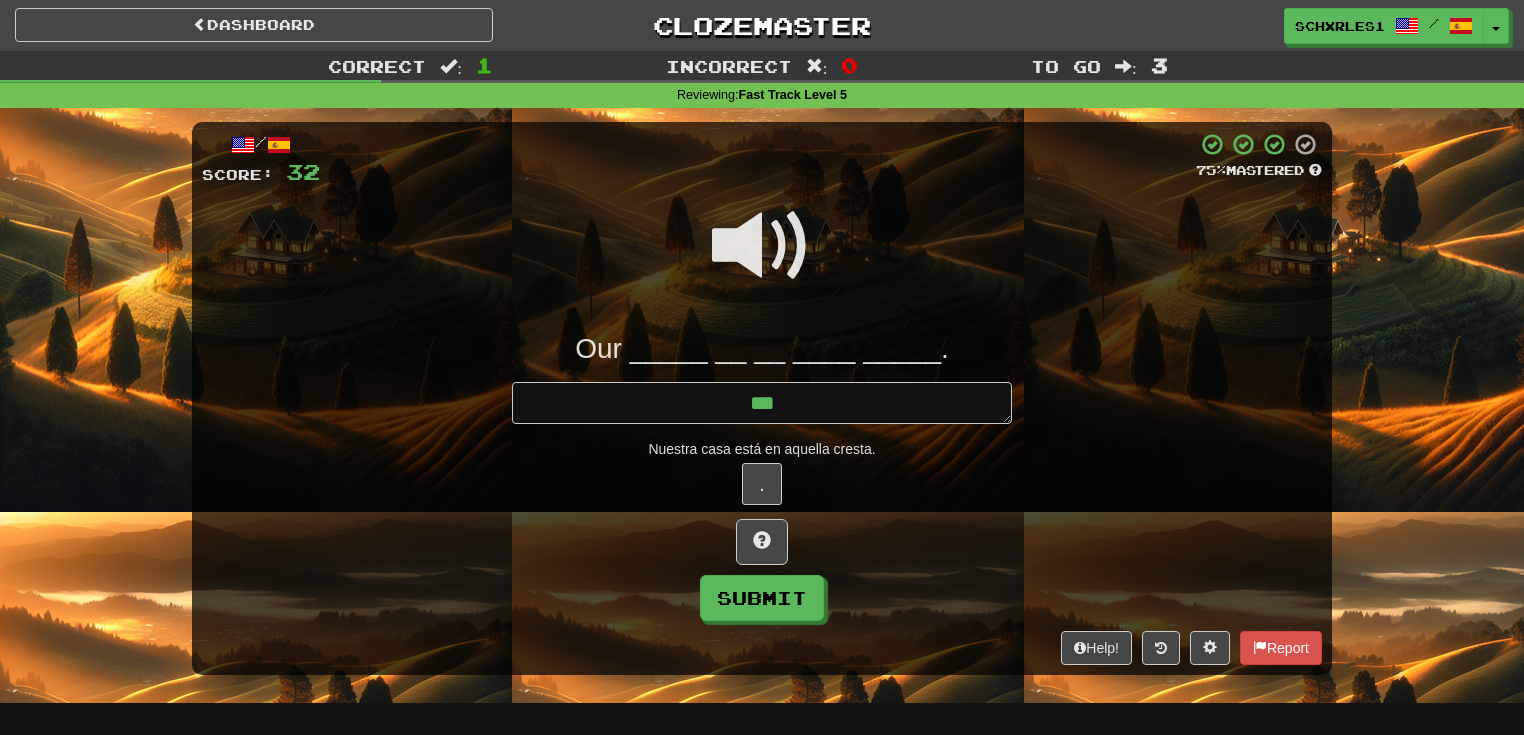 type on "*" 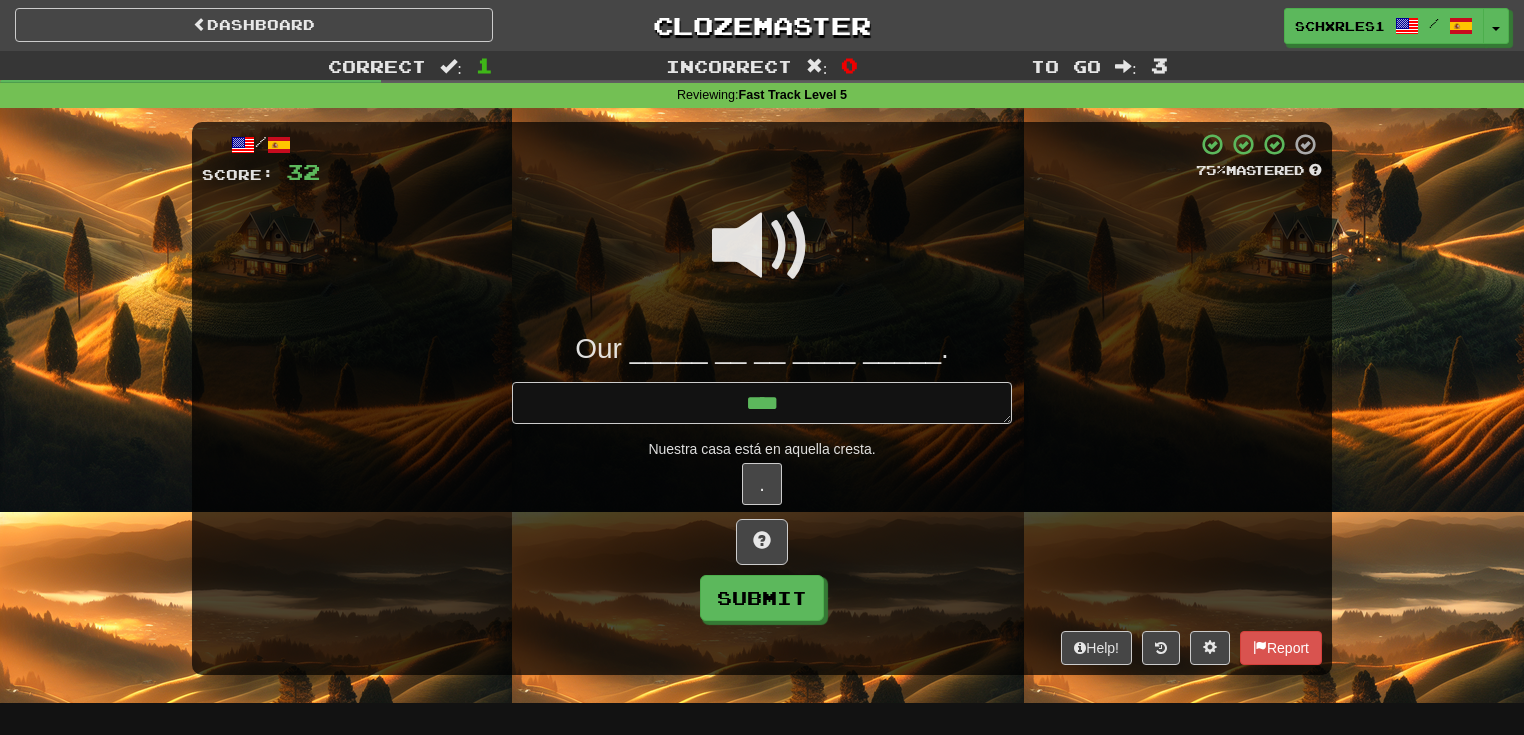 type on "*" 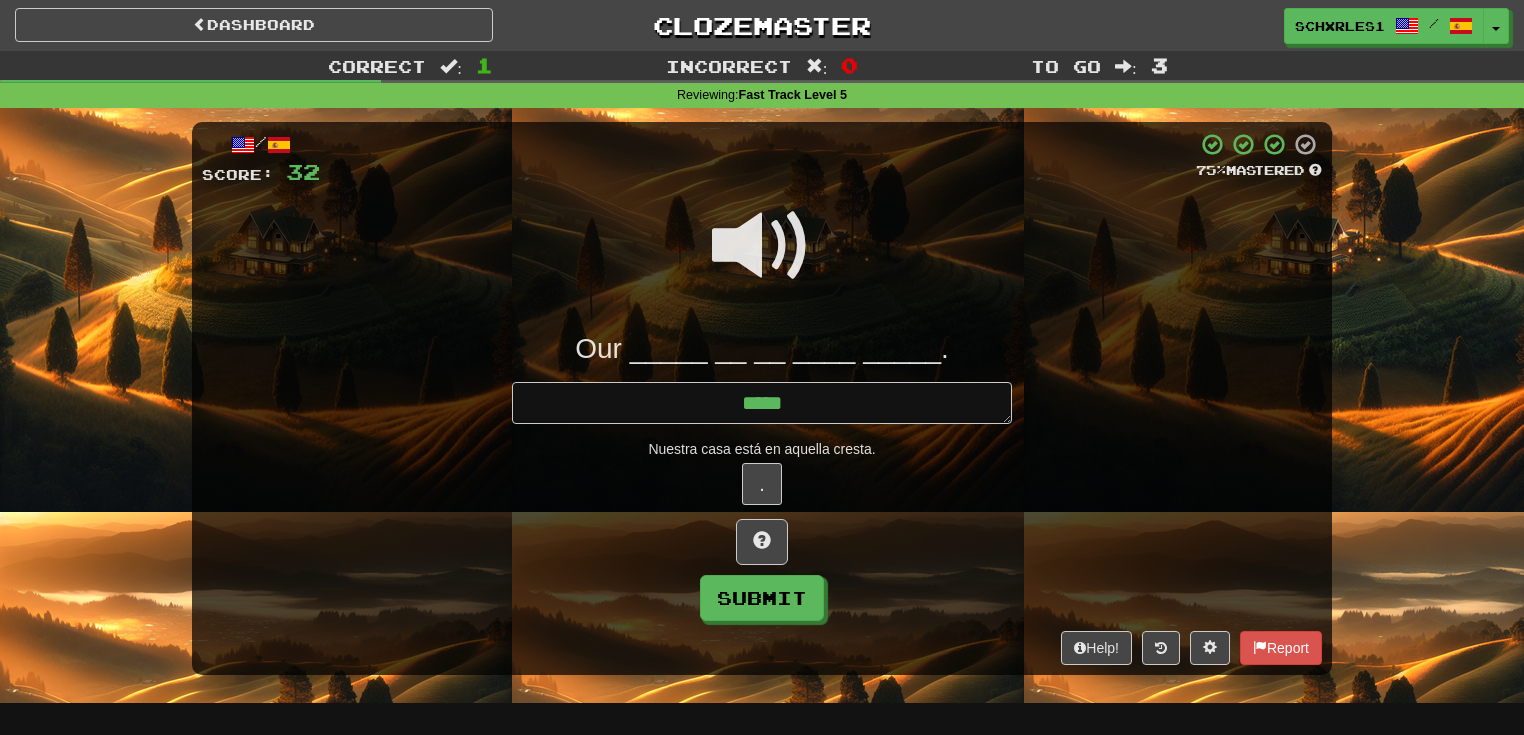type on "*" 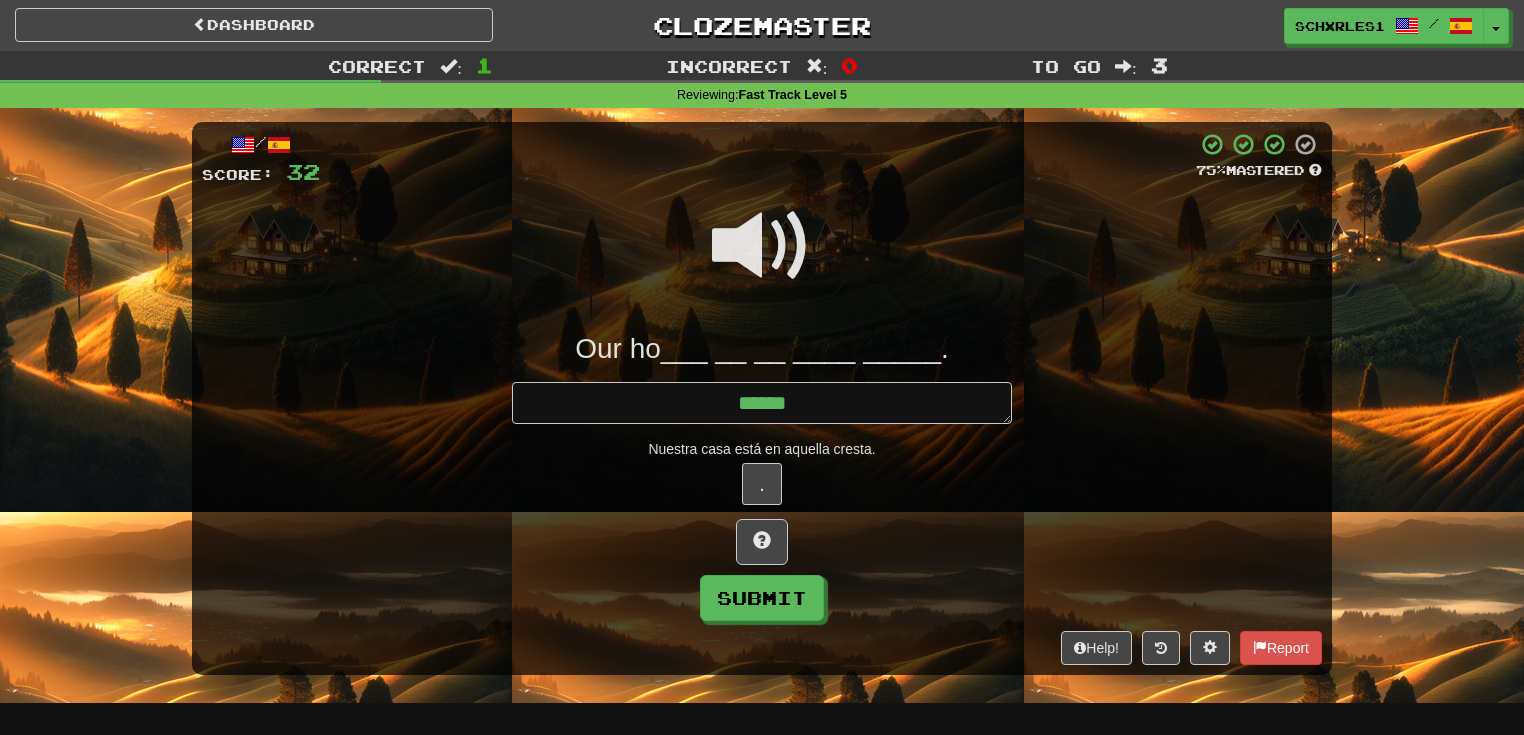 type on "*" 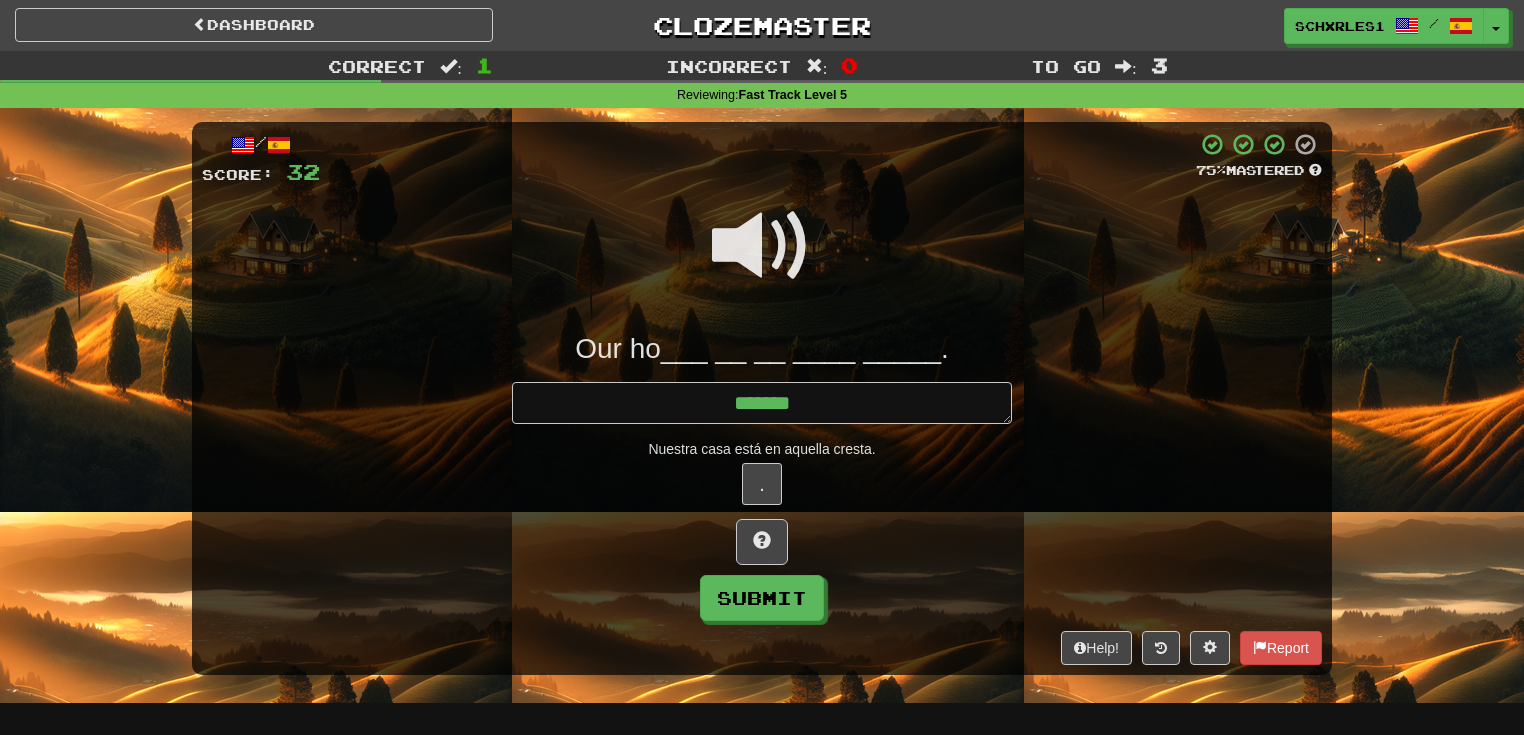 type on "*" 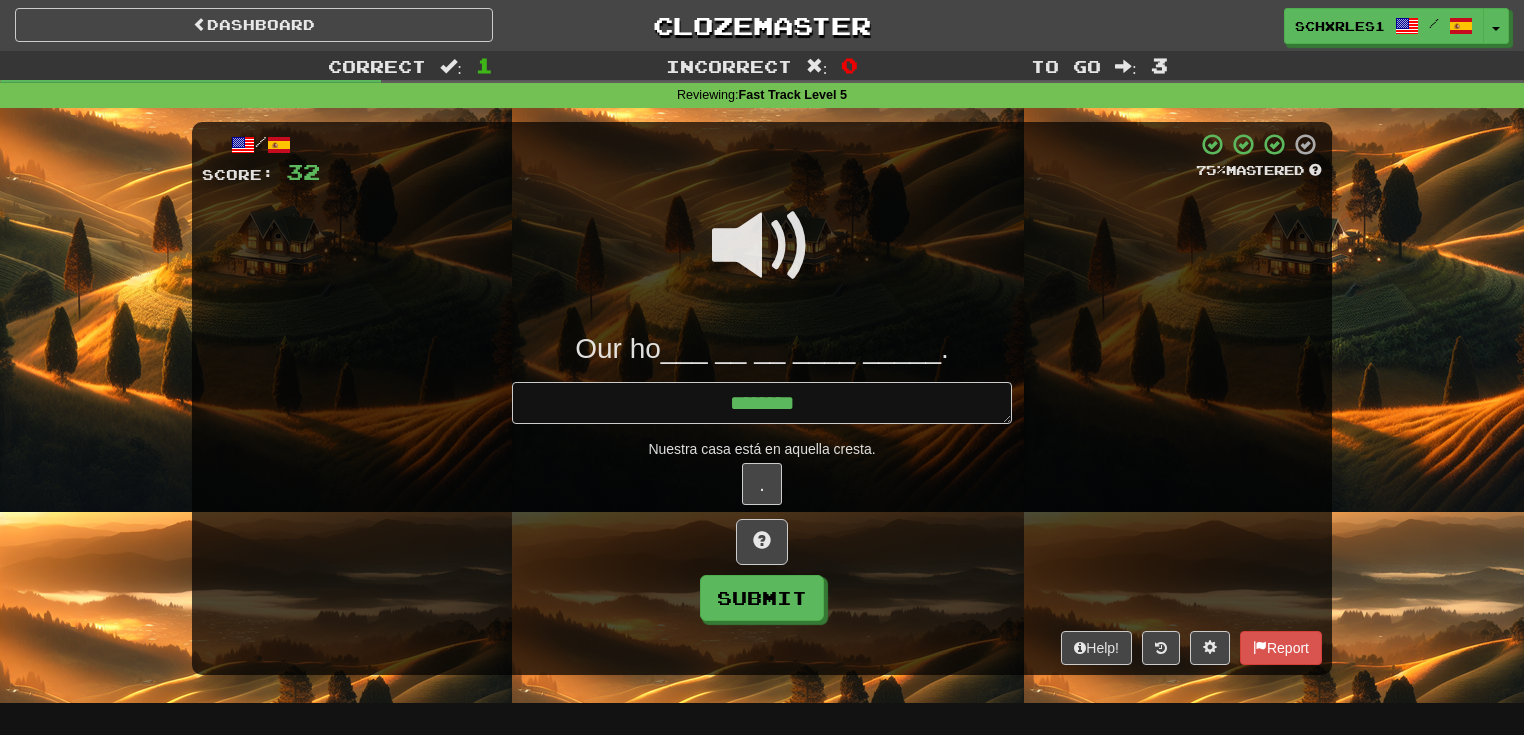 type on "*" 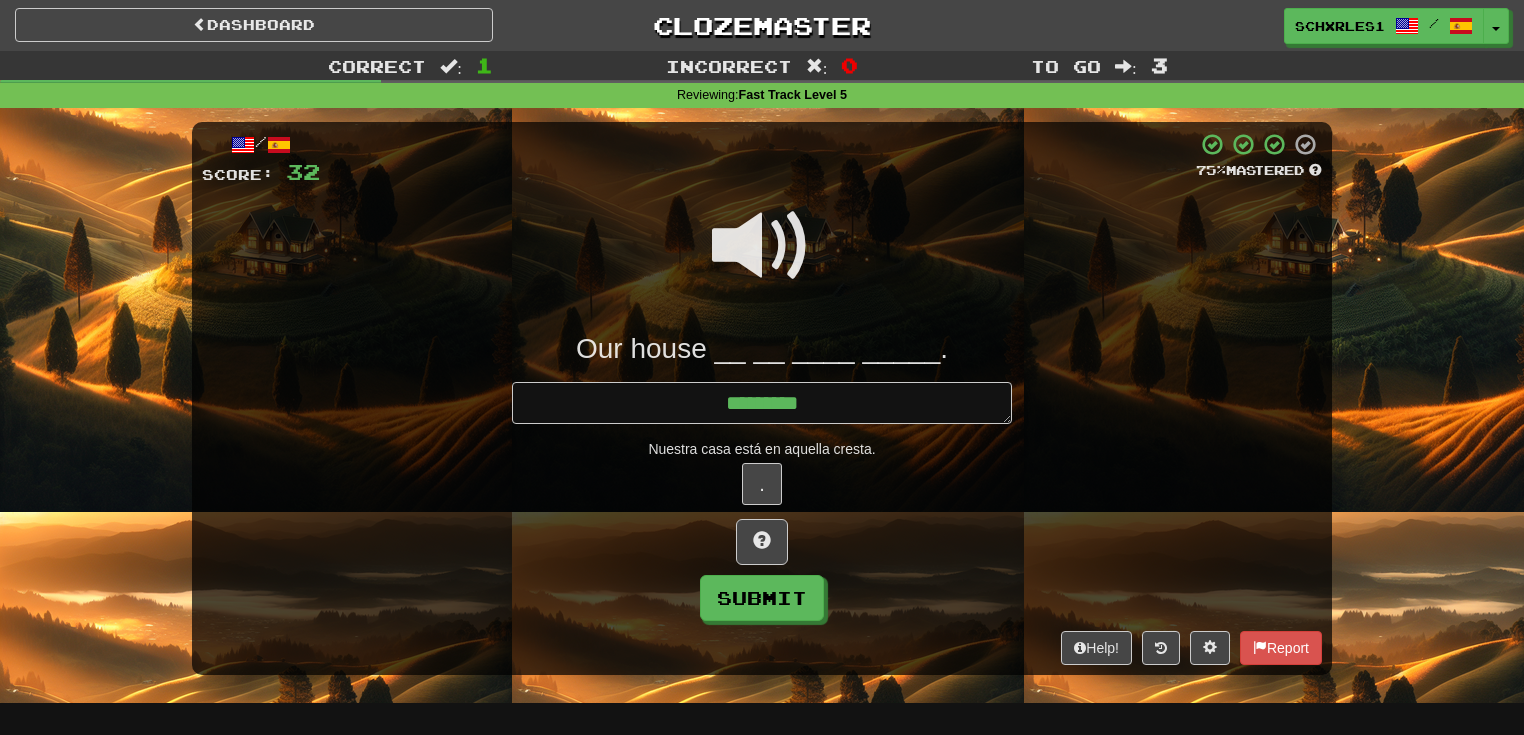 type on "*" 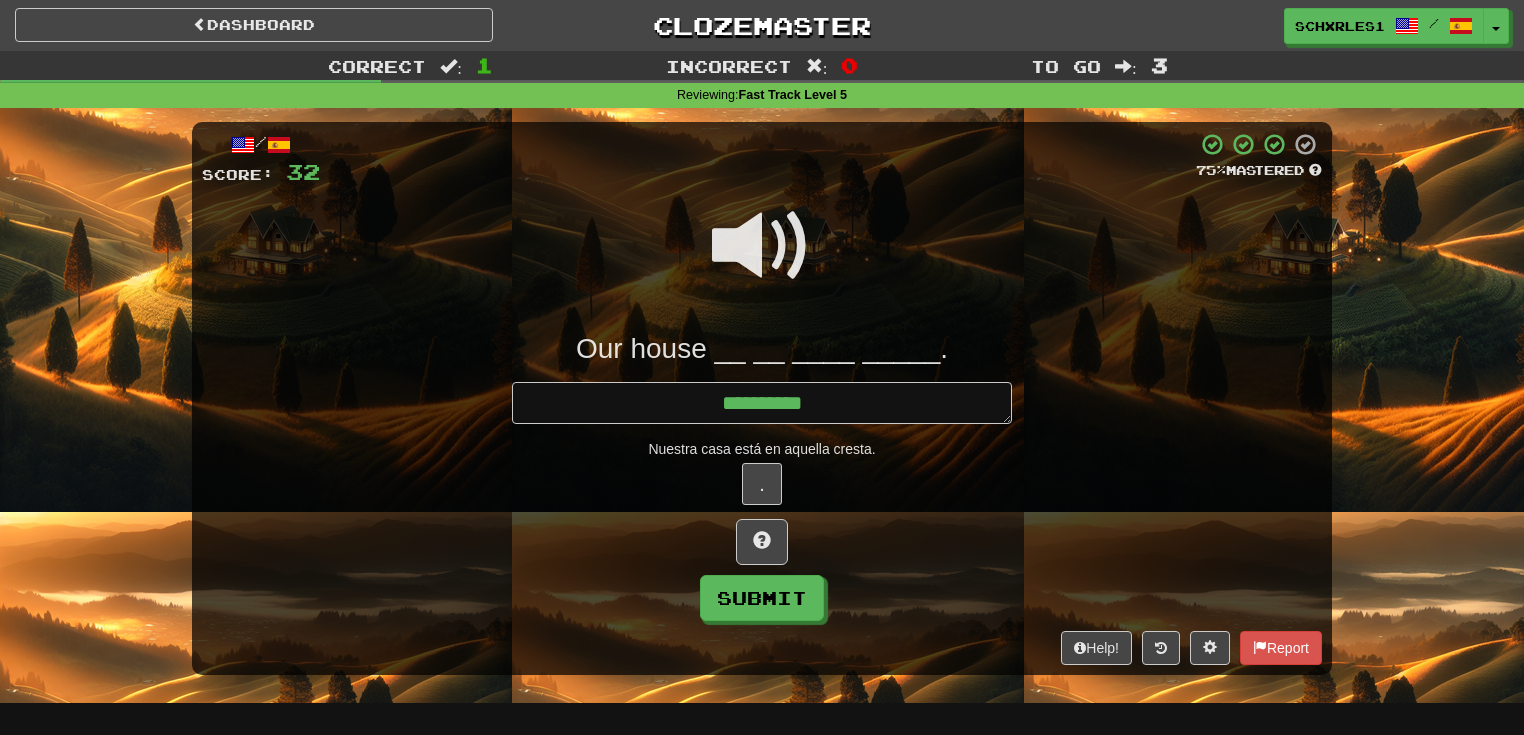type on "*" 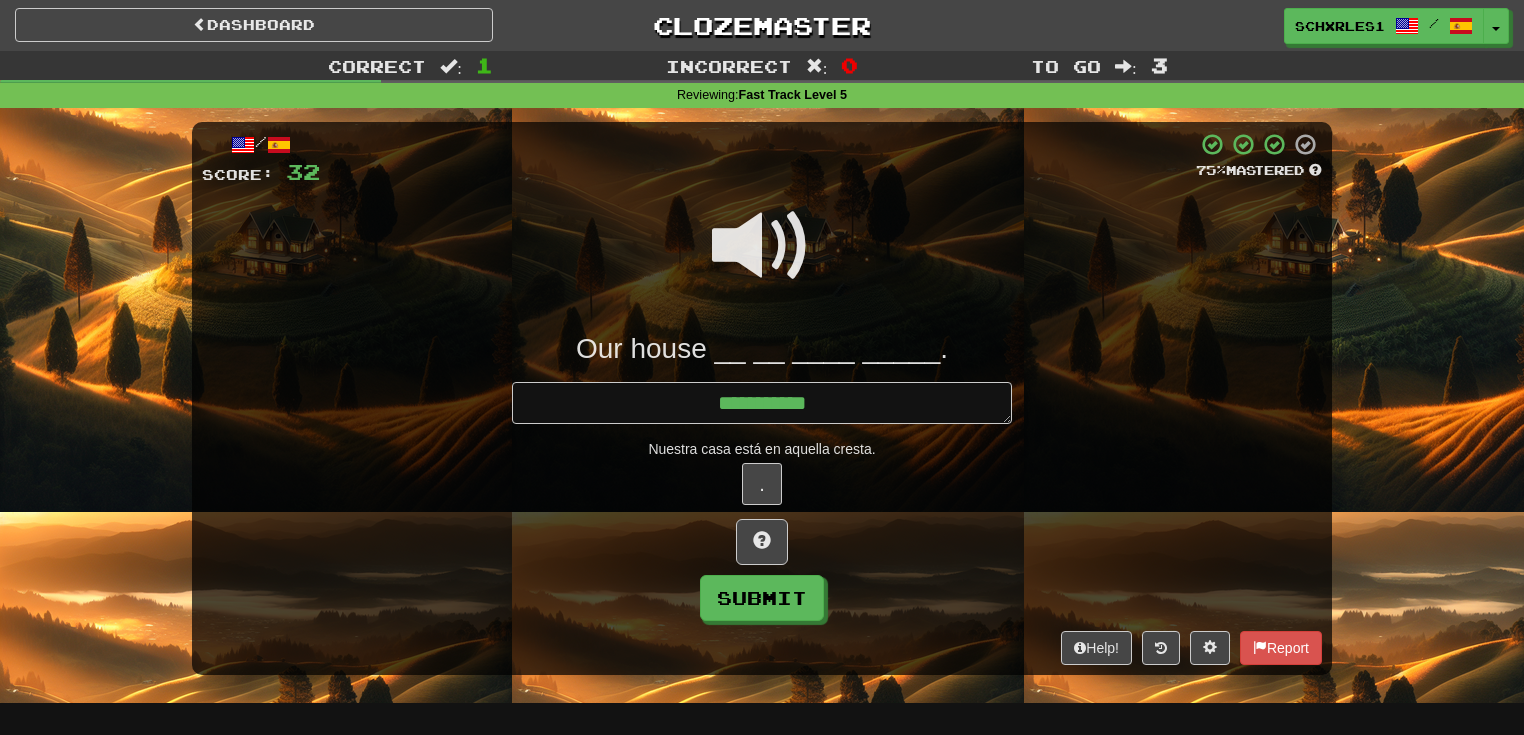 type on "*" 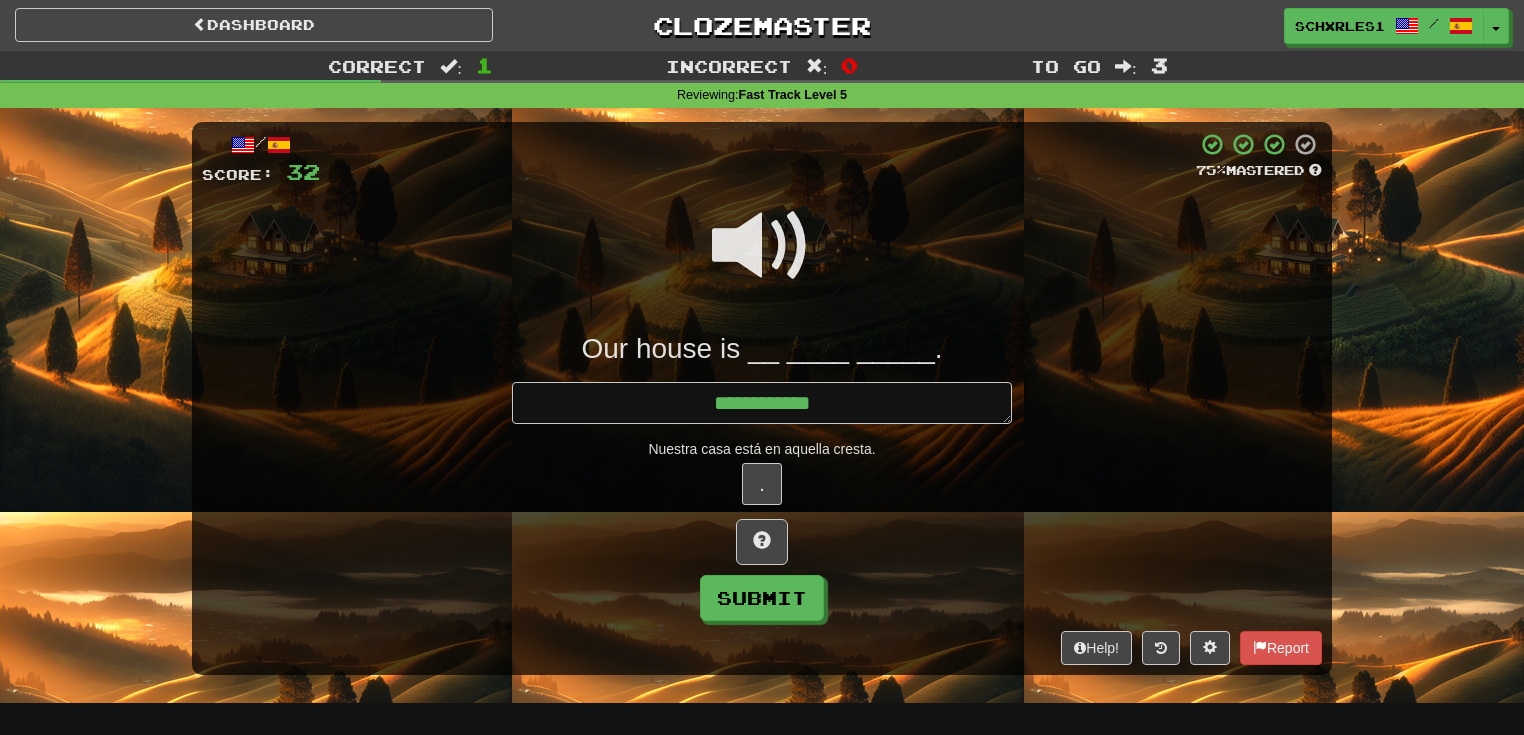 type on "*" 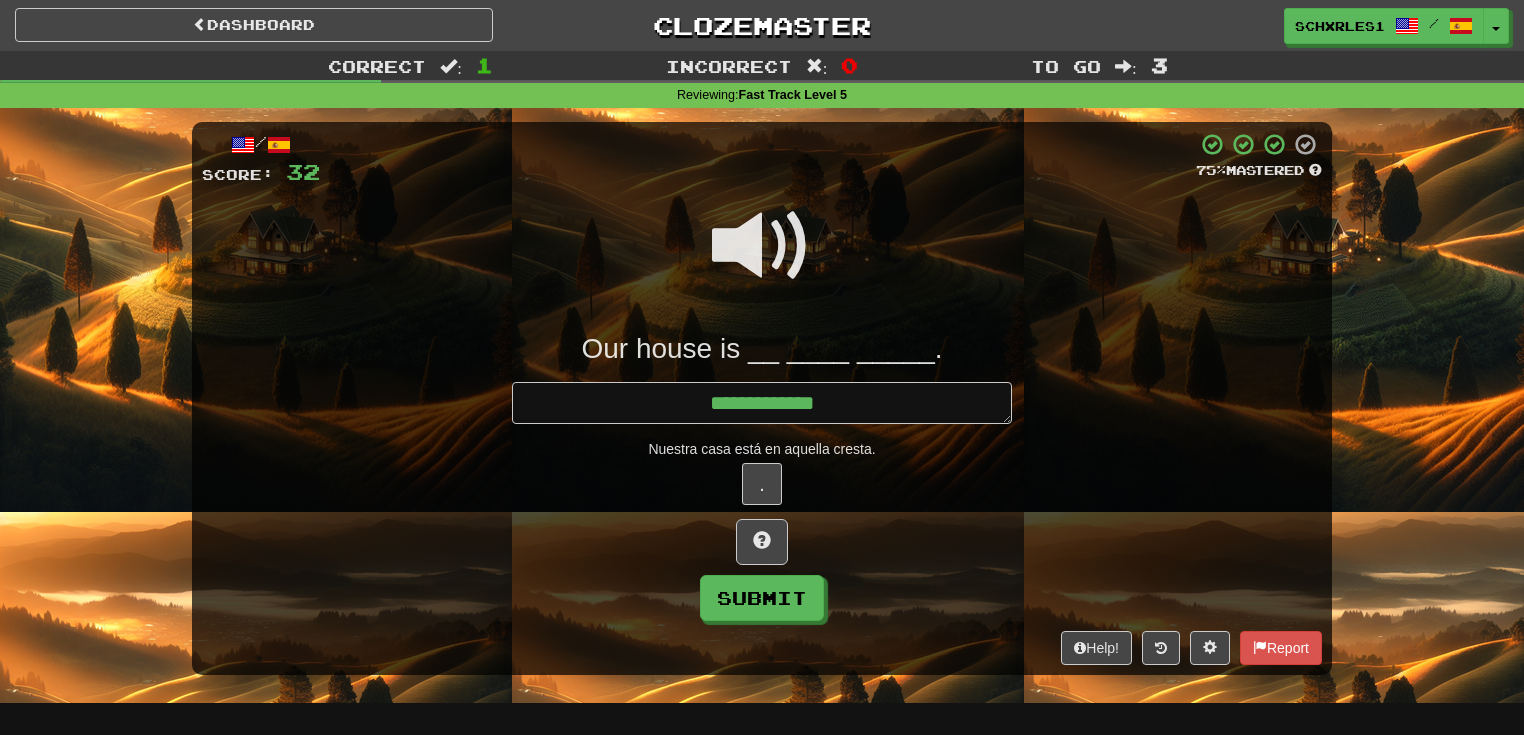 type on "*" 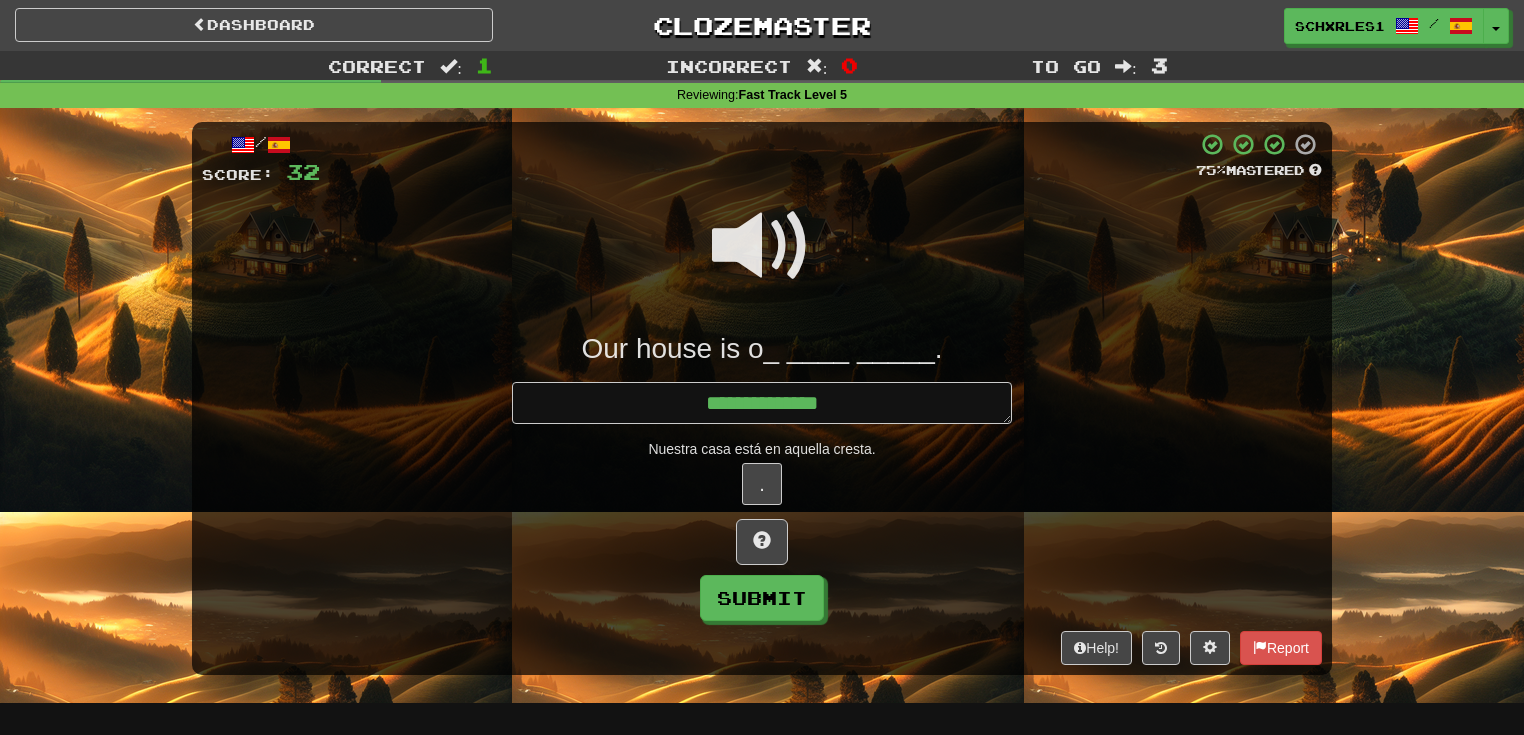 type on "*" 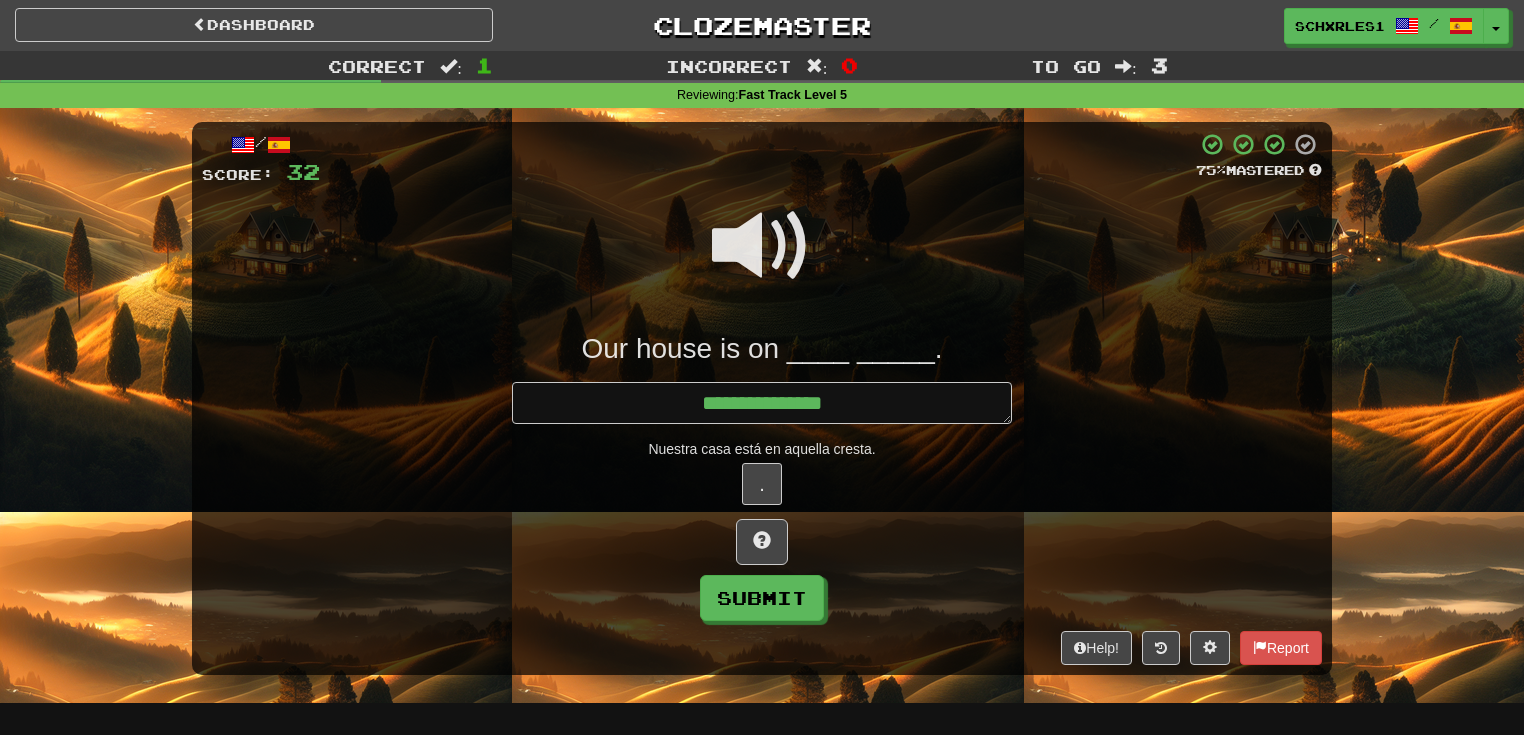 type on "*" 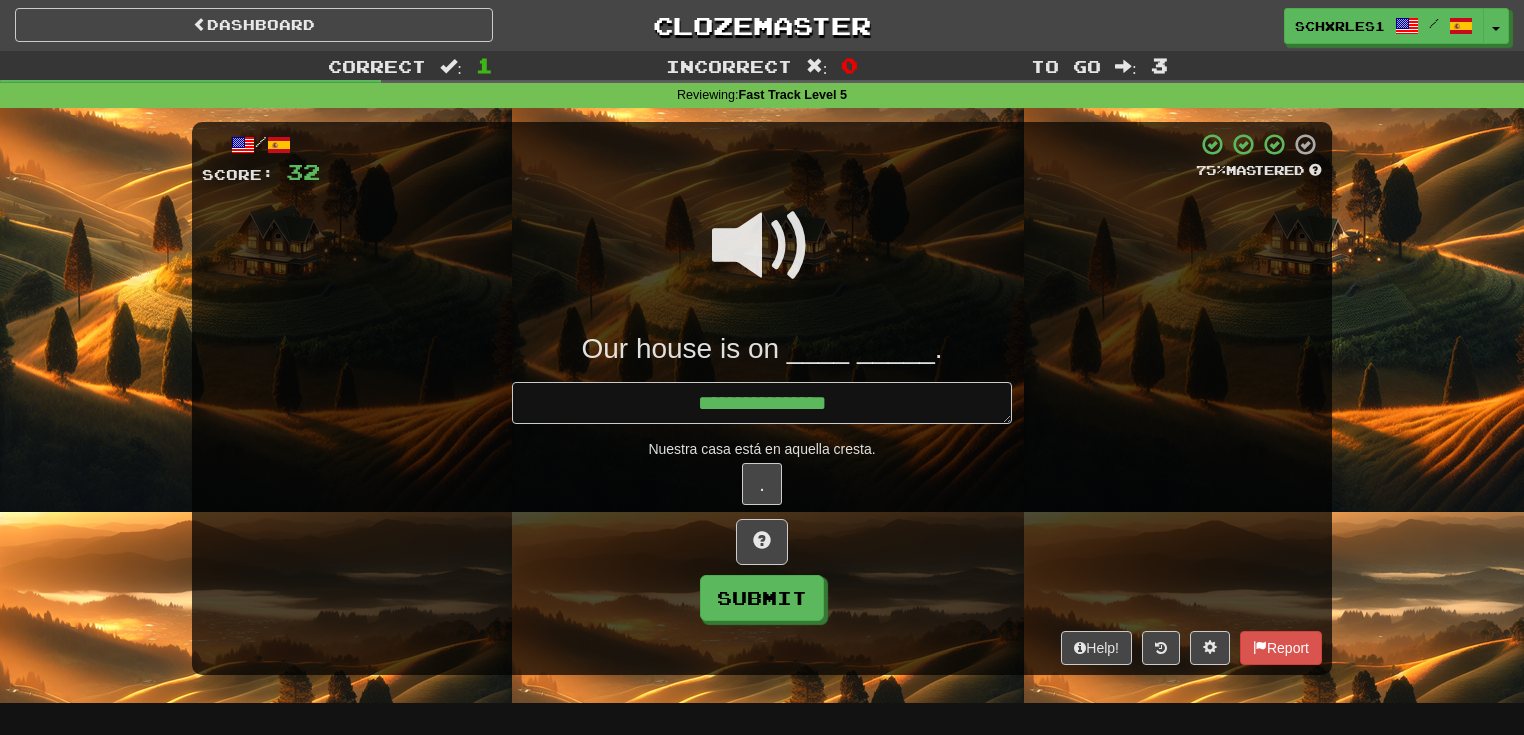 type on "*" 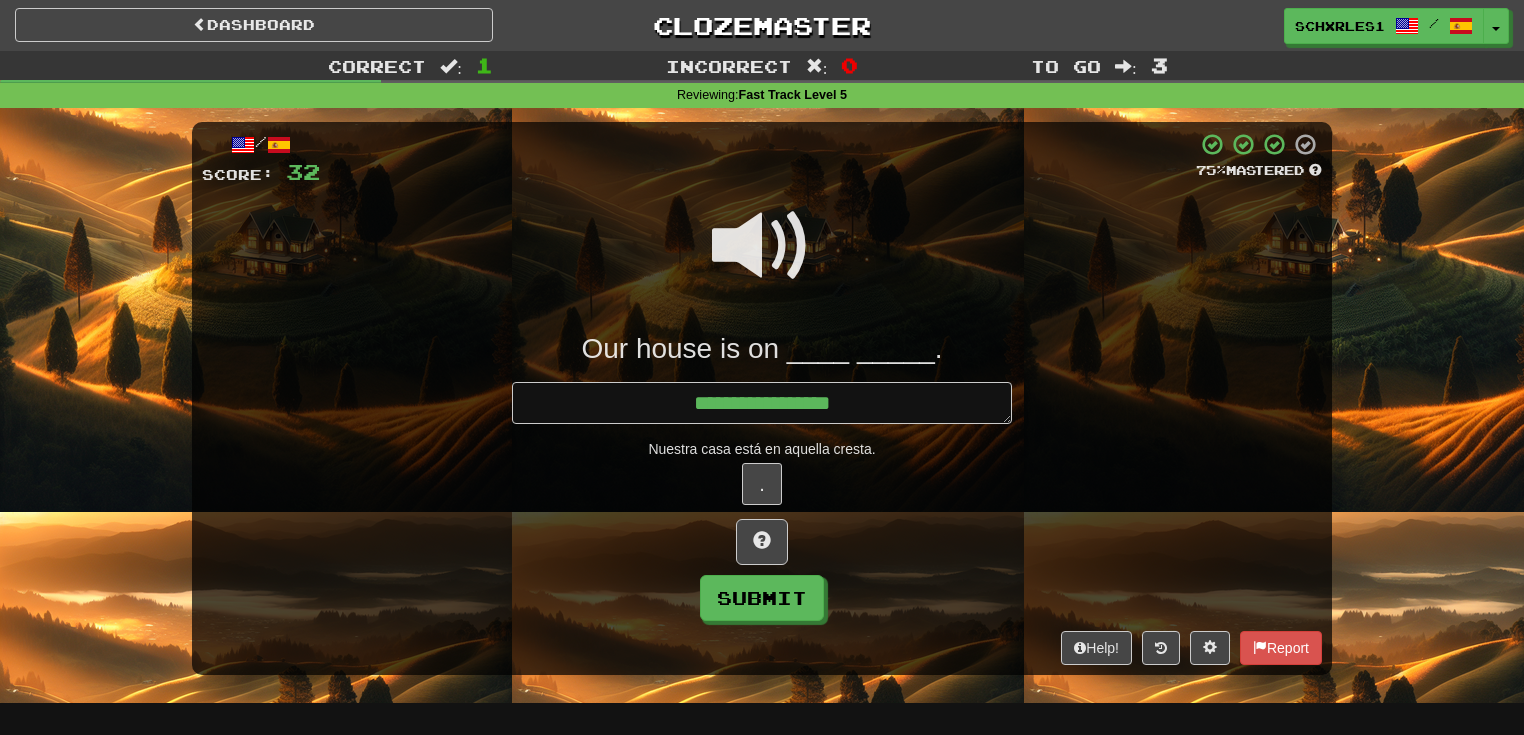 type on "*" 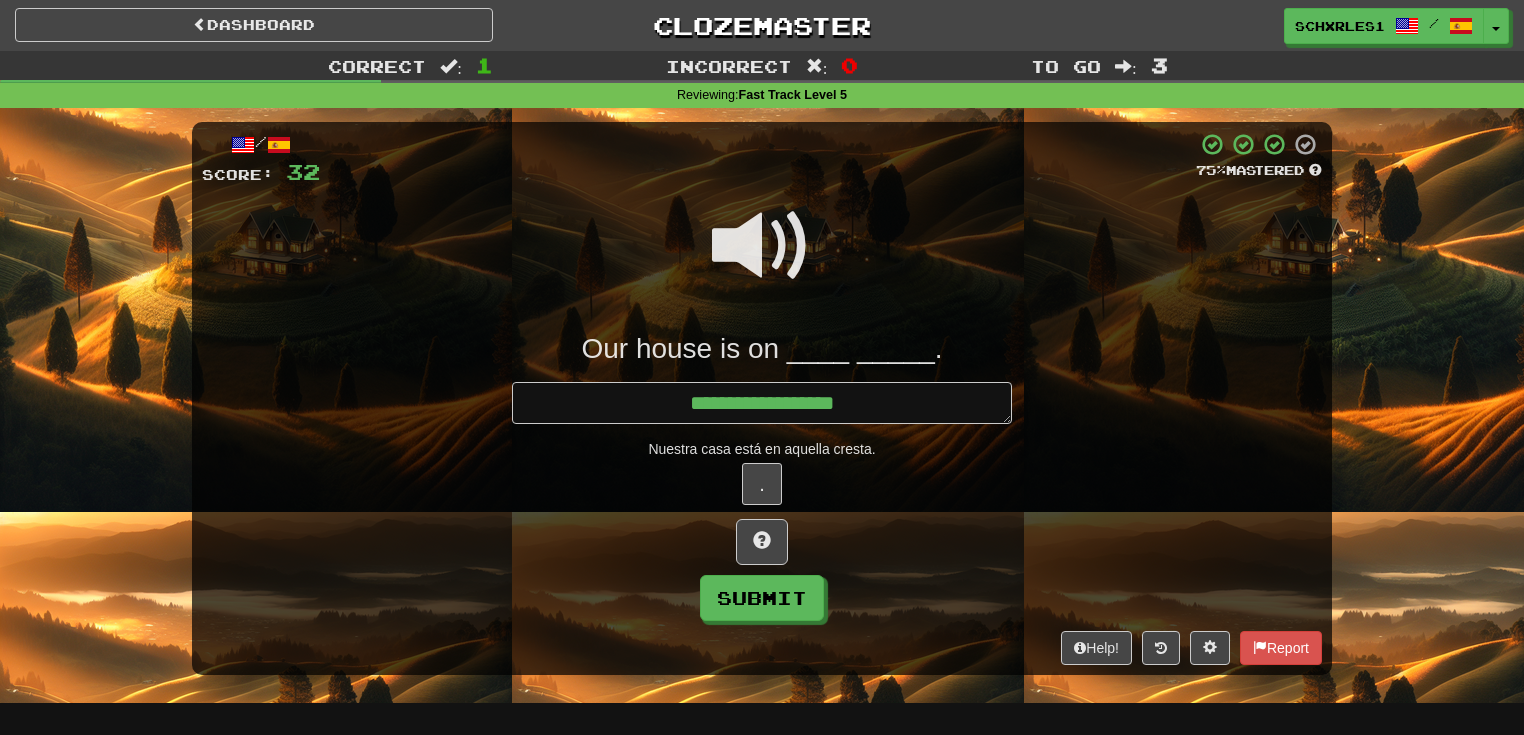 type on "*" 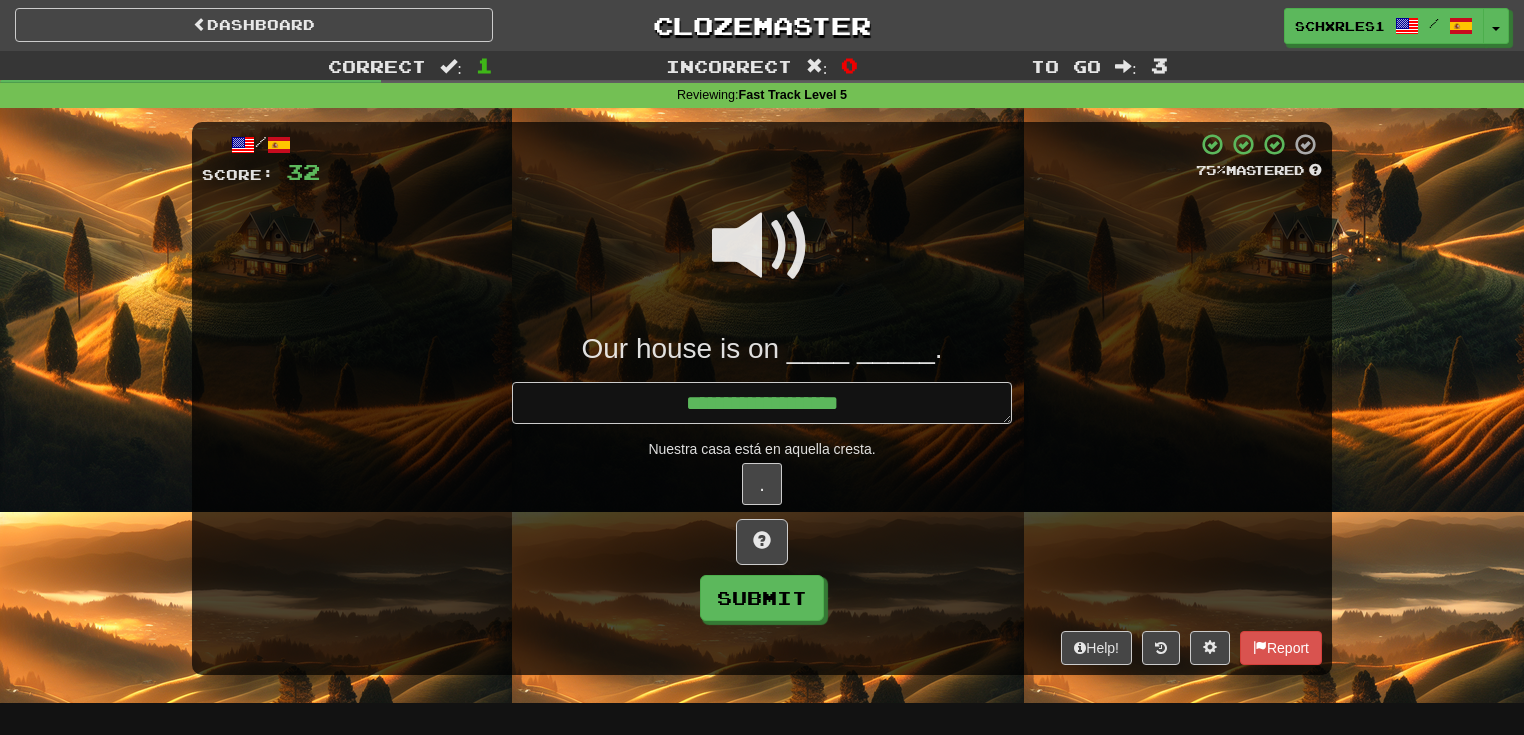 type on "*" 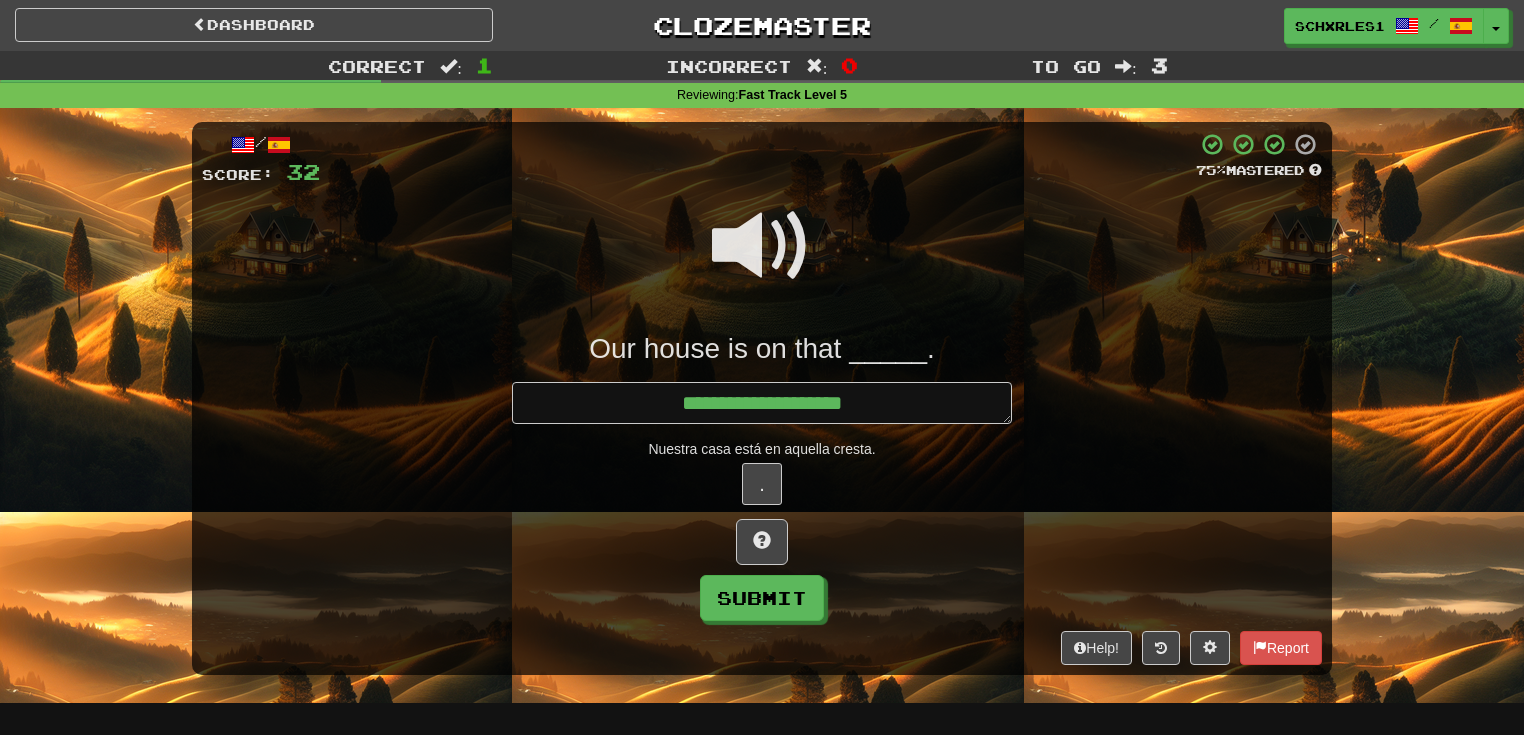 type on "*" 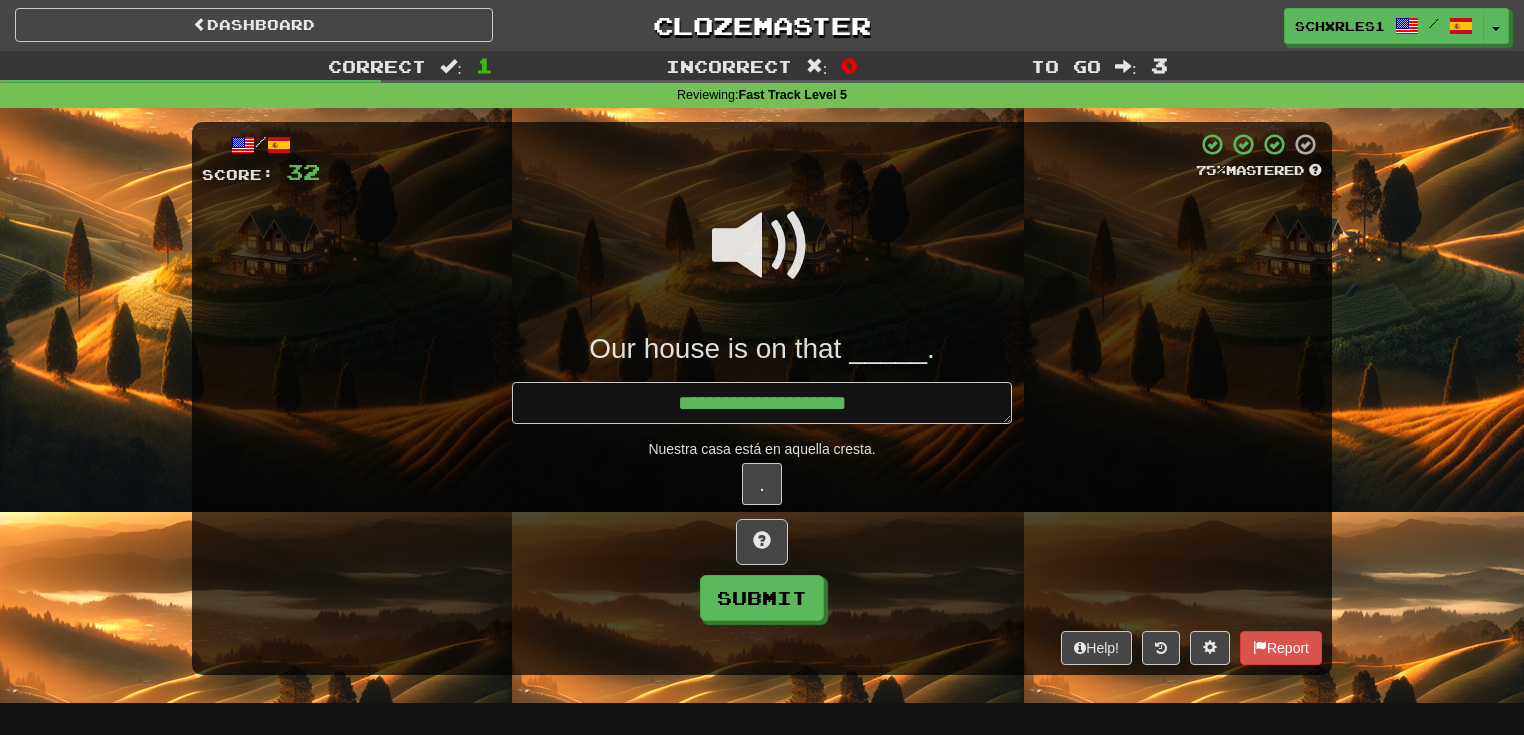 type on "*" 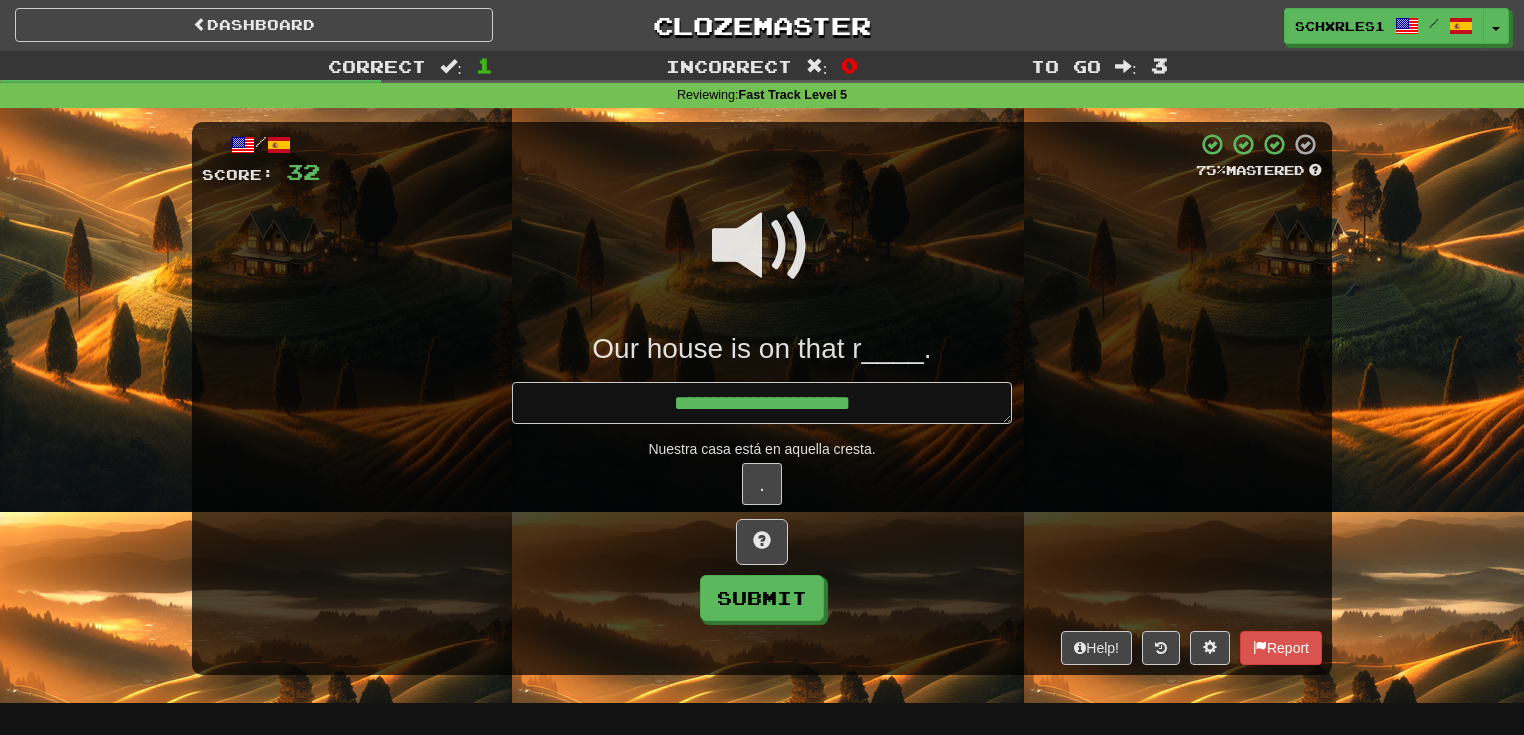 type on "*" 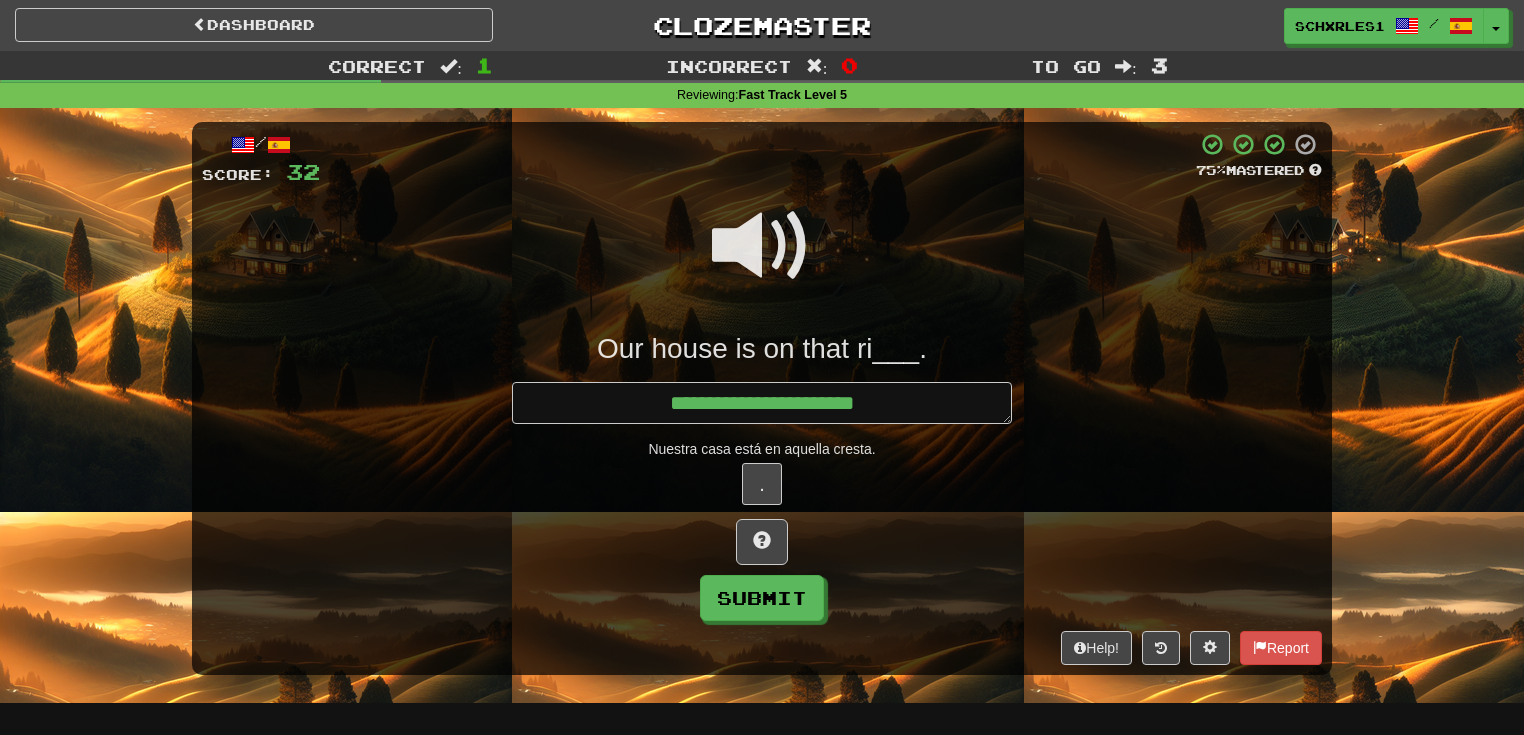 type on "*" 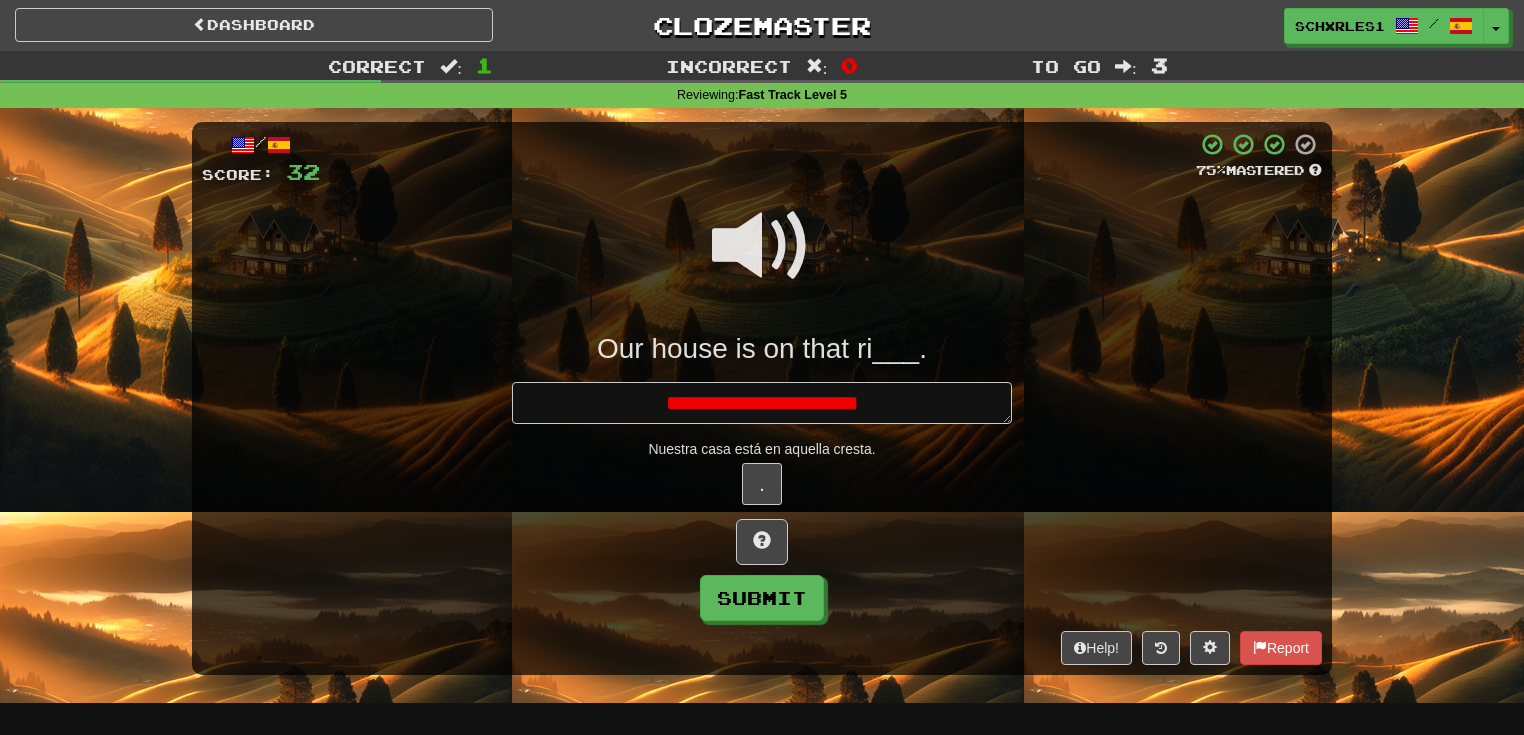 type on "*" 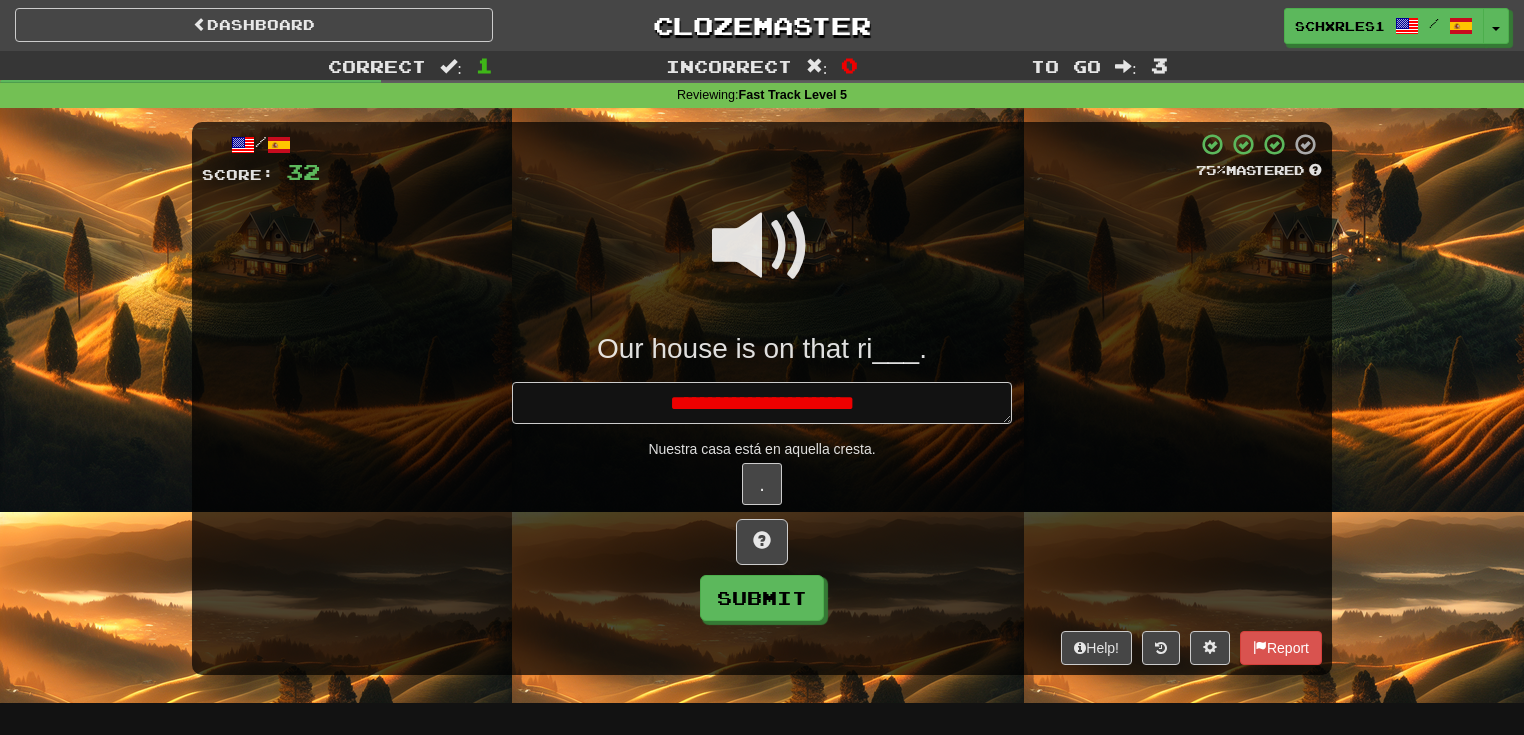 type on "*" 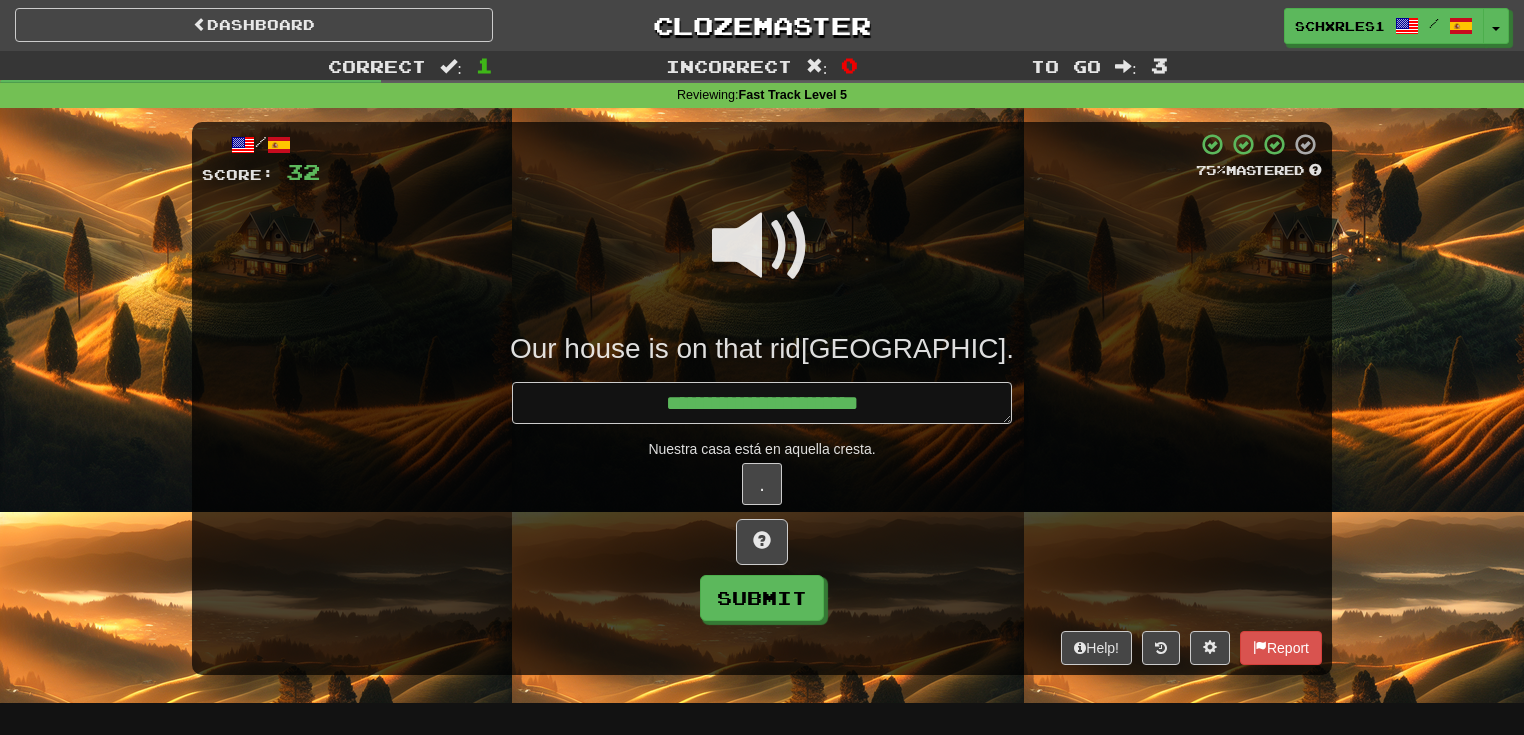 type on "*" 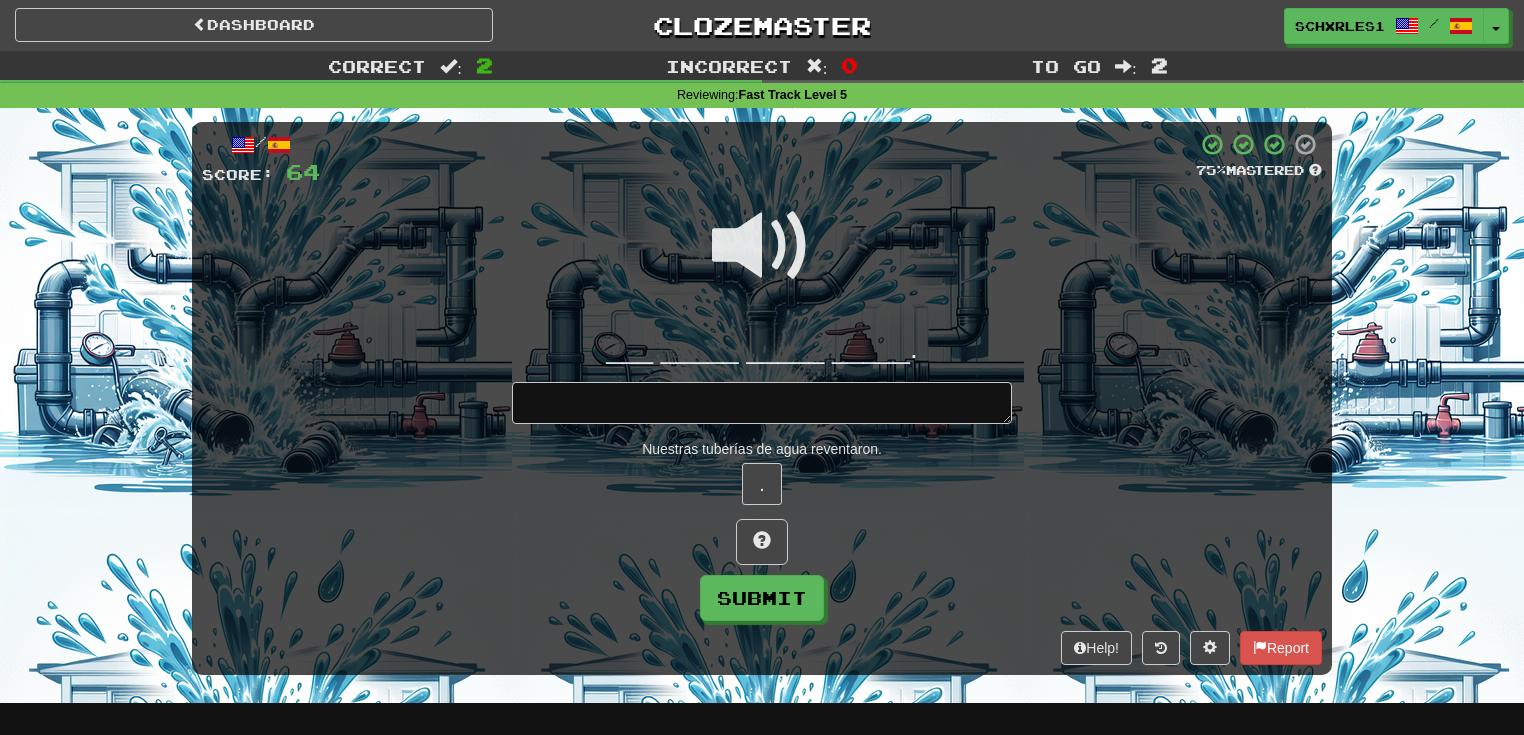 type on "*" 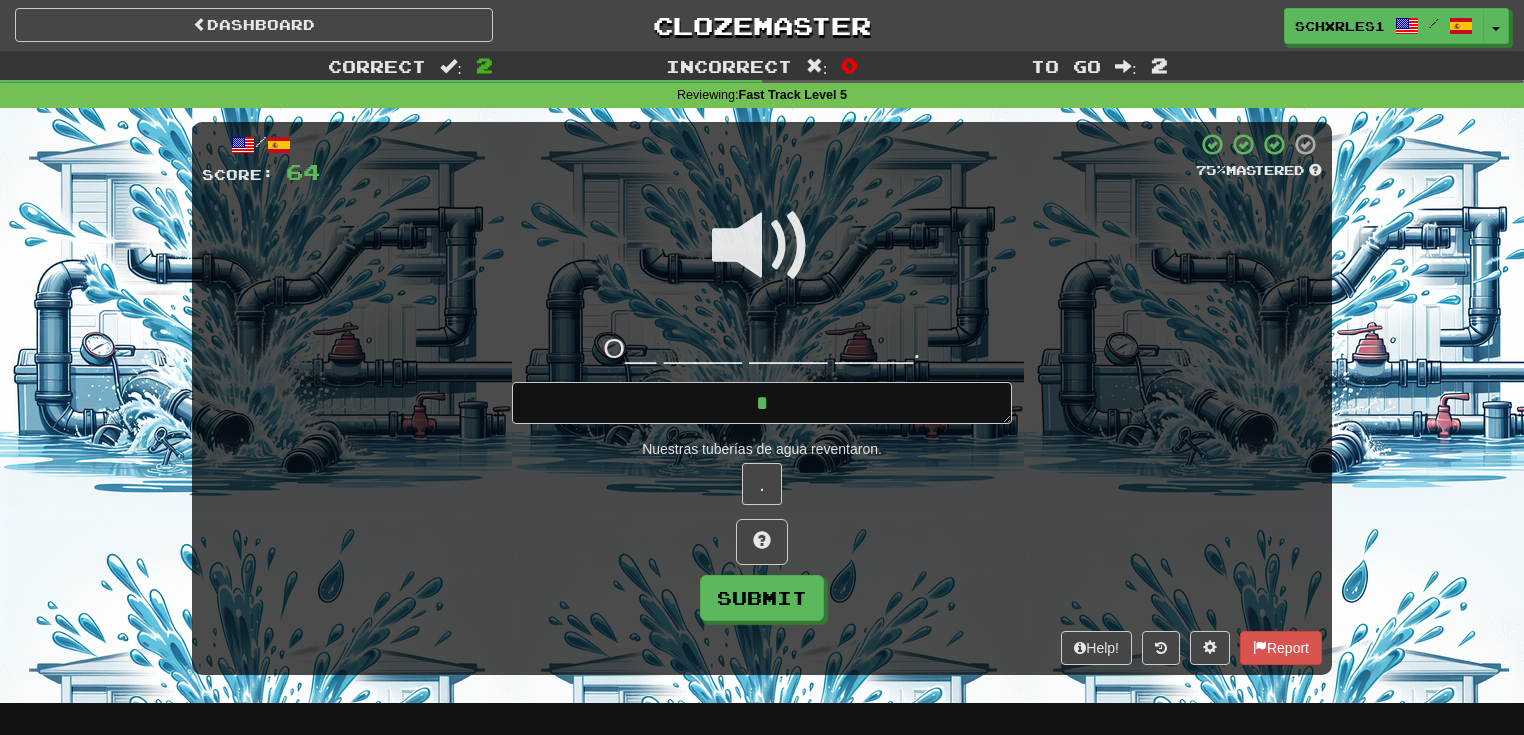 type on "*" 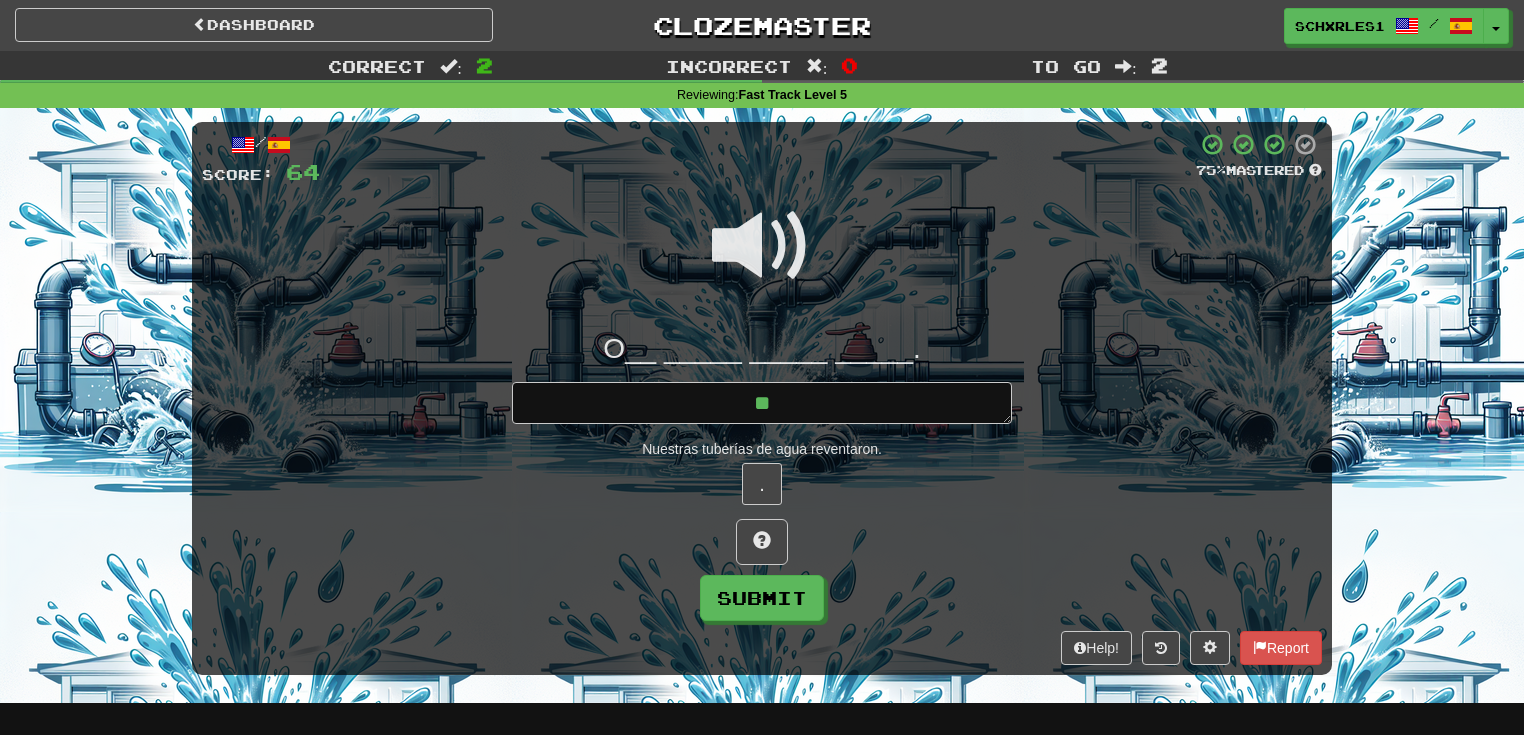 type on "*" 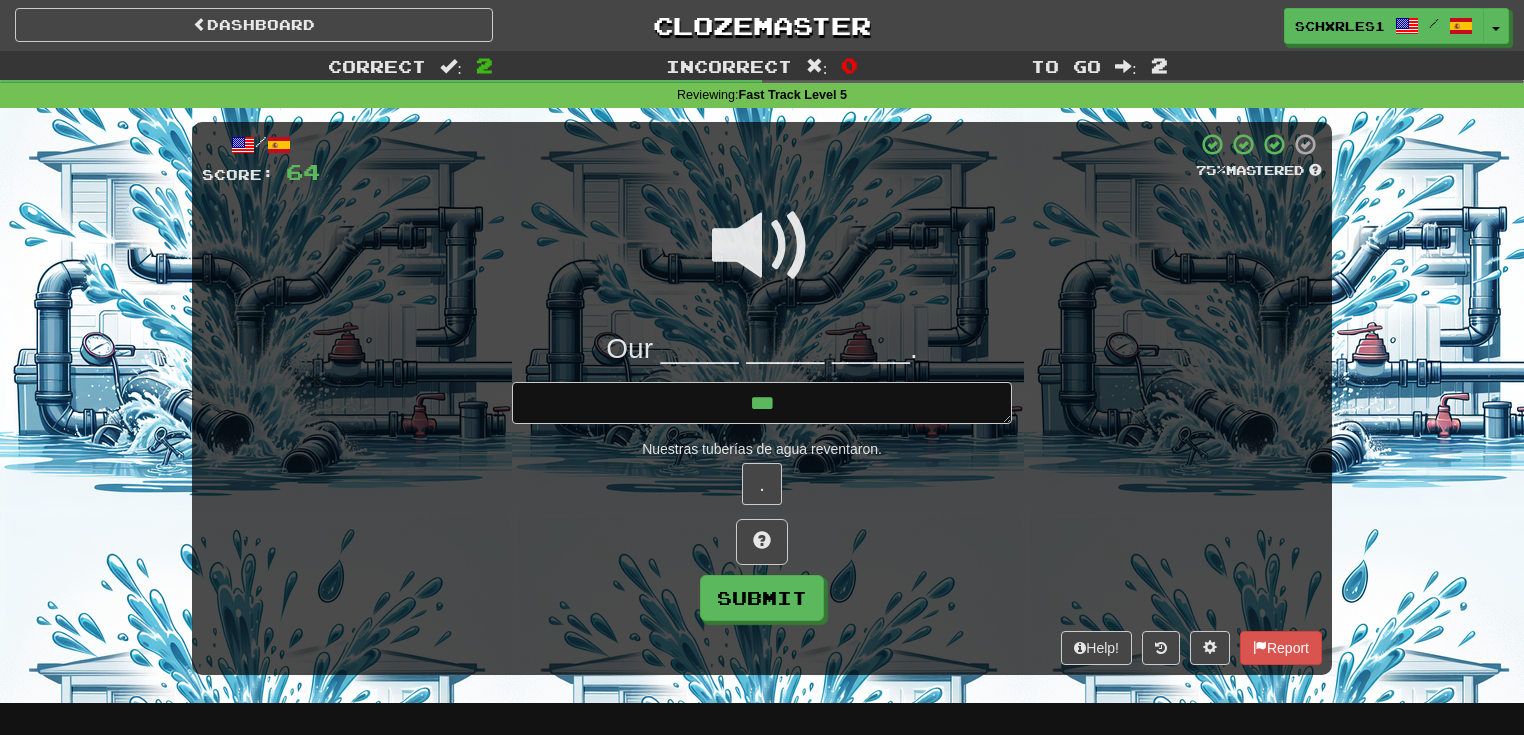 type on "*" 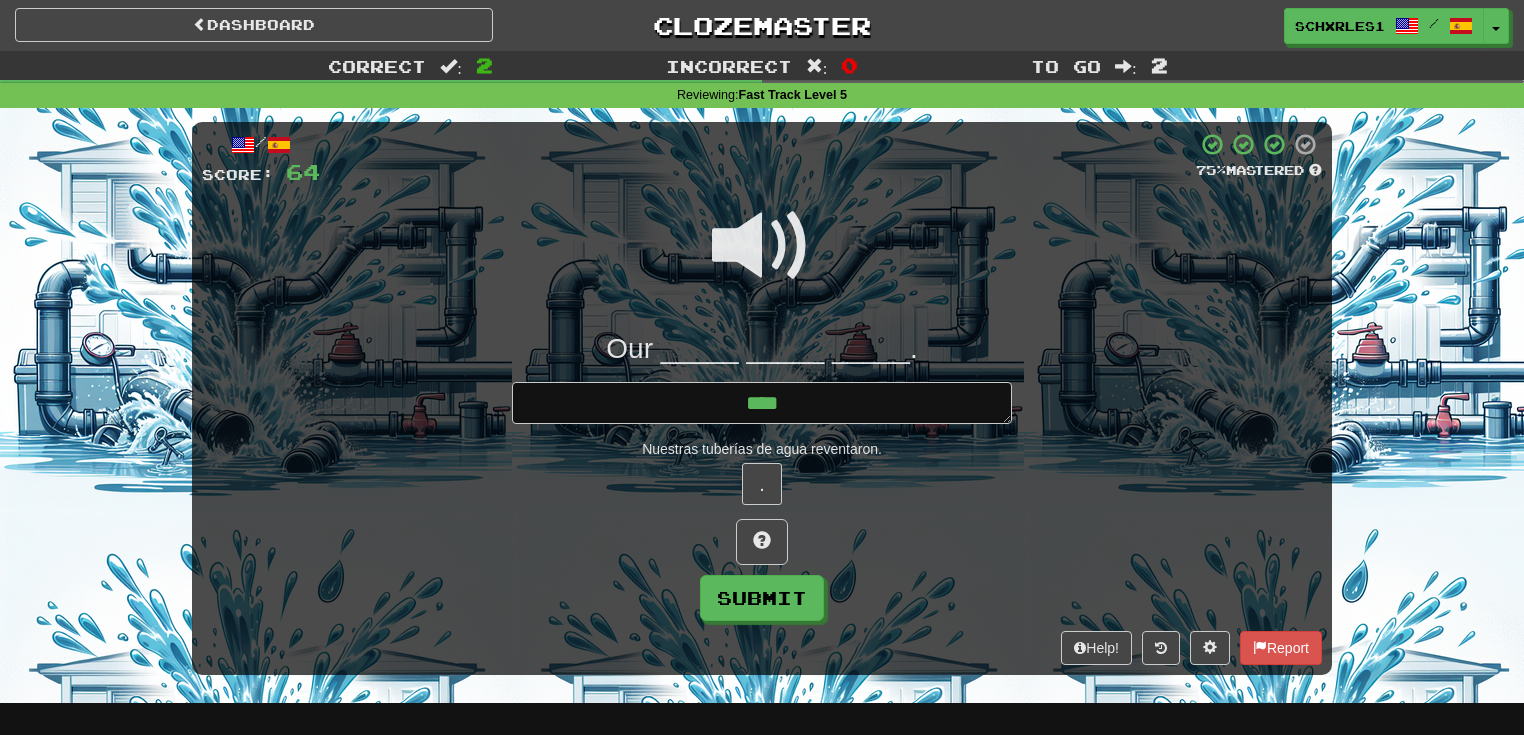 type on "*" 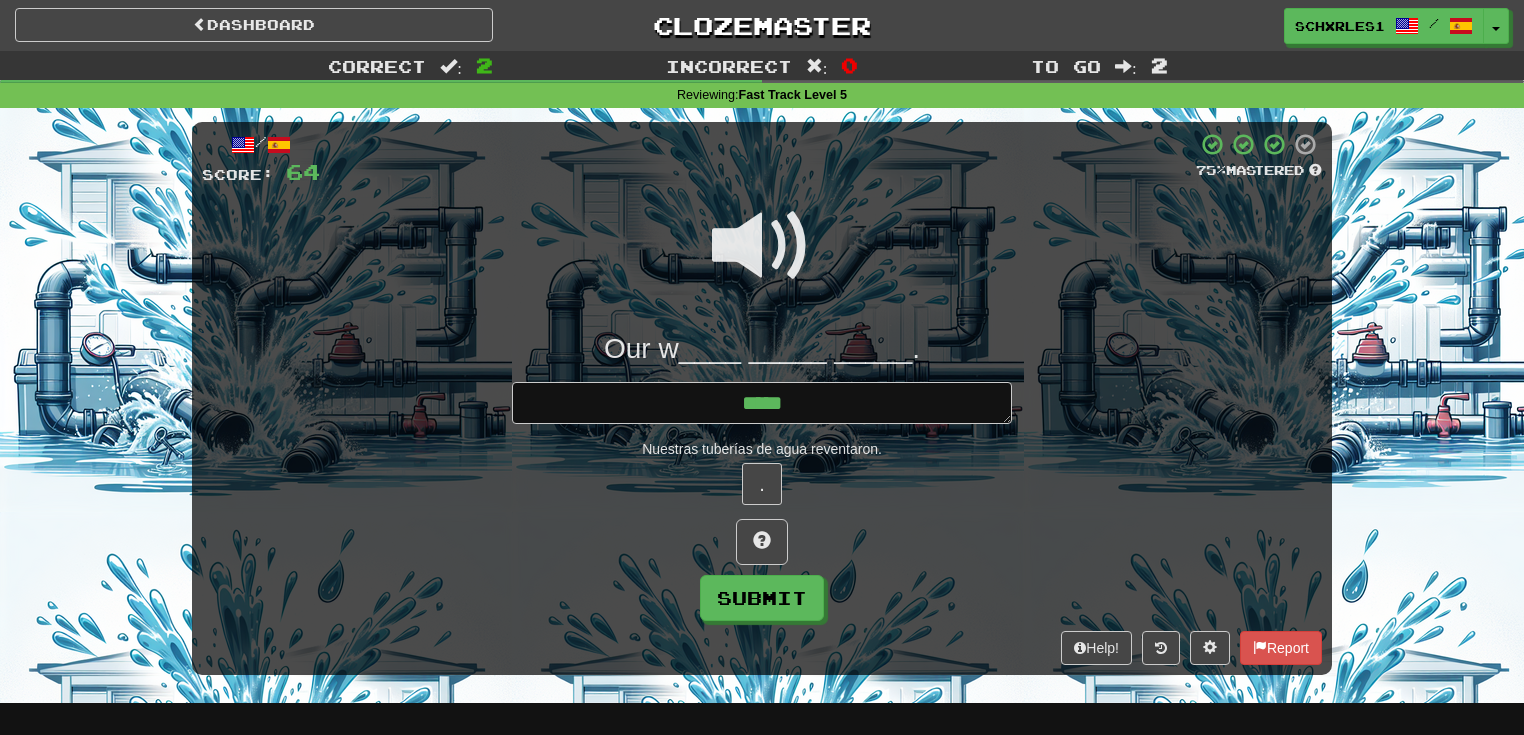 type on "*" 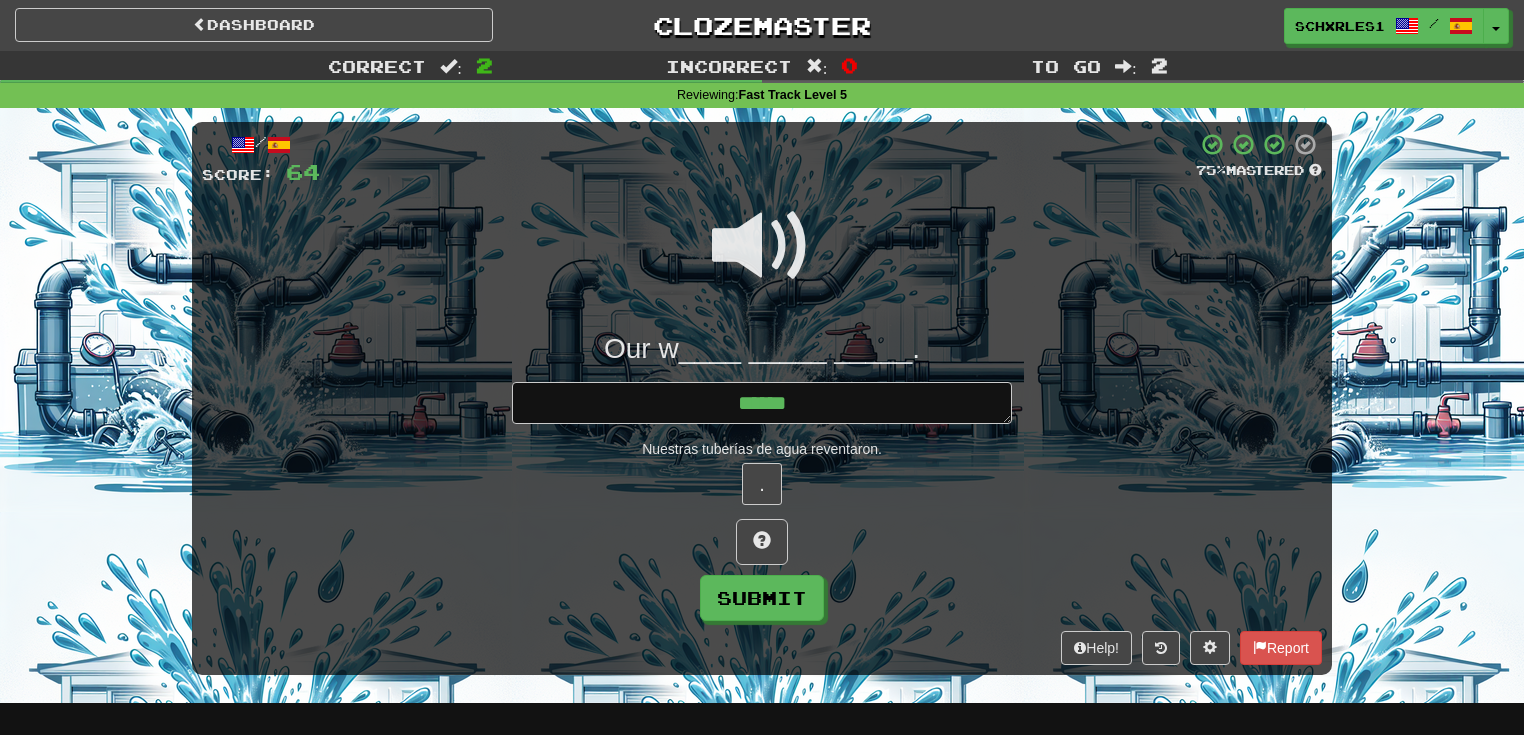 type on "*" 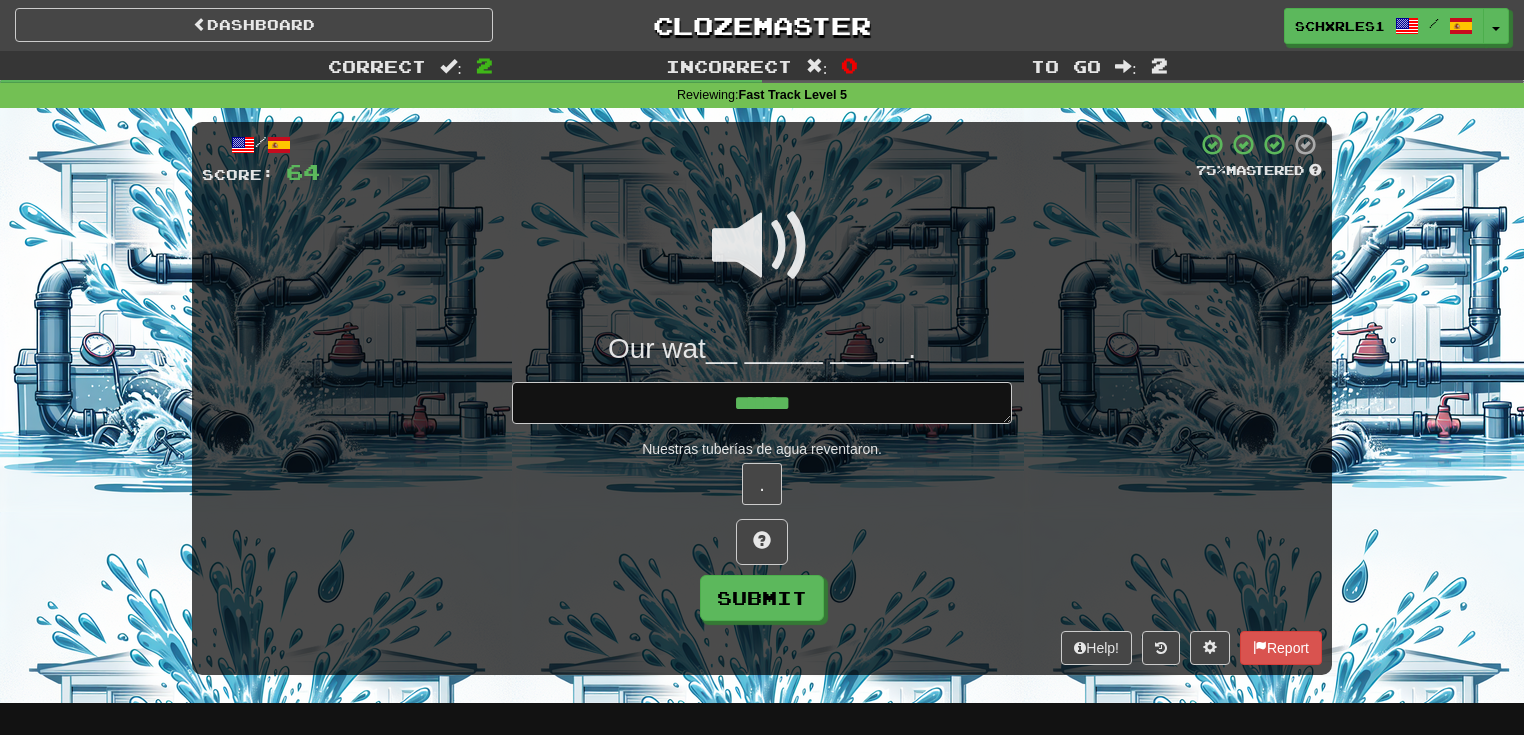 type on "*" 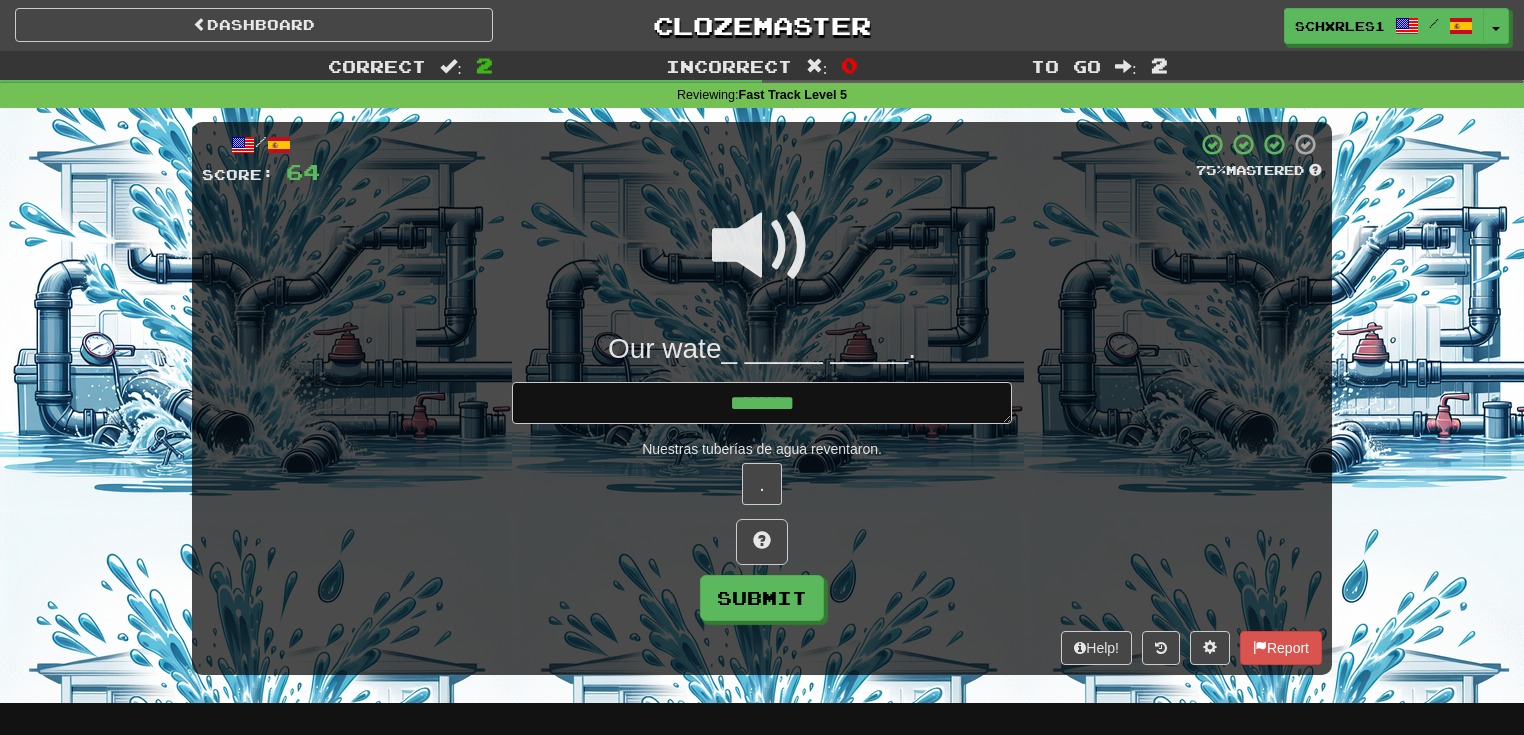 type on "*" 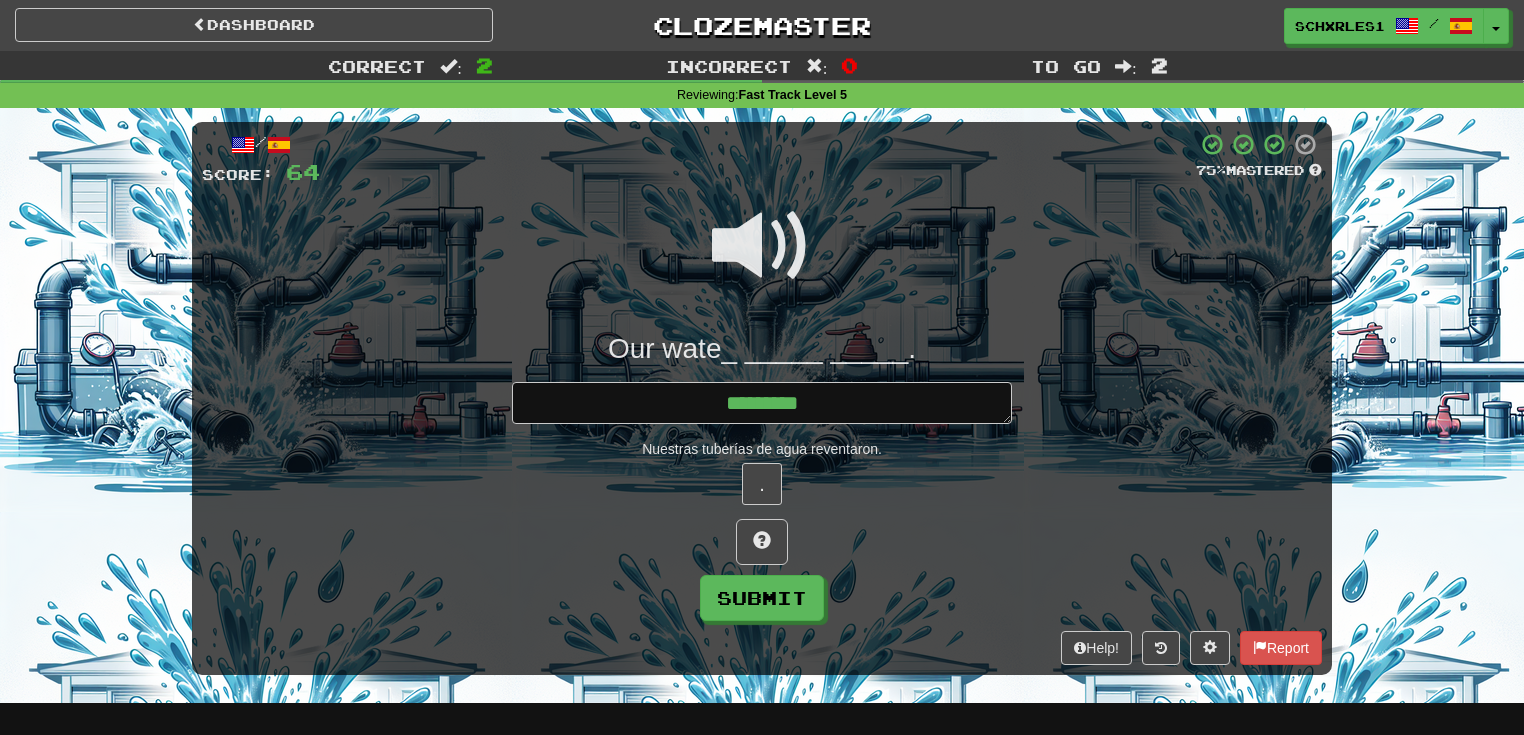 type on "*" 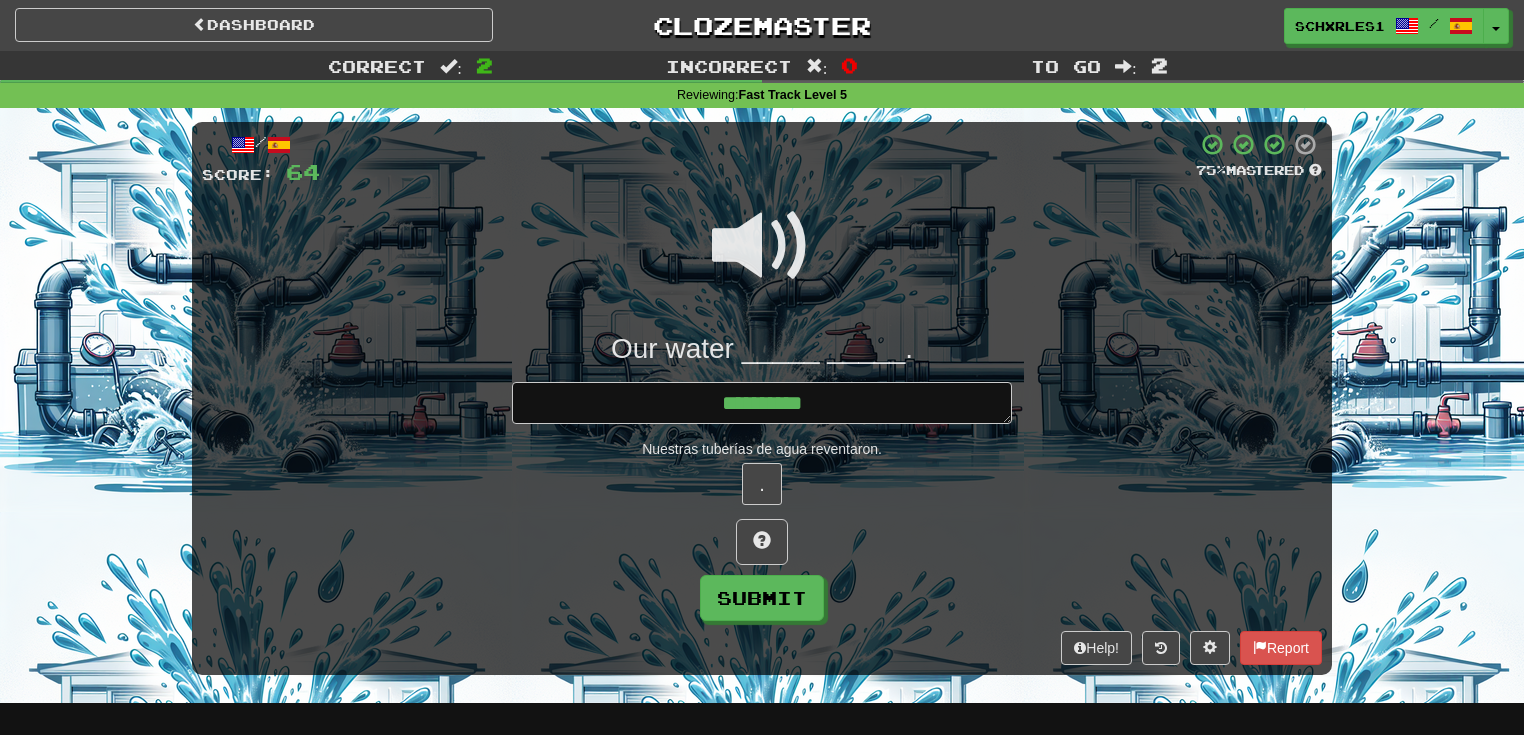 type on "*" 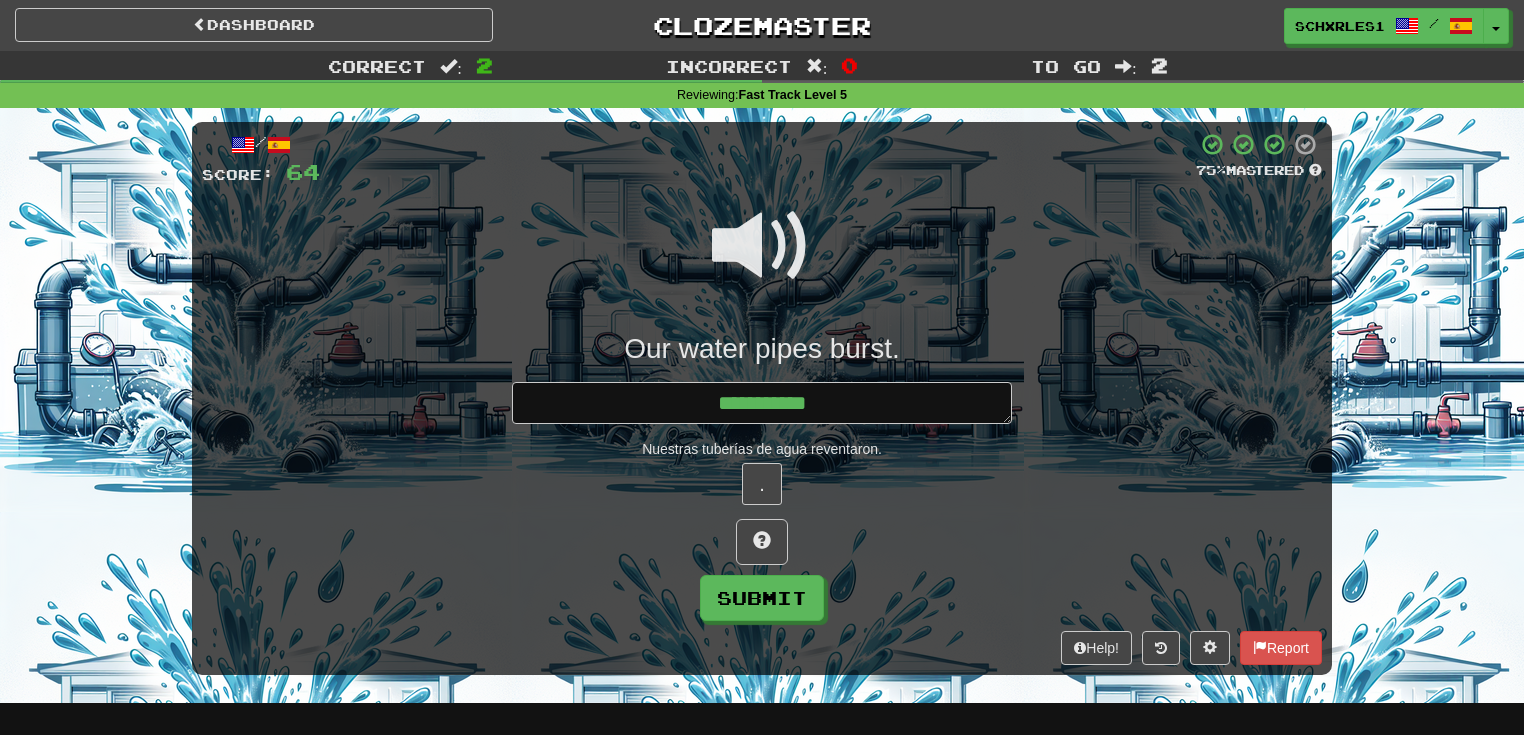 type on "*" 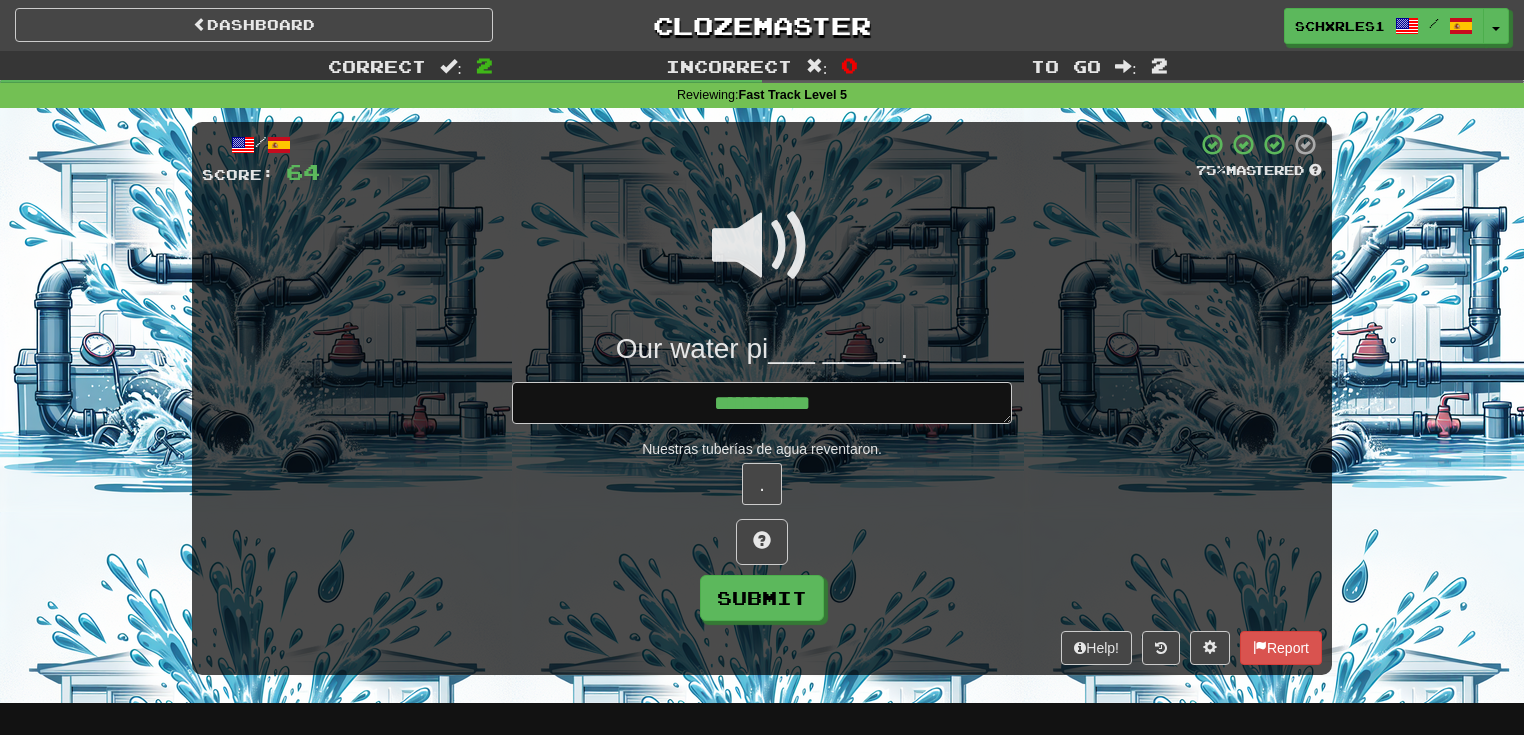 type on "*" 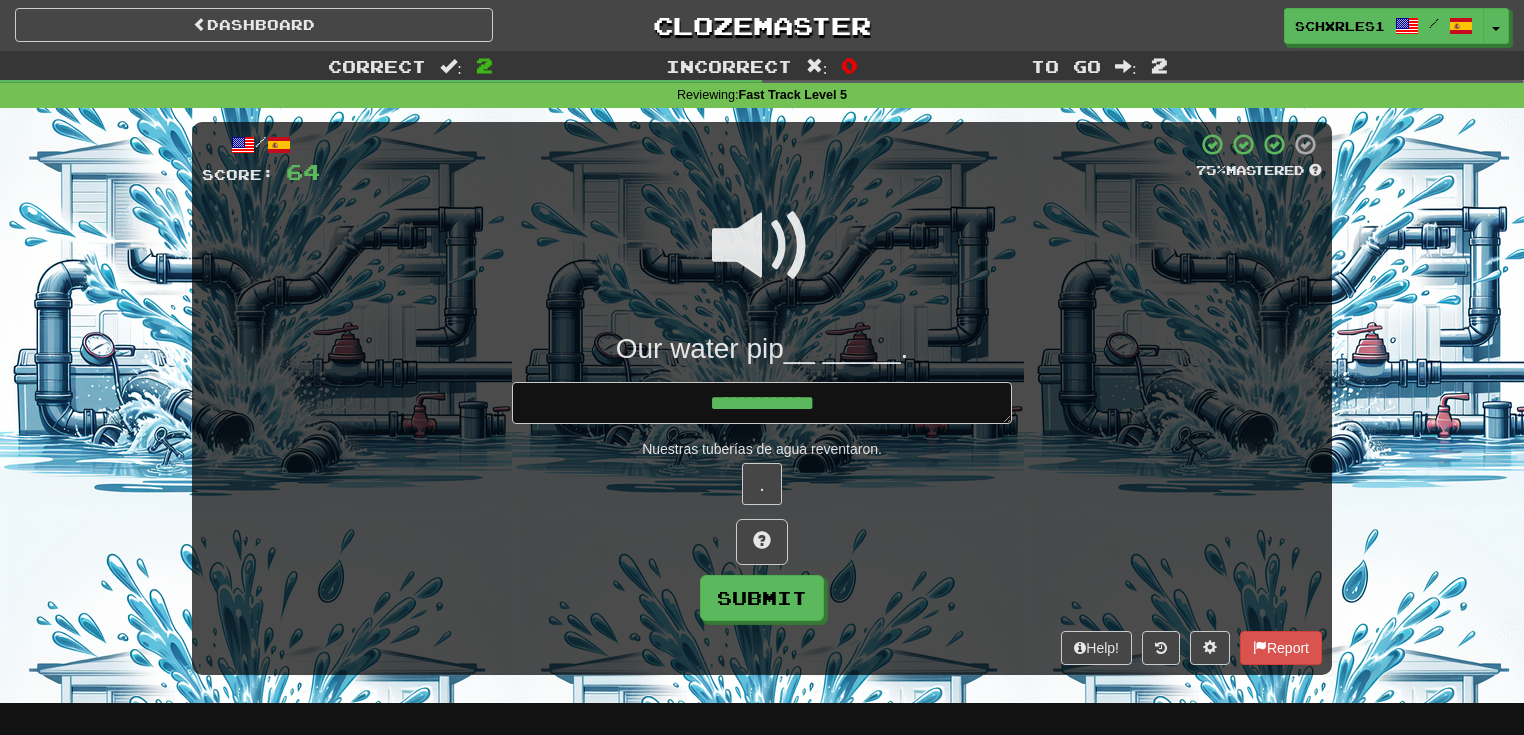 type on "*" 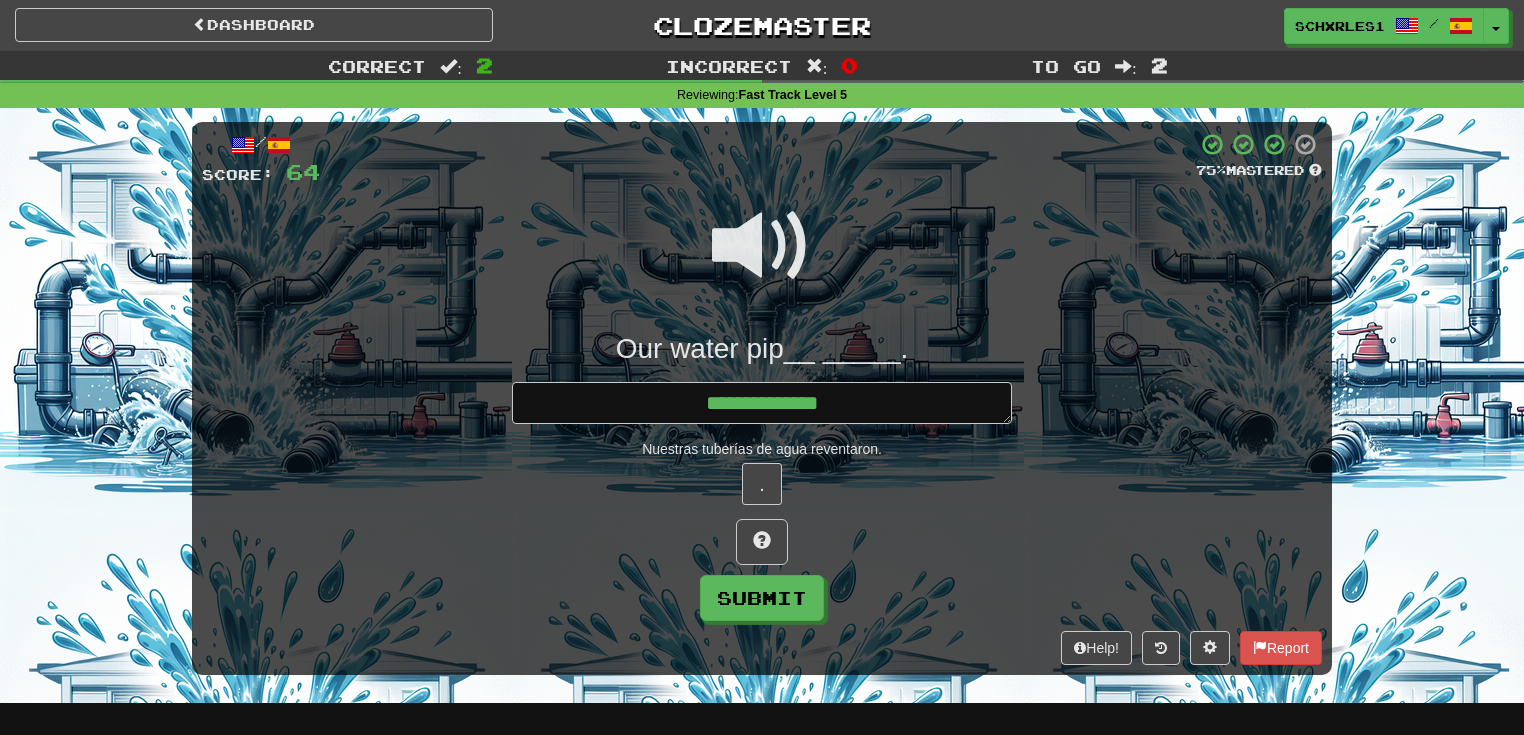 type on "*" 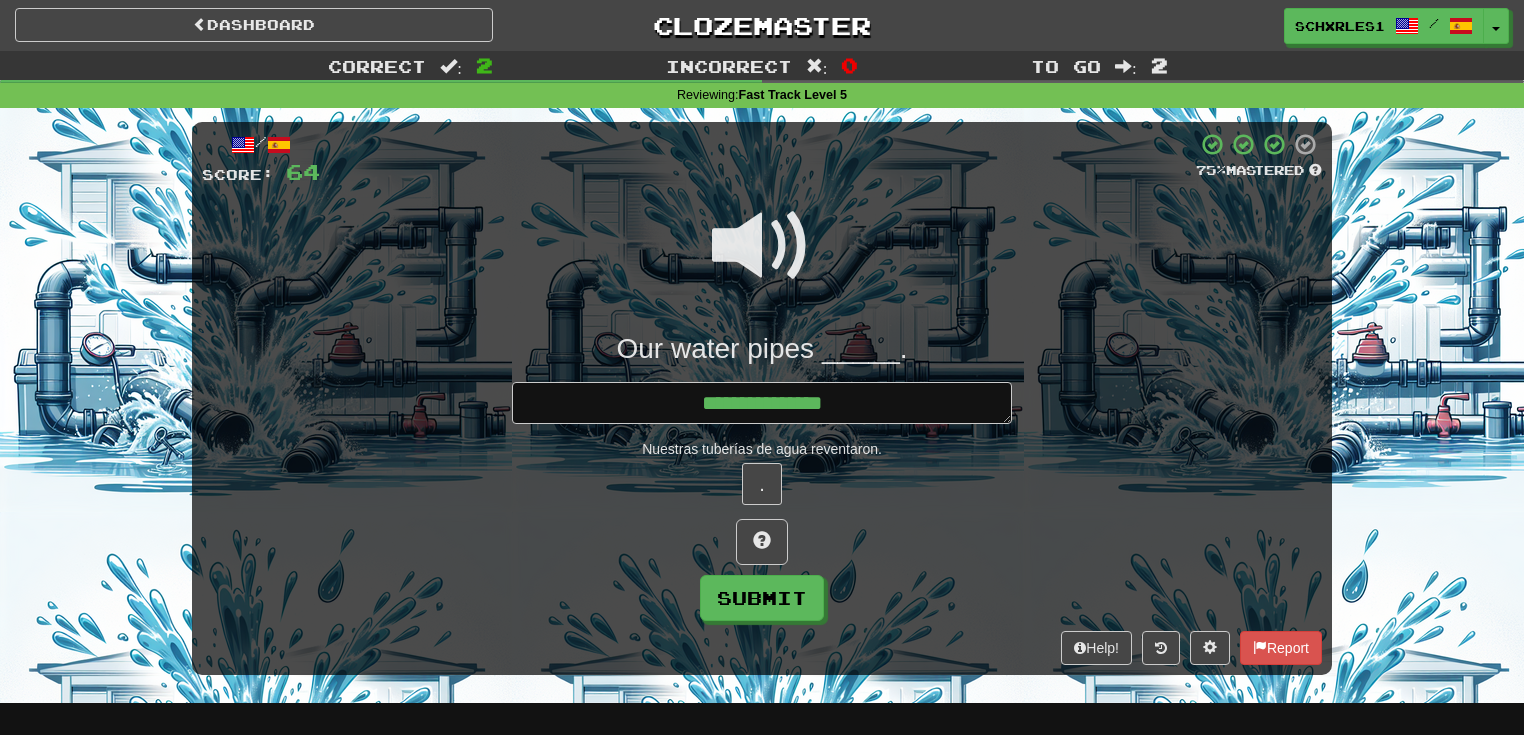 type on "*" 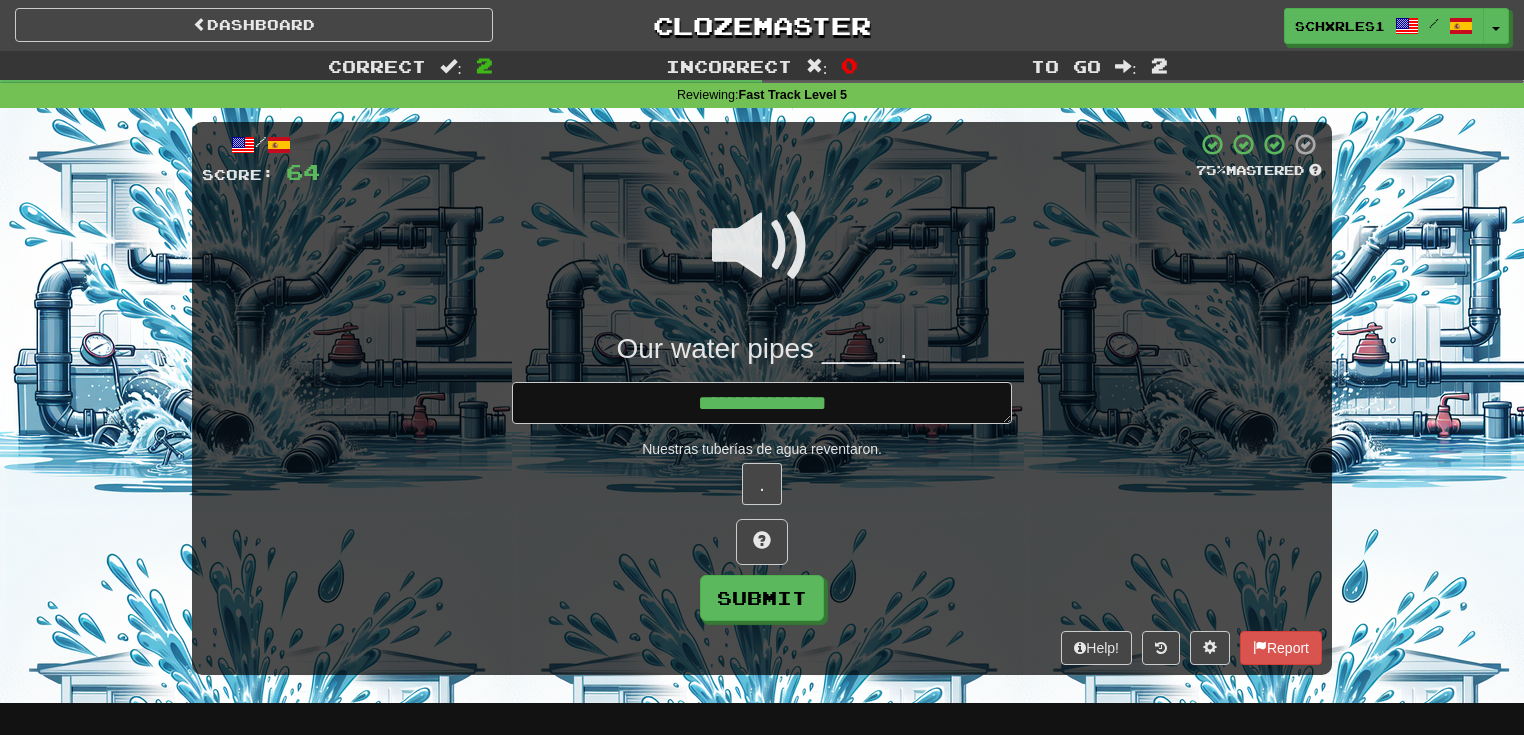 type on "*" 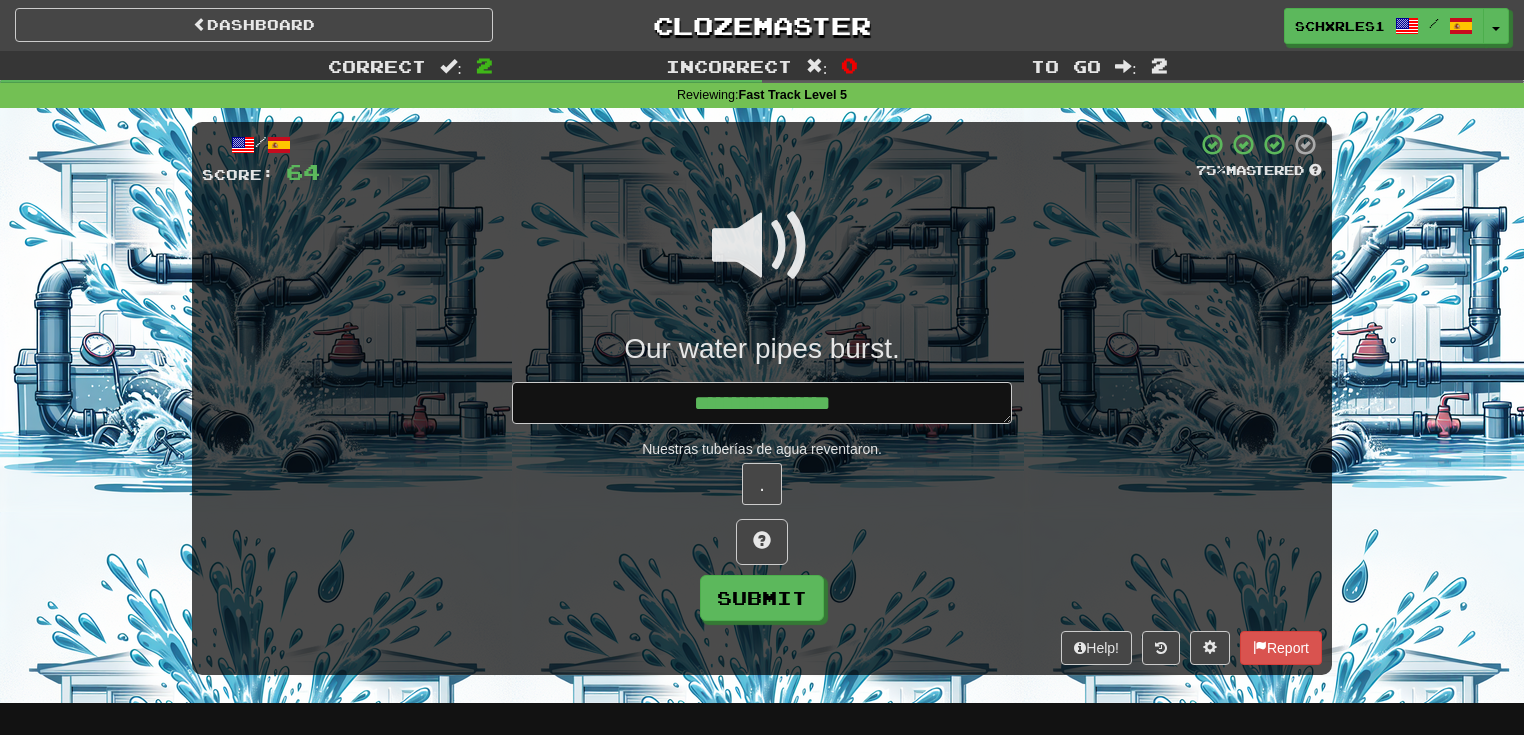 type on "*" 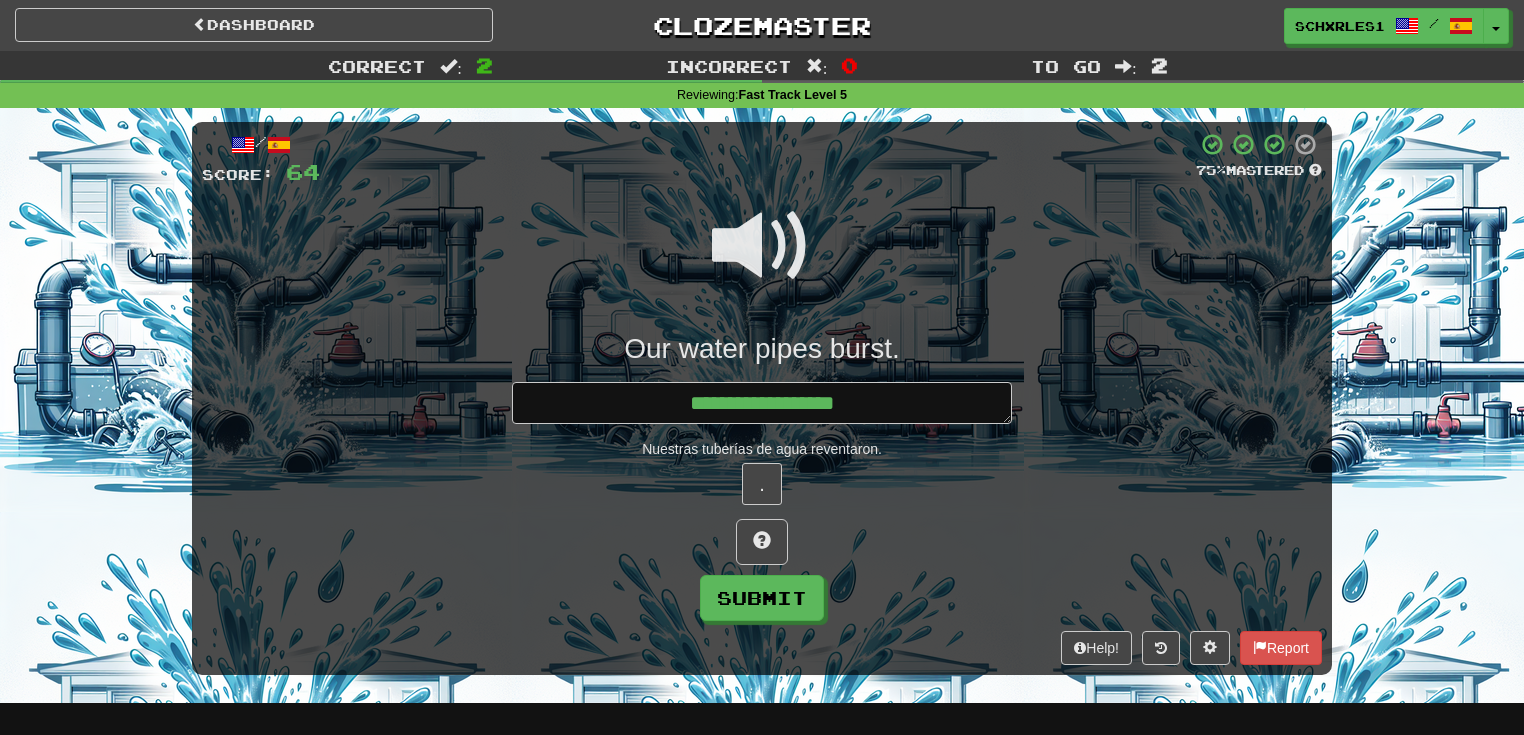 type on "*" 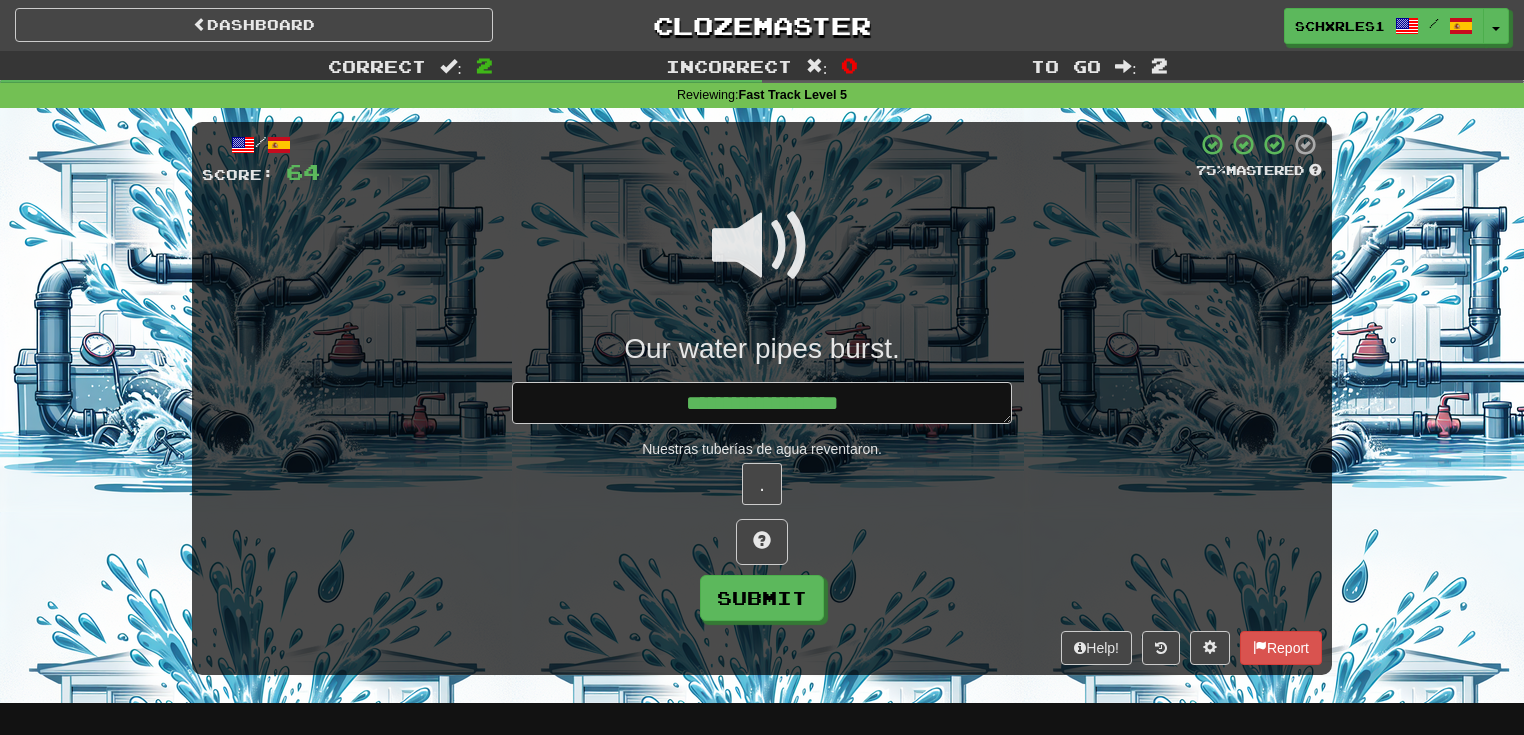 type on "*" 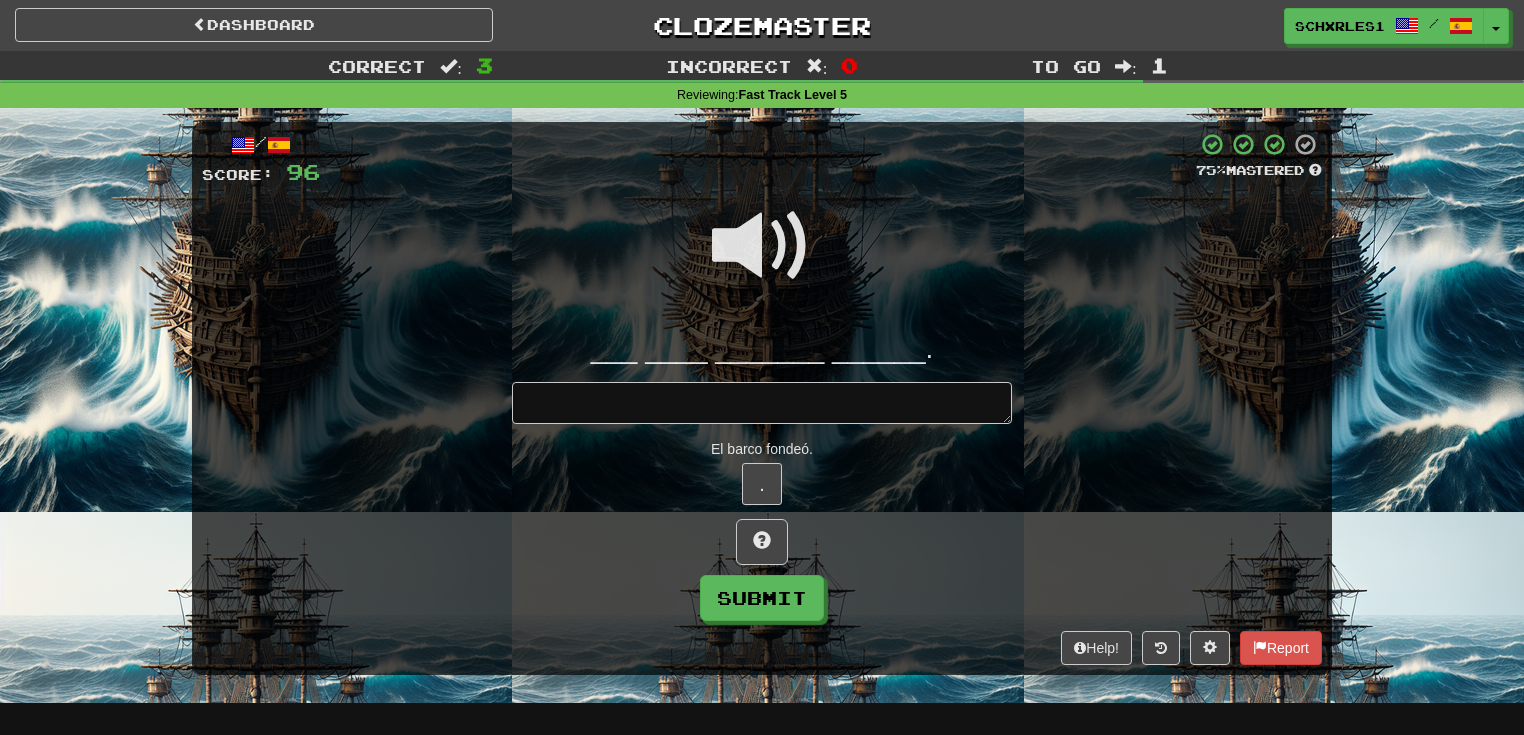 type on "*" 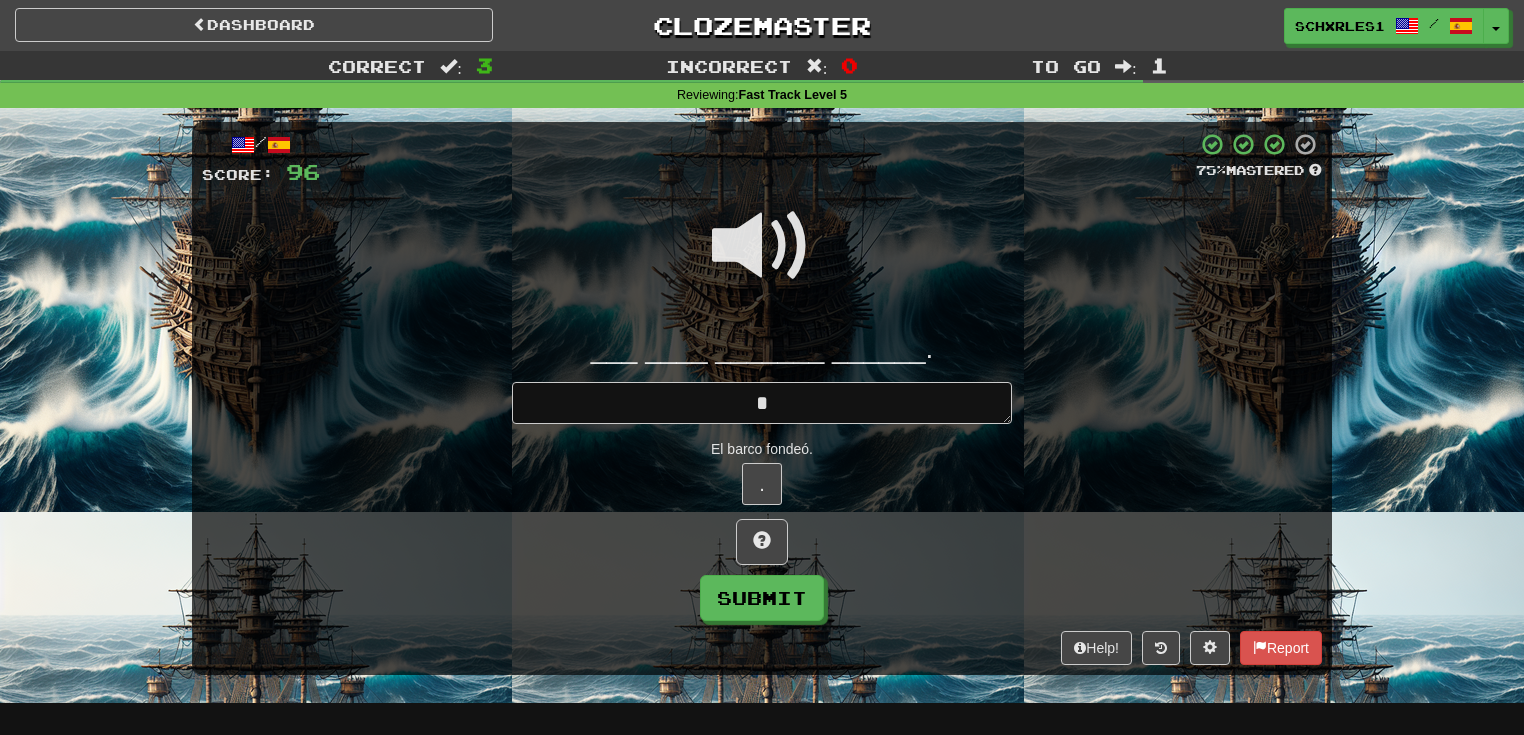 type on "*" 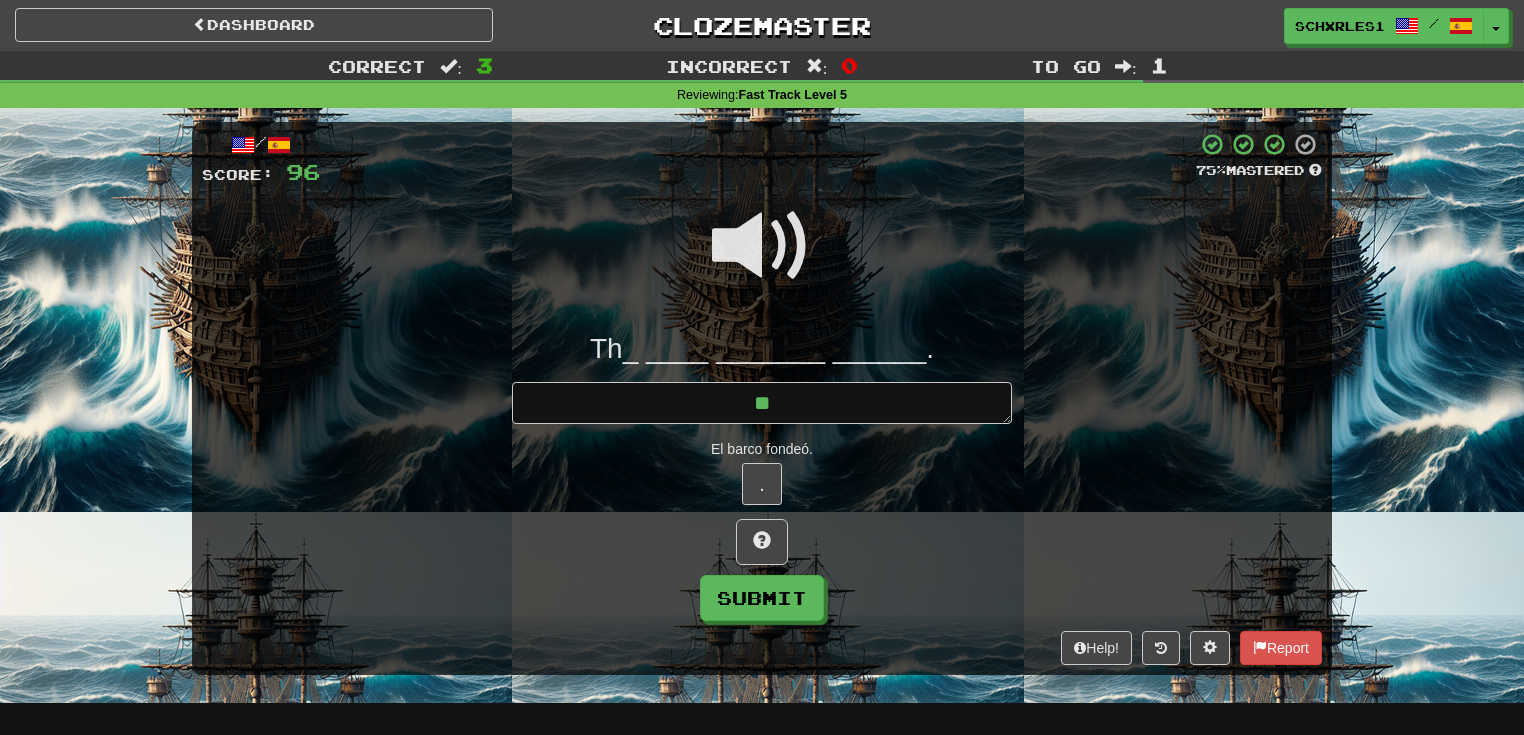 type on "*" 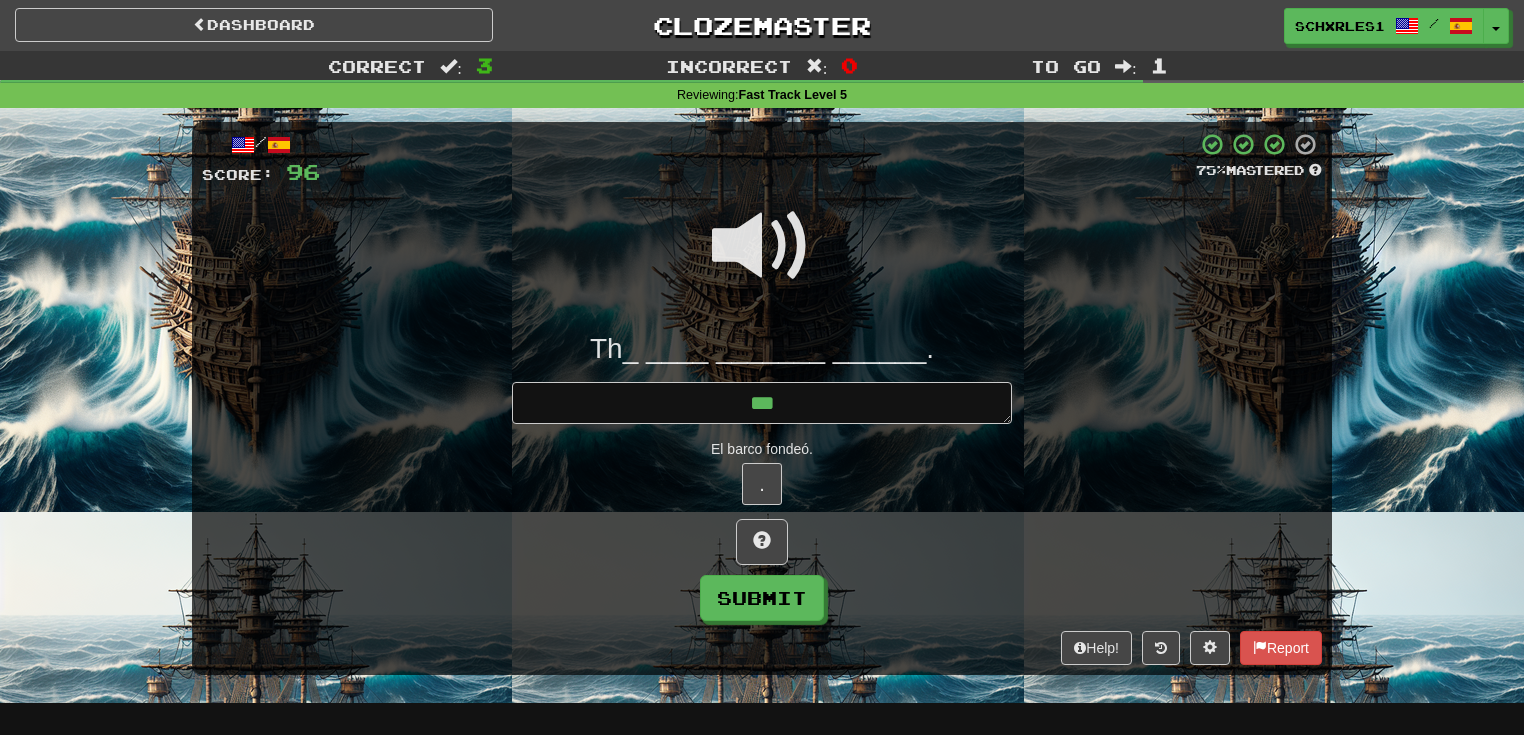 type on "*" 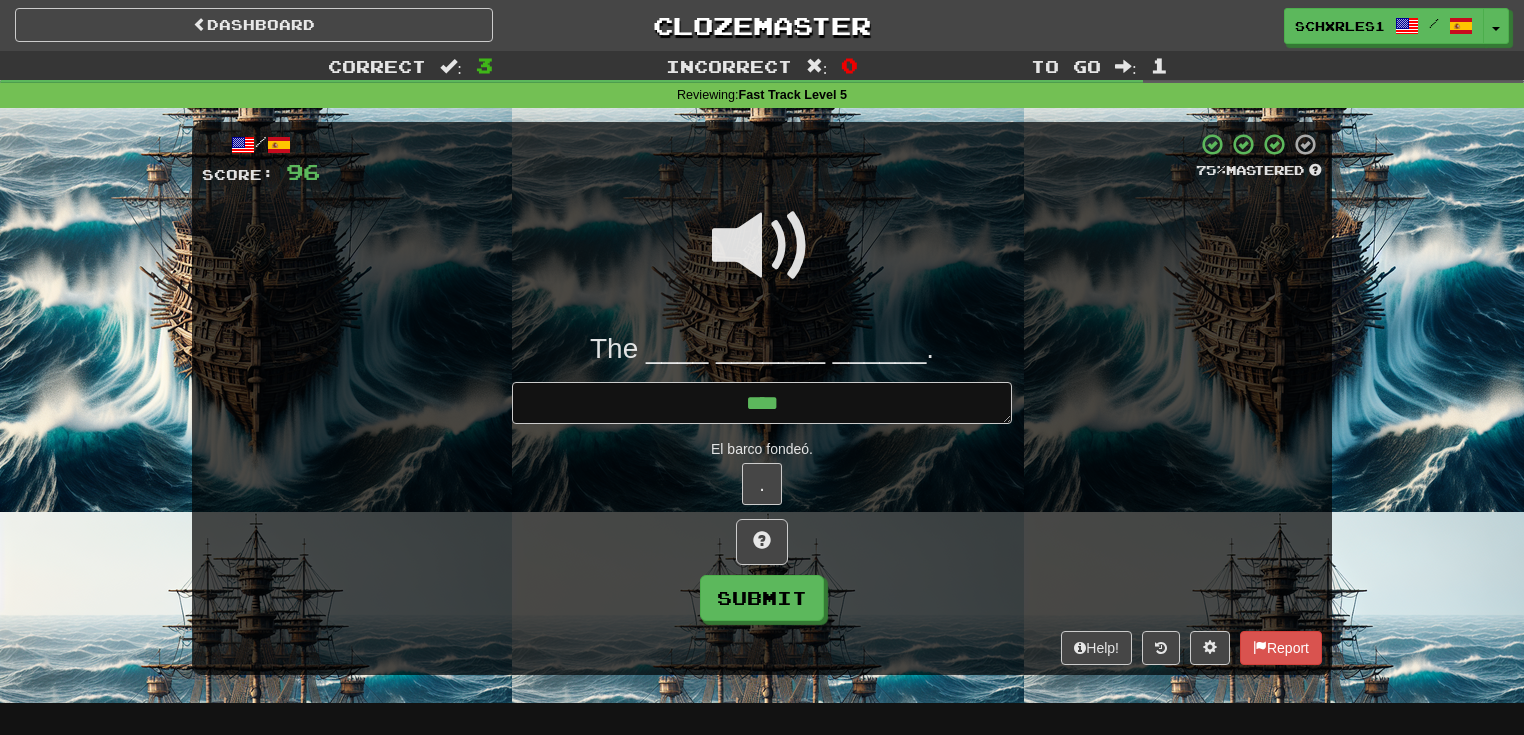 type on "*" 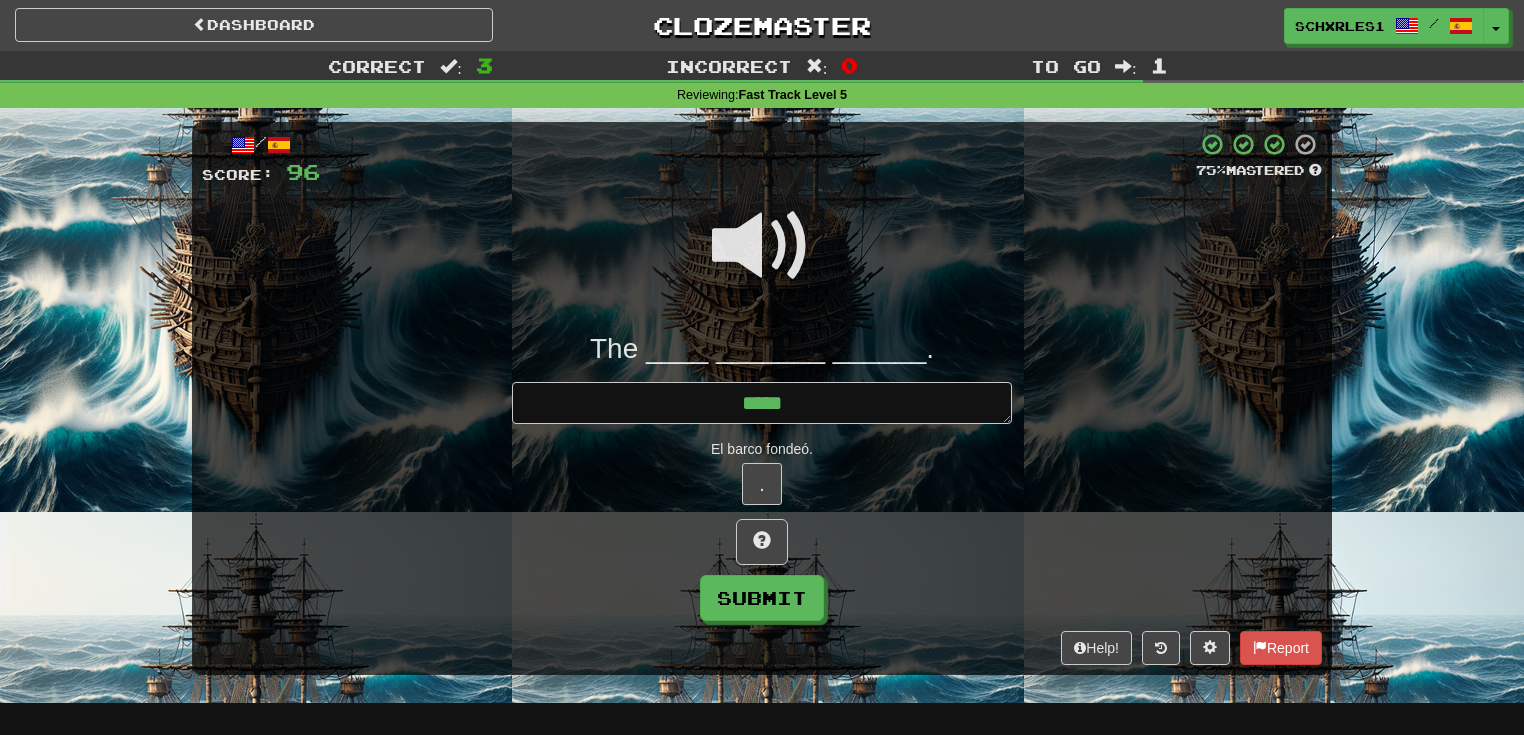 type on "*" 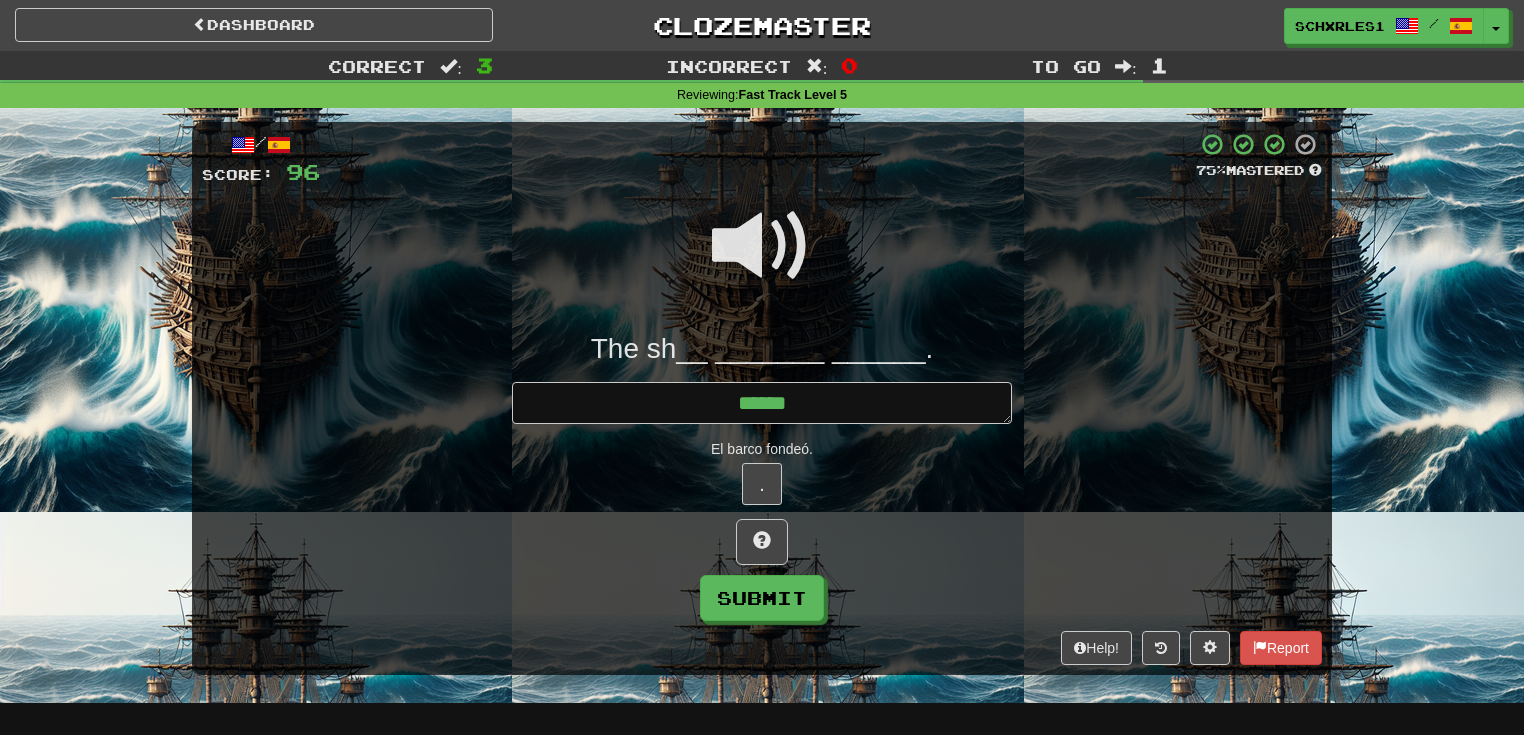 type on "*" 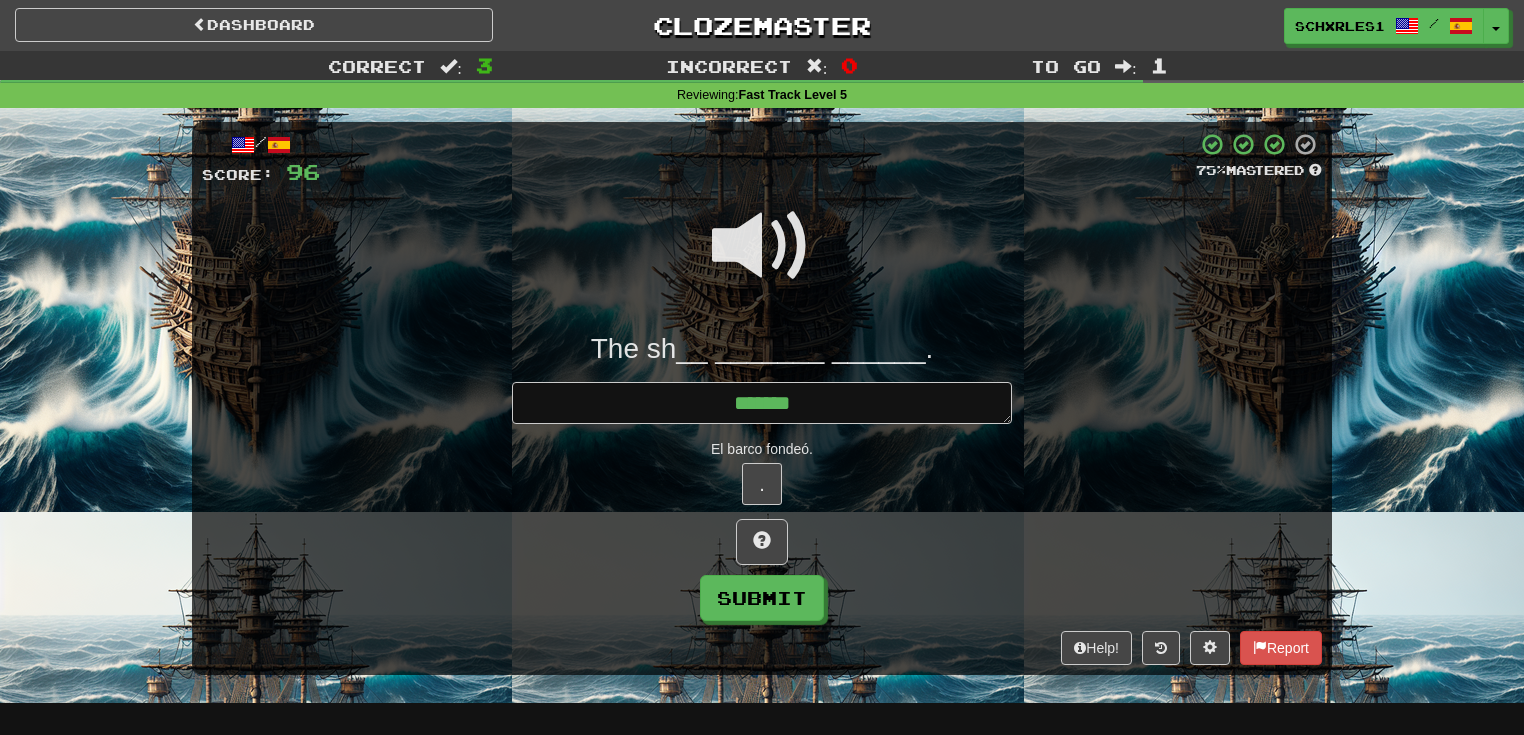 type on "*" 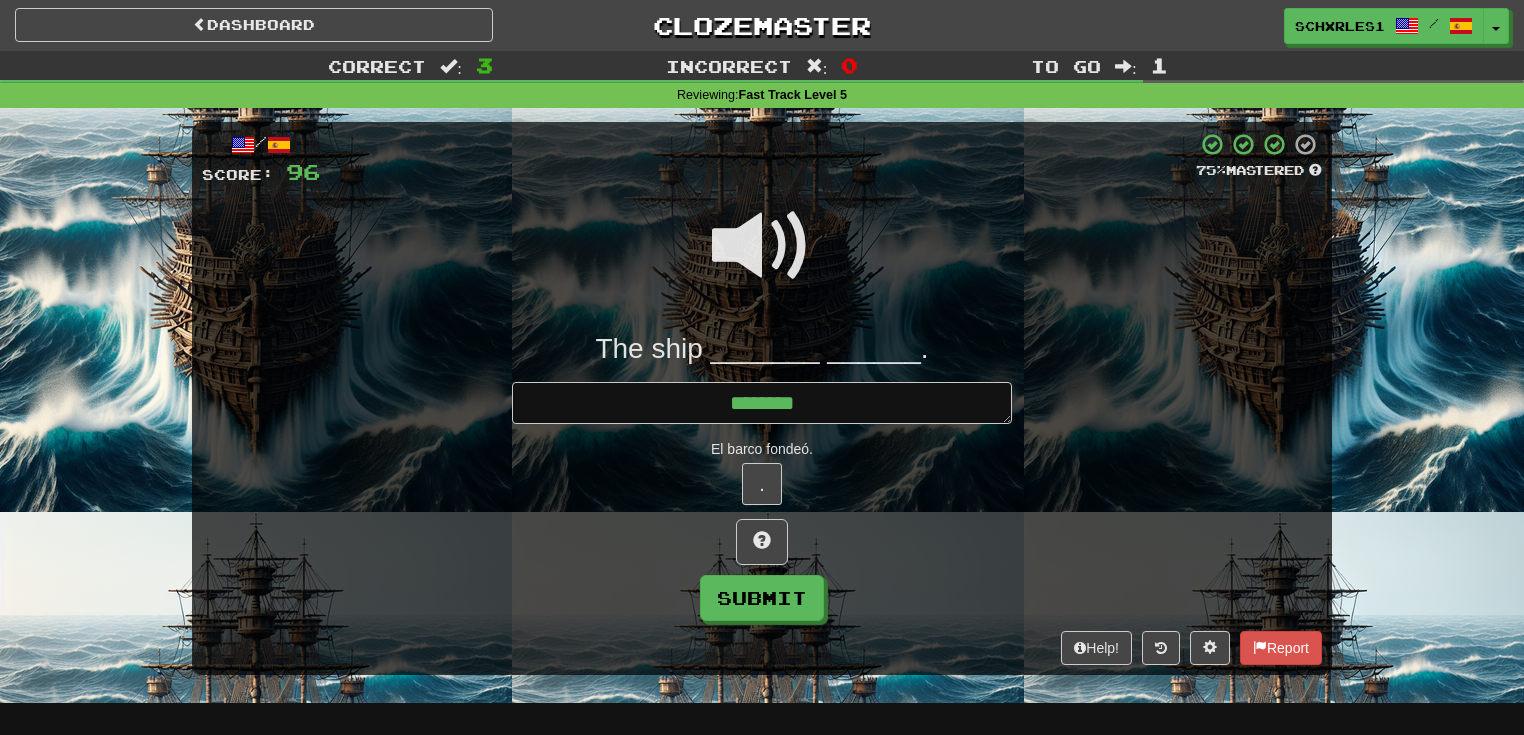 type on "*" 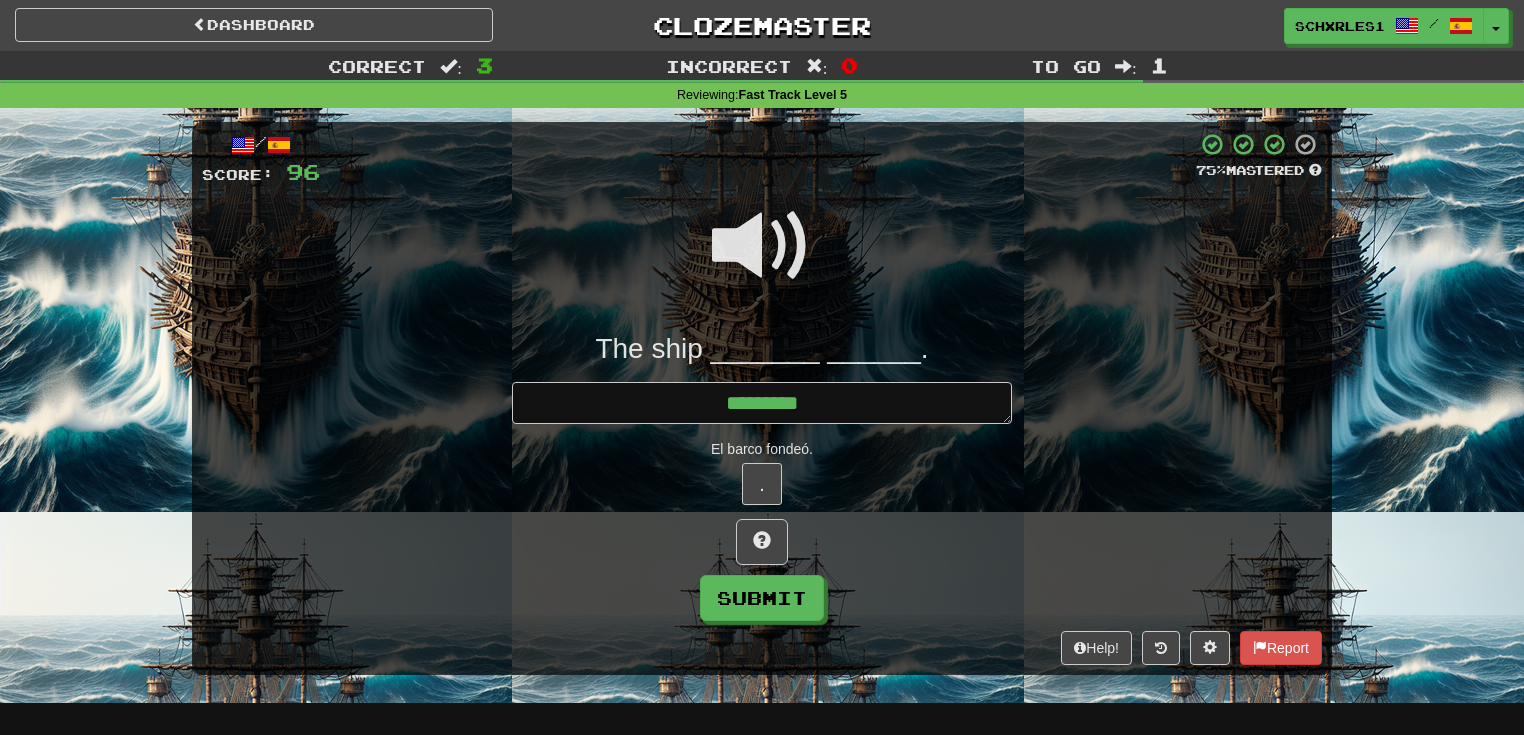 type on "*" 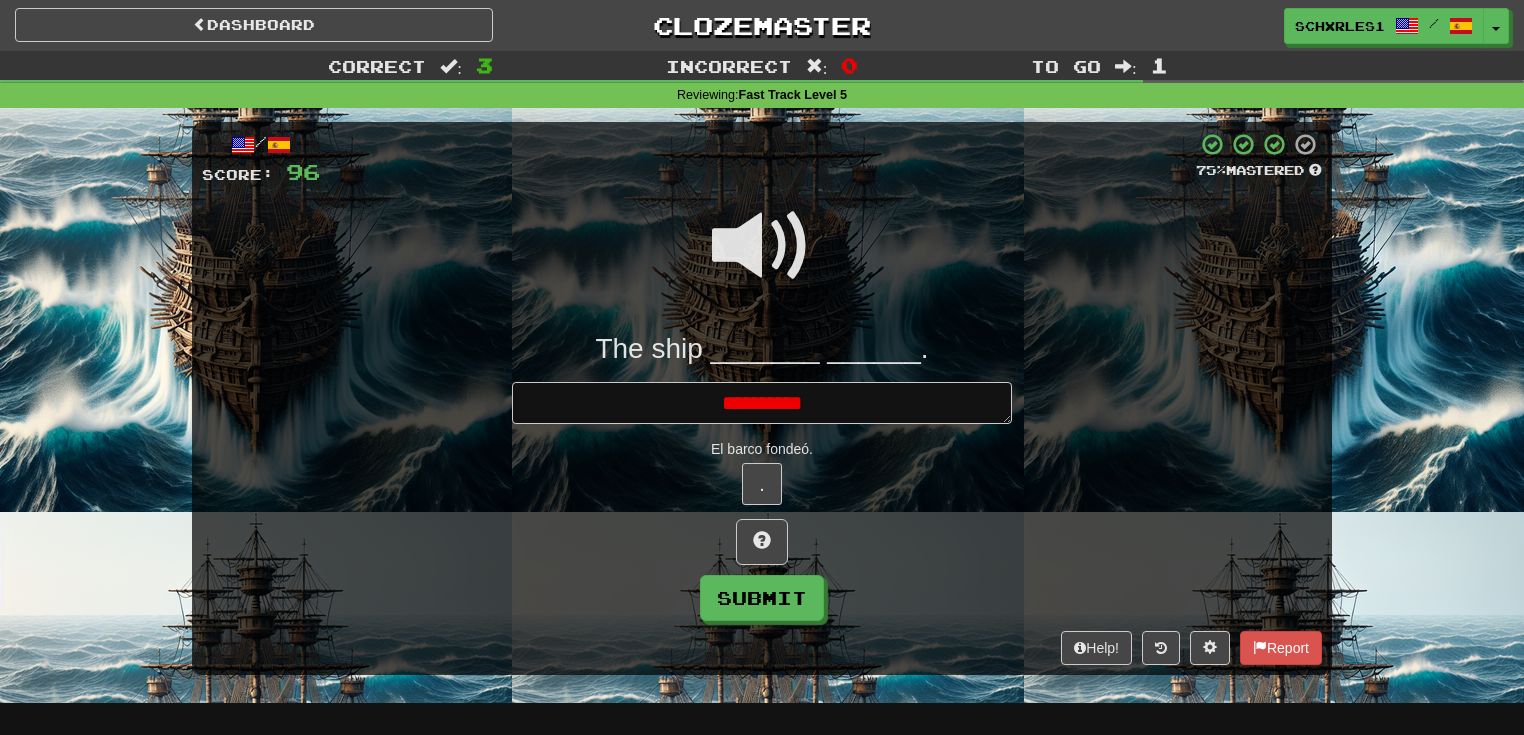 type on "*" 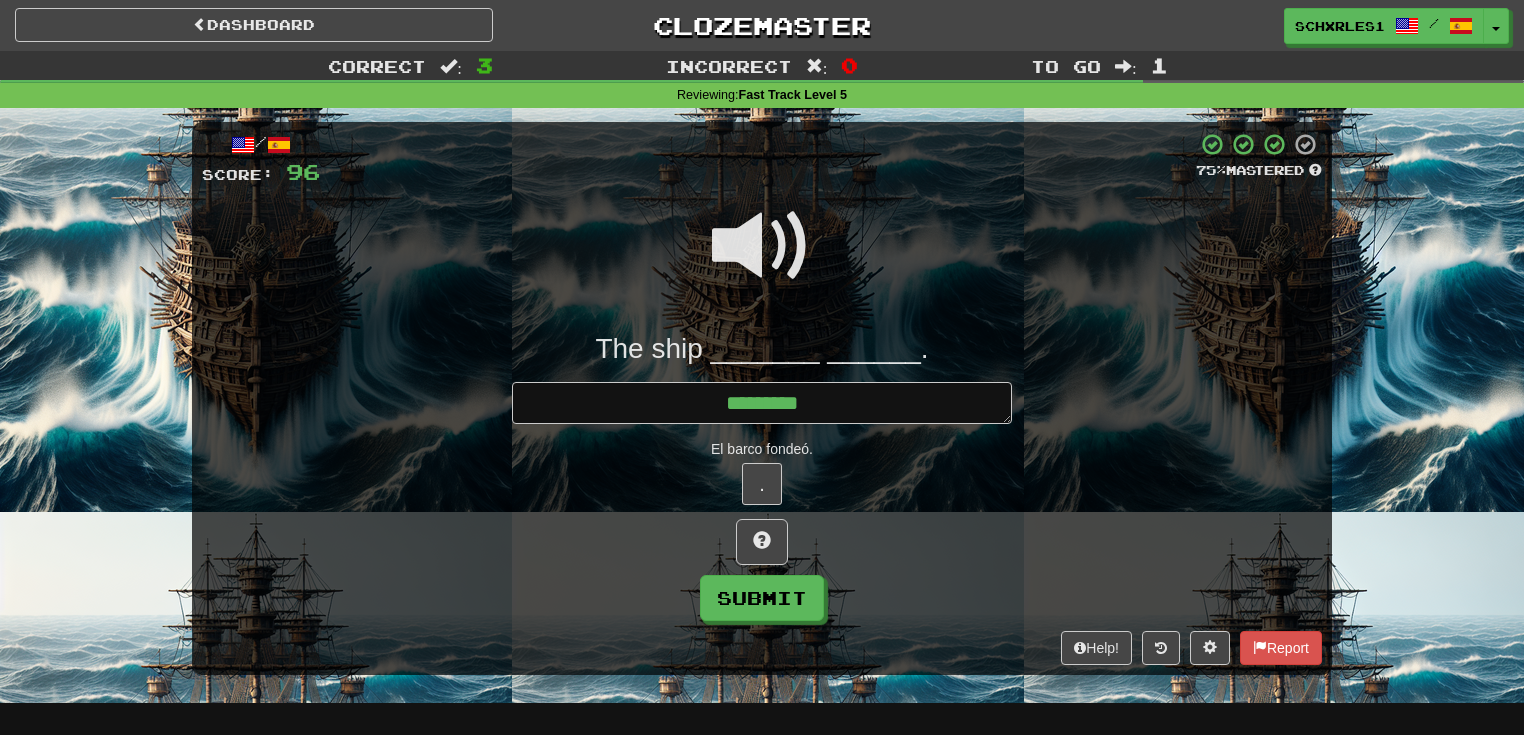 type on "********" 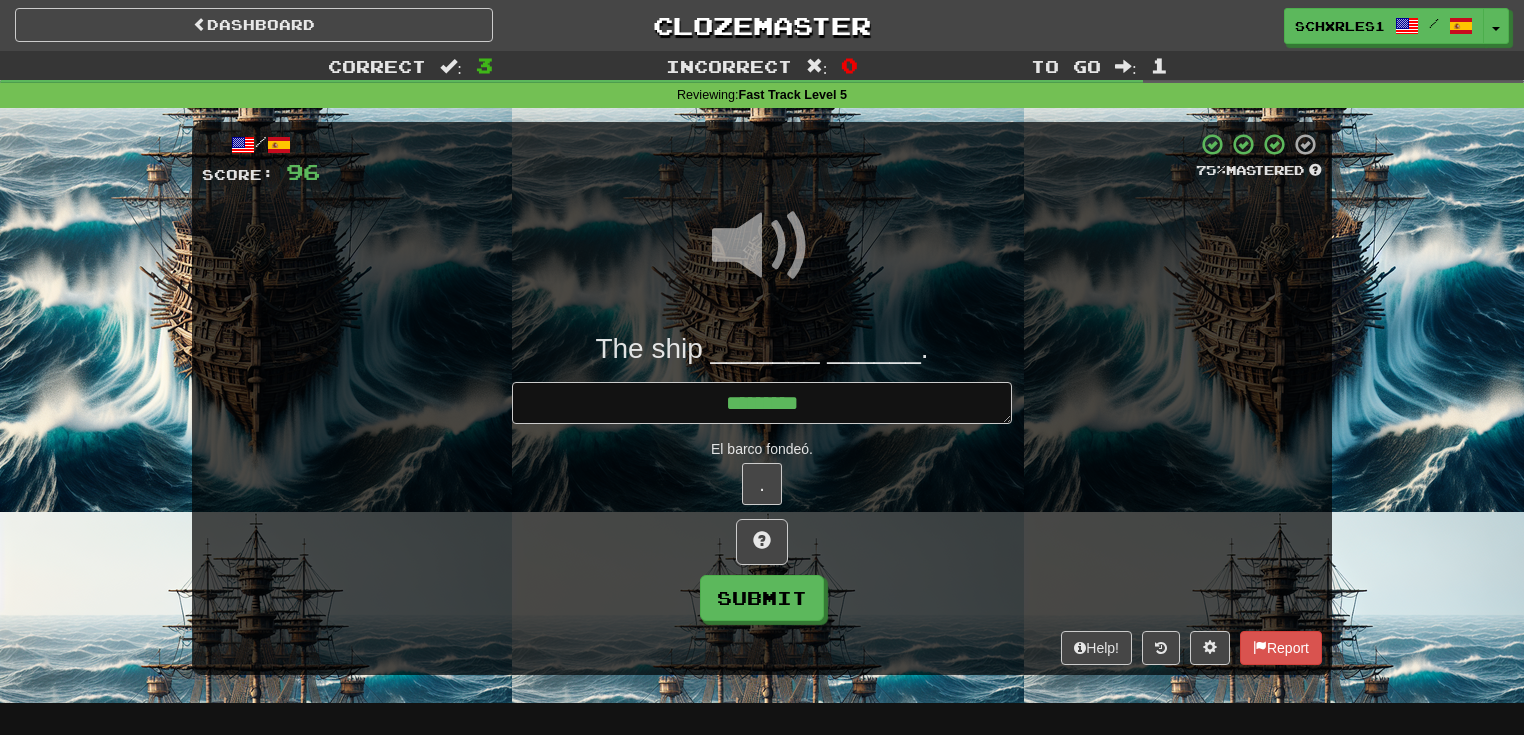 click on "The ship _______ ______. ******** El barco fondeó. . Submit" at bounding box center [762, 476] 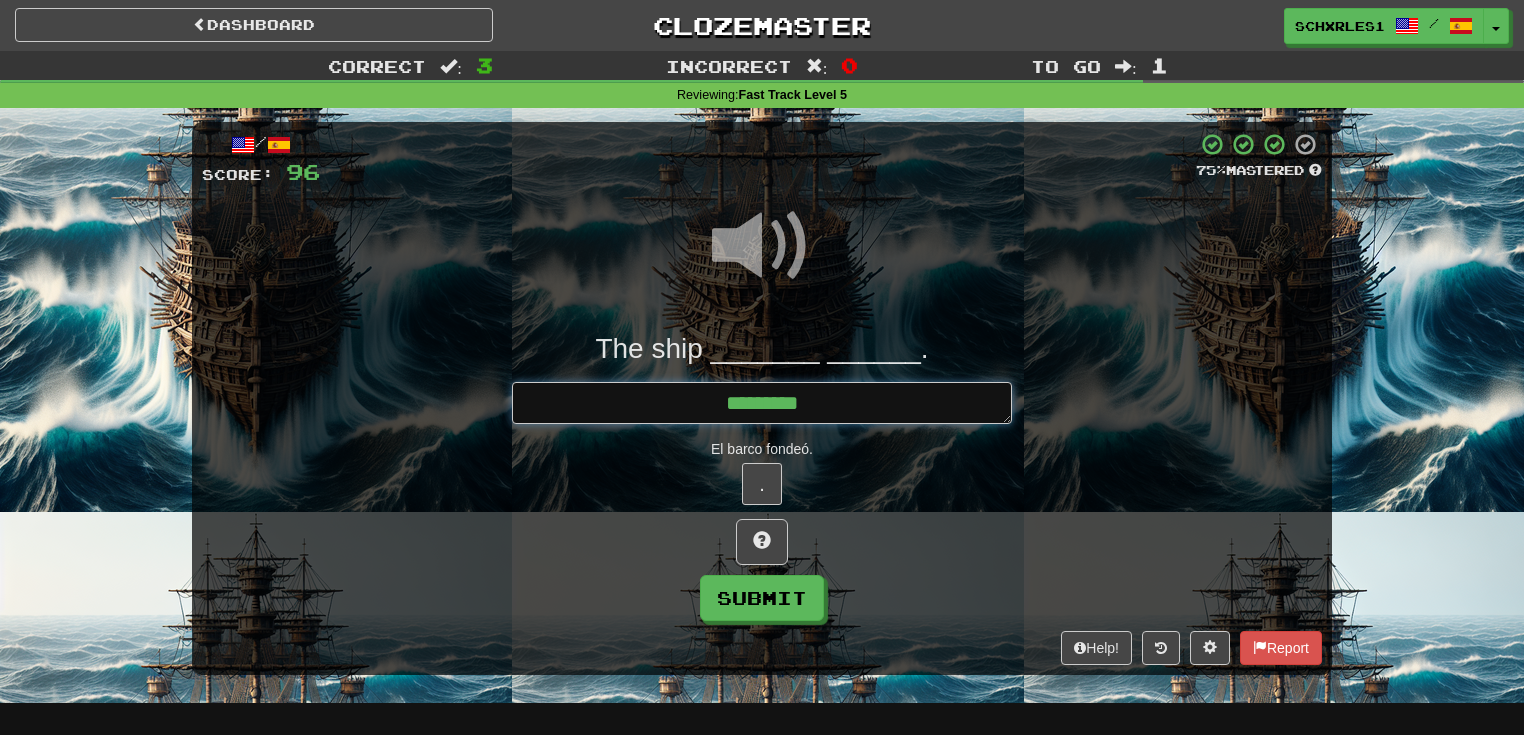 click on "********" at bounding box center (762, 403) 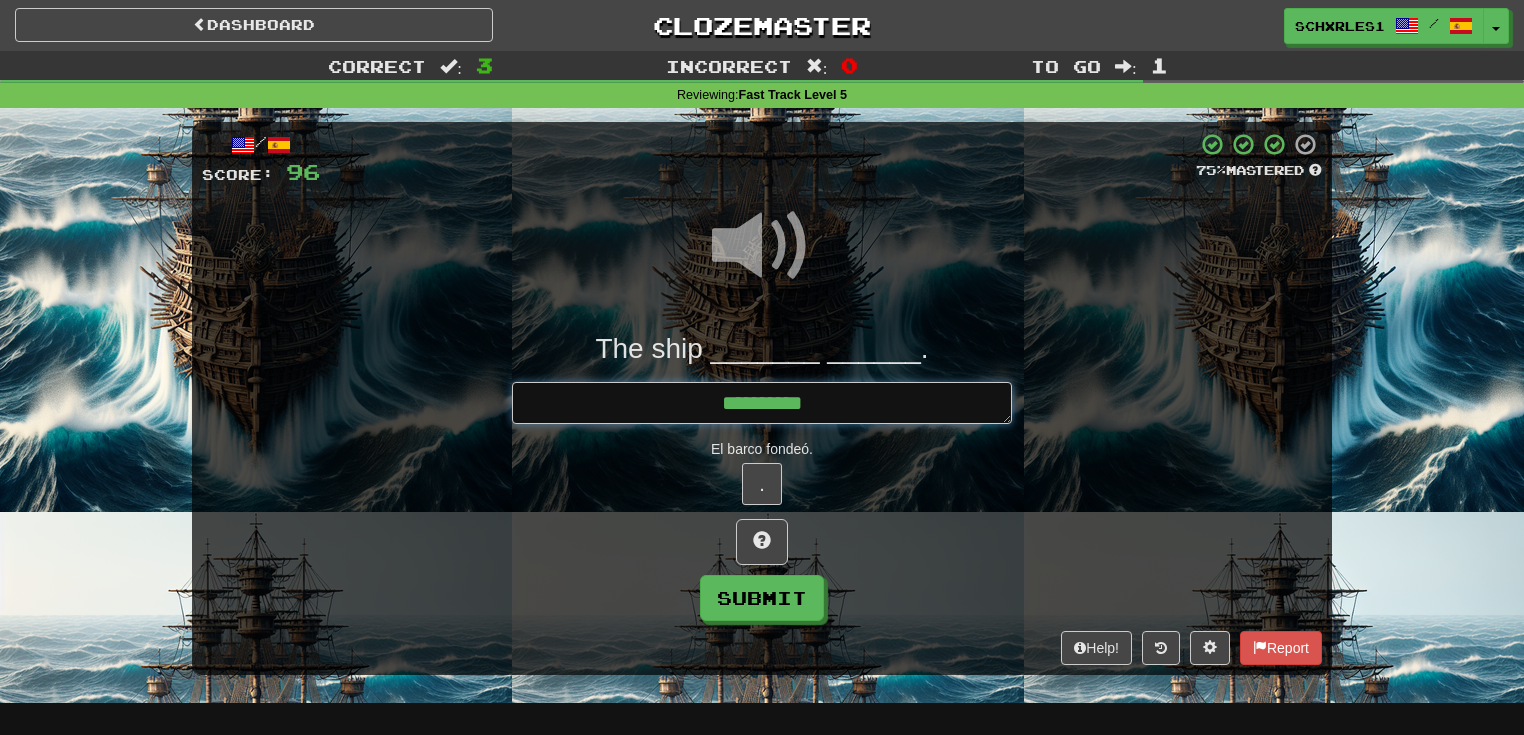 type on "*" 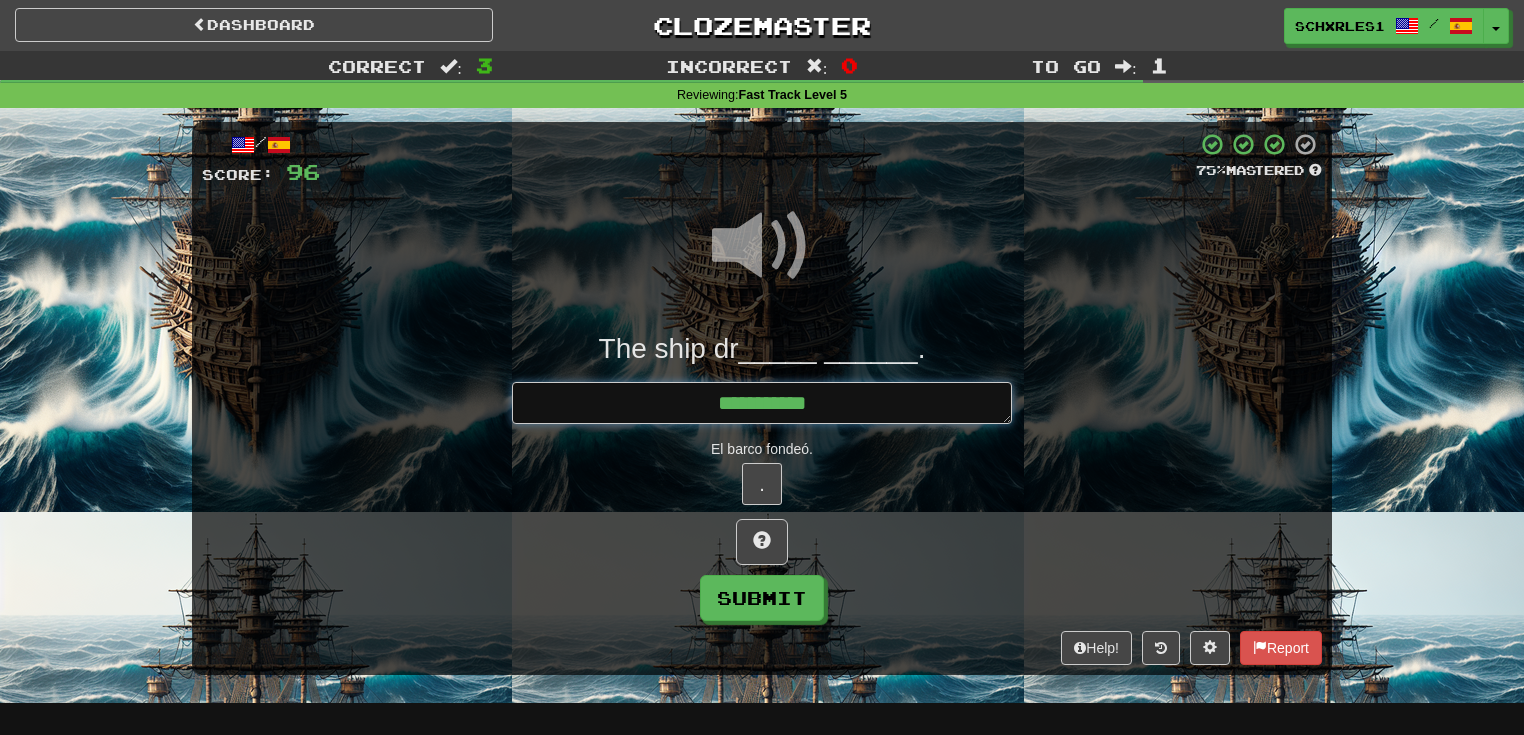type on "*" 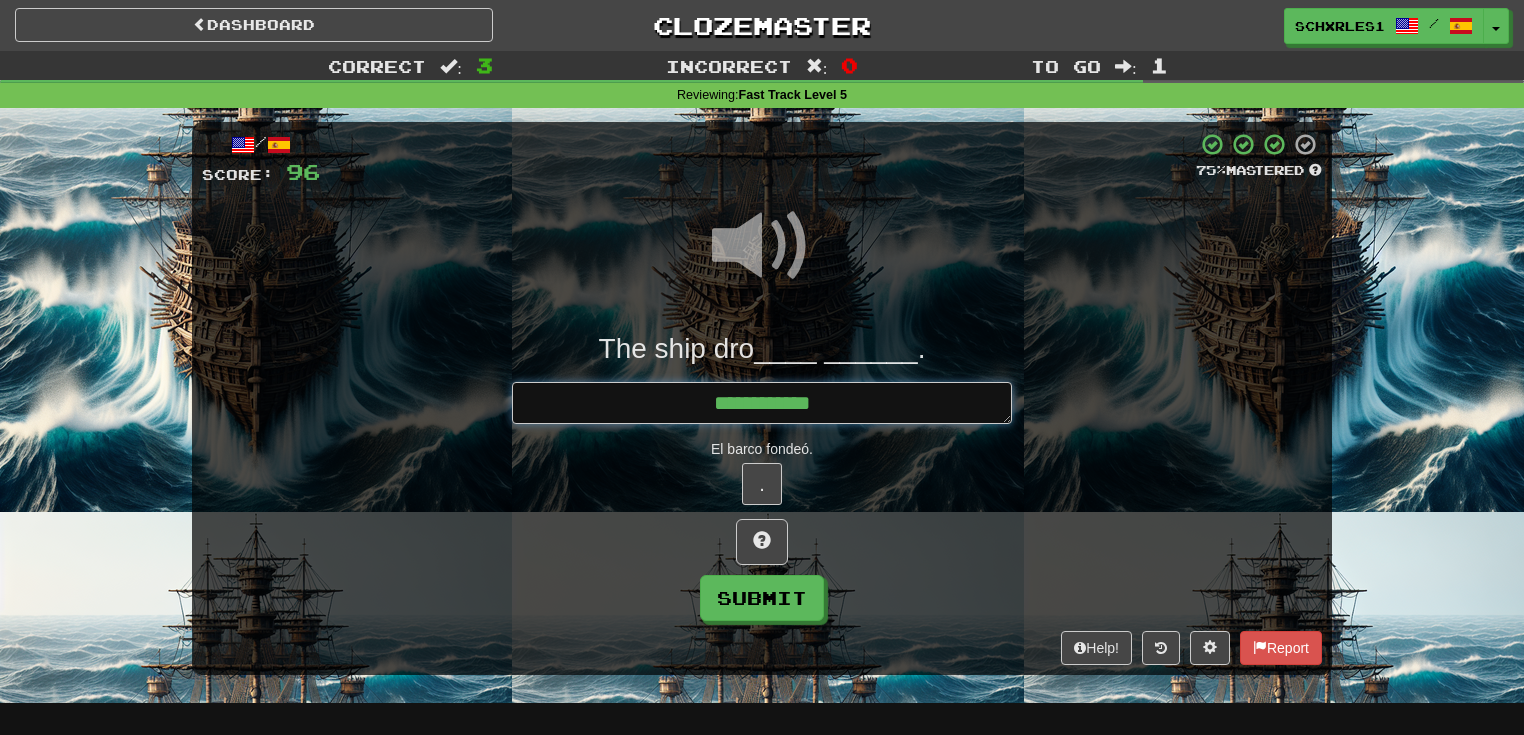 type on "*" 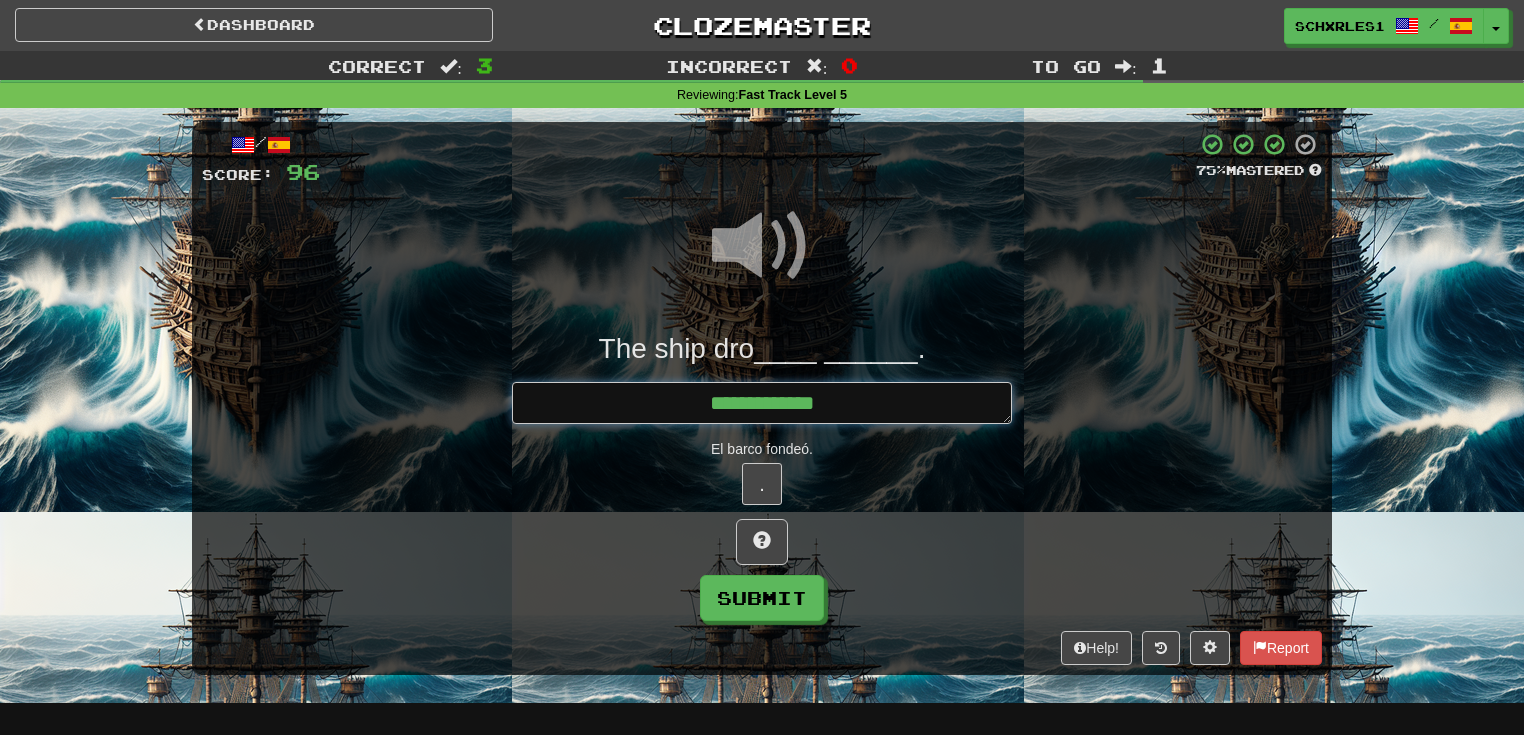 type on "*" 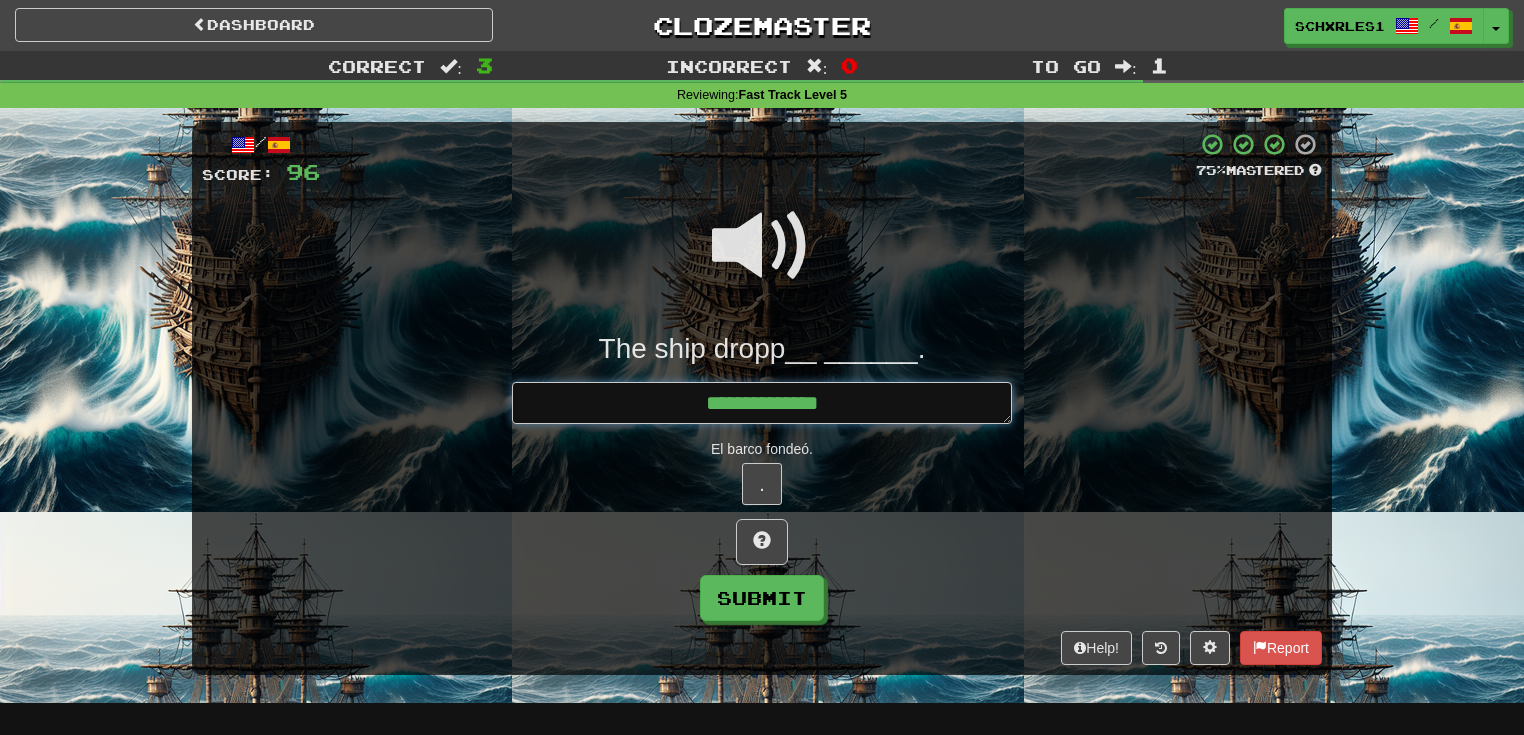 type on "*" 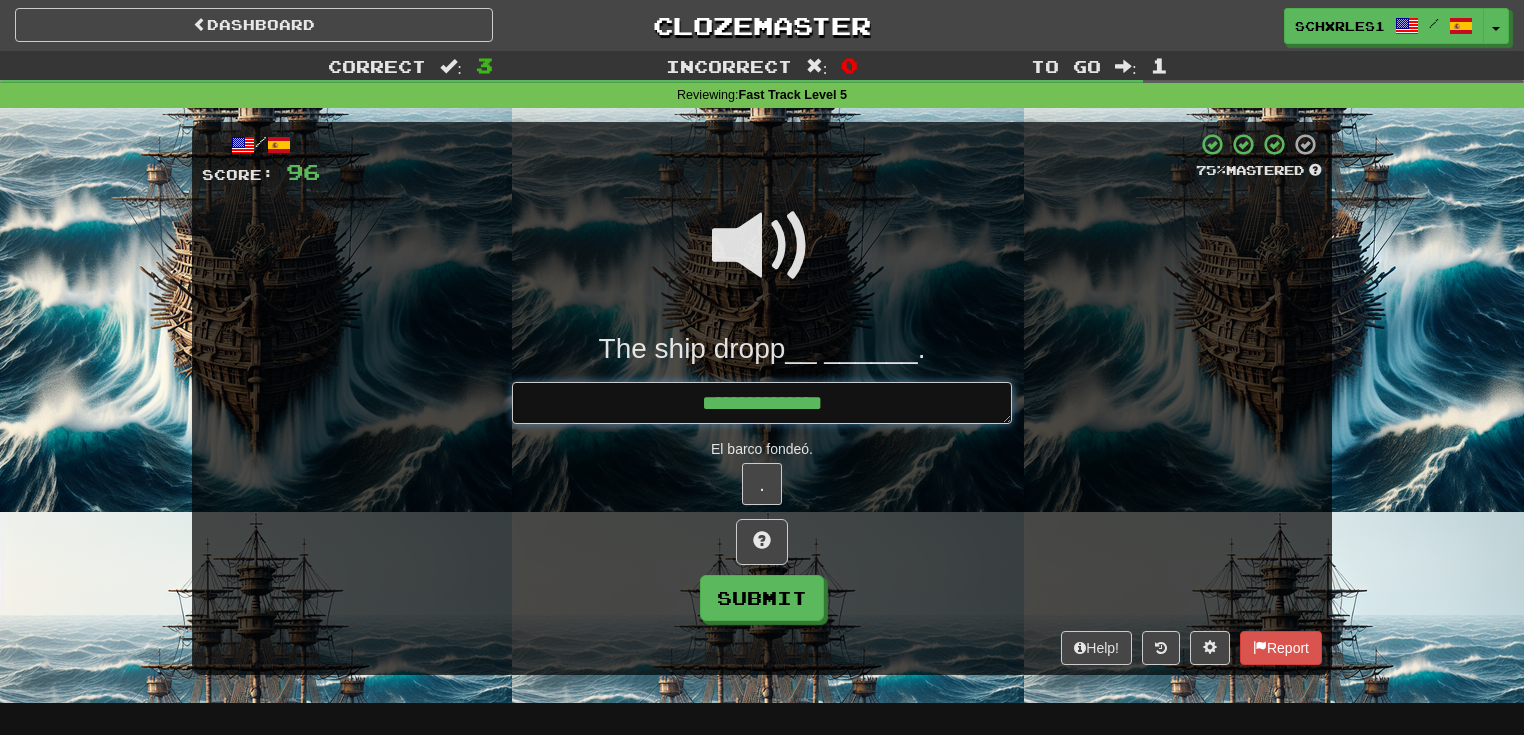 type on "*" 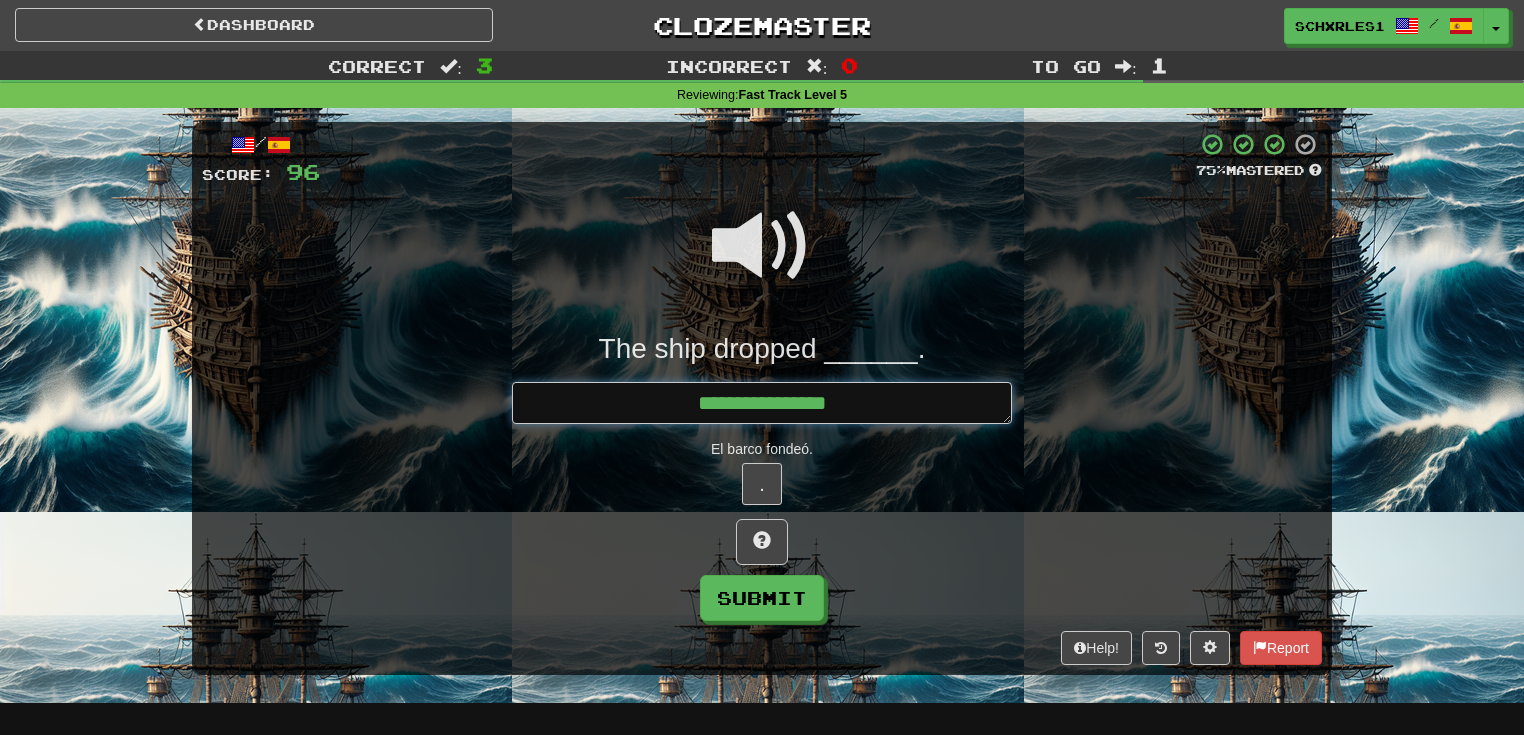 type on "*" 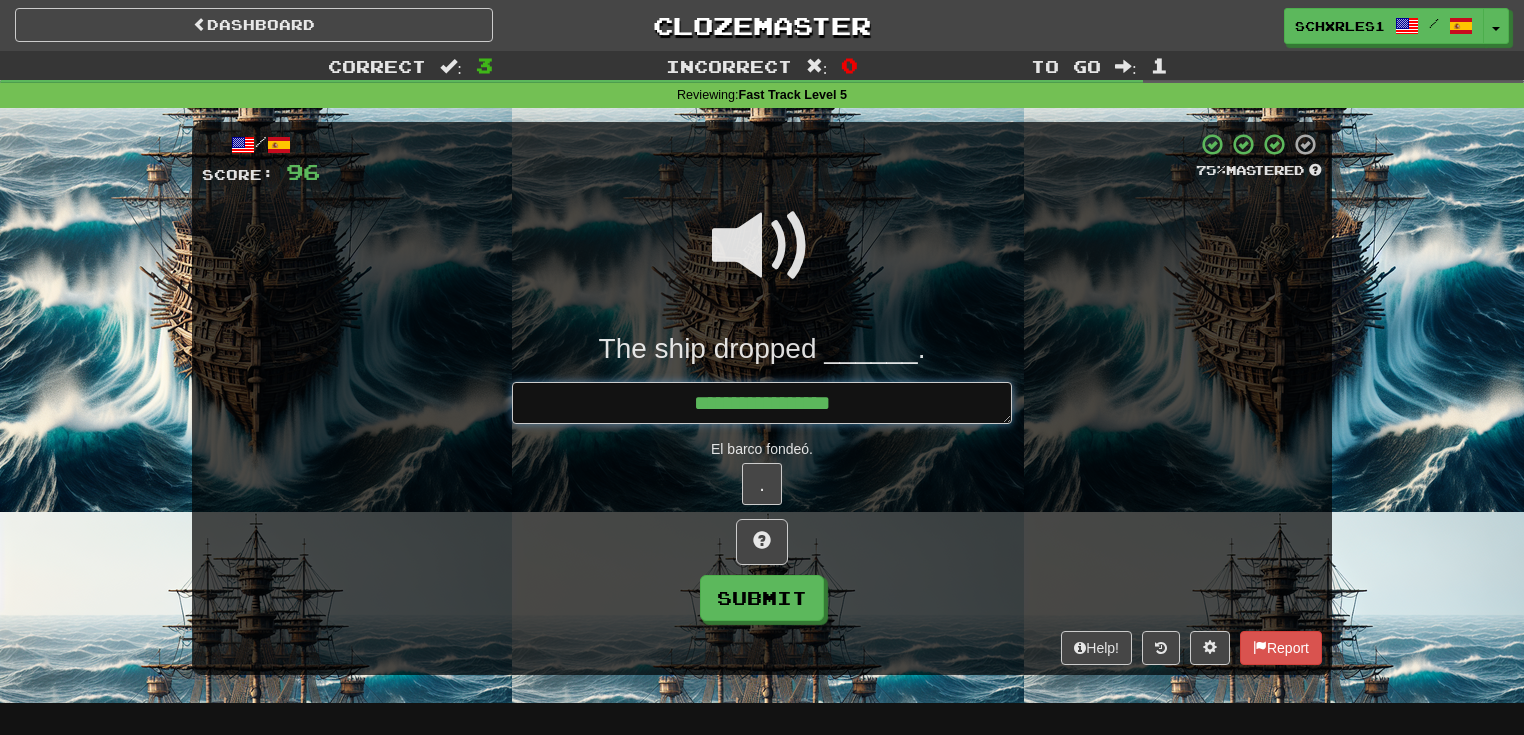 type on "*" 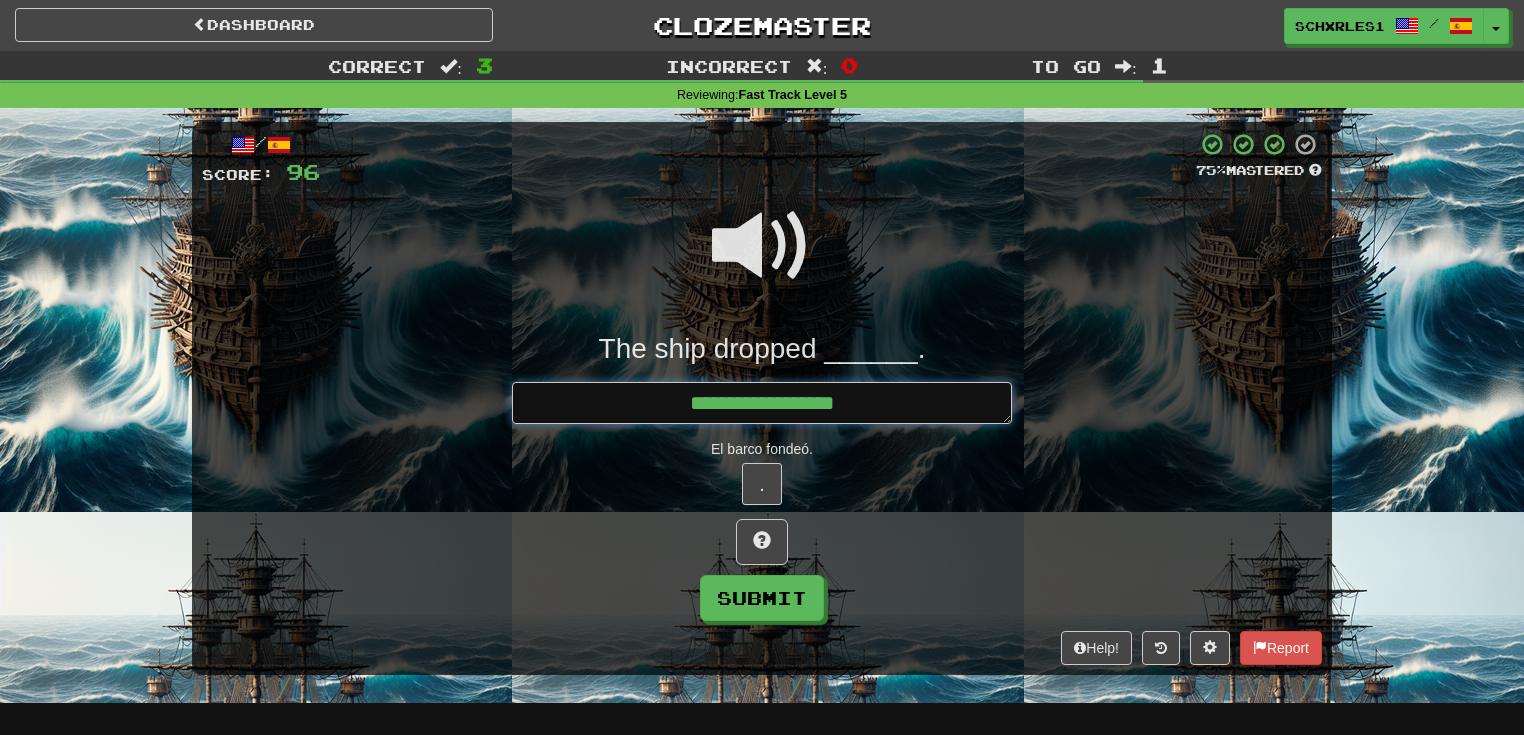 type on "*" 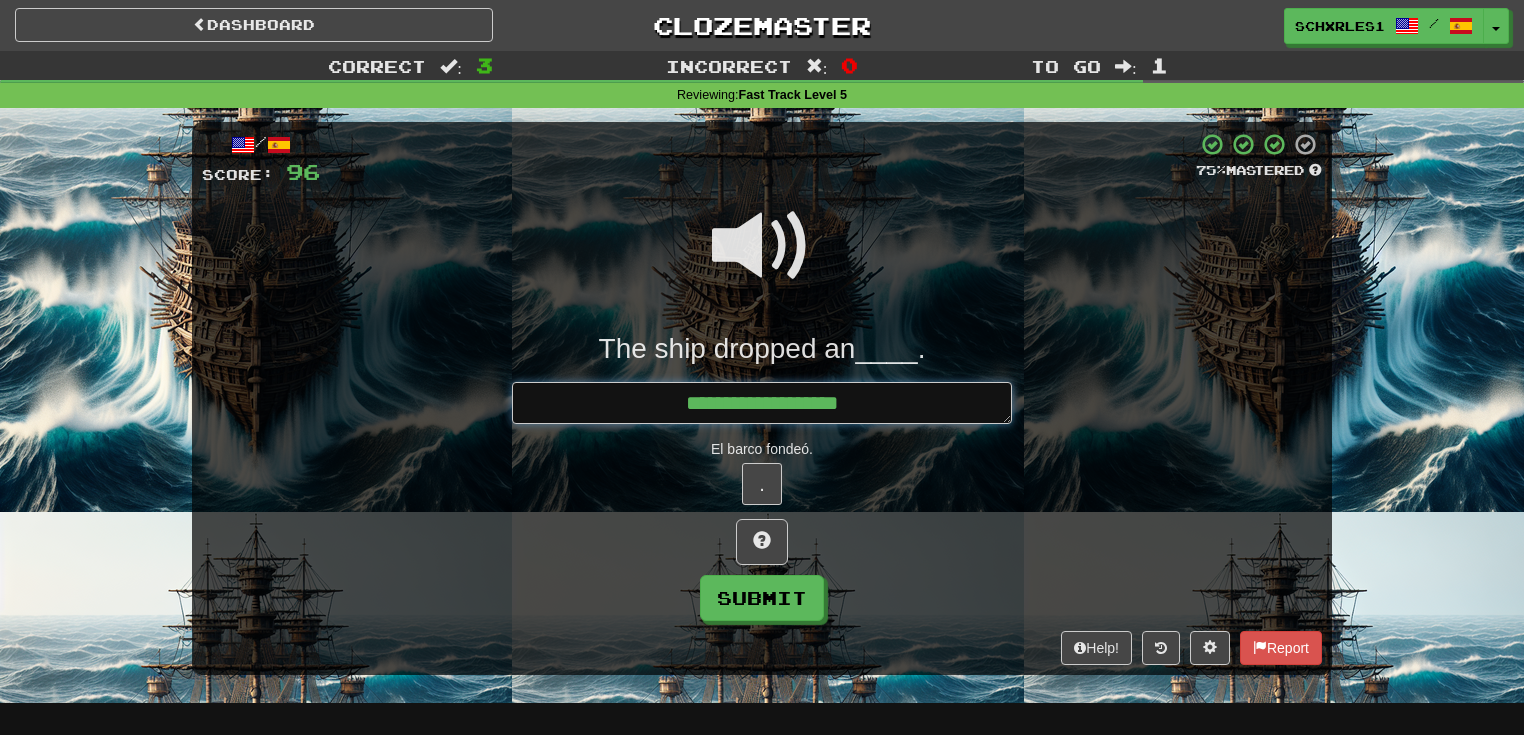 type on "*" 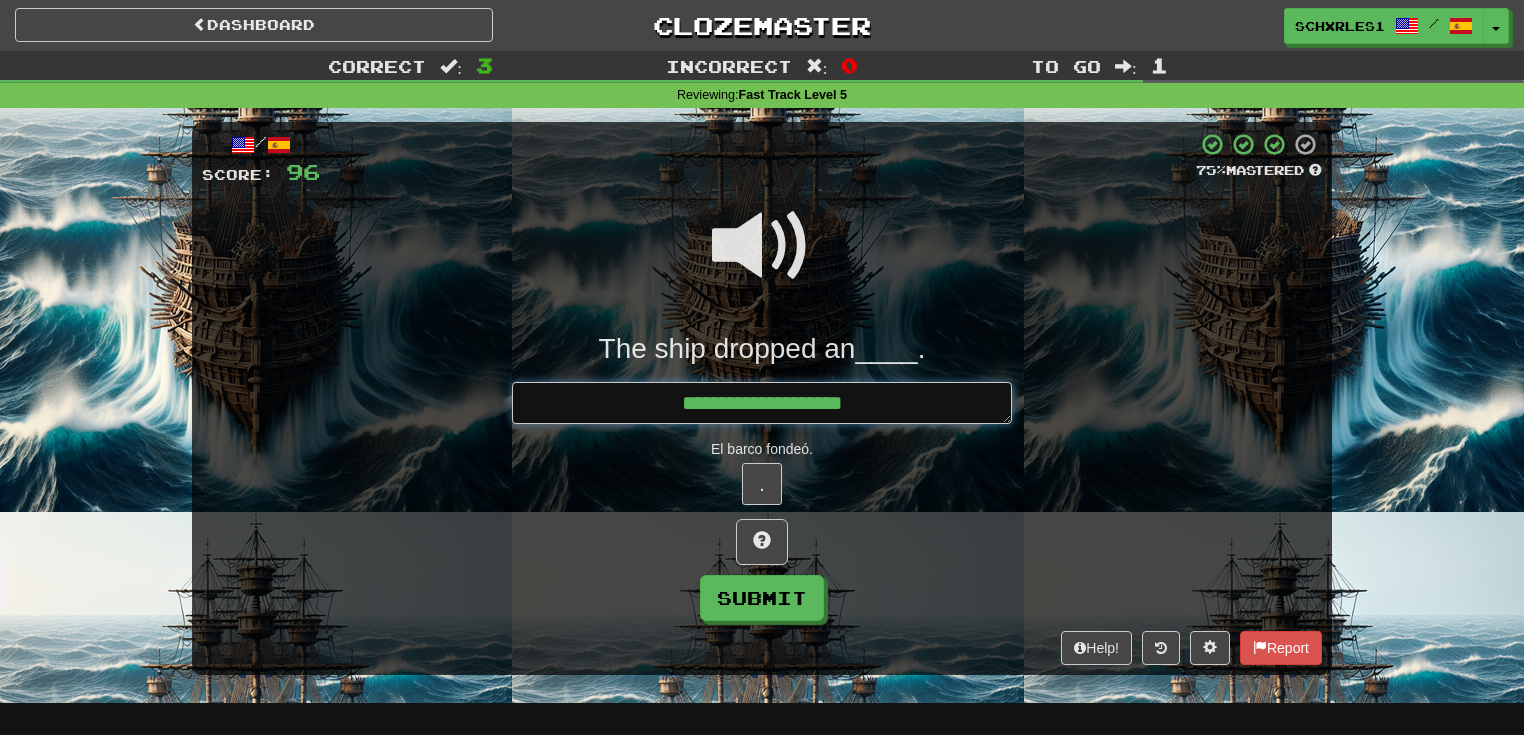 type on "*" 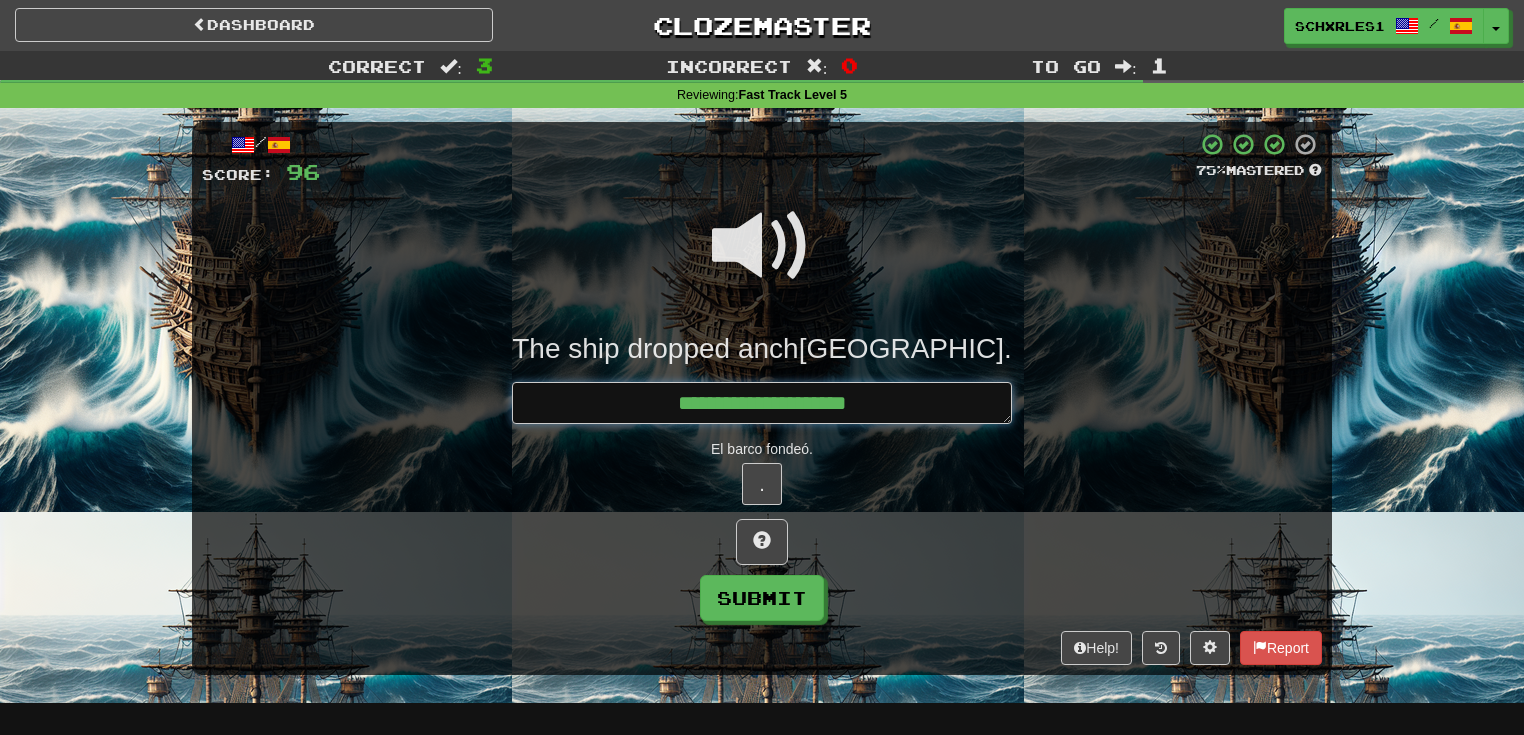 type 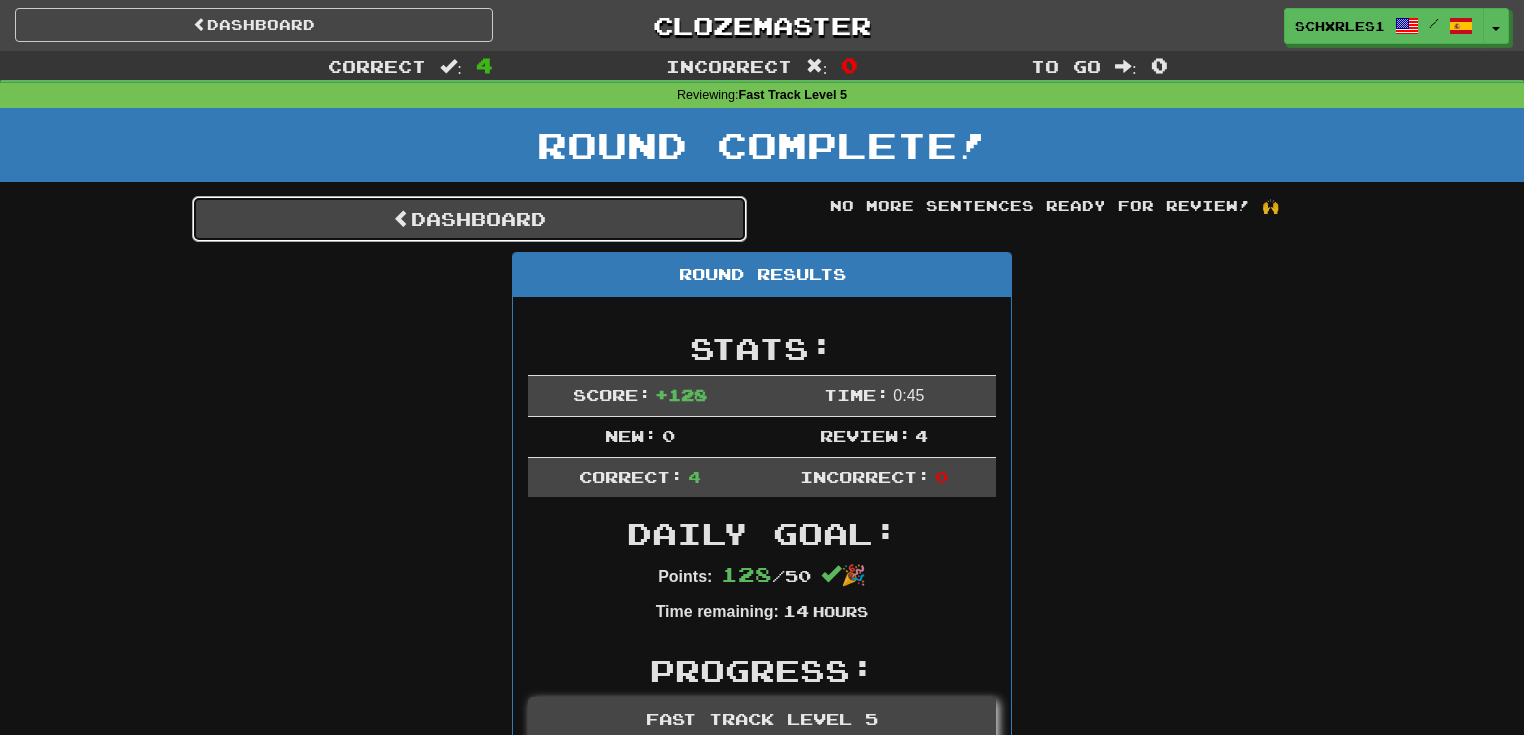 click on "Dashboard" at bounding box center [469, 219] 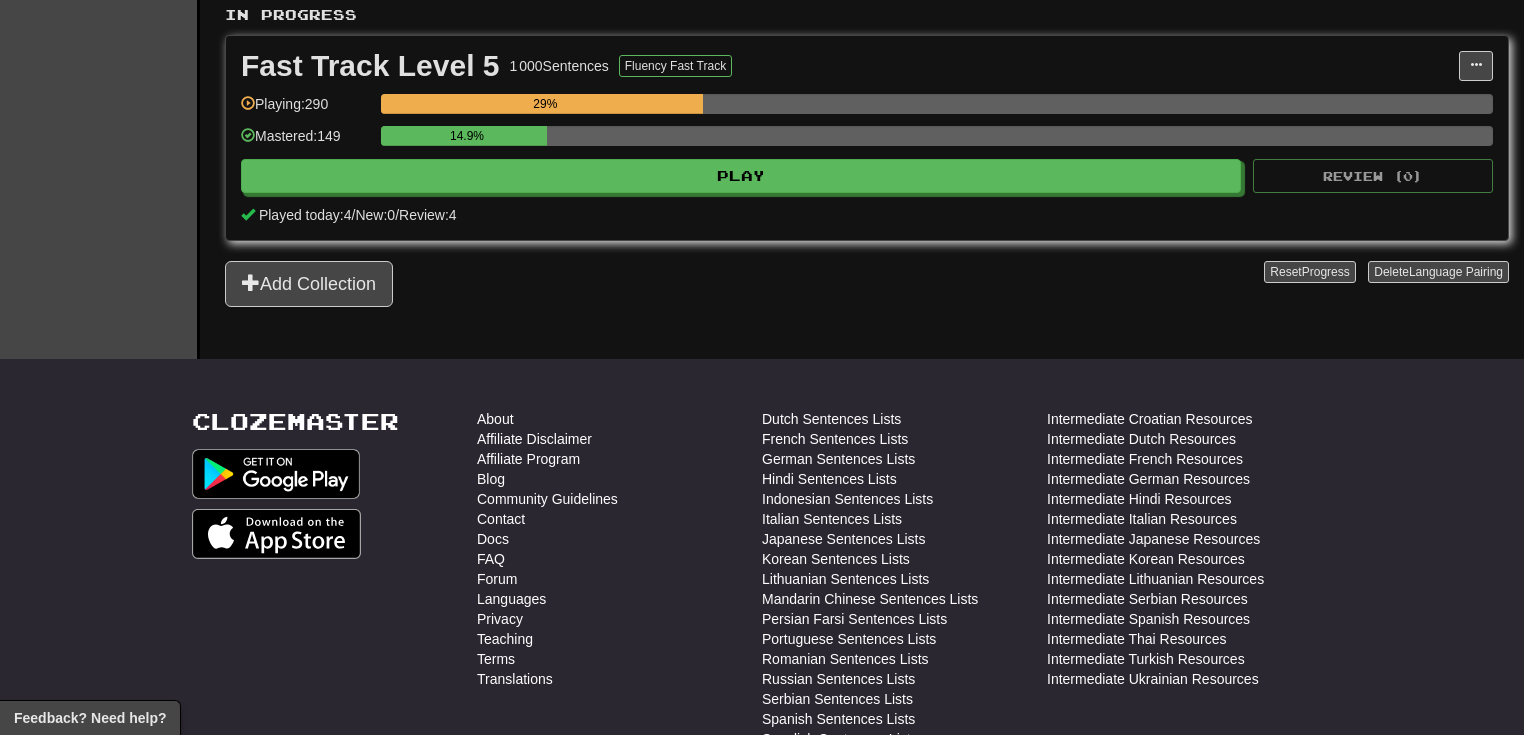 scroll, scrollTop: 0, scrollLeft: 0, axis: both 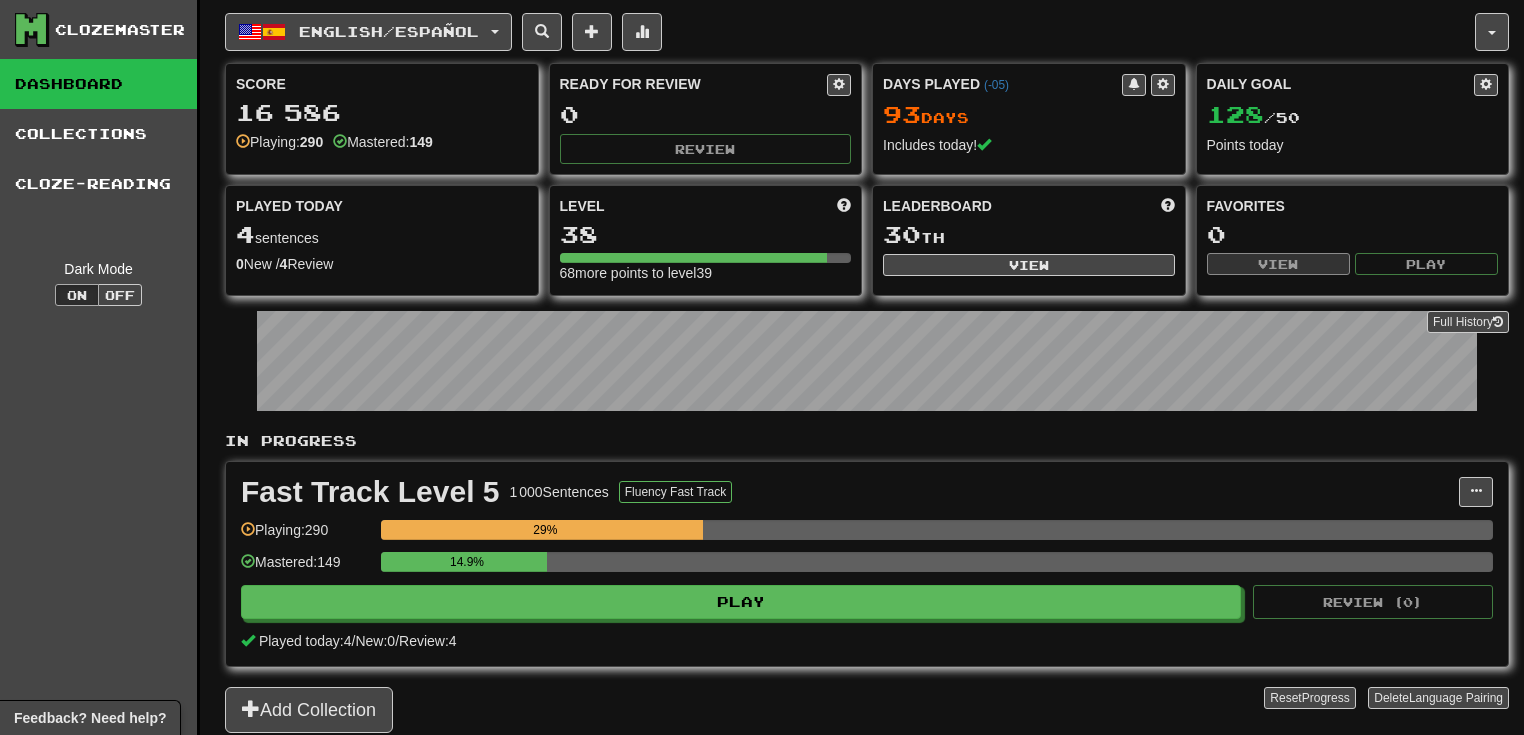 click on "English  /  Español Deutsch  /  English Days Played:  139   Review:  0 Daily Goal:  0  /  50 English  /  Español Days Played:  93   Review:  0 Daily Goal:  128  /  50 Français  /  English Days Played:  350   Review:  0 Daily Goal:  192  /  800  Language Pairing Username: [USERNAME] Edit  Account  Notifications  Activity Feed  Profile  Leaderboard  Forum  Logout Score 16 586  Playing:  290  Mastered:  149 Ready for Review 0   Review Days Played   ( -05 ) 93  Day s Includes today!  Daily Goal 128  /  50 Points today Played Today 4  sentences 0  New /  4  Review Full History  Level 38 68  more points to level  39 Leaderboard 30 th View Favorites 0 View Play Full History  In Progress Fast Track Level 5 1 000  Sentences Fluency Fast Track Manage Sentences Unpin from Dashboard  Playing:  290 29%  Mastered:  149 14.9% Play Review ( 0 )   Played today:  4  /  New:  0  /  Review:  4  Add Collection Reset  Progress Delete  Language Pairing Dark Mode On Off" at bounding box center [867, 392] 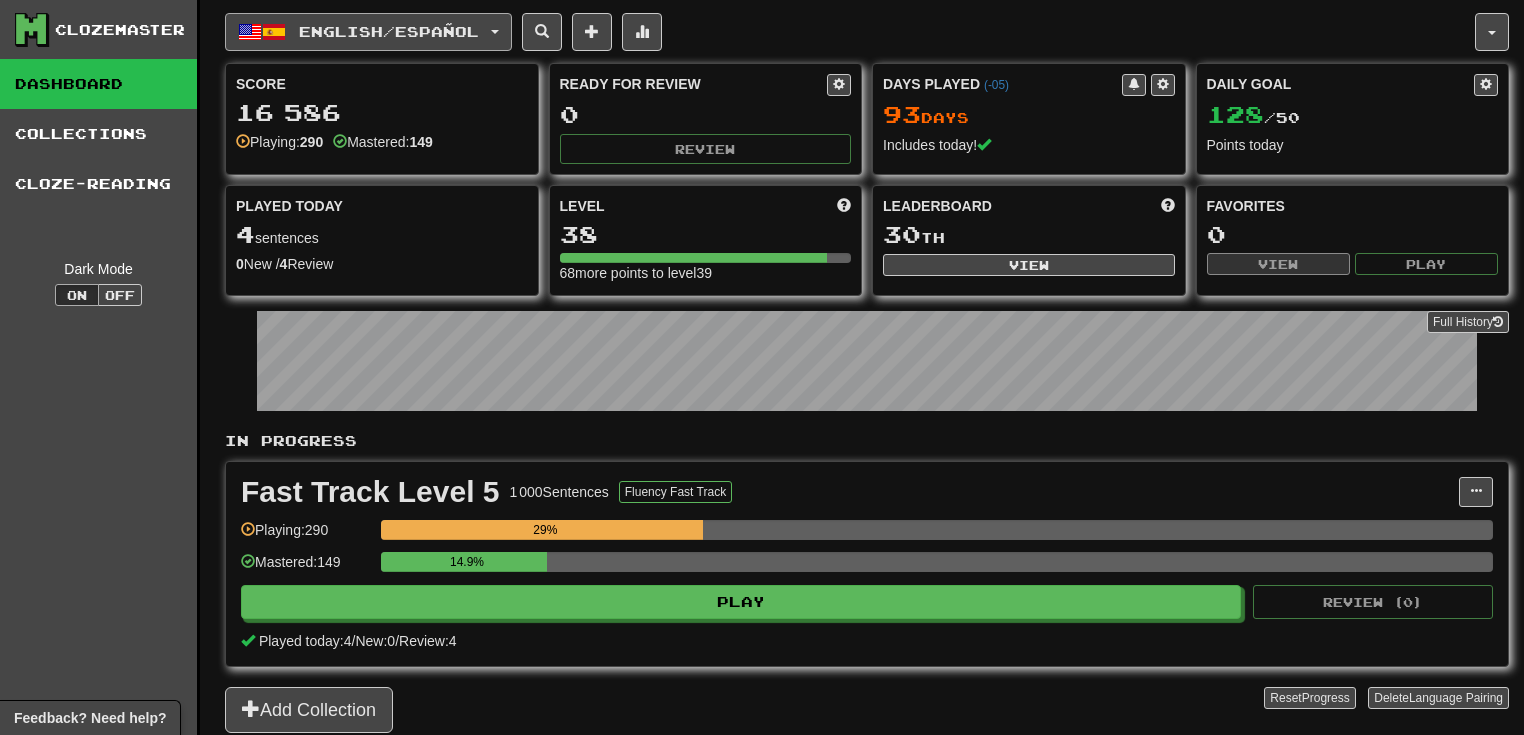 click on "English  /  Español" at bounding box center (368, 32) 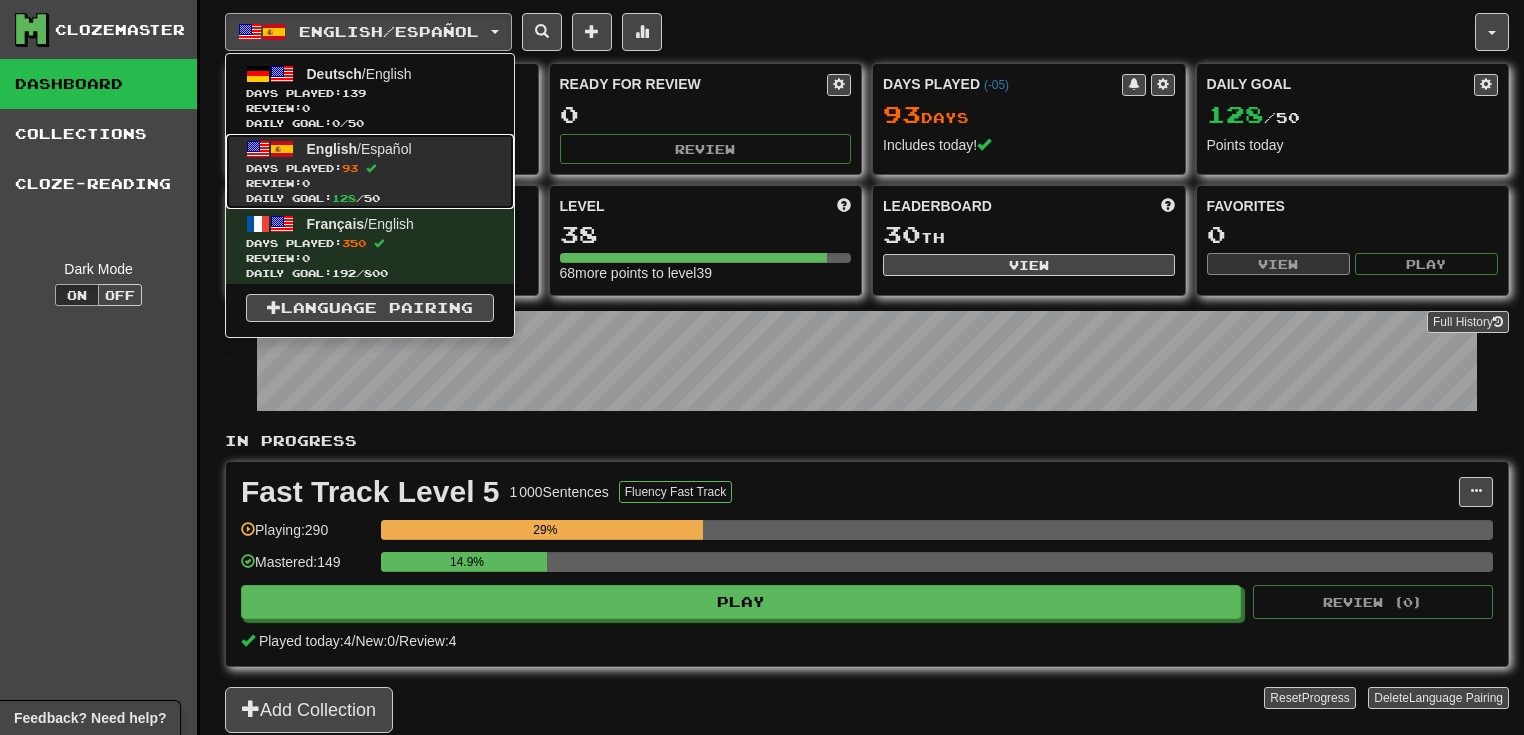 click on "Review:  0" at bounding box center (370, 183) 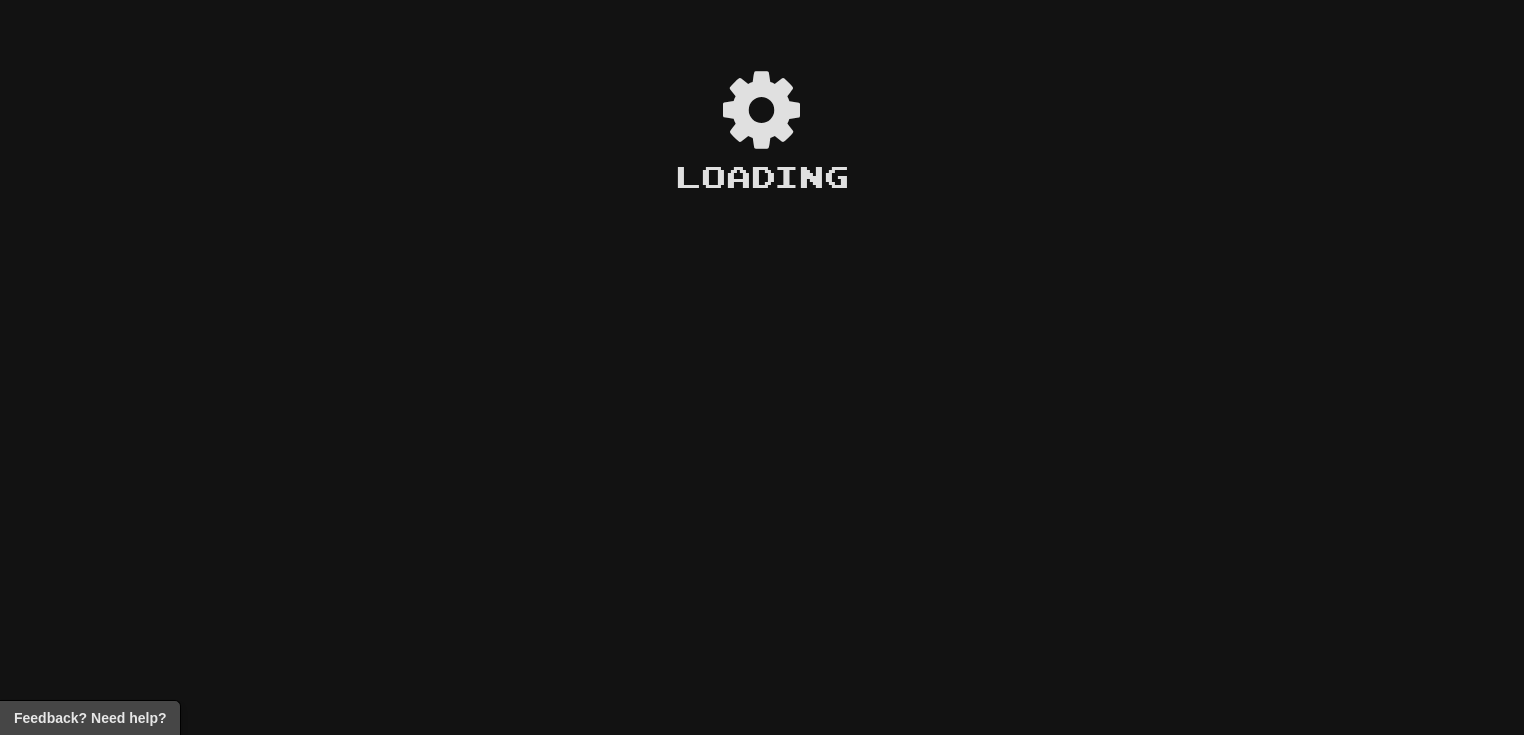 scroll, scrollTop: 0, scrollLeft: 0, axis: both 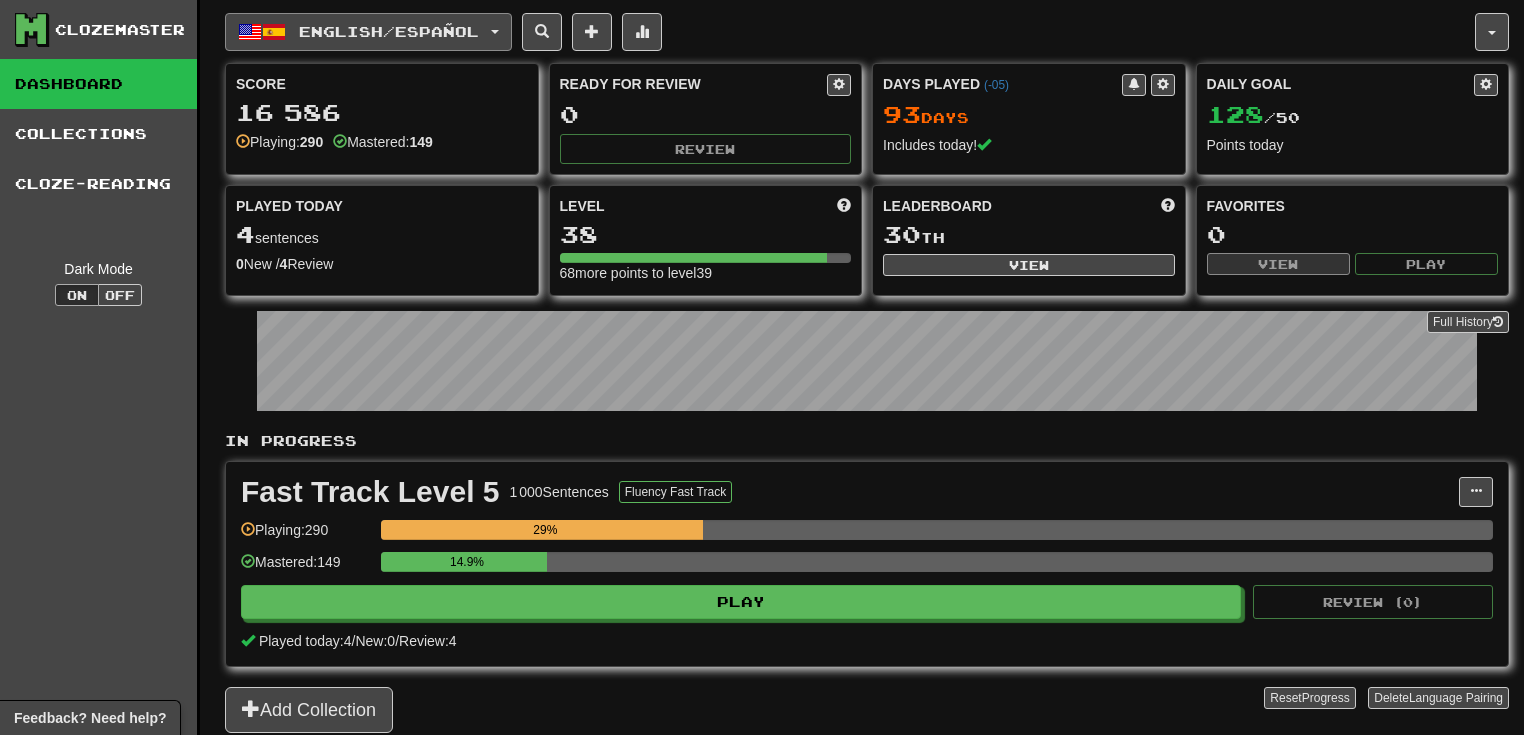 click on "English  /  Español" at bounding box center (389, 31) 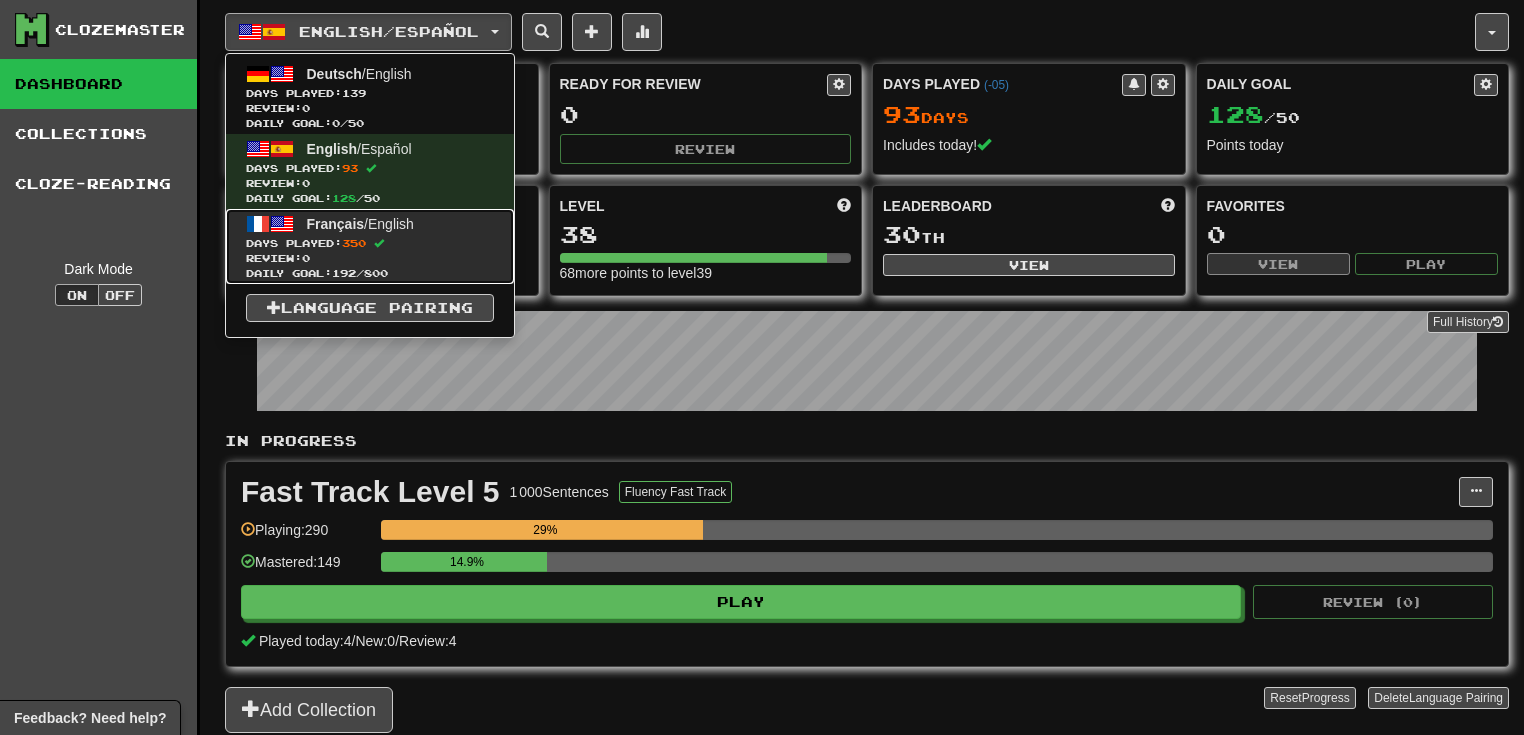click on "Days Played:  350" at bounding box center (370, 243) 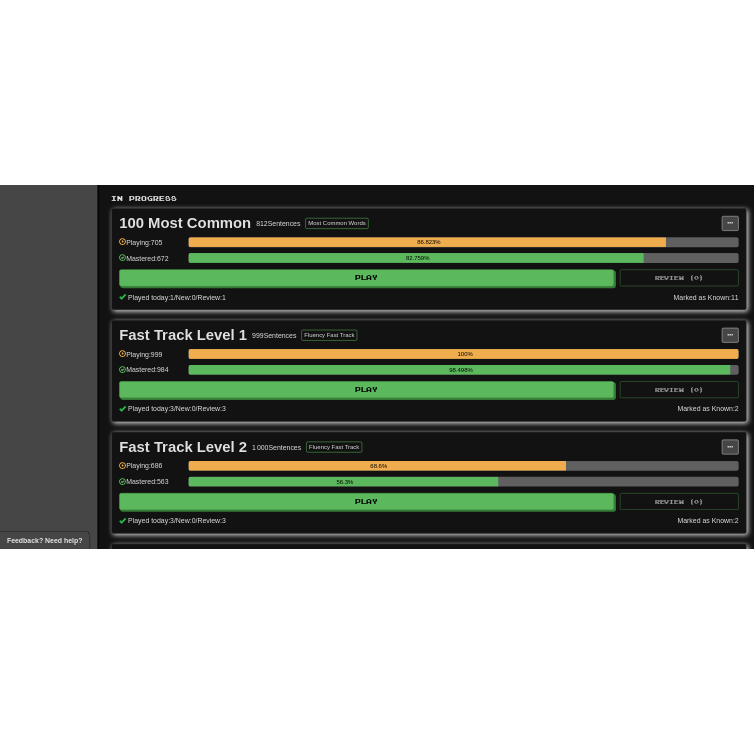 scroll, scrollTop: 533, scrollLeft: 0, axis: vertical 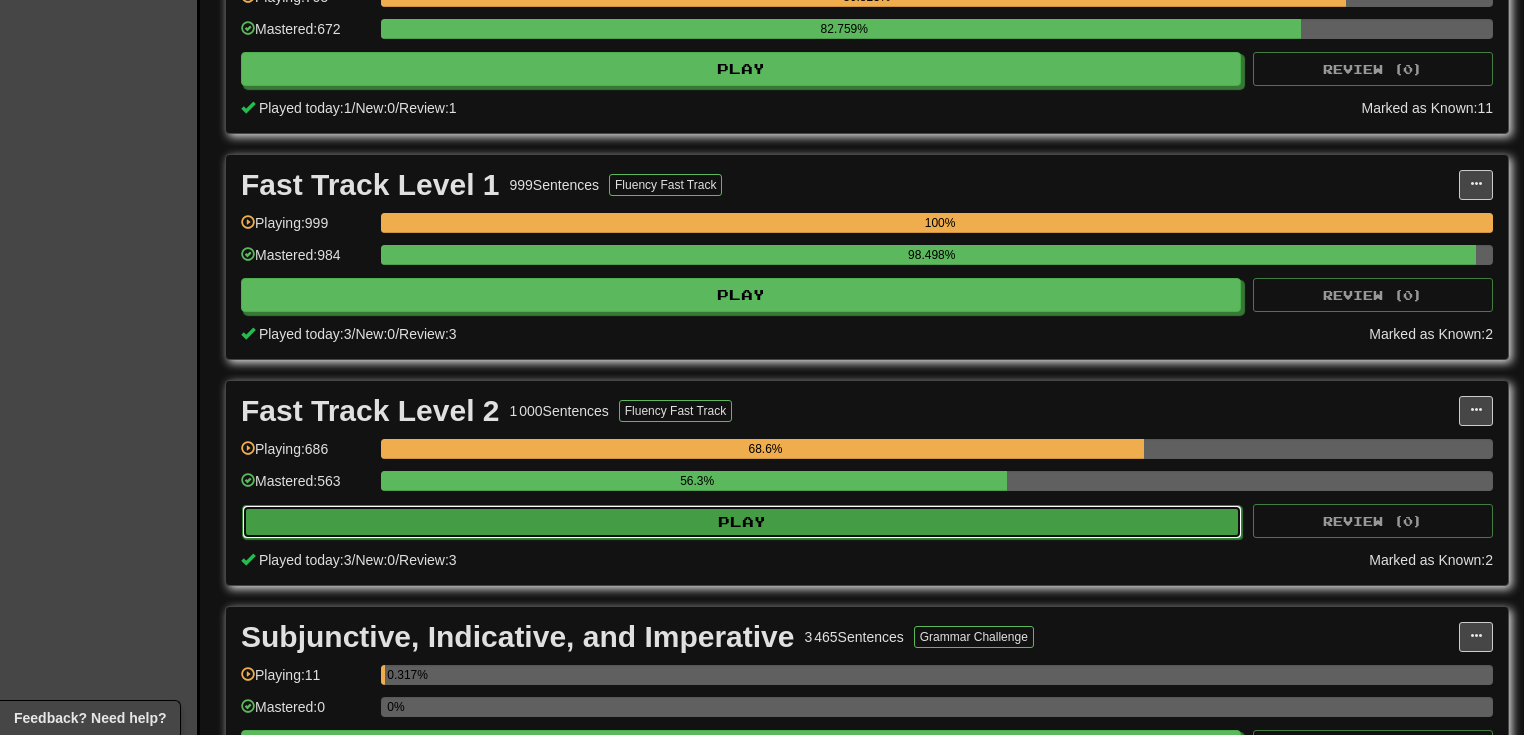 click on "Play" at bounding box center (742, 522) 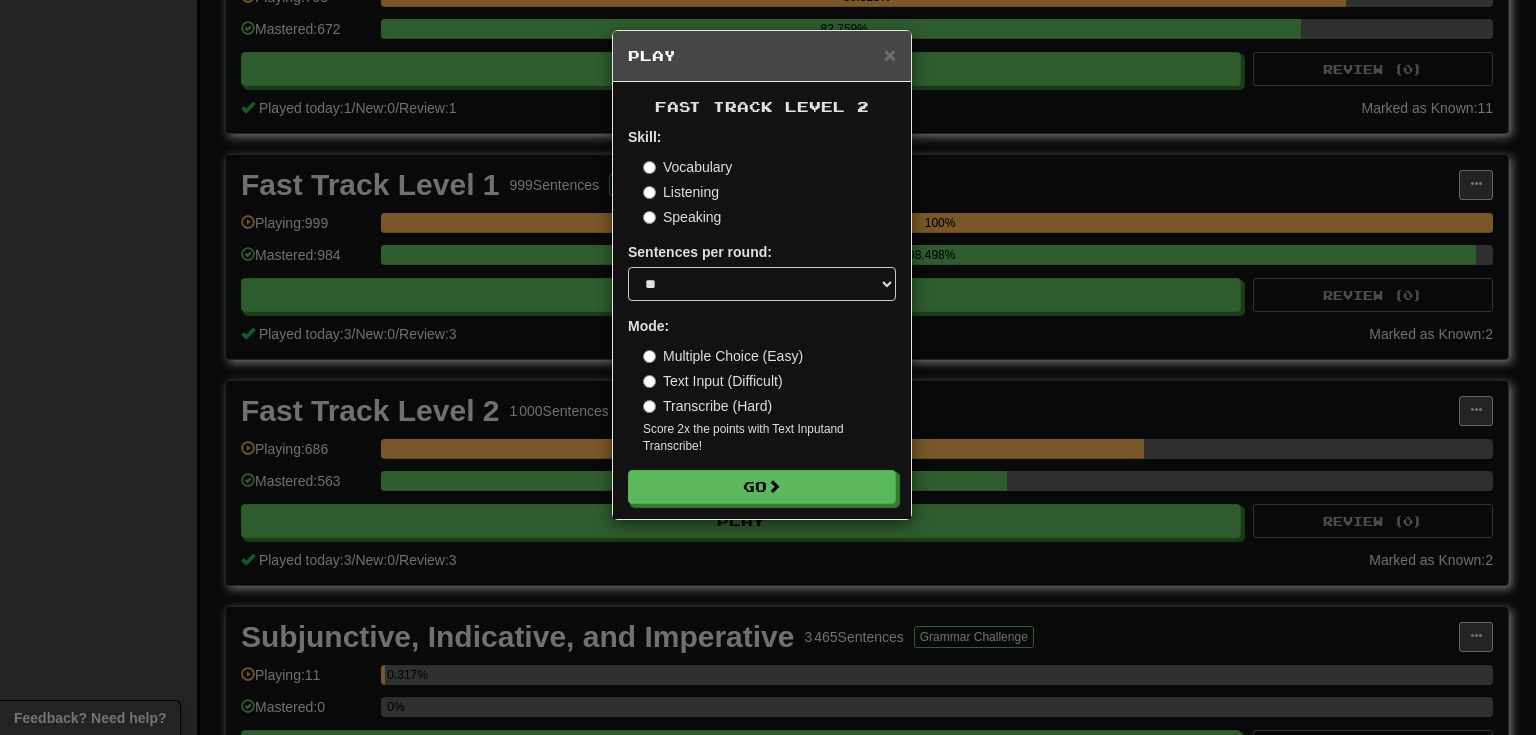 click on "× Play Fast Track Level 2 Skill: Vocabulary Listening Speaking Sentences per round: * ** ** ** ** ** *** ******** Mode: Multiple Choice (Easy) Text Input (Difficult) Transcribe (Hard) Score 2x the points with Text Input  and Transcribe ! Go" at bounding box center [768, 367] 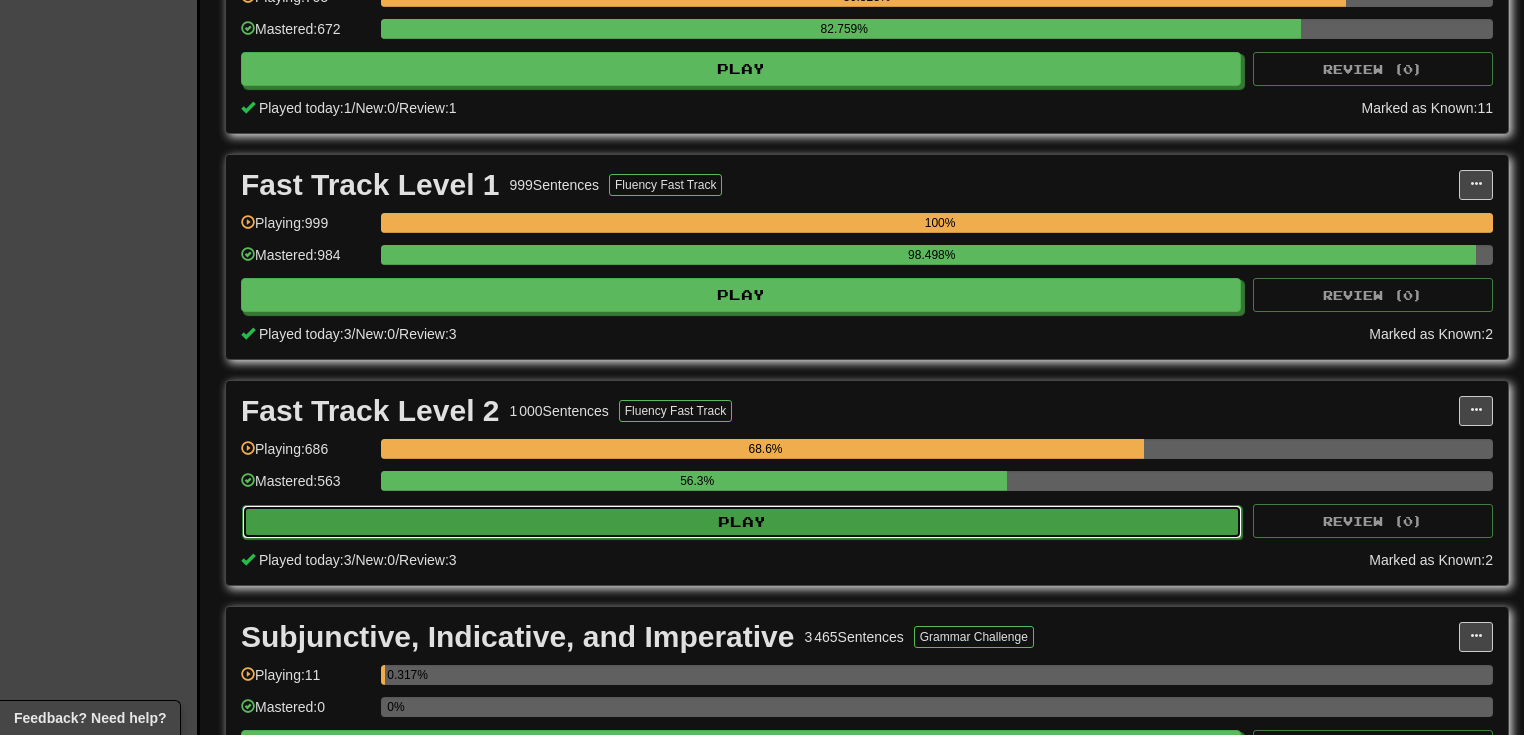click on "Play" at bounding box center [742, 522] 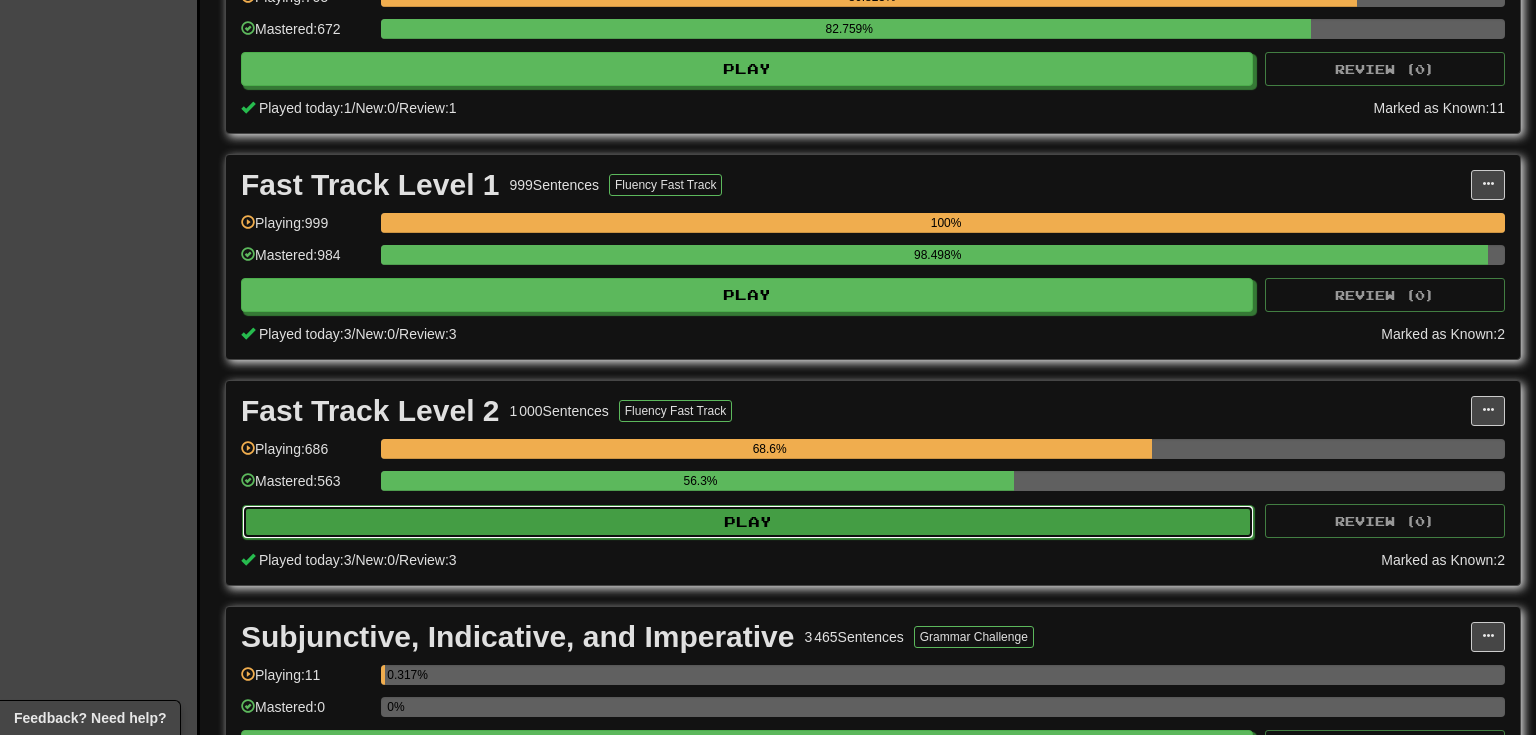 select on "**" 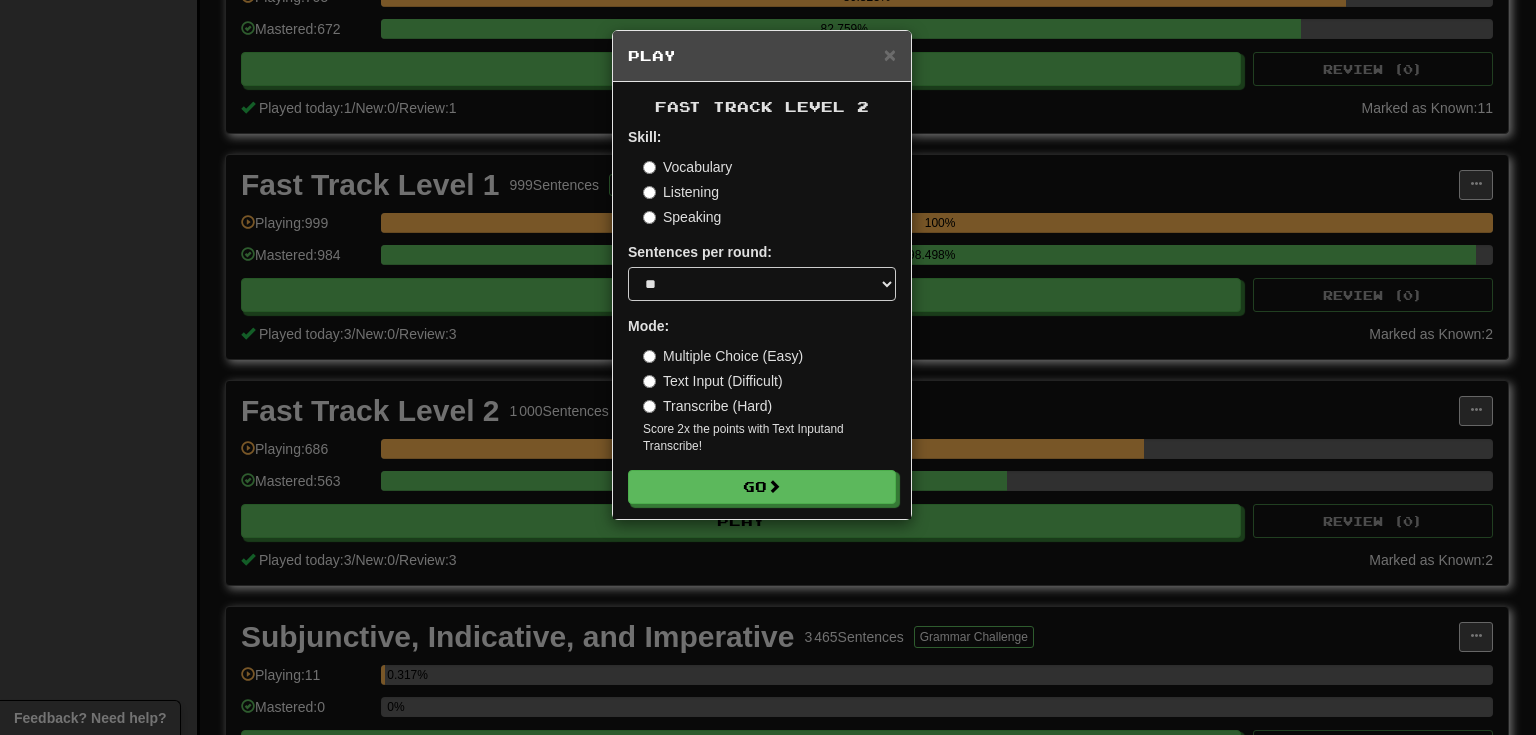 click on "Vocabulary" at bounding box center (687, 167) 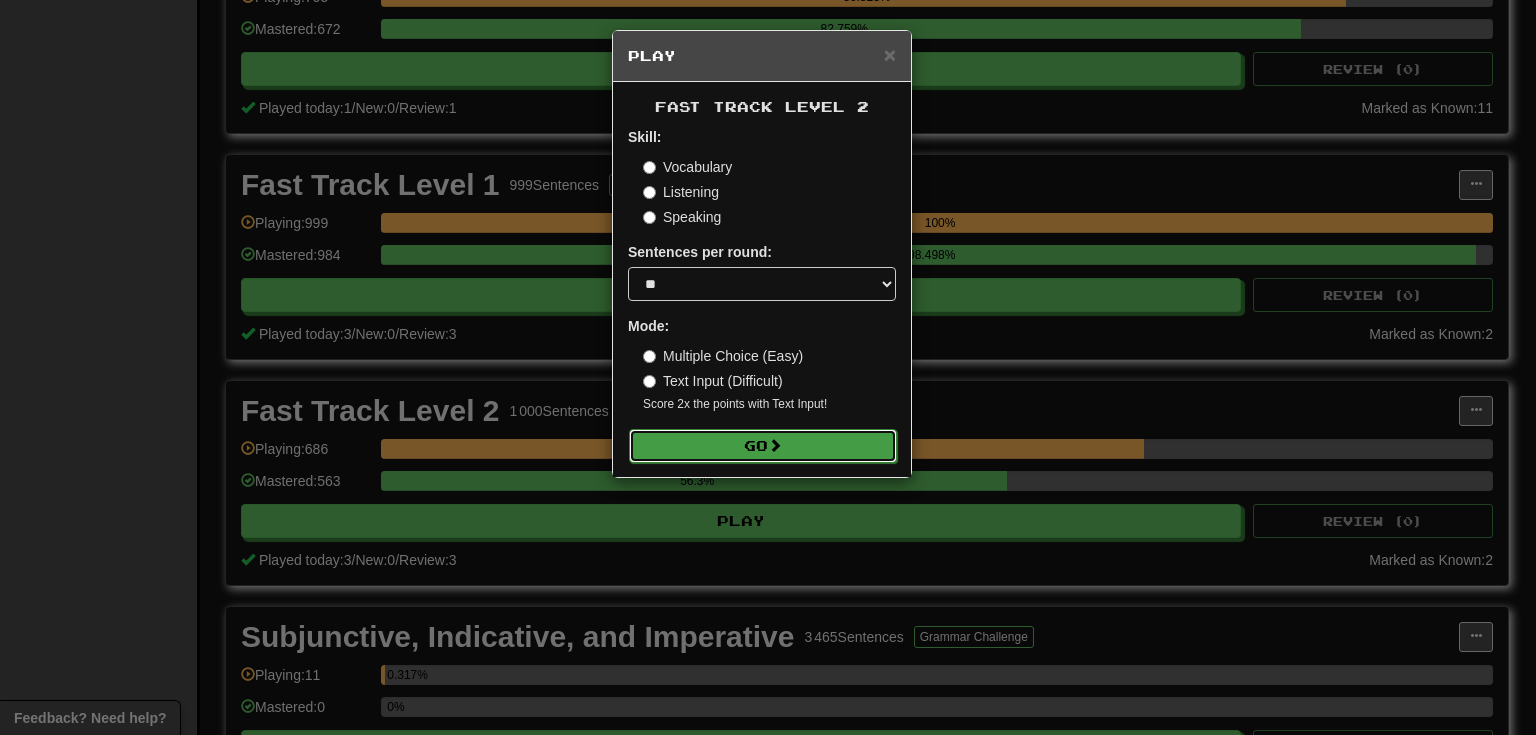 click on "Go" at bounding box center [763, 446] 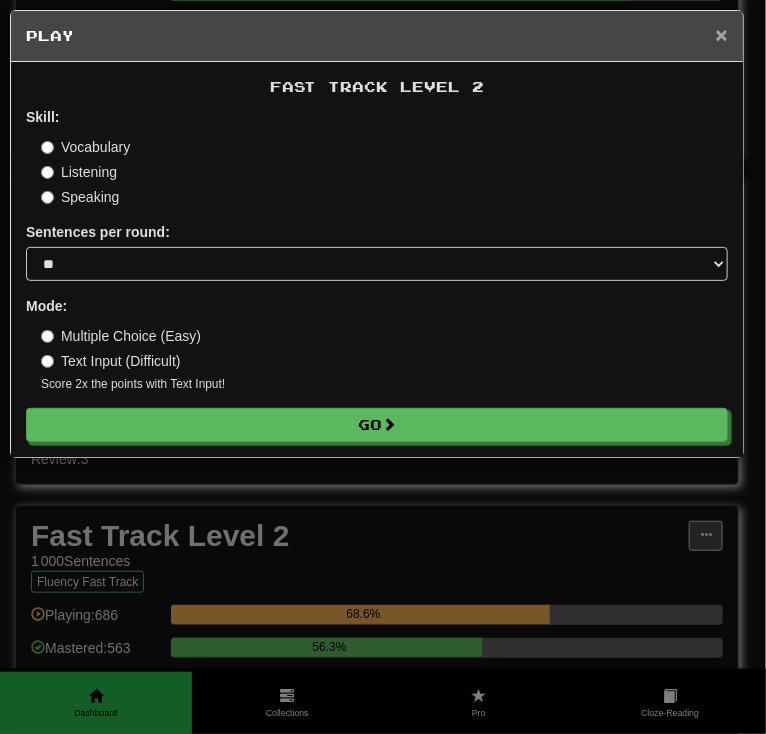 click on "×" at bounding box center [722, 34] 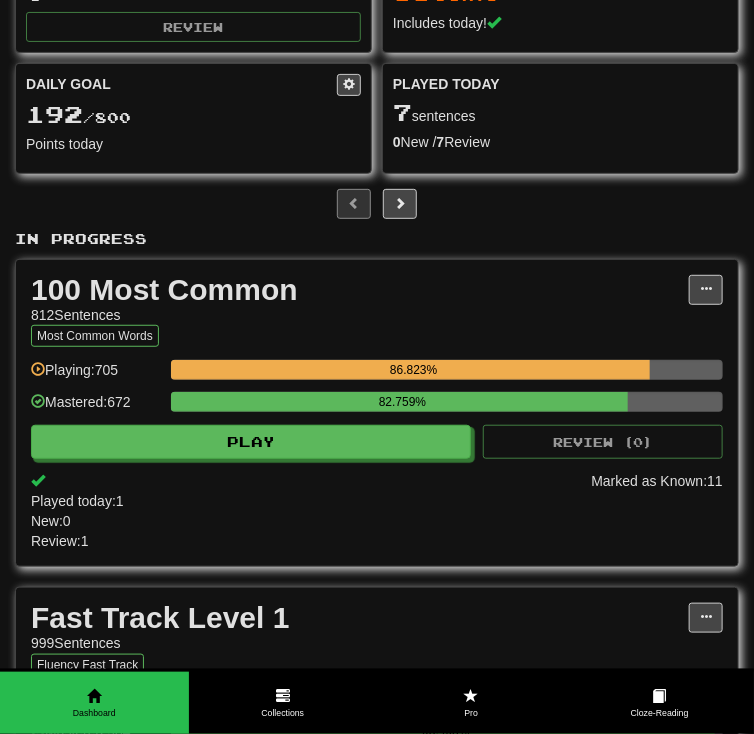 scroll, scrollTop: 0, scrollLeft: 0, axis: both 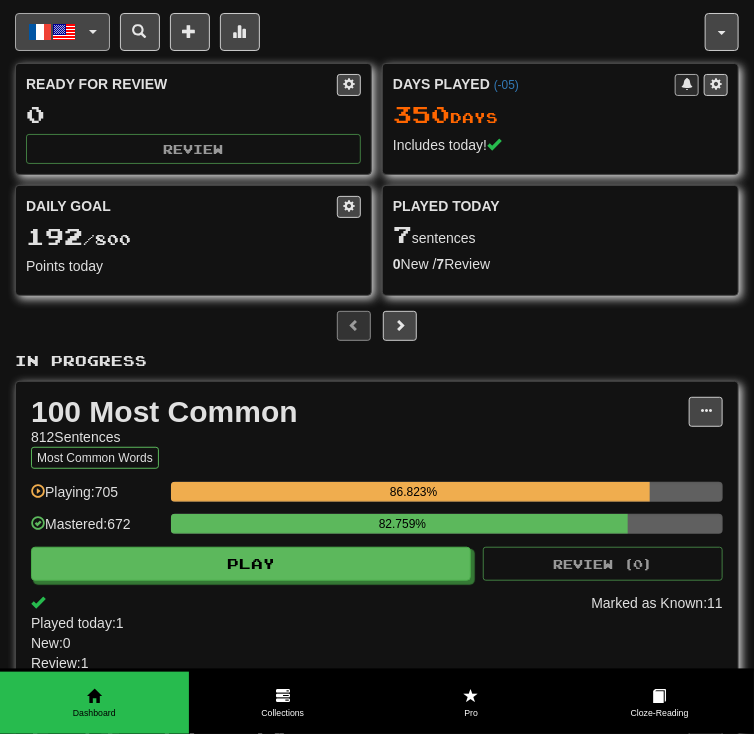 click on "Français  /  English" at bounding box center [62, 32] 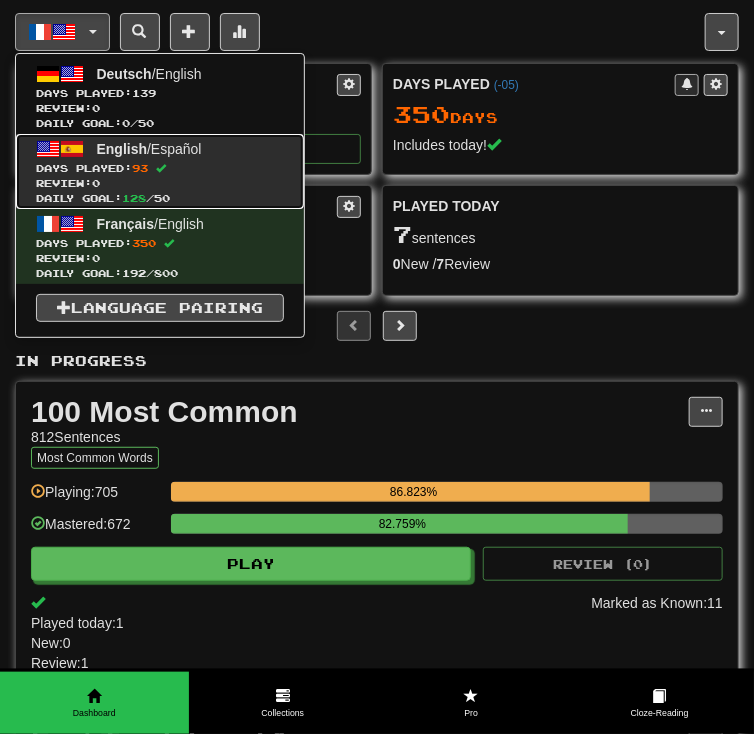 click on "Days Played:  93" at bounding box center [160, 168] 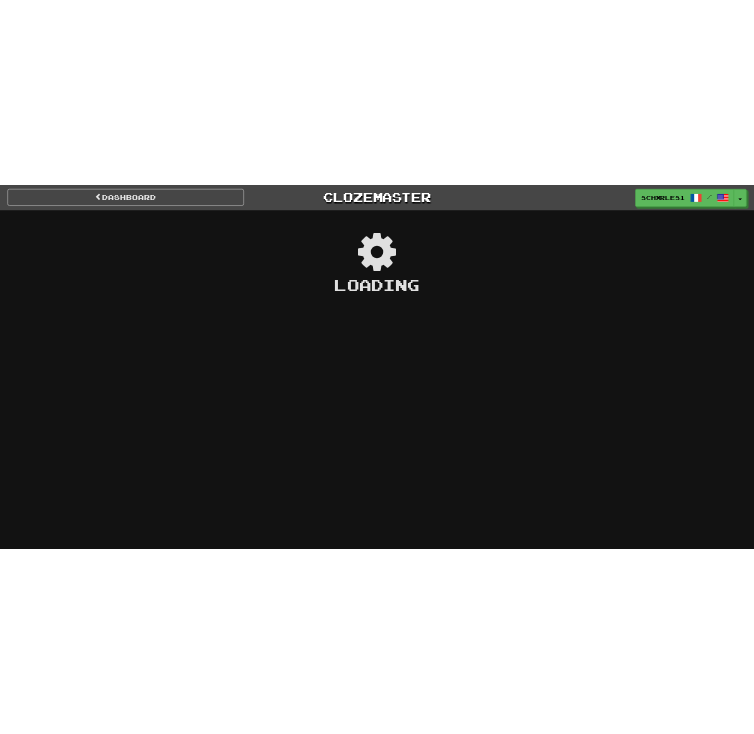 scroll, scrollTop: 0, scrollLeft: 0, axis: both 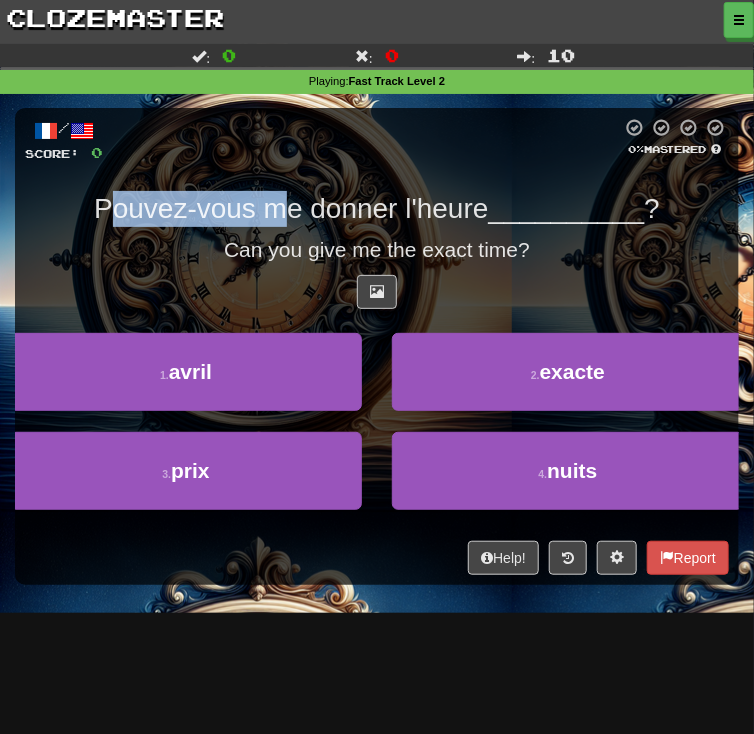 drag, startPoint x: 96, startPoint y: 221, endPoint x: 327, endPoint y: 218, distance: 231.01949 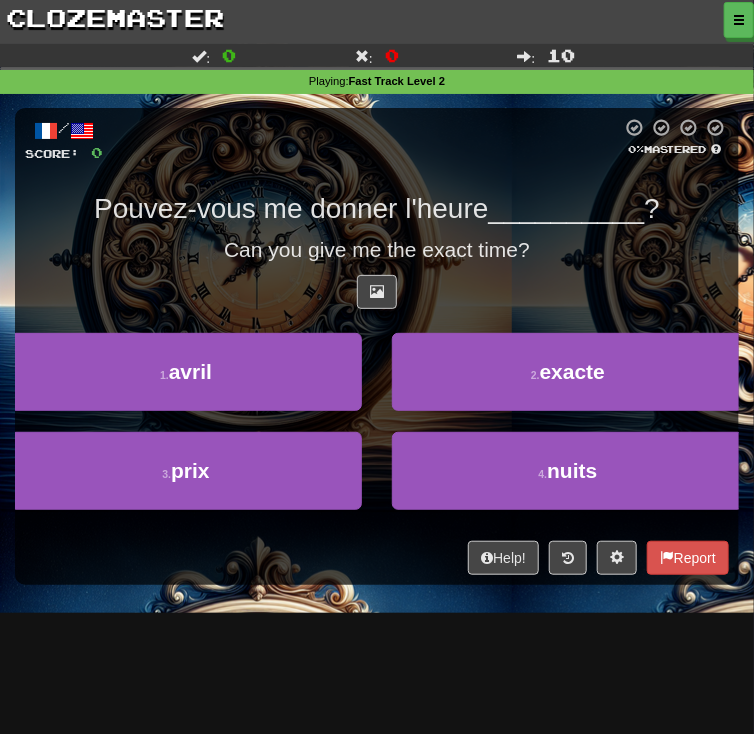 click on "Pouvez-vous me donner l'heure" at bounding box center (291, 208) 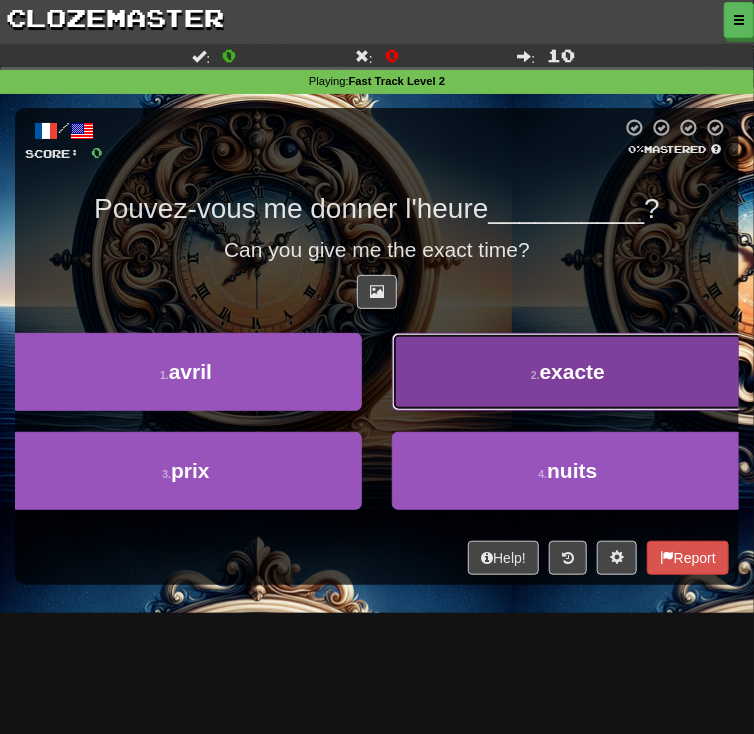 click on "exacte" at bounding box center [572, 371] 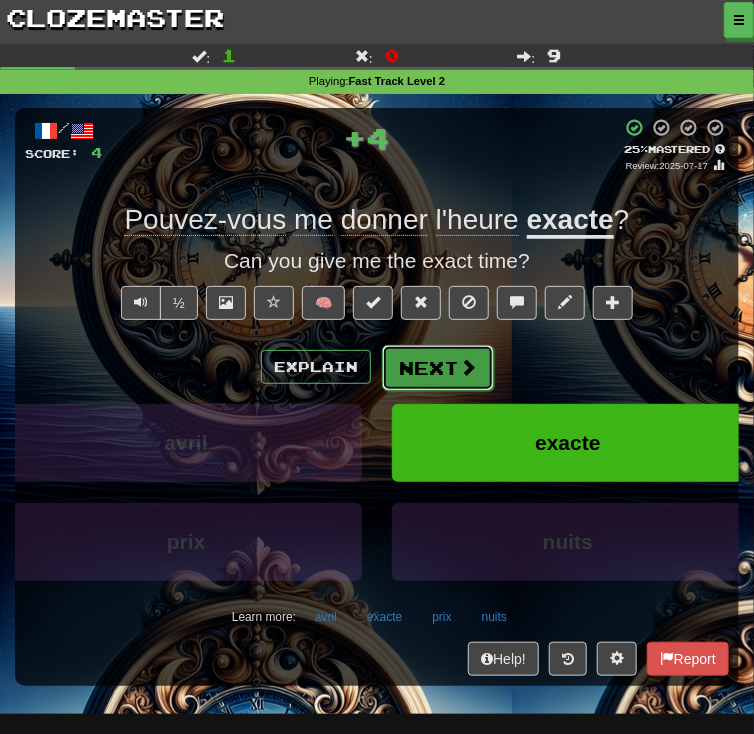 click on "Next" at bounding box center (438, 368) 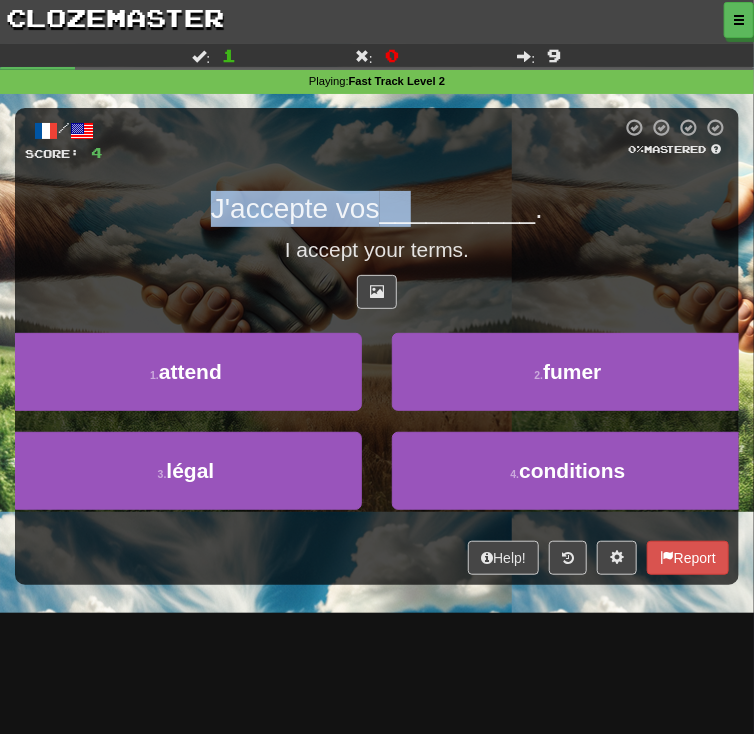drag, startPoint x: 240, startPoint y: 211, endPoint x: 420, endPoint y: 212, distance: 180.00278 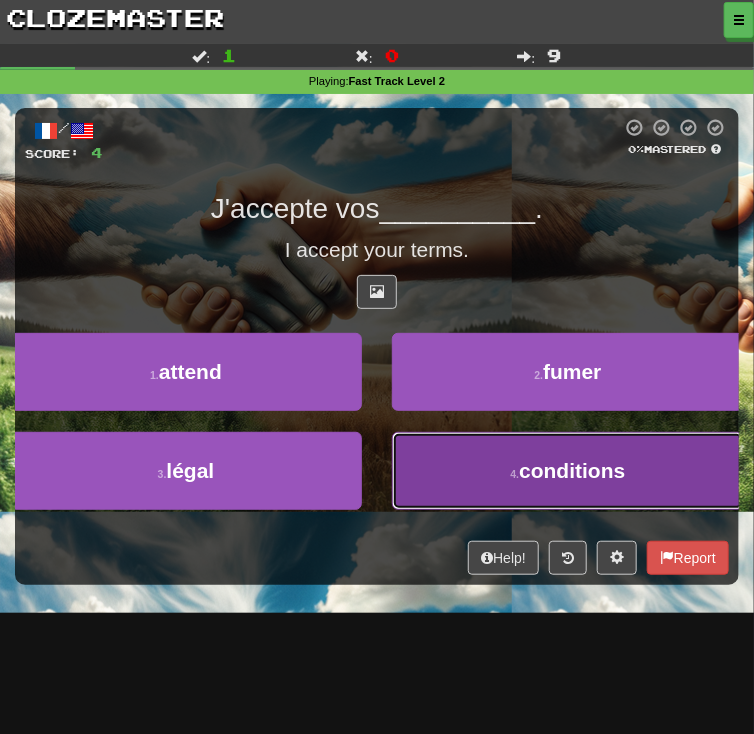 click on "4 .  conditions" at bounding box center [568, 471] 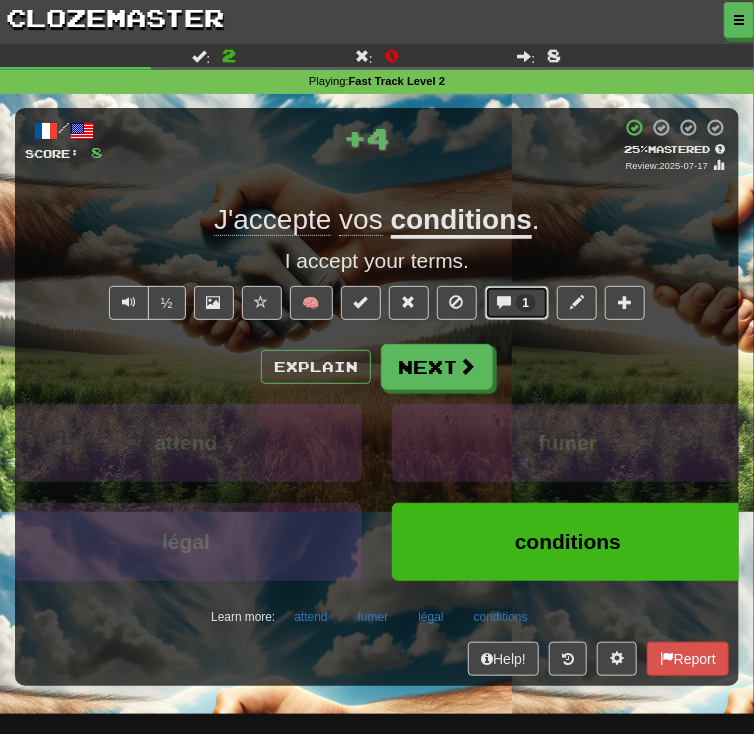 click on "1" at bounding box center [517, 303] 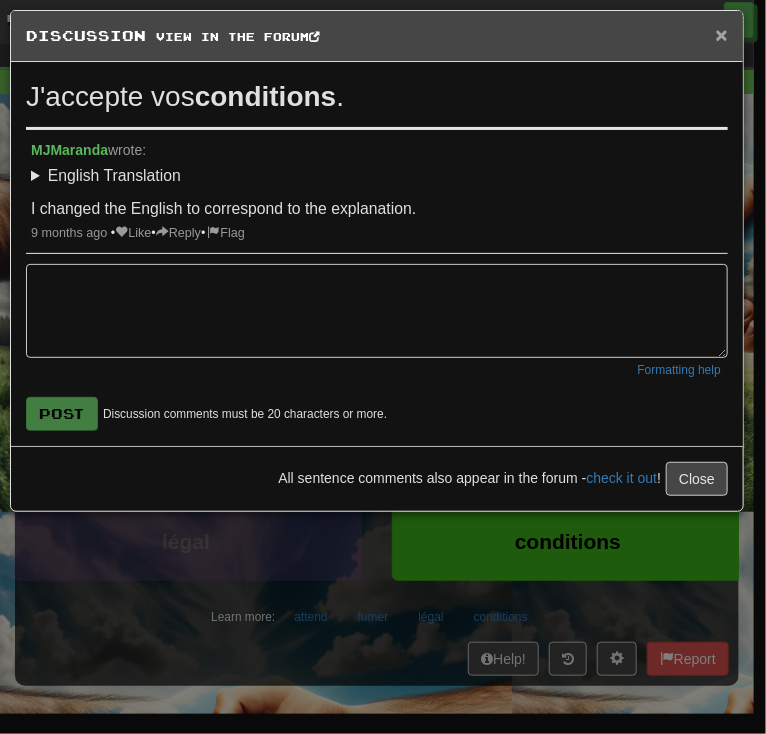 click on "×" at bounding box center [722, 34] 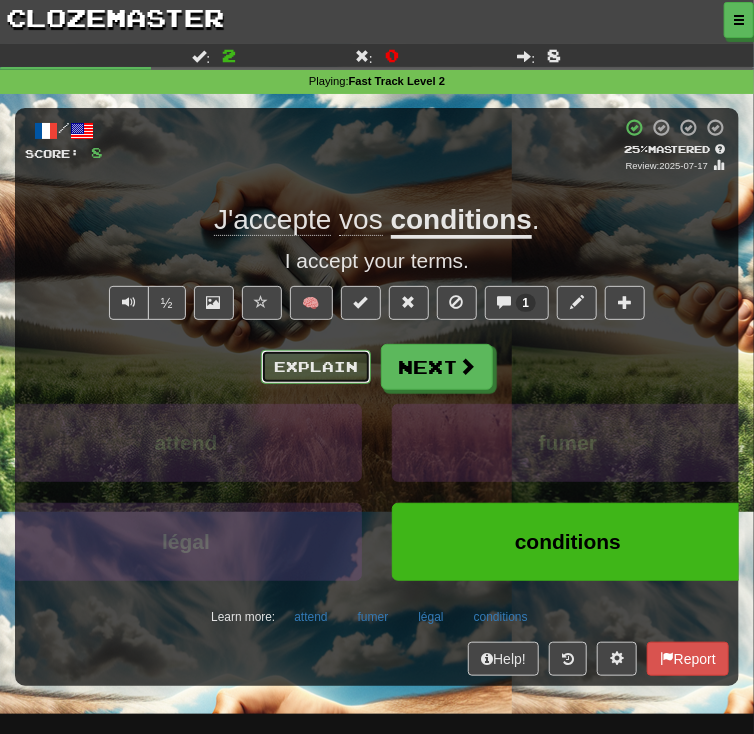 click on "Explain" at bounding box center [316, 367] 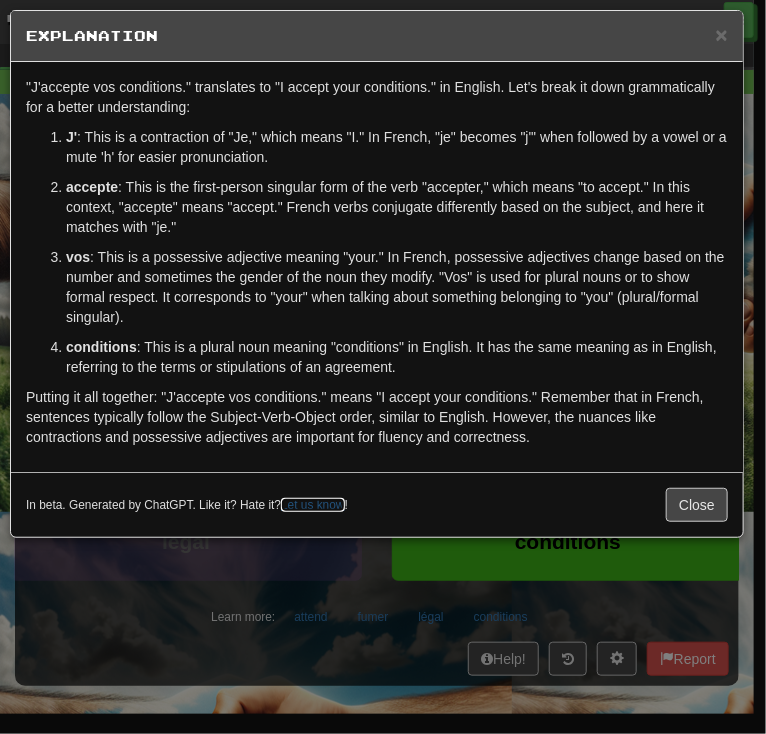 click on "Let us know" at bounding box center [312, 505] 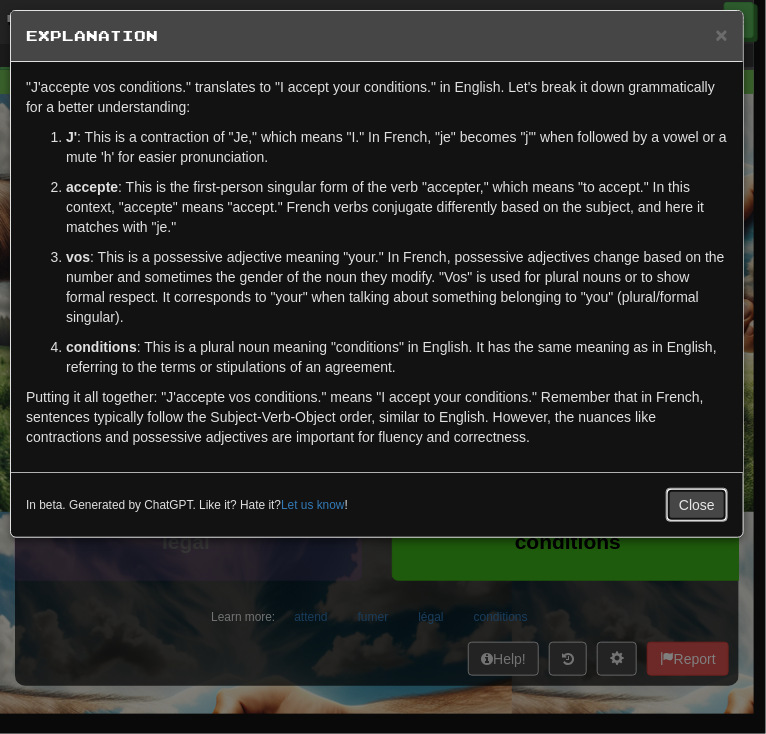 click on "Close" at bounding box center (697, 505) 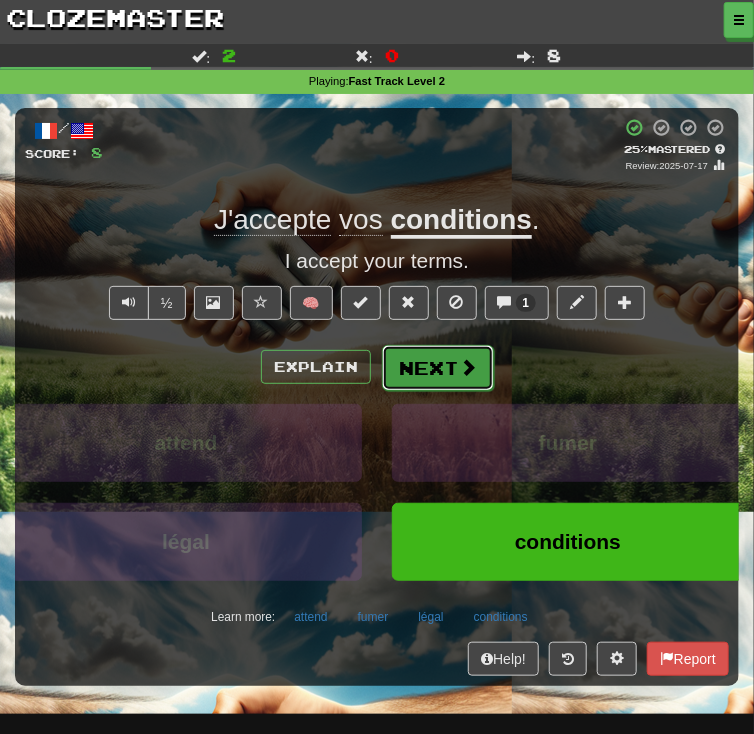 click on "Next" at bounding box center (438, 368) 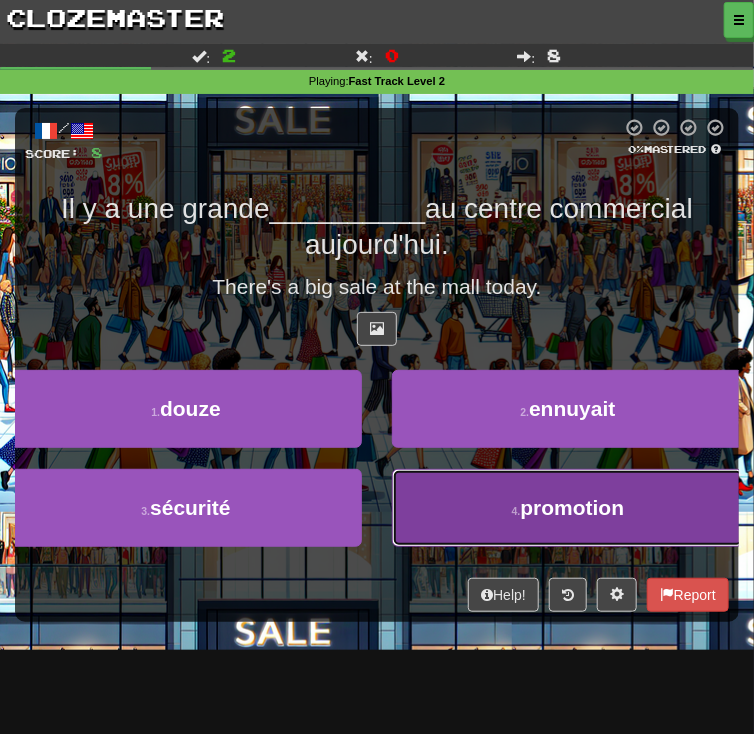 click on "4 .  promotion" at bounding box center (568, 508) 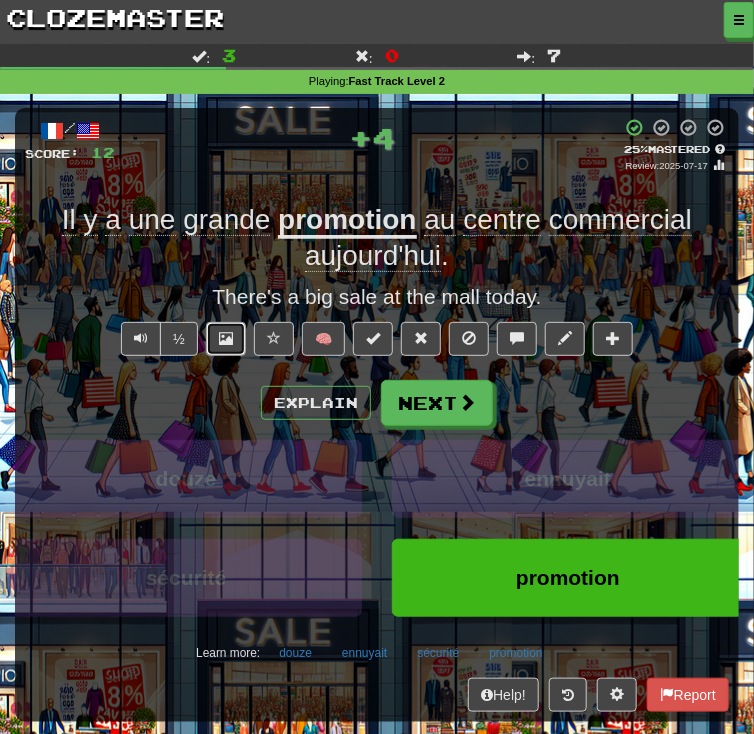click at bounding box center [226, 339] 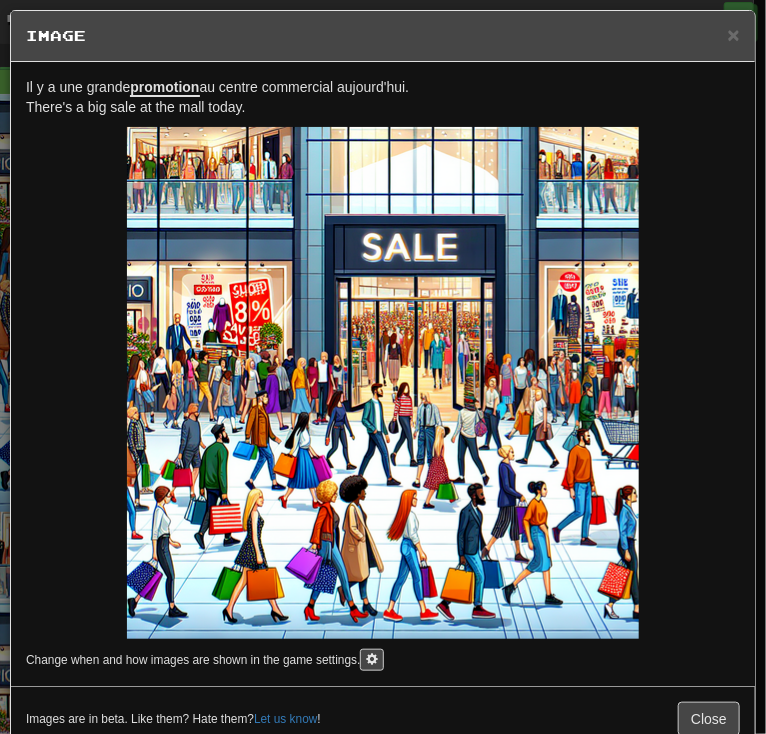 click on "Il y a une grande  promotion  au centre commercial aujourd'hui. There's a big sale at the mall today. Change when and how images are shown in the game settings." at bounding box center [383, 374] 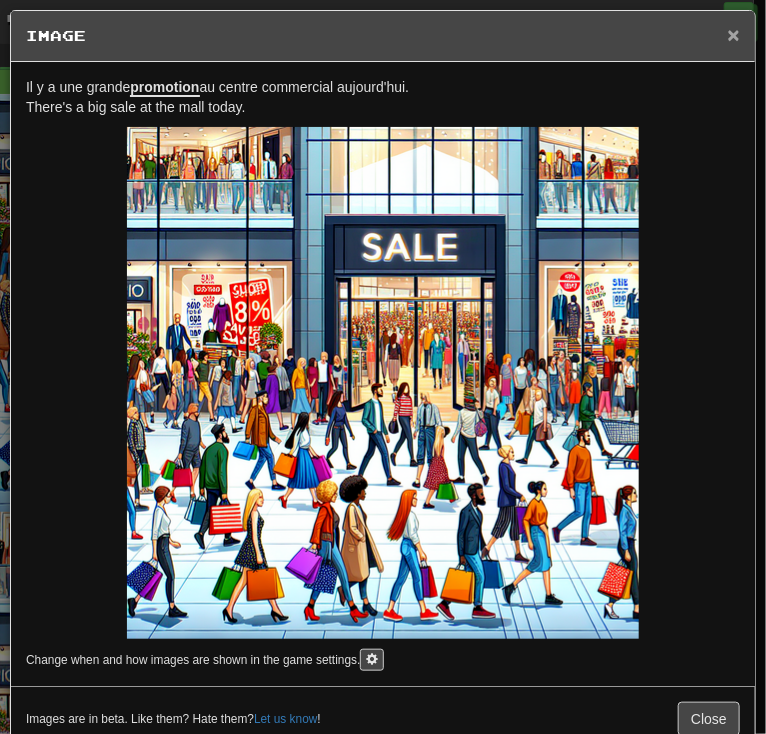 click on "×" at bounding box center (734, 34) 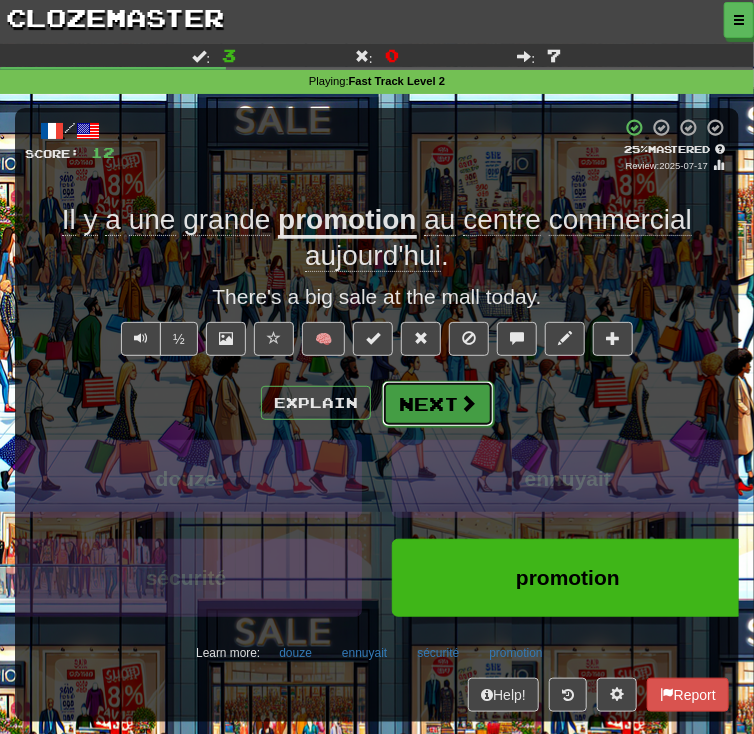 click at bounding box center (468, 403) 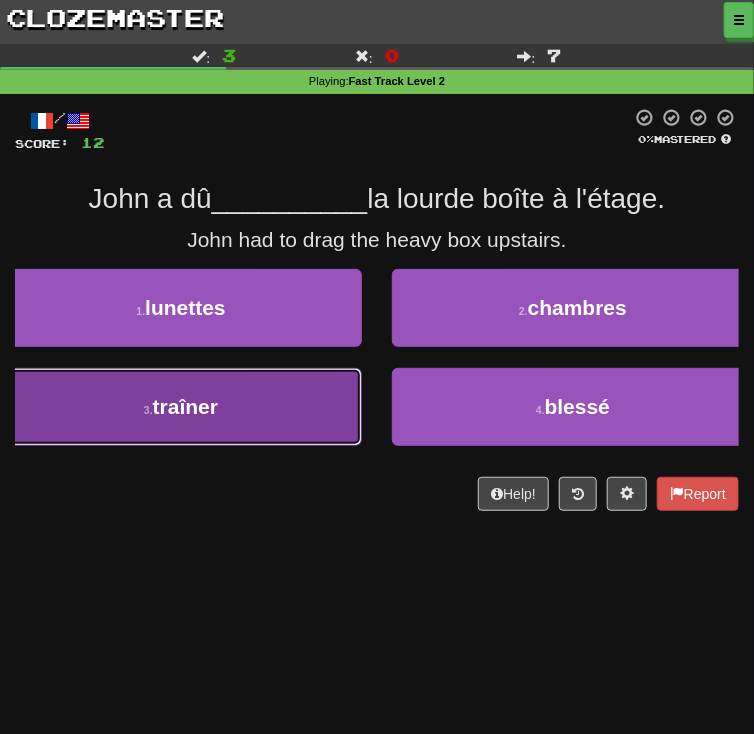 click on "3 .  traîner" at bounding box center [181, 407] 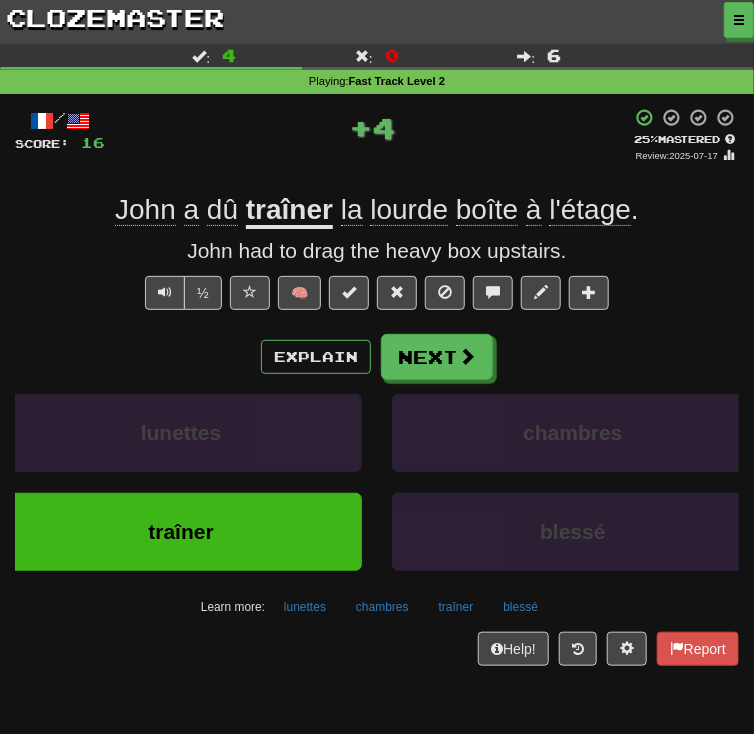 click on "Explain Next" at bounding box center [377, 357] 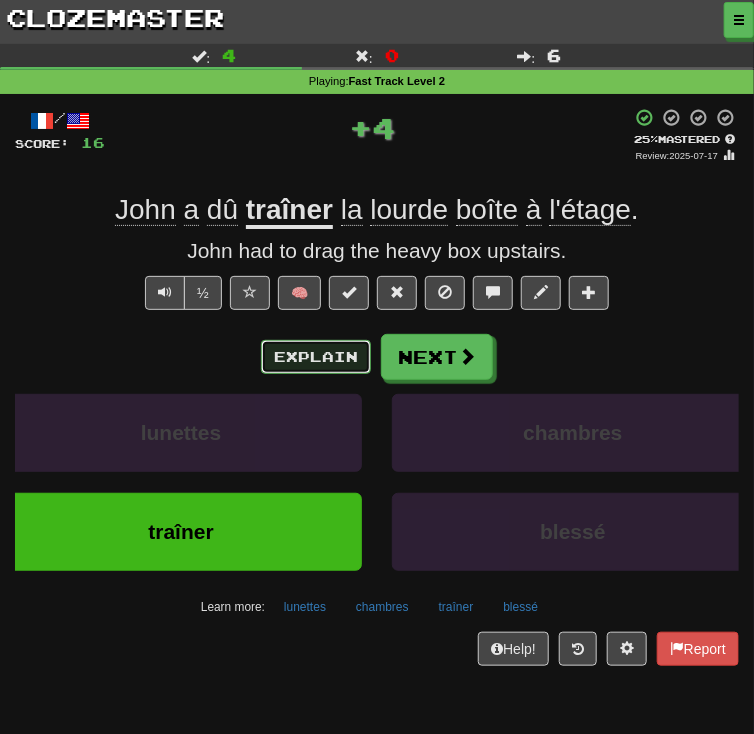 click on "Explain" at bounding box center (316, 357) 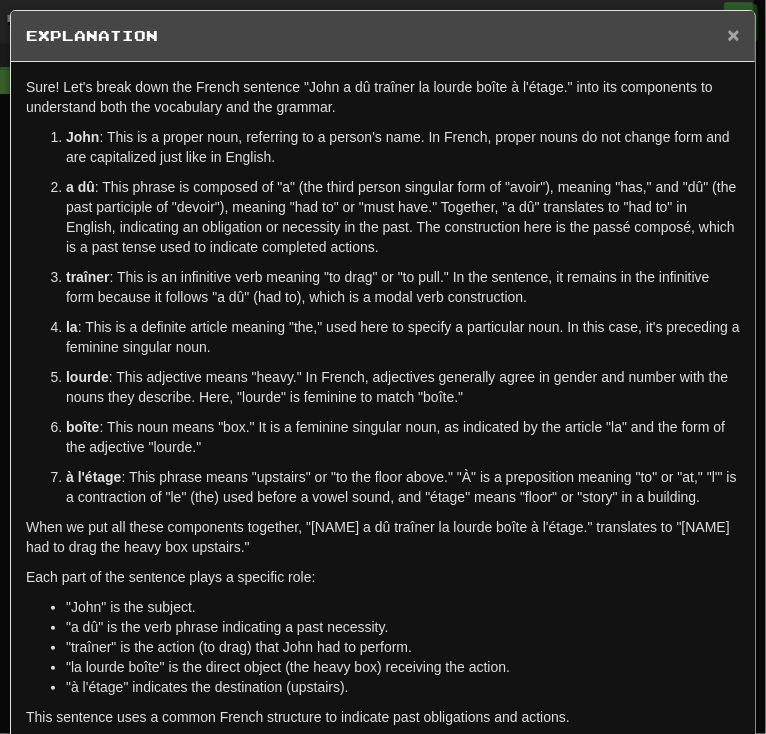 click on "×" at bounding box center (734, 34) 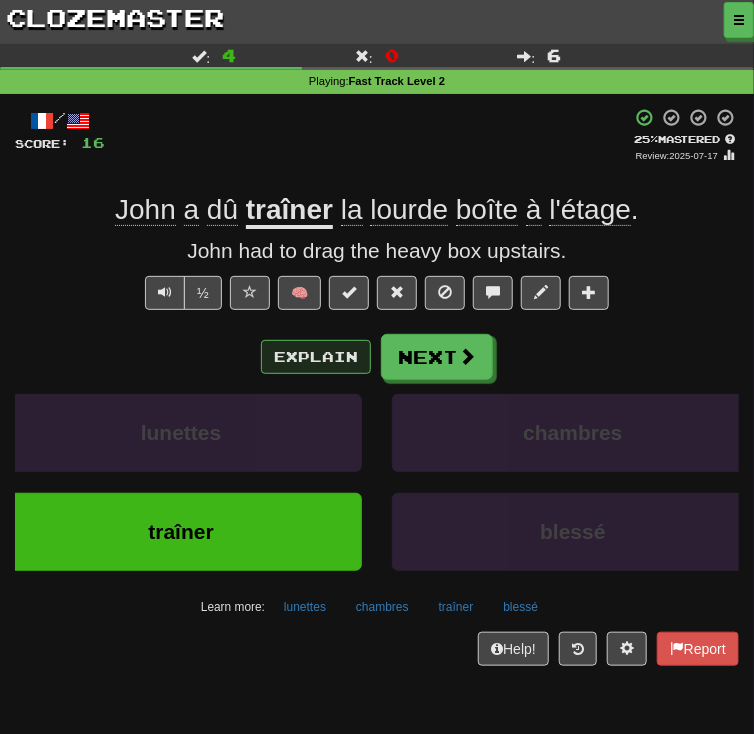 click on "Explain Next" at bounding box center (377, 357) 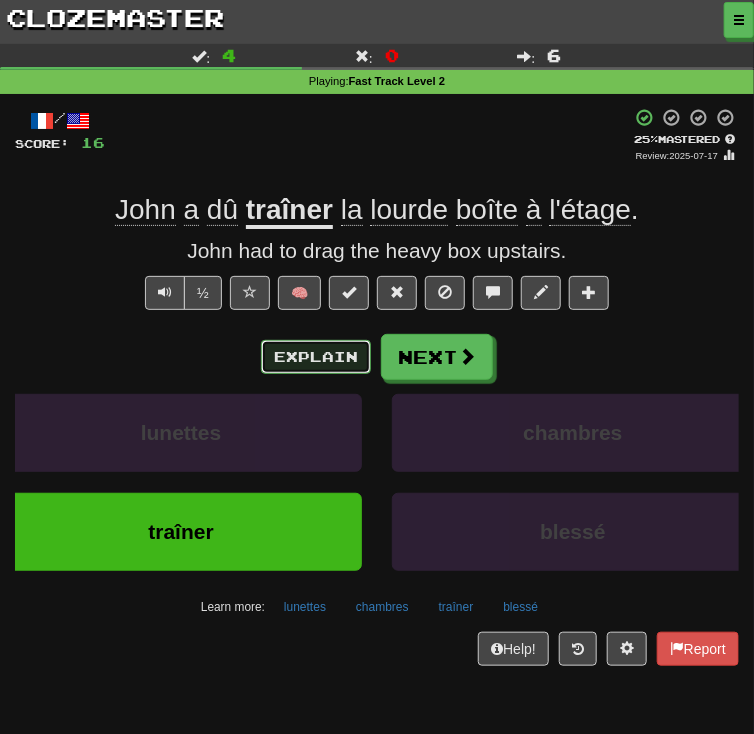 click on "Explain" at bounding box center [316, 357] 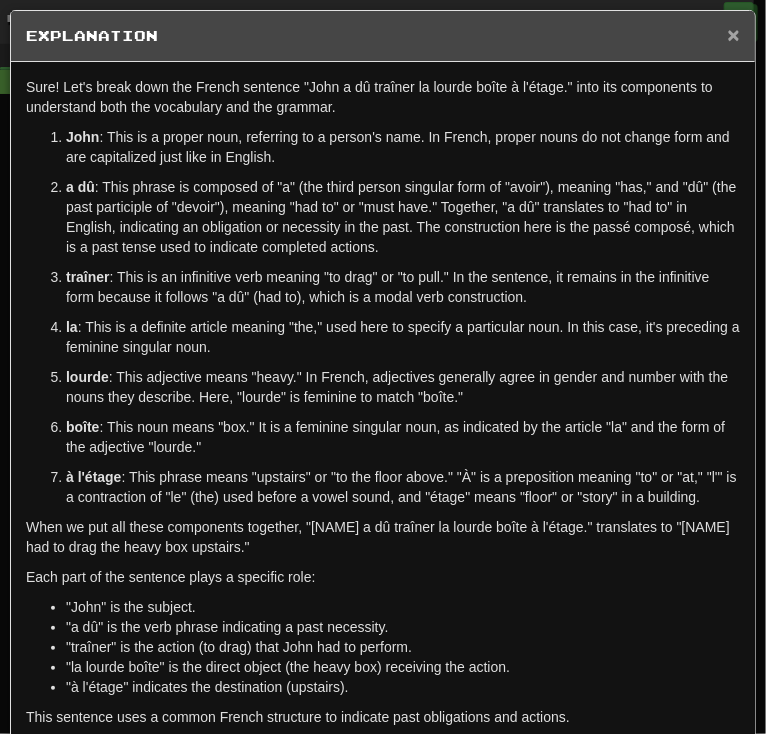 click on "×" at bounding box center [734, 34] 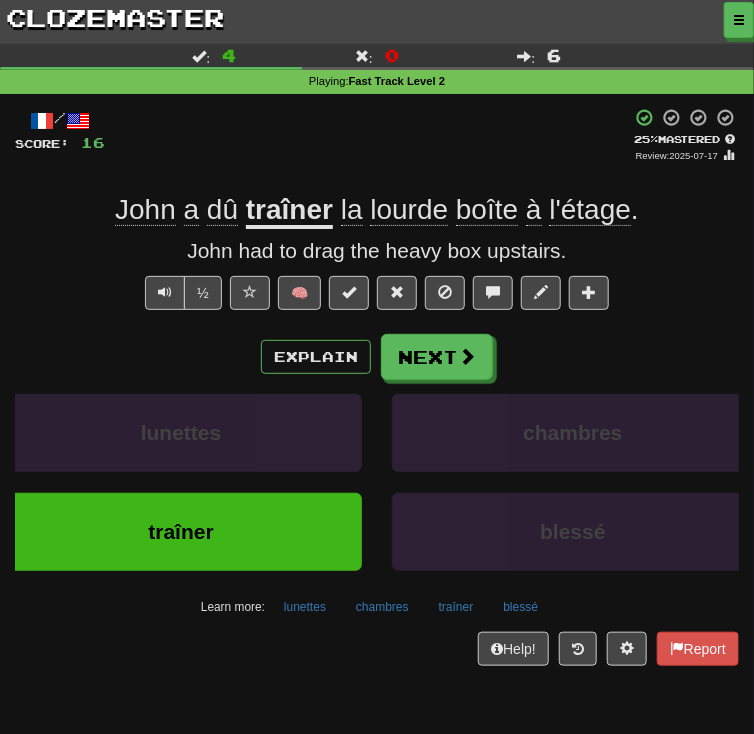 click on "/  Score:   16 + 4 25 %  Mastered Review:  2025-07-17 John   a   dû   traîner   la   lourde   boîte   à   l'étage . John had to drag the heavy box upstairs. ½ 🧠 Explain Next lunettes chambres traîner blessé Learn more: lunettes chambres traîner blessé  Help!  Report" at bounding box center (377, 387) 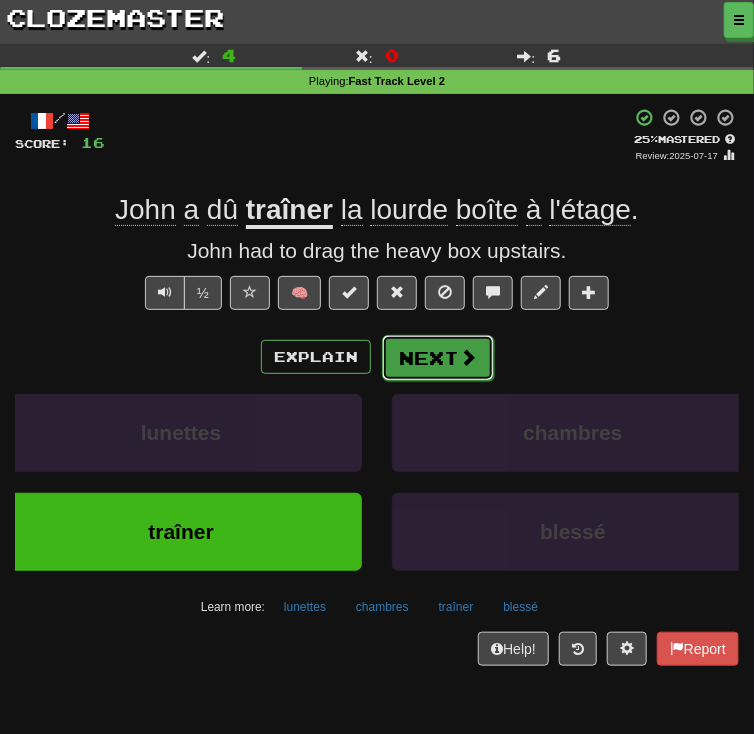 click at bounding box center (468, 357) 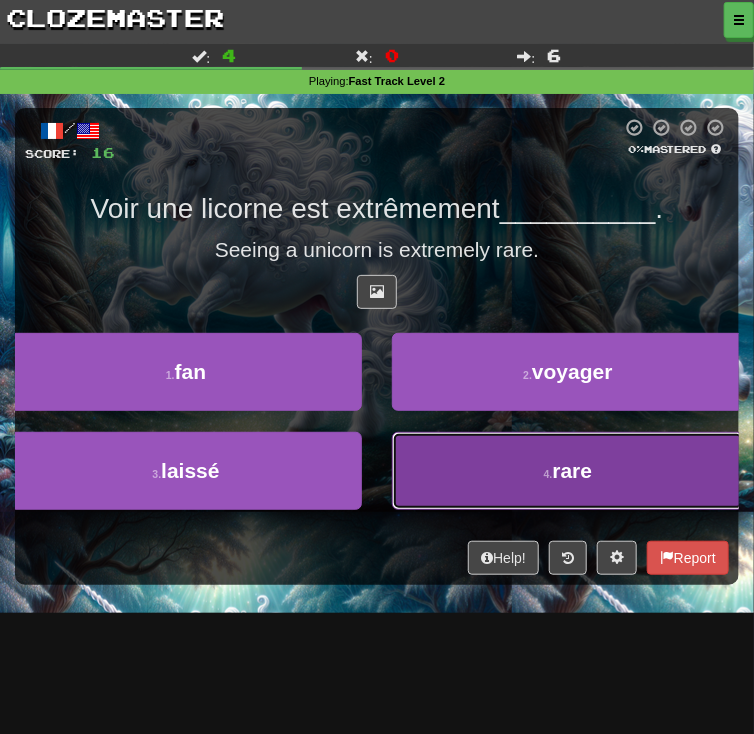 click on "4 .  rare" at bounding box center [568, 471] 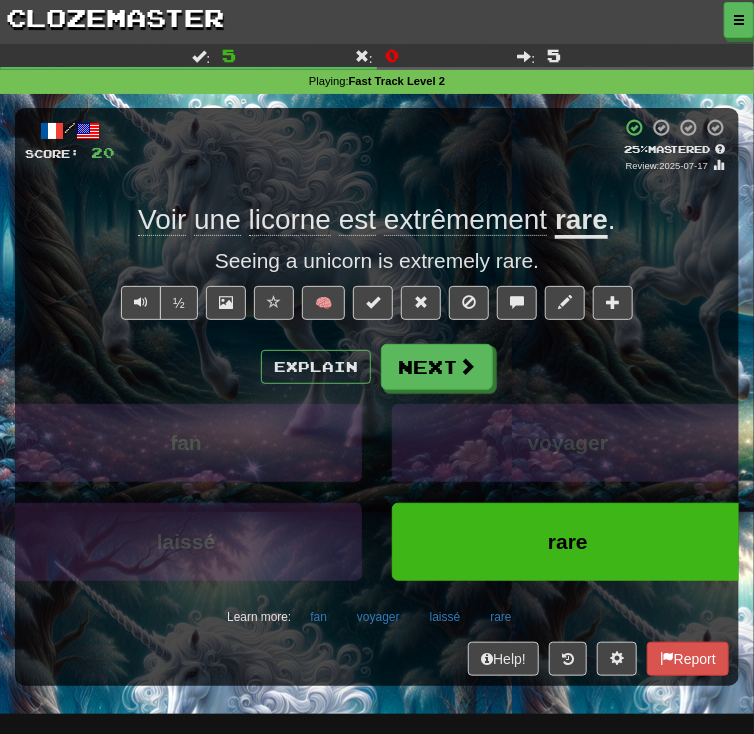 click on "½ 🧠" at bounding box center [377, 308] 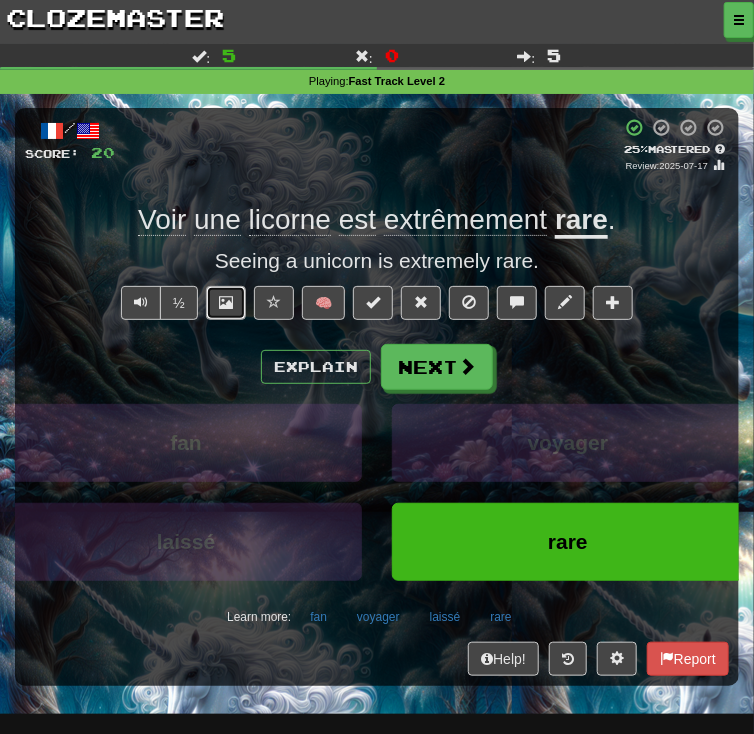 click at bounding box center (226, 303) 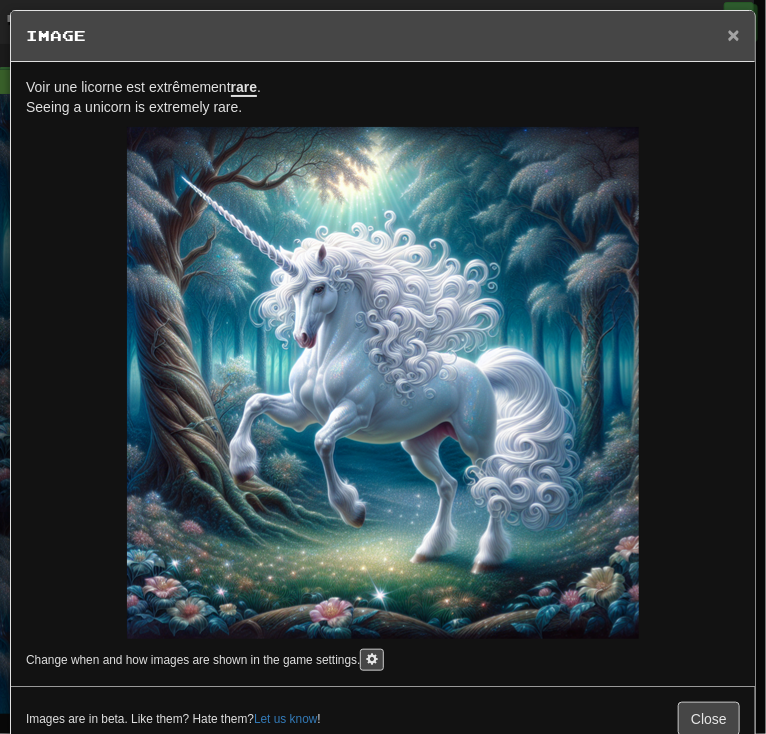 click on "×" at bounding box center (734, 34) 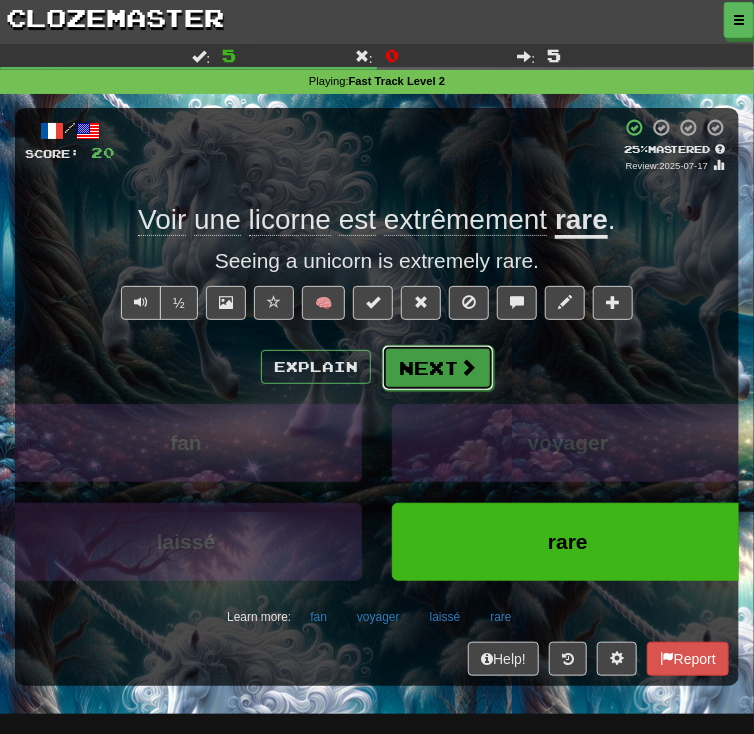 click on "Next" at bounding box center (438, 368) 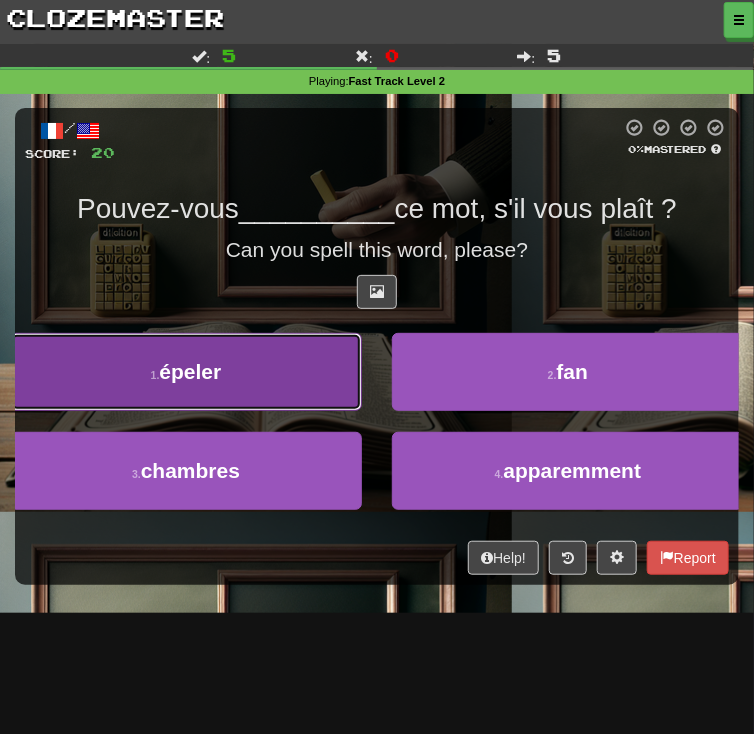 click on "1 .  épeler" at bounding box center [186, 372] 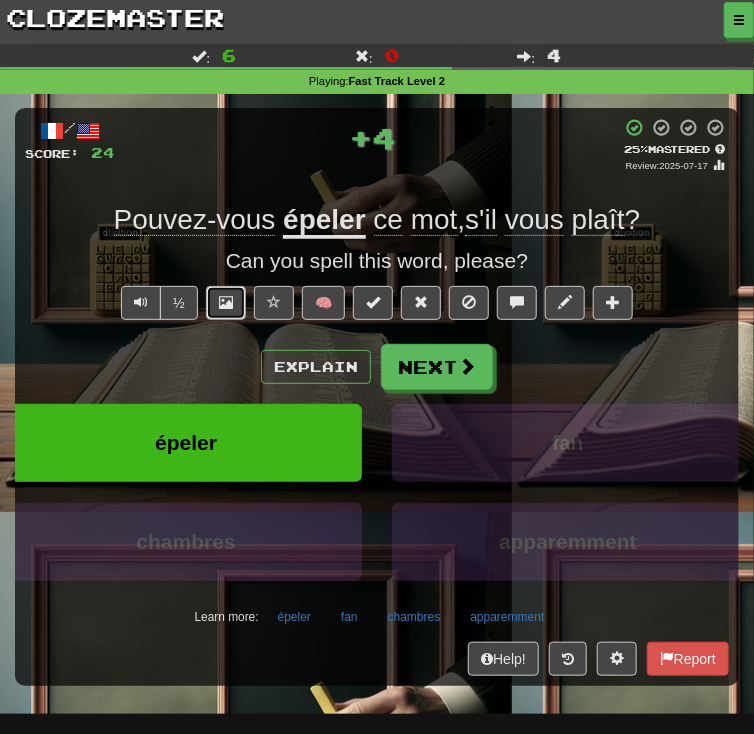 click at bounding box center (226, 303) 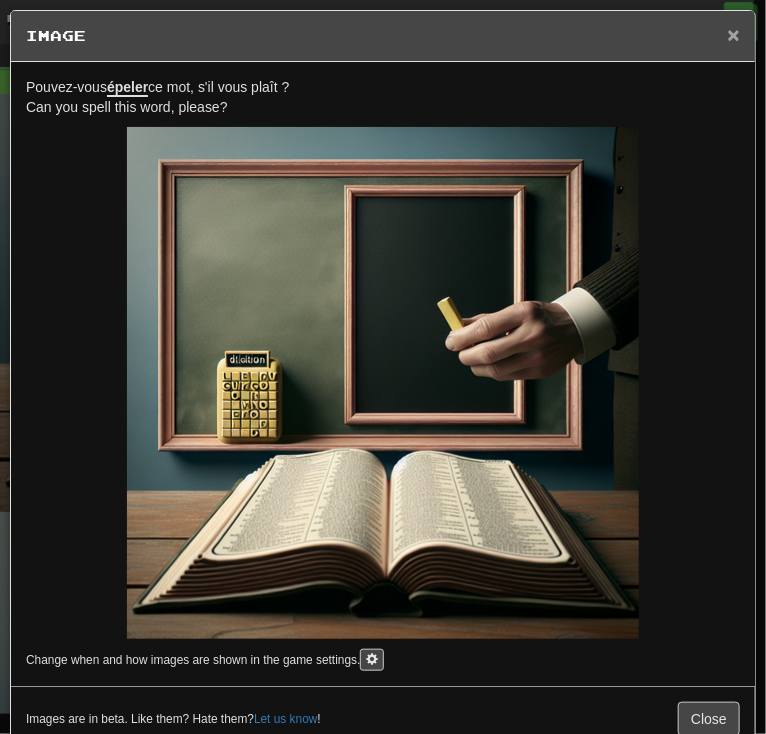 click on "×" at bounding box center (734, 34) 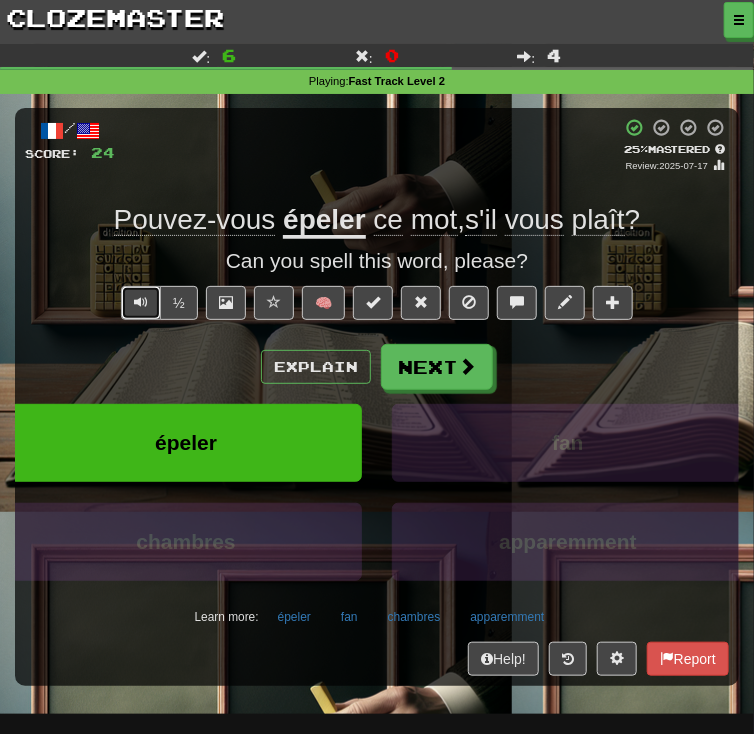 click at bounding box center (141, 302) 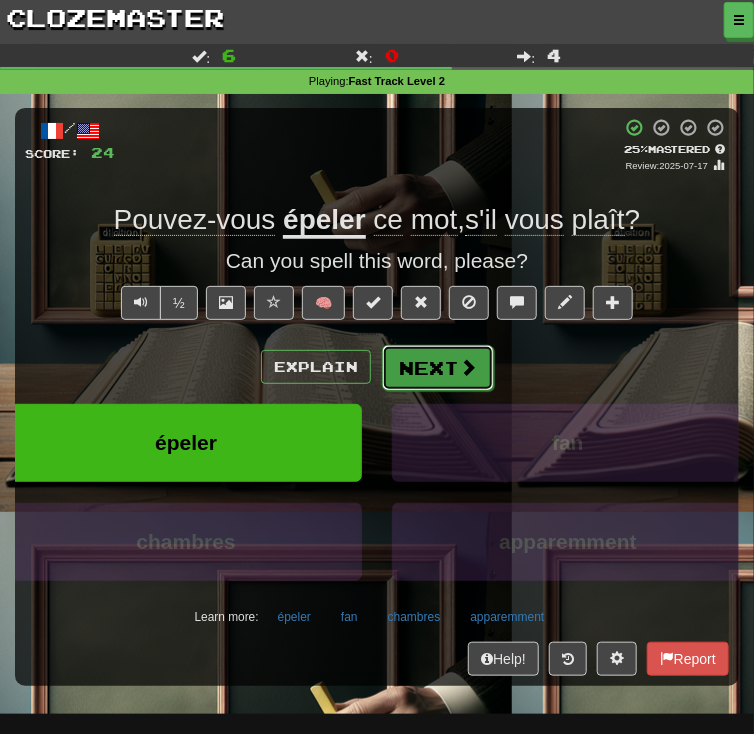 click on "Next" at bounding box center [438, 368] 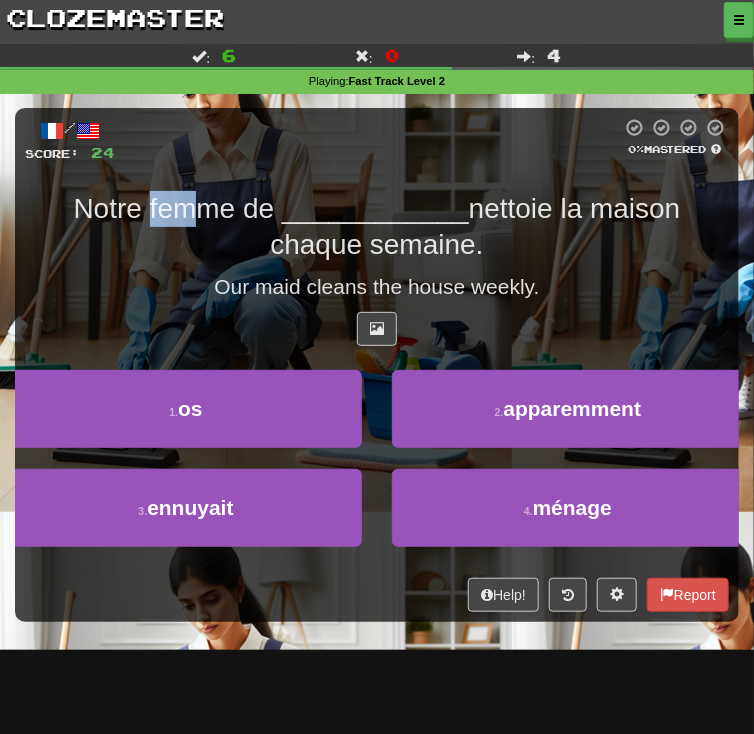 drag, startPoint x: 112, startPoint y: 198, endPoint x: 244, endPoint y: 200, distance: 132.01515 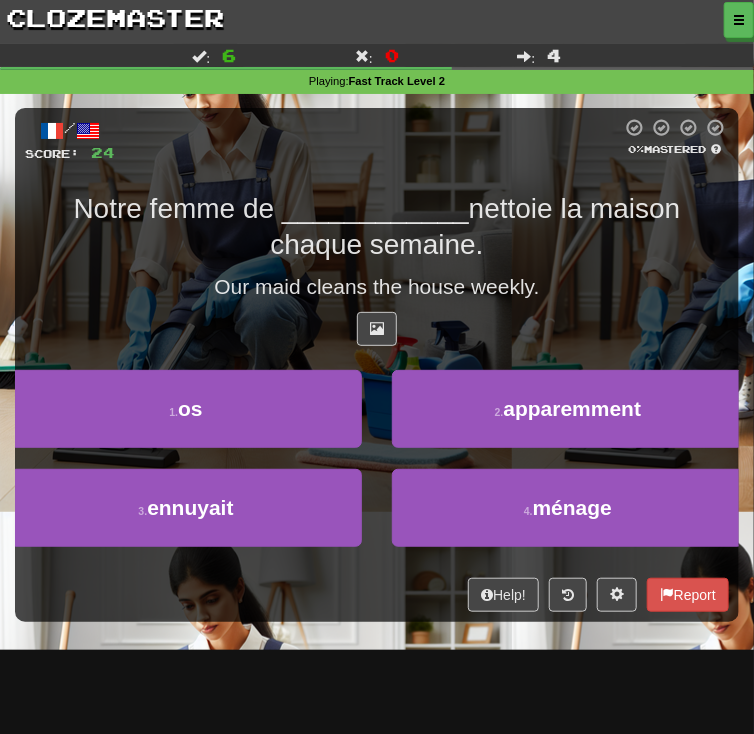 click on "__________" at bounding box center [391, 208] 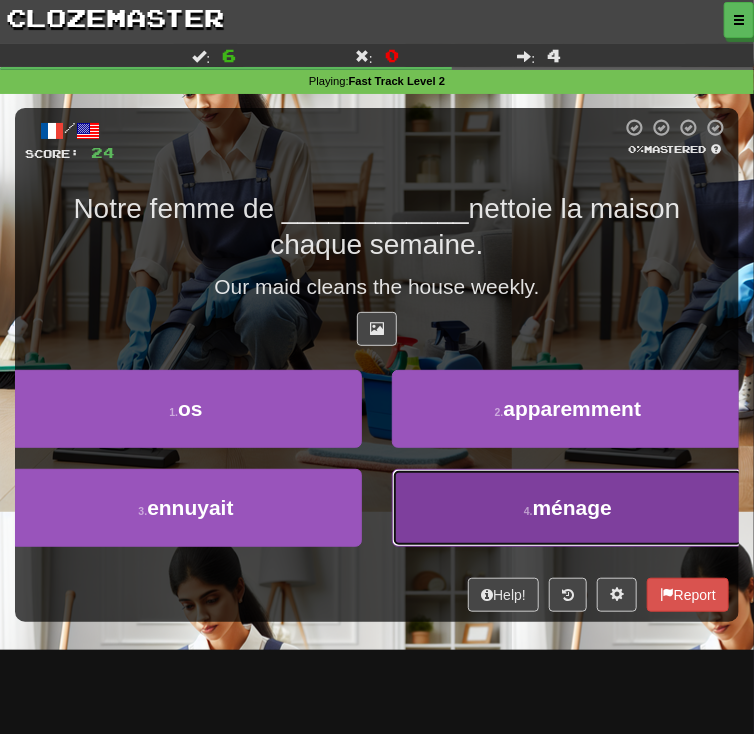 click on "4 .  ménage" at bounding box center (568, 508) 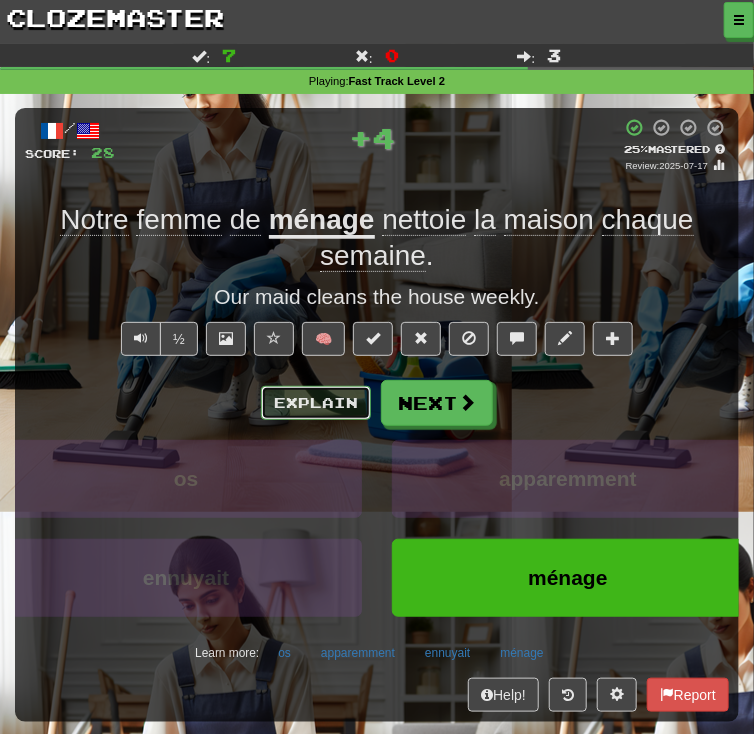 click on "Explain" at bounding box center [316, 403] 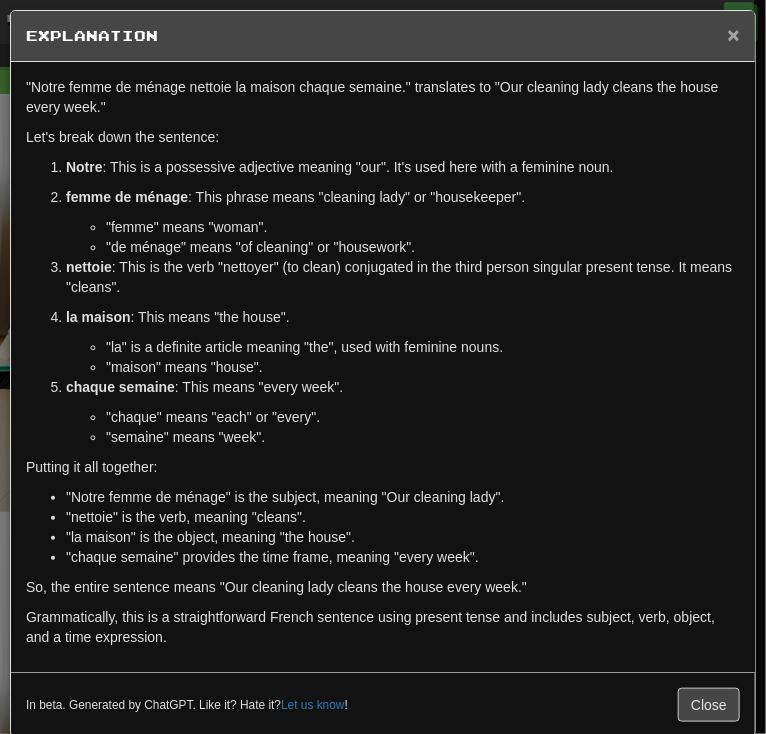 click on "×" at bounding box center [734, 34] 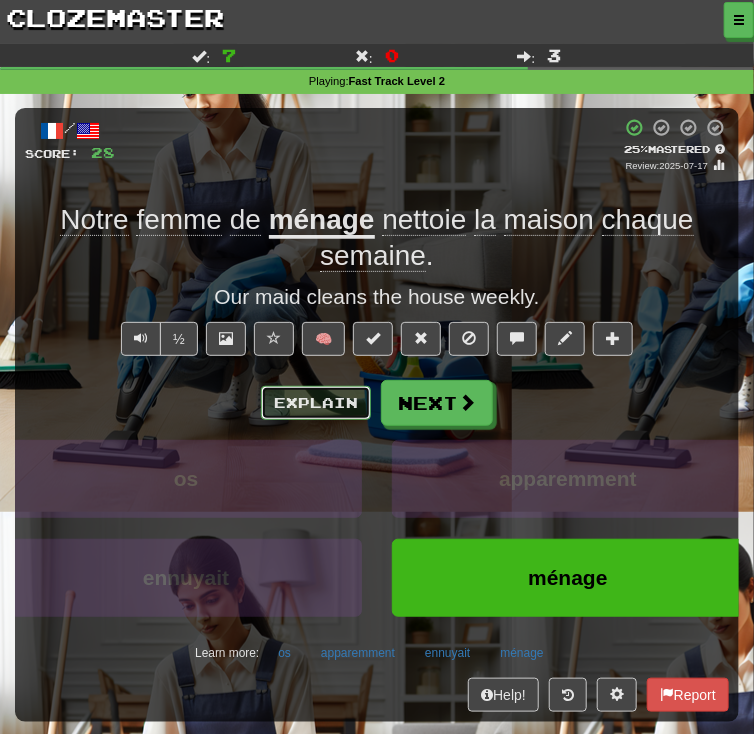 click on "Explain" at bounding box center (316, 403) 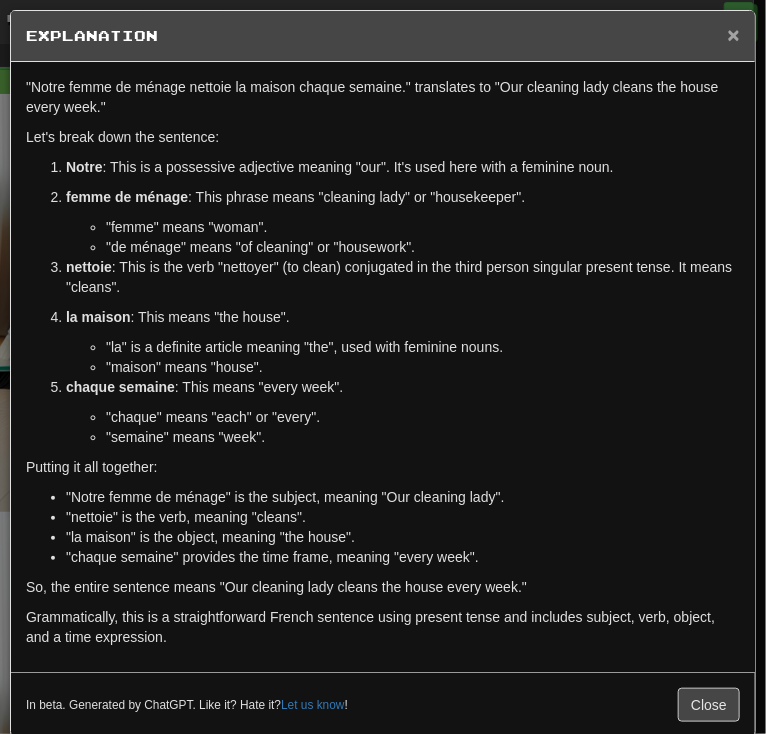 click on "×" at bounding box center (734, 34) 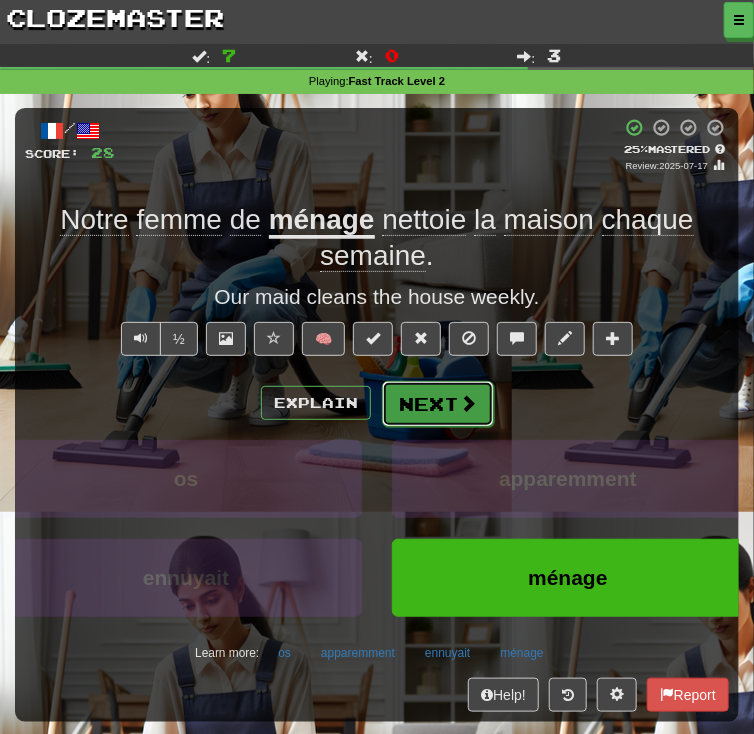 click at bounding box center [468, 403] 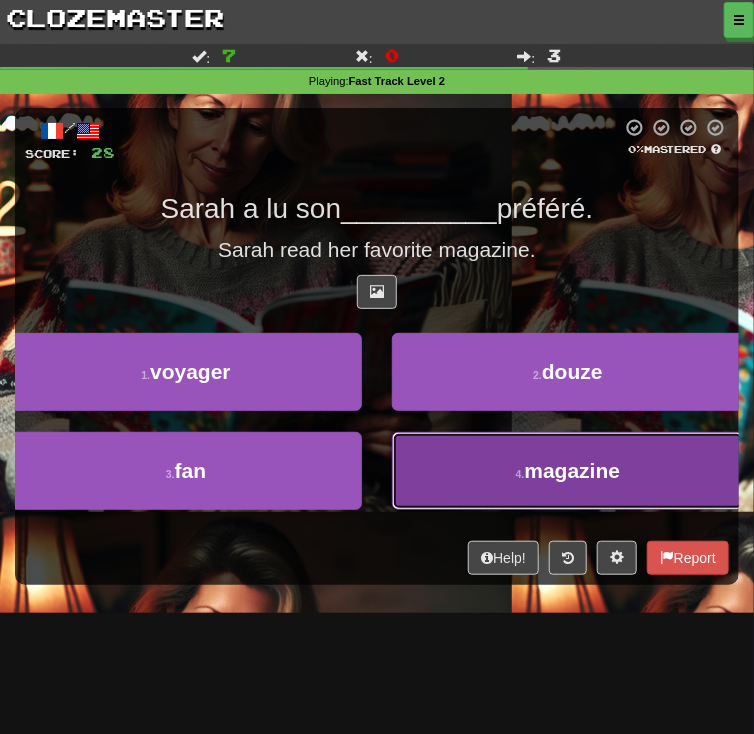 click on "4 .  magazine" at bounding box center [568, 471] 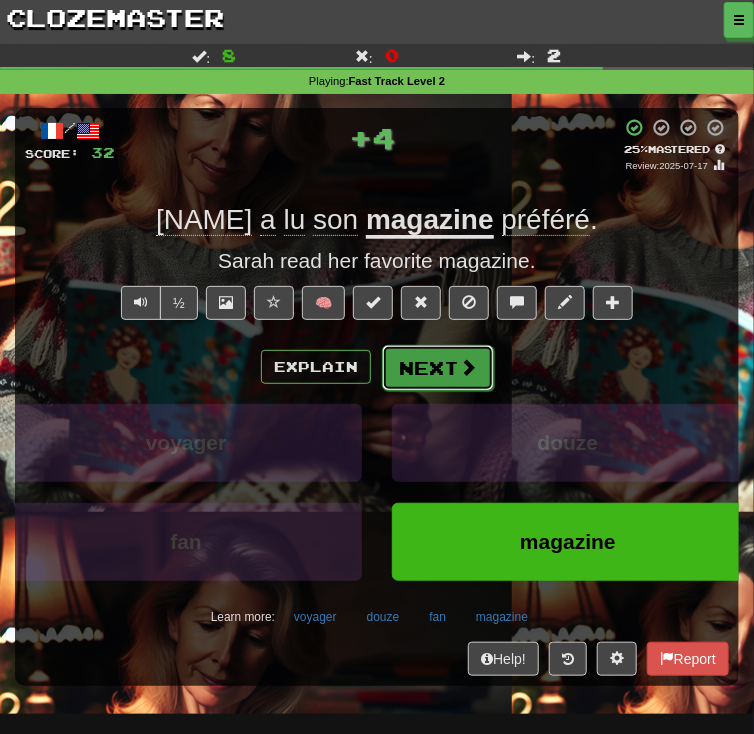 click on "Next" at bounding box center [438, 368] 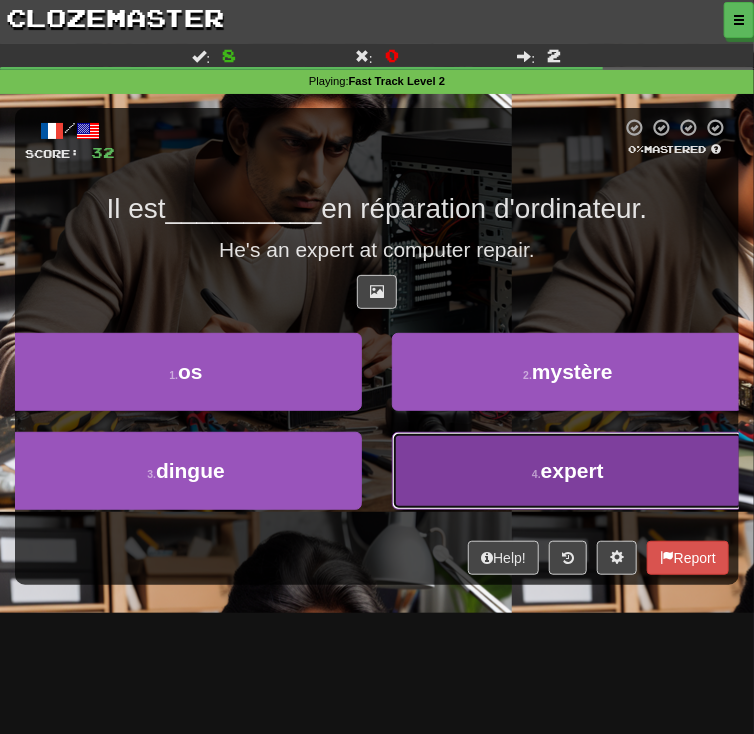 click on "4 .  expert" at bounding box center [568, 471] 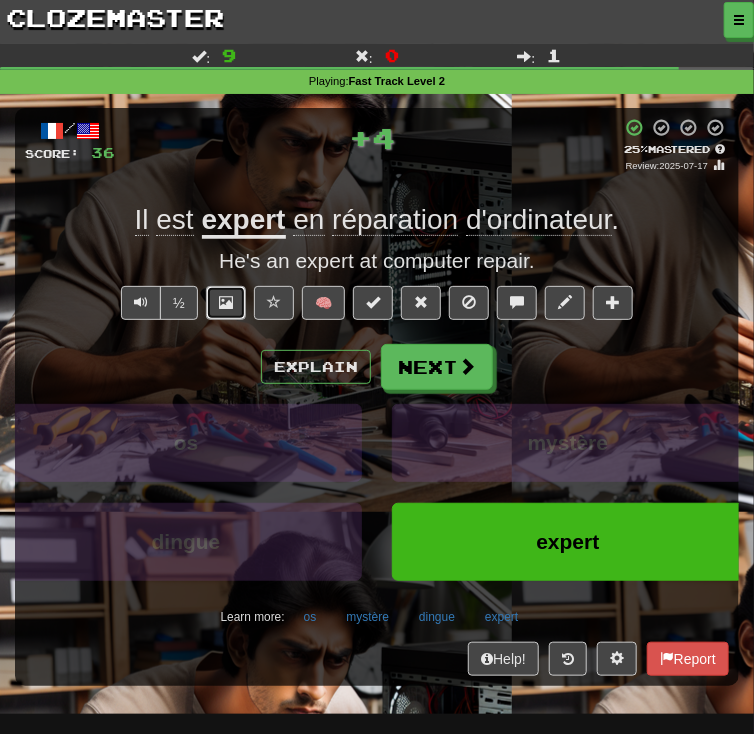 click at bounding box center (226, 303) 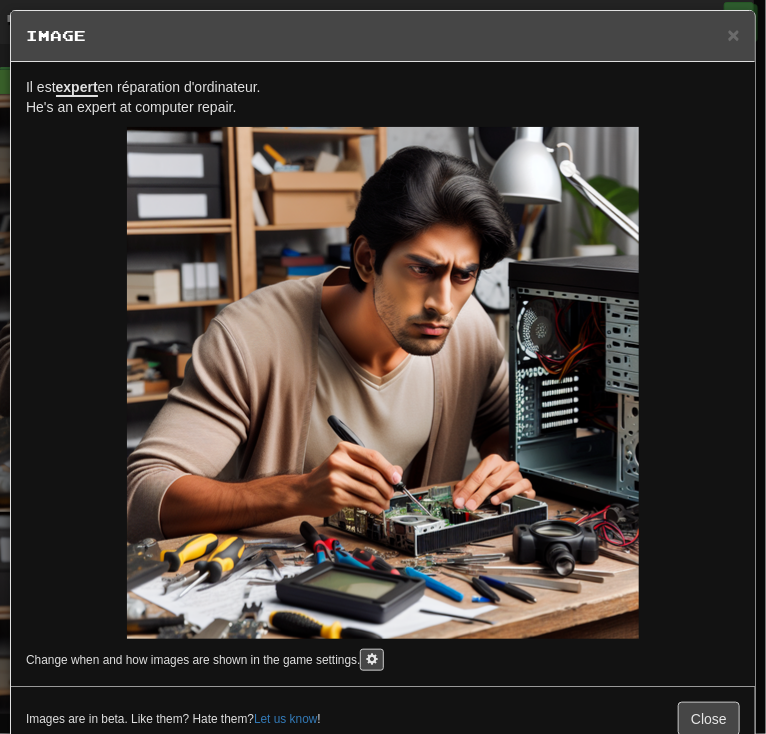 click on "Il est  expert  en réparation d'ordinateur. He's an expert at computer repair. Change when and how images are shown in the game settings." at bounding box center (383, 374) 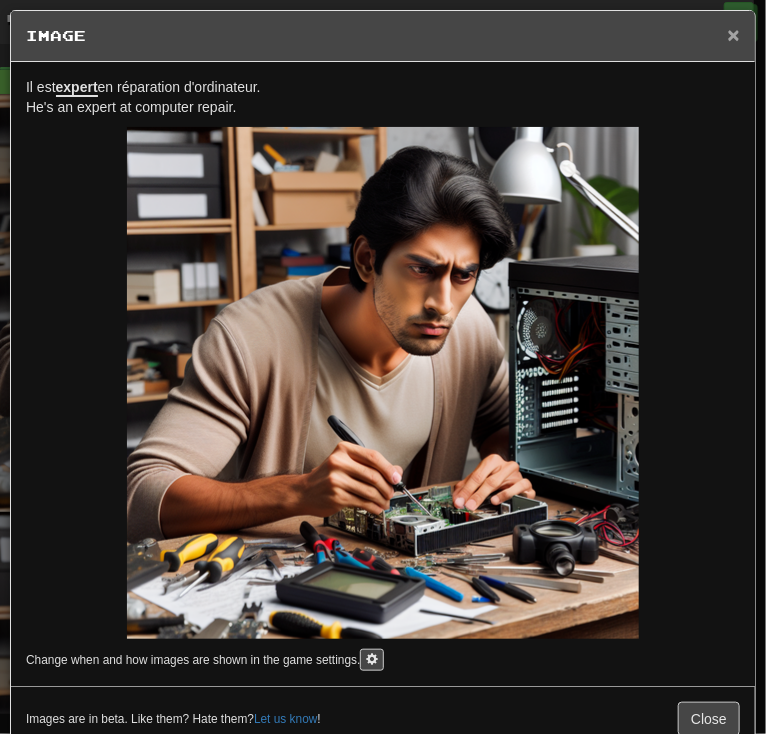 click on "×" at bounding box center (734, 34) 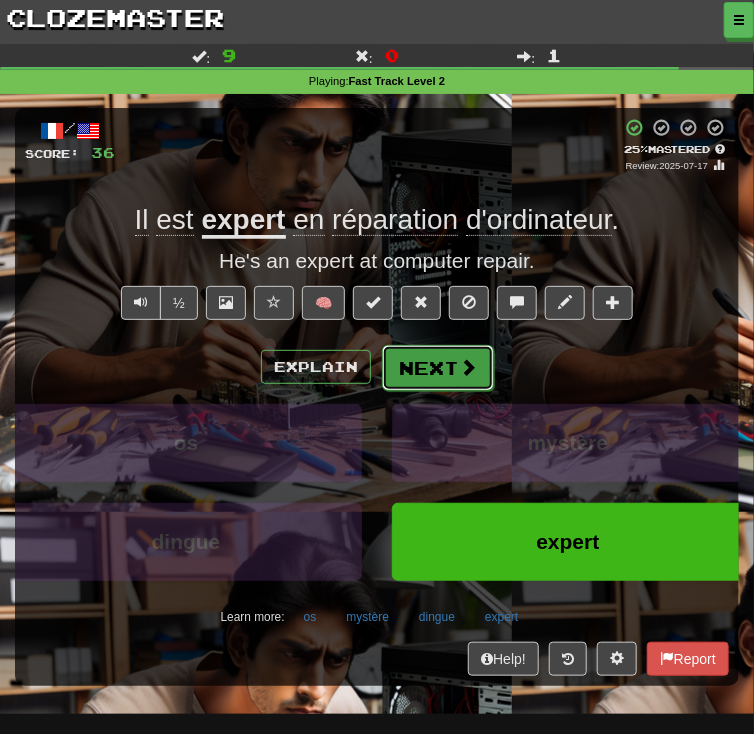 click on "Next" at bounding box center [438, 368] 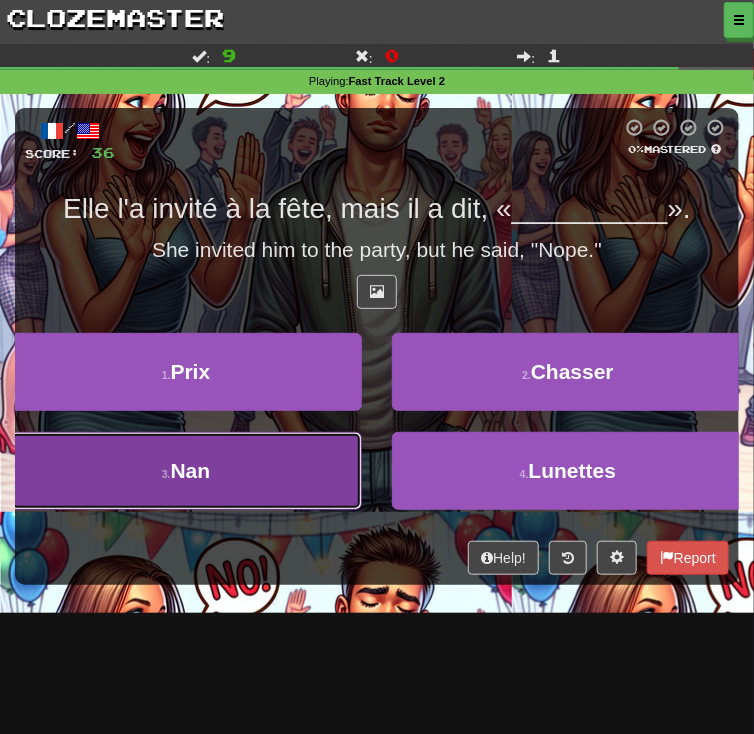 click on "3 .  Nan" at bounding box center (186, 471) 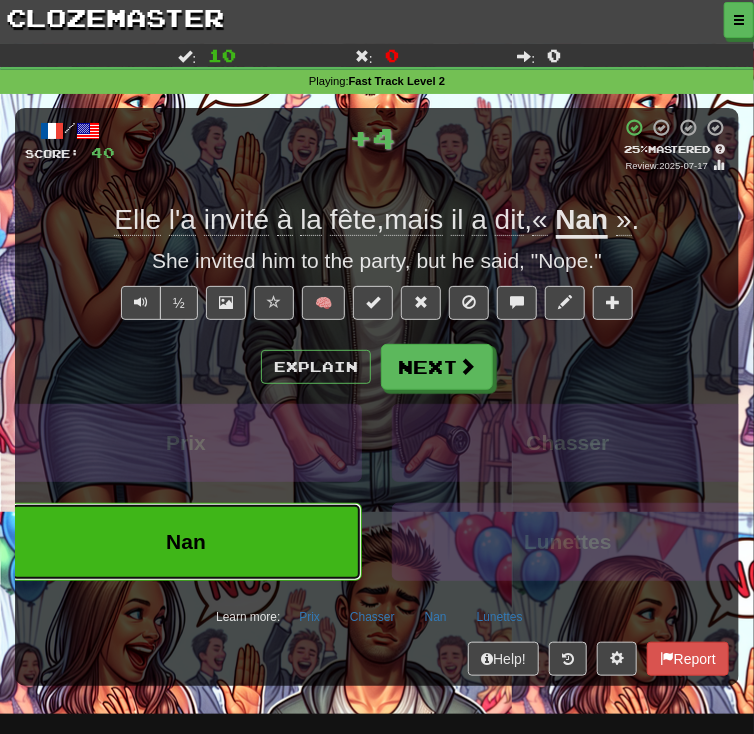 type 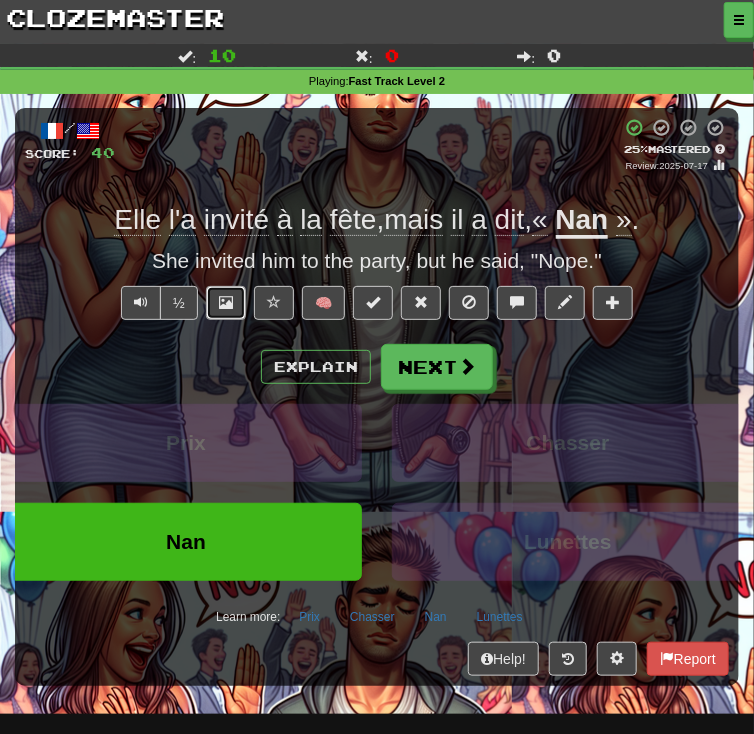 click at bounding box center (226, 302) 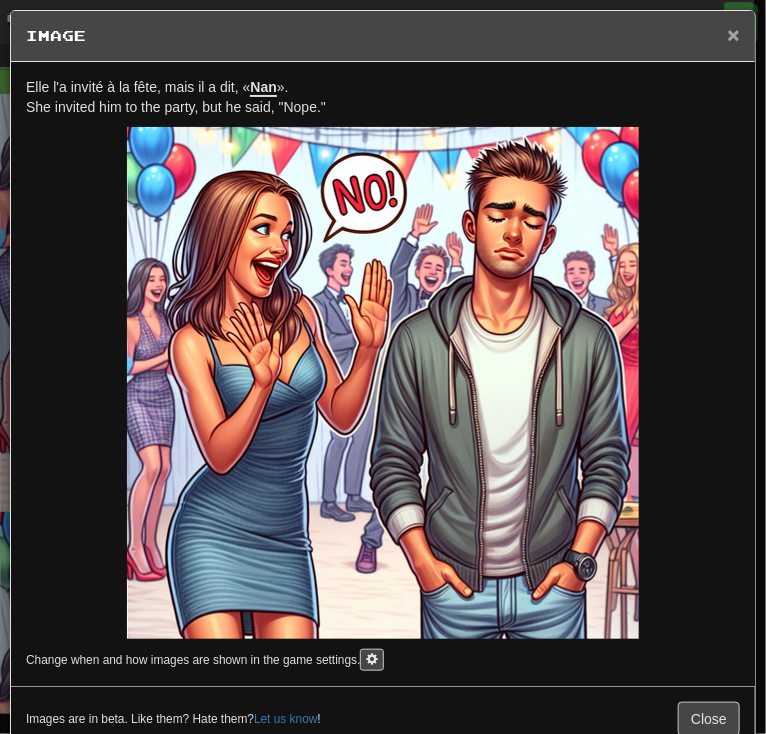 click on "×" at bounding box center [734, 34] 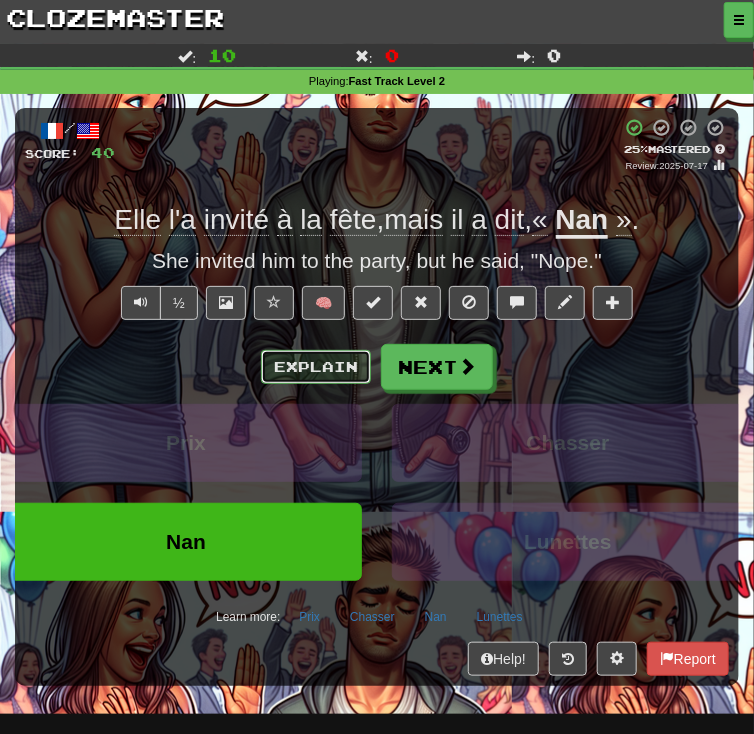 click on "Explain" at bounding box center [316, 367] 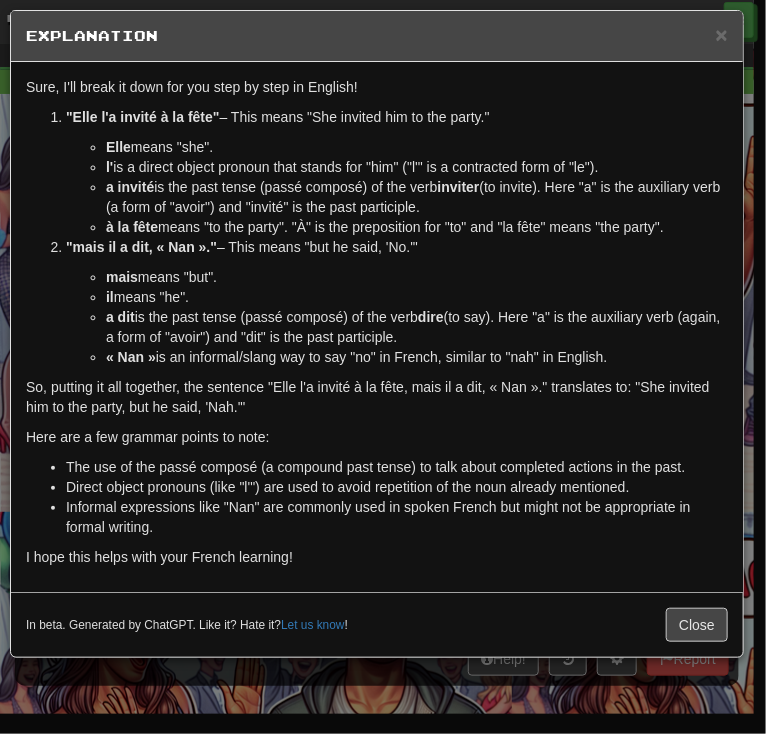 click on "× Explanation" at bounding box center (377, 36) 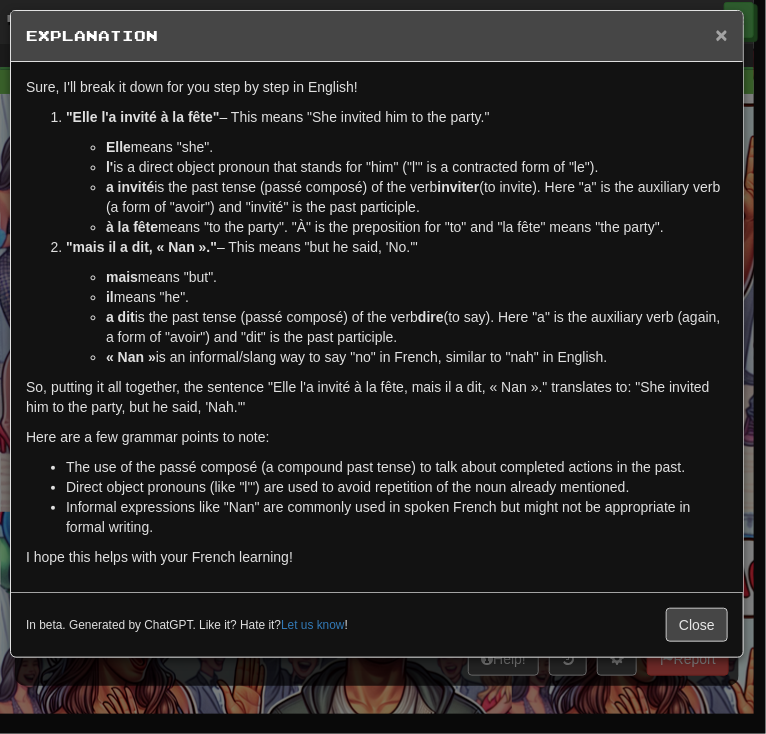click on "×" at bounding box center (722, 34) 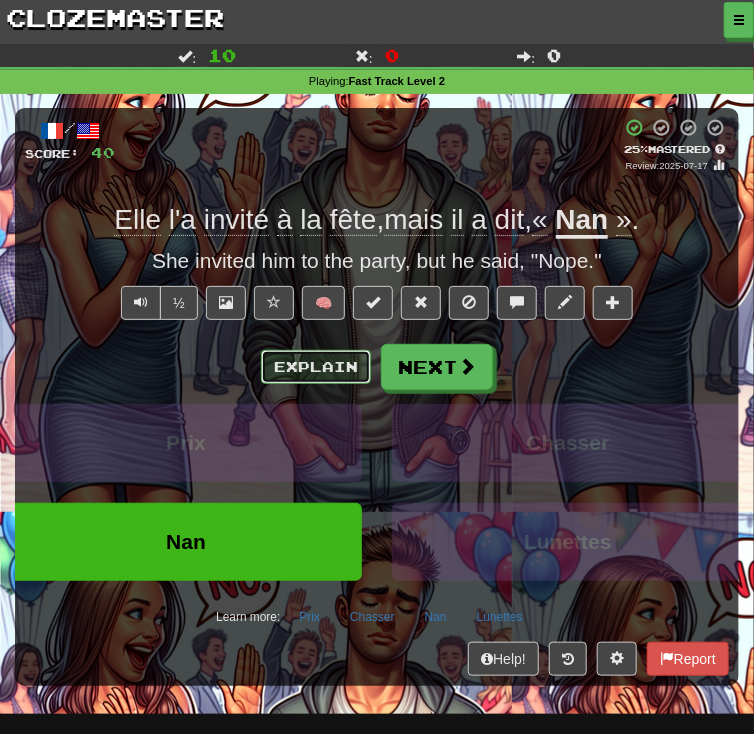 click on "Explain" at bounding box center (316, 367) 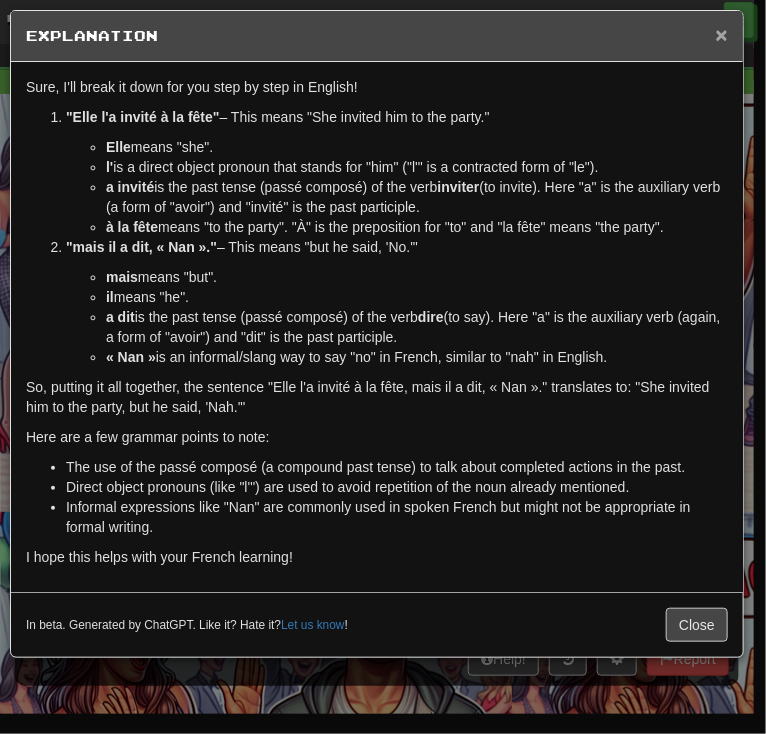 click on "×" at bounding box center [722, 34] 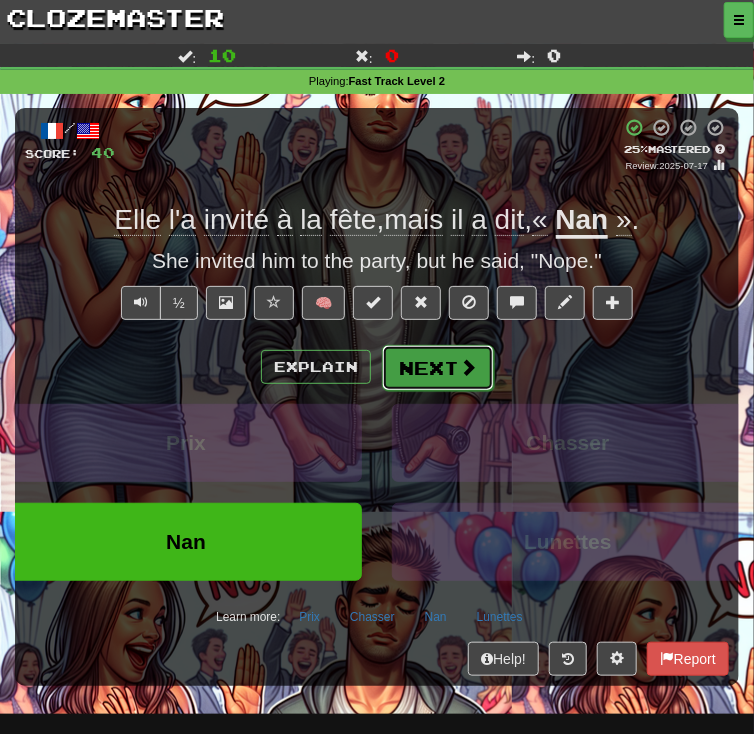 click on "Next" at bounding box center (438, 368) 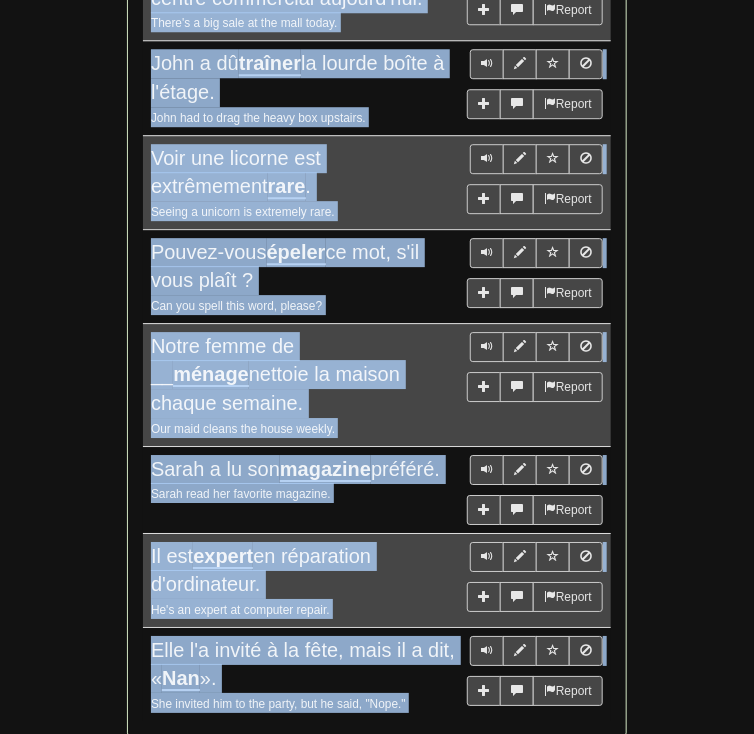 scroll, scrollTop: 1421, scrollLeft: 0, axis: vertical 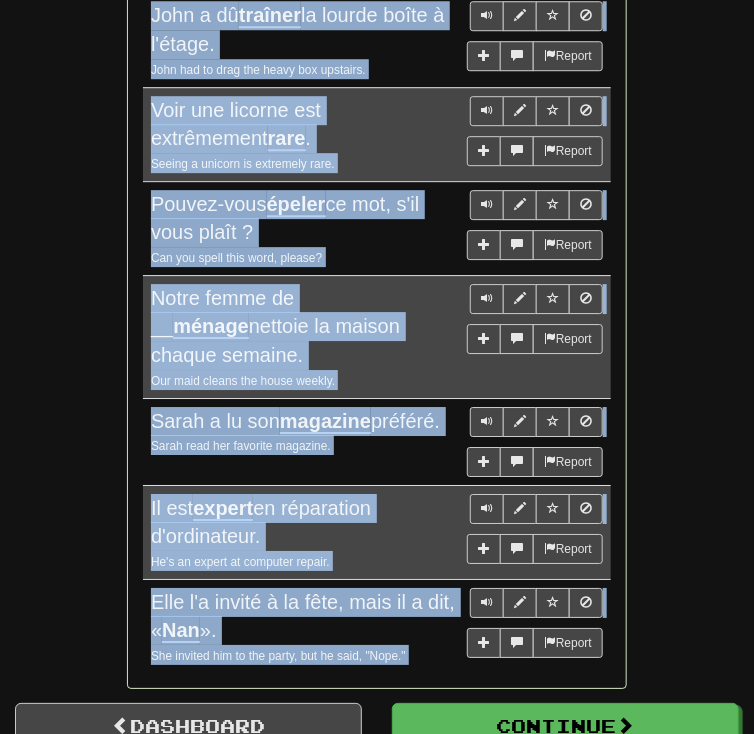 drag, startPoint x: 157, startPoint y: 197, endPoint x: 433, endPoint y: 600, distance: 488.45163 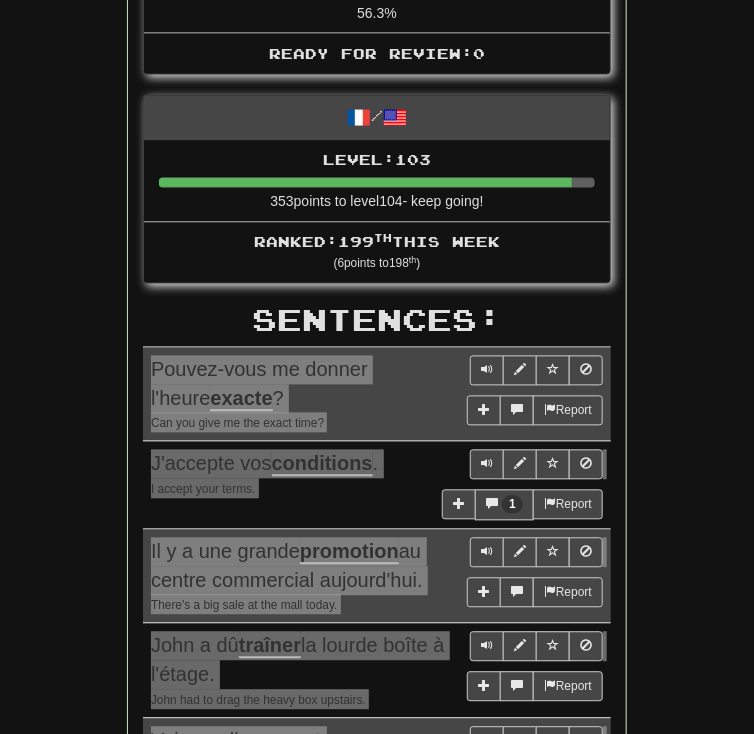 scroll, scrollTop: 781, scrollLeft: 0, axis: vertical 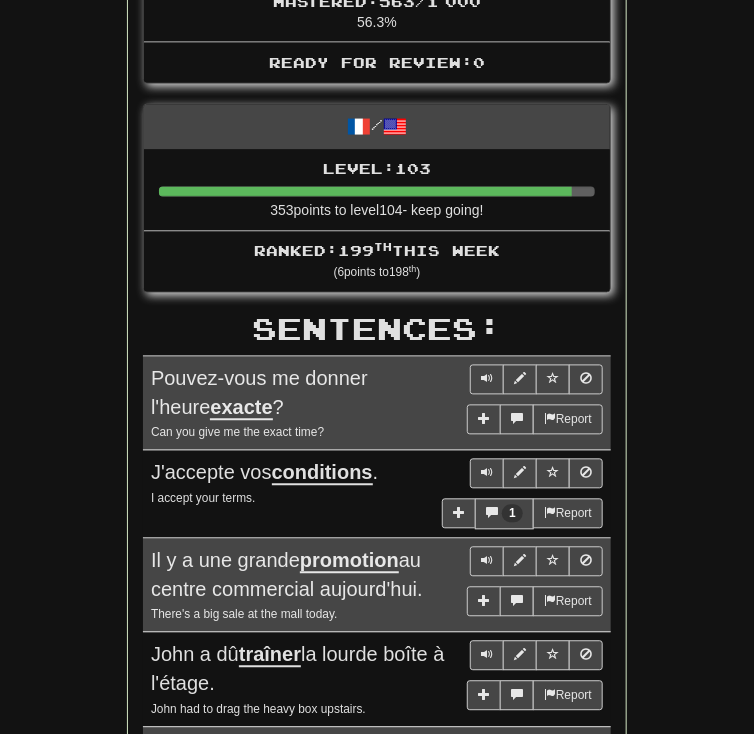 click on "Round Results Stats: Score:   + 40 Time:   2 : 11 New:   10 Review:   0 Correct:   10 Incorrect:   0 Daily Goal: Points:   232  /  800 Time remaining: 14   Hours Progress: Fast Track Level 2 Playing:  696  /  1 000 + 10 68.6% 69.6% Mastered:  563  /  1 000 56.3% Ready for Review:  0  /  Level:  103 353  points to level  104  - keep going! Ranked:  199 th  this week ( 6  points to  198 th ) Sentences:  Report Pouvez-vous me donner l'heure  exacte  ? Can you give me the exact time? 1  Report J'accepte vos  conditions . I accept your terms.  Report Il y a une grande  promotion  au centre commercial aujourd'hui. There's a big sale at the mall today.  Report John a dû  traîner  la lourde boîte à l'étage. John had to drag the heavy box upstairs.  Report Voir une licorne est extrêmement  rare . Seeing a unicorn is extremely rare.  Report Pouvez-vous  épeler  ce mot, s'il vous plaît ? Can you spell this word, please?  Report Notre femme de  ménage  nettoie la maison chaque semaine.  Report magazine Nan" at bounding box center (377, 400) 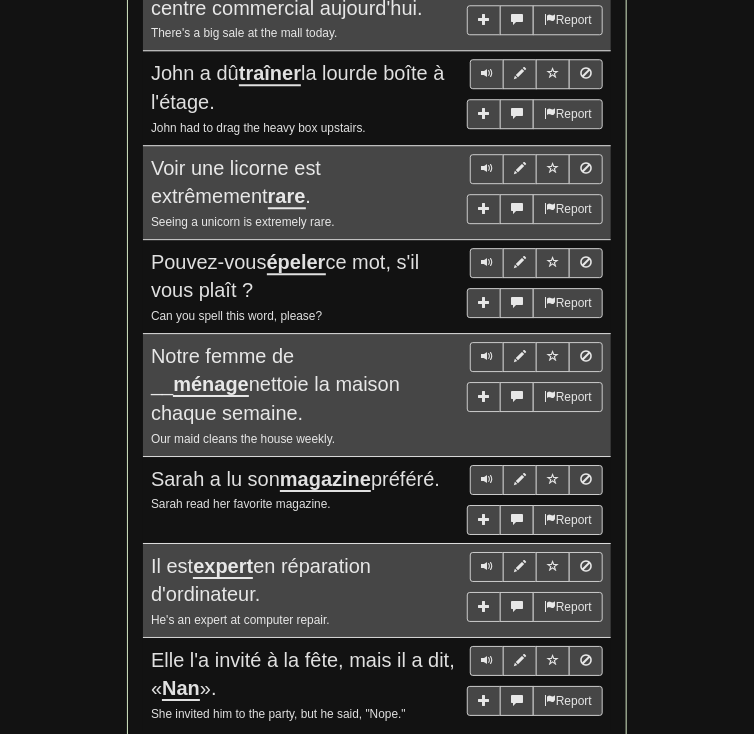 scroll, scrollTop: 1421, scrollLeft: 0, axis: vertical 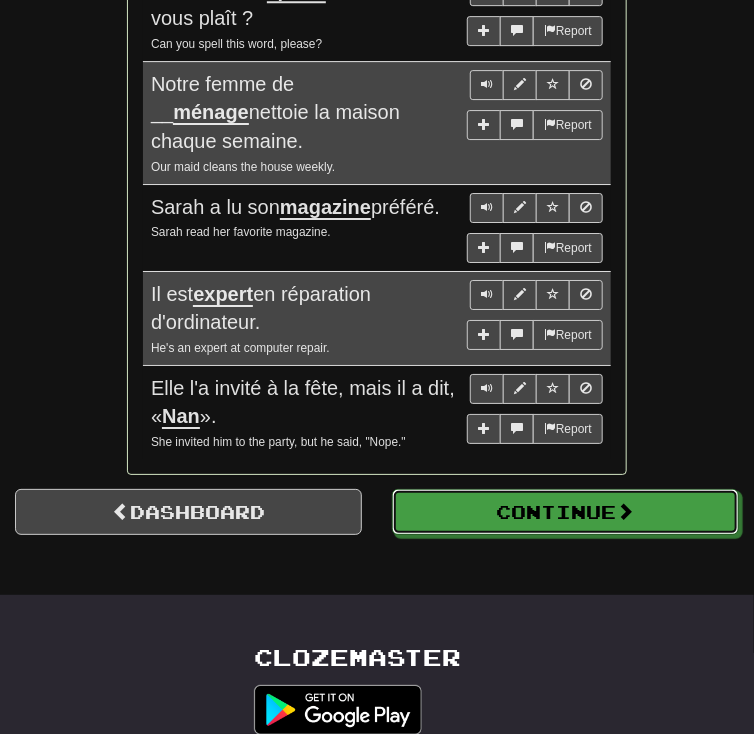 click on "Continue" at bounding box center (565, 512) 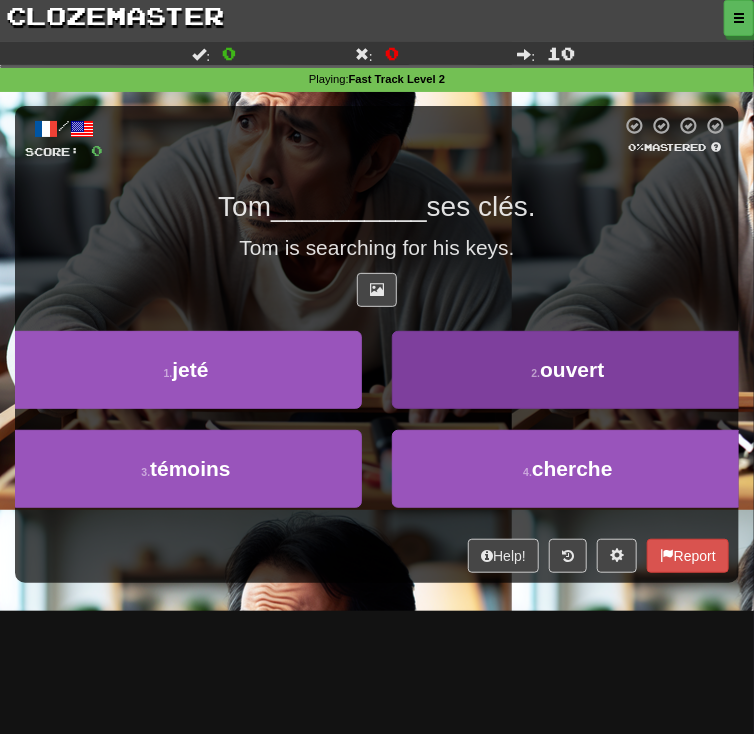 scroll, scrollTop: 0, scrollLeft: 0, axis: both 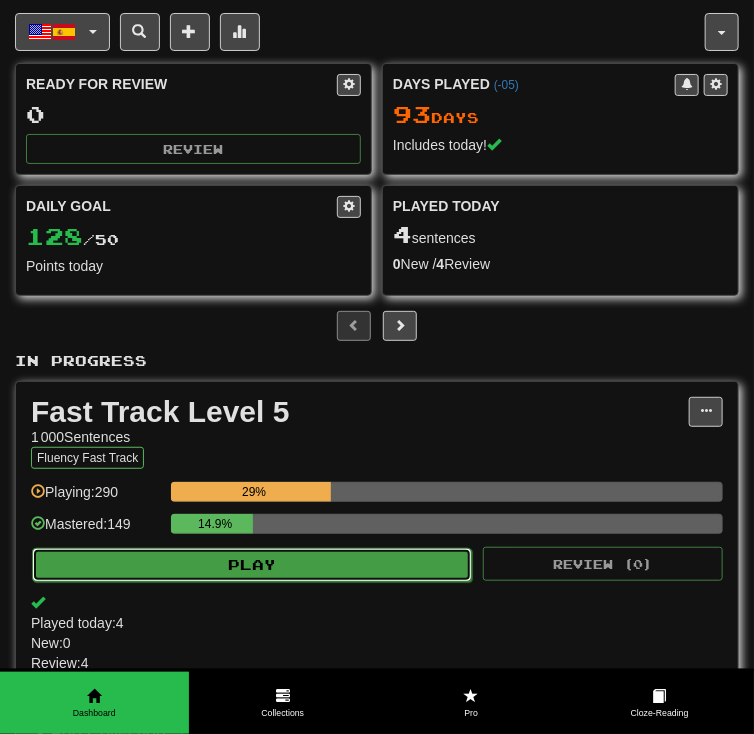 click on "Play" at bounding box center [252, 565] 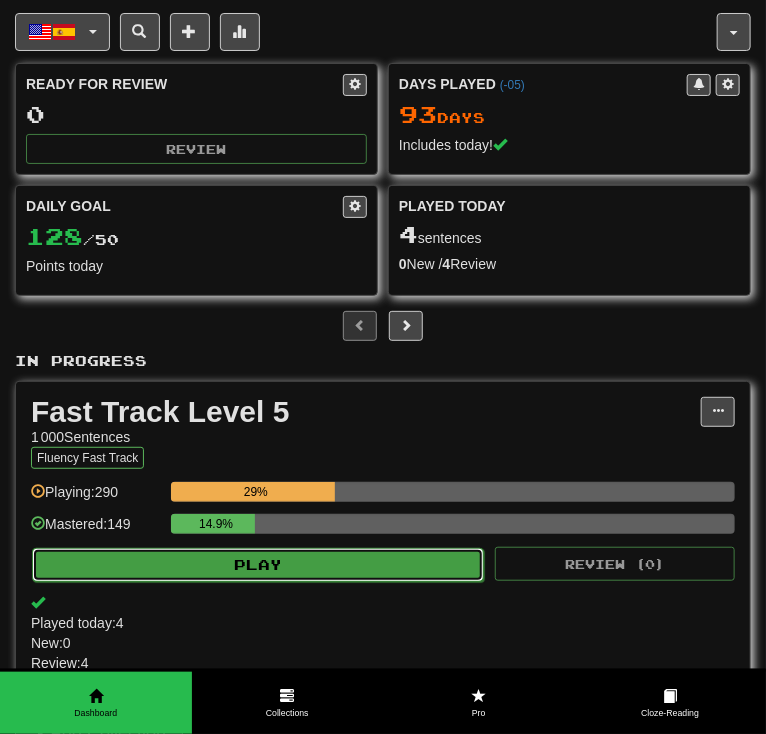 select on "**" 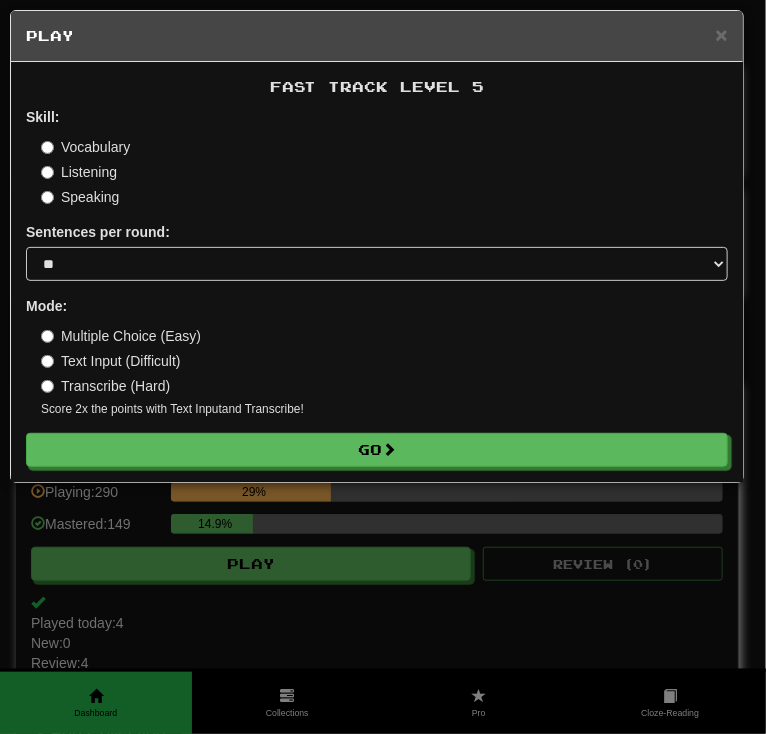 click on "Vocabulary" at bounding box center (85, 147) 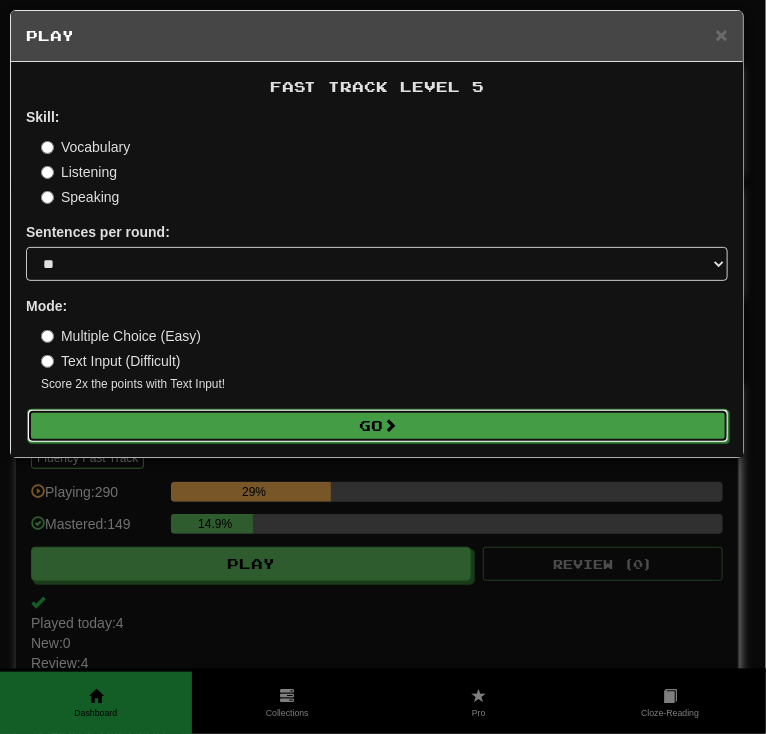 click on "Go" at bounding box center (378, 426) 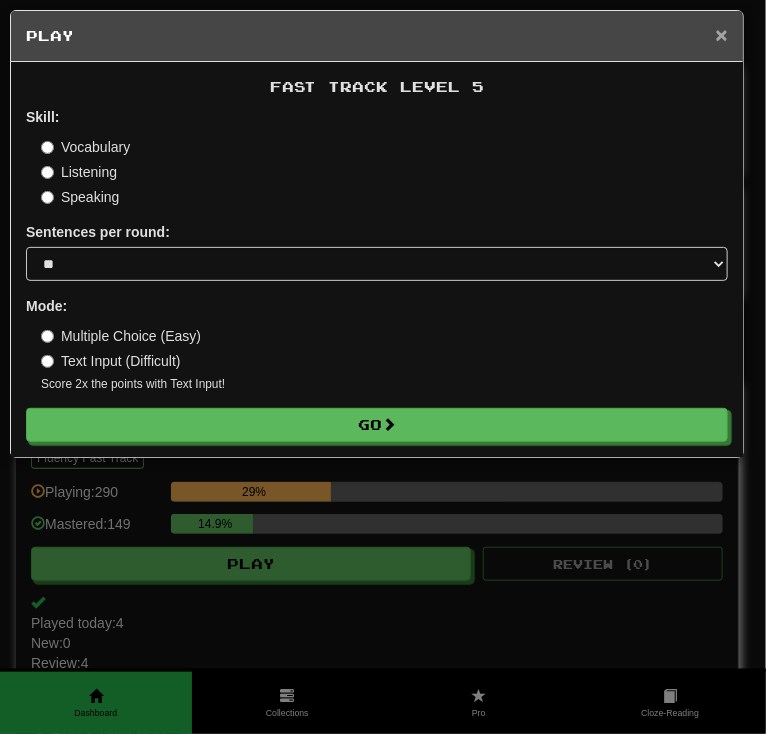 click on "×" at bounding box center (722, 34) 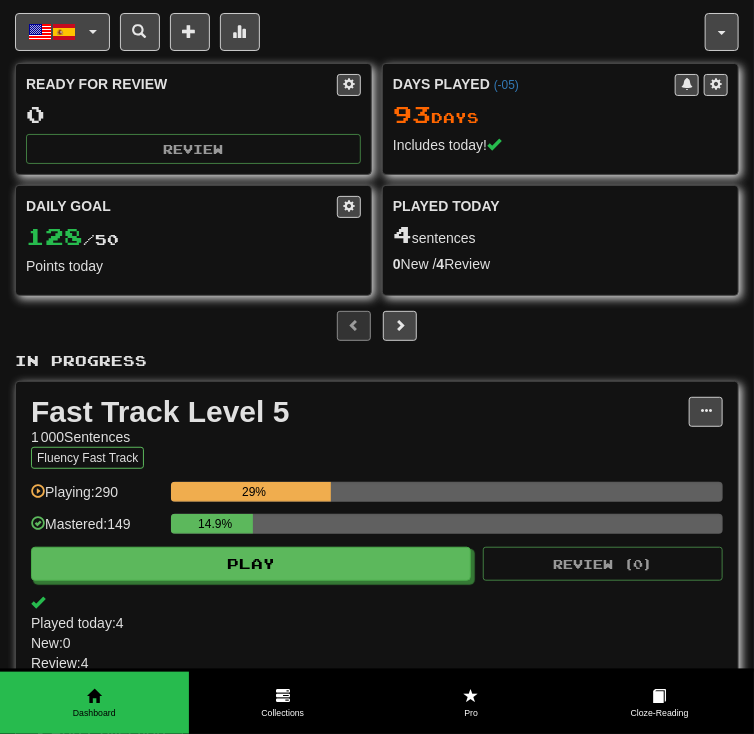 click at bounding box center (377, 326) 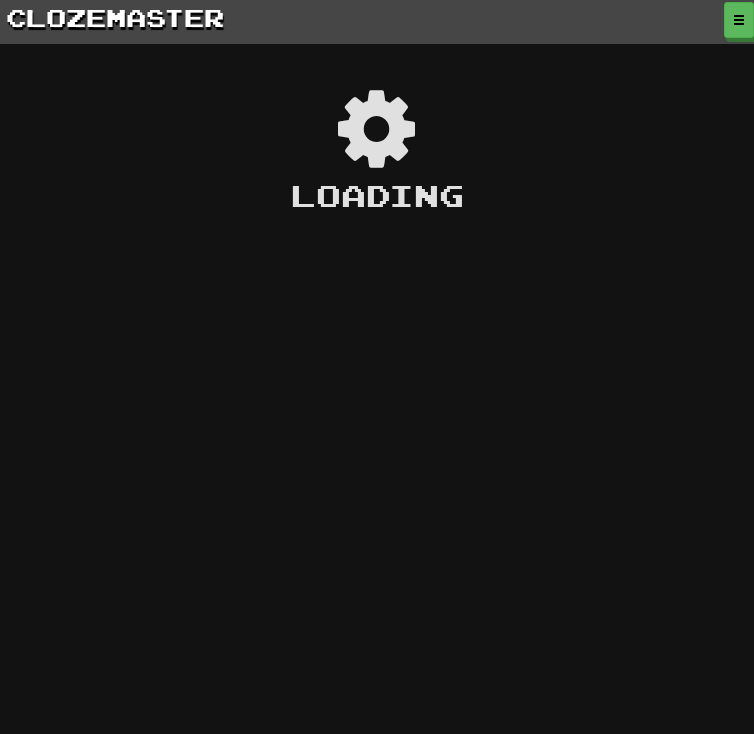 scroll, scrollTop: 0, scrollLeft: 0, axis: both 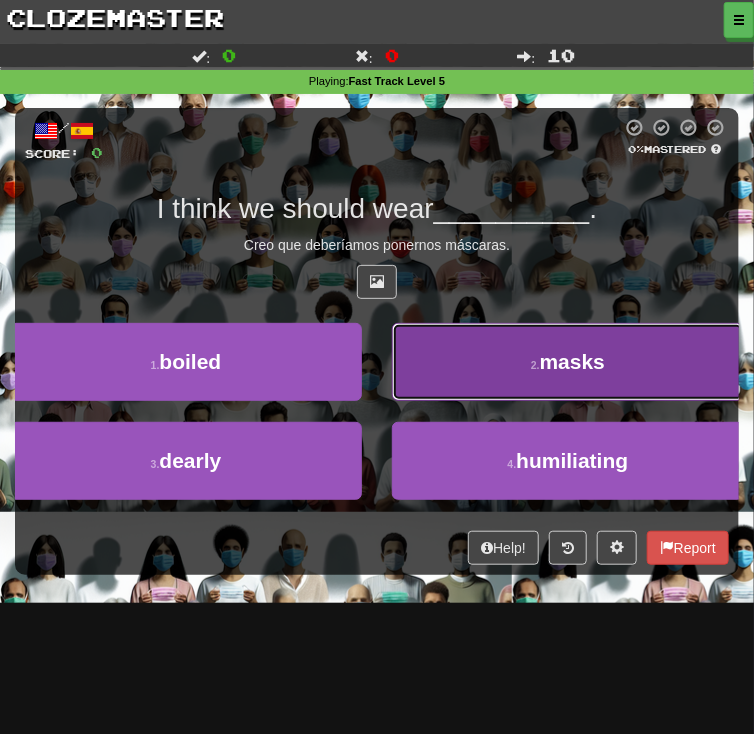 click on "2 .  masks" at bounding box center (568, 362) 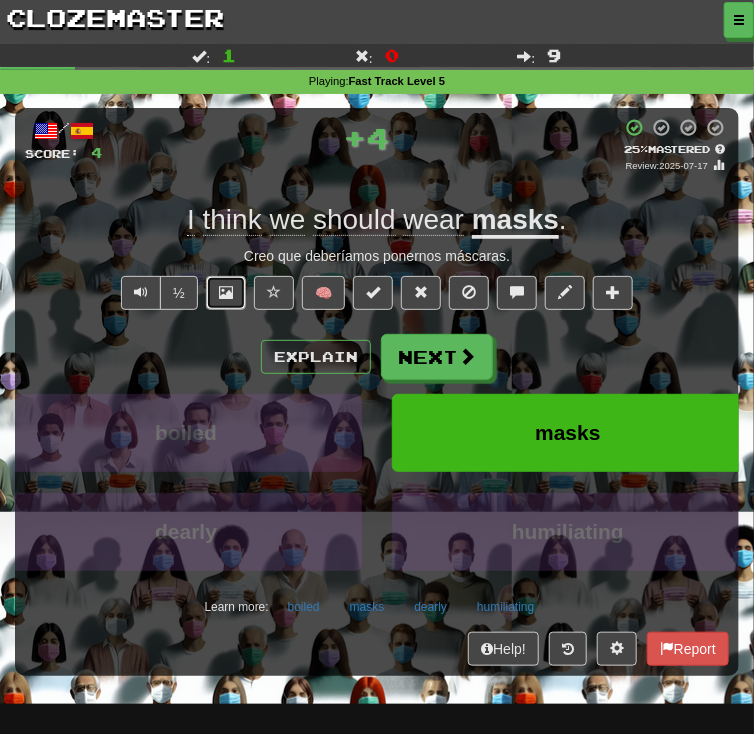 click at bounding box center [226, 293] 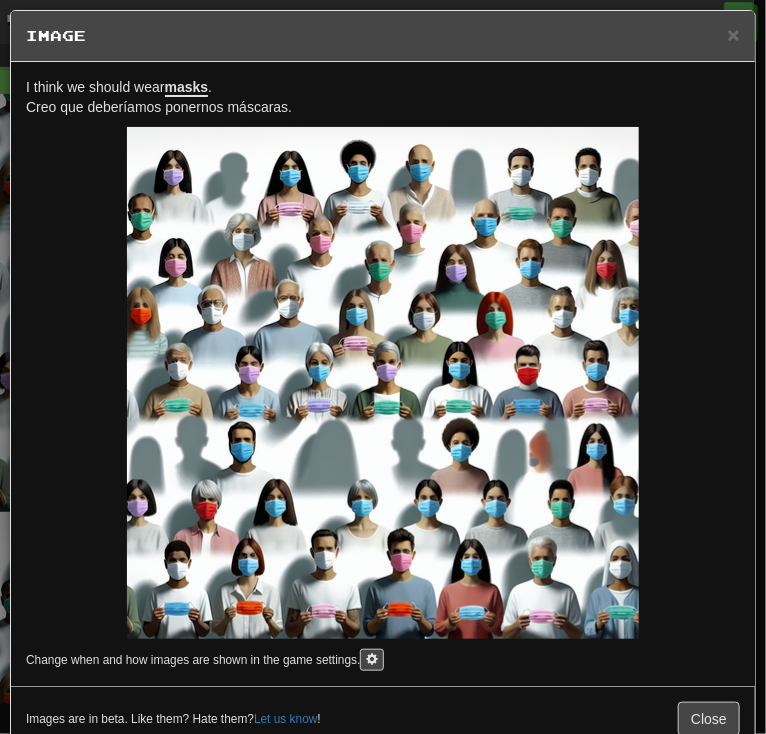 click on "masks" at bounding box center [187, 88] 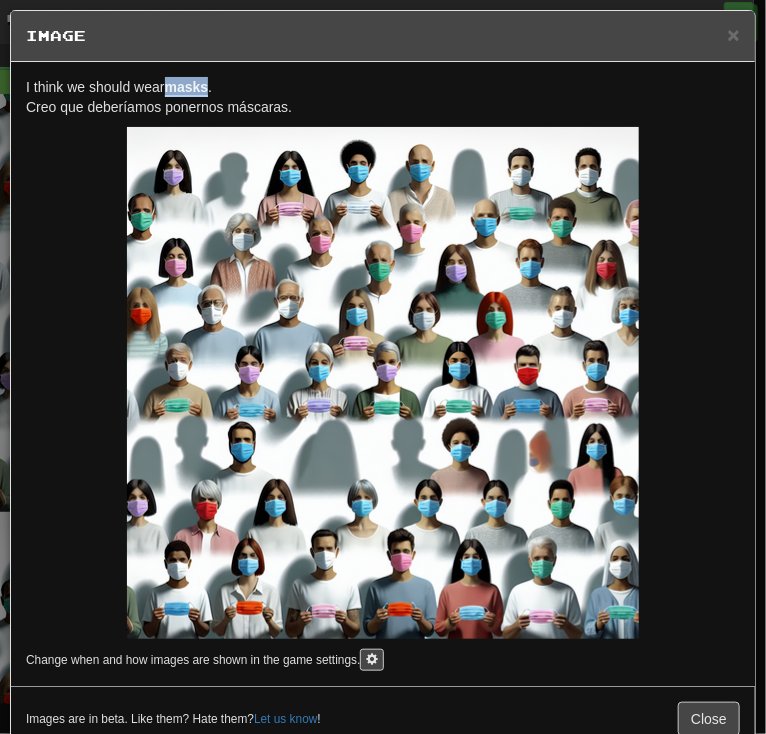 click on "masks" at bounding box center [187, 88] 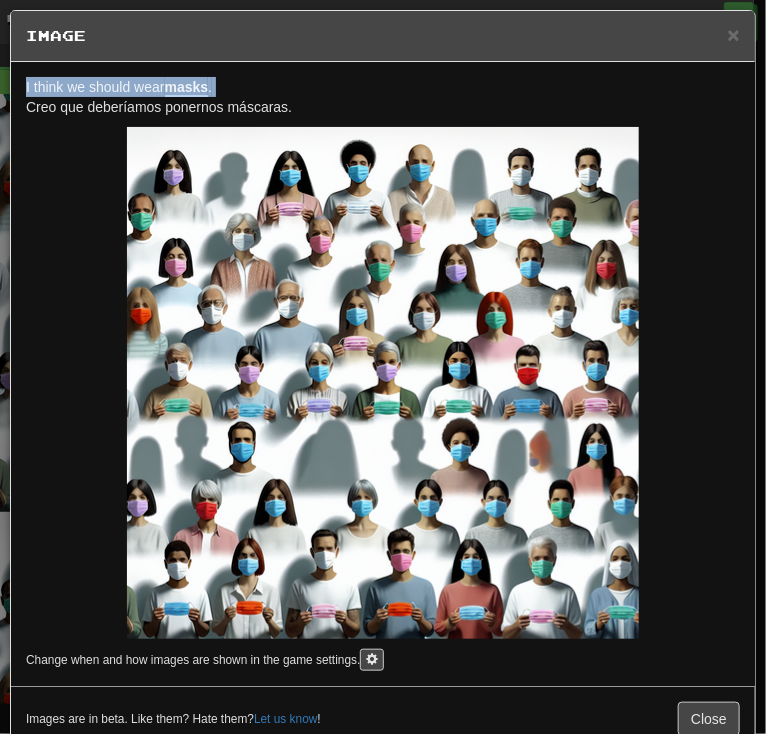click on "masks" at bounding box center [187, 88] 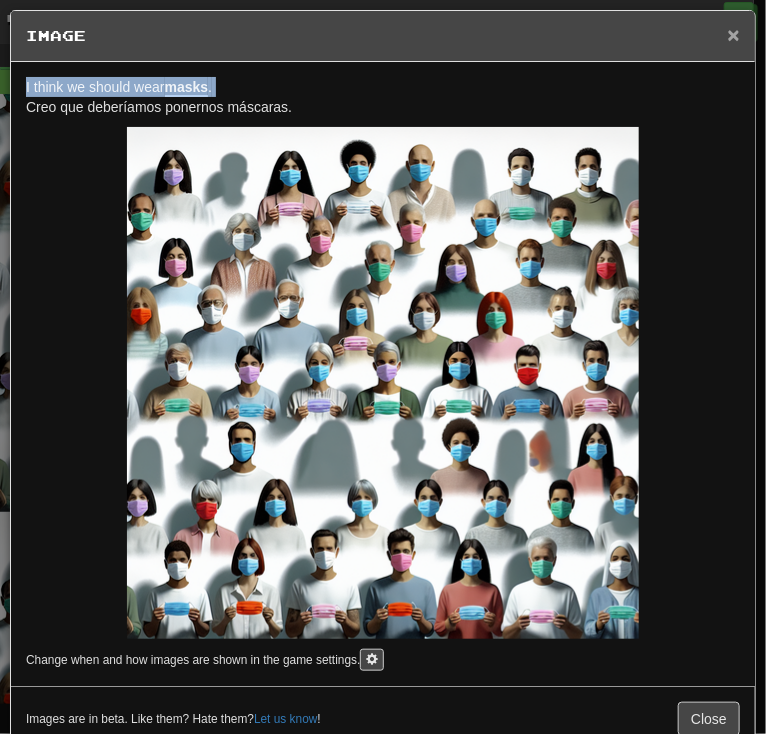 click on "×" at bounding box center [734, 34] 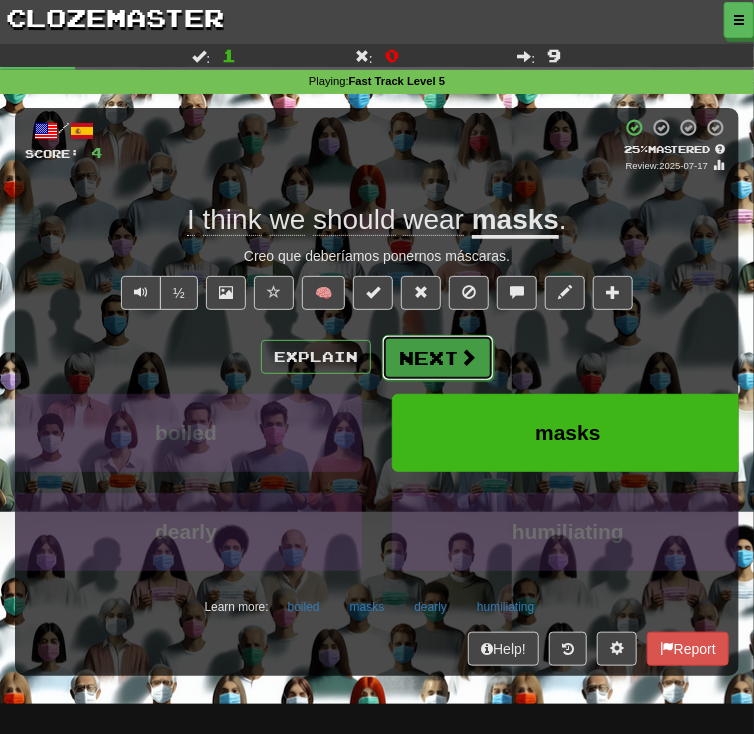 click on "Next" at bounding box center (438, 358) 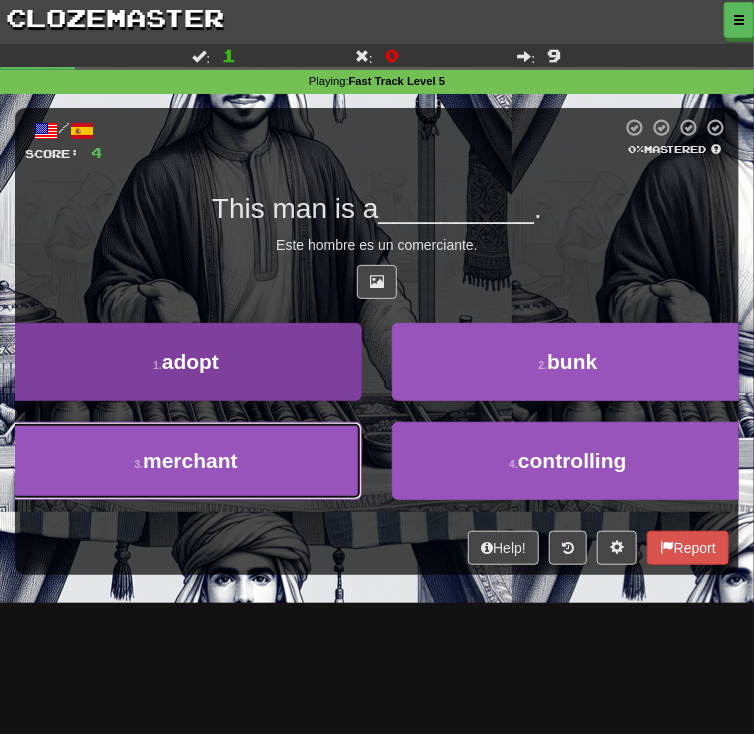 click on "3 .  merchant" at bounding box center [186, 461] 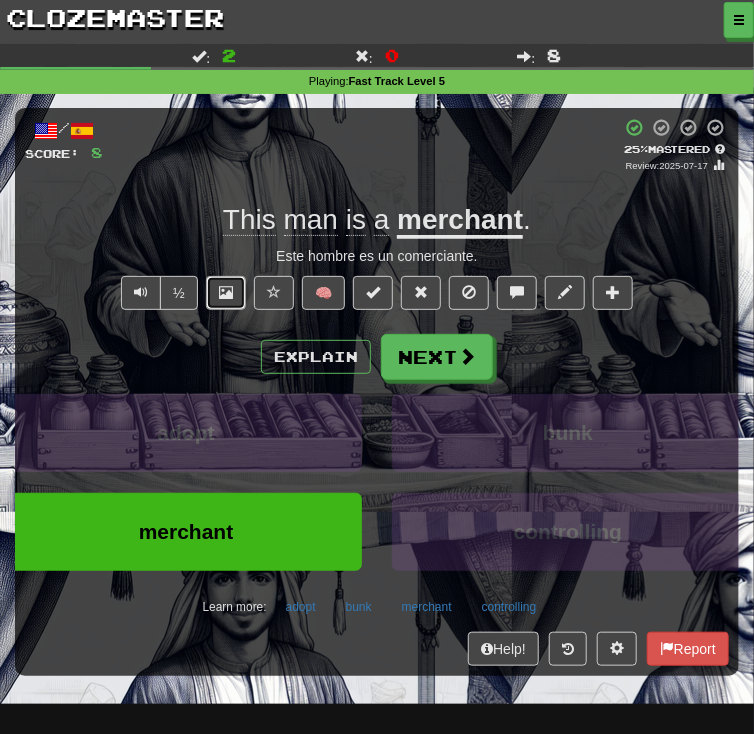 click at bounding box center (226, 293) 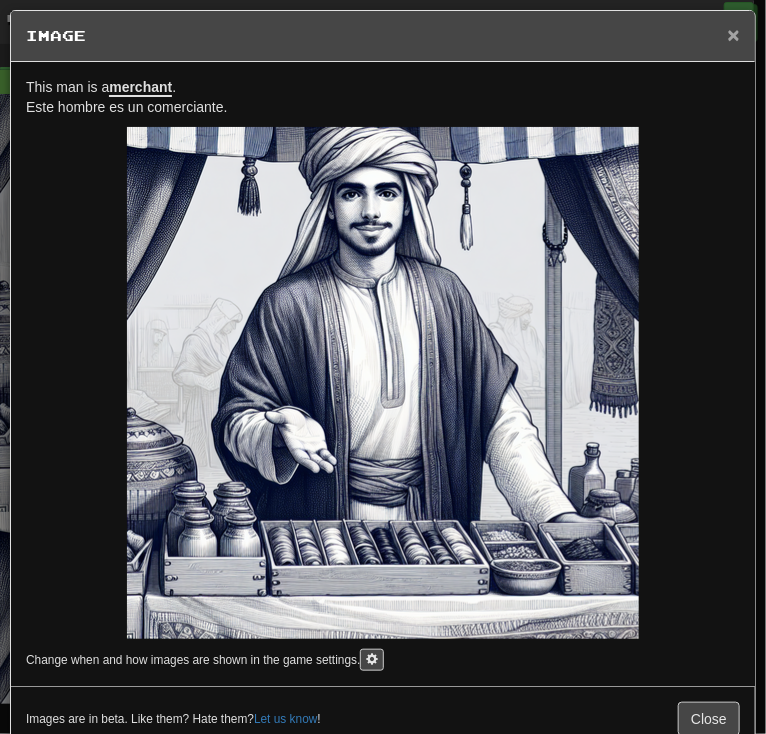 click on "×" at bounding box center (734, 34) 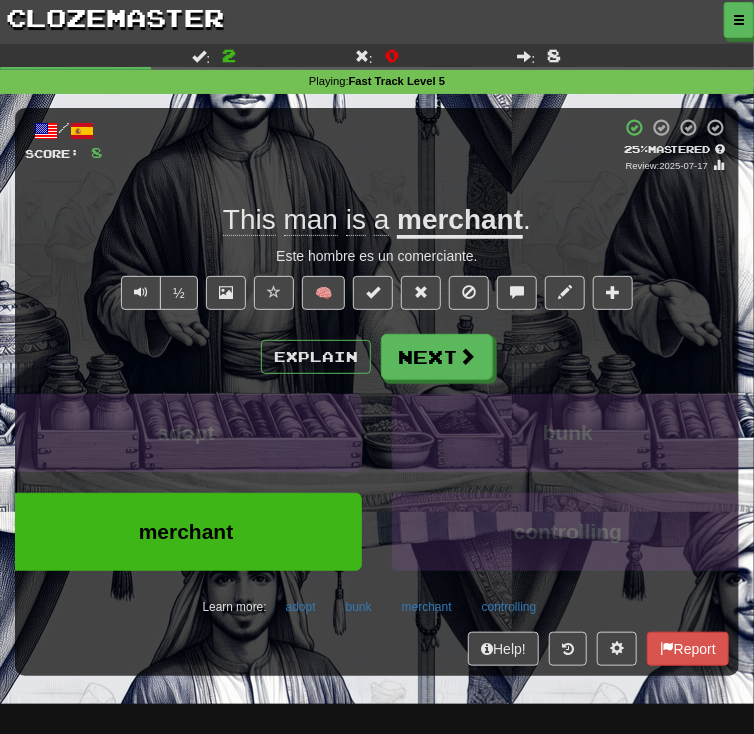 click on "Explain Next adopt bunk merchant controlling Learn more: adopt bunk merchant controlling" at bounding box center (377, 478) 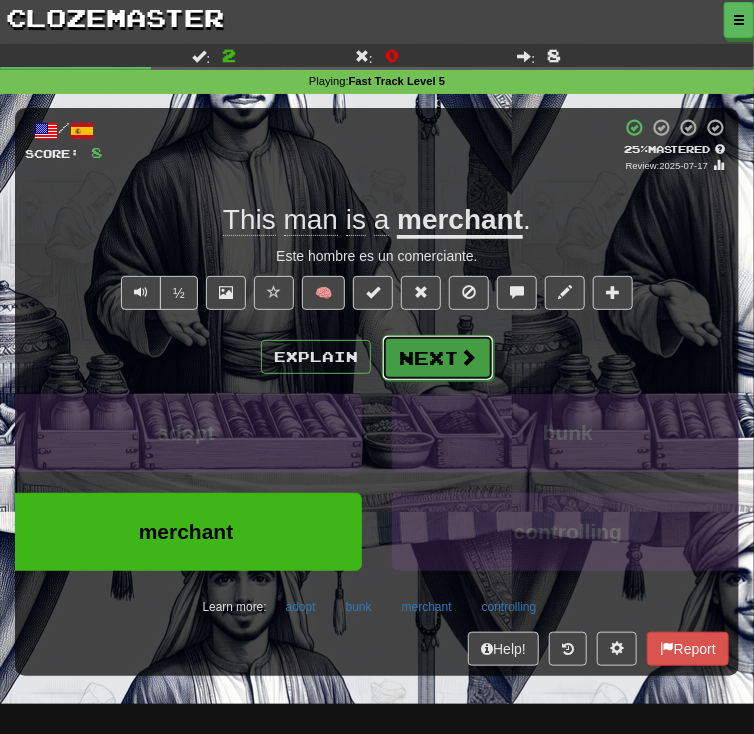 click on "Next" at bounding box center (438, 358) 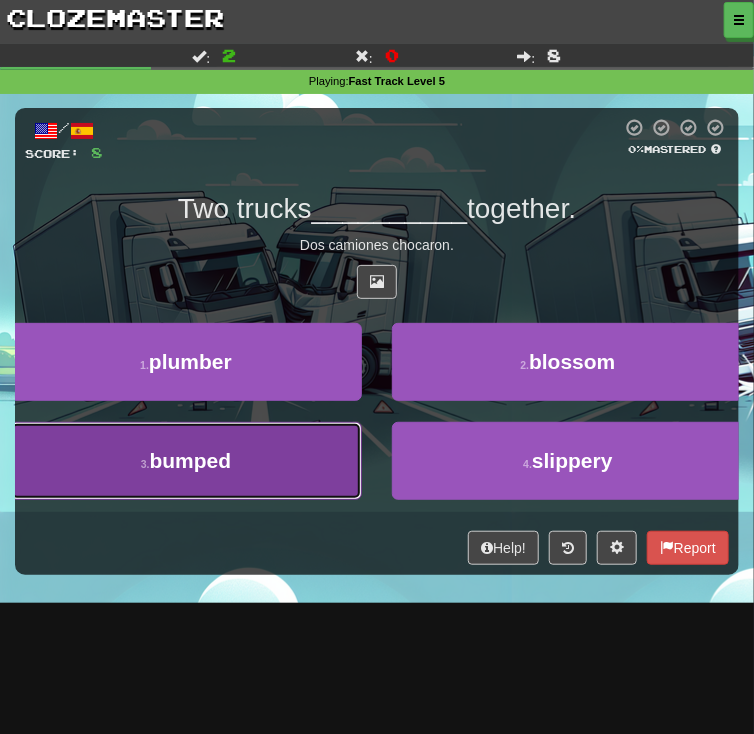 click on "3 .  bumped" at bounding box center (186, 461) 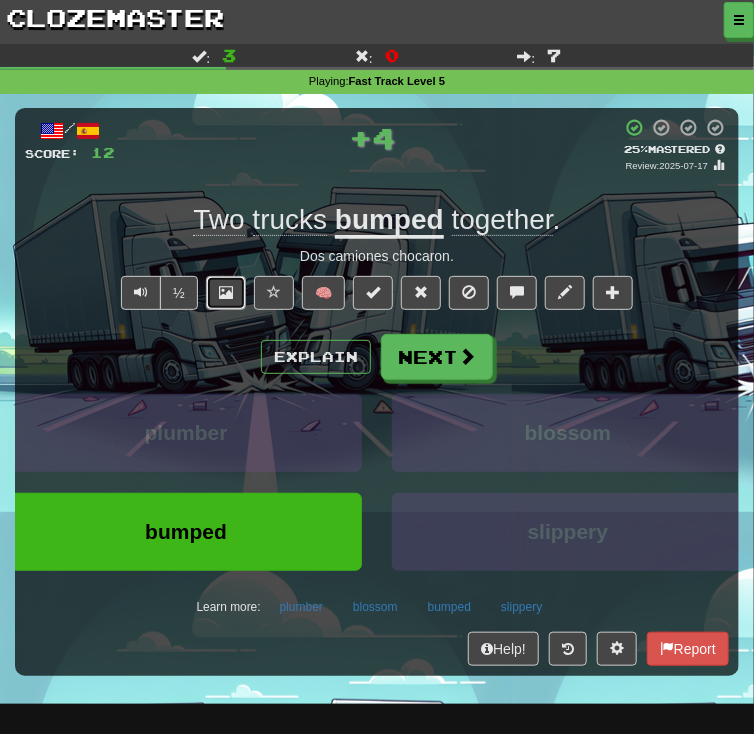 click at bounding box center (226, 293) 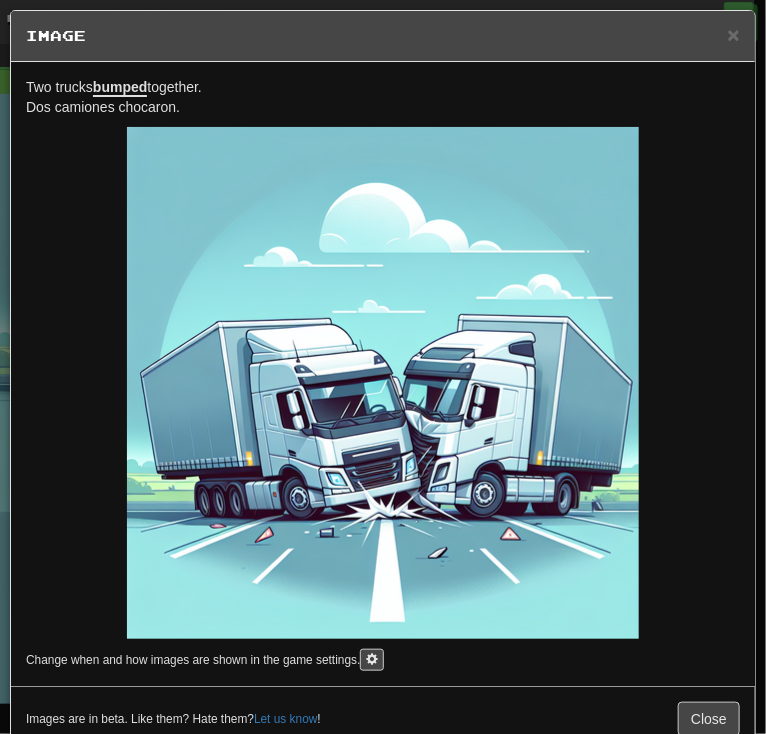 click at bounding box center (383, 383) 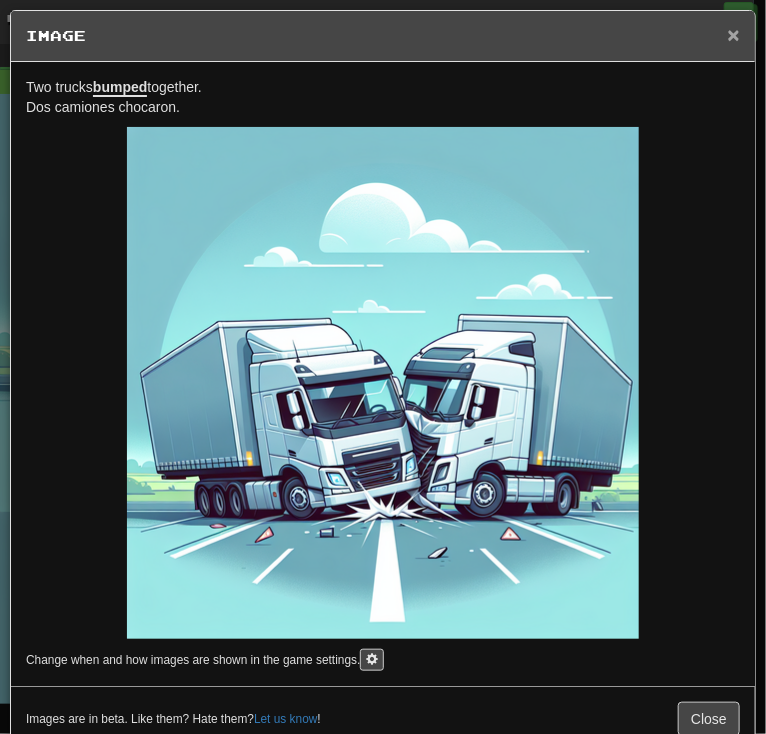 click on "×" at bounding box center (734, 34) 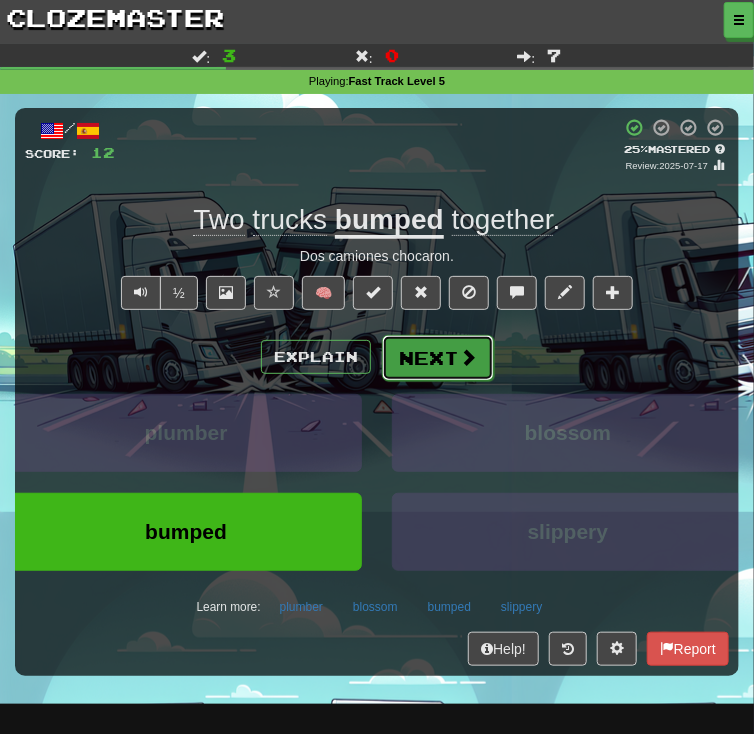 click on "Next" at bounding box center (438, 358) 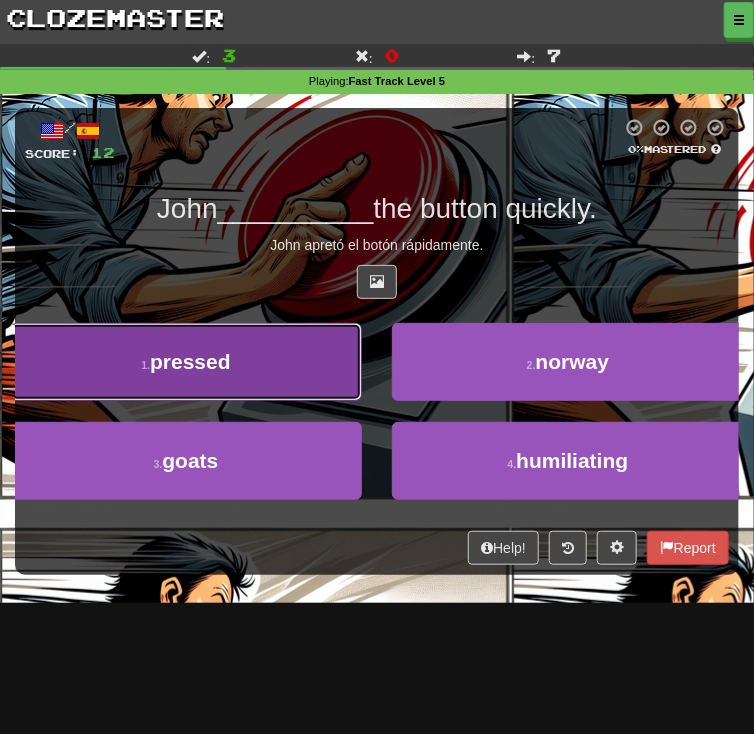 click on "1 .  pressed" at bounding box center [186, 362] 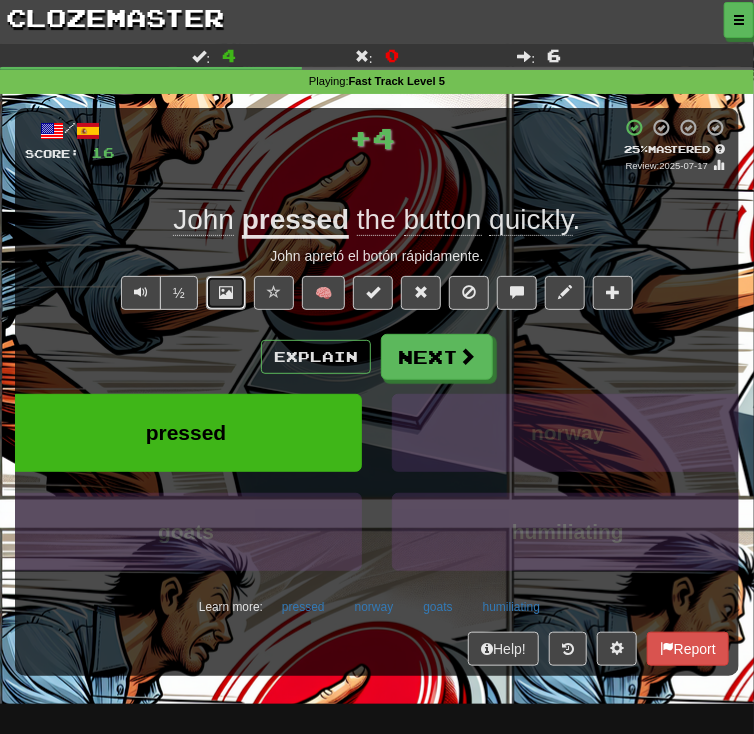 click at bounding box center (226, 292) 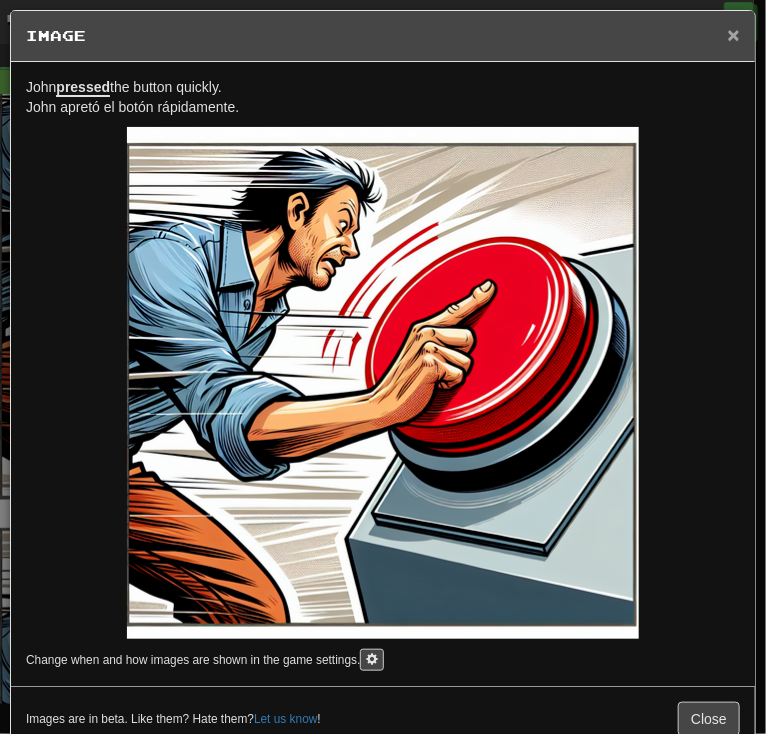 click on "×" at bounding box center (734, 34) 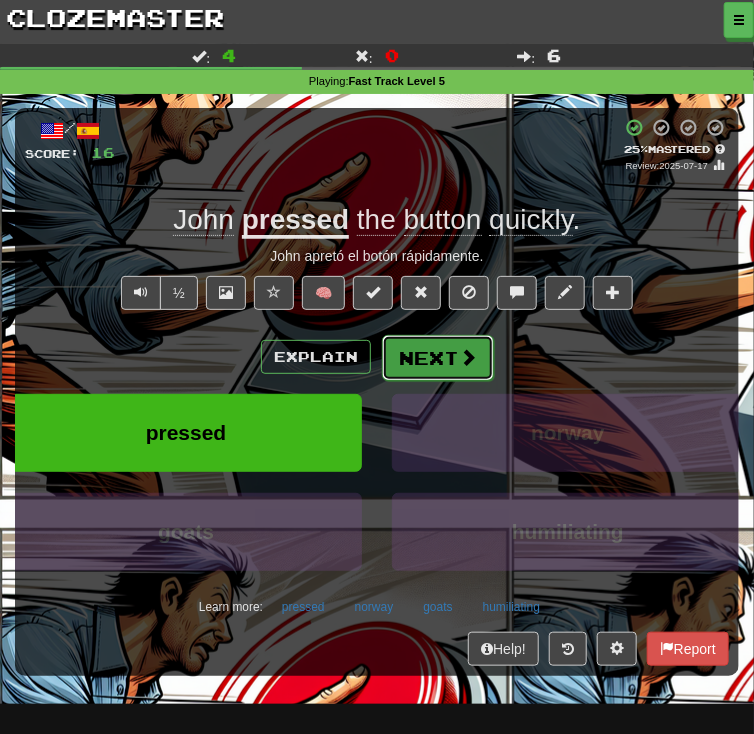click on "Next" at bounding box center (438, 358) 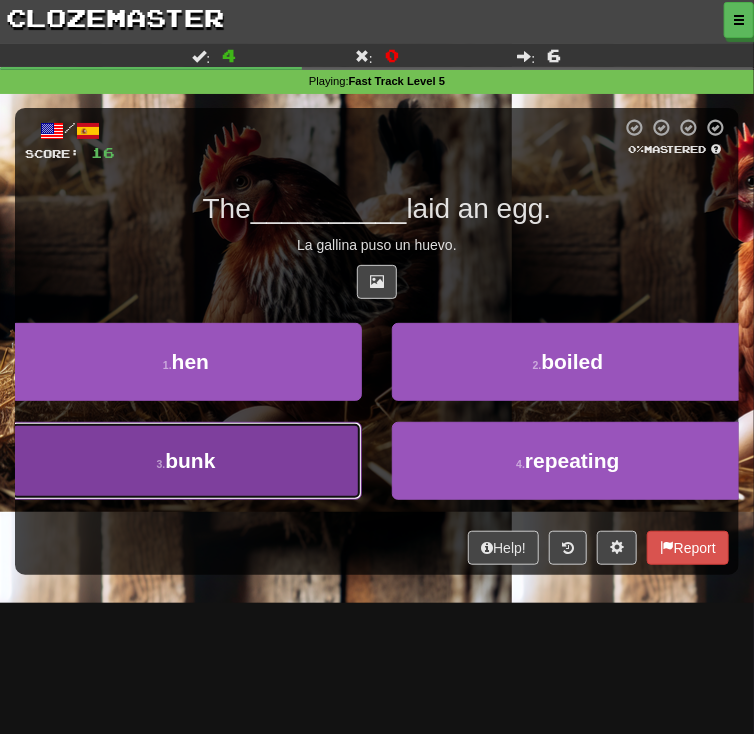 click on "3 .  bunk" at bounding box center [186, 461] 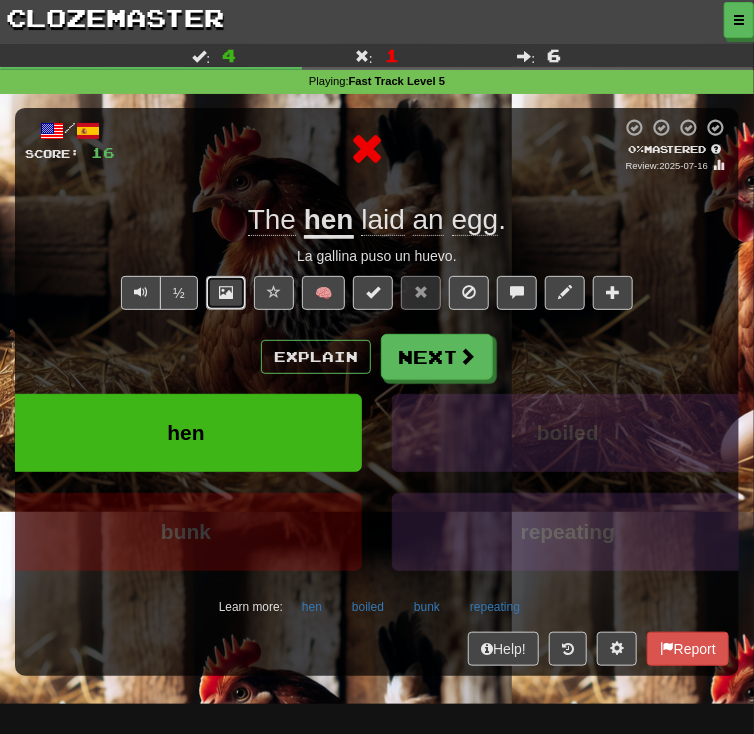 click at bounding box center [226, 292] 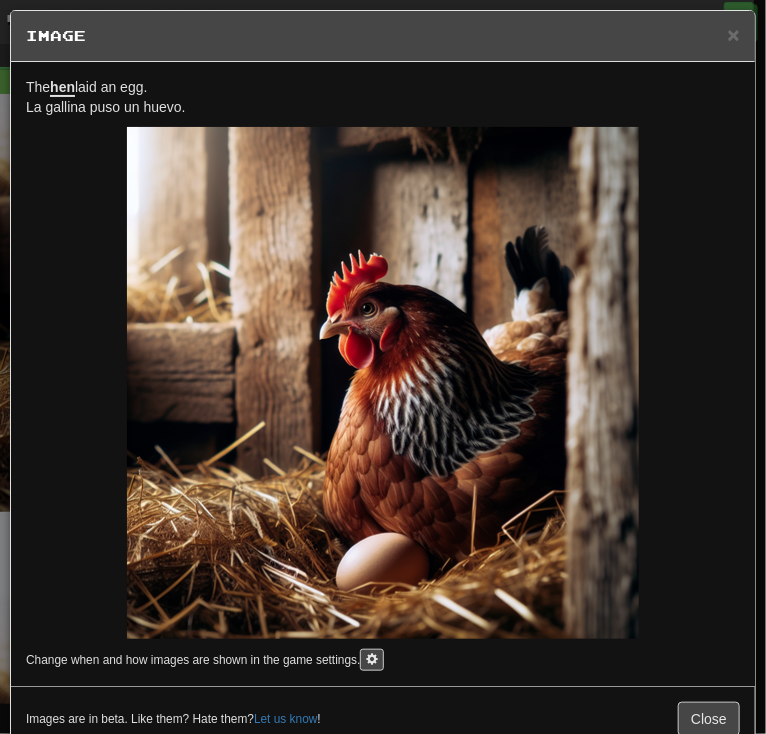 click at bounding box center (383, 383) 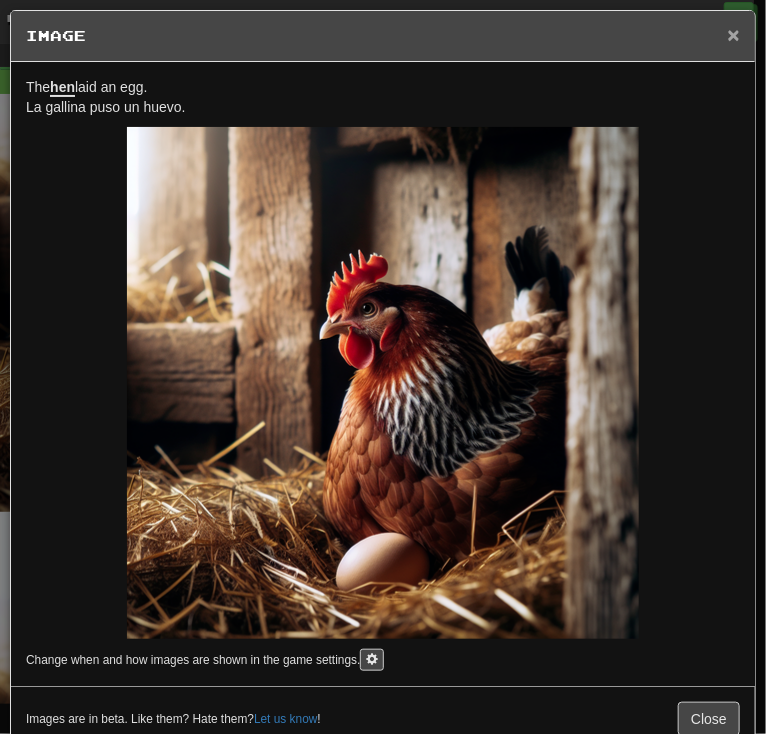 click on "×" at bounding box center (734, 34) 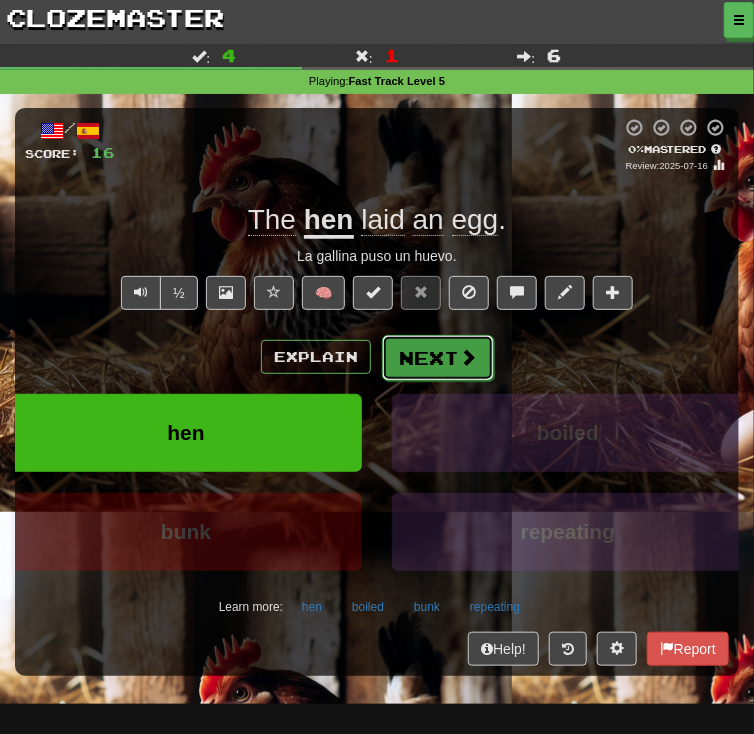 click at bounding box center [468, 357] 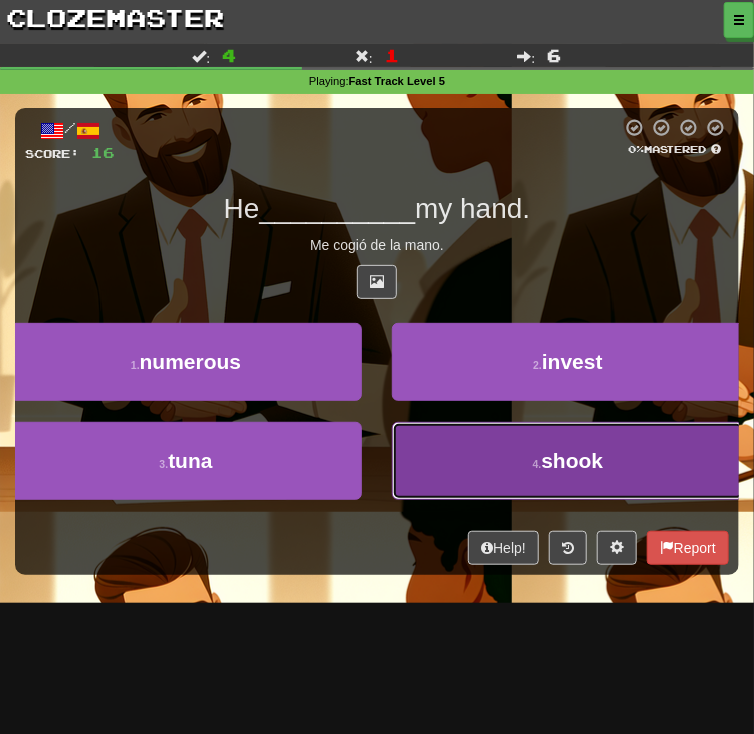 click on "4 .  shook" at bounding box center [568, 461] 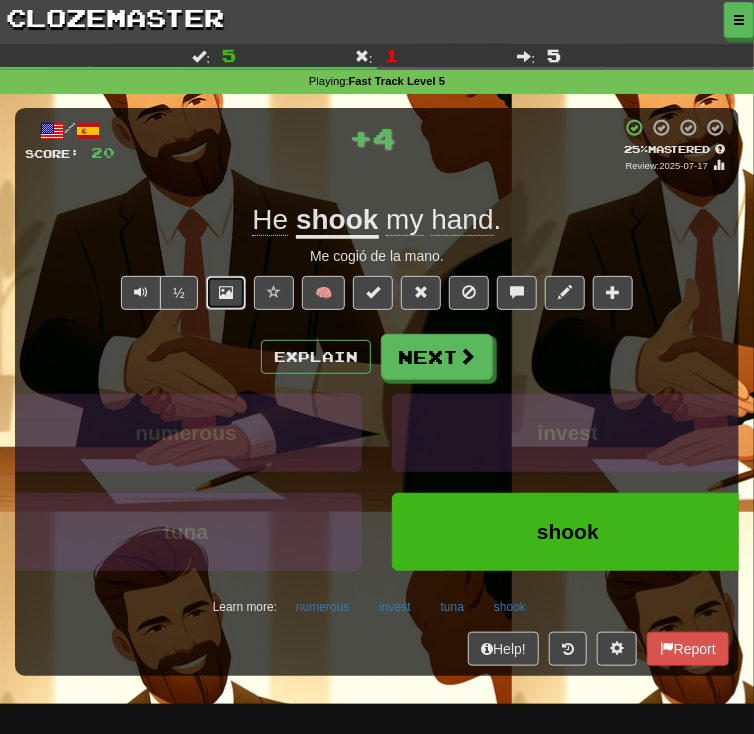 click at bounding box center (226, 293) 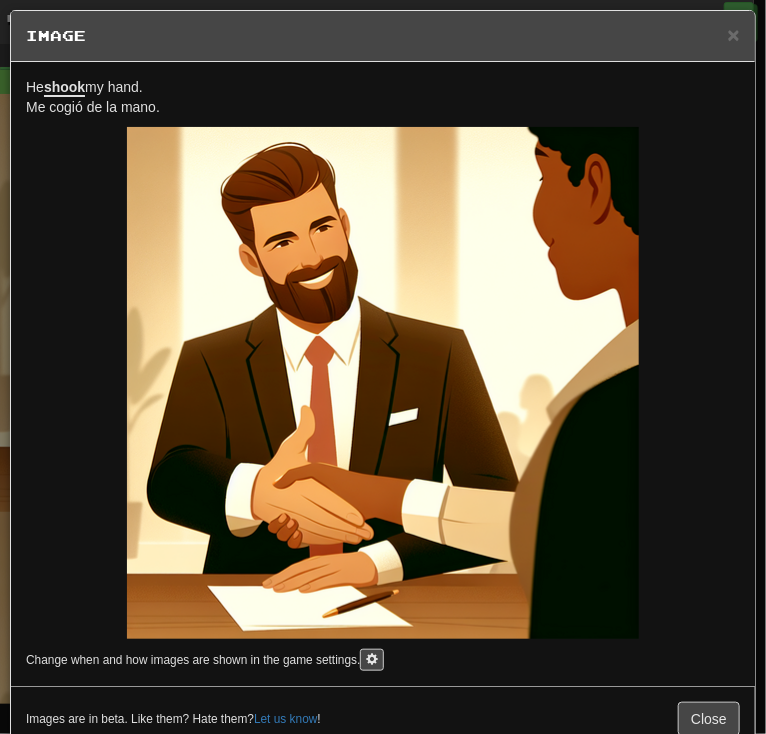 drag, startPoint x: 397, startPoint y: 317, endPoint x: 311, endPoint y: 373, distance: 102.625534 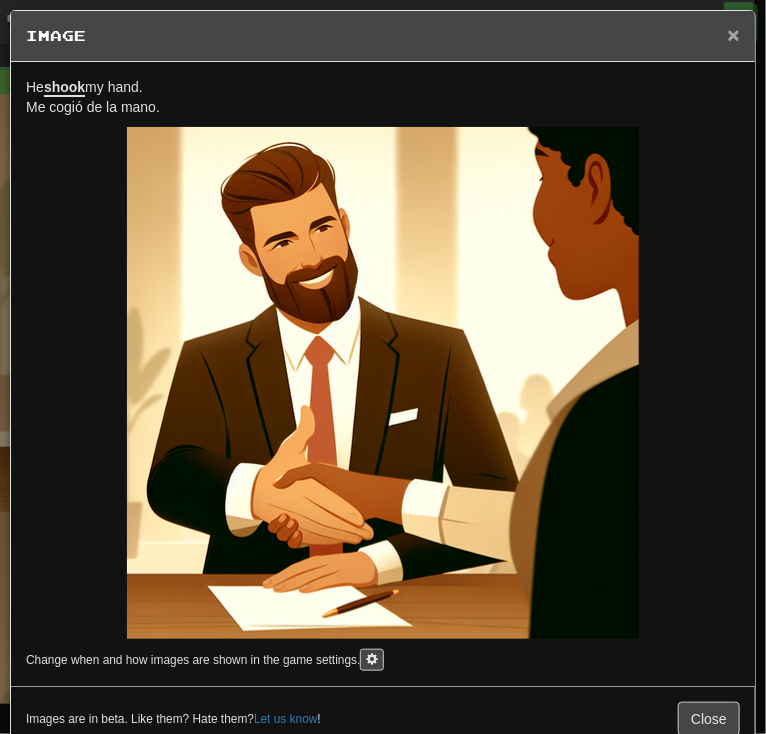 click on "×" at bounding box center (734, 34) 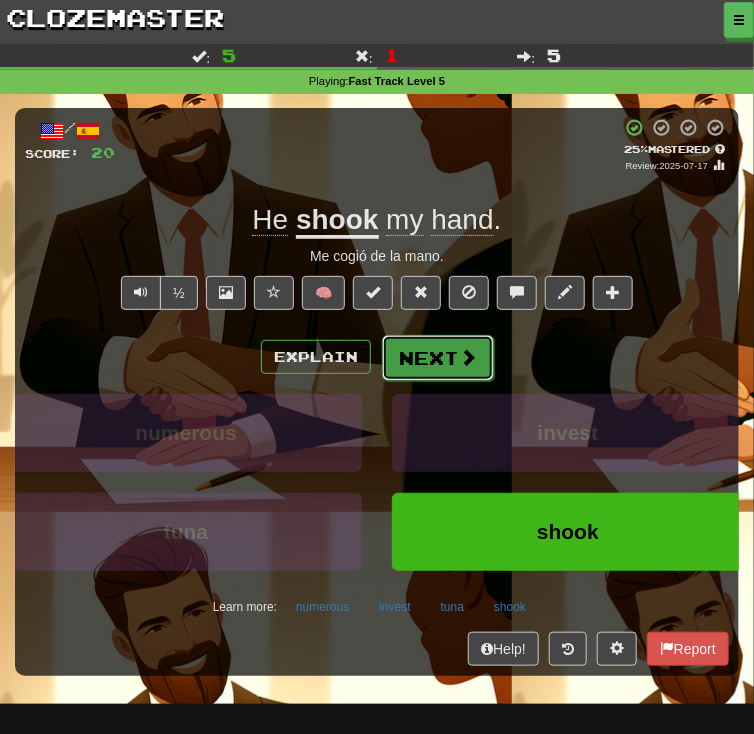 click on "Next" at bounding box center (438, 358) 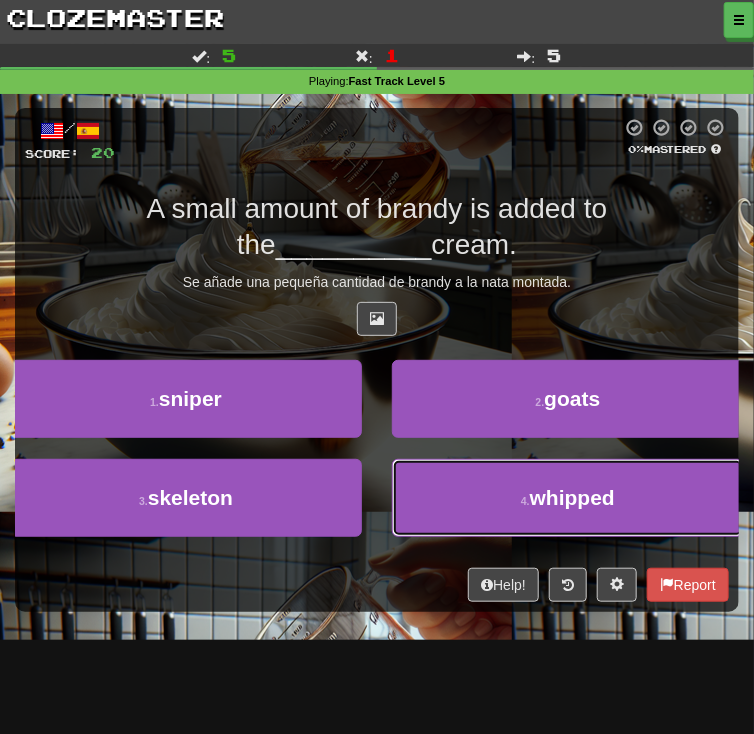 click on "4 .  whipped" at bounding box center (568, 498) 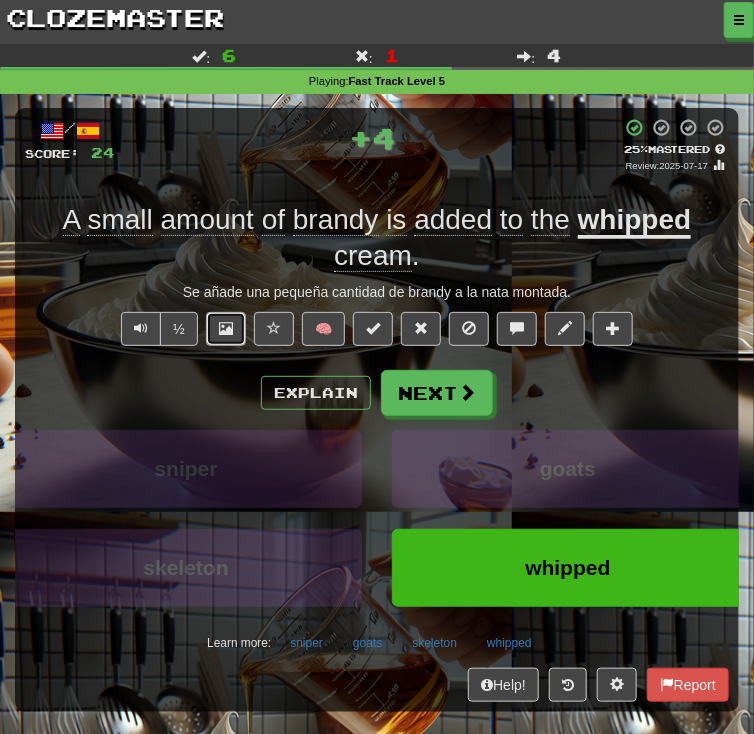 click at bounding box center (226, 329) 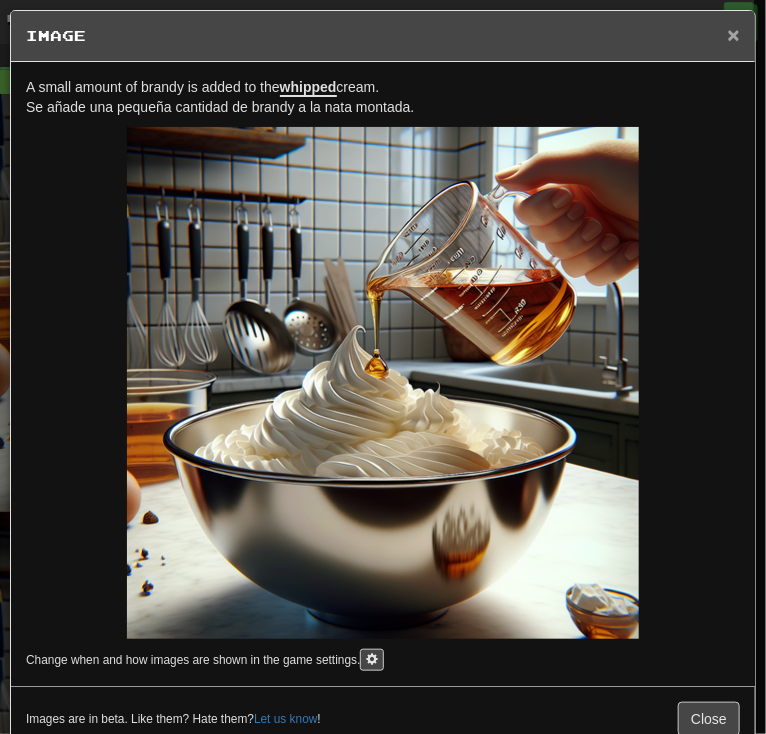 click on "×" at bounding box center [734, 34] 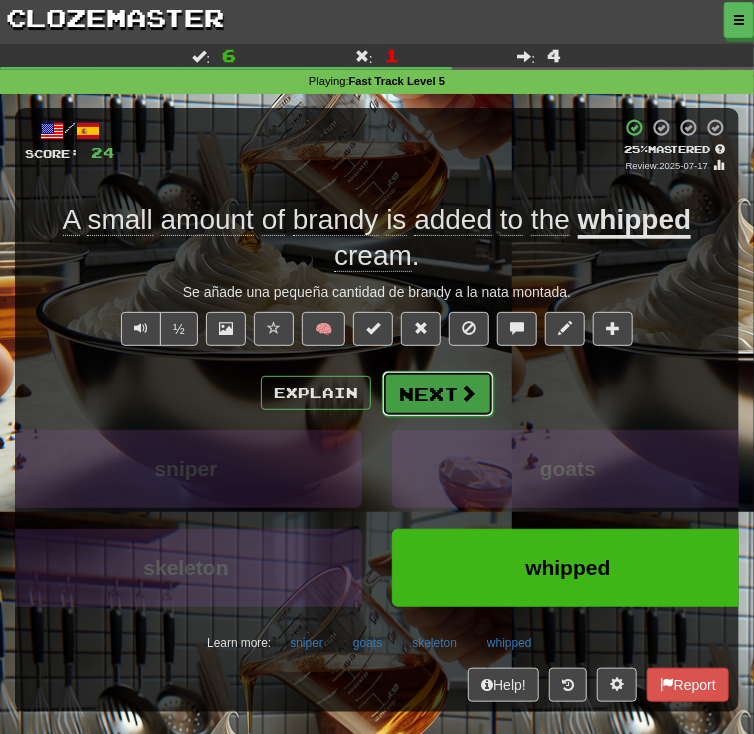 click on "Next" at bounding box center [438, 394] 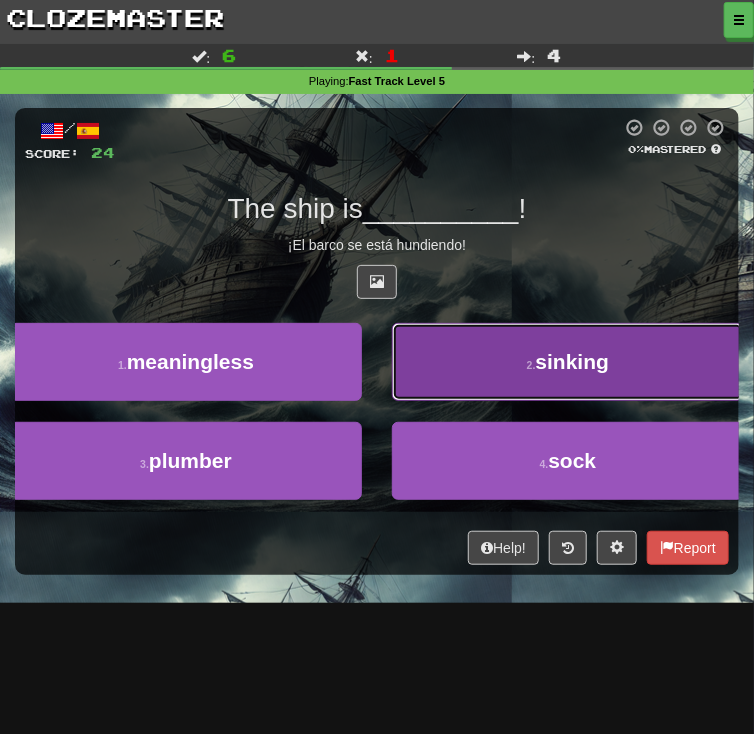click on "2 .  sinking" at bounding box center [568, 362] 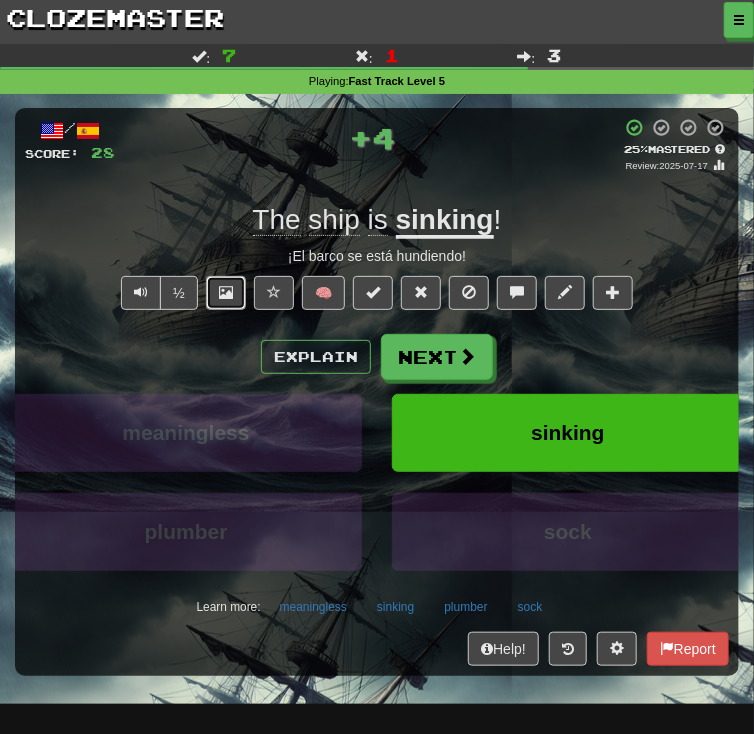 click at bounding box center (226, 293) 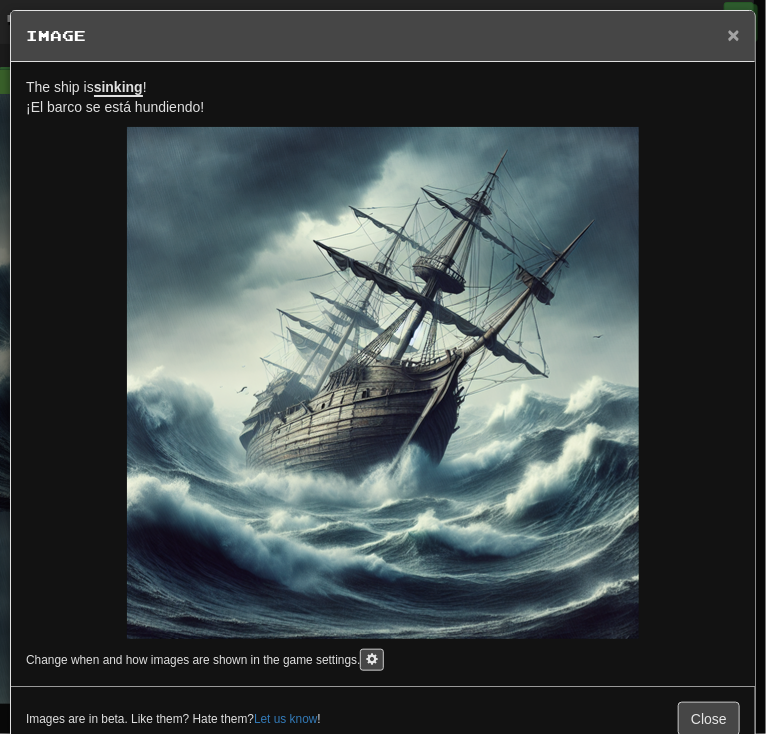 click on "×" at bounding box center [734, 34] 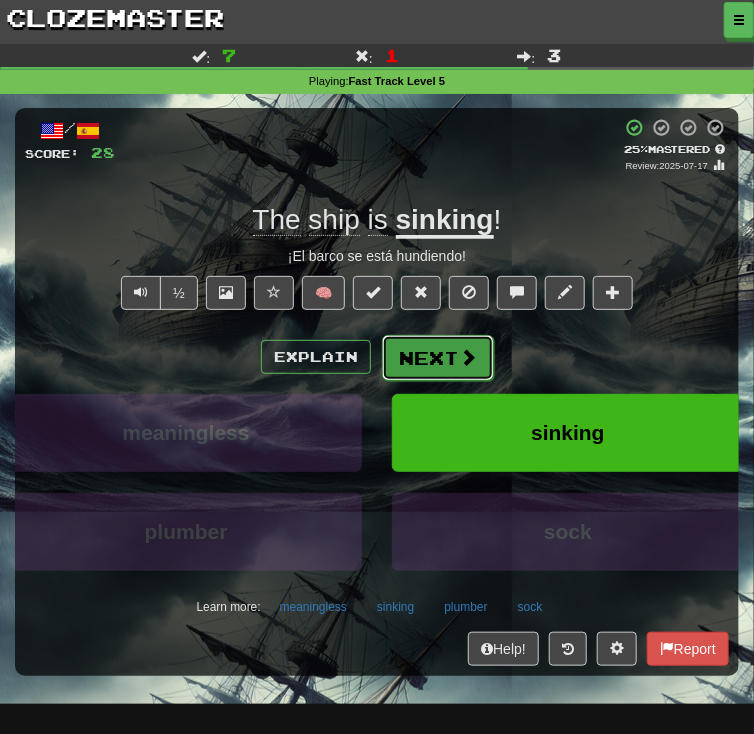 click on "Next" at bounding box center [438, 358] 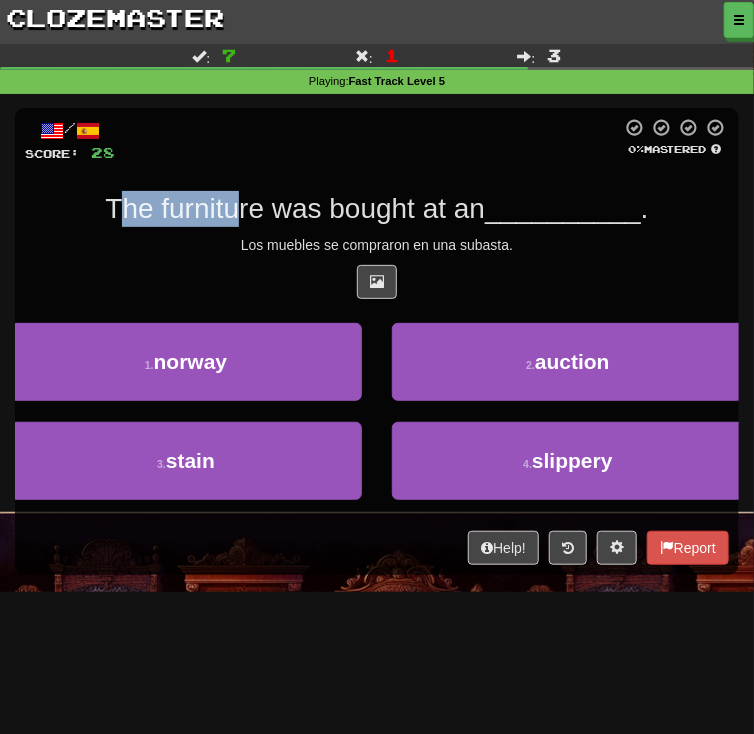 drag, startPoint x: 122, startPoint y: 224, endPoint x: 315, endPoint y: 224, distance: 193 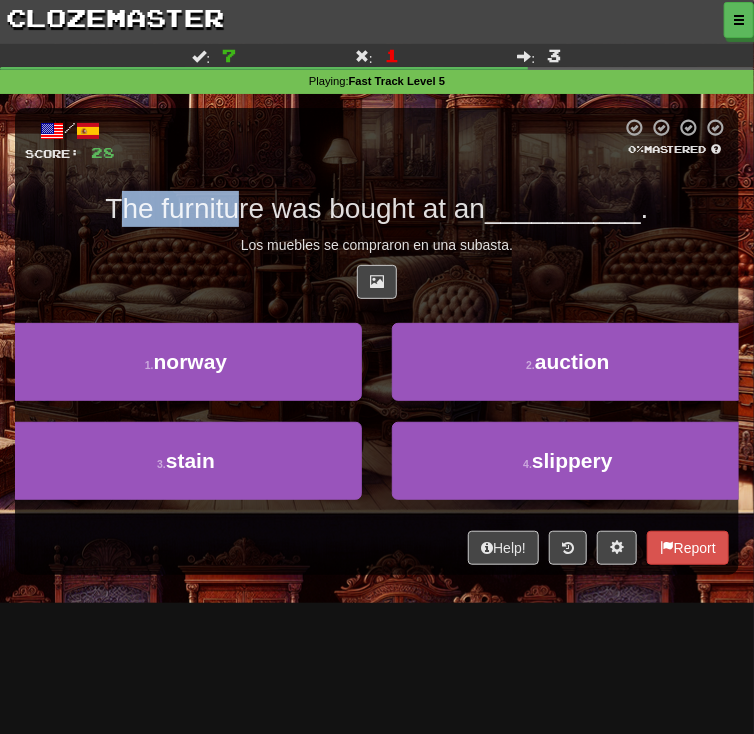 click on "The furniture was bought at an  __________ ." at bounding box center (377, 209) 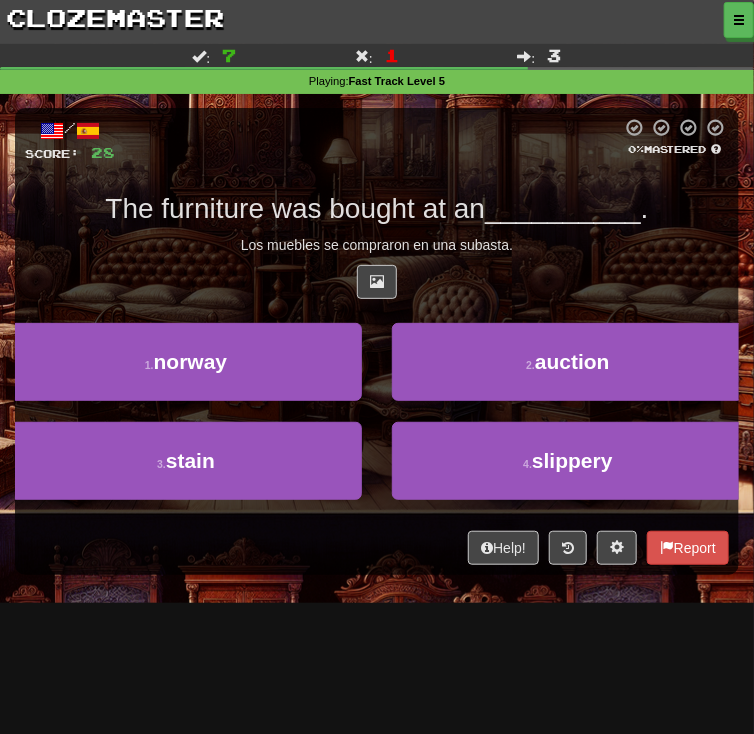 click on "The furniture was bought at an" at bounding box center [295, 208] 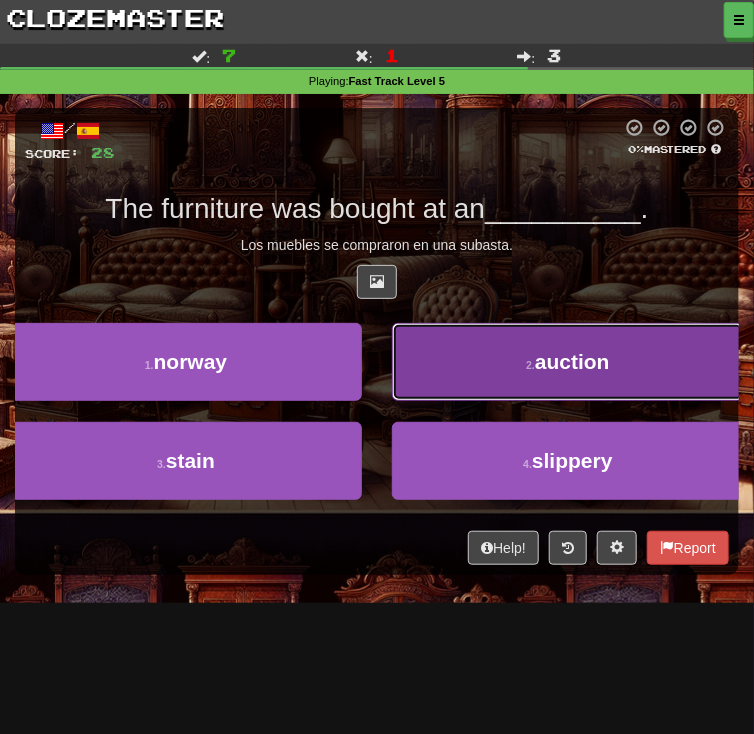 click on "2 .  auction" at bounding box center [568, 362] 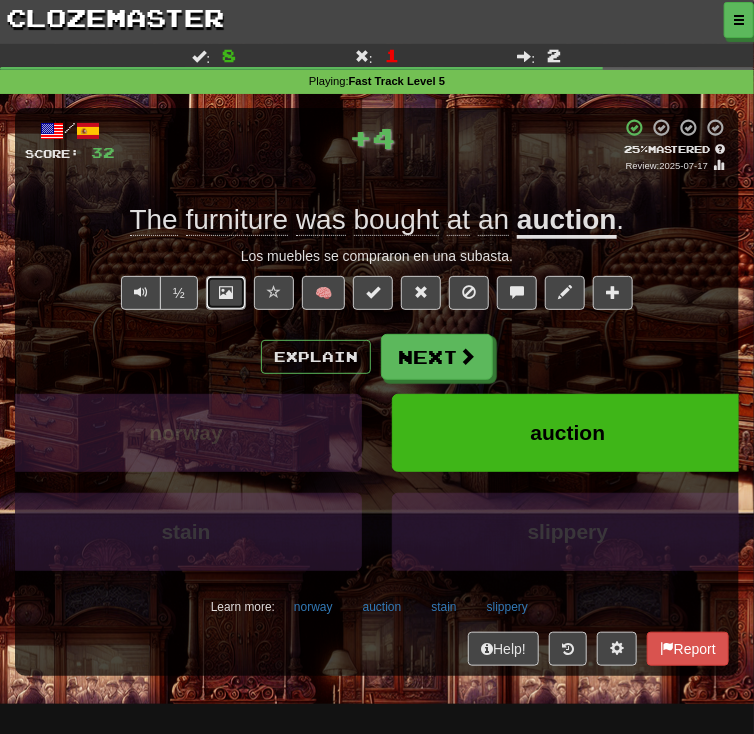 click at bounding box center [226, 292] 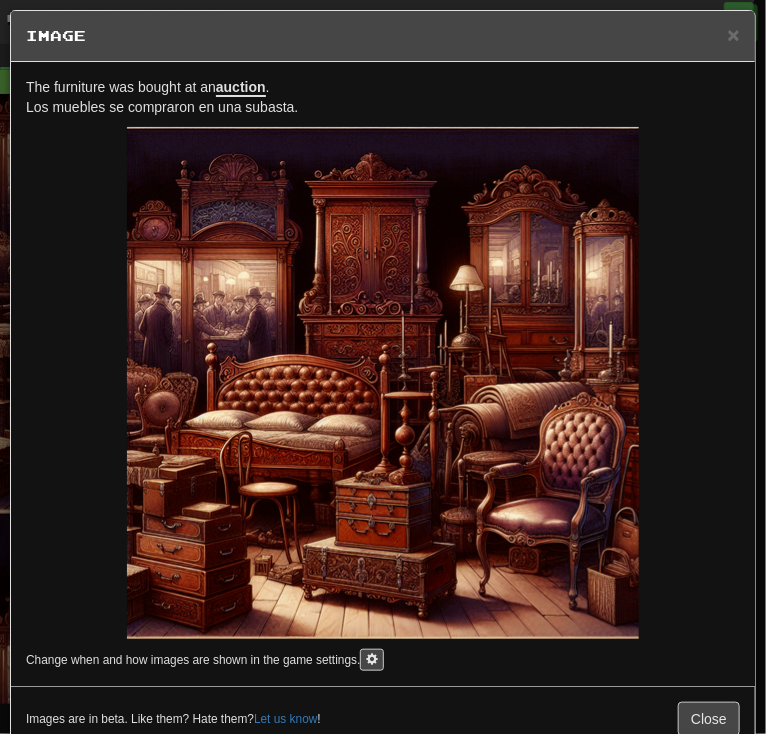 click on "× Image" at bounding box center (383, 36) 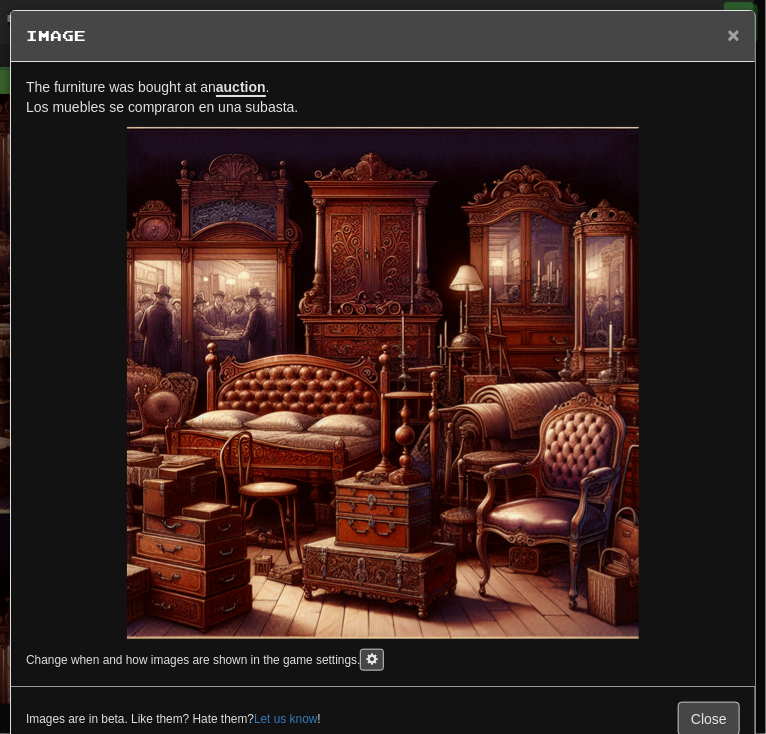 click on "×" at bounding box center [734, 34] 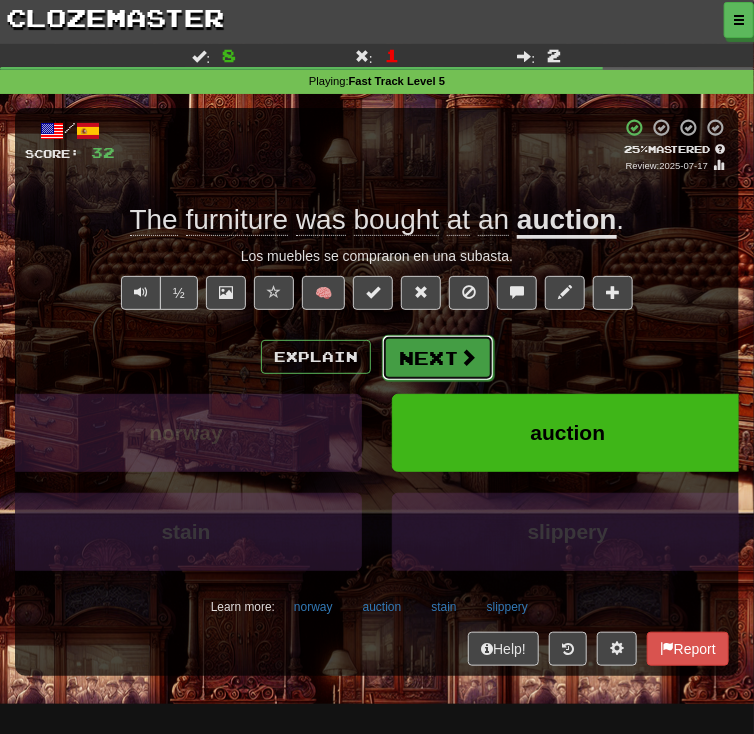 click on "Next" at bounding box center (438, 358) 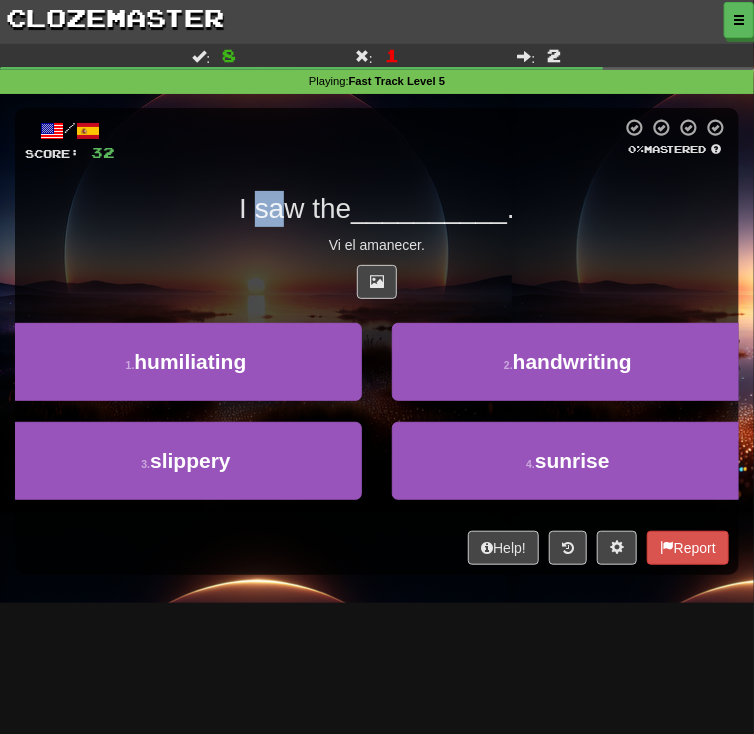 drag, startPoint x: 268, startPoint y: 207, endPoint x: 385, endPoint y: 203, distance: 117.06836 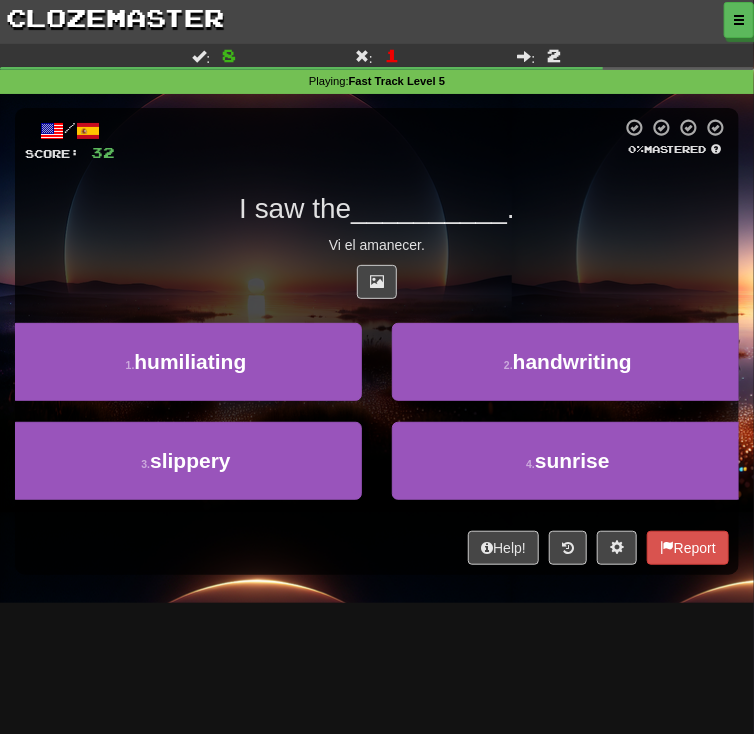 click on "__________" at bounding box center (429, 208) 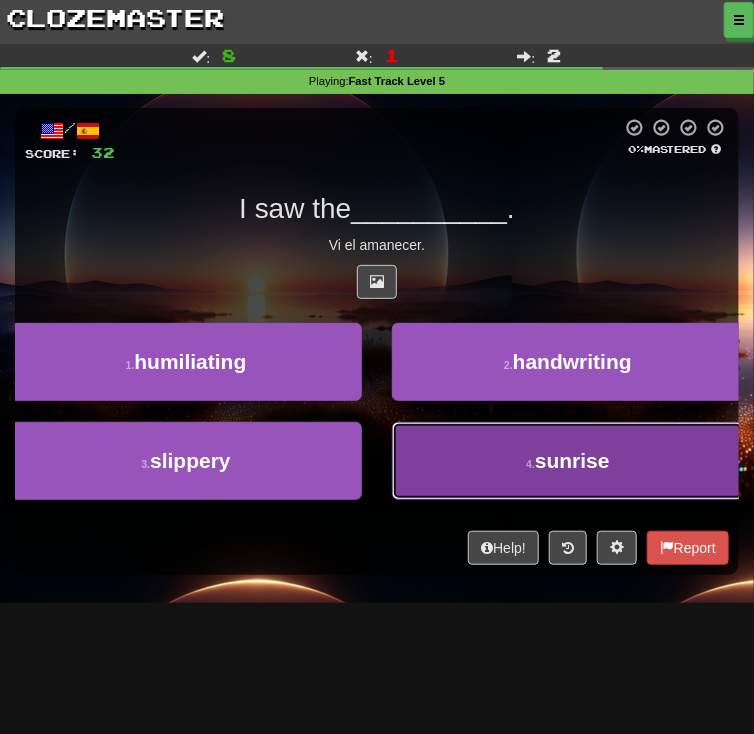 click on "4 .  sunrise" at bounding box center [568, 461] 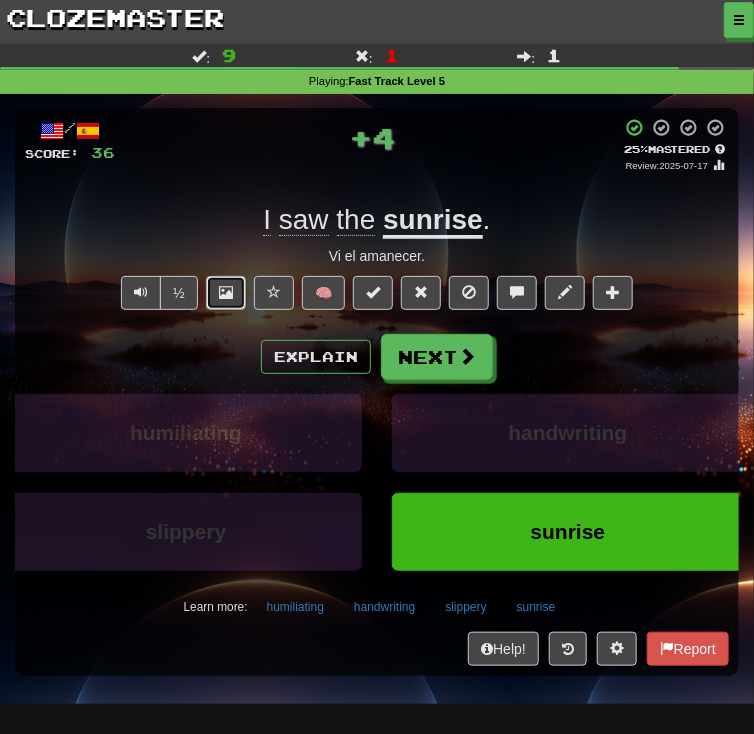 click at bounding box center [226, 293] 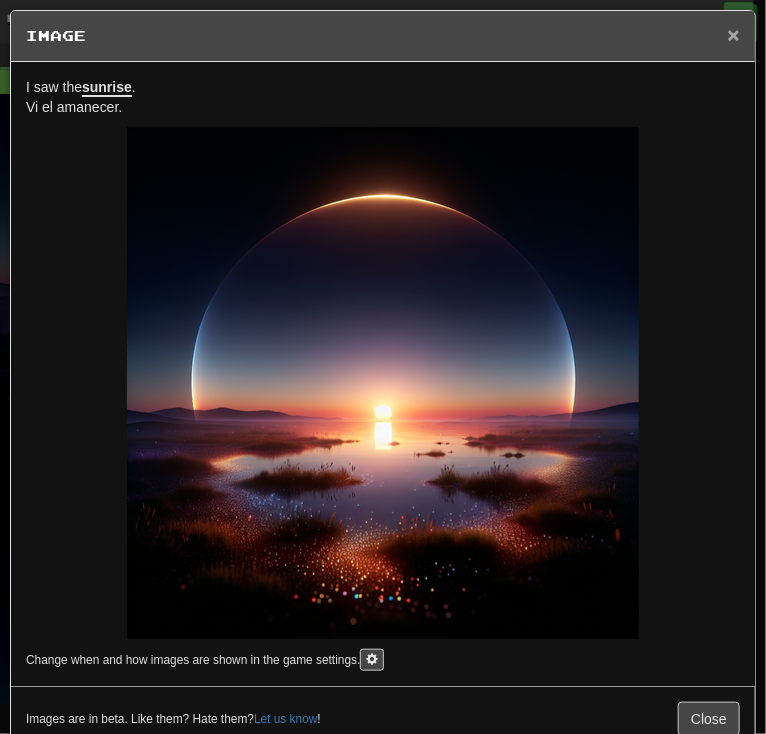 click on "×" at bounding box center (734, 34) 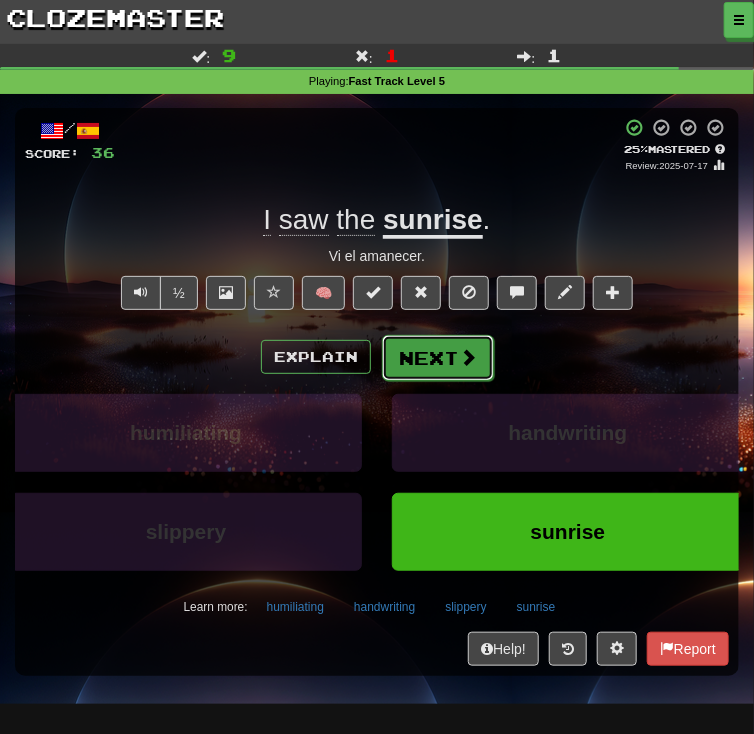 click on "Next" at bounding box center (438, 358) 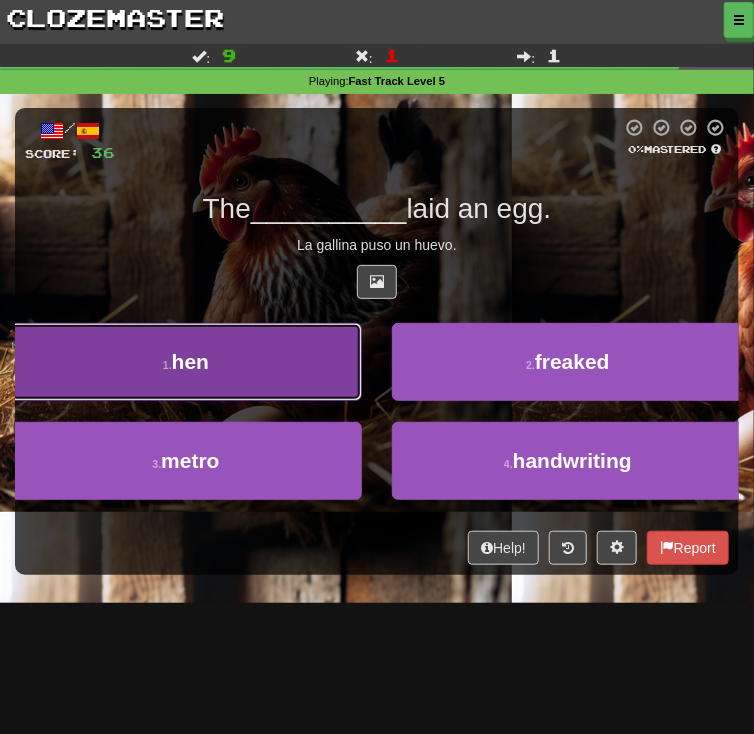 click on "1 .  hen" at bounding box center (186, 362) 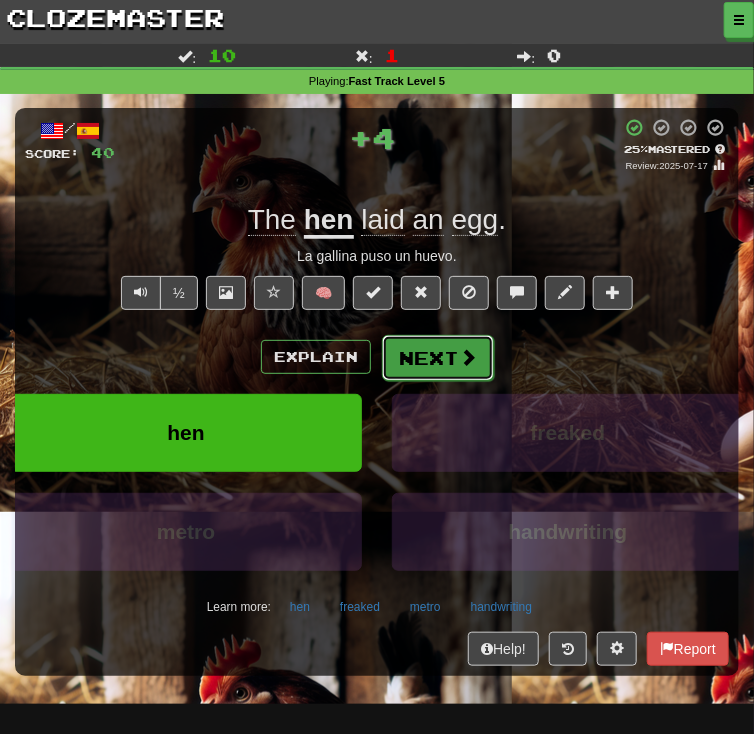 click on "Next" at bounding box center [438, 358] 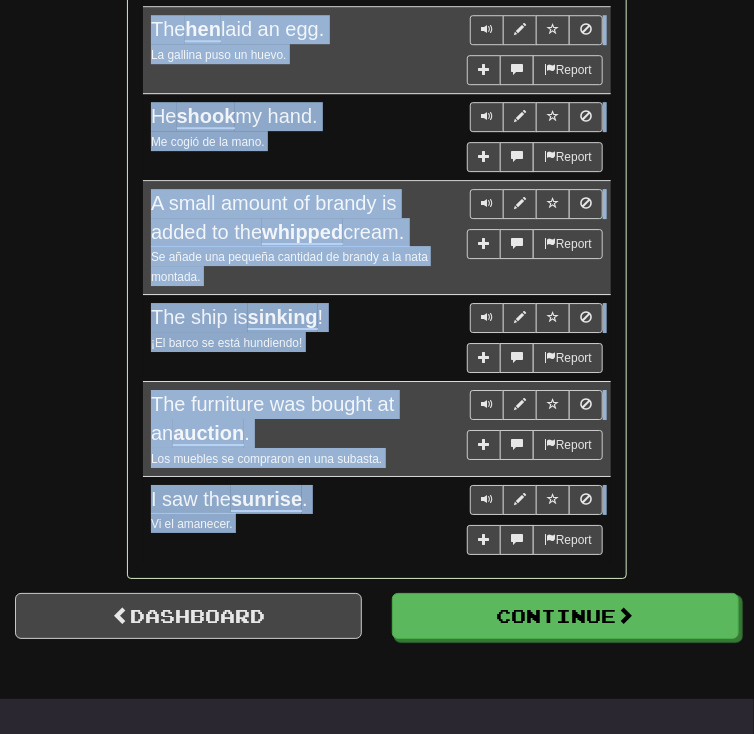 scroll, scrollTop: 1649, scrollLeft: 0, axis: vertical 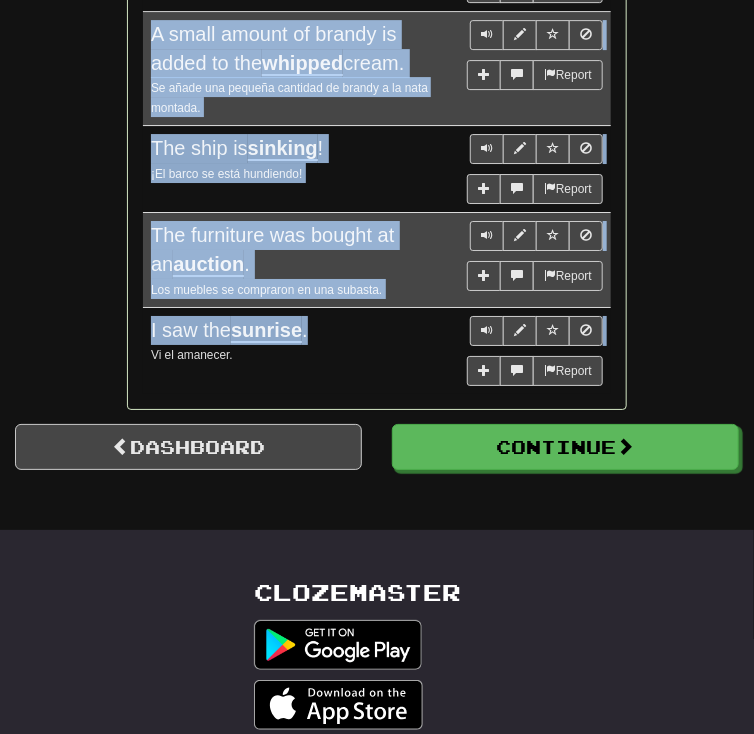 drag, startPoint x: 145, startPoint y: 308, endPoint x: 380, endPoint y: 320, distance: 235.30618 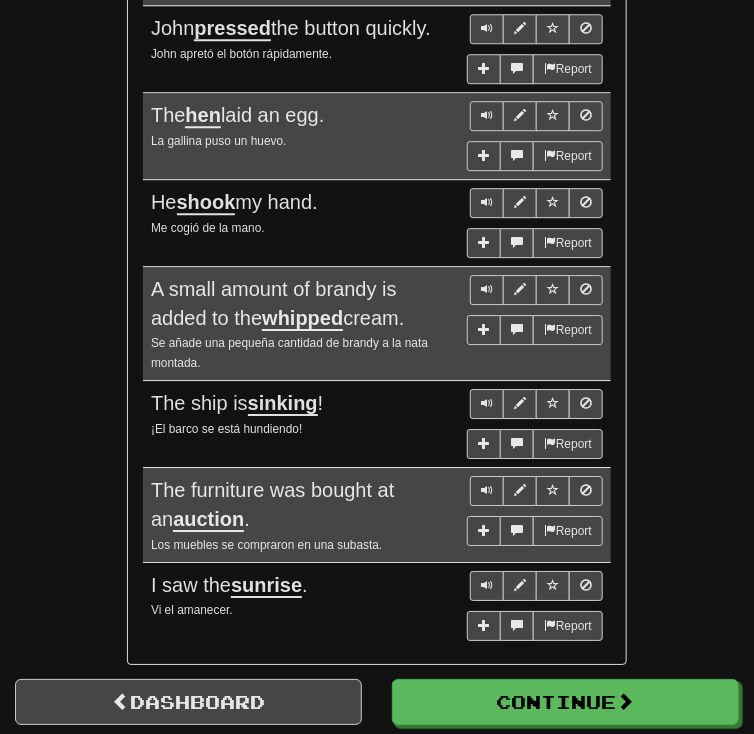 scroll, scrollTop: 1436, scrollLeft: 0, axis: vertical 